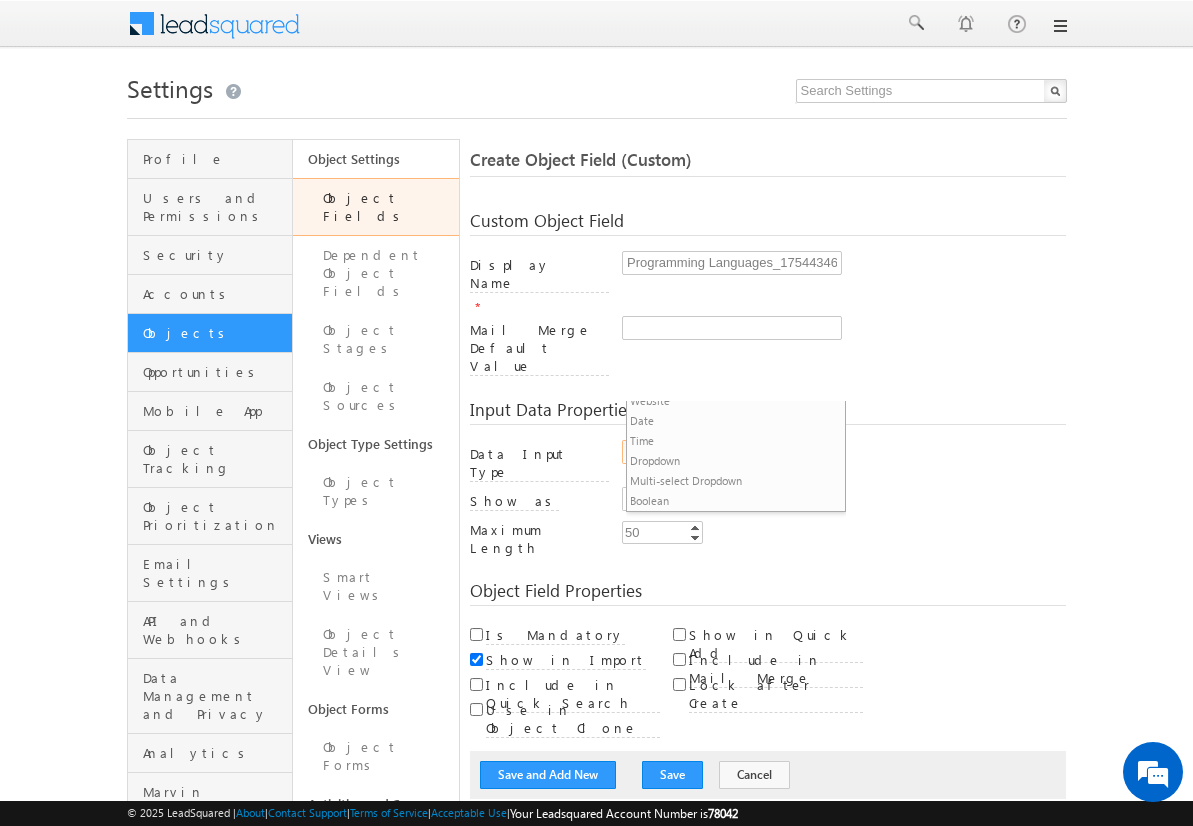 scroll, scrollTop: 0, scrollLeft: 0, axis: both 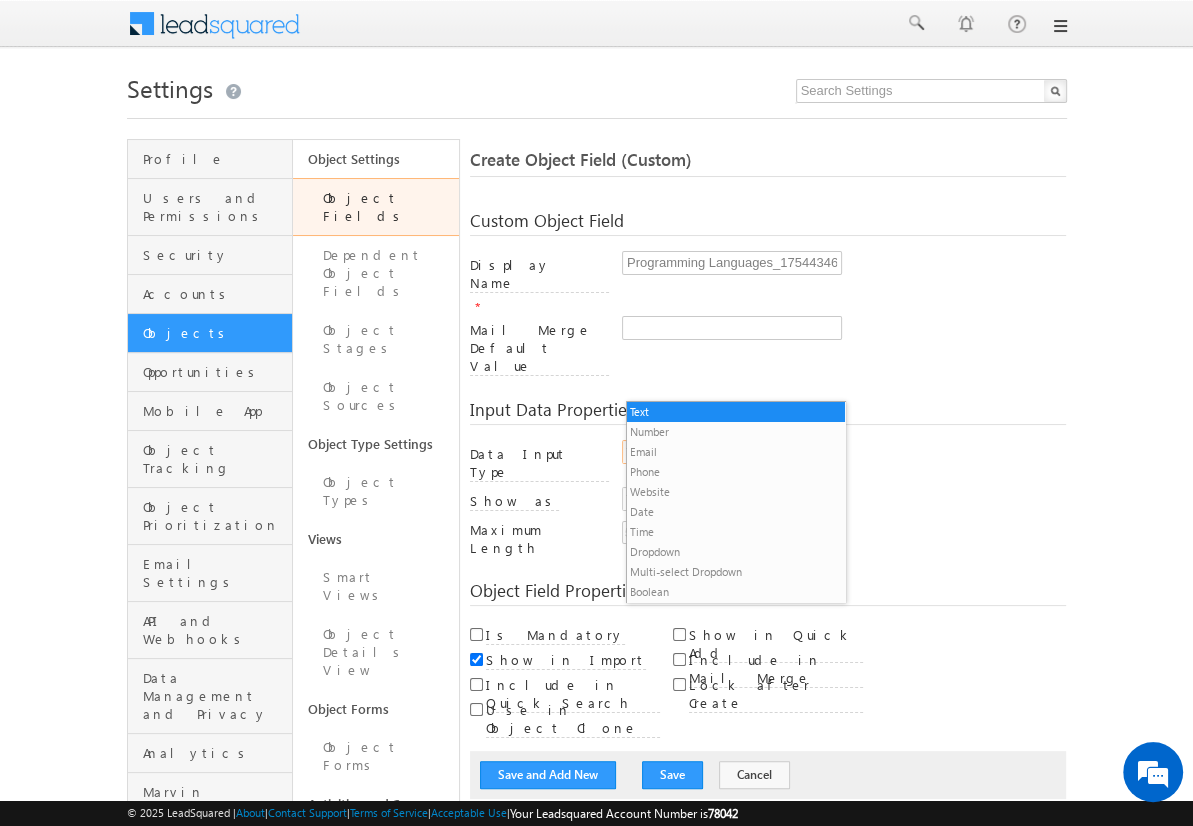 click on "Multi-select Dropdown" at bounding box center [736, 572] 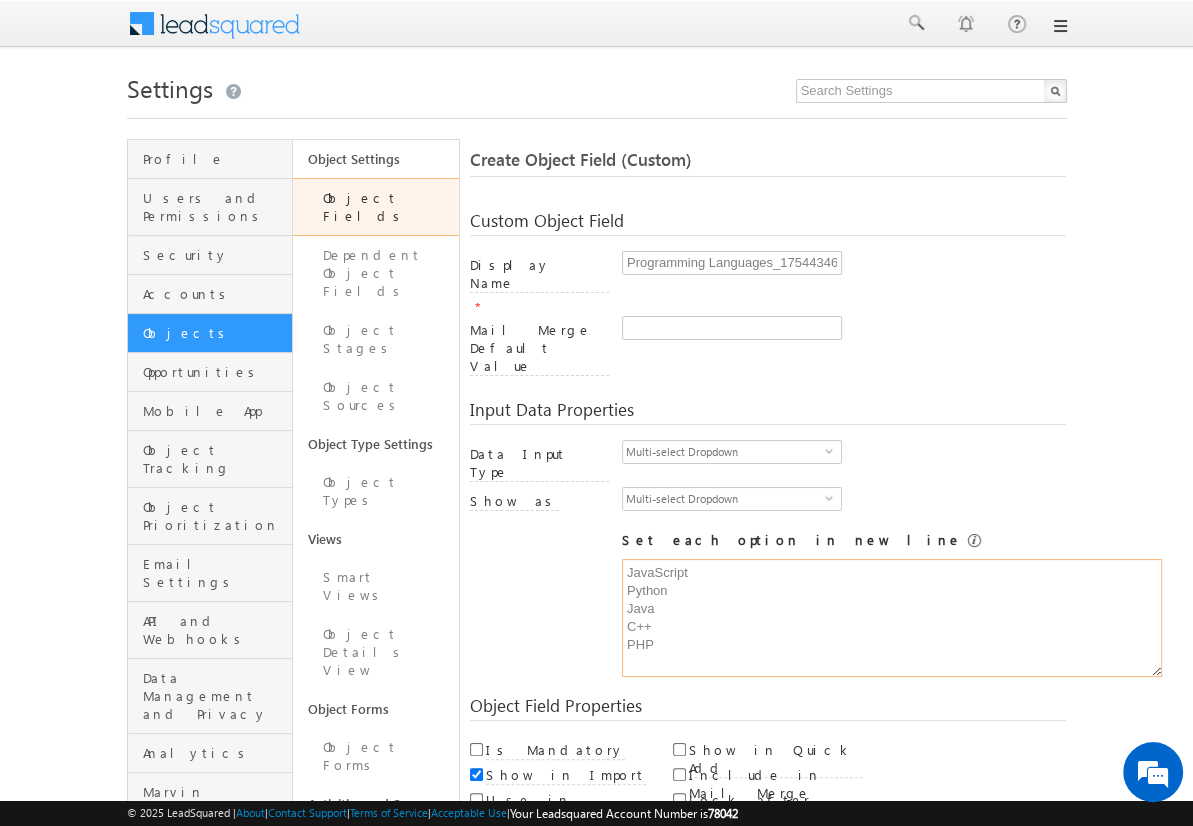 type on "JavaScript
Python
Java
C++
PHP" 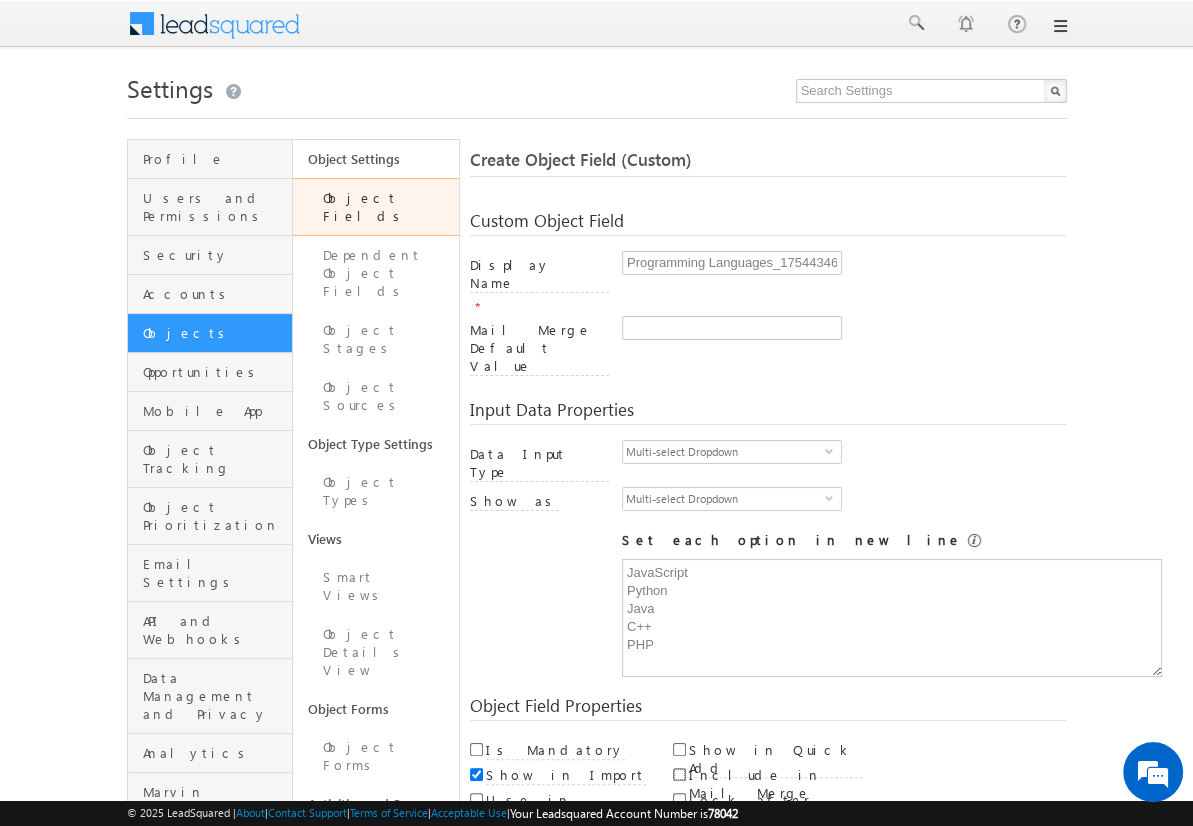 click on "Include in Mail Merge" at bounding box center [679, 774] 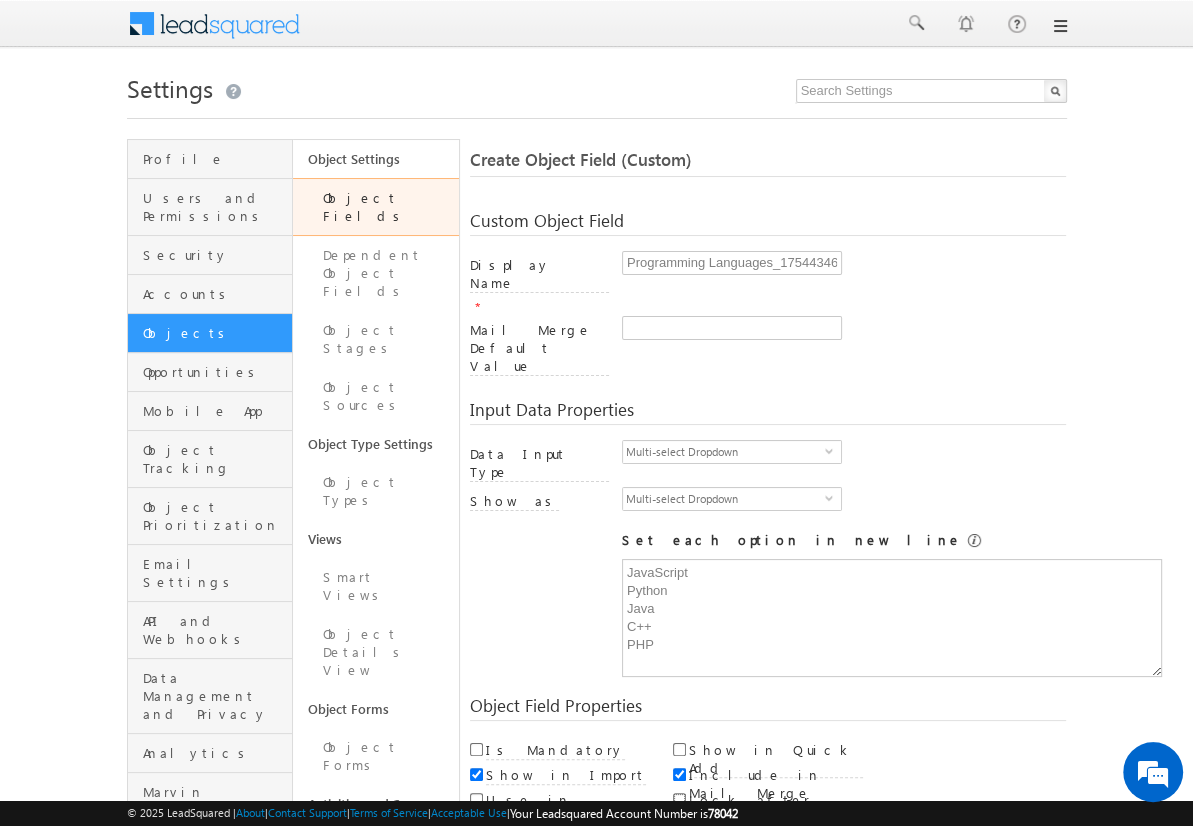 click on "Lock after Create" at bounding box center [679, 799] 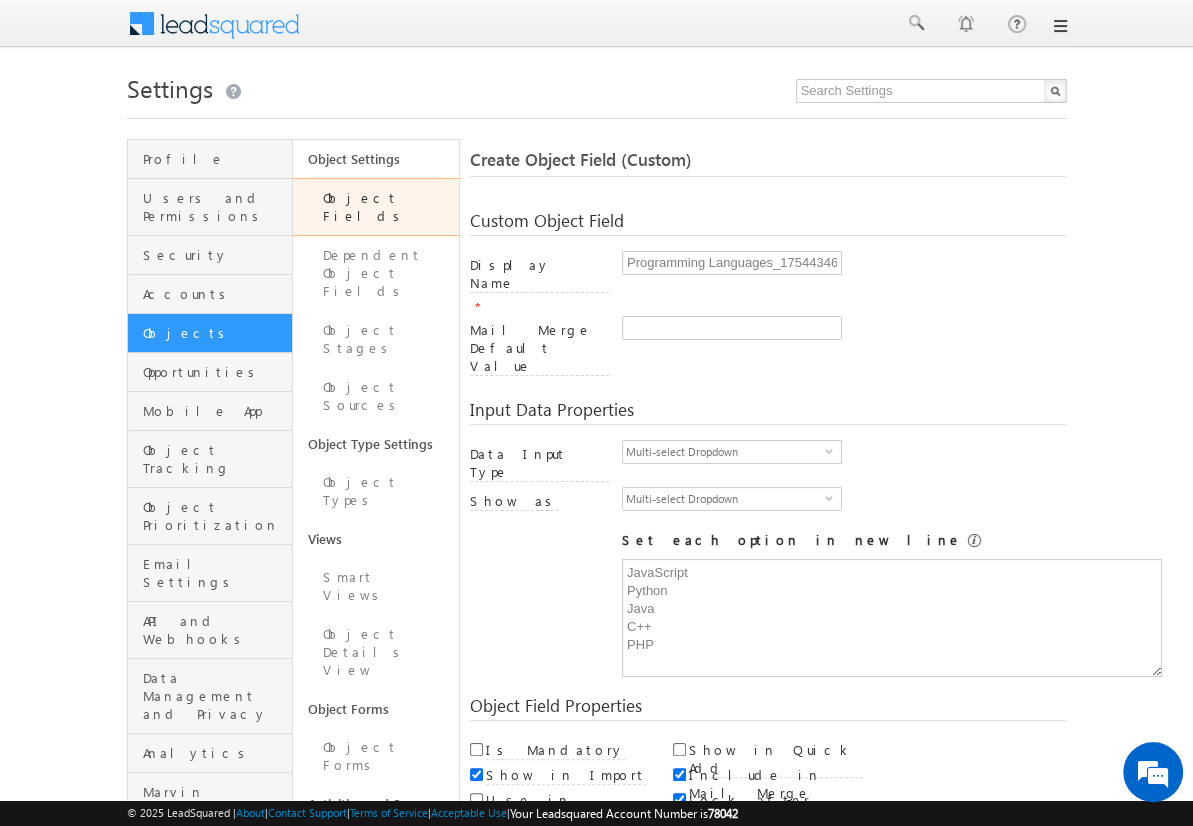 click on "Save and Add New" at bounding box center (548, 865) 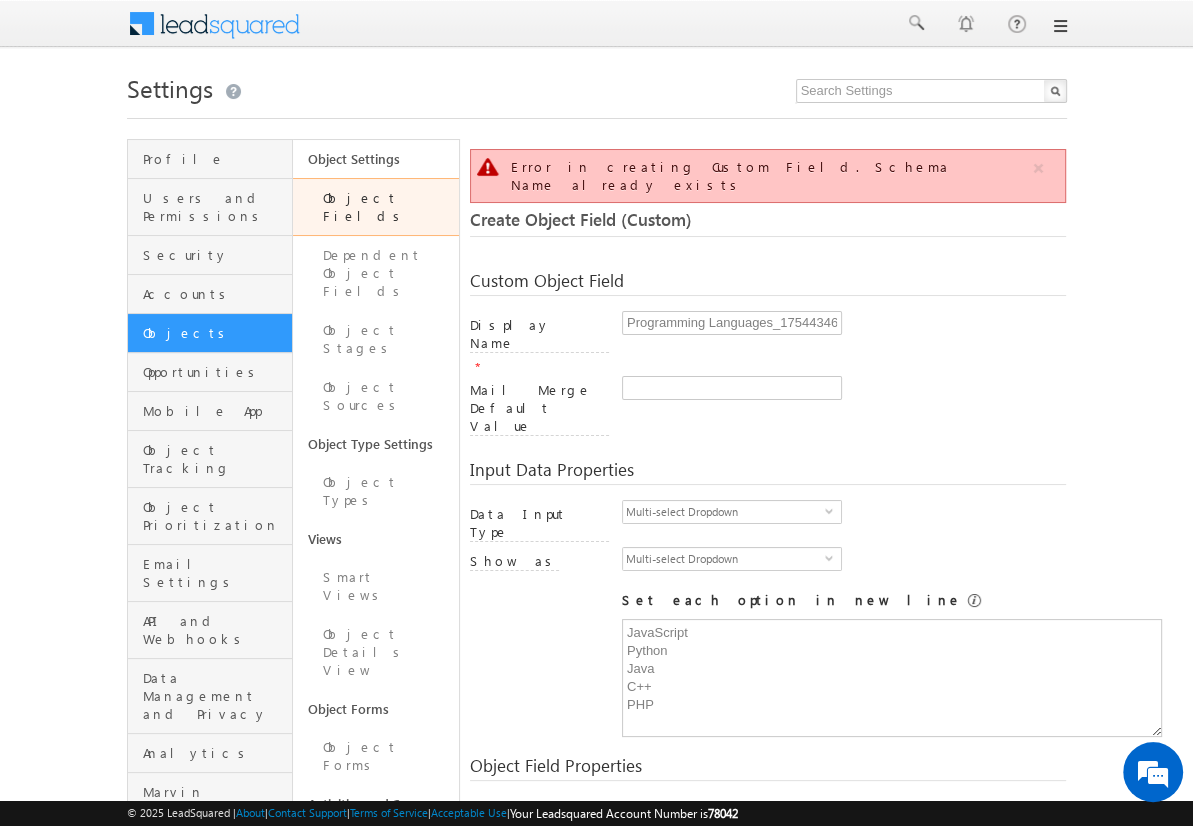 scroll, scrollTop: 149, scrollLeft: 0, axis: vertical 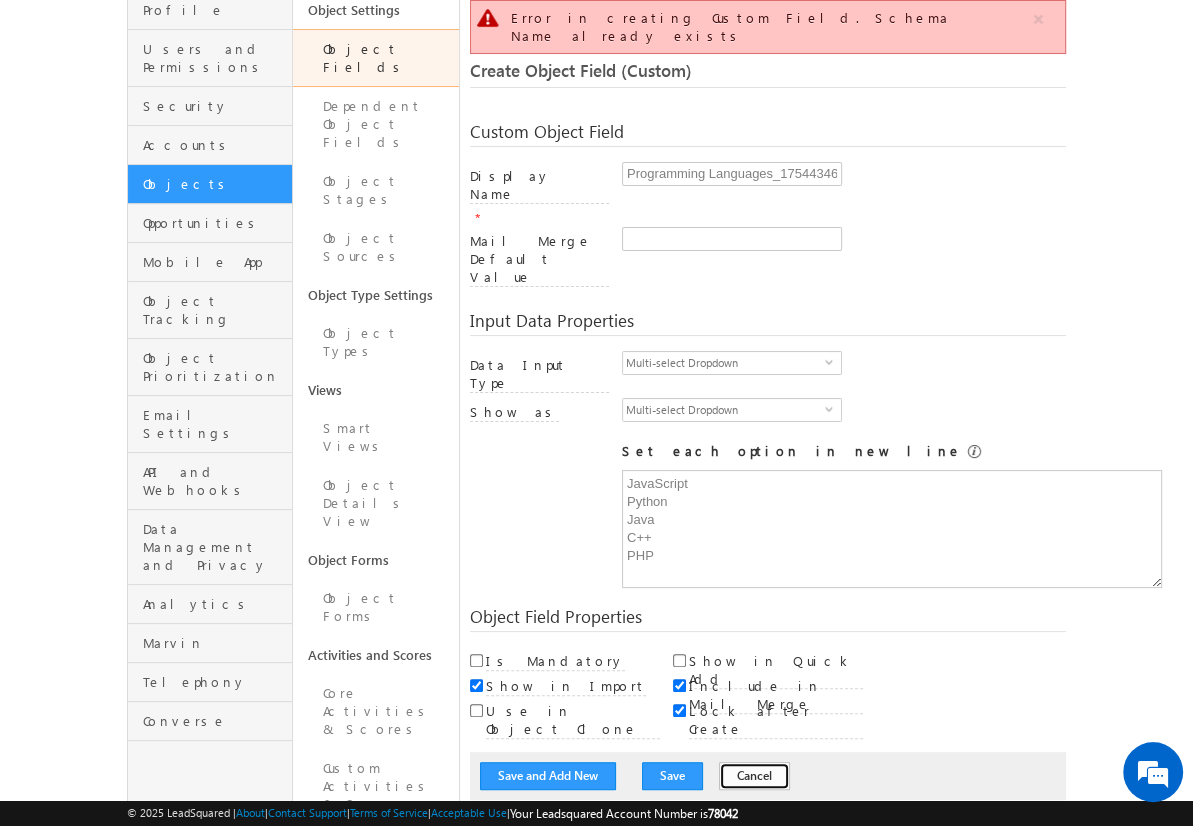 click on "Cancel" at bounding box center (754, 776) 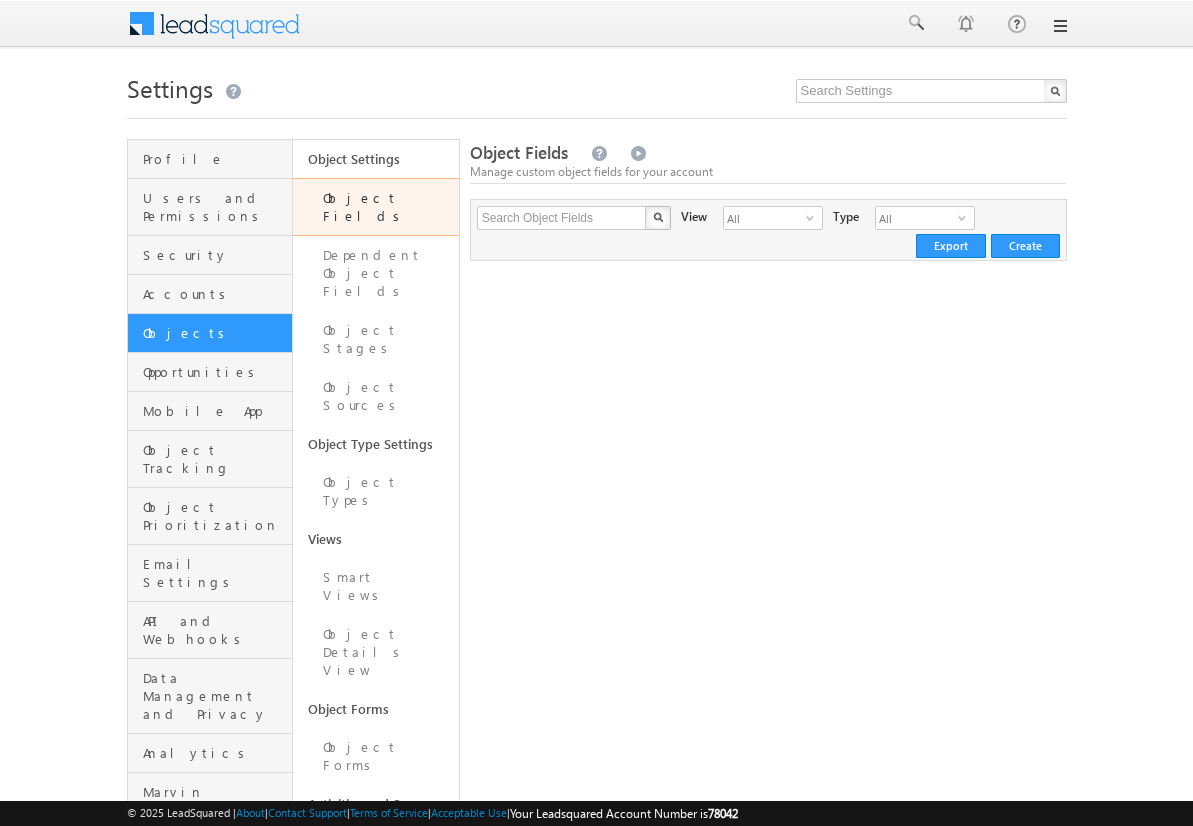 scroll, scrollTop: 0, scrollLeft: 0, axis: both 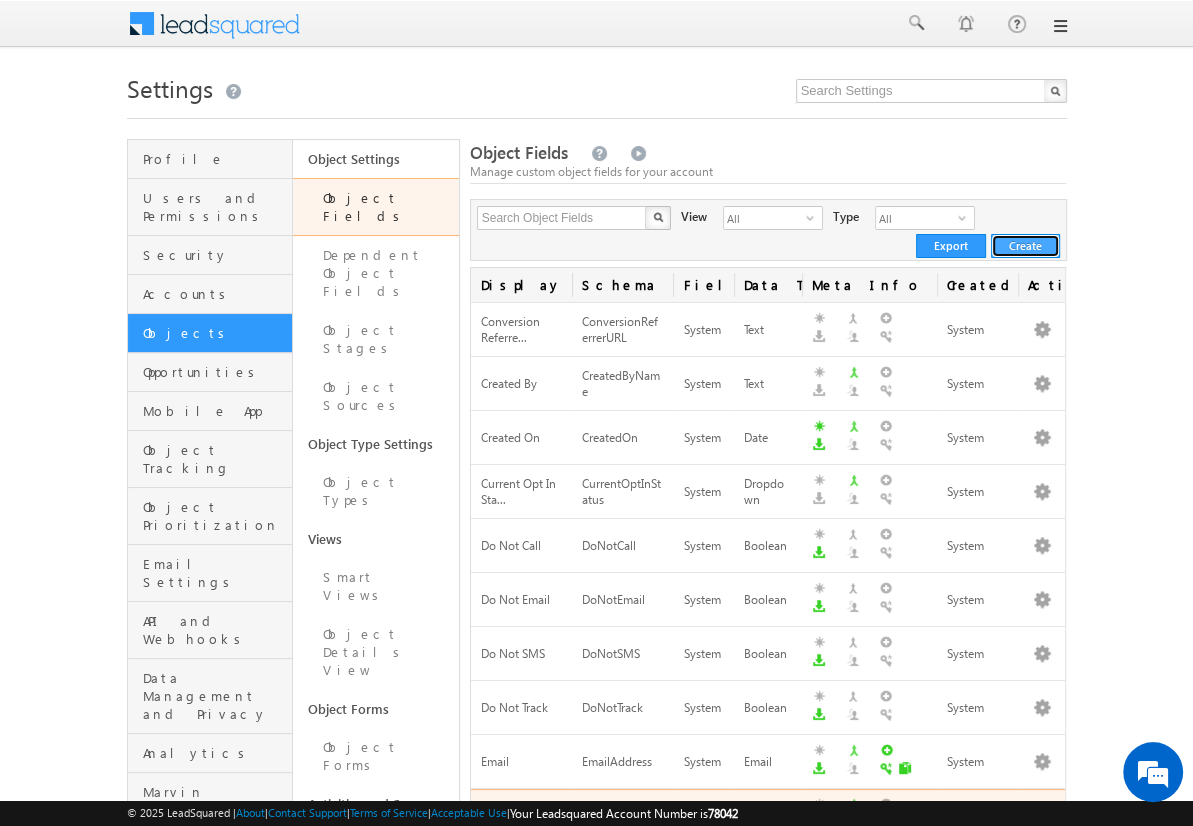click on "Create" at bounding box center [1025, 246] 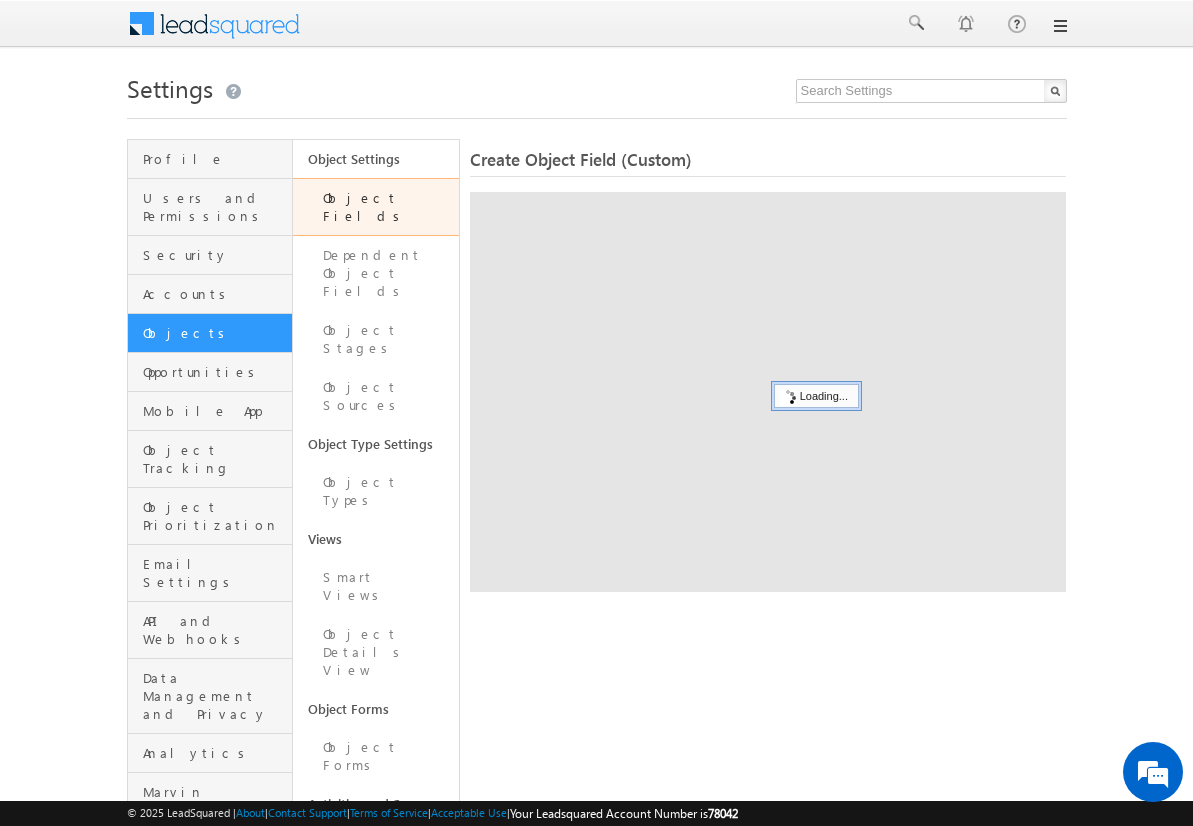 scroll, scrollTop: 0, scrollLeft: 0, axis: both 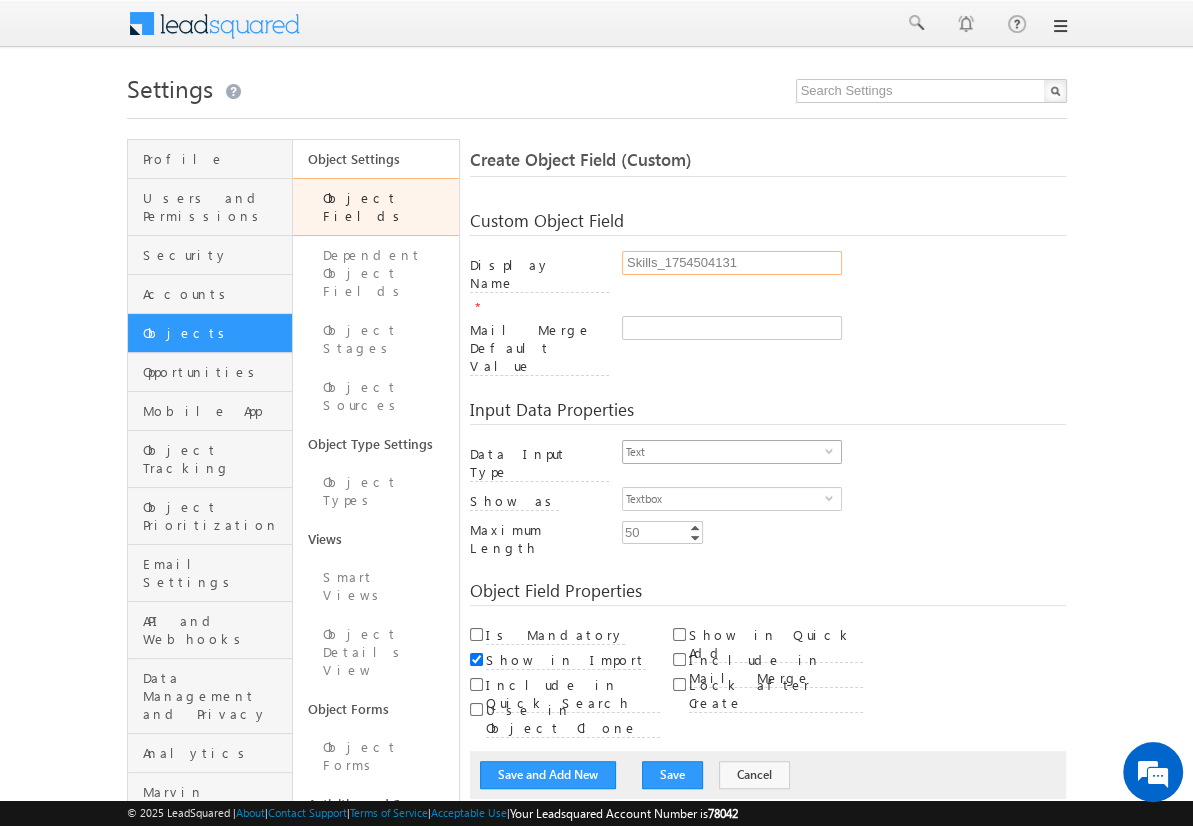 type on "Skills_1754504131" 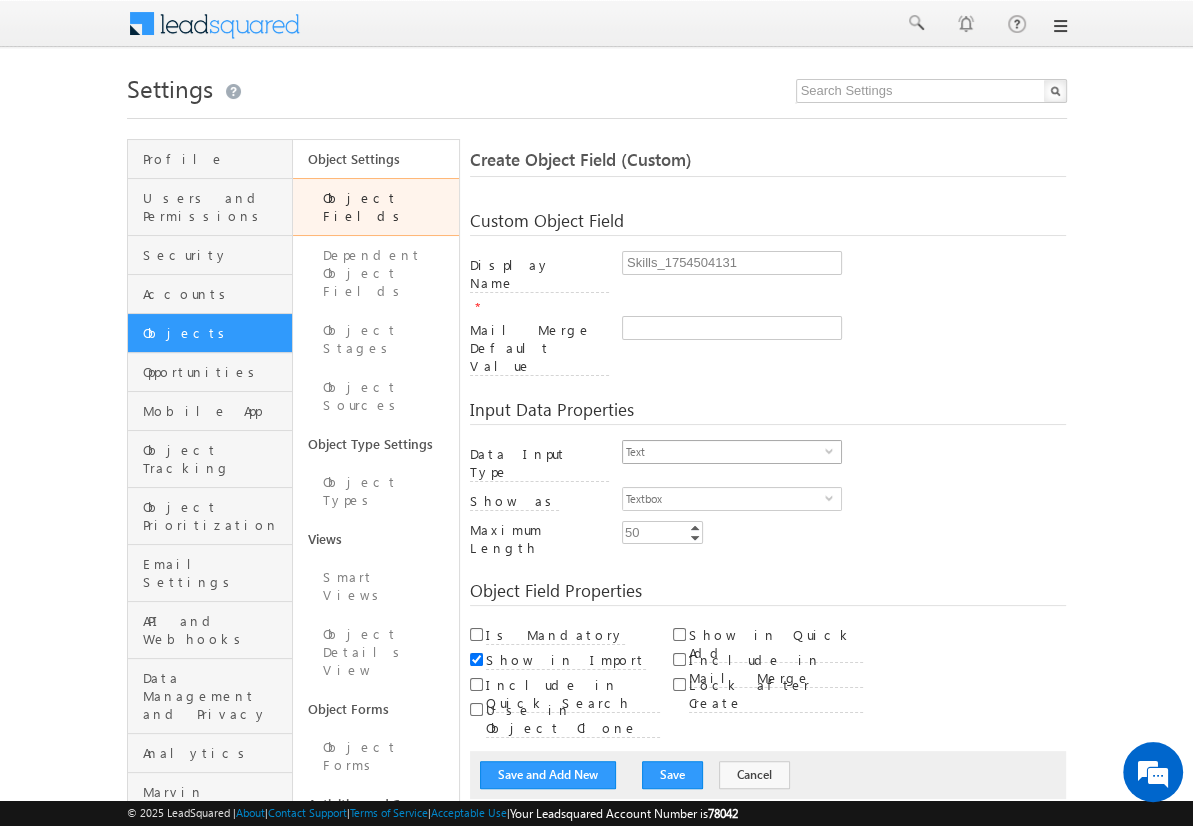 click on "Text" at bounding box center (724, 452) 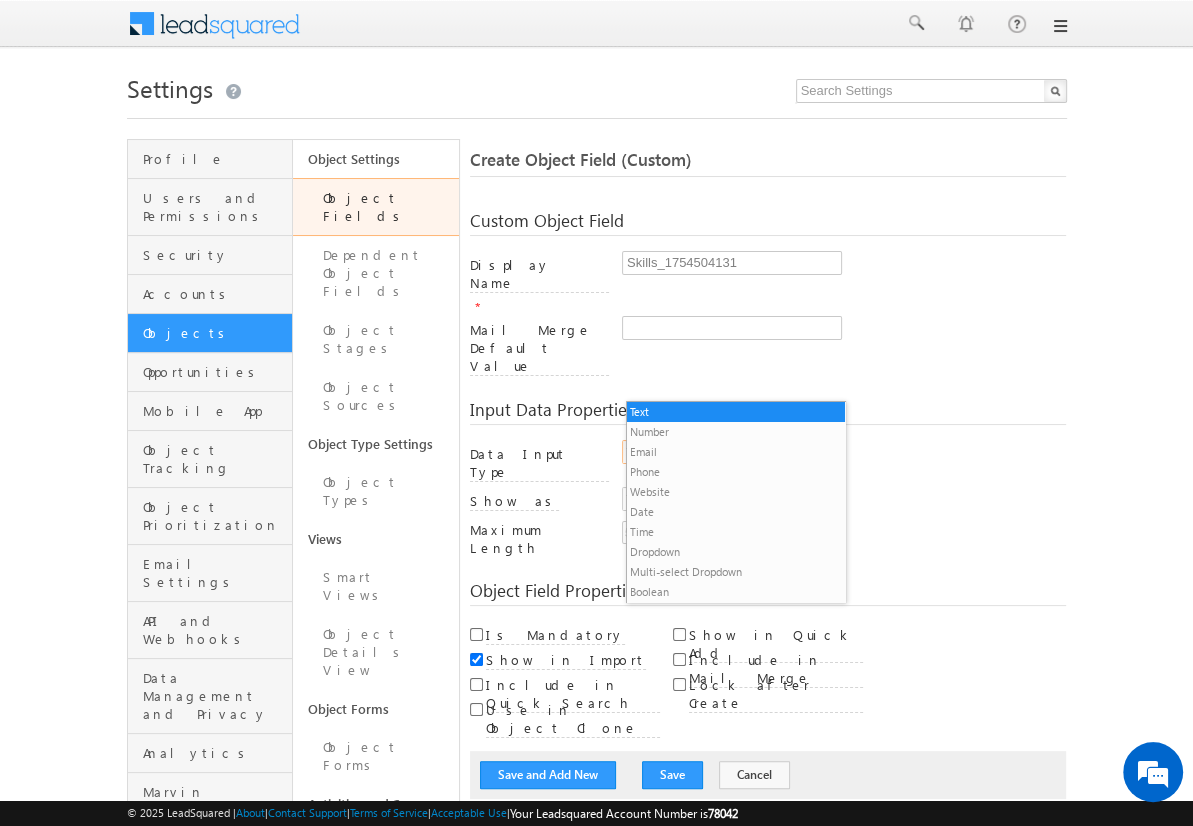 click on "Multi-select Dropdown" at bounding box center [736, 572] 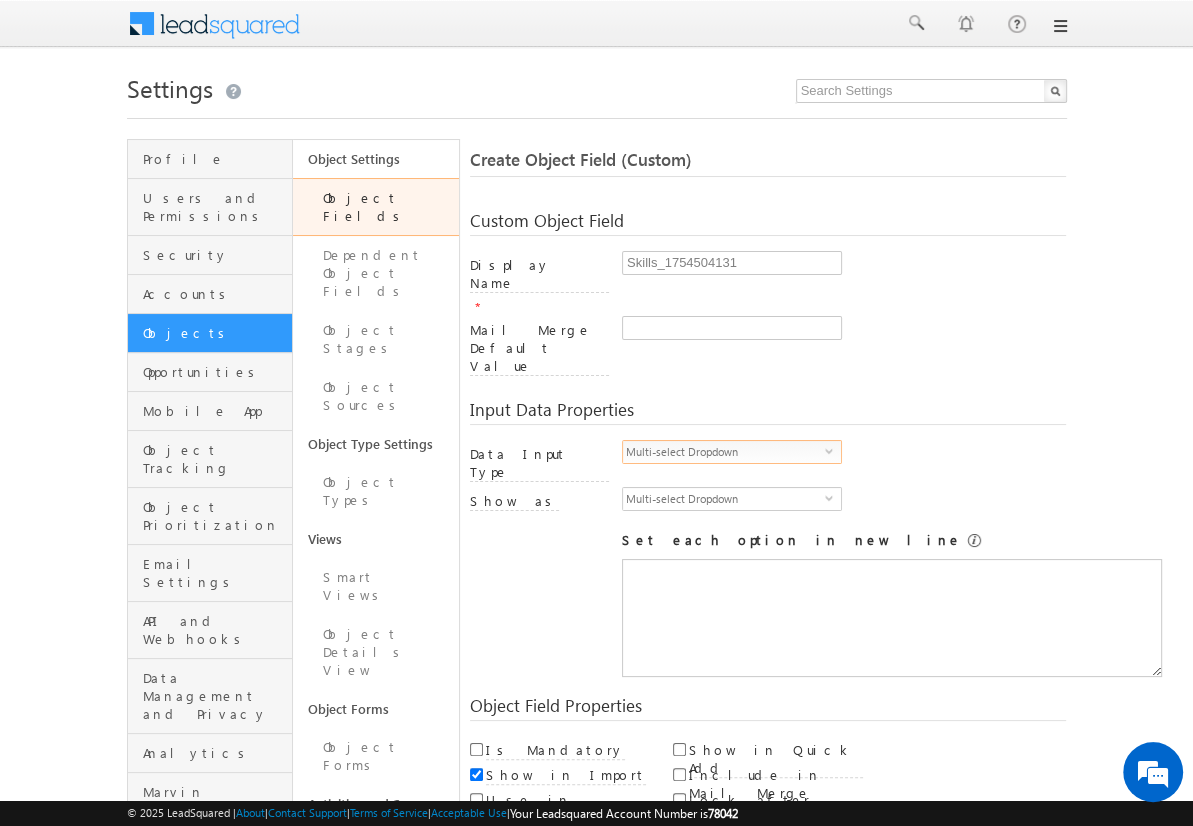 scroll, scrollTop: 0, scrollLeft: 0, axis: both 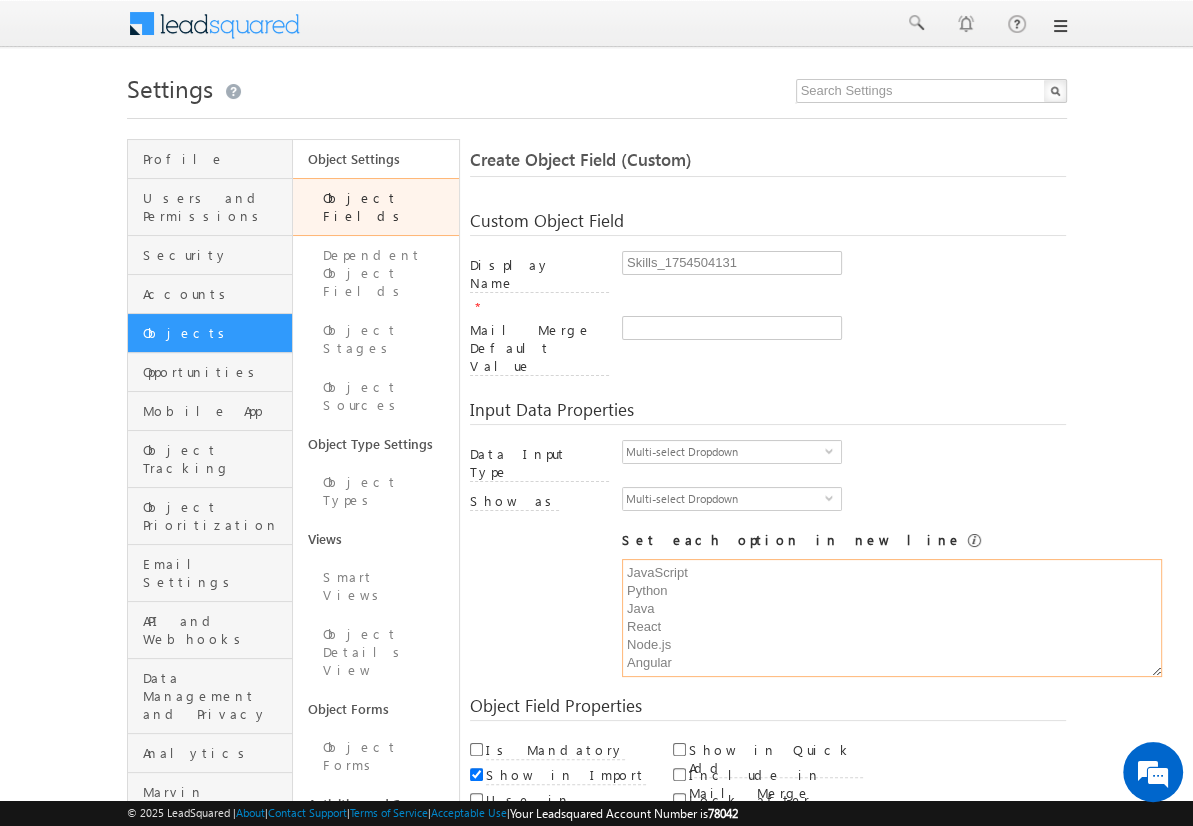 type on "JavaScript
Python
Java
React
Node.js
Angular" 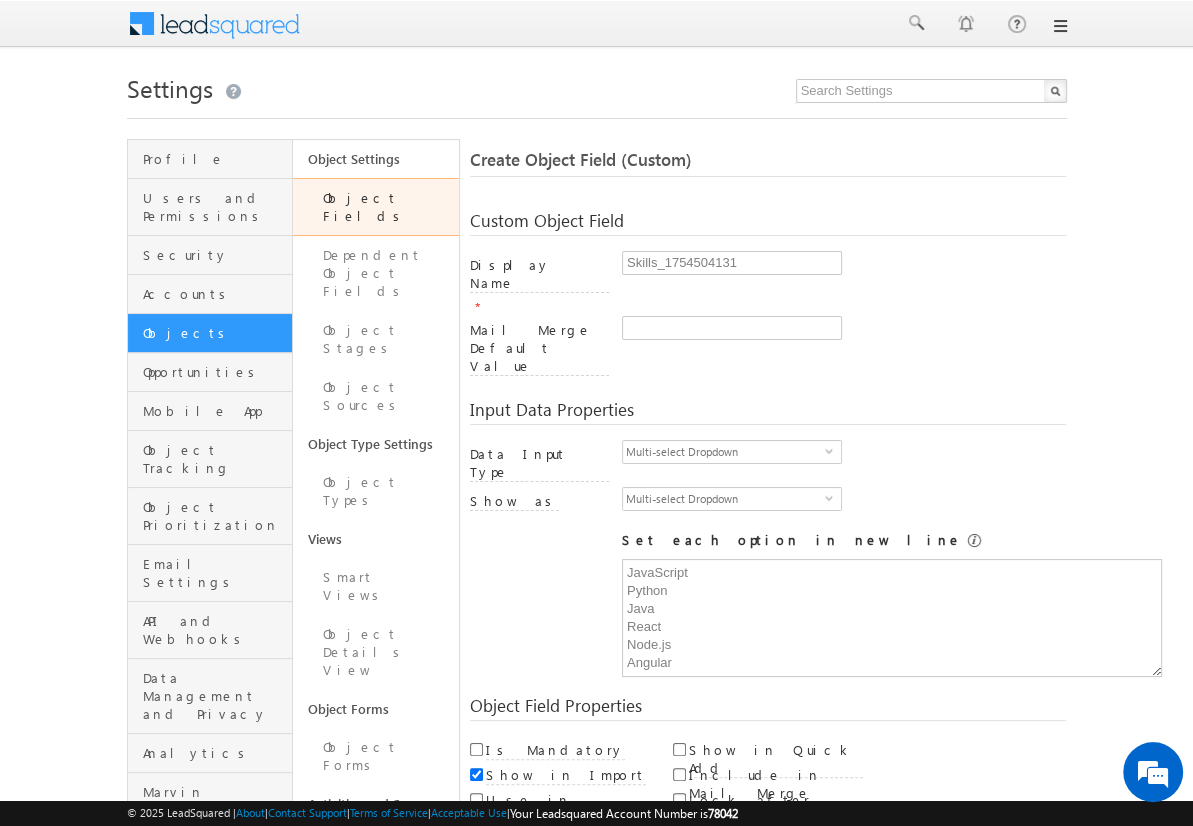 click on "Save and Add New" at bounding box center [548, 865] 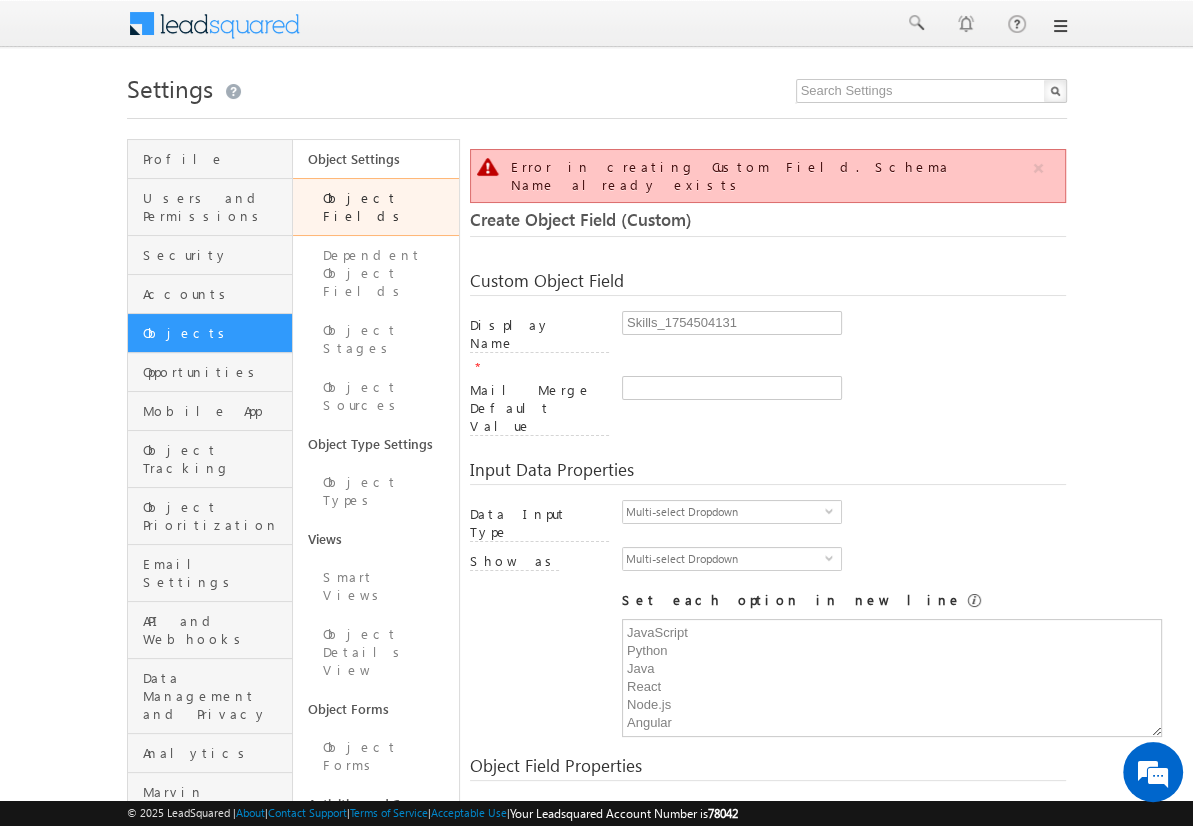 scroll, scrollTop: 149, scrollLeft: 0, axis: vertical 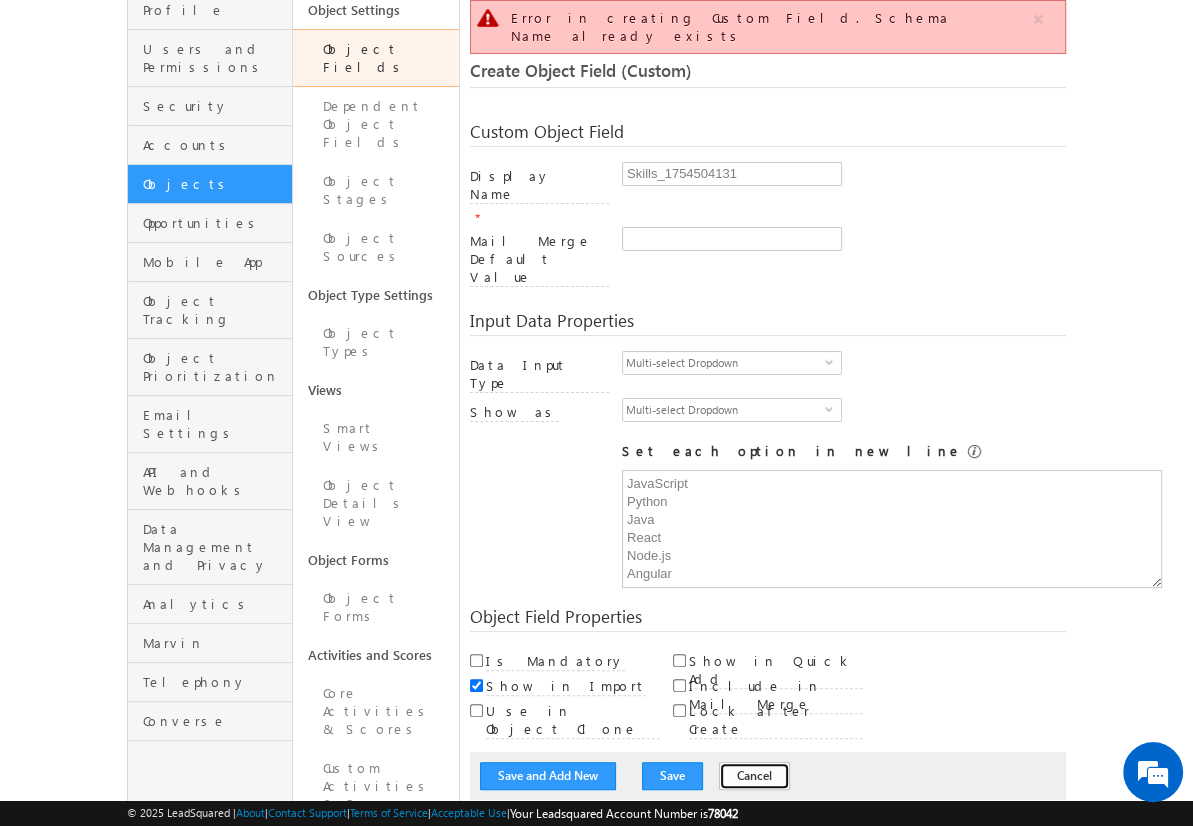 click on "Cancel" at bounding box center (754, 776) 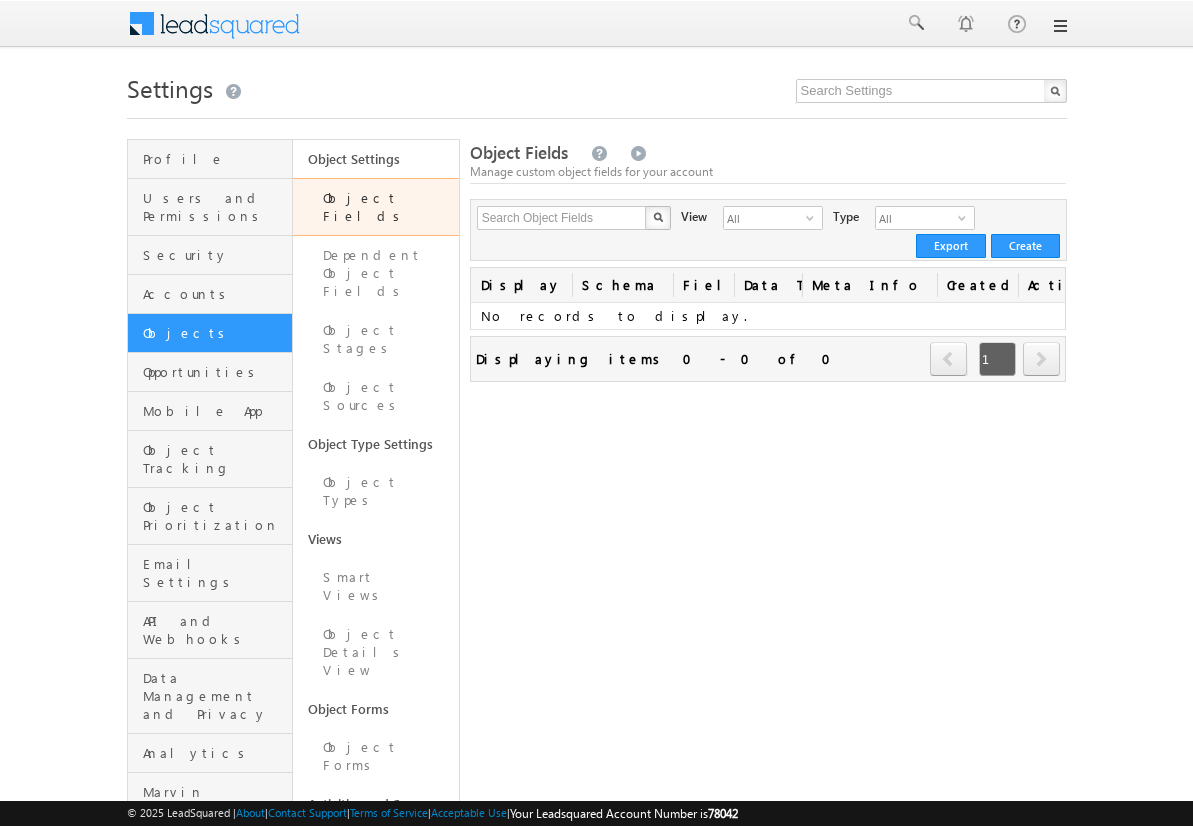 scroll, scrollTop: 0, scrollLeft: 0, axis: both 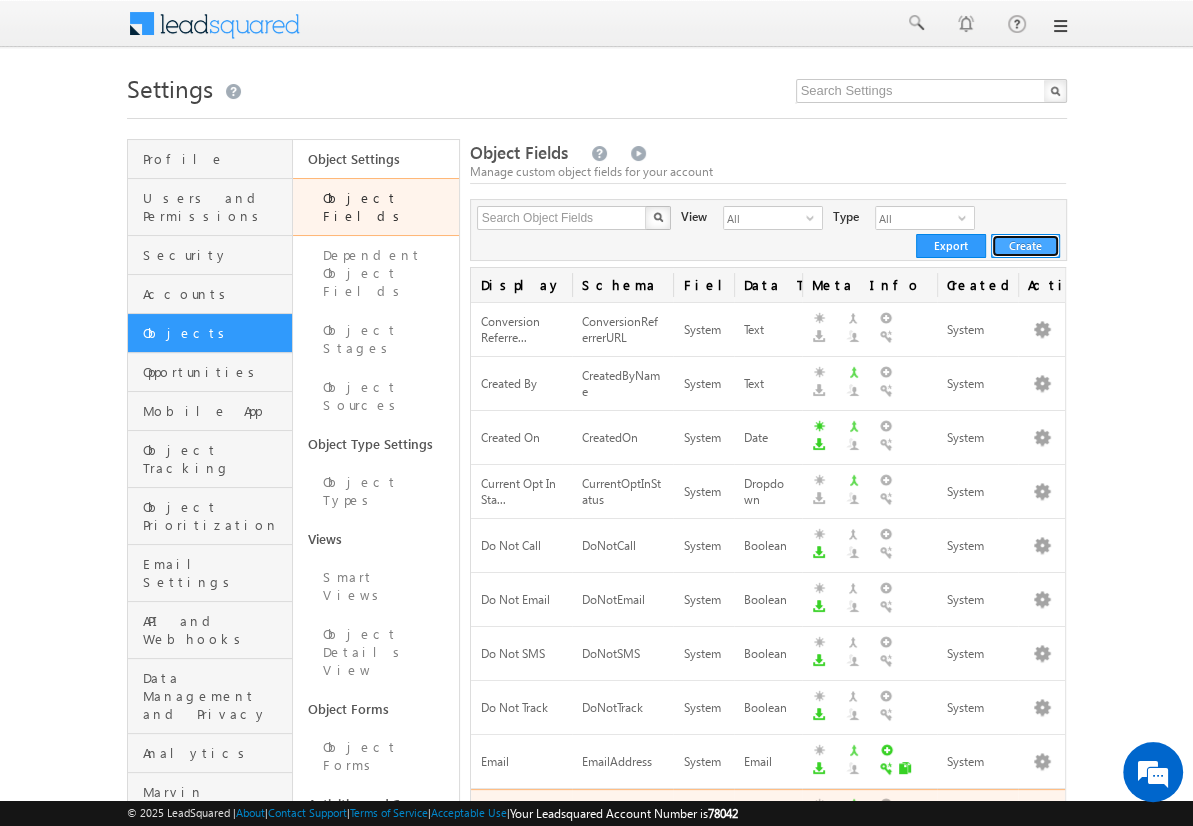 click on "Create" at bounding box center [1025, 246] 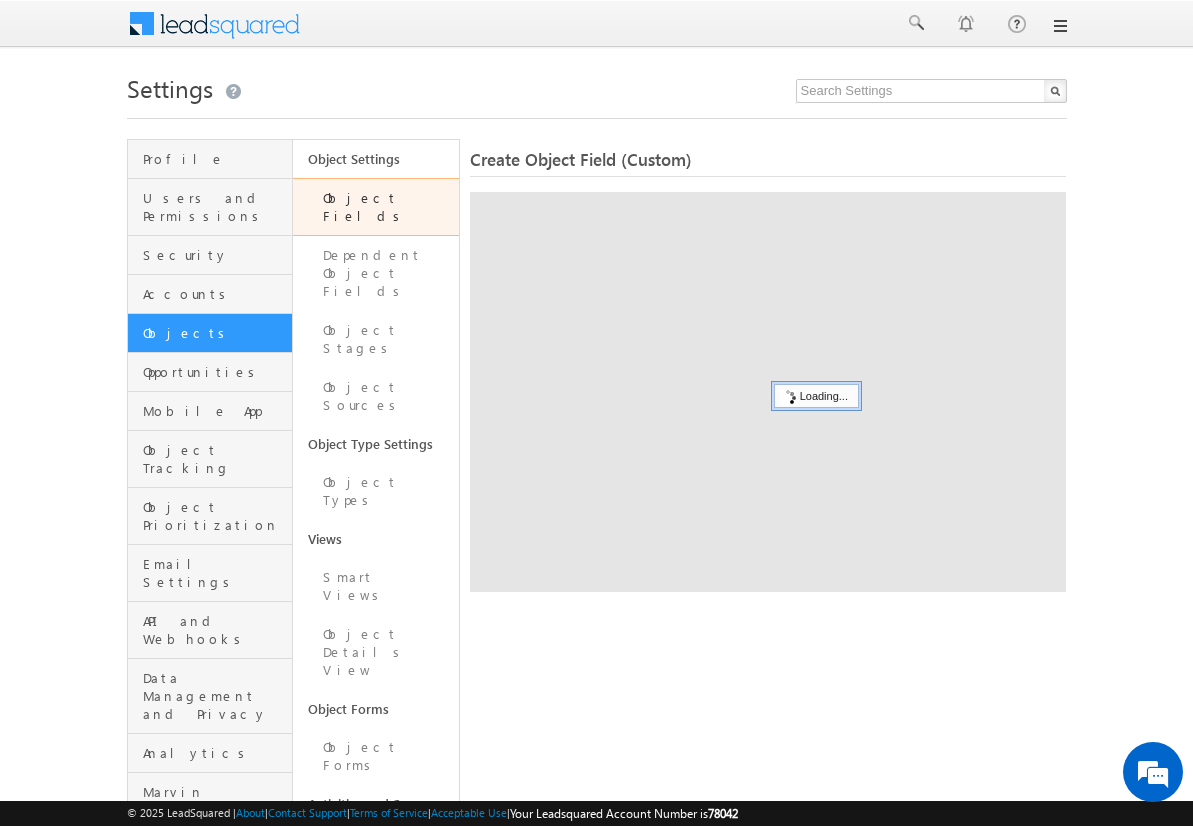 scroll, scrollTop: 0, scrollLeft: 0, axis: both 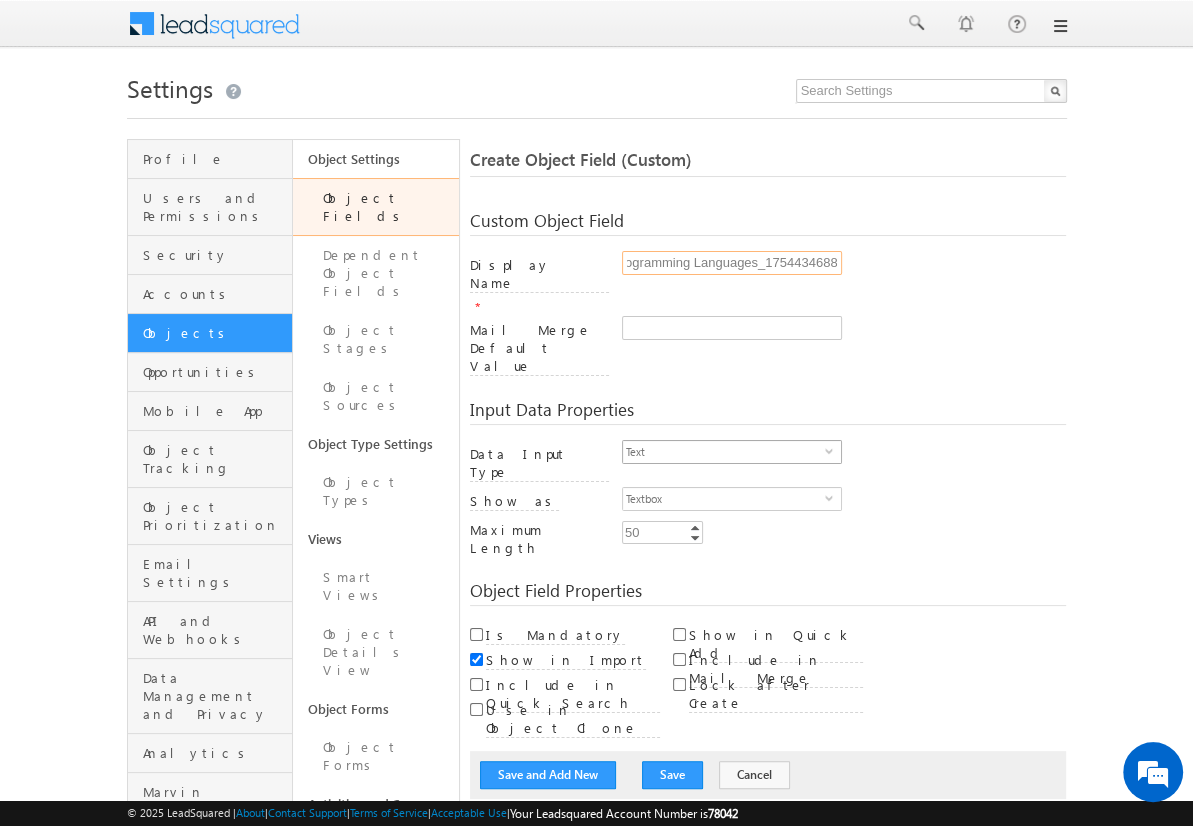 type on "Programming Languages_1754434688" 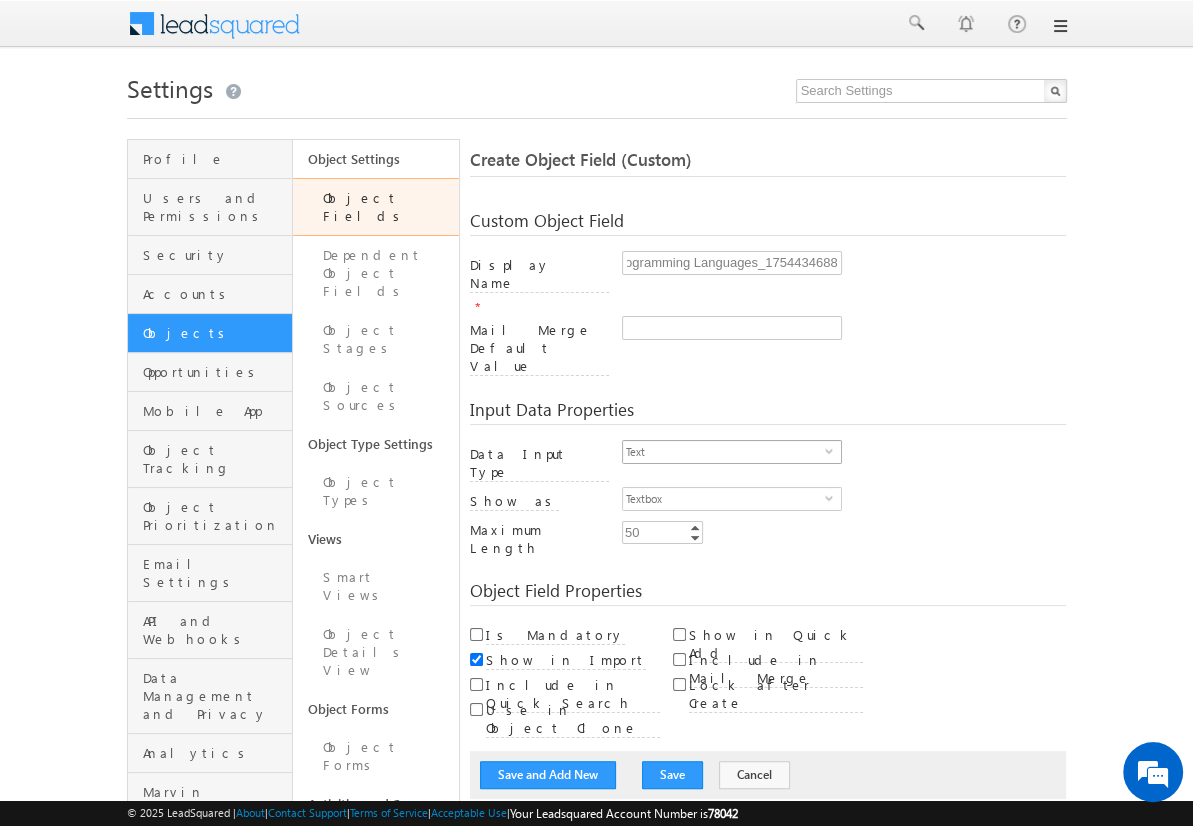 click on "Text" at bounding box center (724, 452) 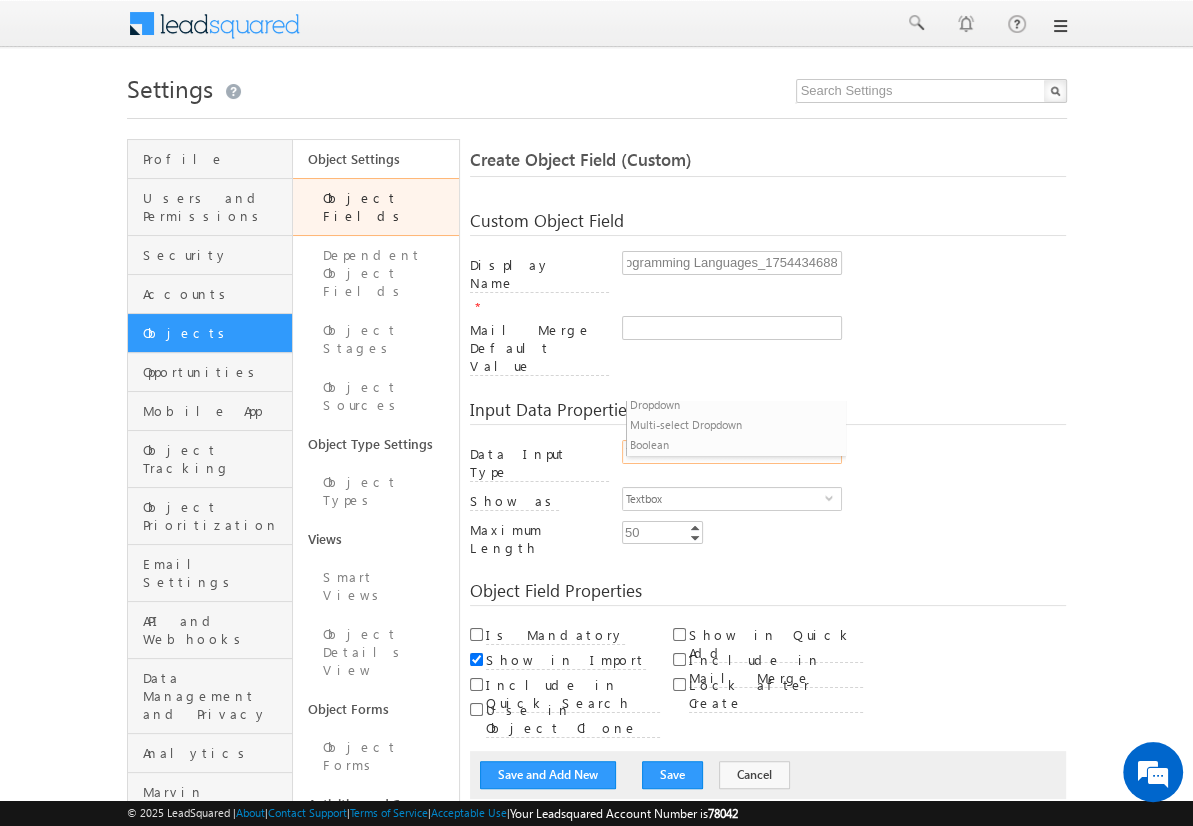 scroll, scrollTop: 0, scrollLeft: 0, axis: both 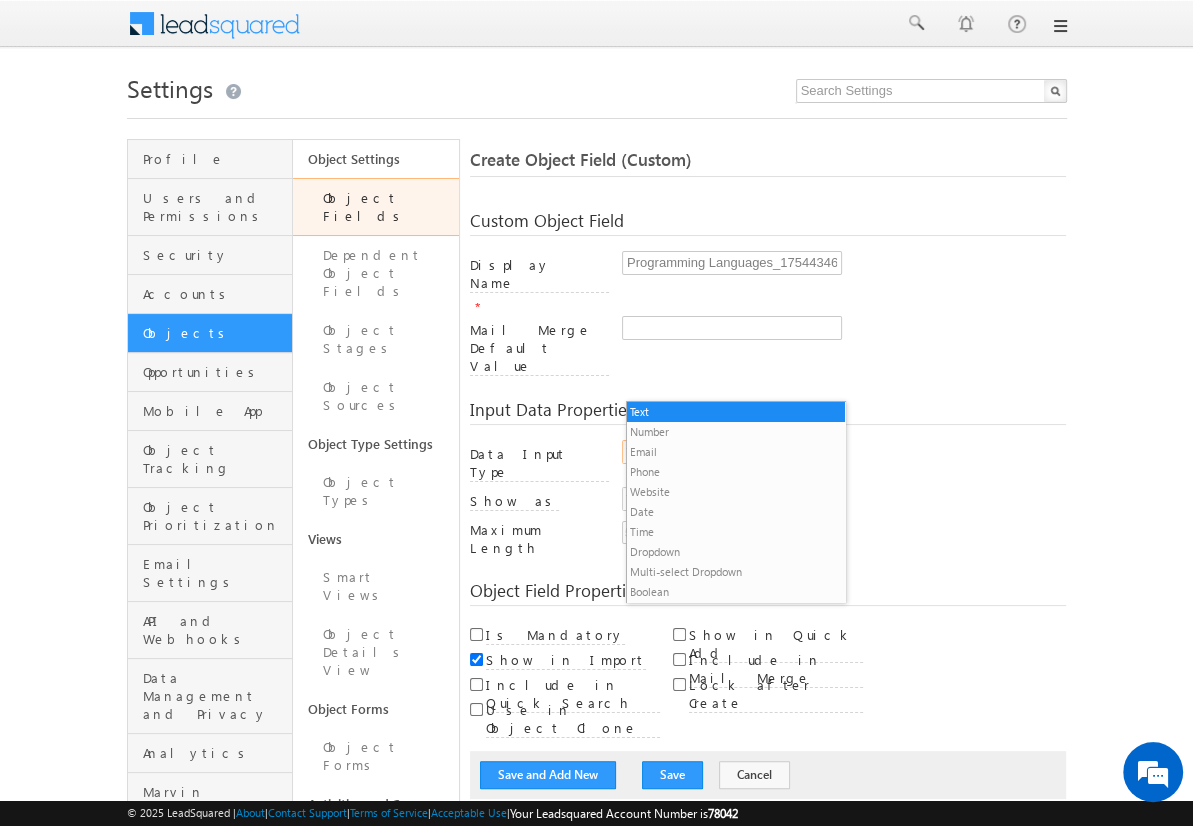 click on "Multi-select Dropdown" at bounding box center [736, 572] 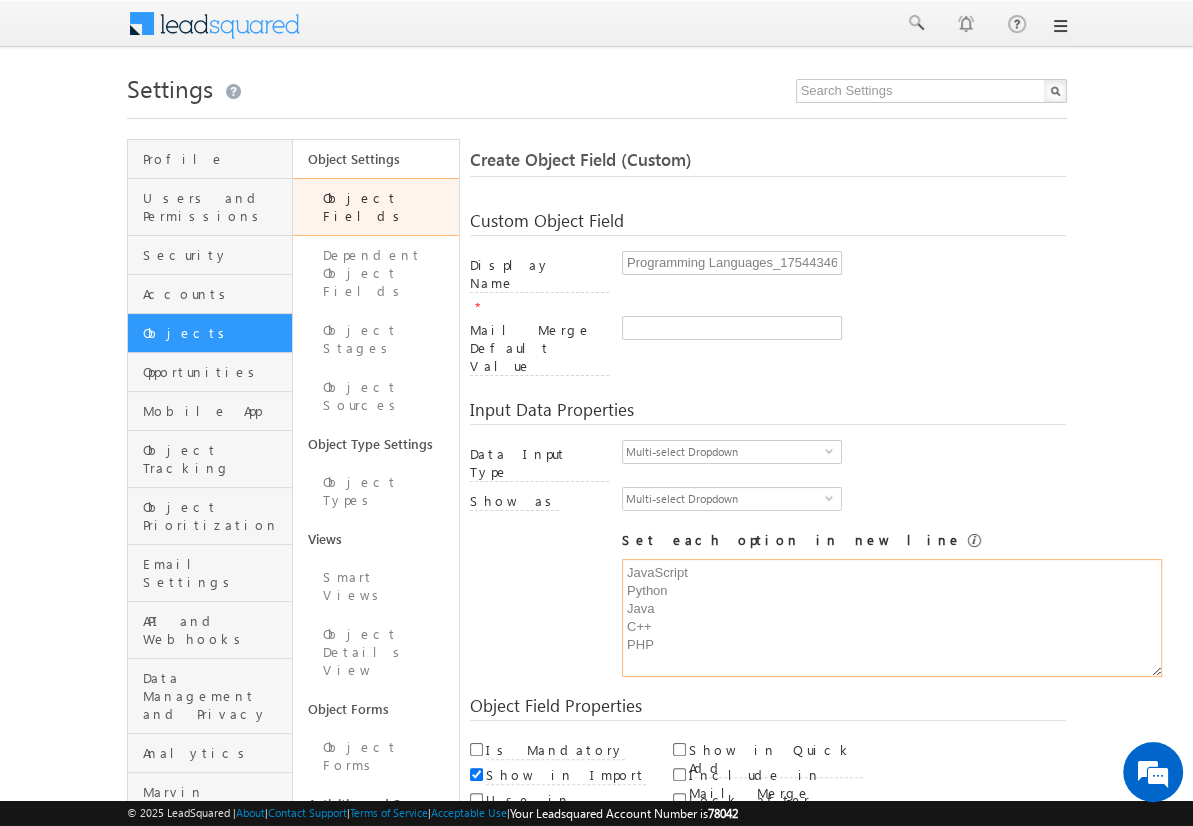 type on "JavaScript
Python
Java
C++
PHP" 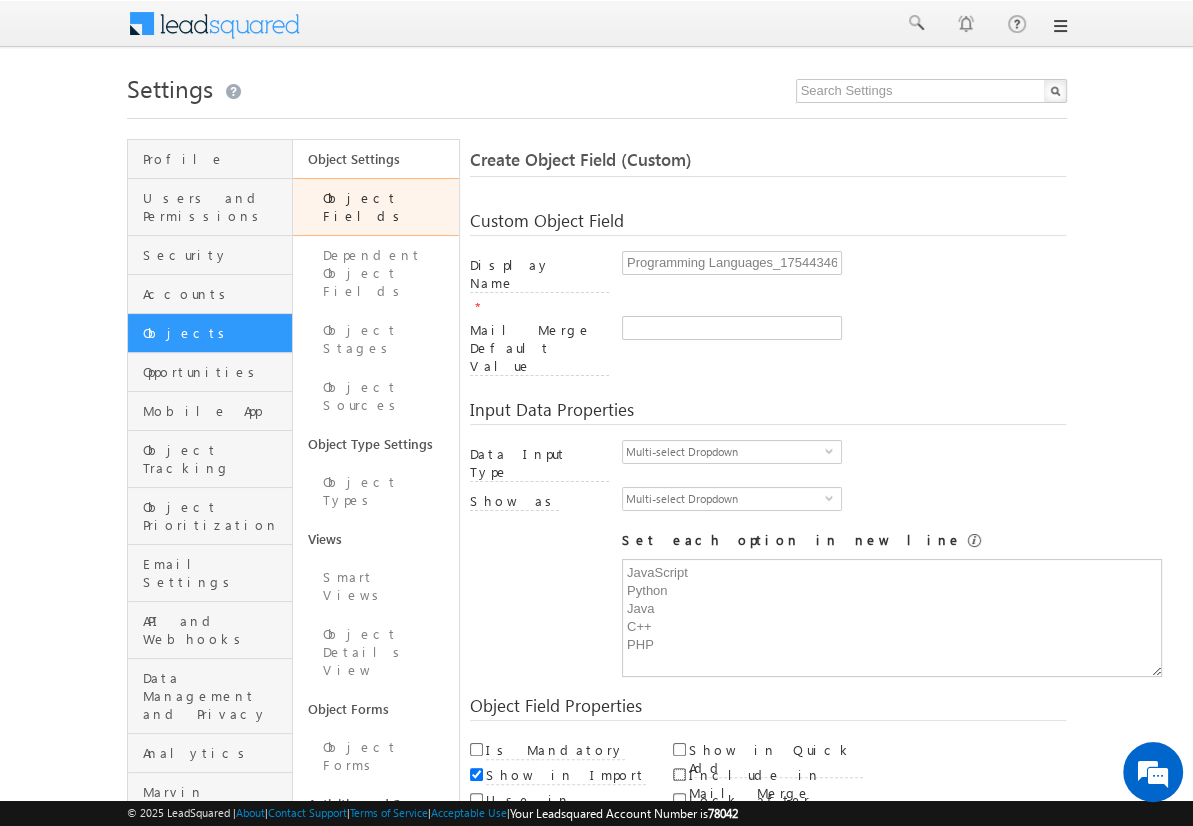 click on "Include in Mail Merge" at bounding box center (679, 774) 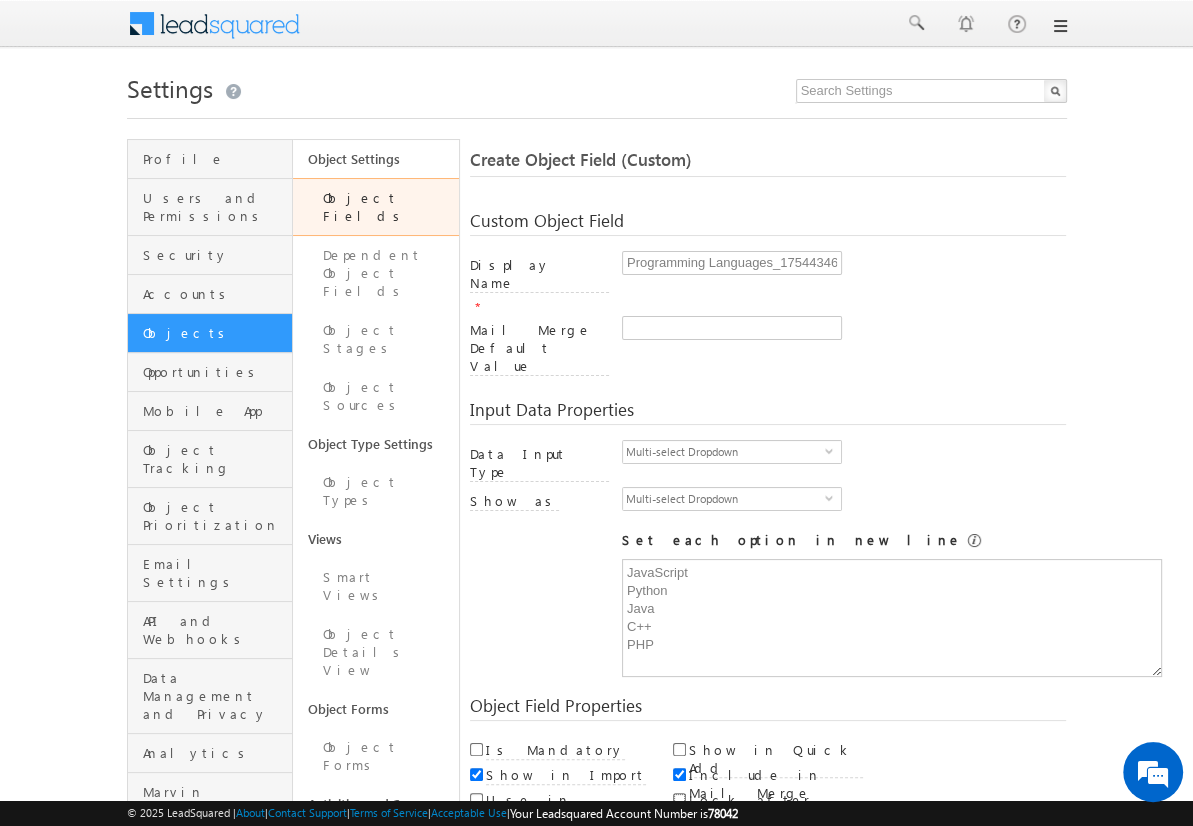 click on "Lock after Create" at bounding box center (679, 799) 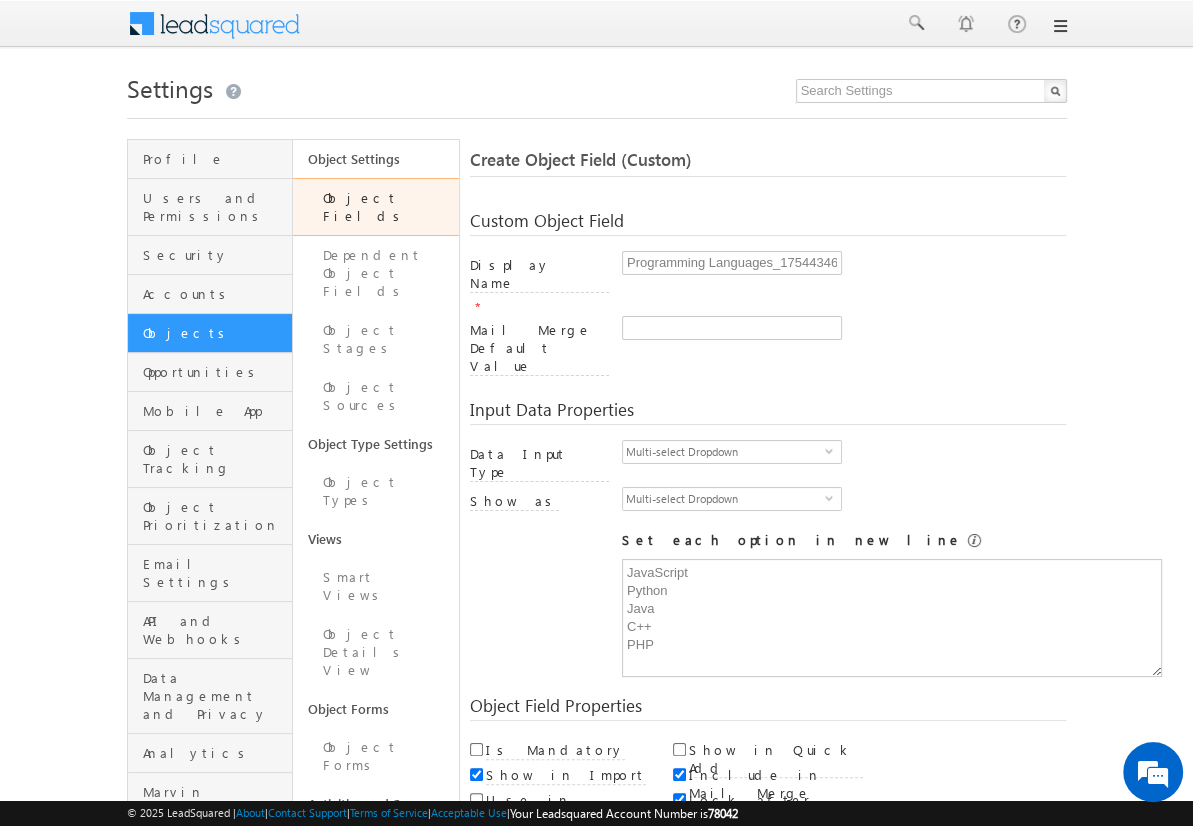 click on "Save and Add New" at bounding box center (548, 865) 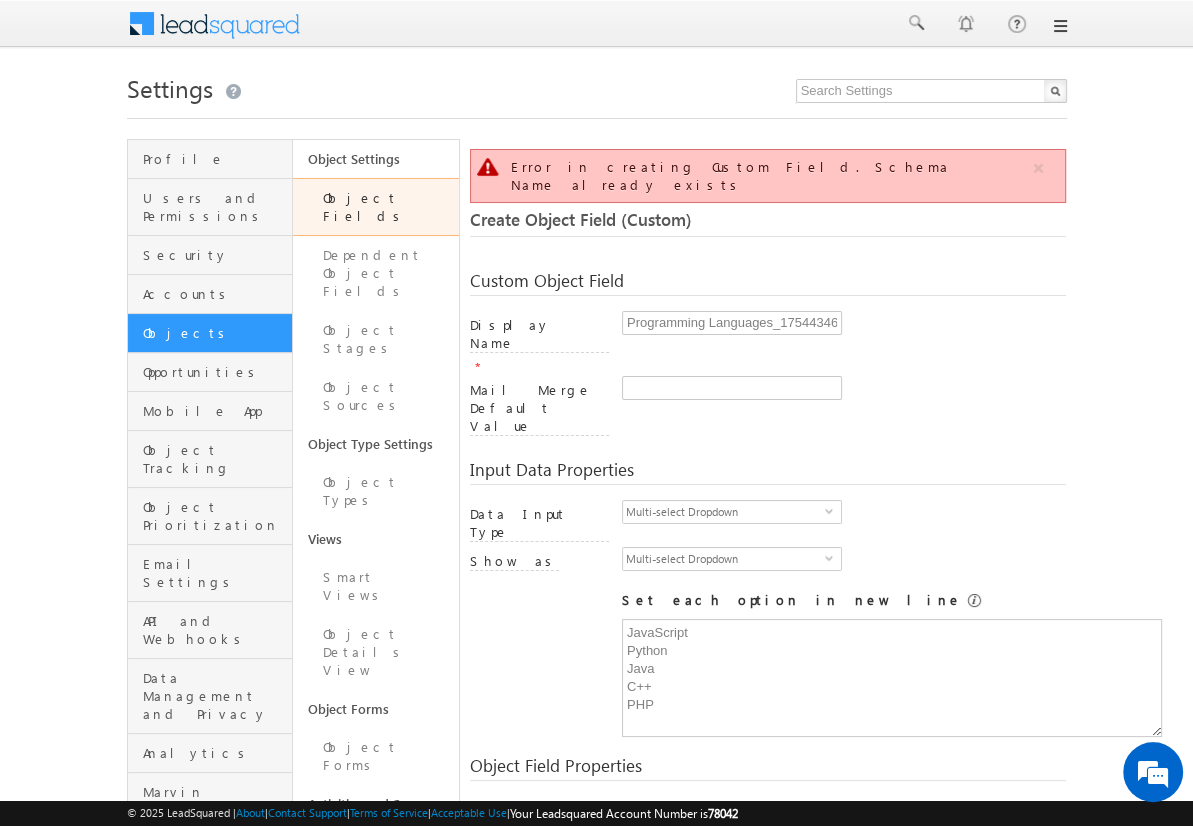 scroll, scrollTop: 149, scrollLeft: 0, axis: vertical 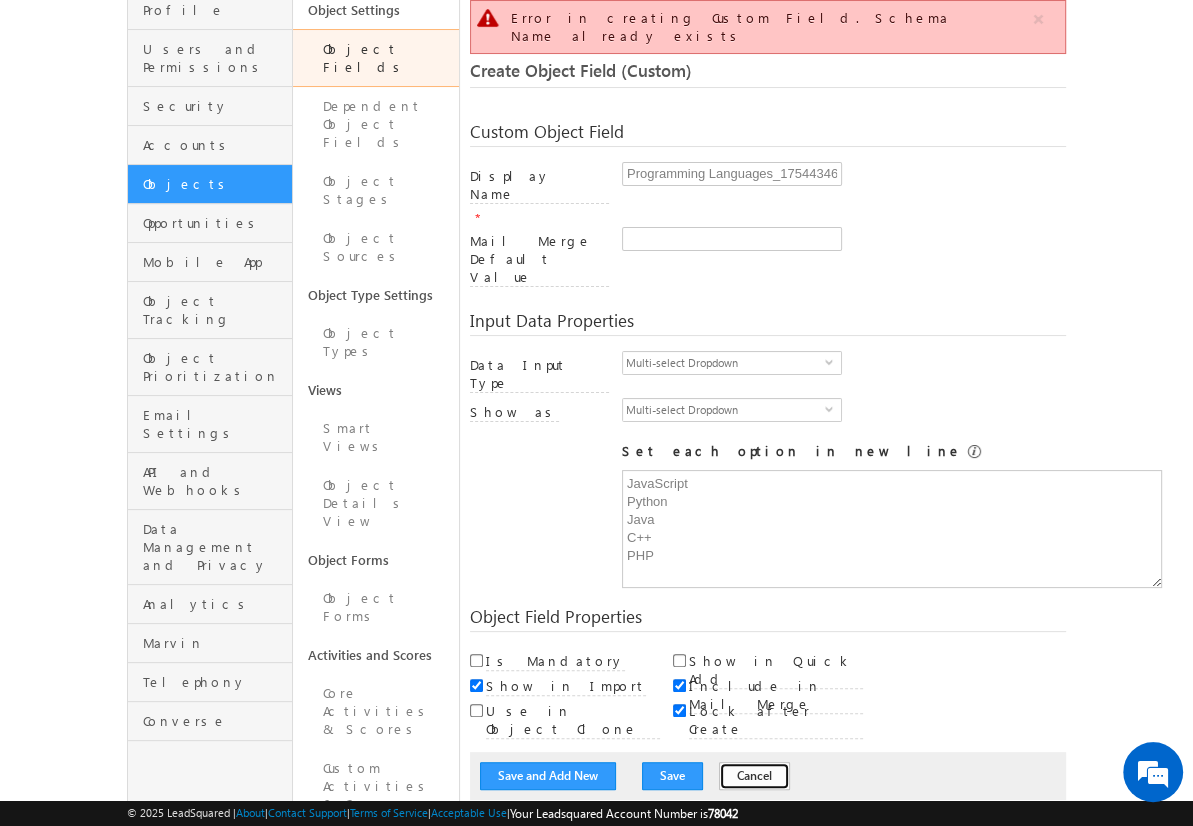 click on "Cancel" at bounding box center (754, 776) 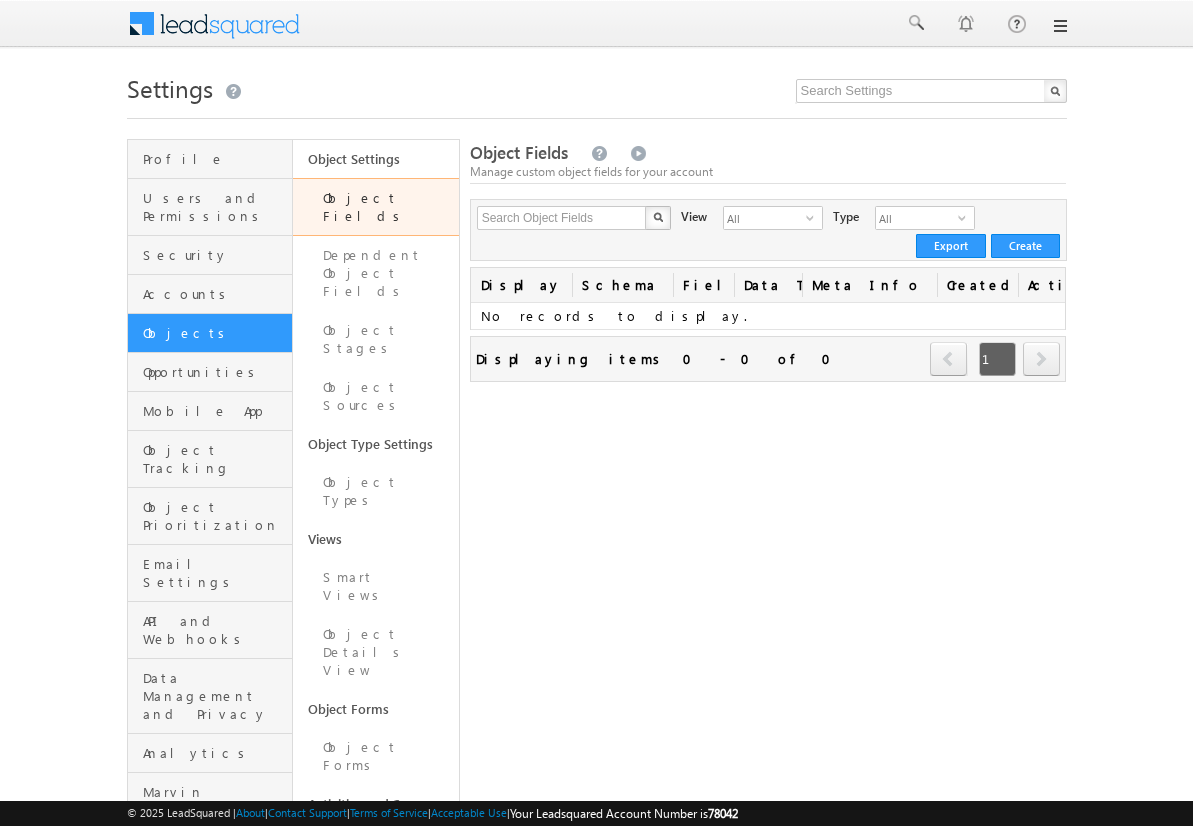 scroll, scrollTop: 0, scrollLeft: 0, axis: both 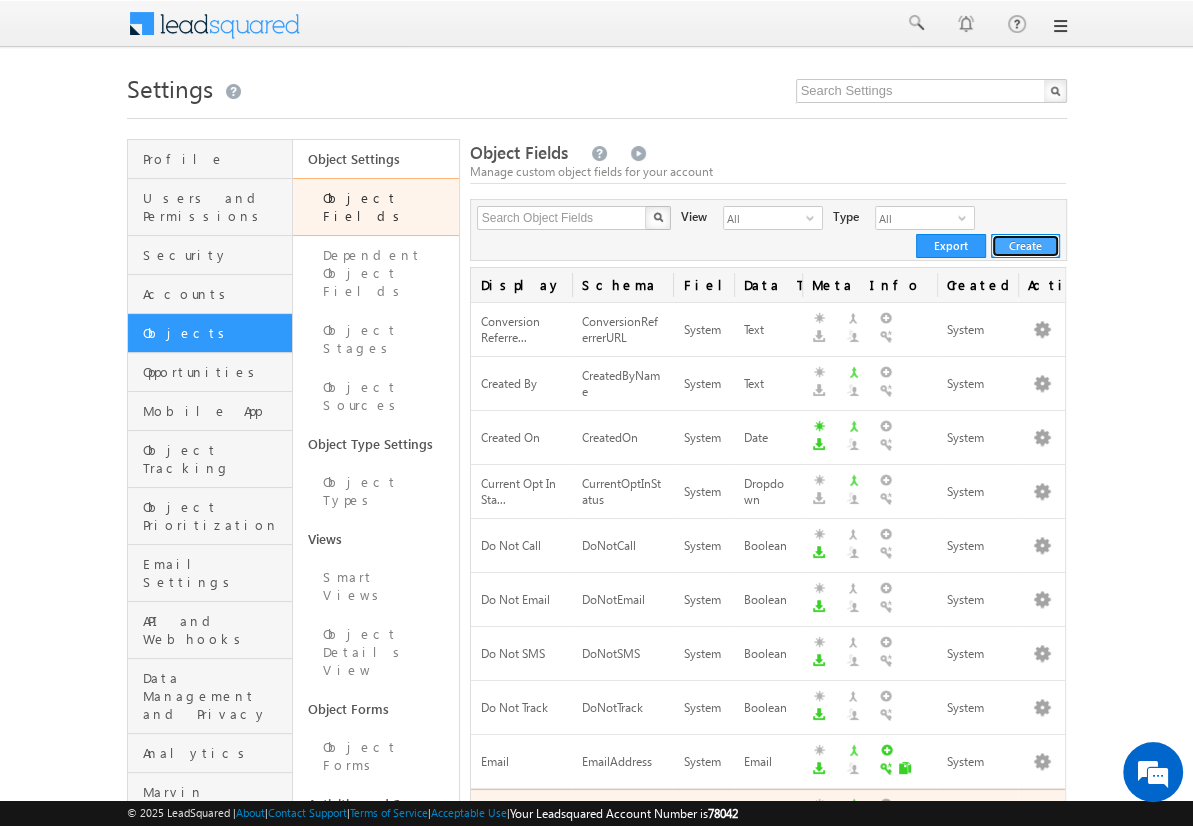 click on "Create" at bounding box center (1025, 246) 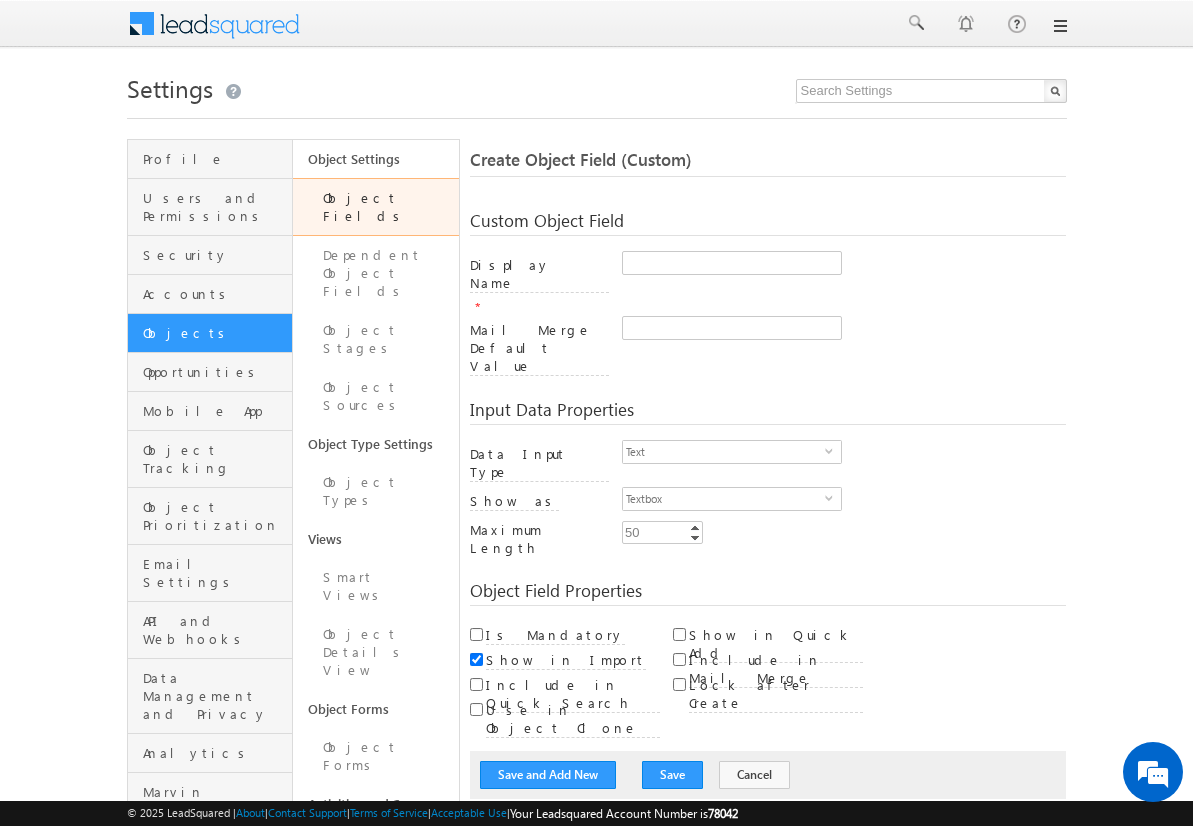 scroll, scrollTop: 0, scrollLeft: 0, axis: both 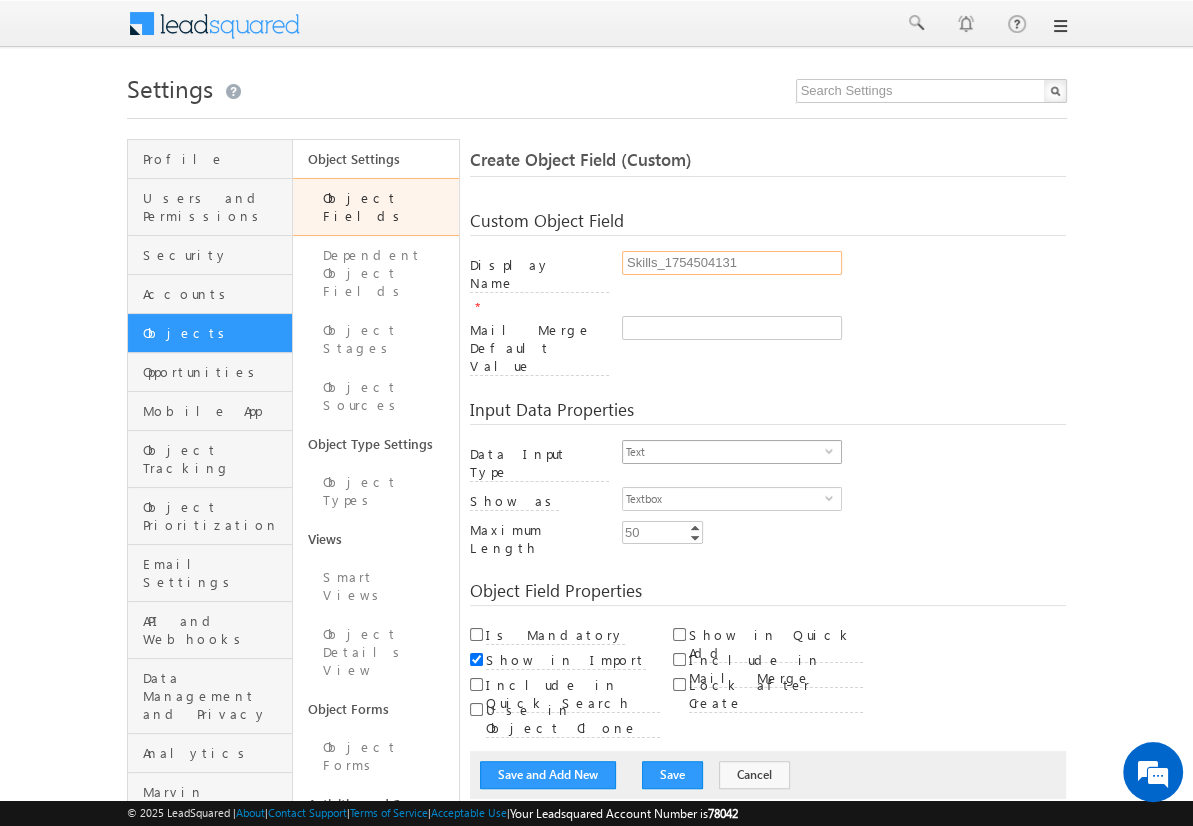 type on "Skills_1754504131" 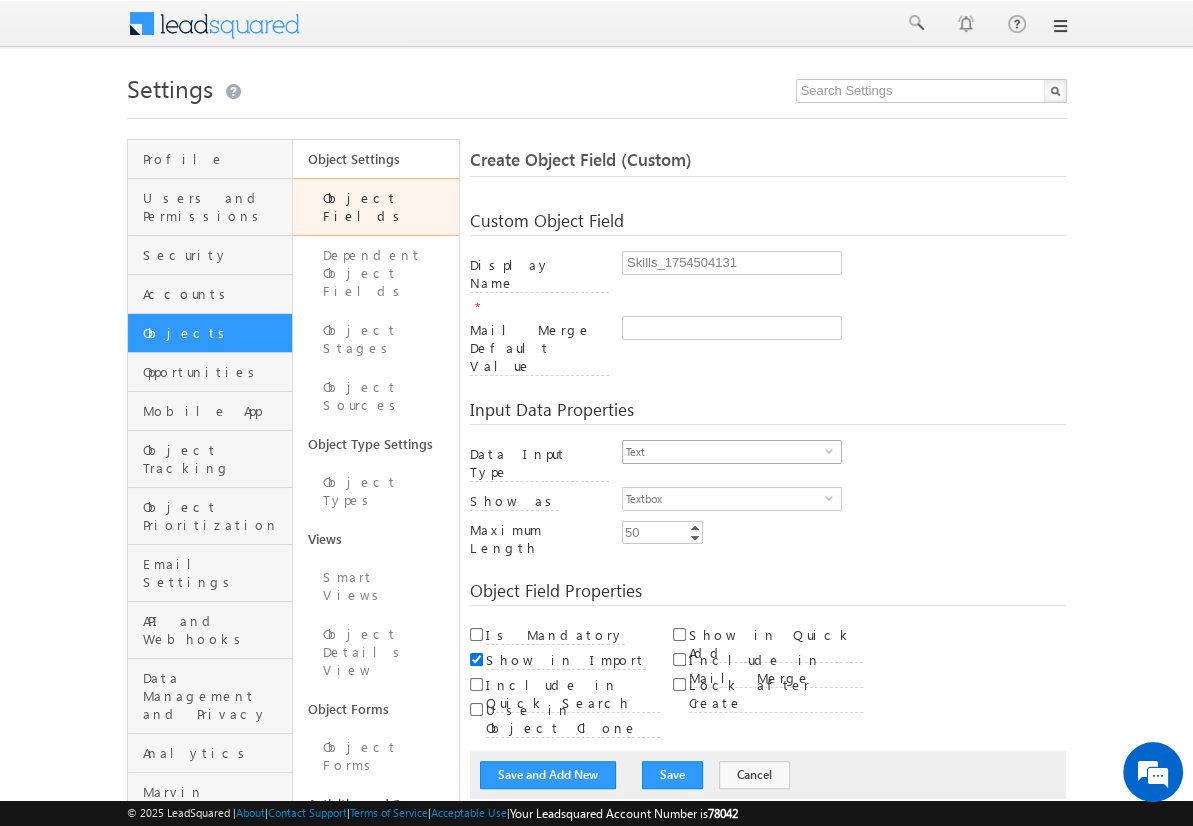 click on "Text" at bounding box center (724, 452) 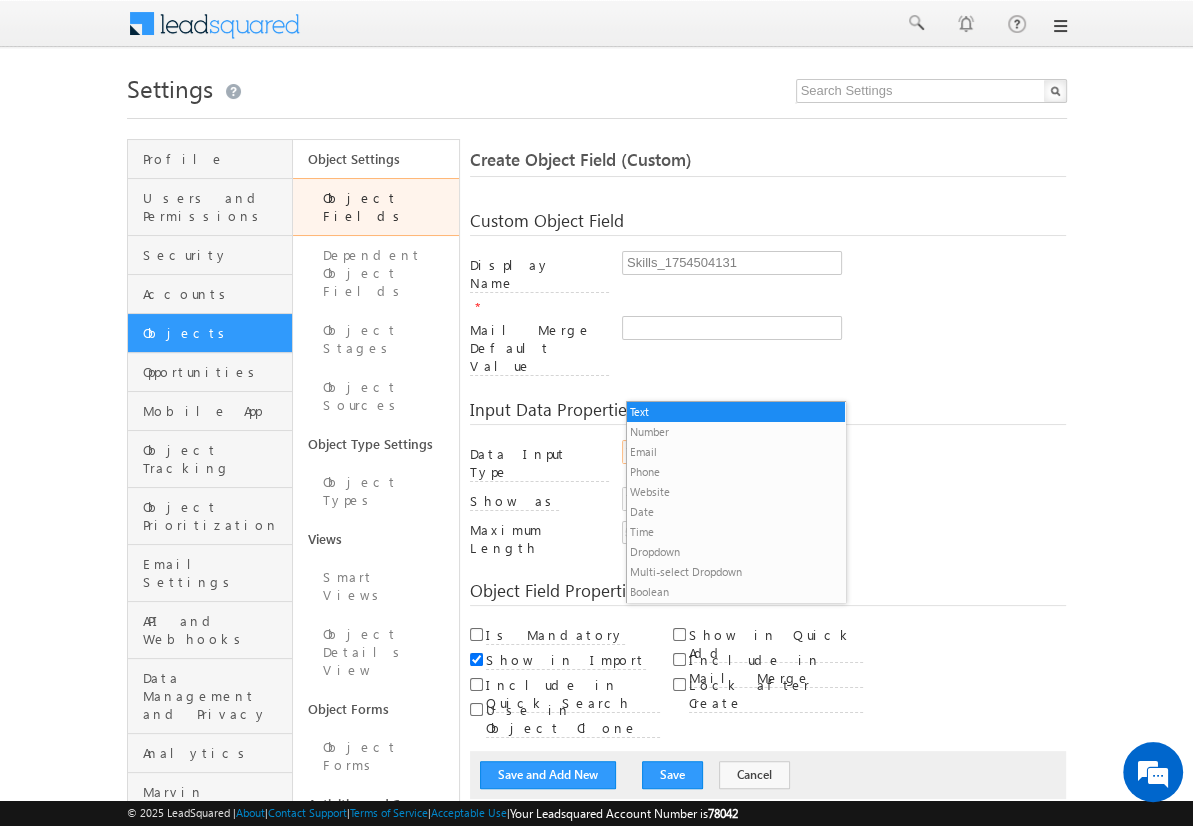 click on "Multi-select Dropdown" at bounding box center [736, 572] 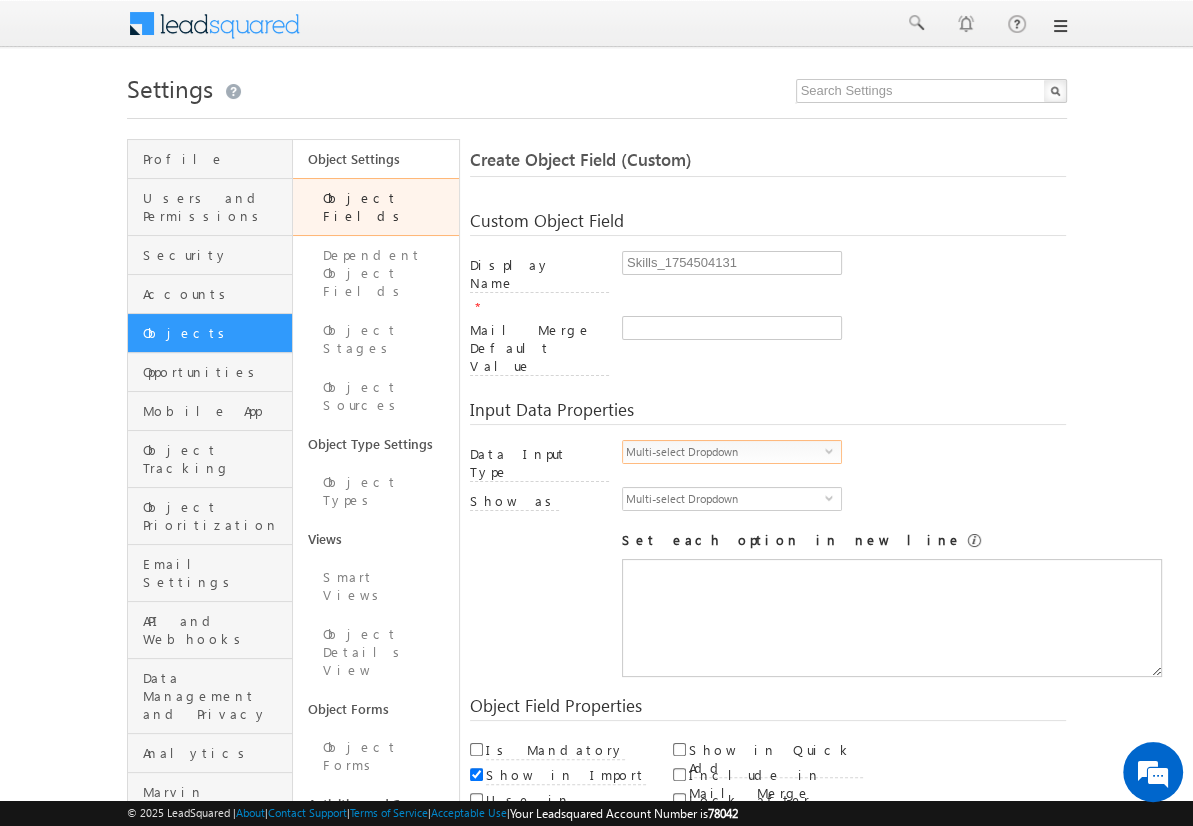 scroll, scrollTop: 0, scrollLeft: 0, axis: both 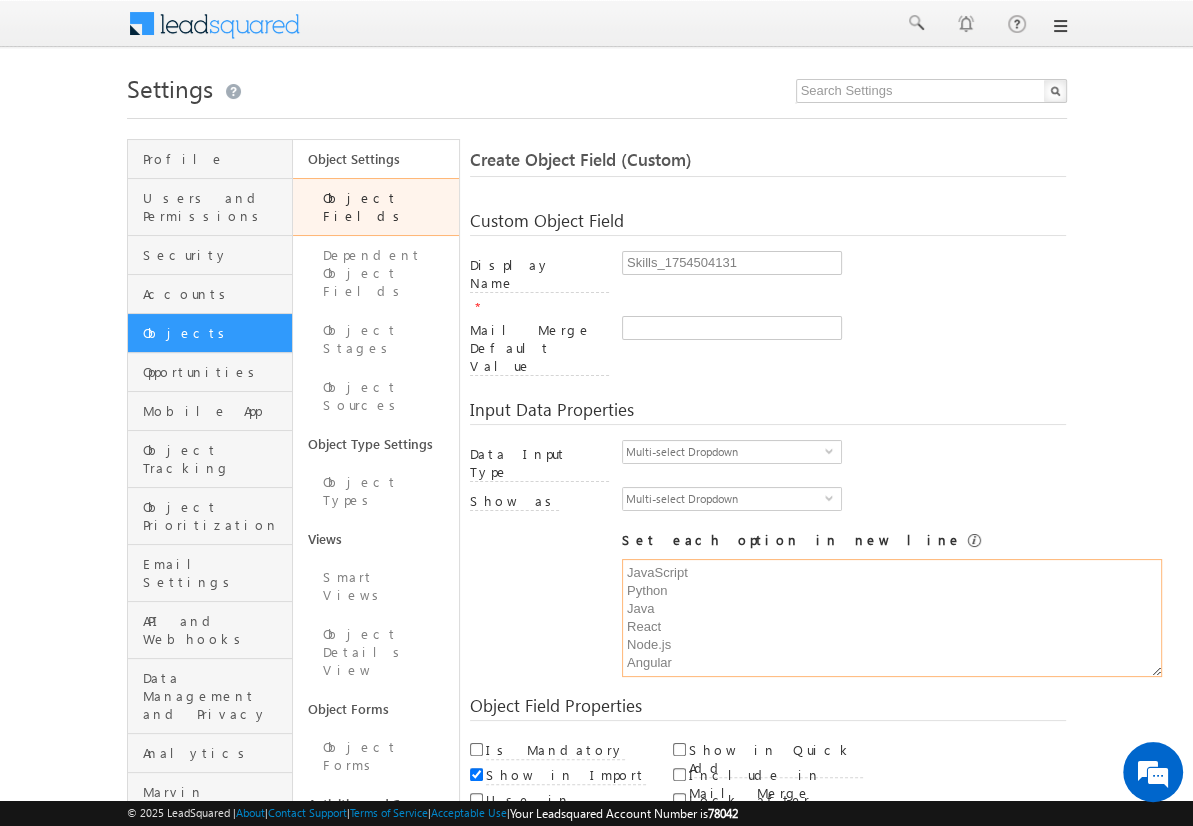 type on "JavaScript
Python
Java
React
Node.js
Angular" 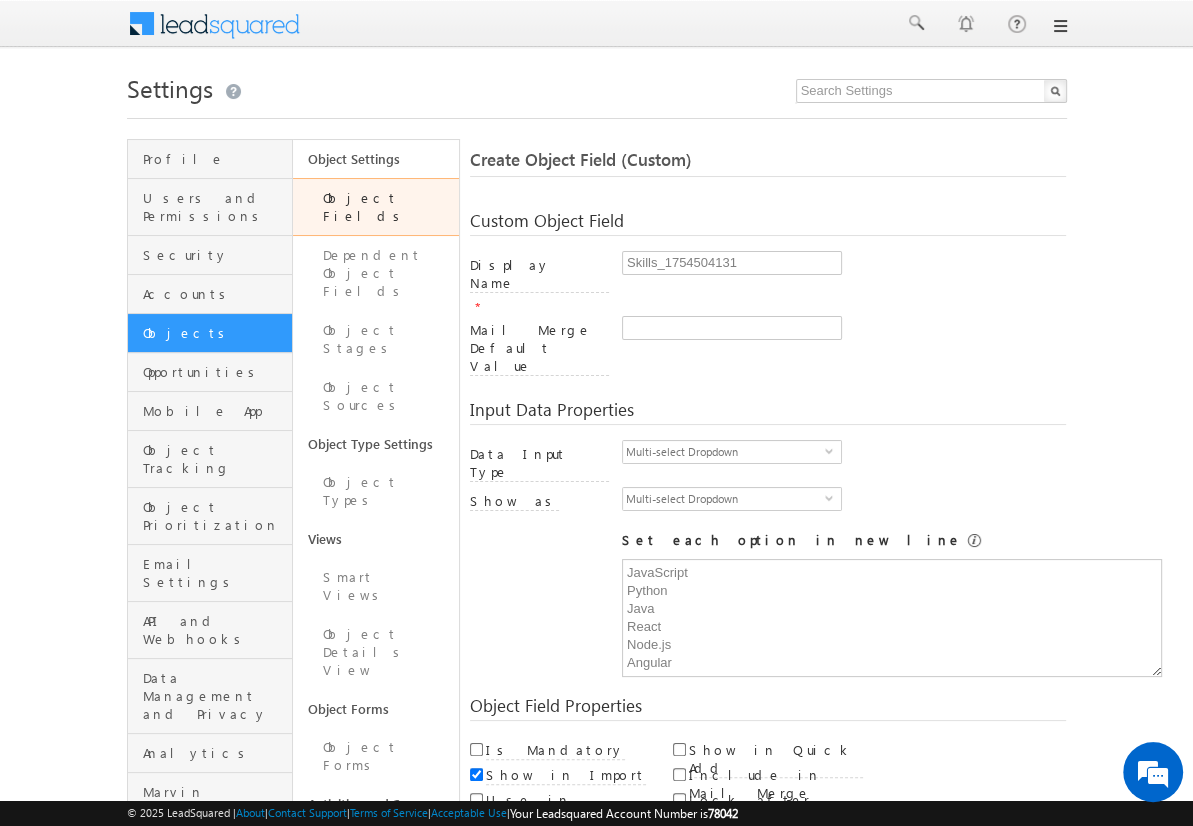 click on "Save and Add New" at bounding box center (548, 865) 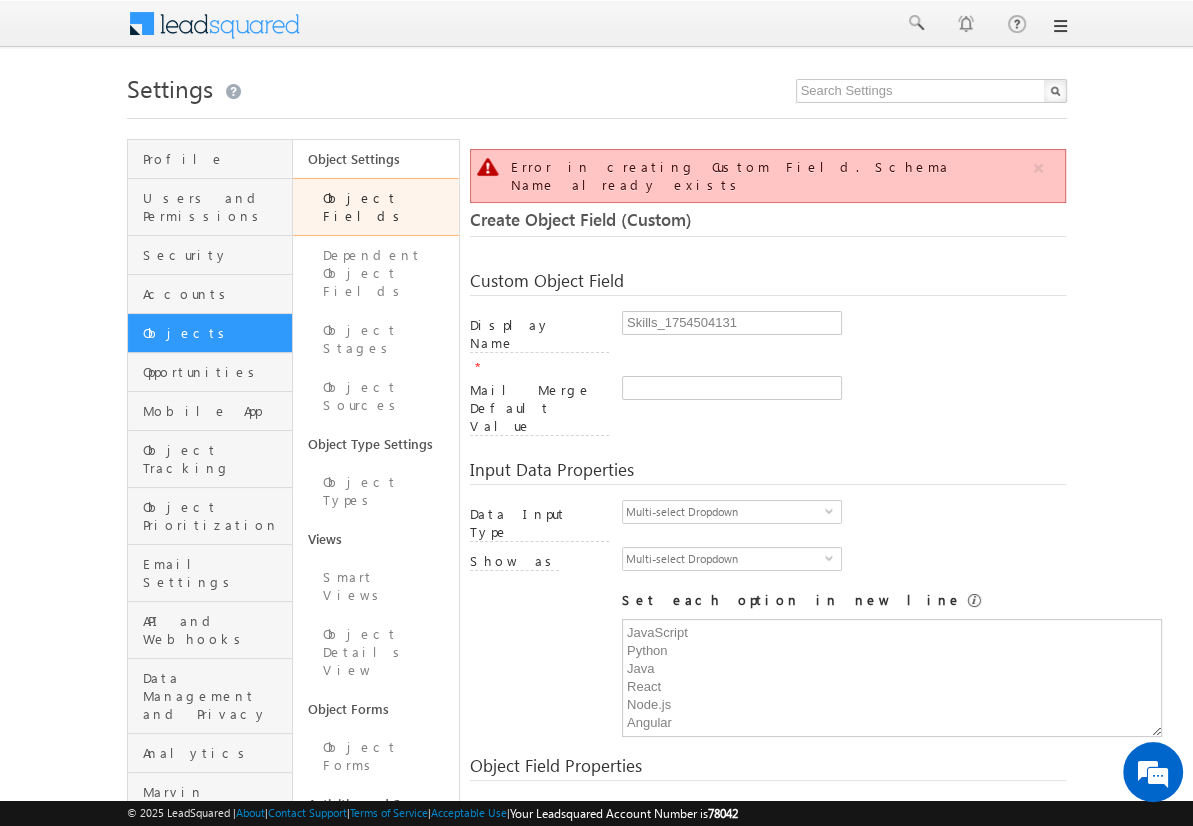 scroll, scrollTop: 149, scrollLeft: 0, axis: vertical 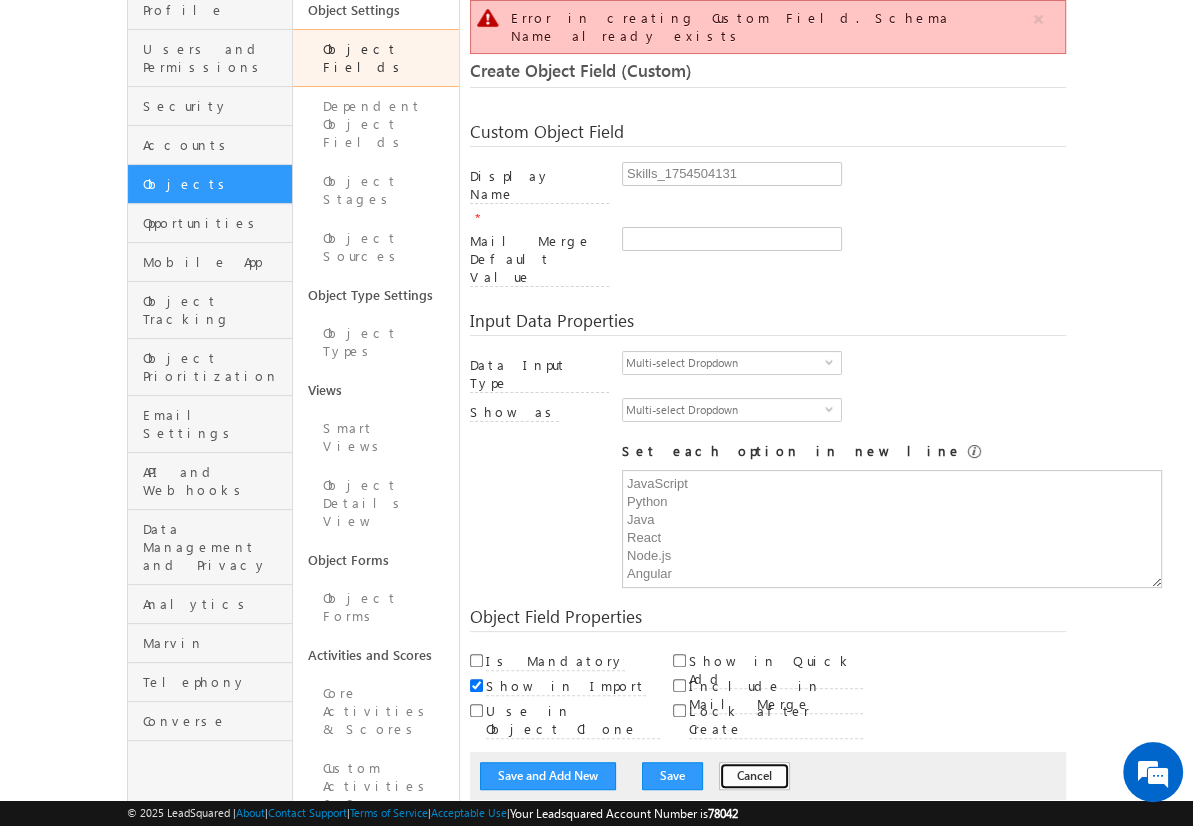 click on "Cancel" at bounding box center [754, 776] 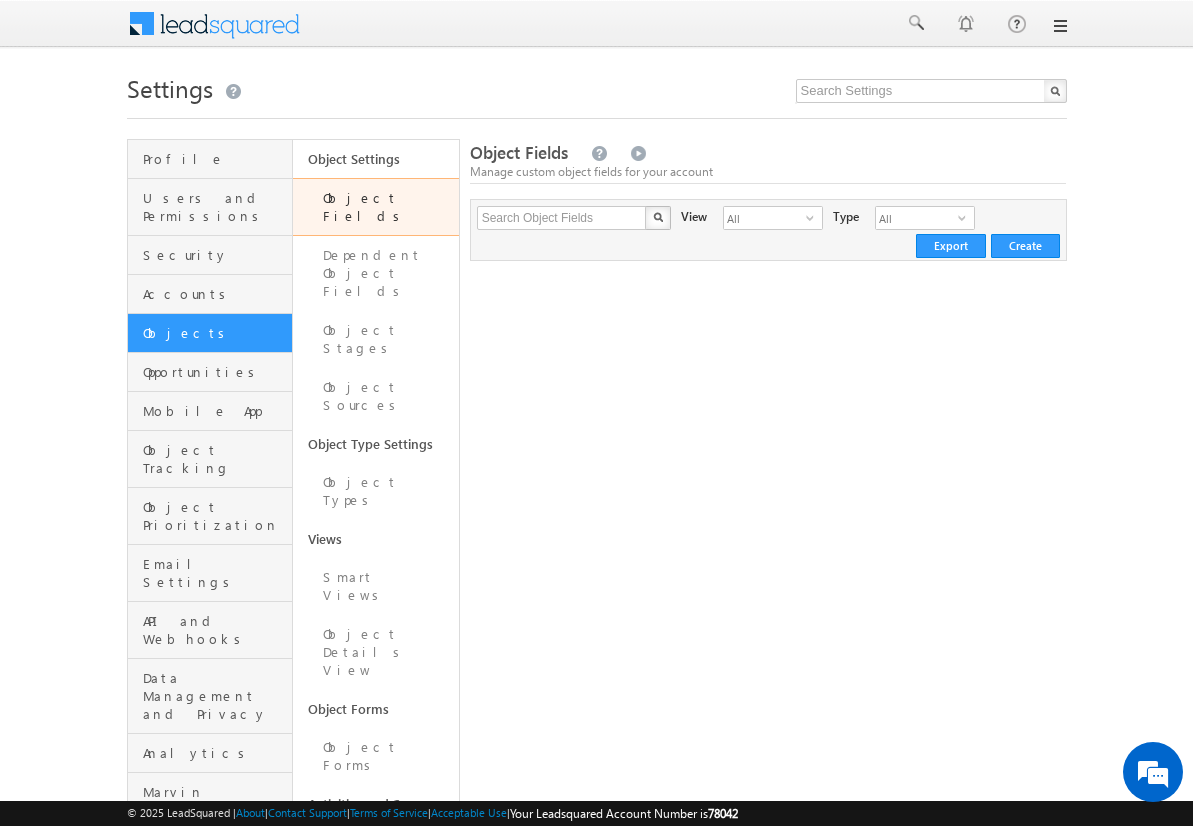 scroll, scrollTop: 0, scrollLeft: 0, axis: both 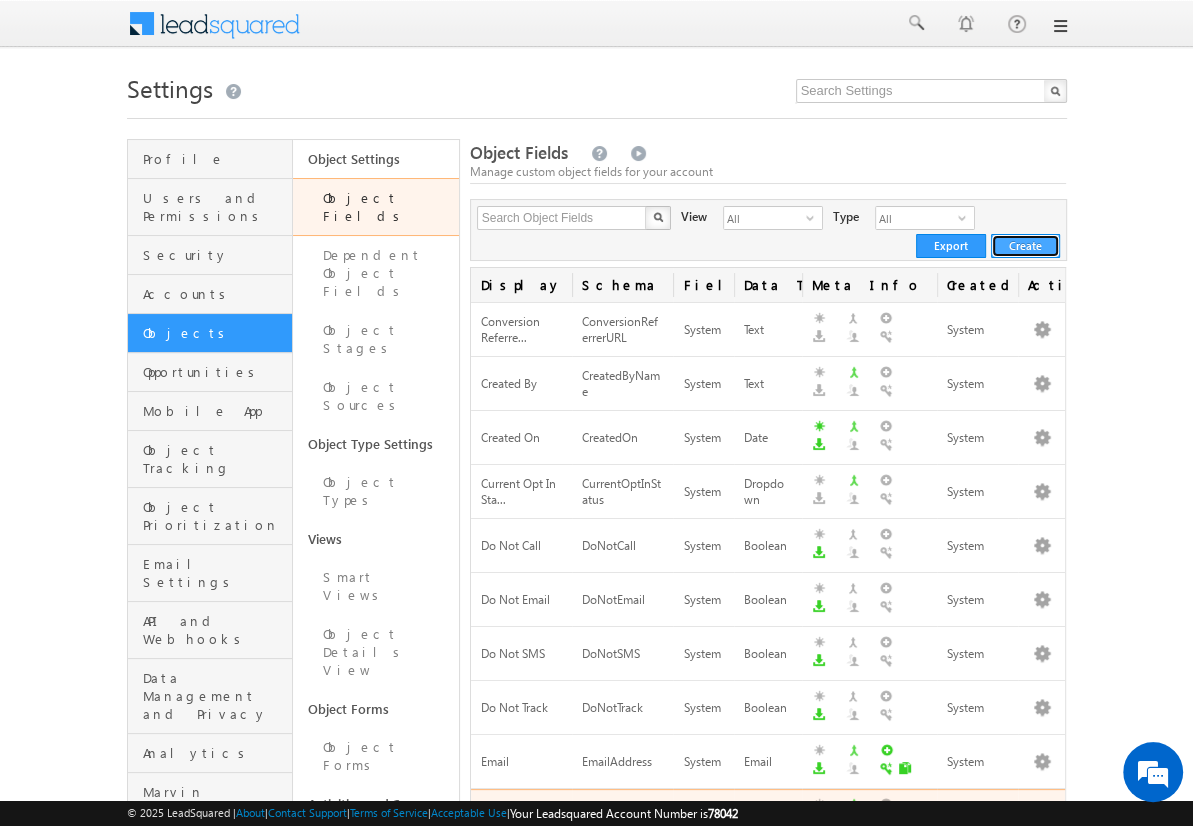 click on "Create" at bounding box center (1025, 246) 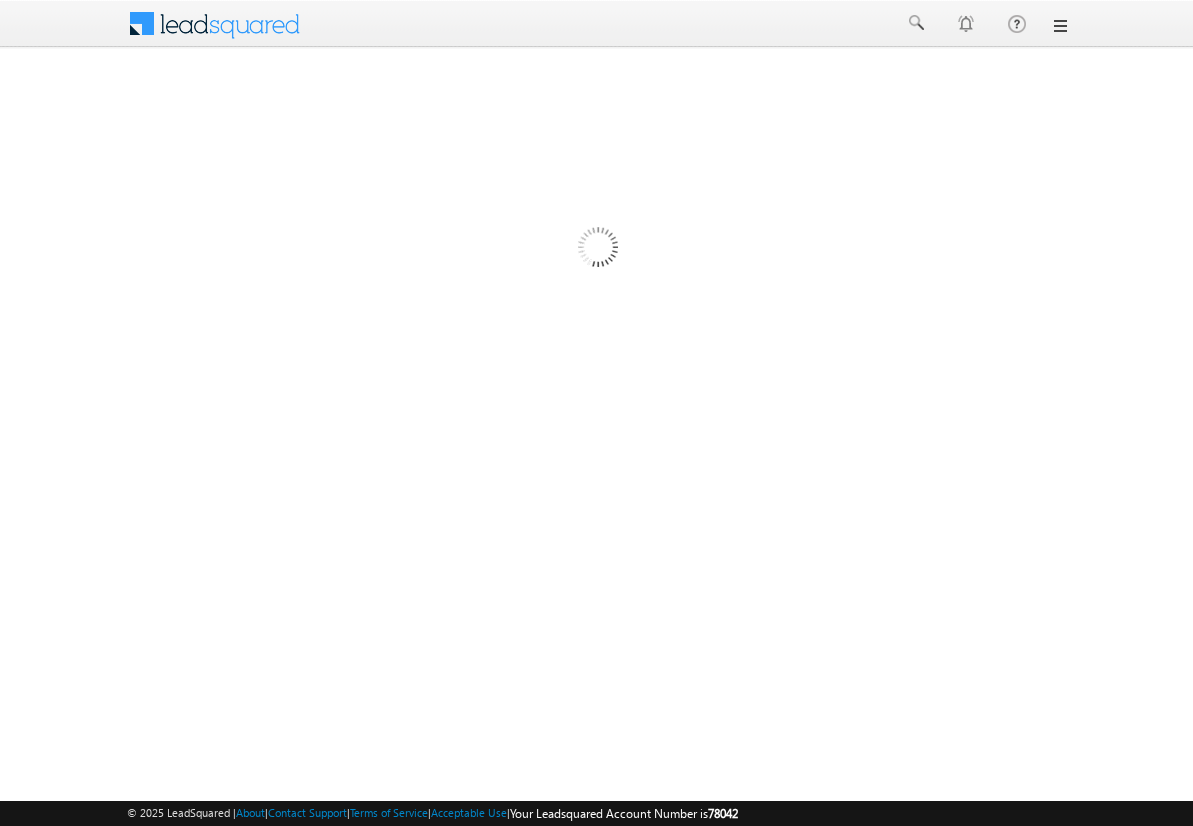 scroll, scrollTop: 0, scrollLeft: 0, axis: both 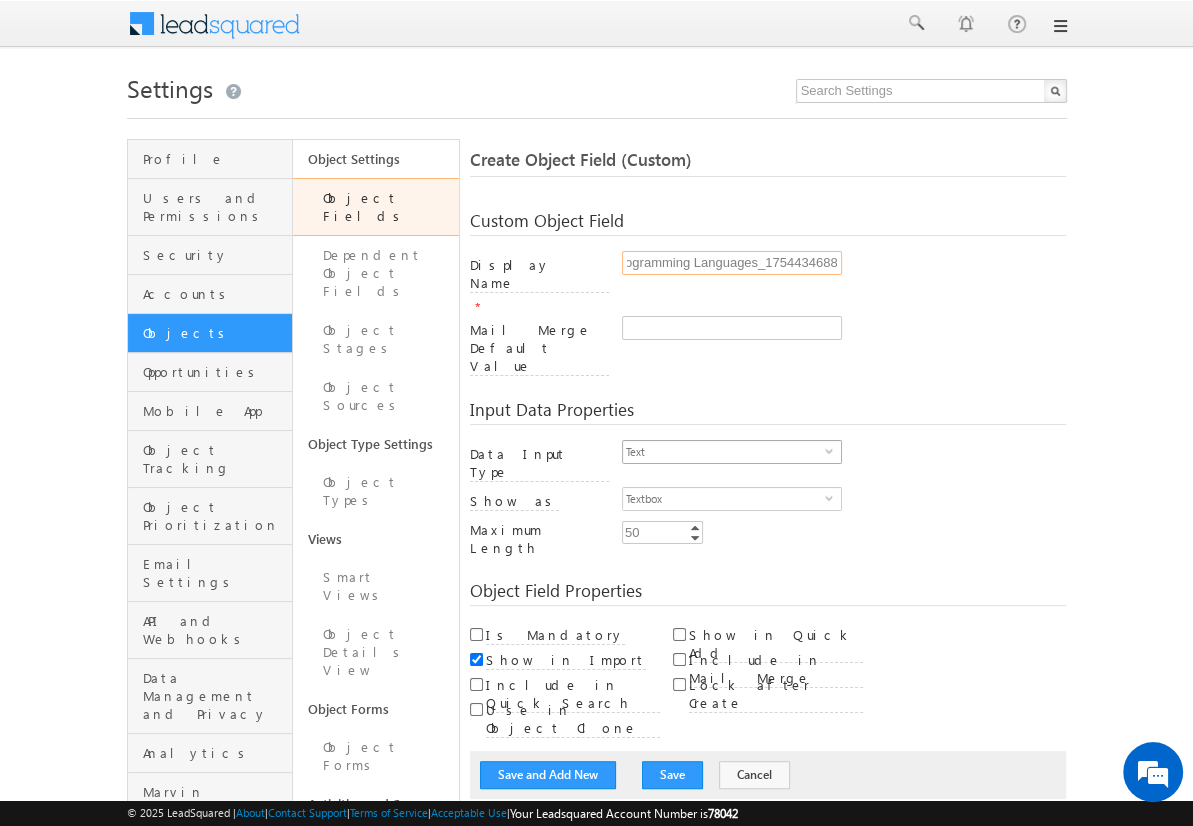 type on "Programming Languages_1754434688" 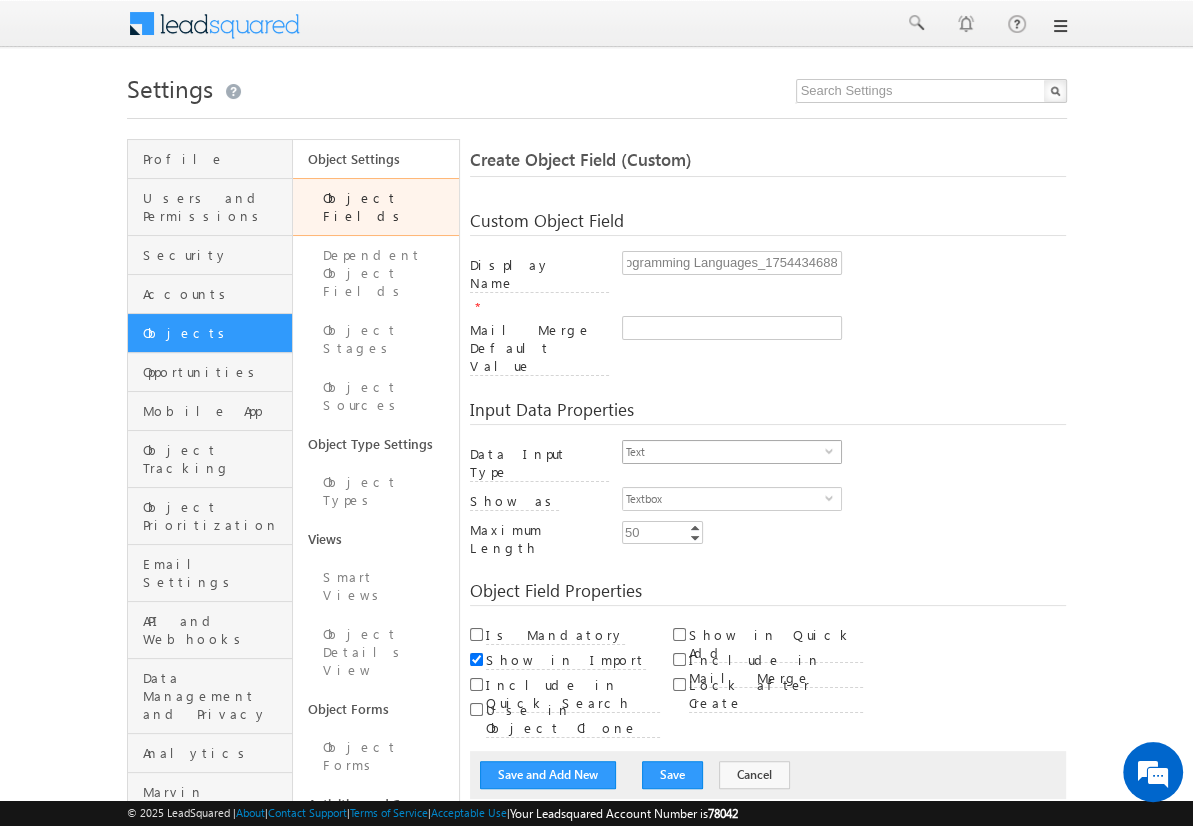 click on "Text" at bounding box center [724, 452] 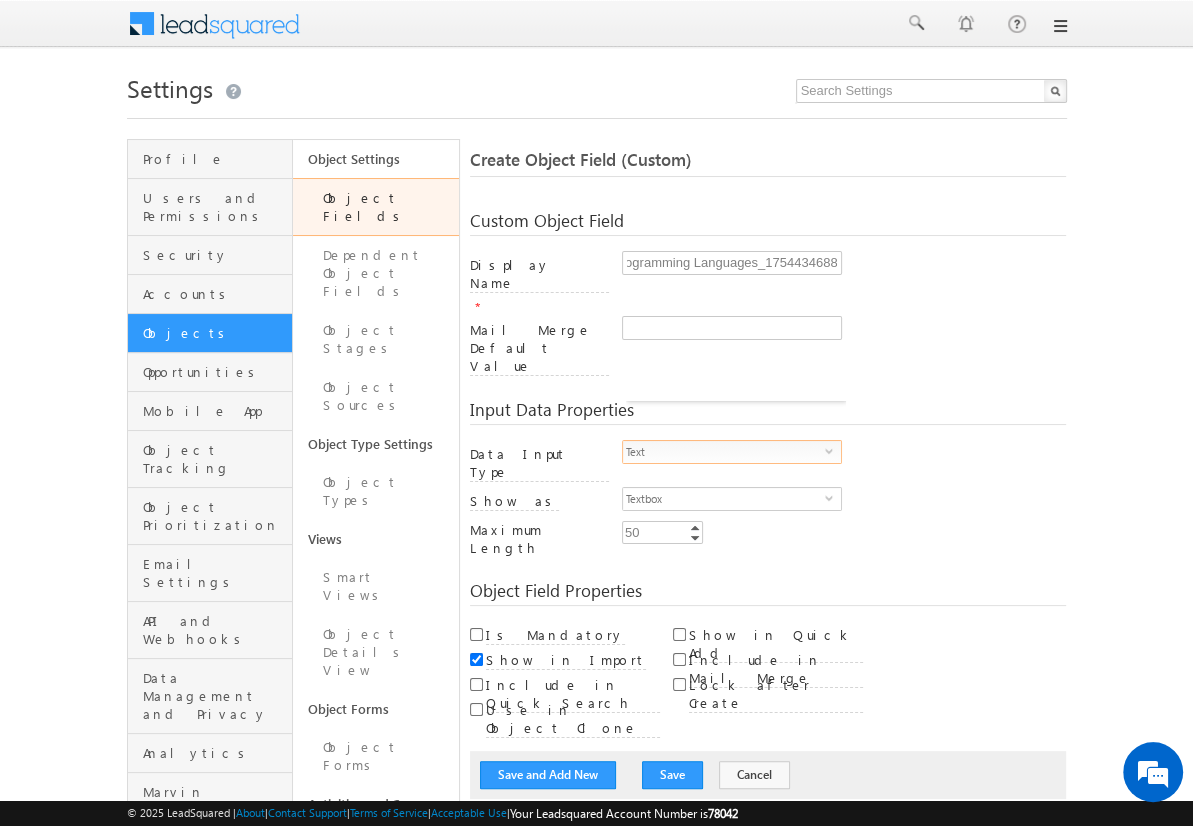 scroll, scrollTop: 0, scrollLeft: 0, axis: both 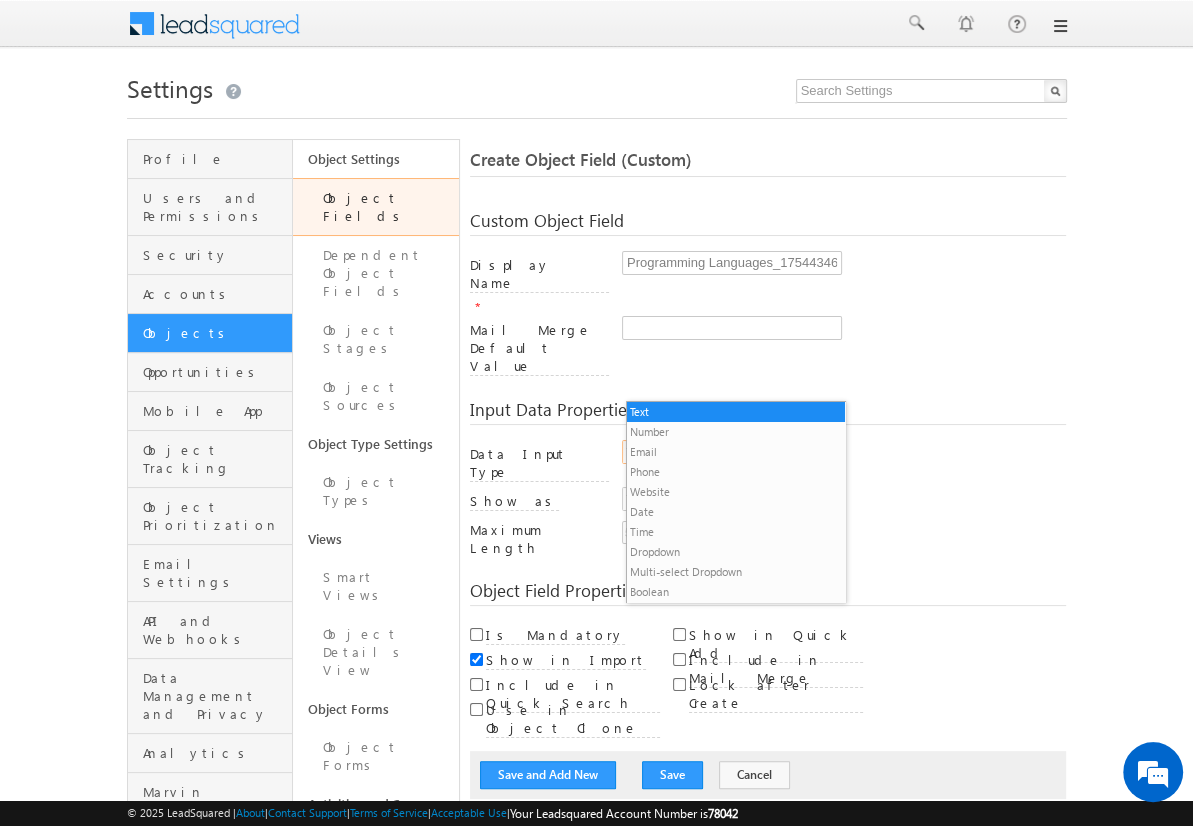 click on "Multi-select Dropdown" at bounding box center [736, 572] 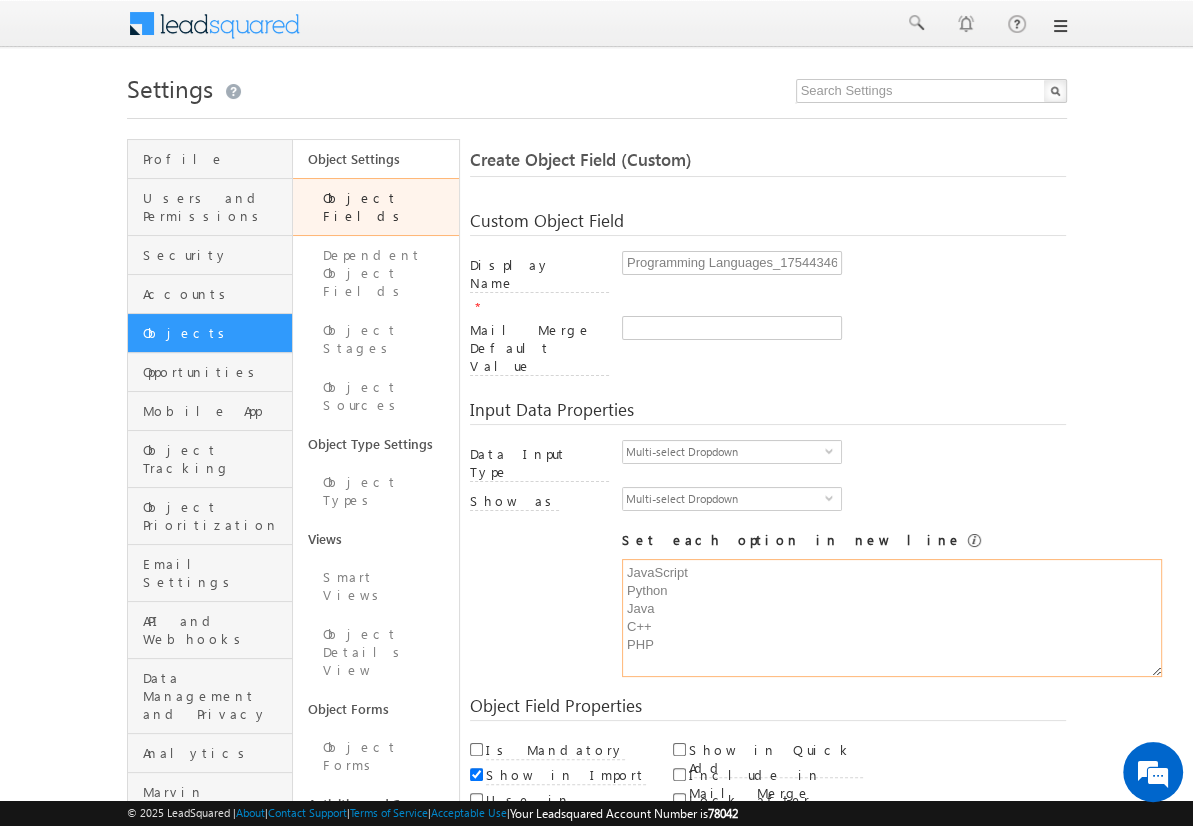 type on "JavaScript
Python
Java
C++
PHP" 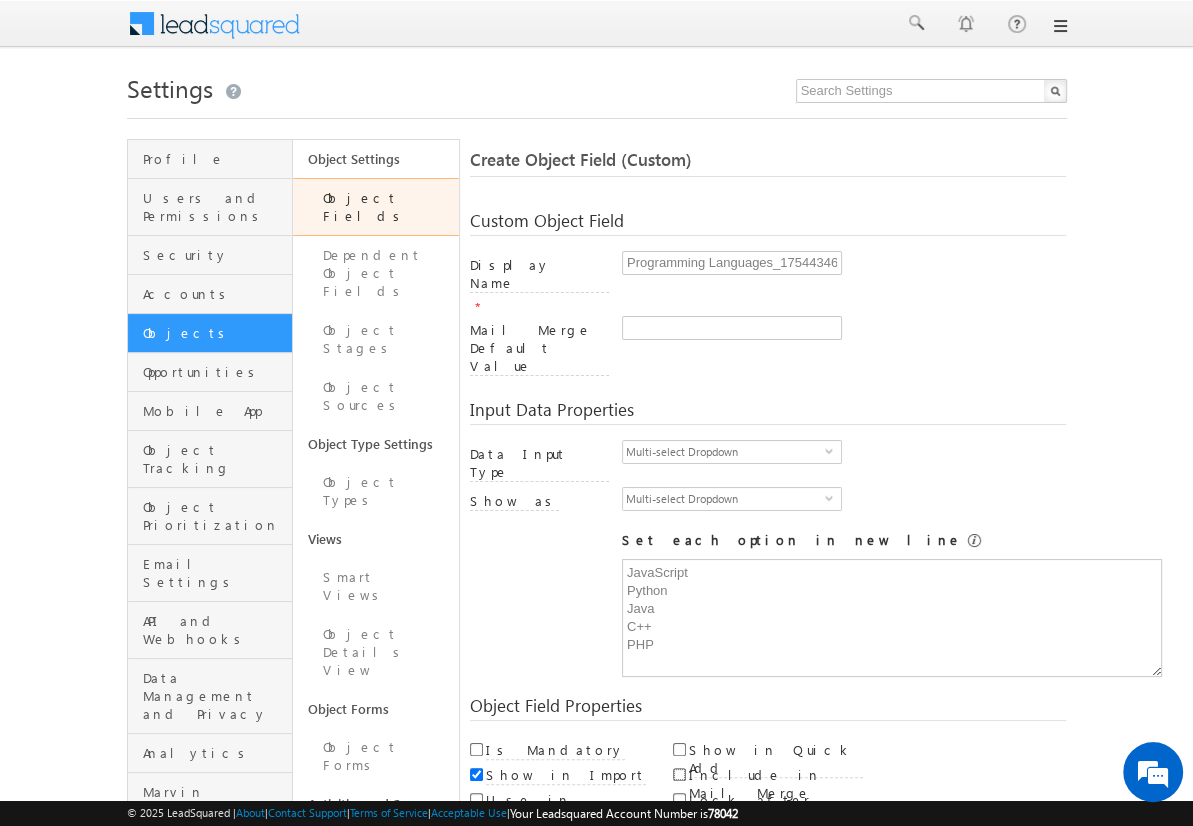 click on "Include in Mail Merge" at bounding box center (679, 774) 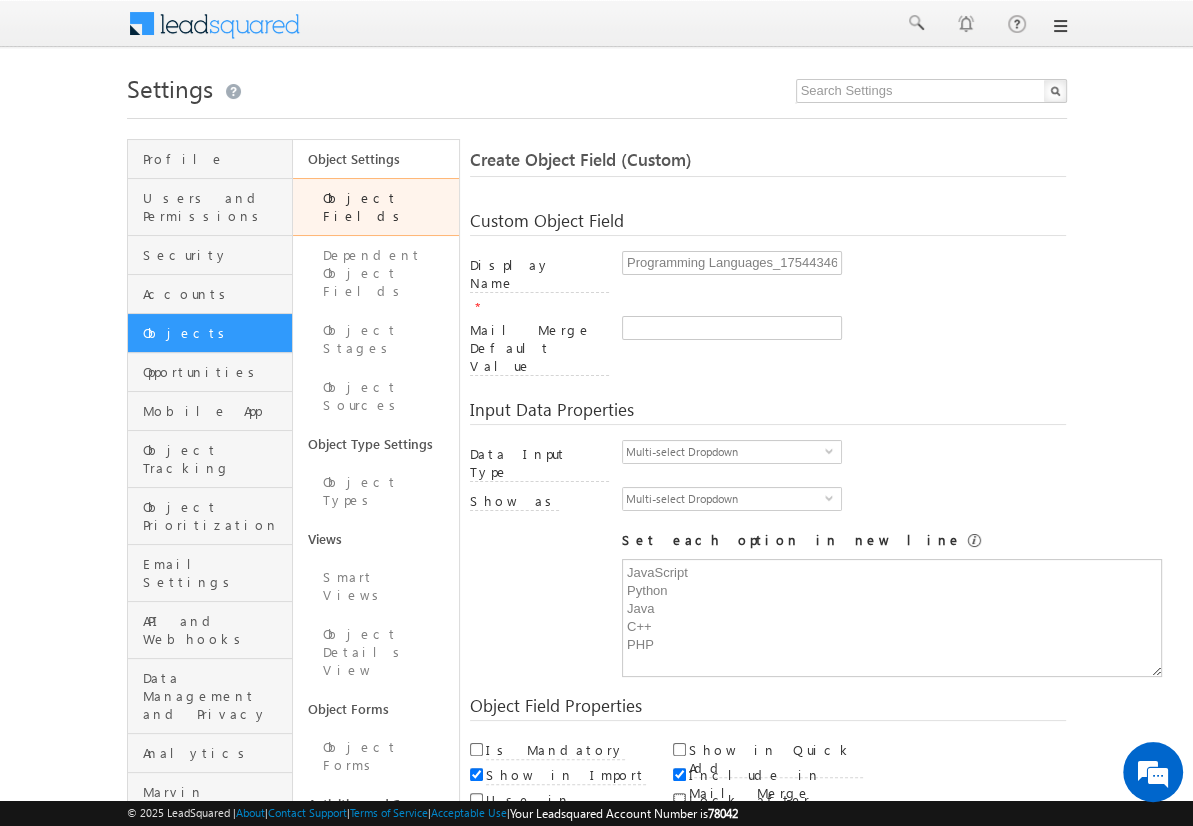 click on "Lock after Create" at bounding box center (679, 799) 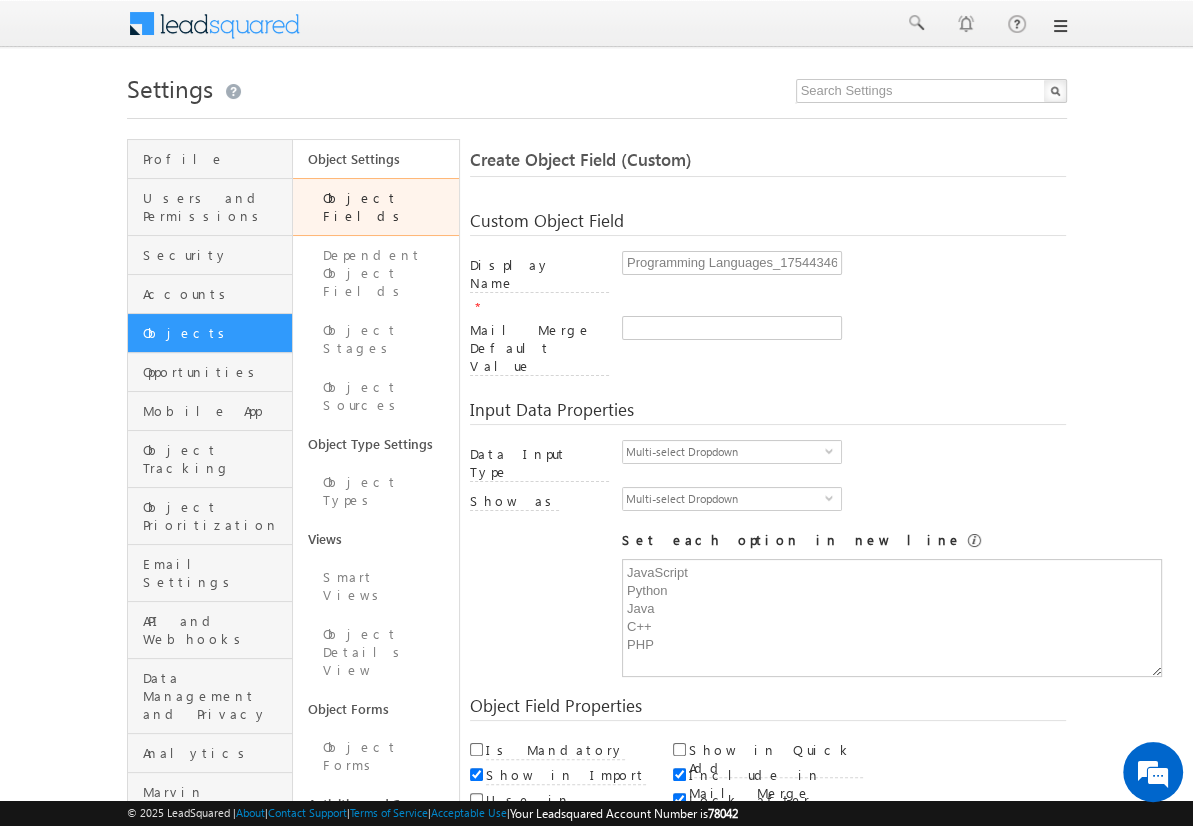 click on "Save and Add New" at bounding box center [548, 865] 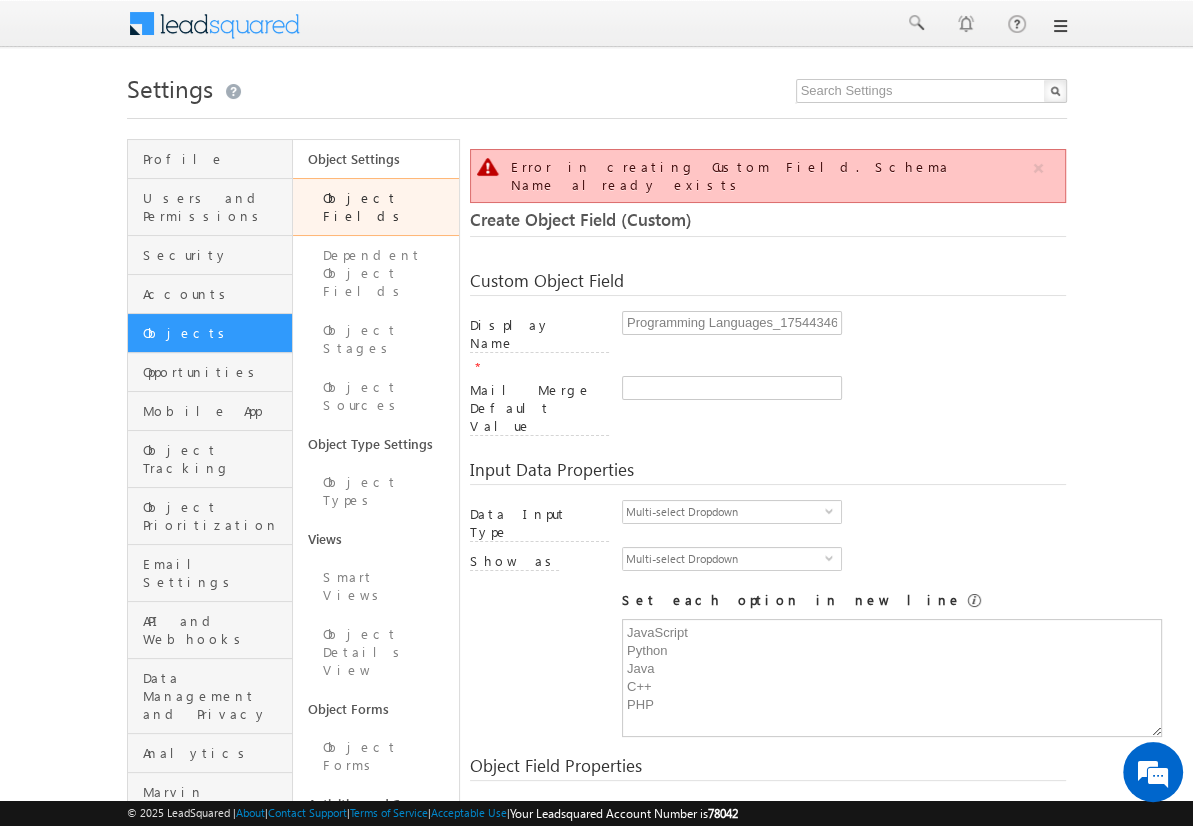 scroll, scrollTop: 149, scrollLeft: 0, axis: vertical 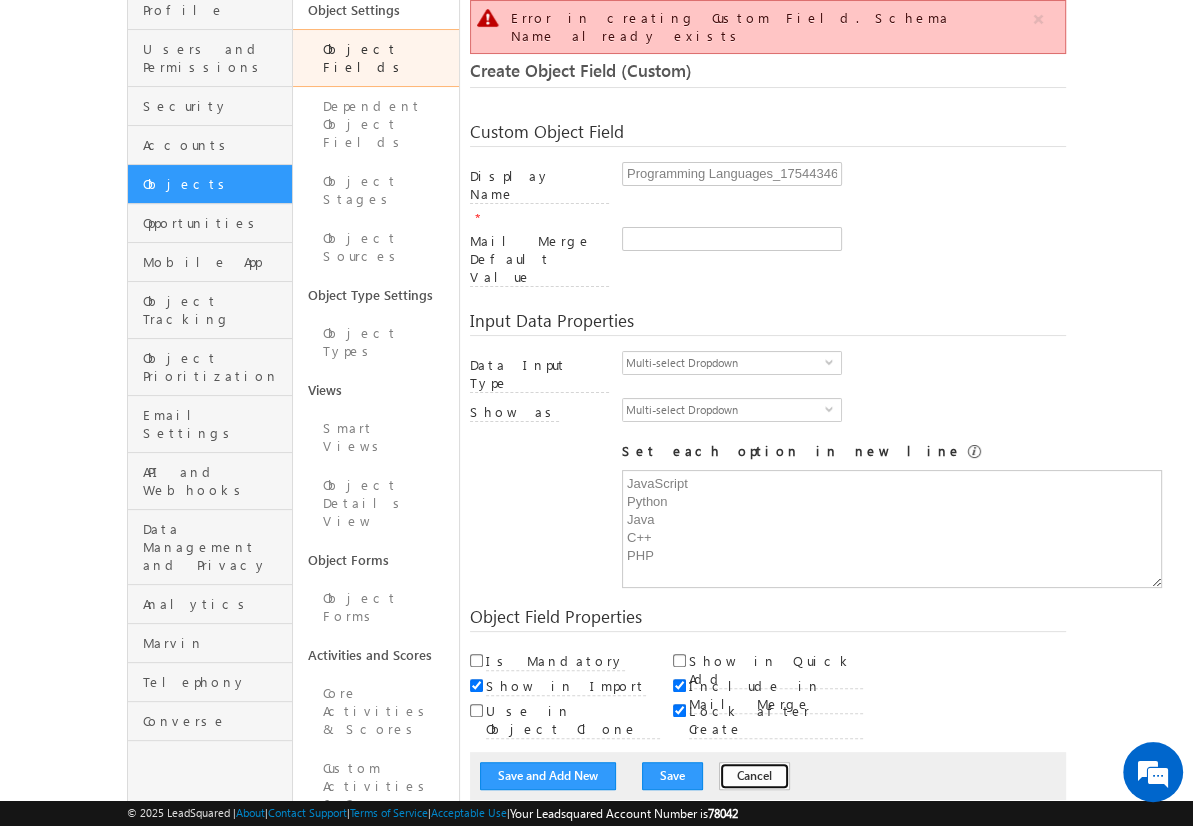 click on "Cancel" at bounding box center [754, 776] 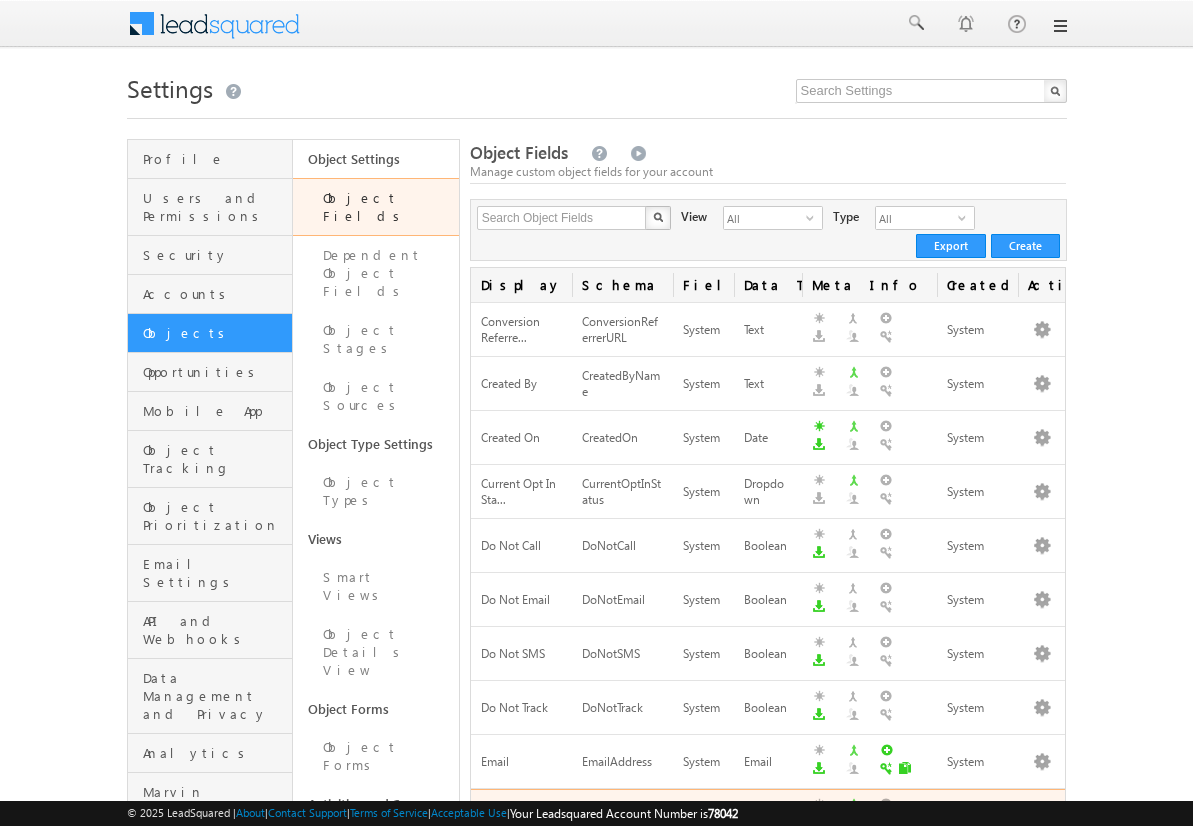 scroll, scrollTop: 0, scrollLeft: 0, axis: both 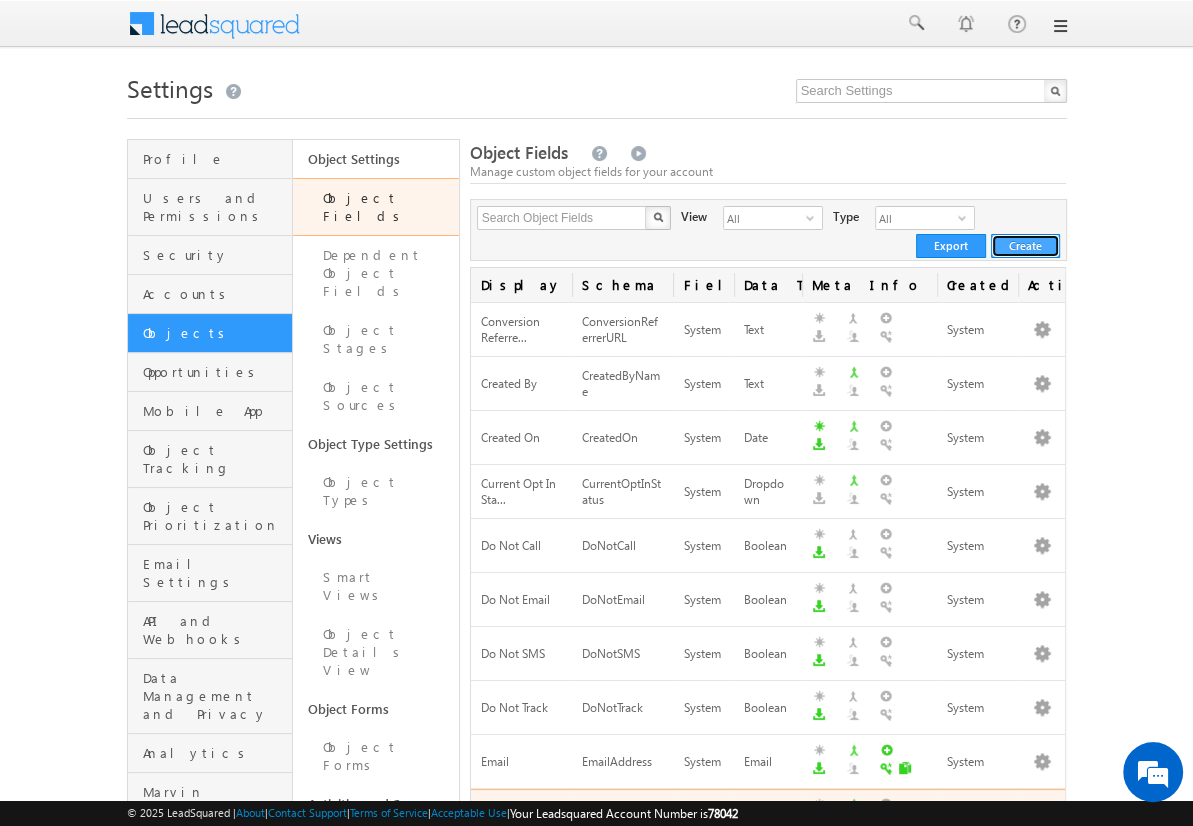 click on "Create" at bounding box center (1025, 246) 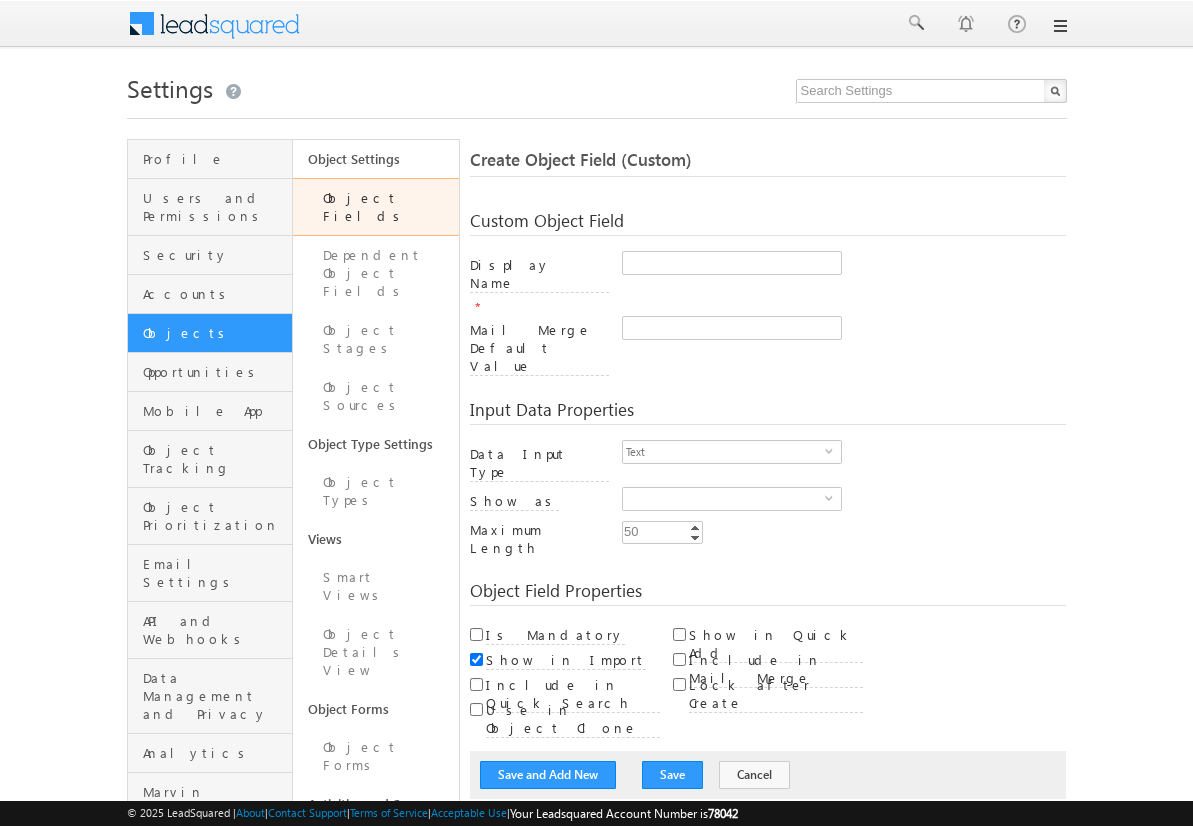 scroll, scrollTop: 0, scrollLeft: 0, axis: both 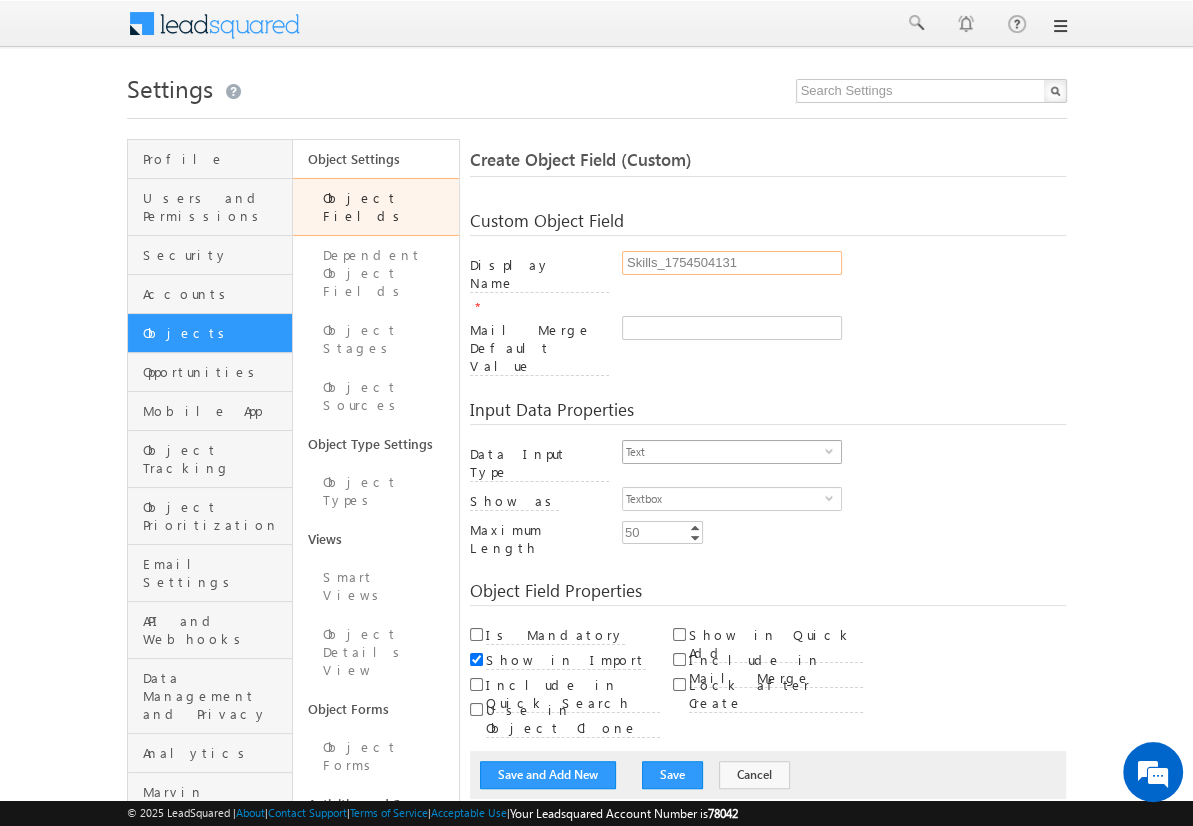 type on "Skills_1754504131" 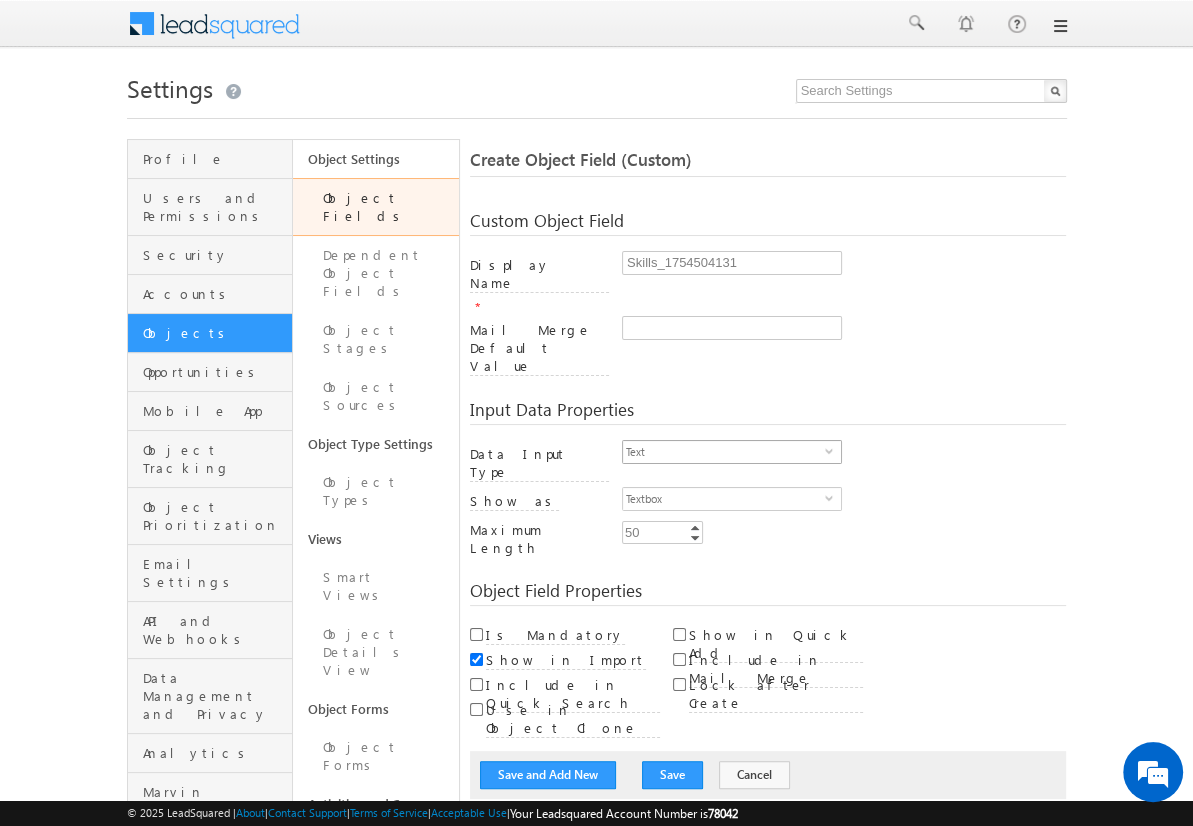 click on "Text" at bounding box center (724, 452) 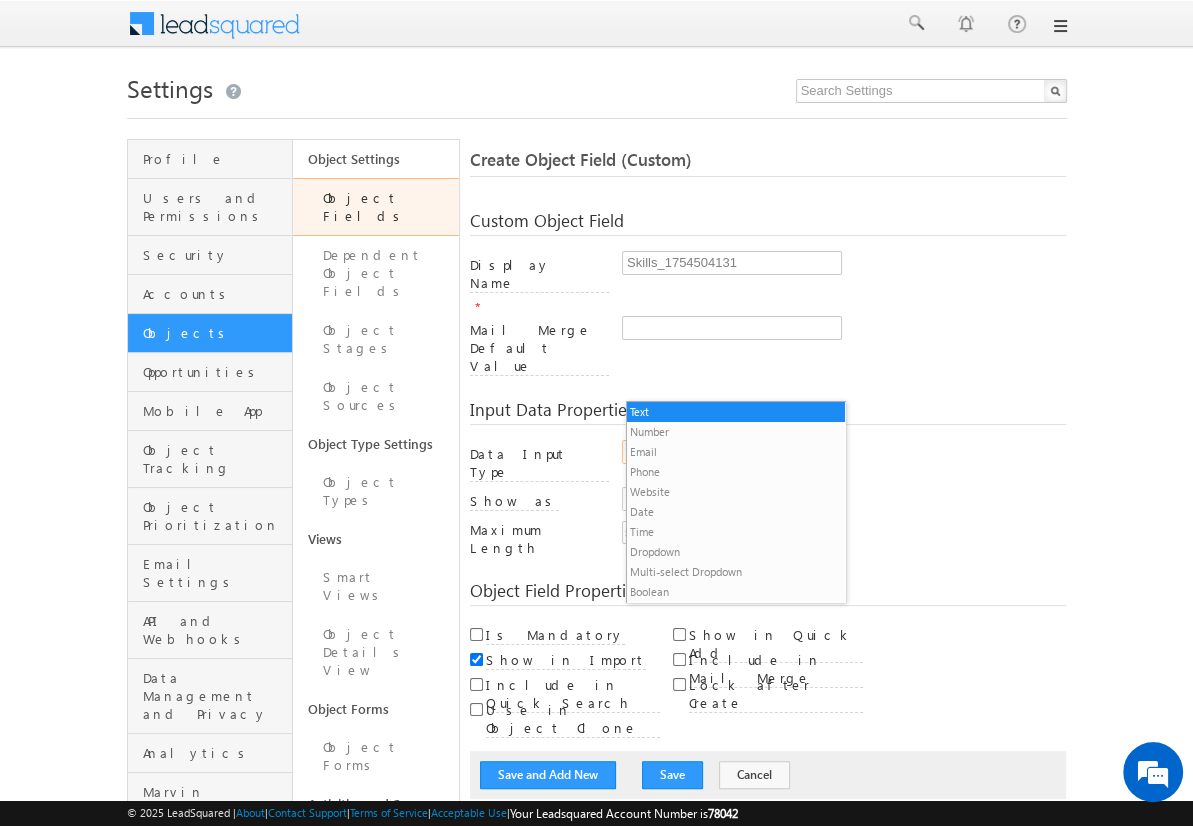 click on "Multi-select Dropdown" at bounding box center (736, 572) 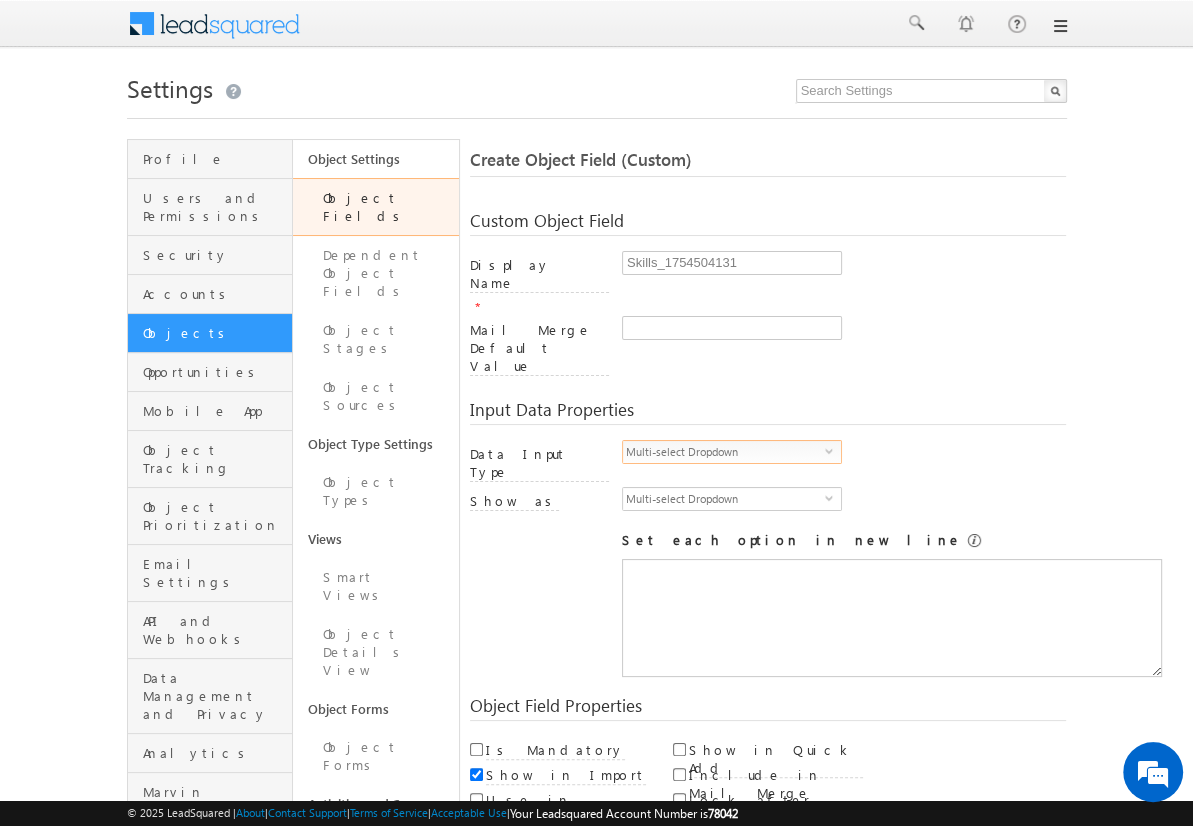 scroll, scrollTop: 0, scrollLeft: 0, axis: both 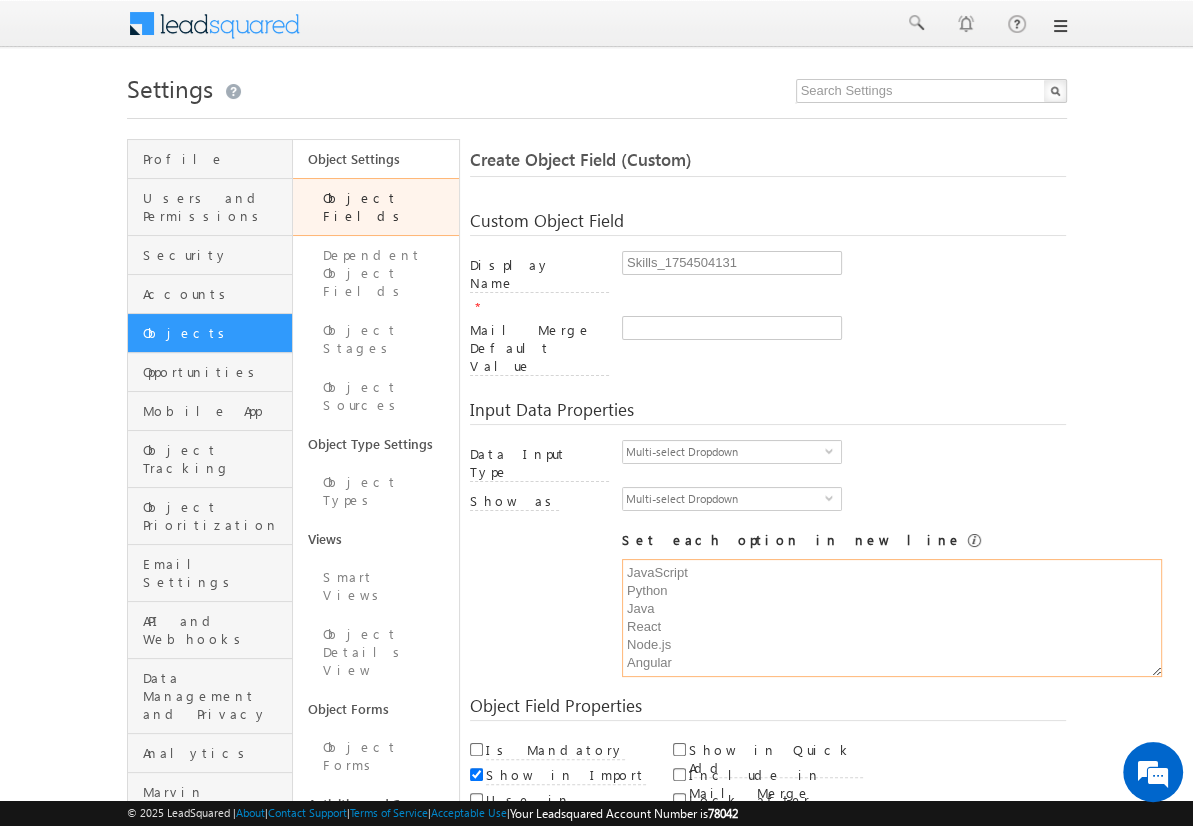 type on "JavaScript
Python
Java
React
Node.js
Angular" 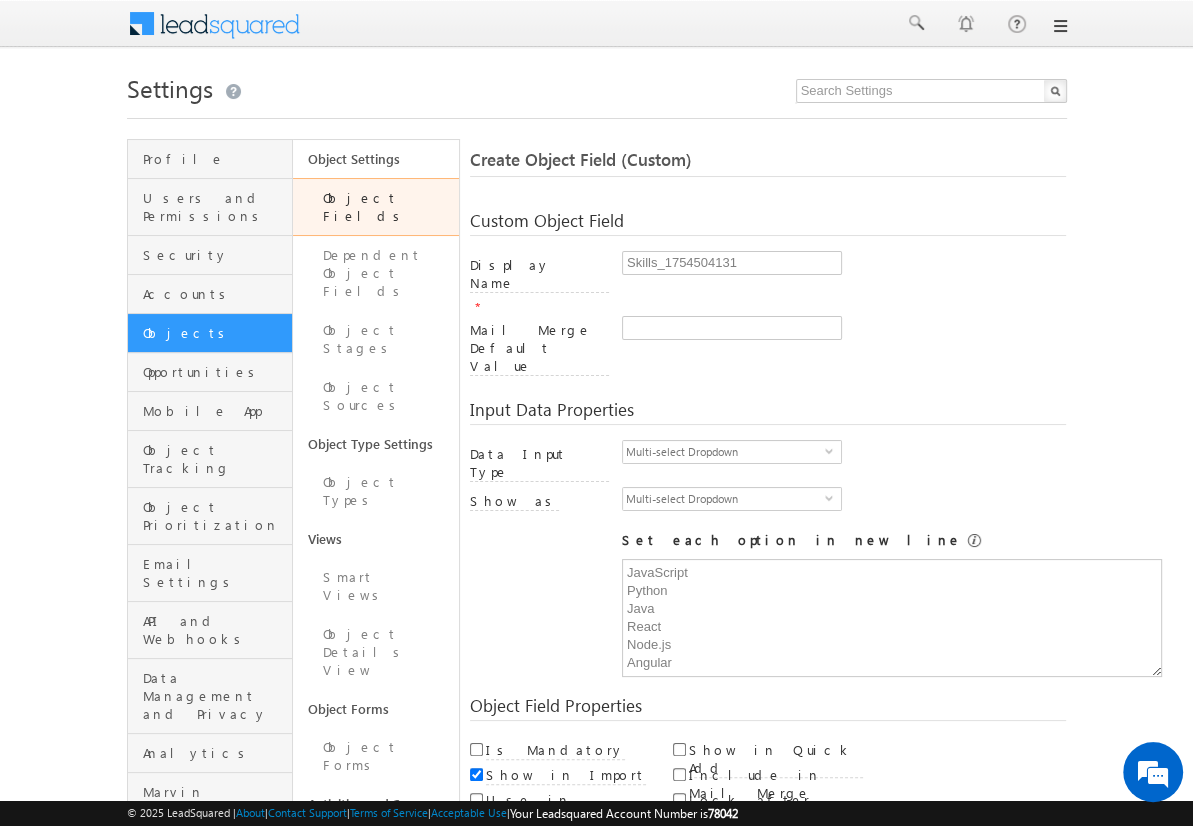 click on "Save and Add New" at bounding box center (548, 865) 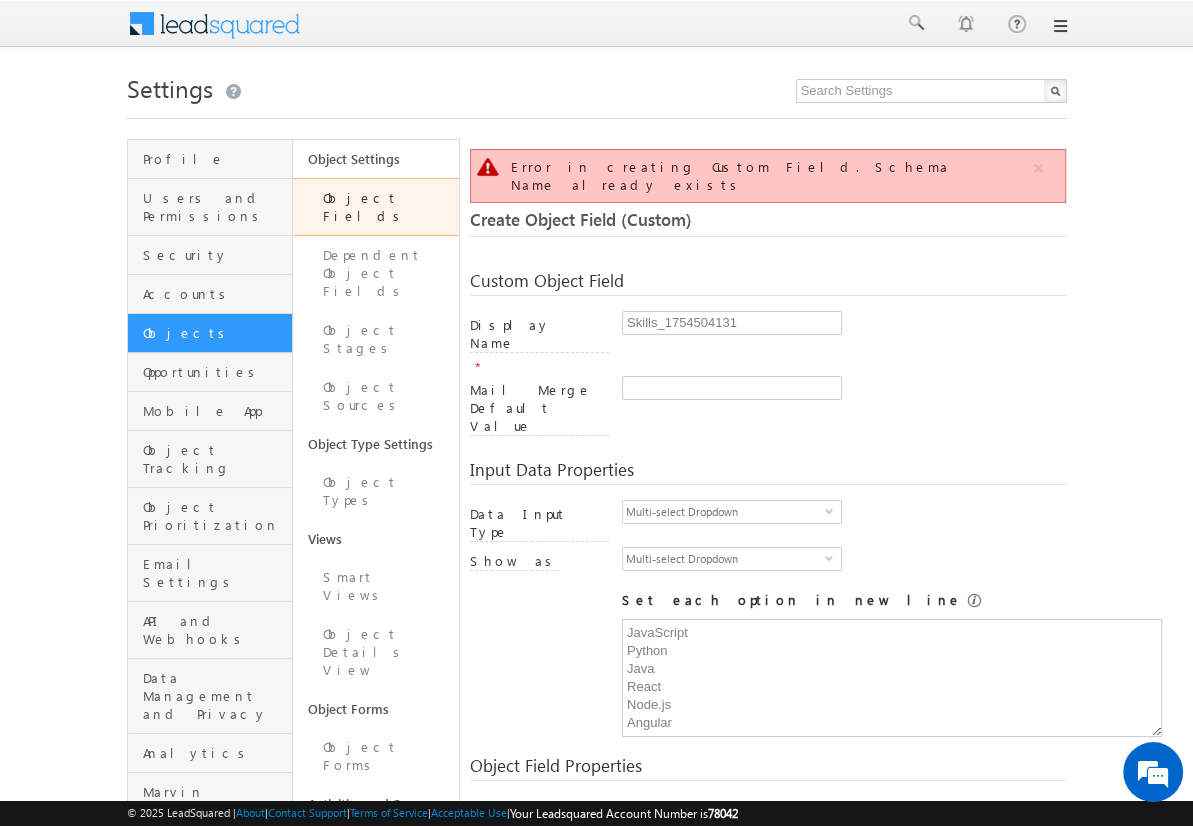 scroll, scrollTop: 149, scrollLeft: 0, axis: vertical 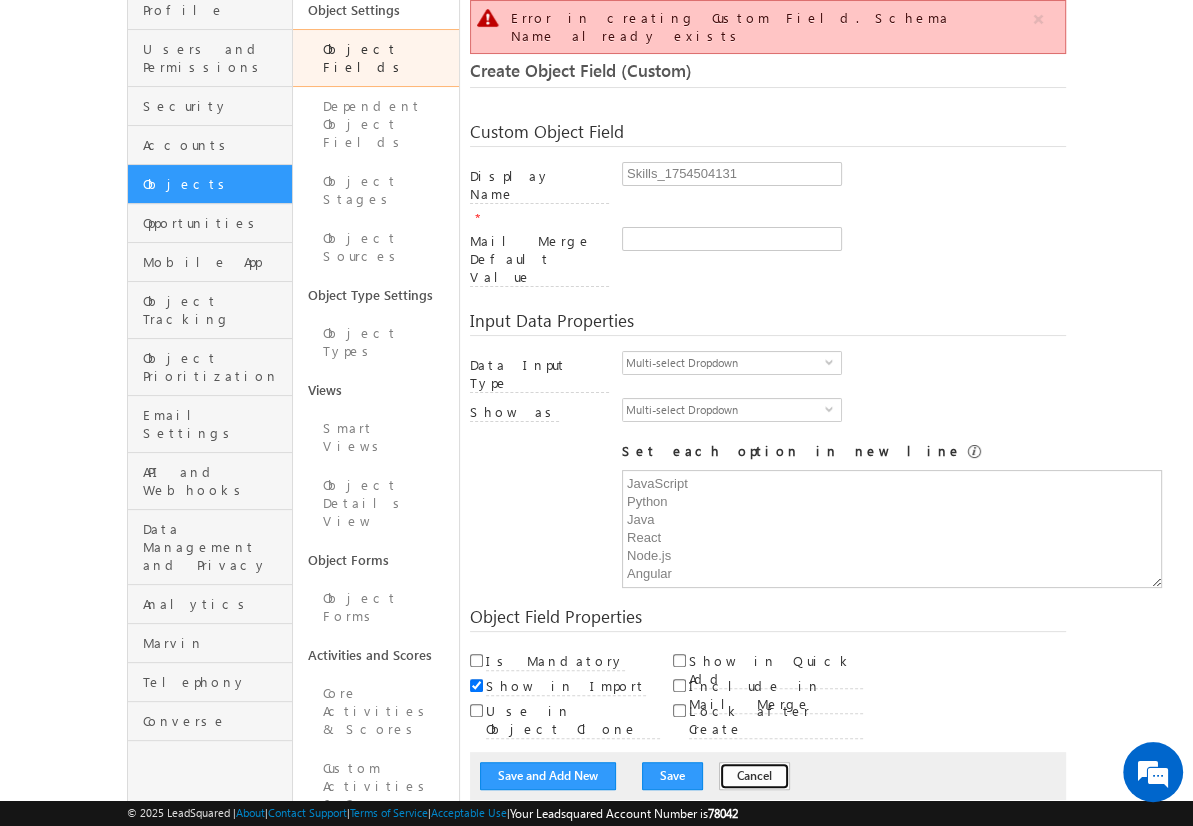 click on "Cancel" at bounding box center (754, 776) 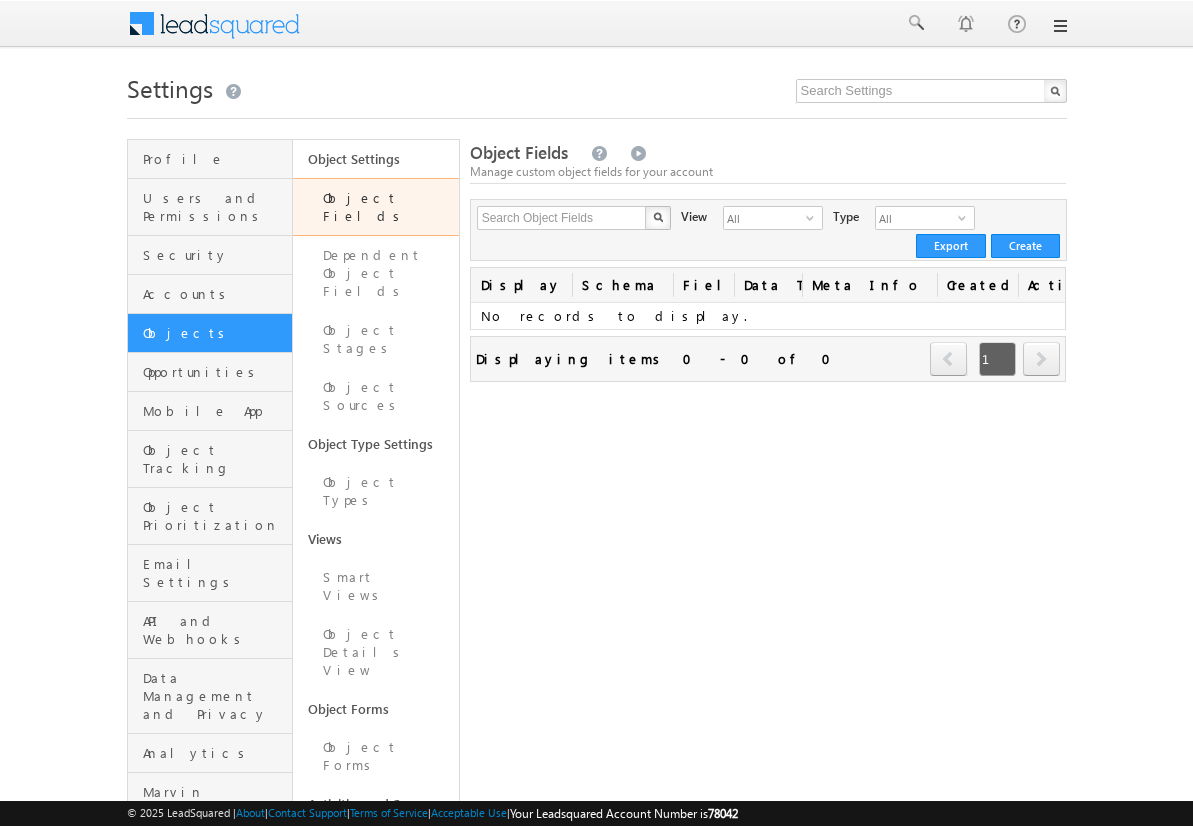 scroll, scrollTop: 0, scrollLeft: 0, axis: both 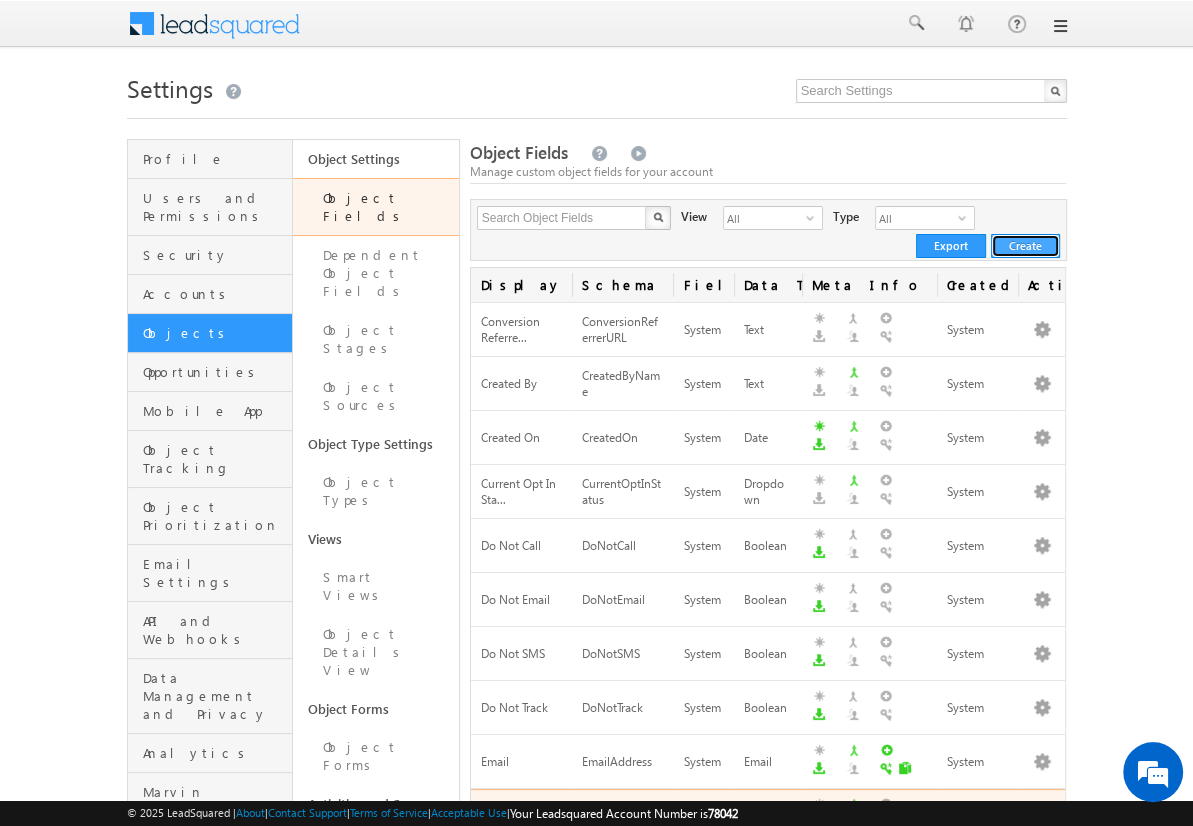 click on "Create" at bounding box center (1025, 246) 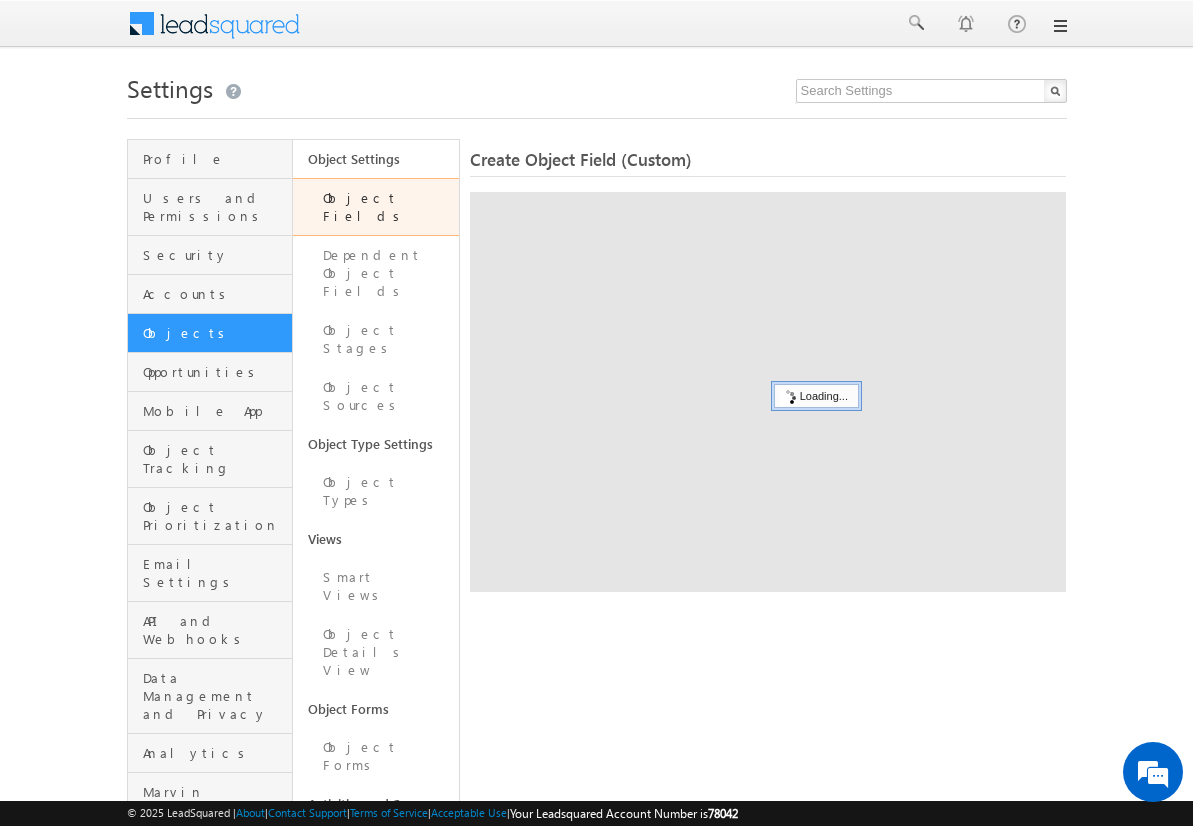 scroll, scrollTop: 0, scrollLeft: 0, axis: both 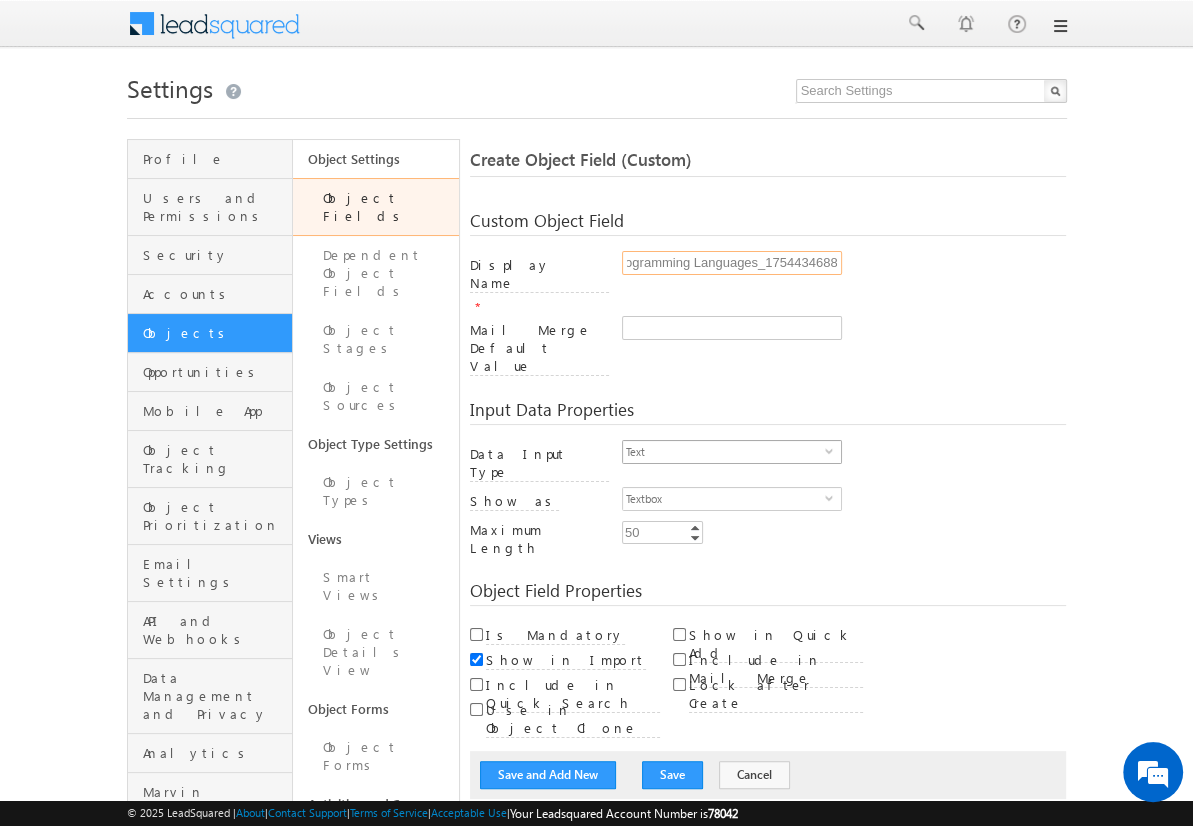 type on "Programming Languages_1754434688" 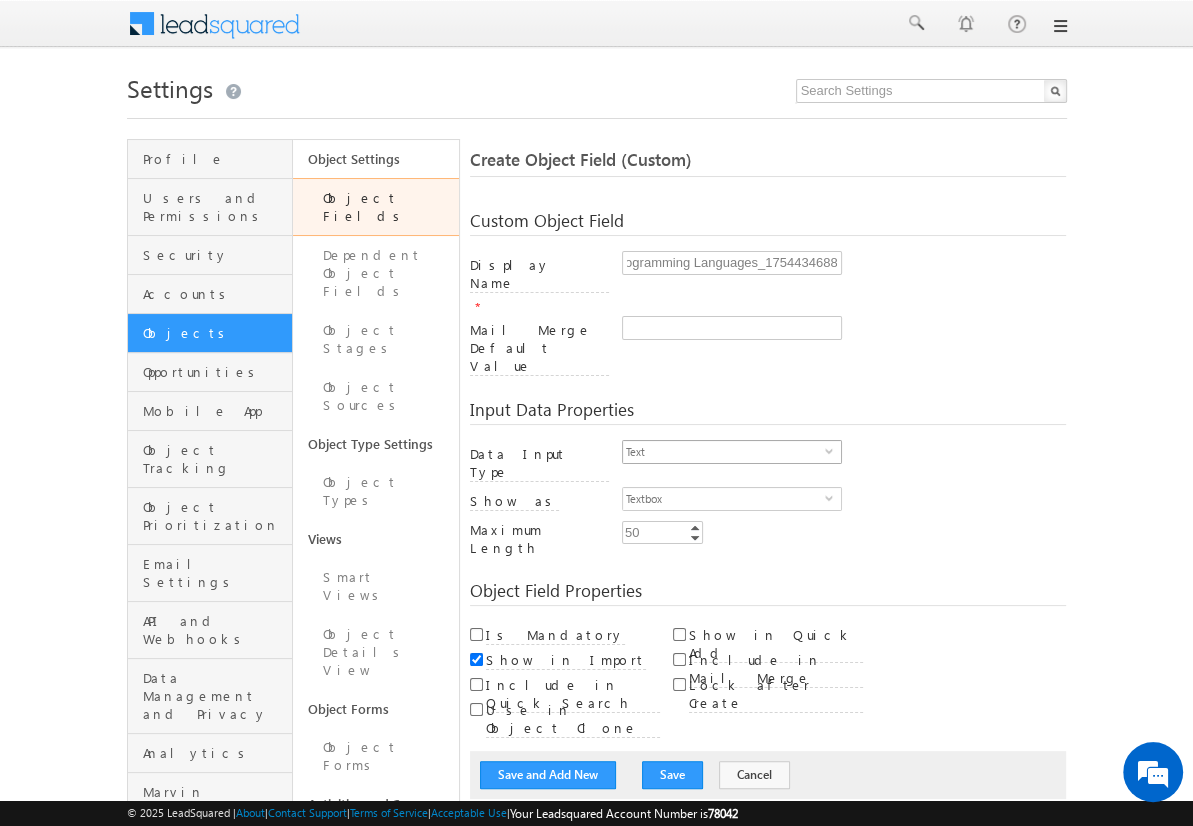click on "Text" at bounding box center [724, 452] 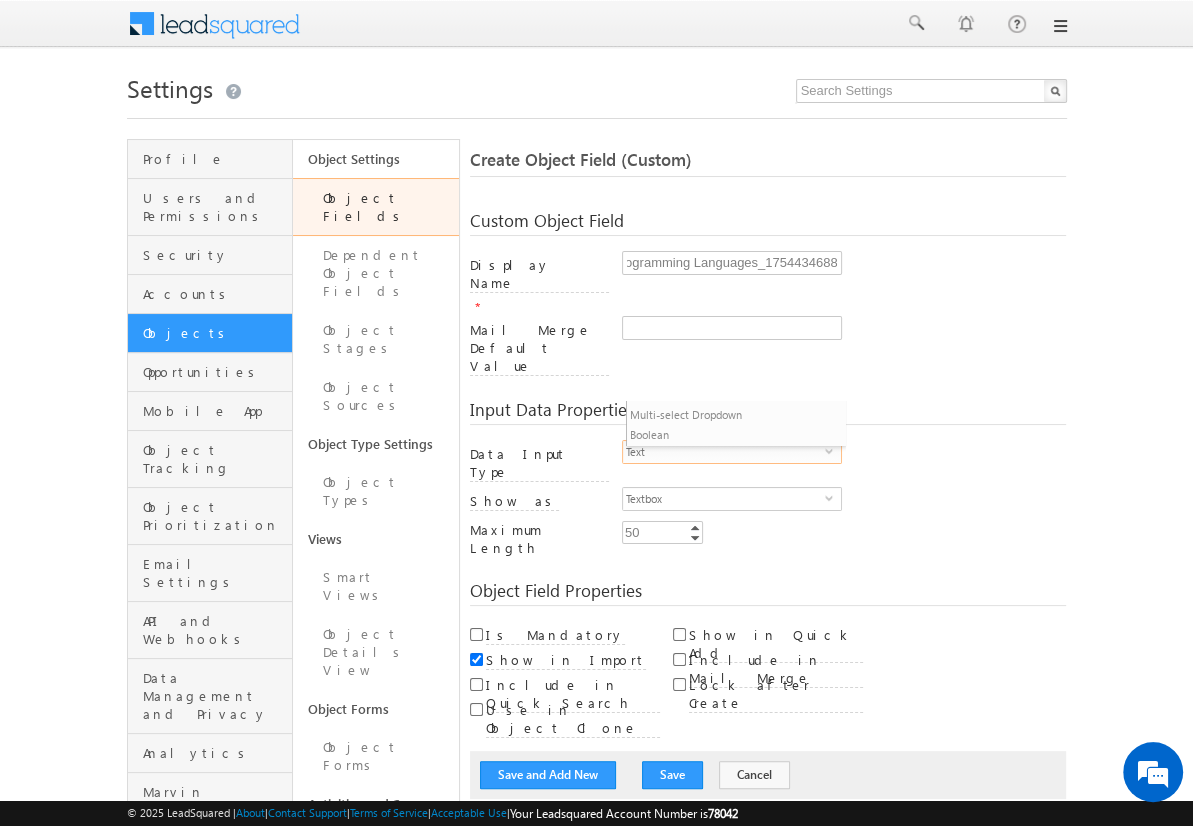 scroll, scrollTop: 0, scrollLeft: 0, axis: both 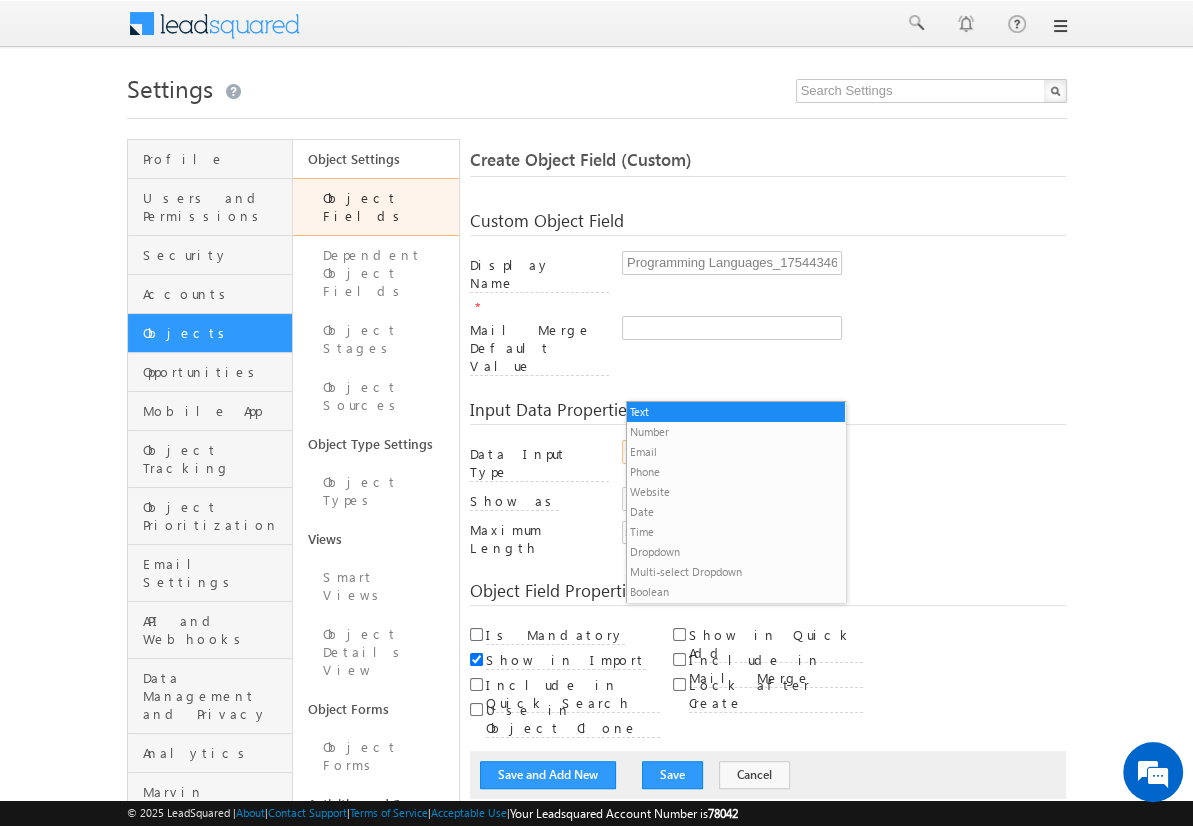 click on "Multi-select Dropdown" at bounding box center (736, 572) 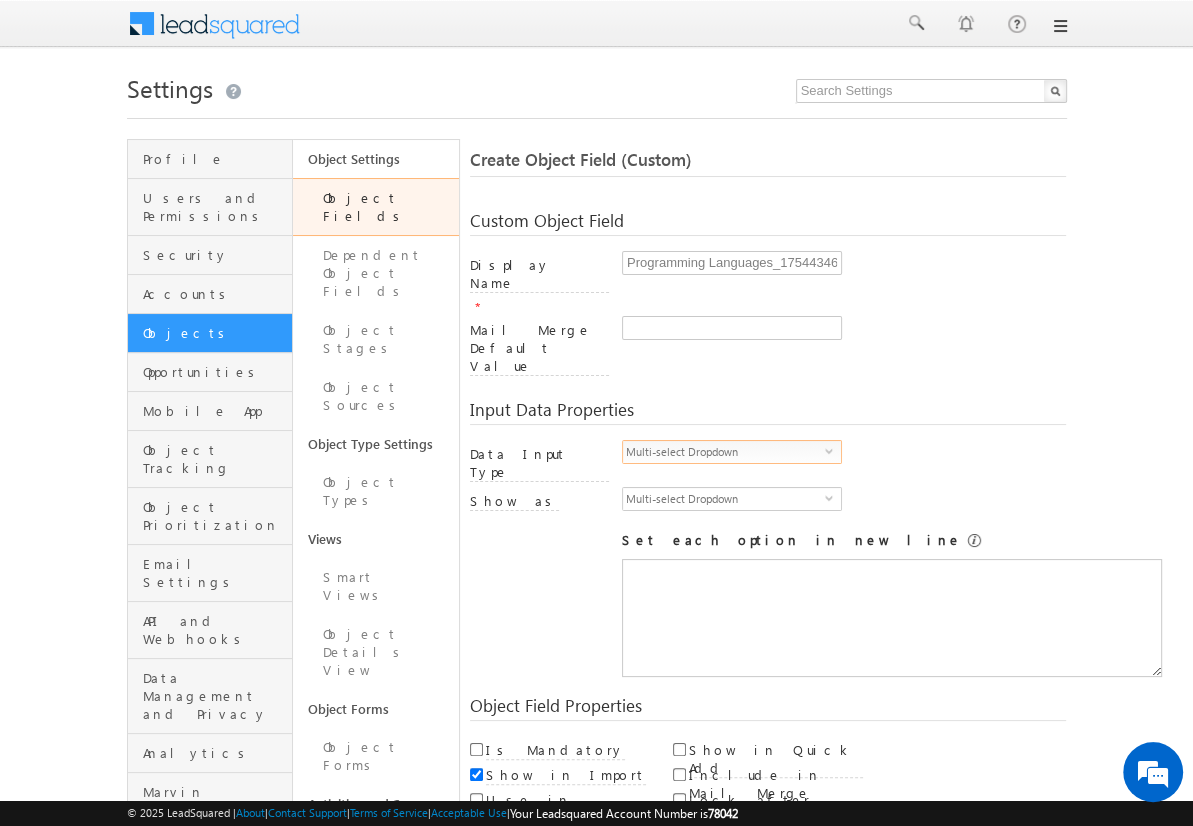 scroll, scrollTop: 0, scrollLeft: 0, axis: both 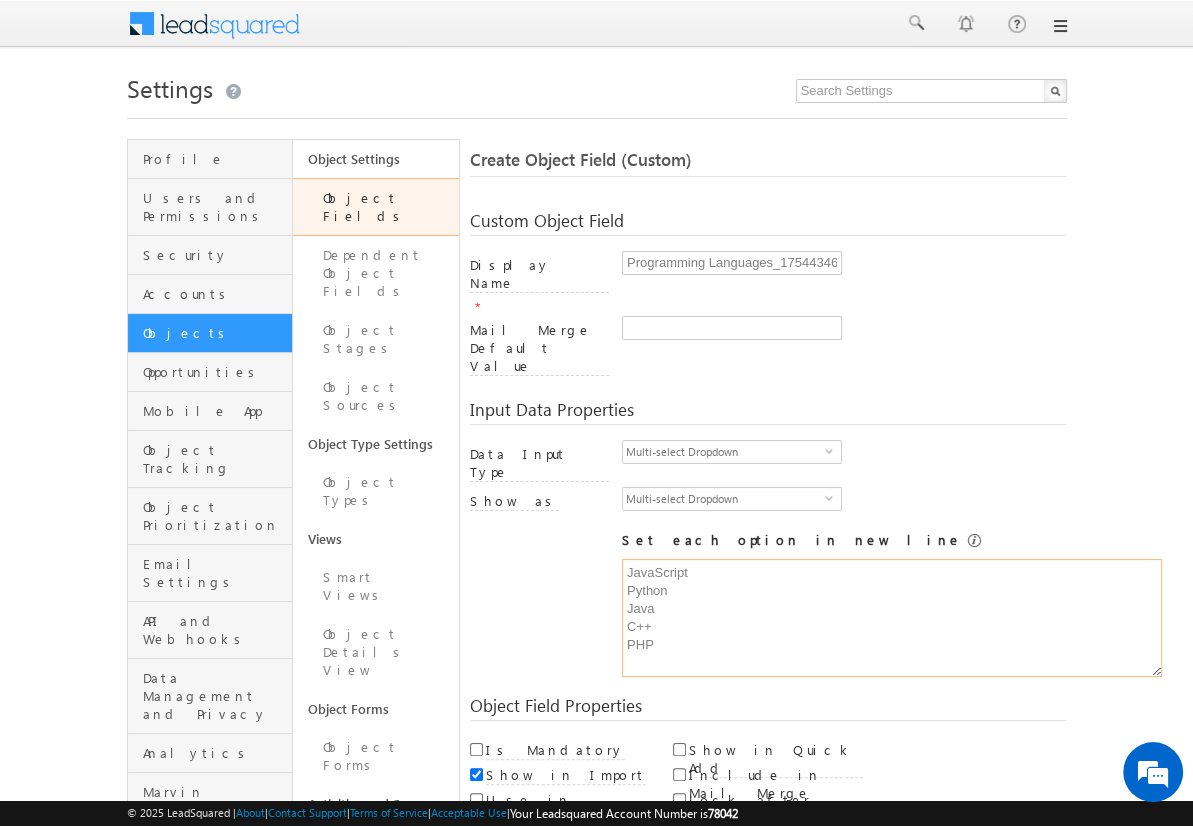 type on "JavaScript
Python
Java
C++
PHP" 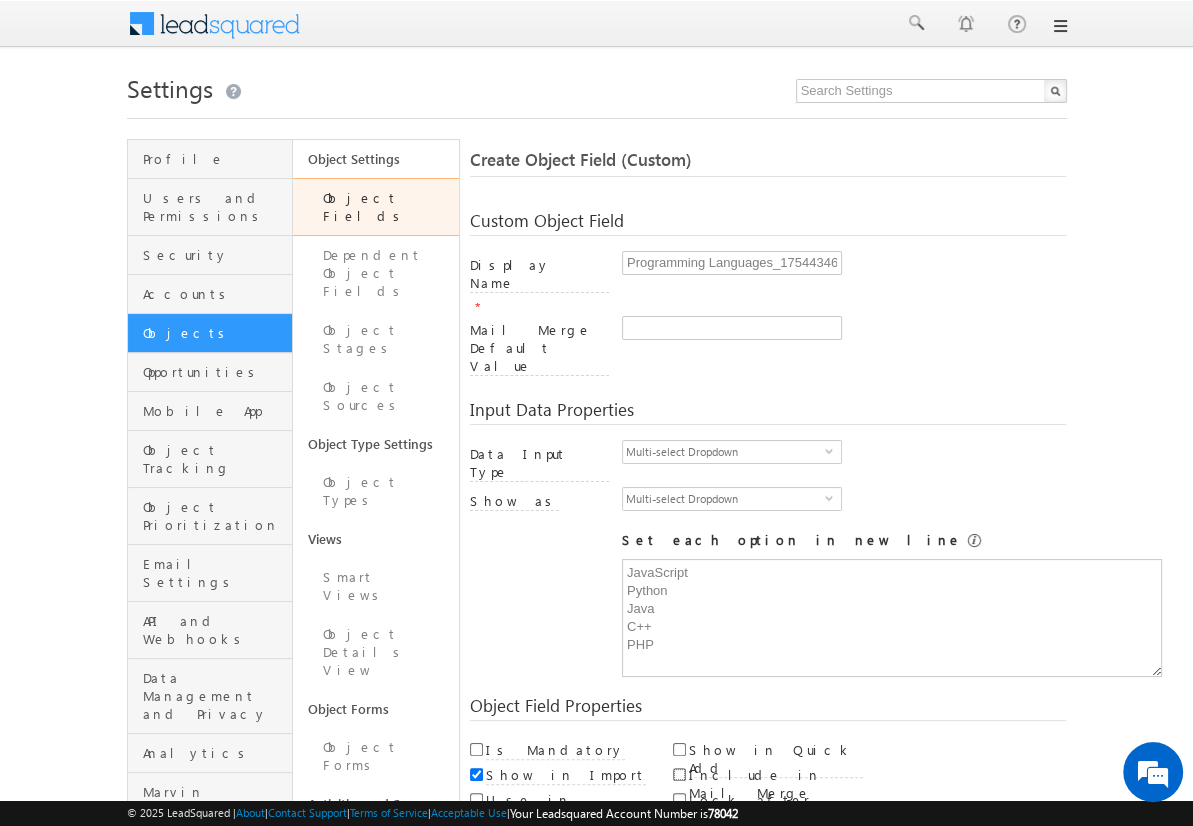click on "Include in Mail Merge" at bounding box center [679, 774] 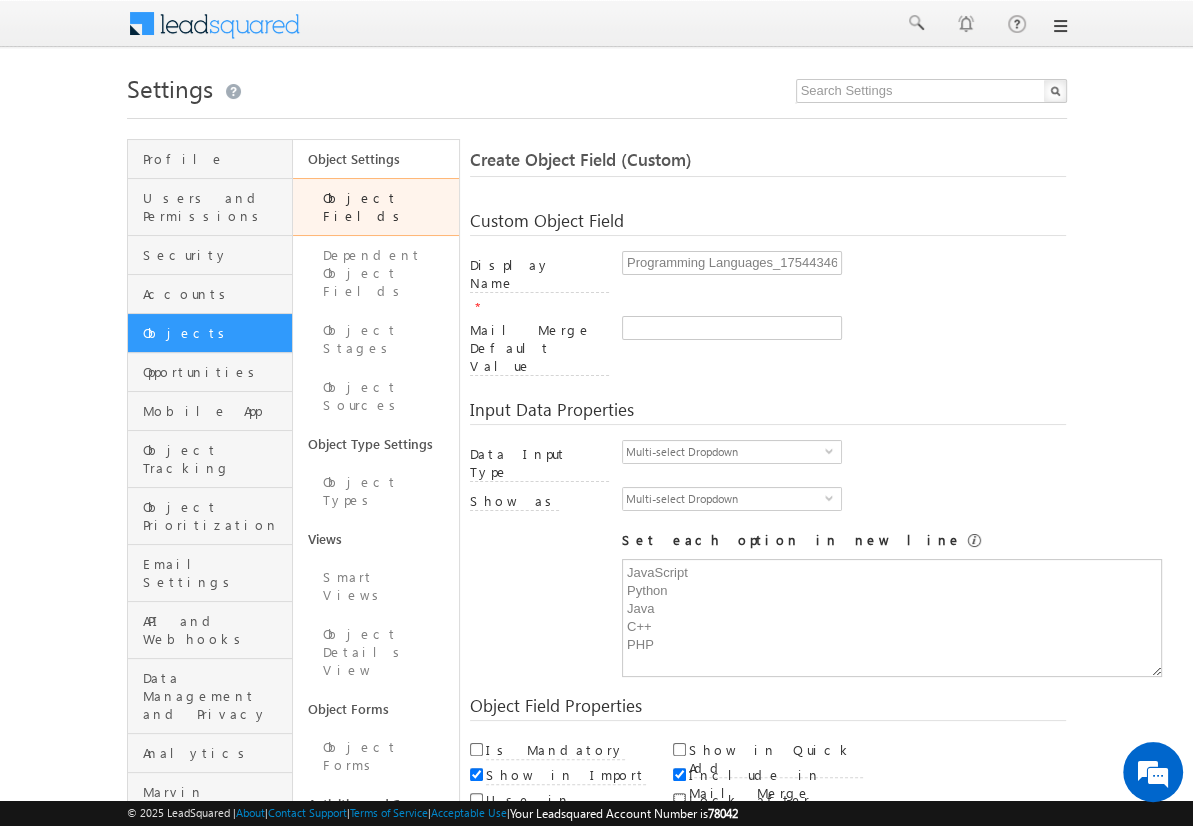 click on "Lock after Create" at bounding box center (679, 799) 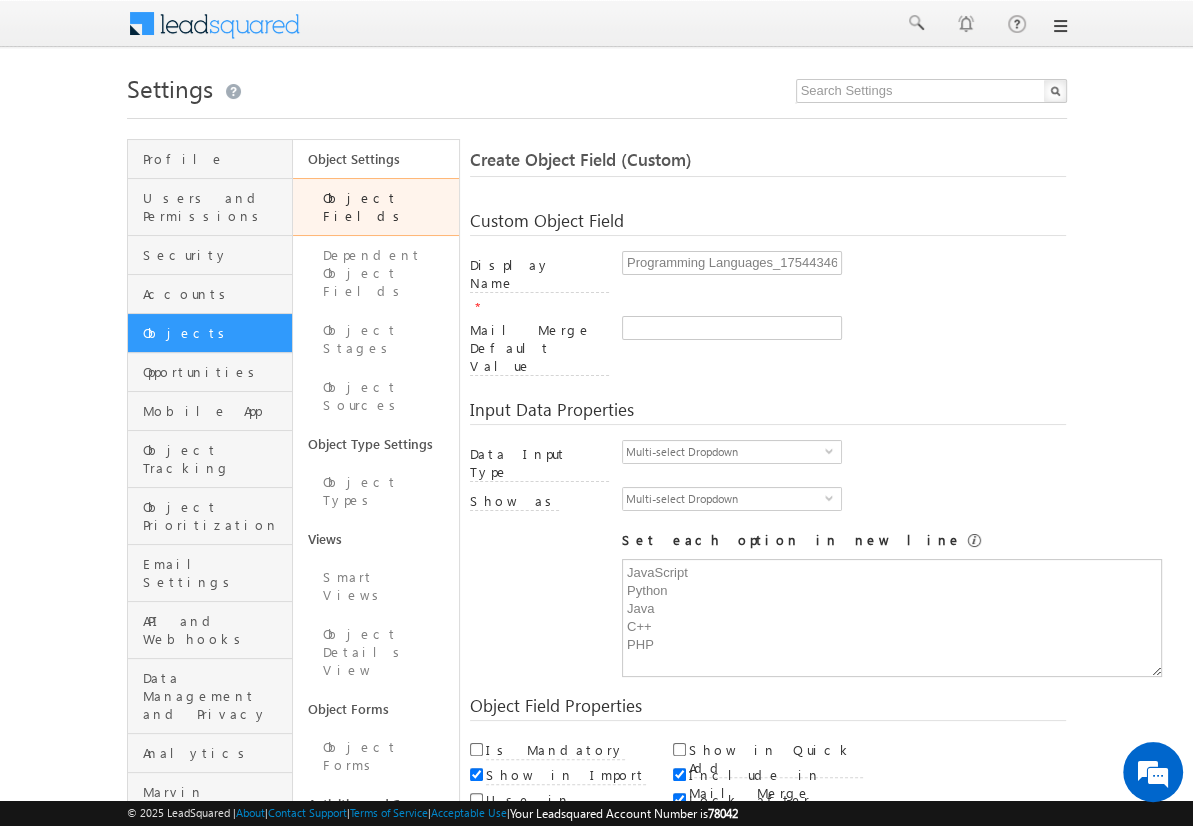 click on "Save and Add New" at bounding box center [548, 865] 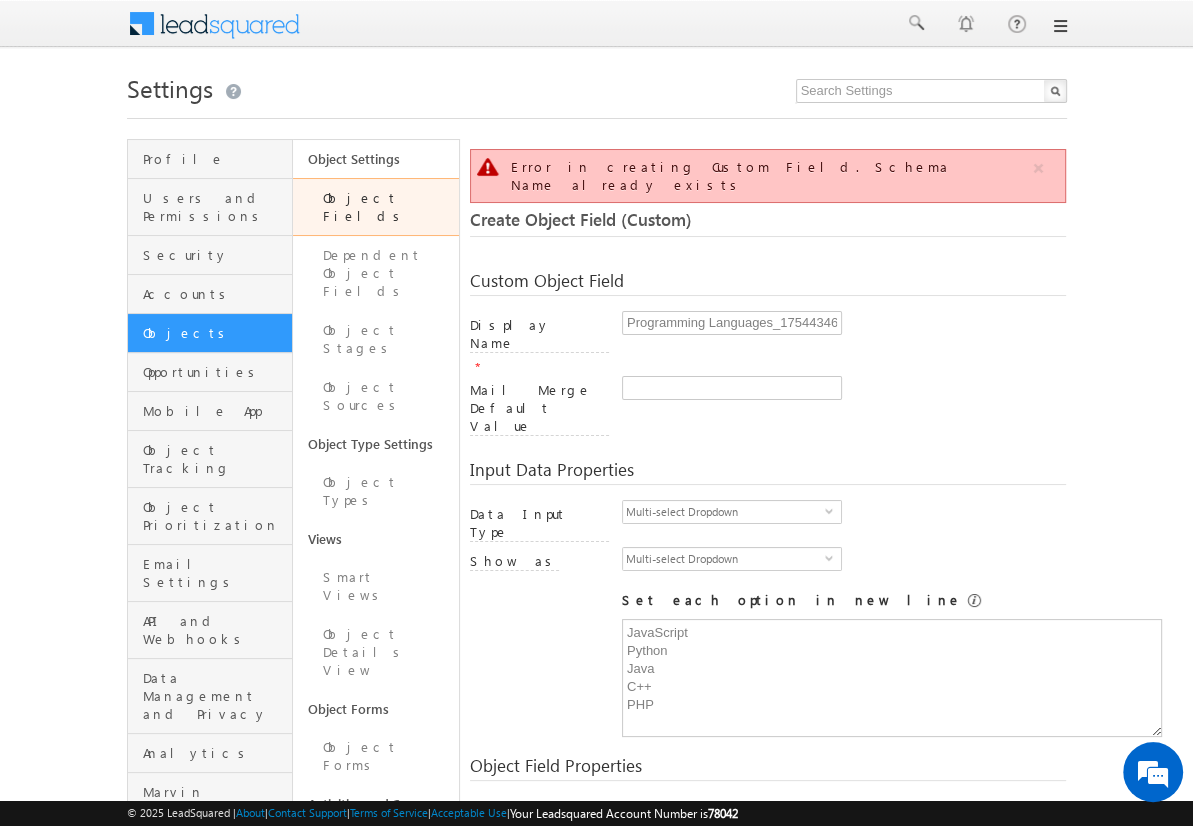 scroll, scrollTop: 149, scrollLeft: 0, axis: vertical 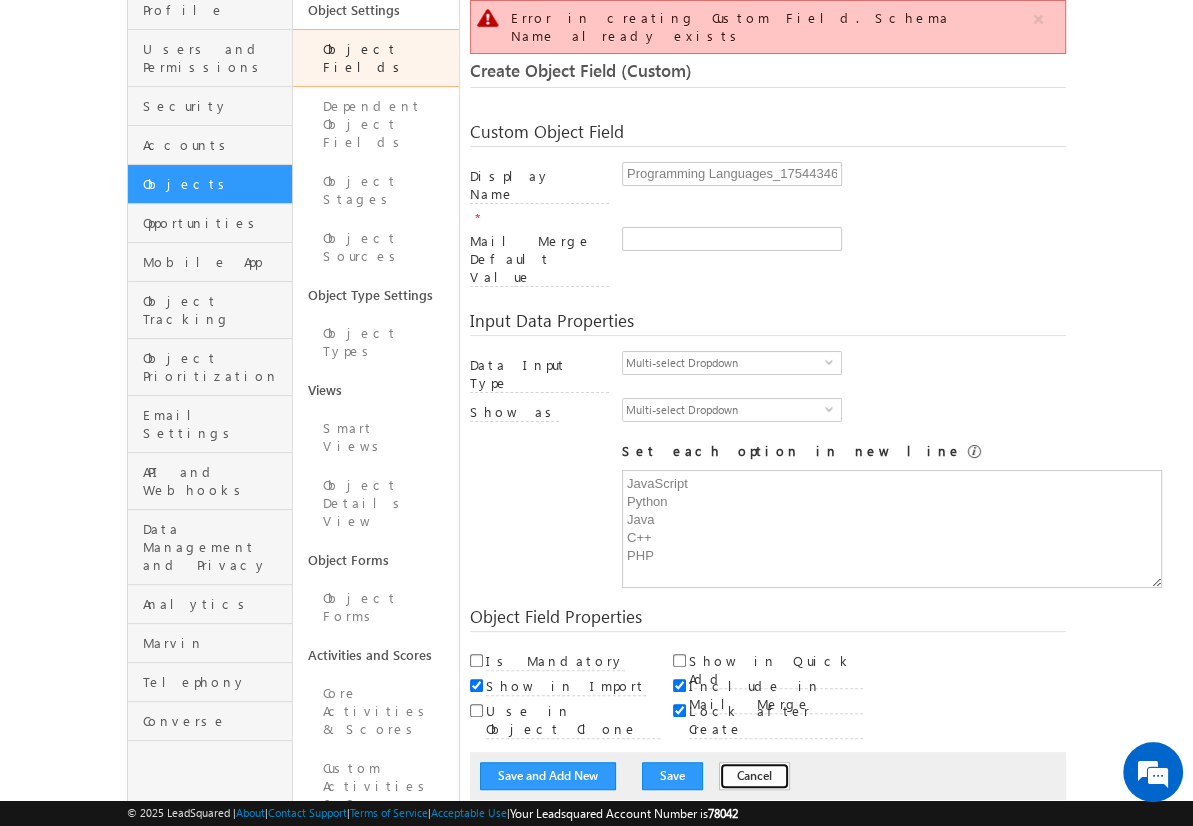 click on "Cancel" at bounding box center (754, 776) 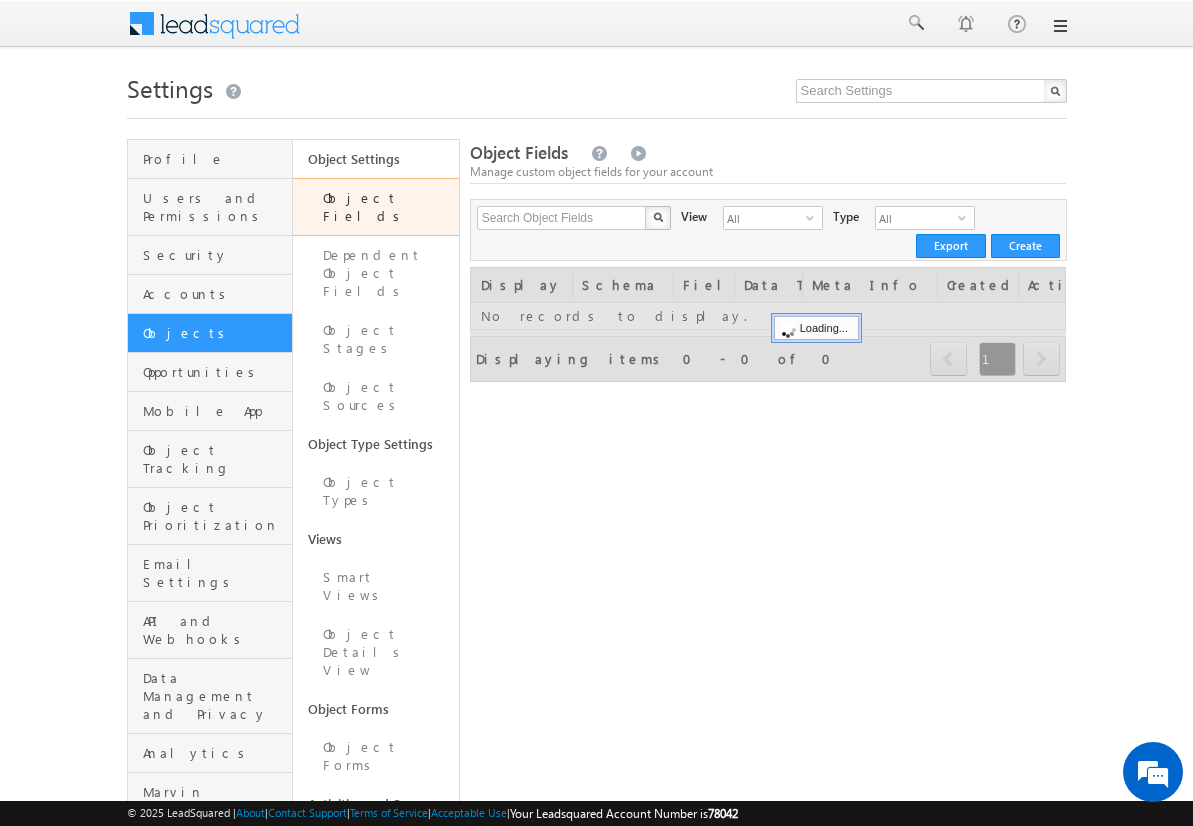 scroll, scrollTop: 0, scrollLeft: 0, axis: both 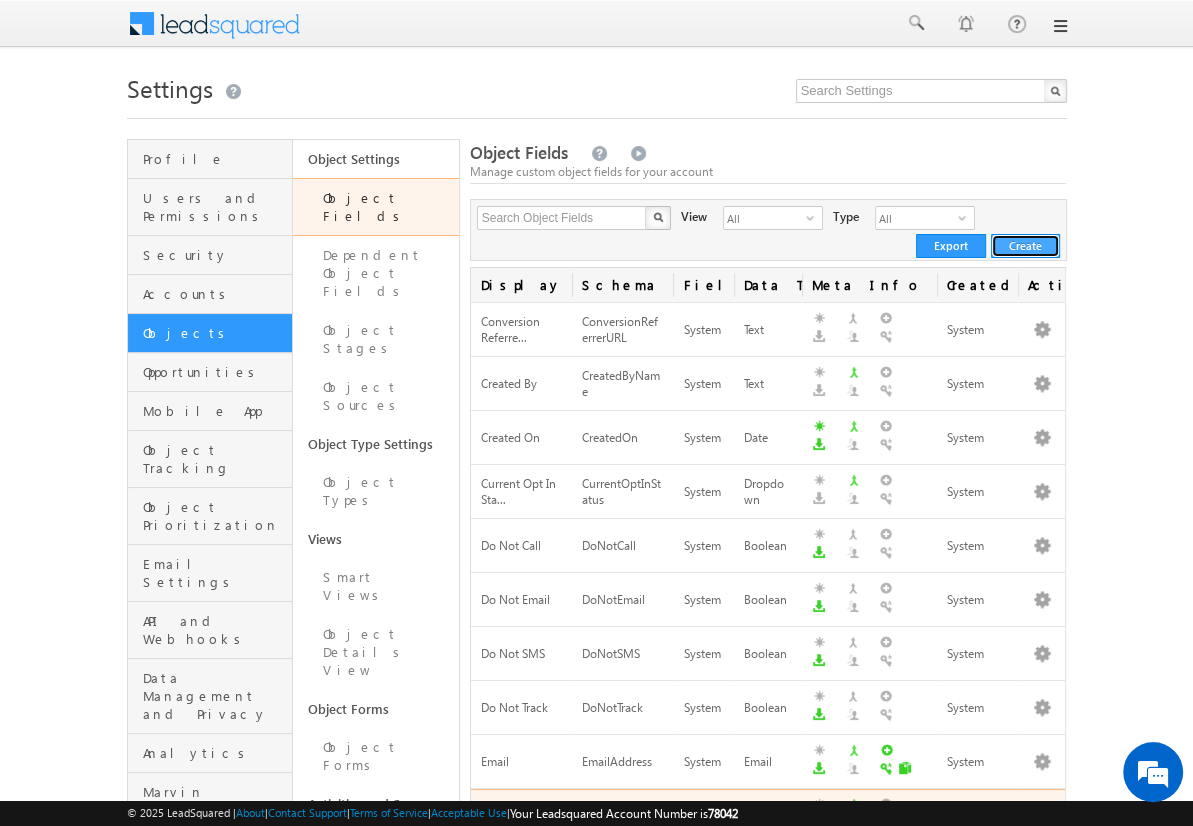 click on "Create" at bounding box center (1025, 246) 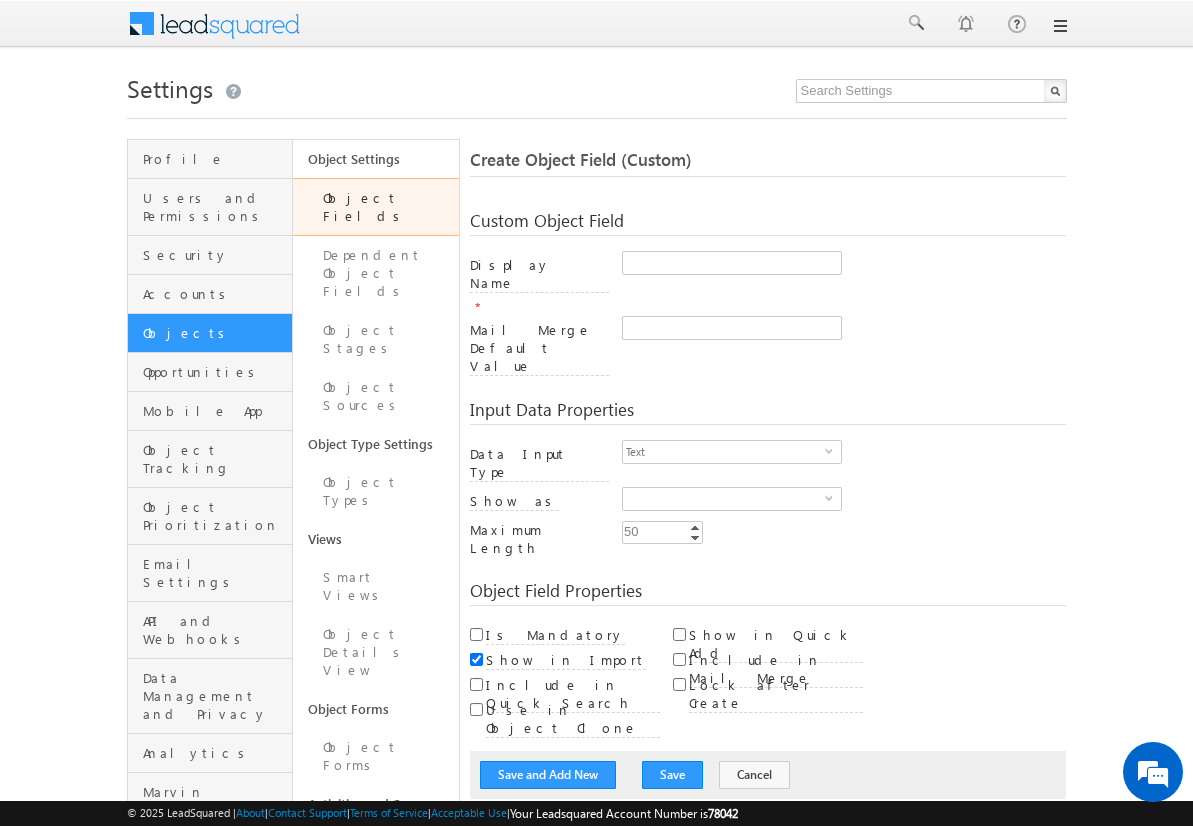 scroll, scrollTop: 0, scrollLeft: 0, axis: both 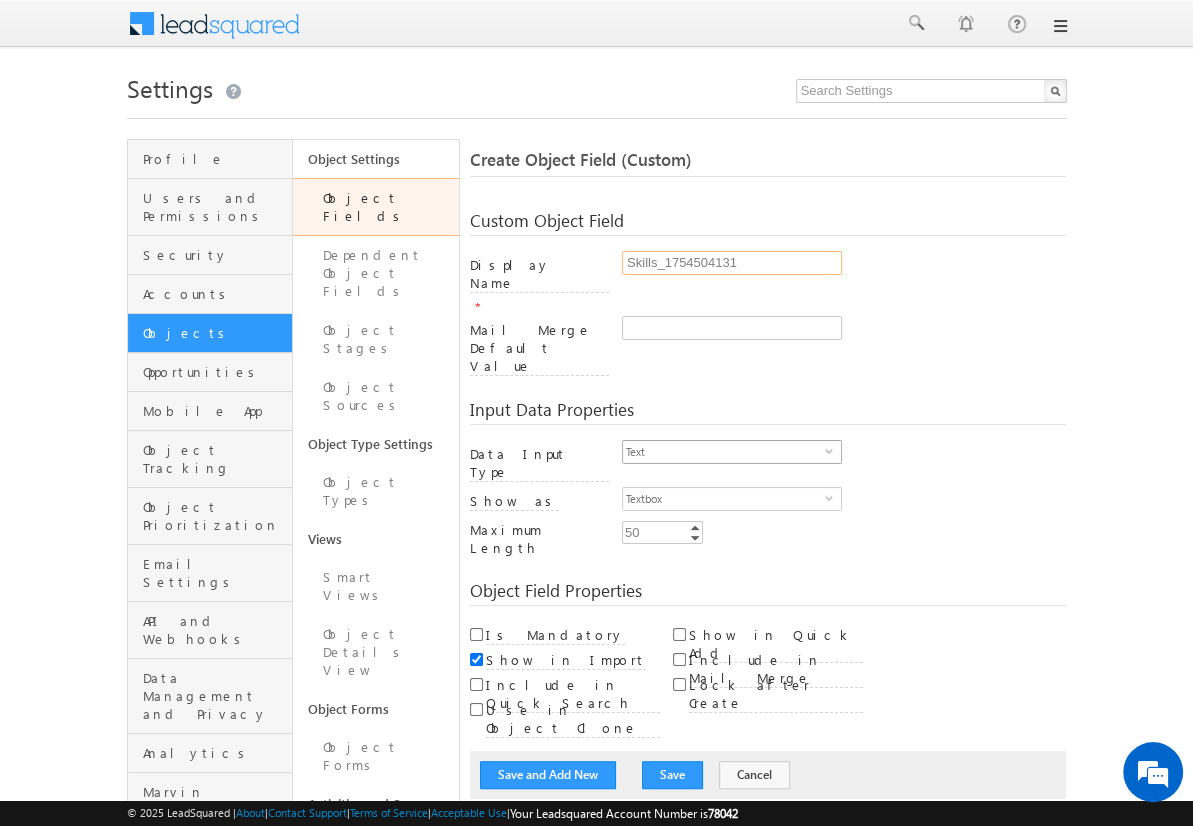 type on "Skills_1754504131" 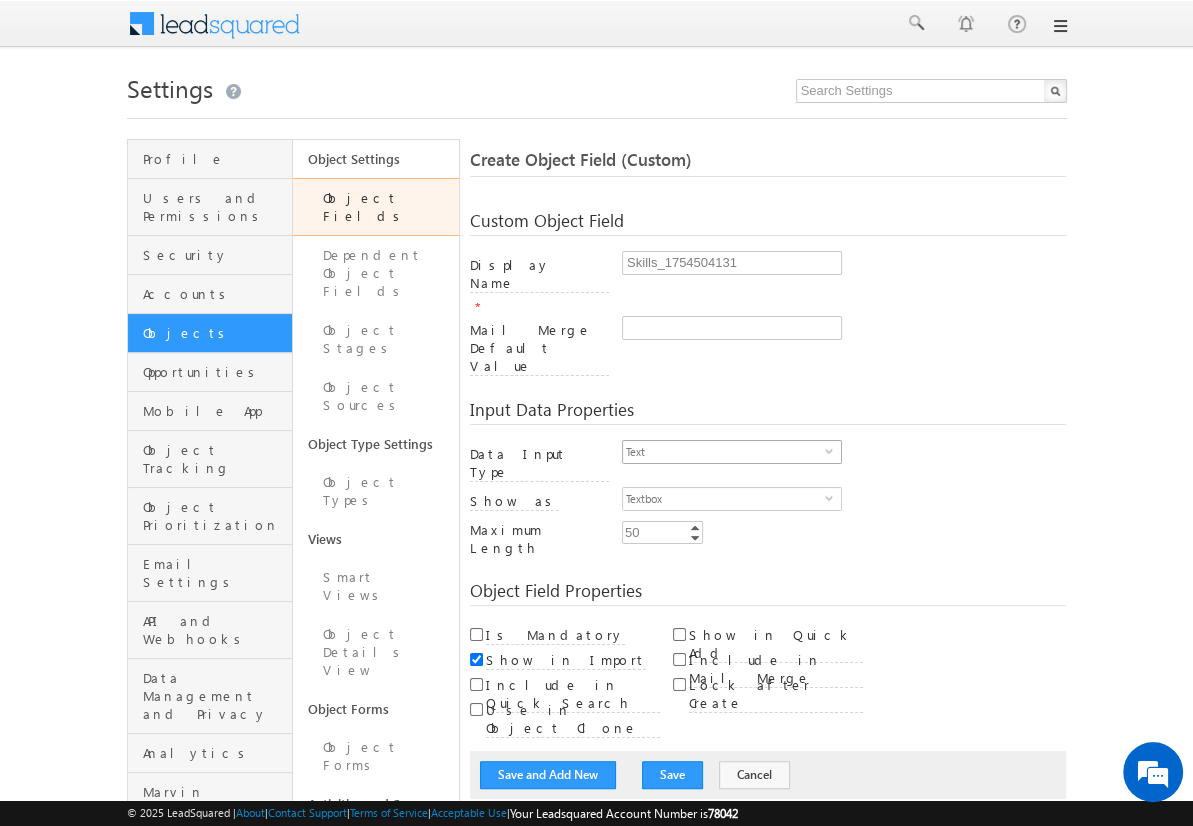 click on "Text" at bounding box center (724, 452) 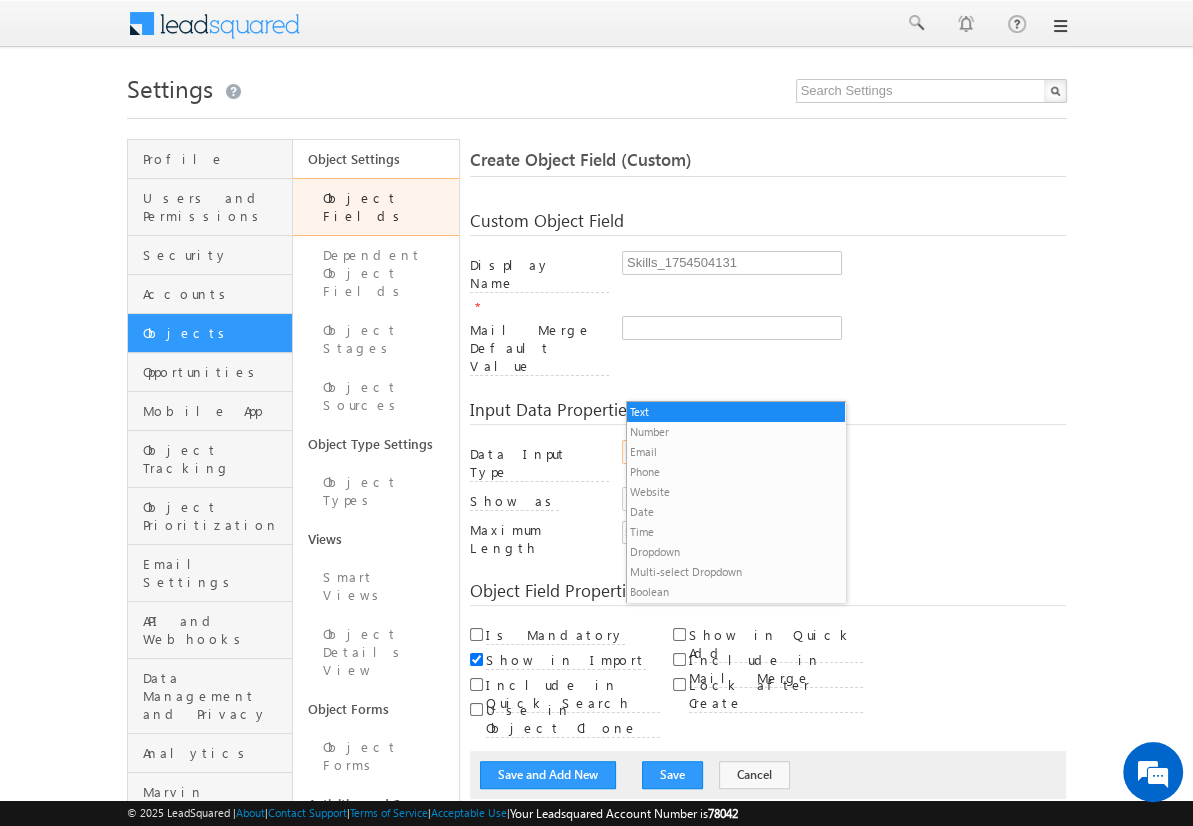 click on "Multi-select Dropdown" at bounding box center (736, 572) 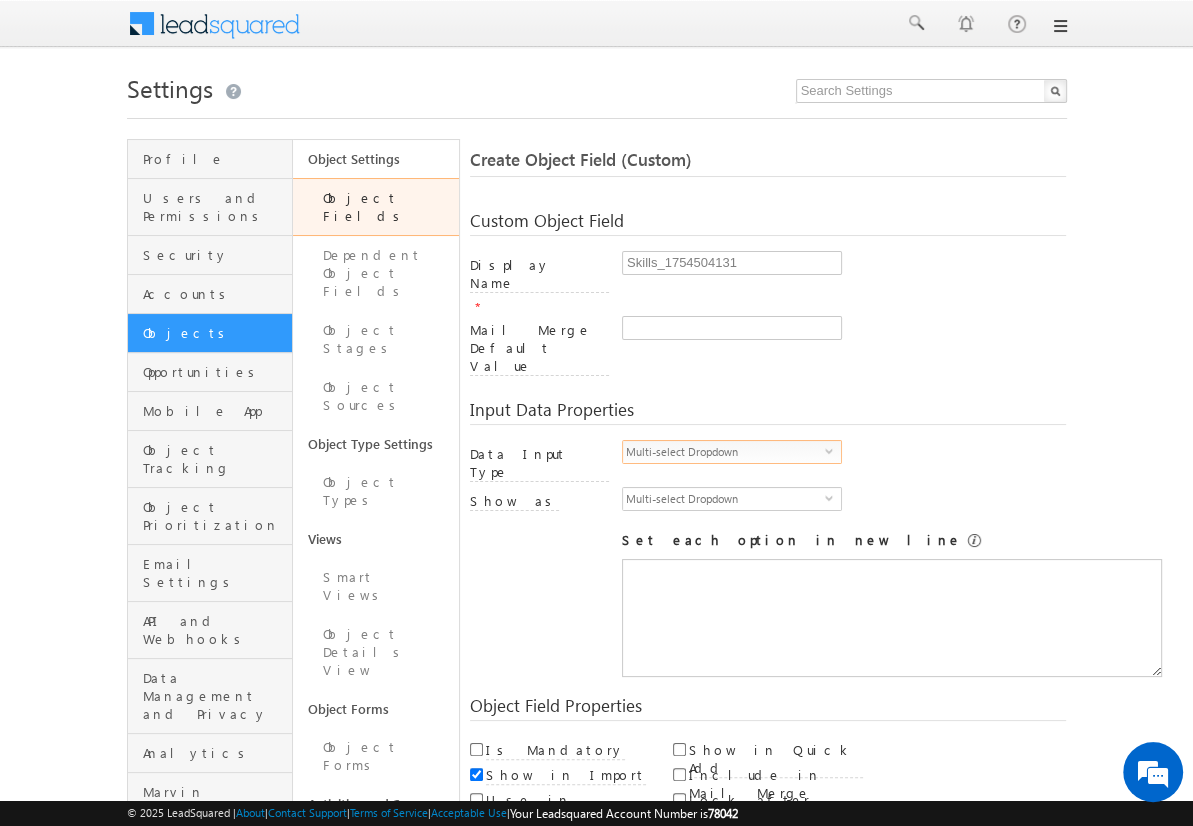 scroll, scrollTop: 0, scrollLeft: 0, axis: both 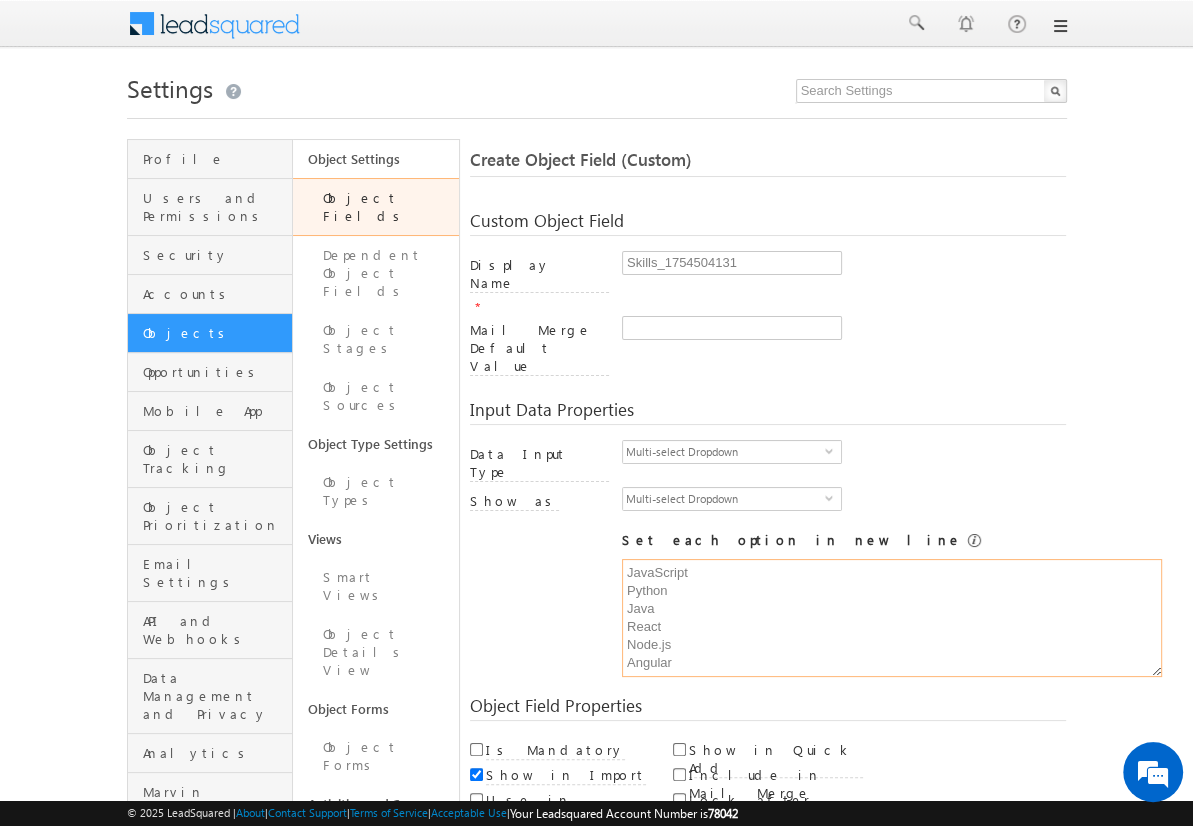 type on "JavaScript
Python
Java
React
Node.js
Angular" 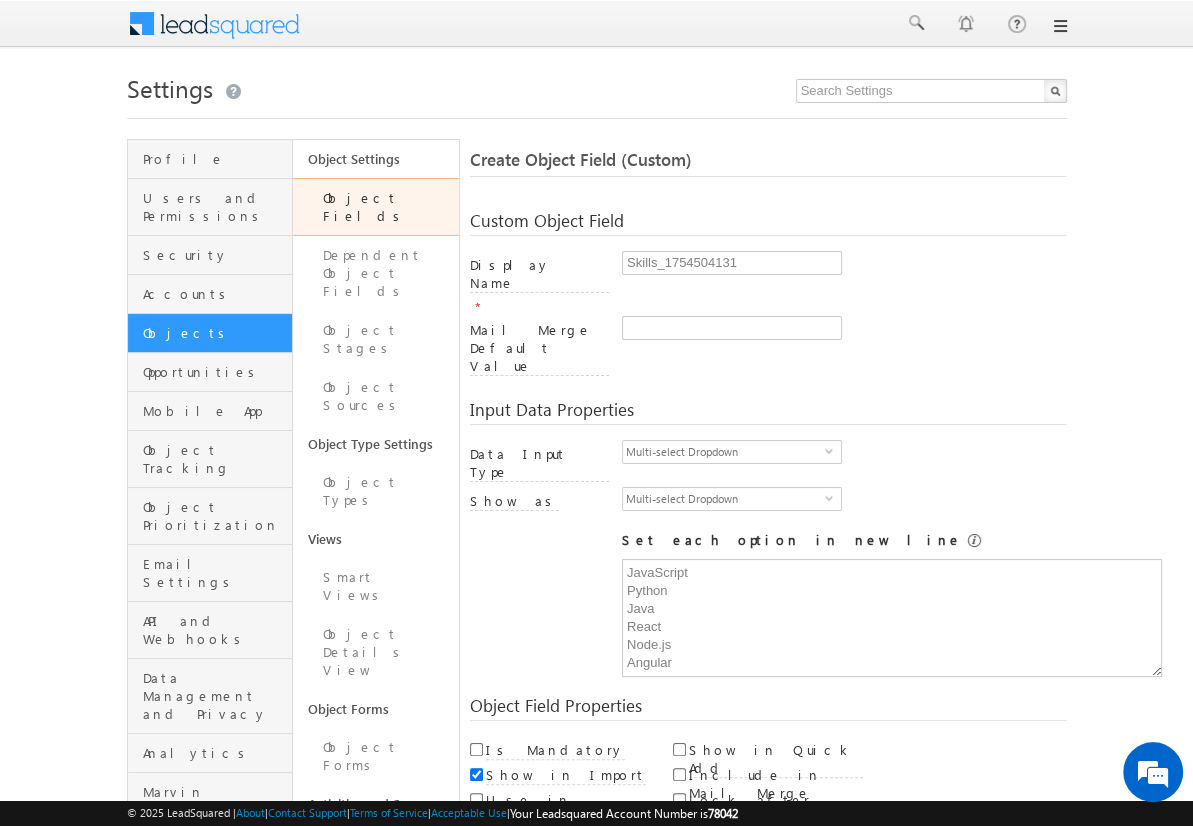 click on "Save and Add New" at bounding box center (548, 865) 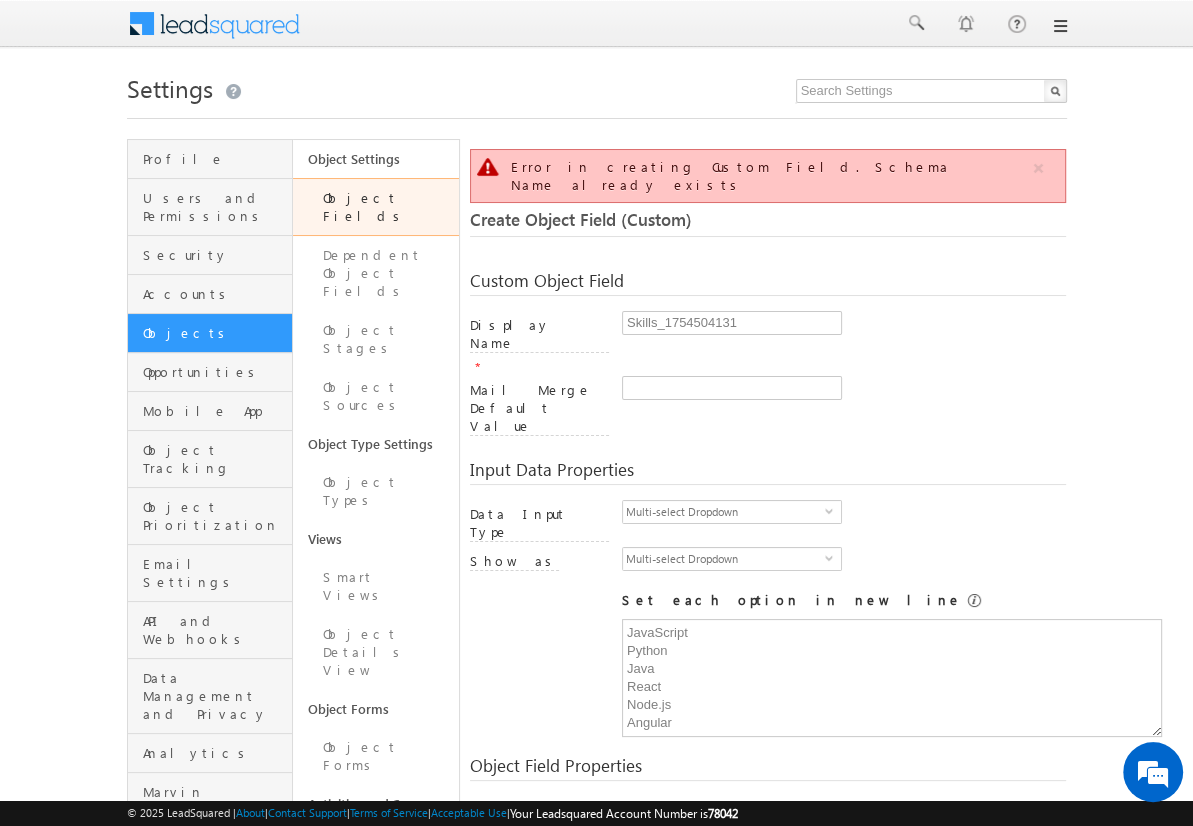 scroll, scrollTop: 149, scrollLeft: 0, axis: vertical 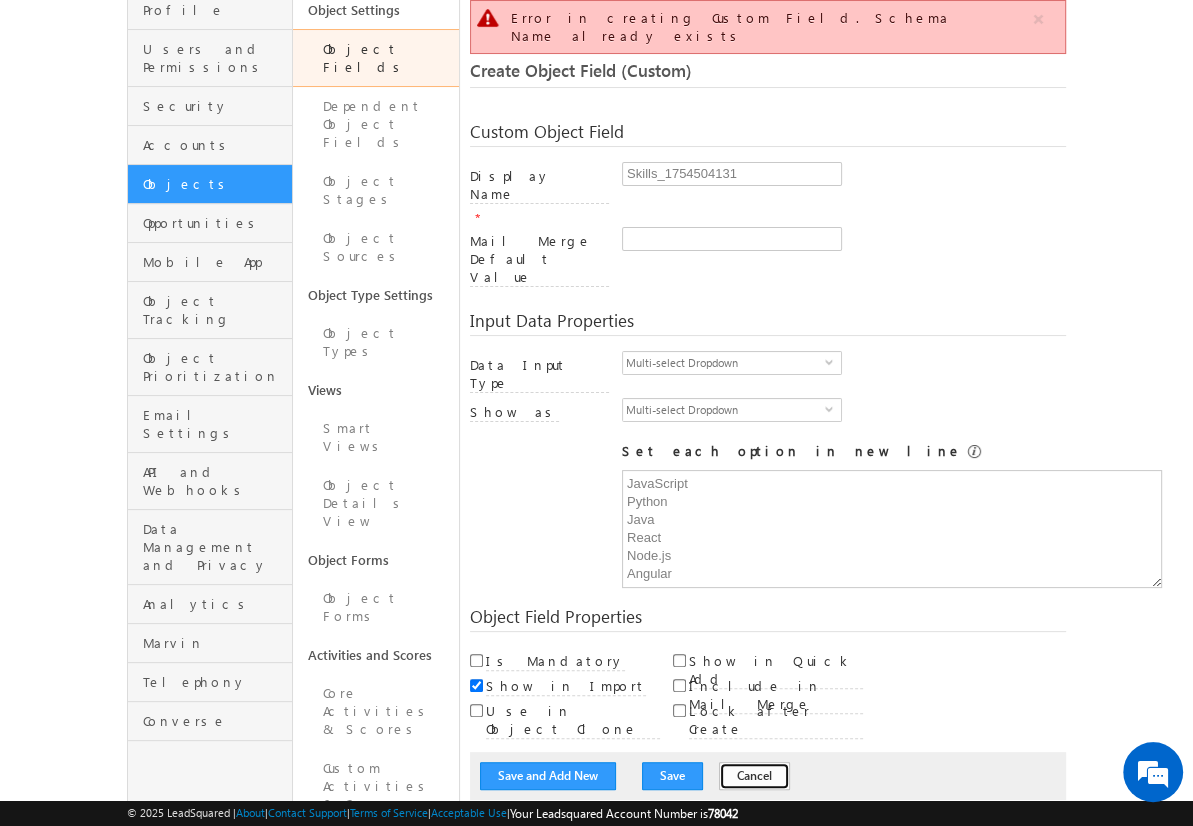 click on "Cancel" at bounding box center (754, 776) 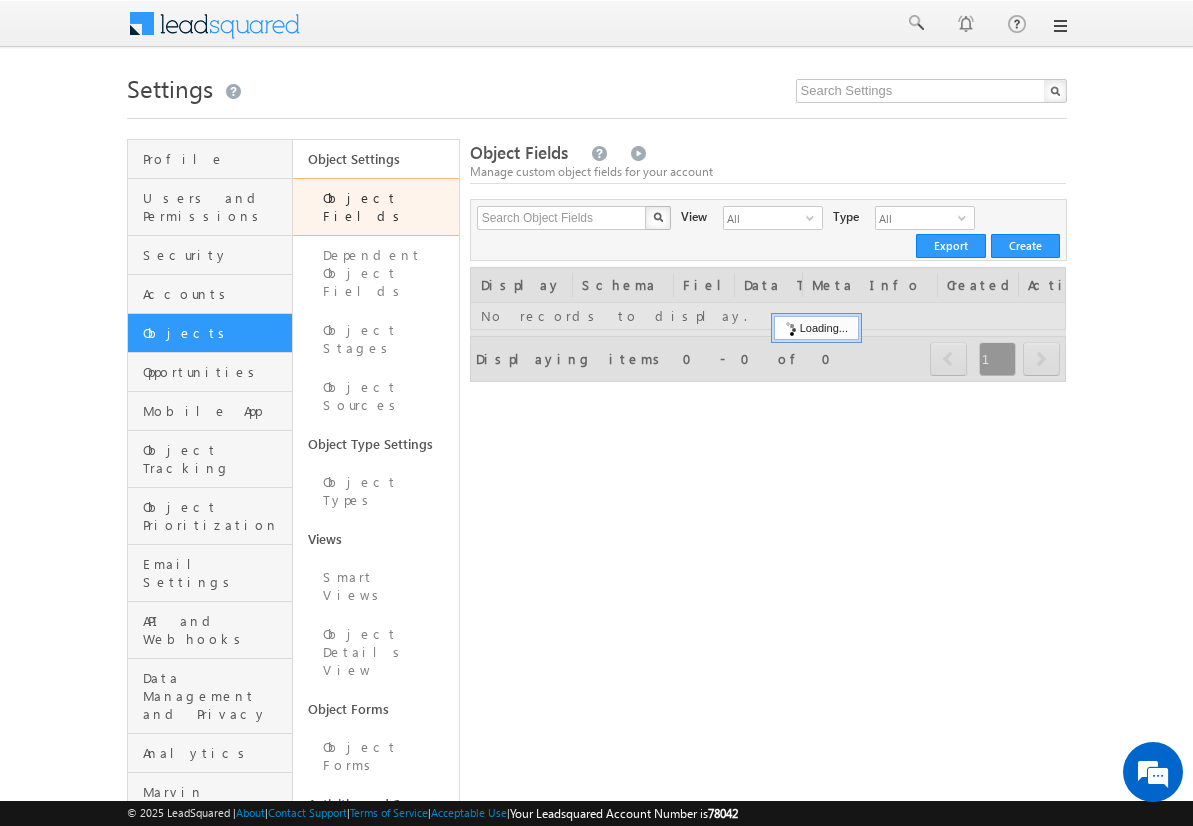 scroll, scrollTop: 0, scrollLeft: 0, axis: both 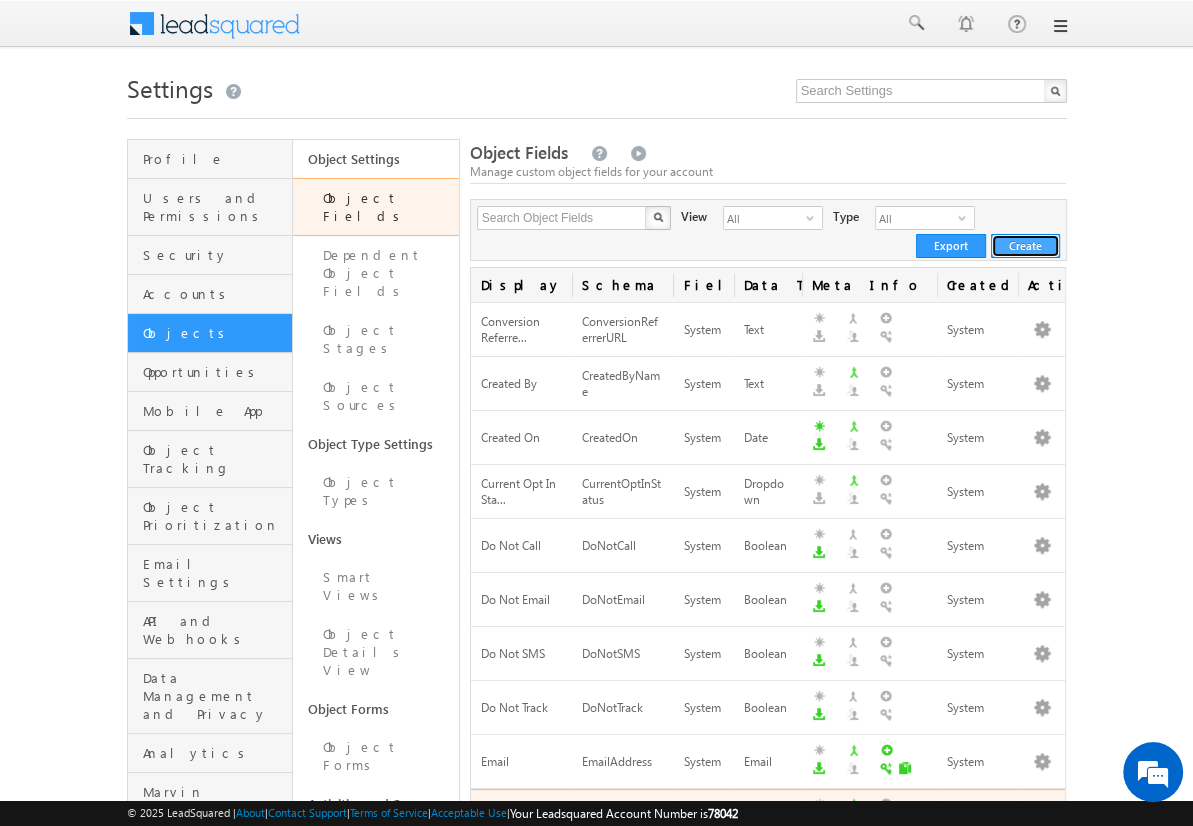 click on "Create" at bounding box center (1025, 246) 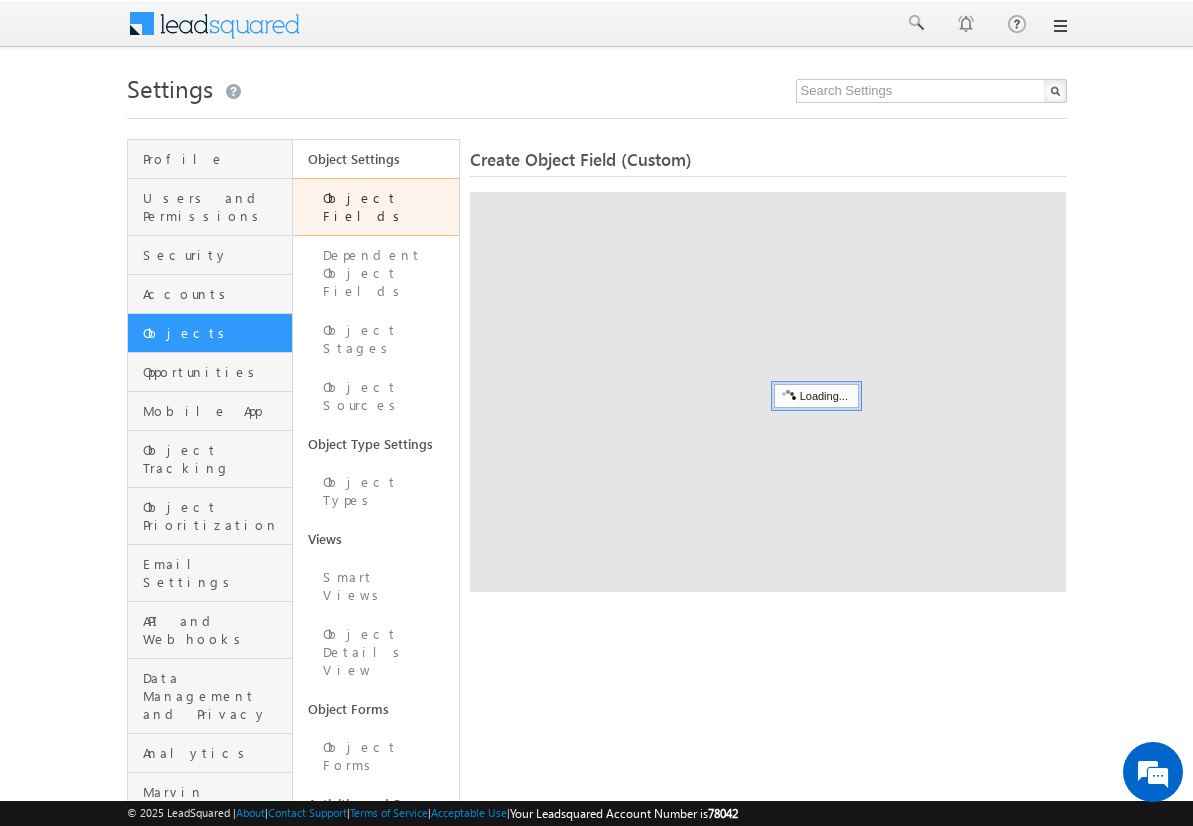 scroll, scrollTop: 0, scrollLeft: 0, axis: both 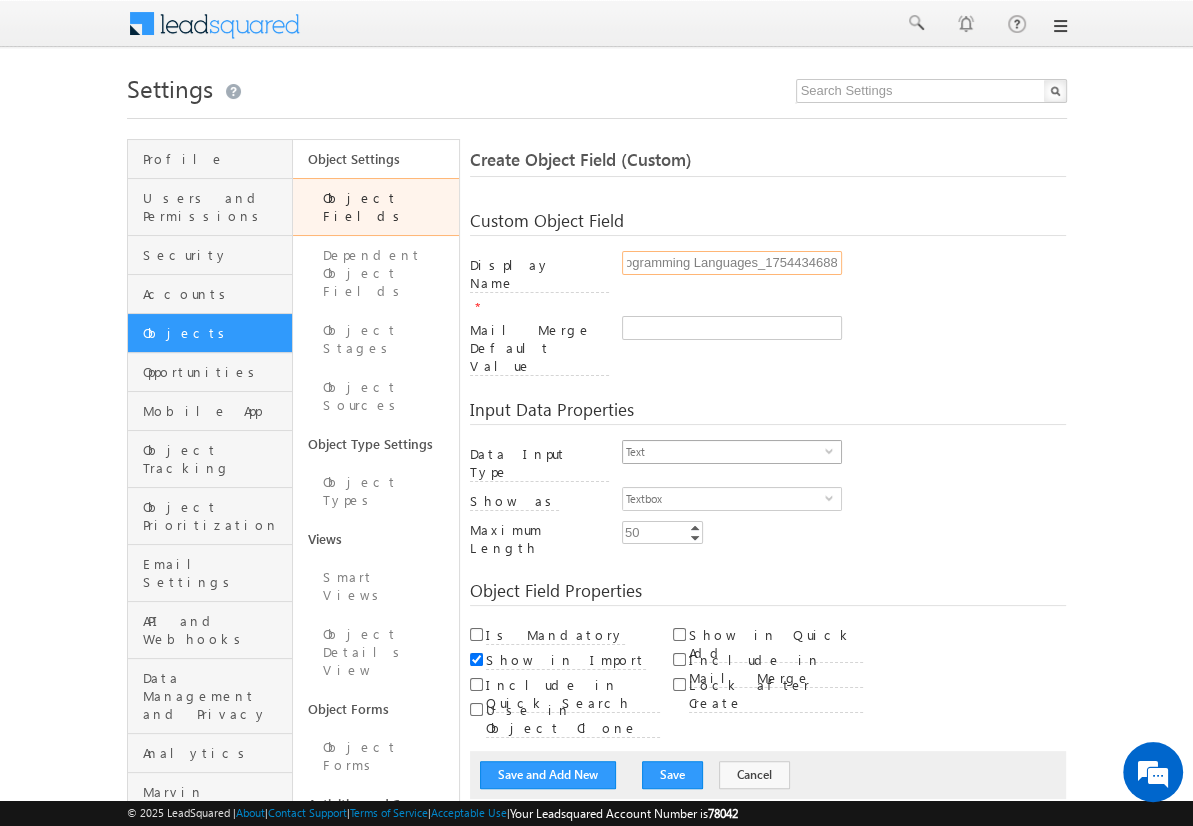 type on "Programming Languages_1754434688" 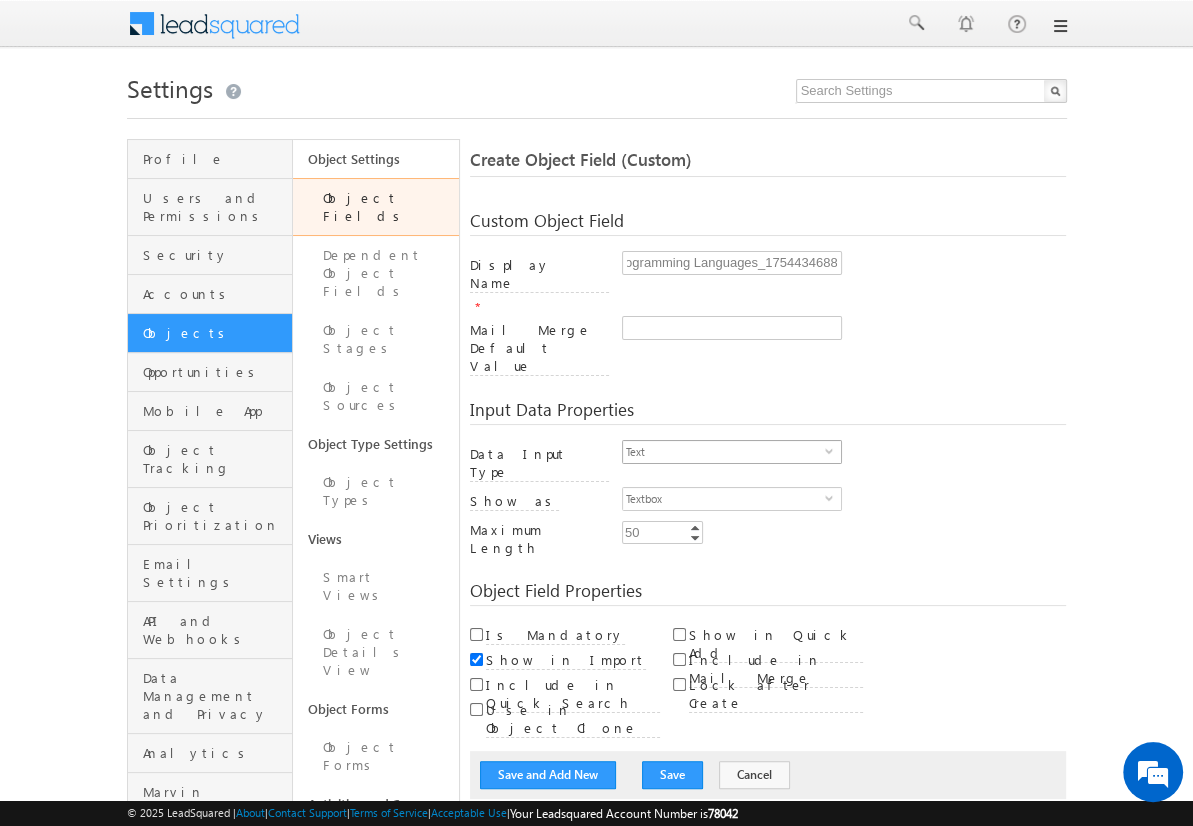 click on "Text" at bounding box center [724, 452] 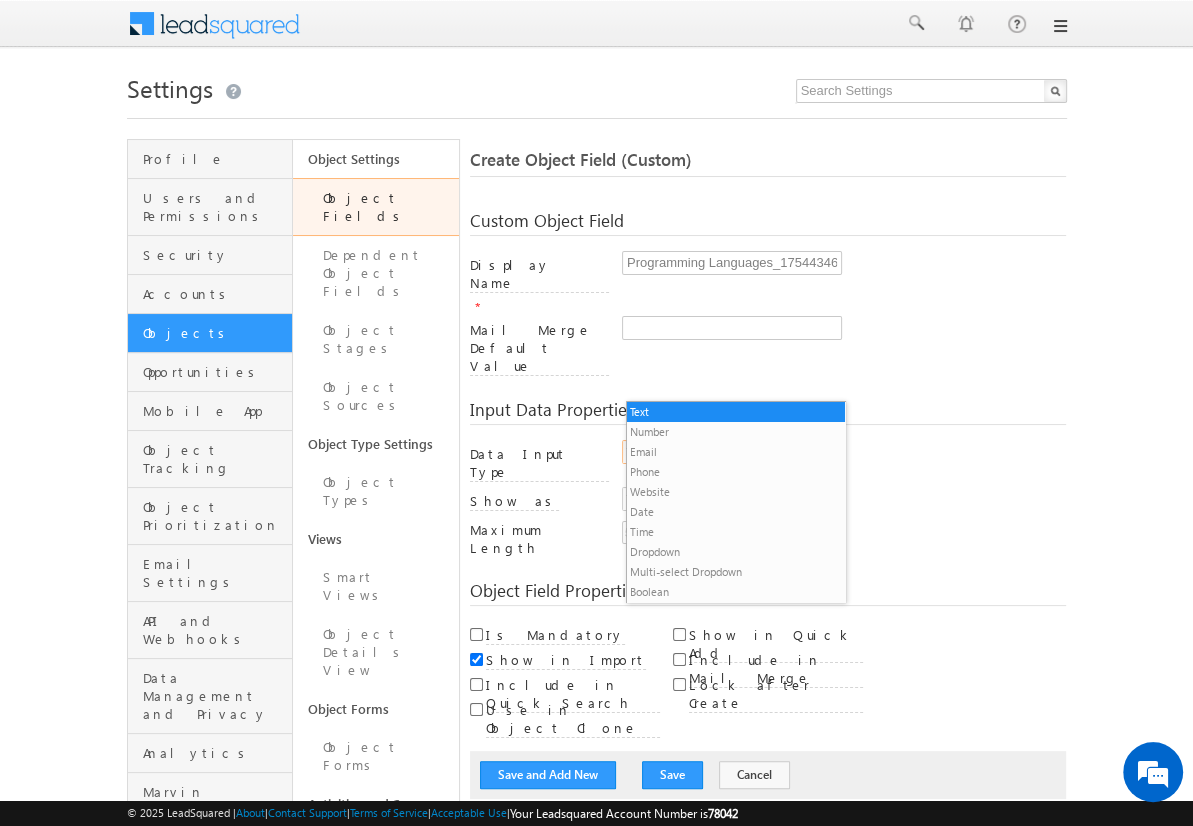 click on "Multi-select Dropdown" at bounding box center (736, 572) 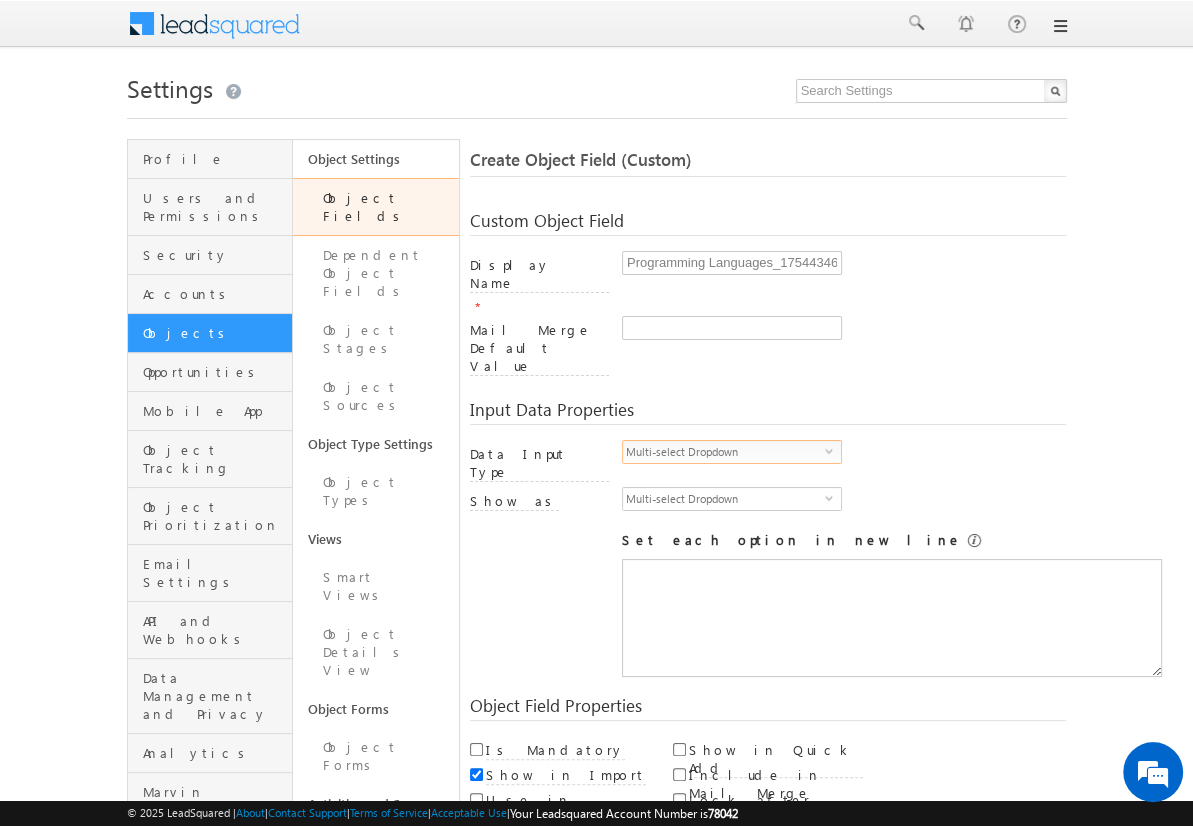scroll, scrollTop: 0, scrollLeft: 0, axis: both 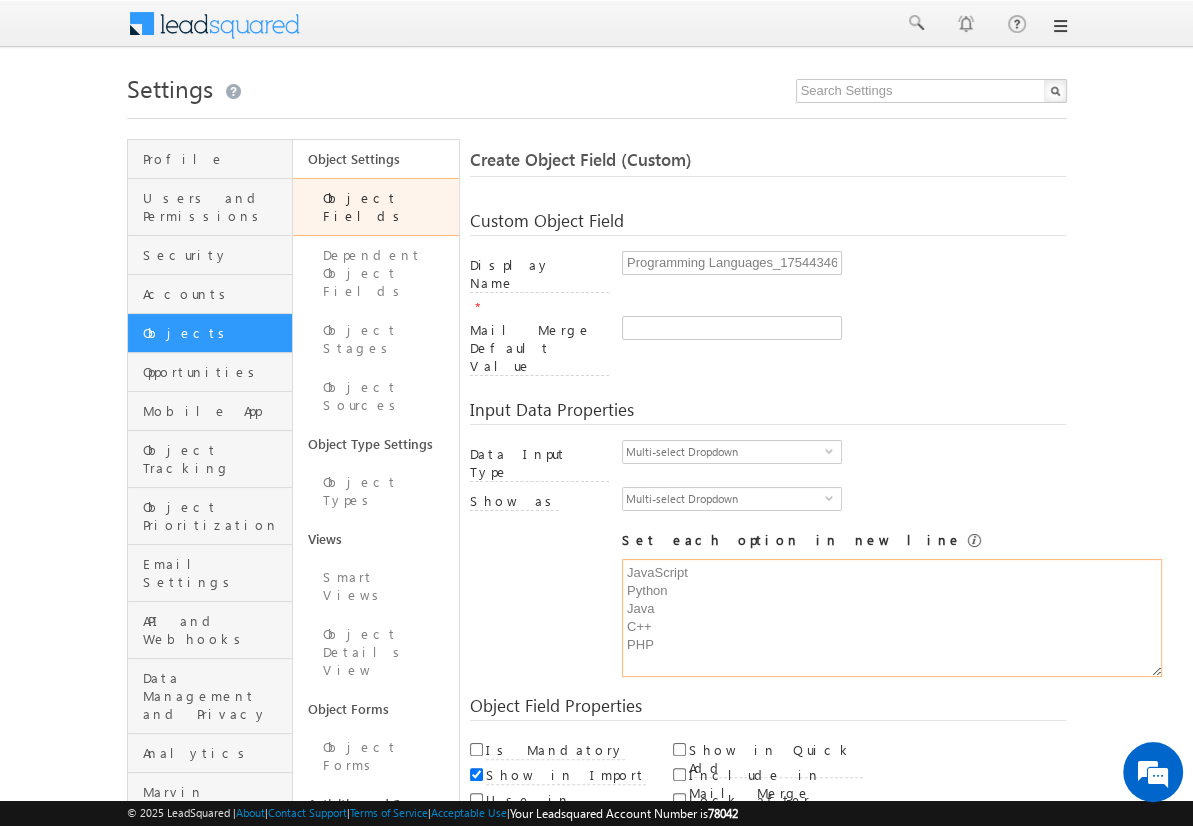 type on "JavaScript
Python
Java
C++
PHP" 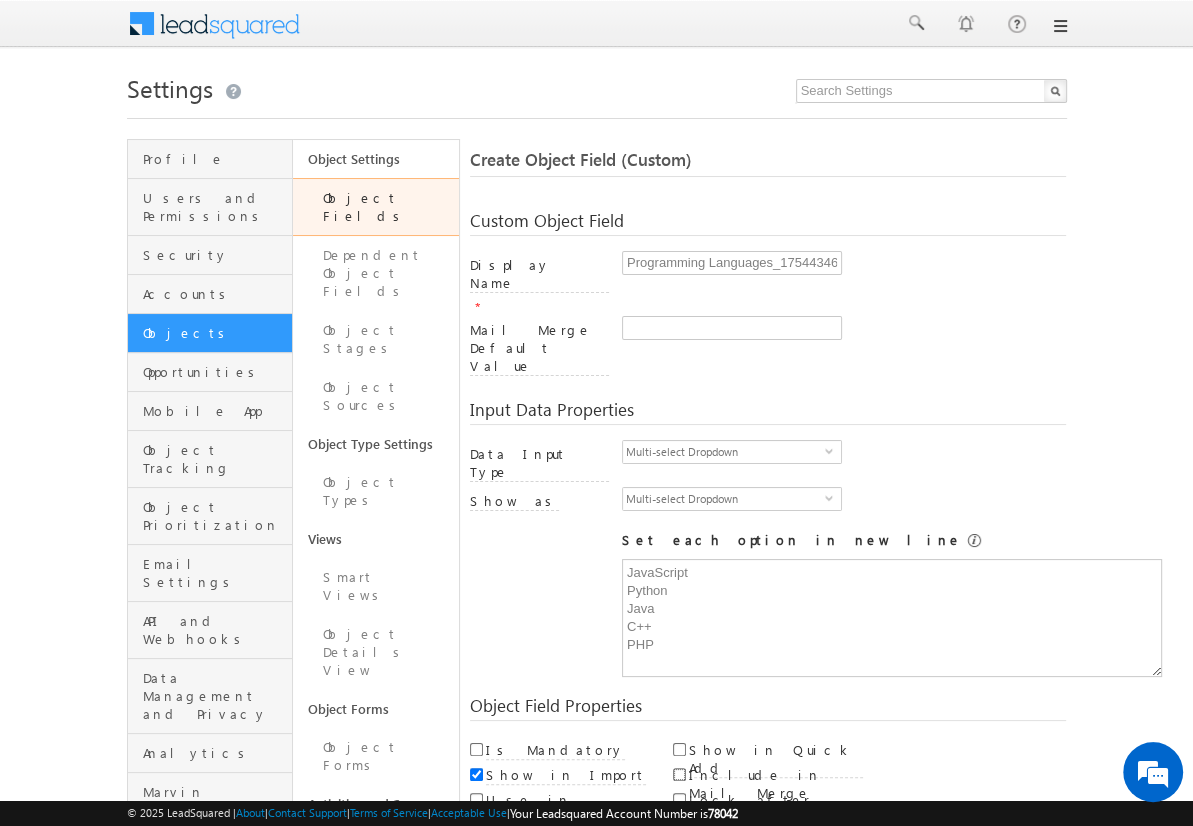click on "Include in Mail Merge" at bounding box center (679, 774) 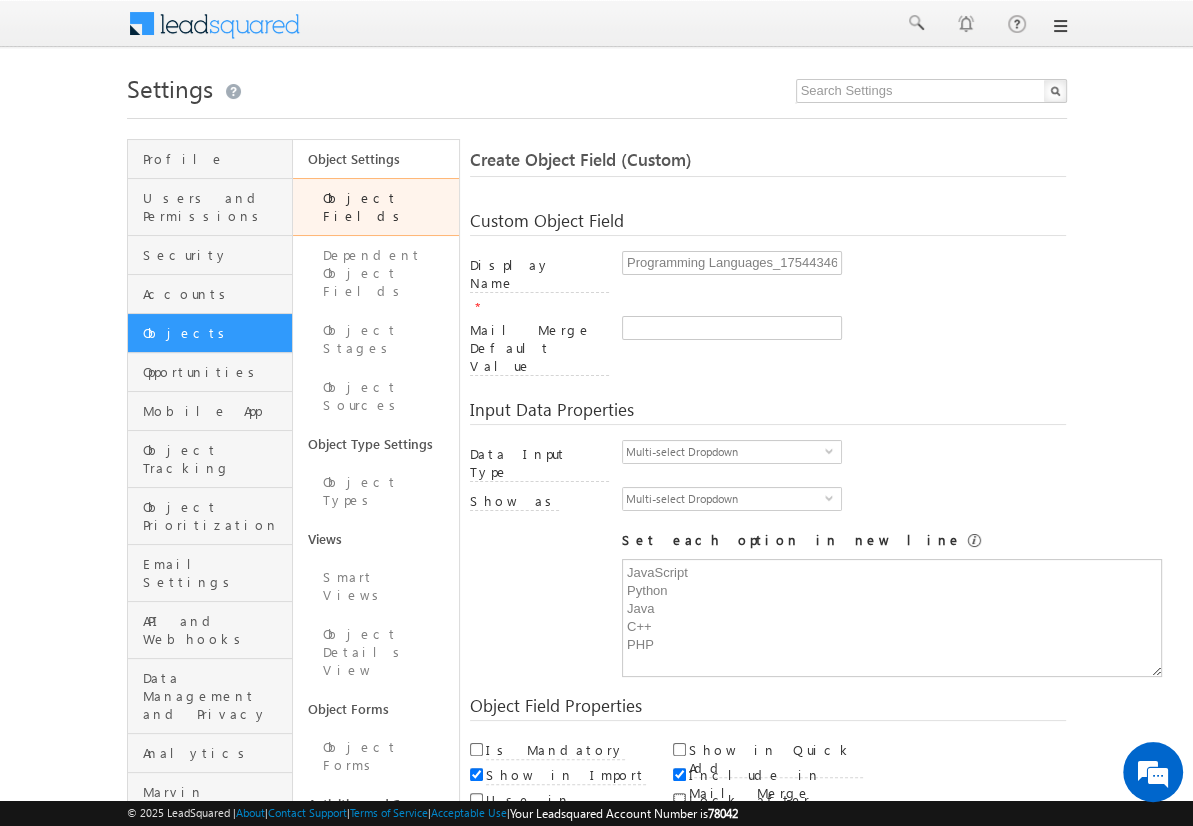 click on "Lock after Create" at bounding box center (679, 799) 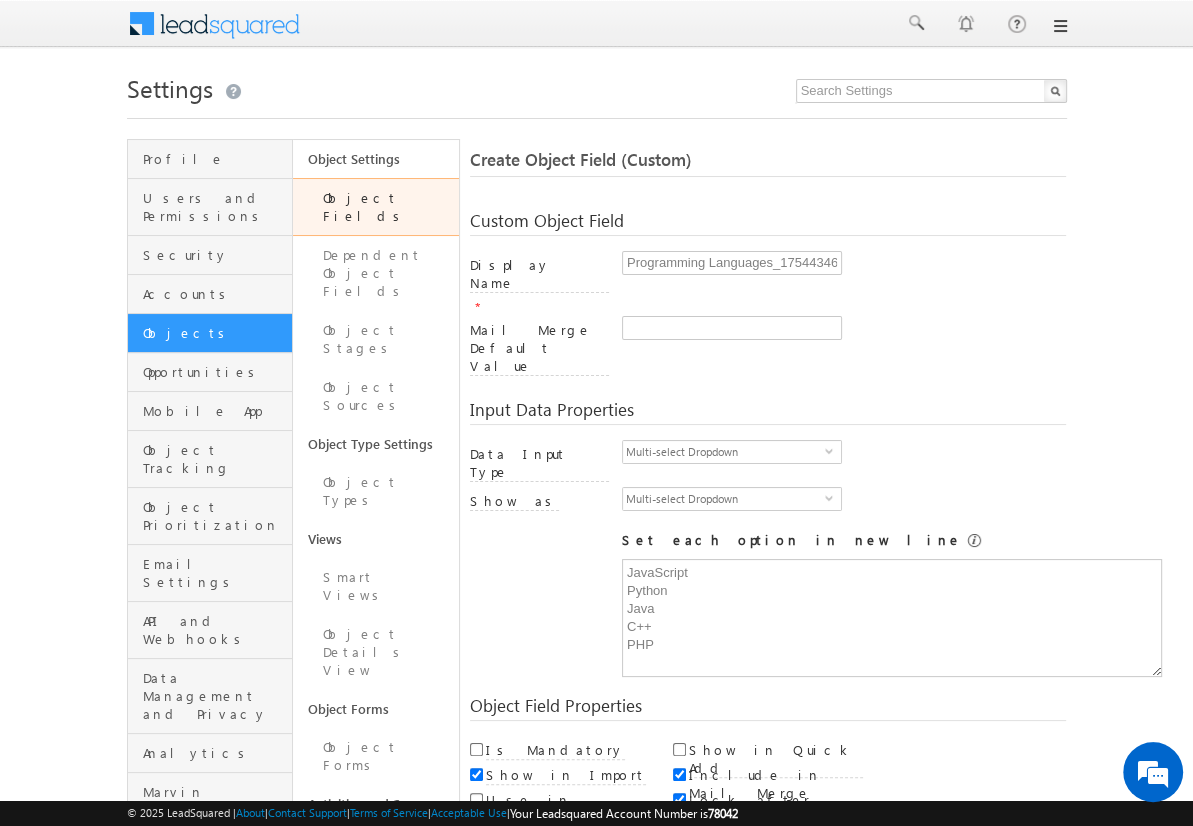 click on "Save and Add New" at bounding box center [548, 865] 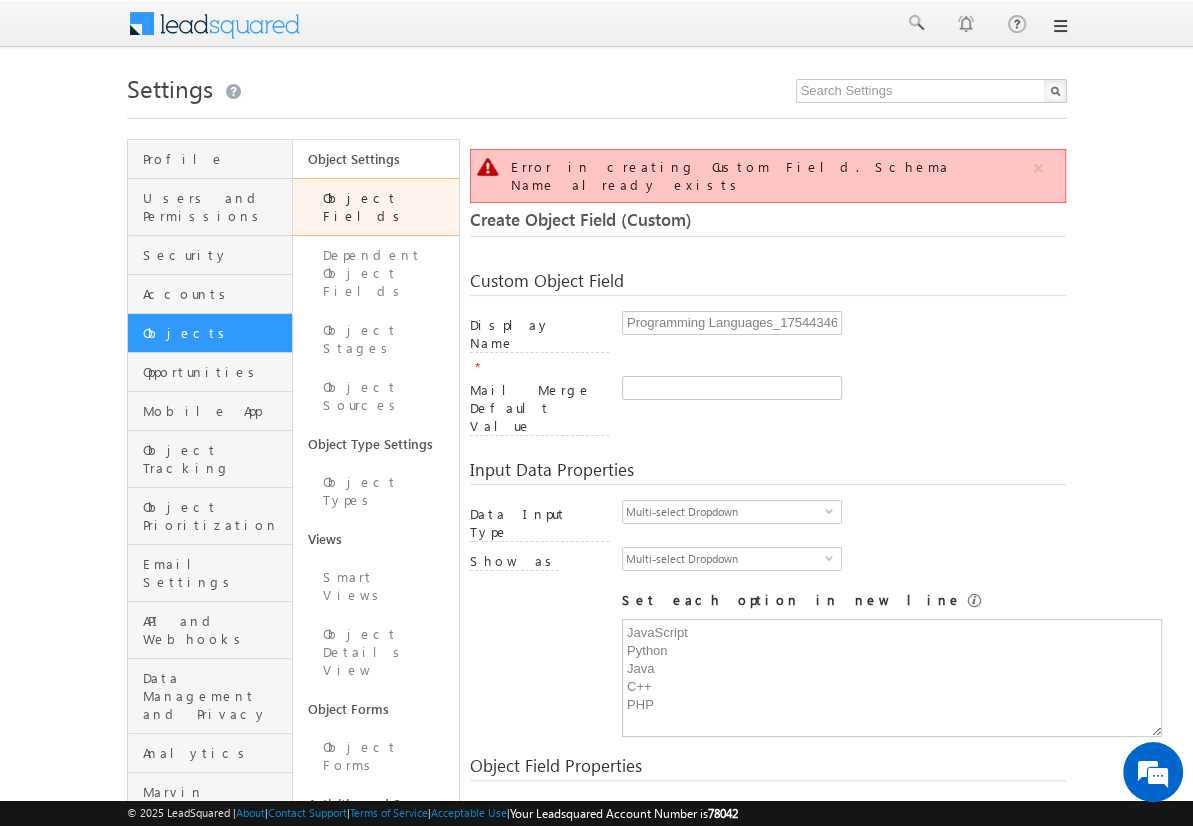 scroll, scrollTop: 149, scrollLeft: 0, axis: vertical 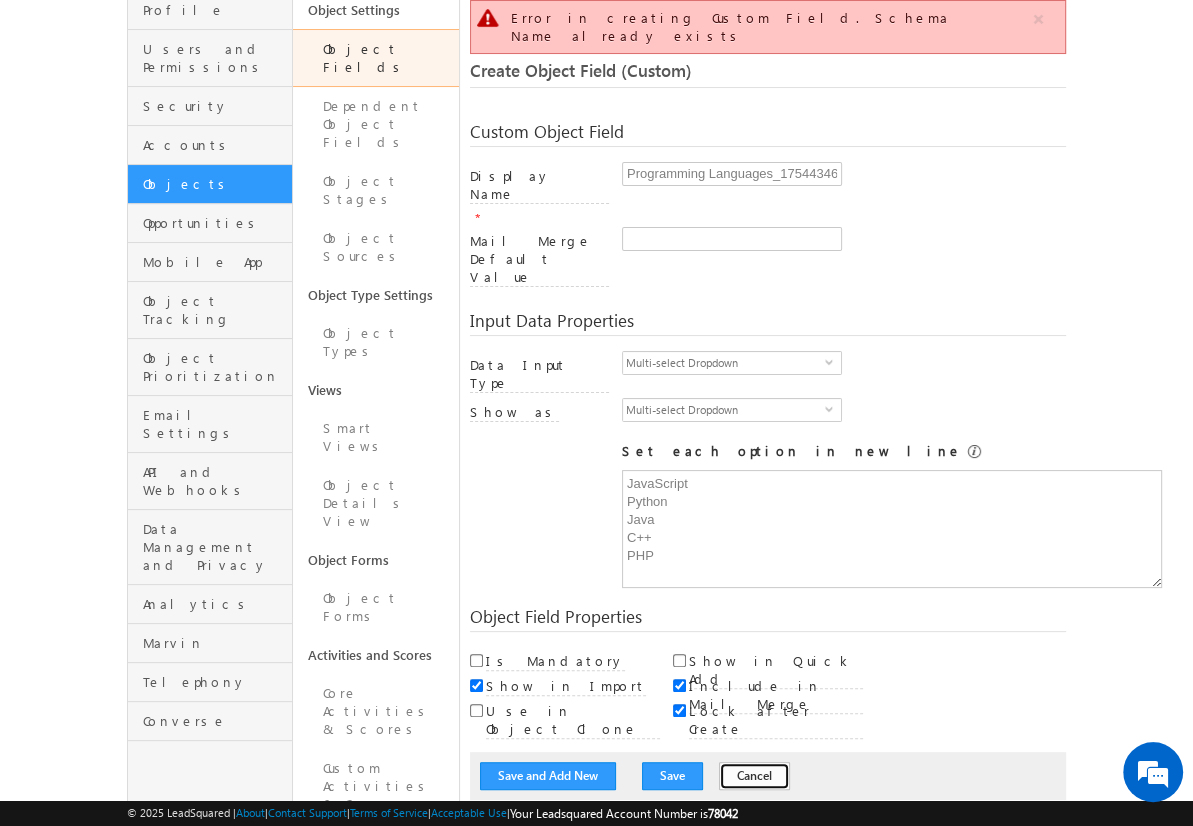 click on "Cancel" at bounding box center [754, 776] 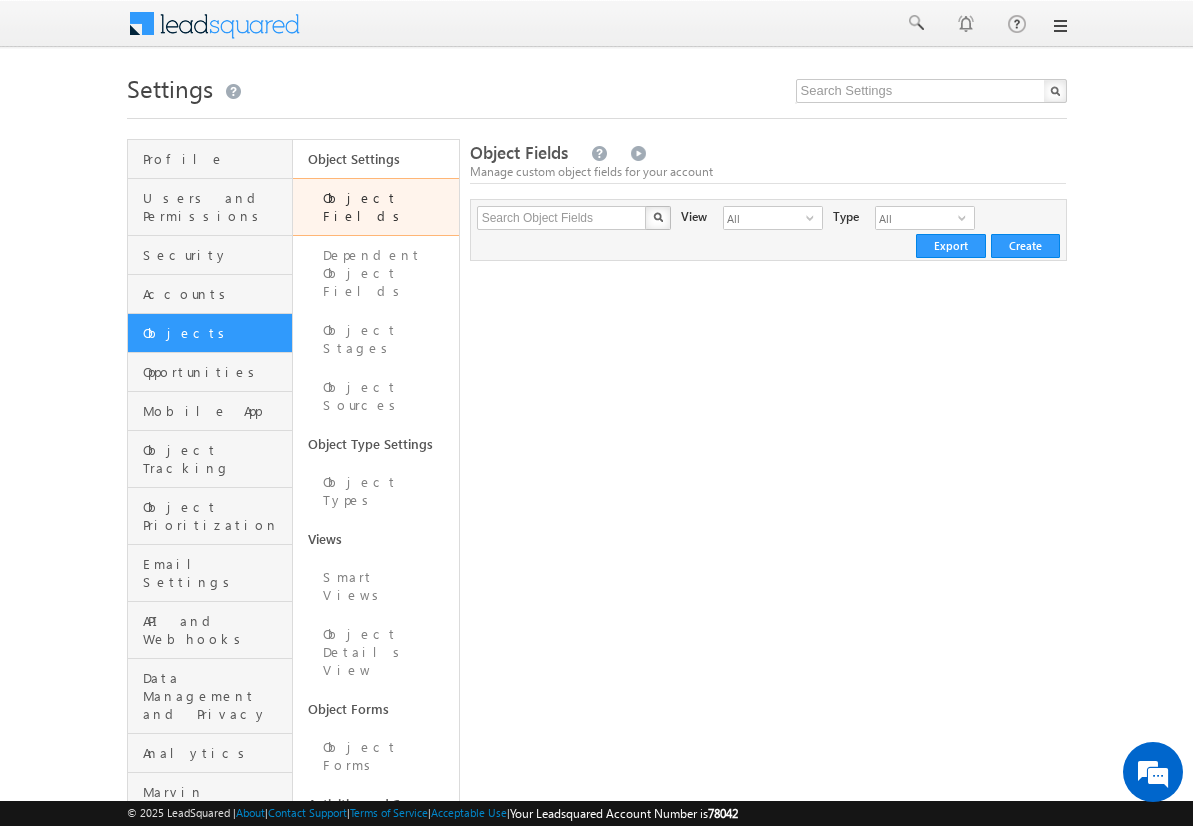 scroll, scrollTop: 0, scrollLeft: 0, axis: both 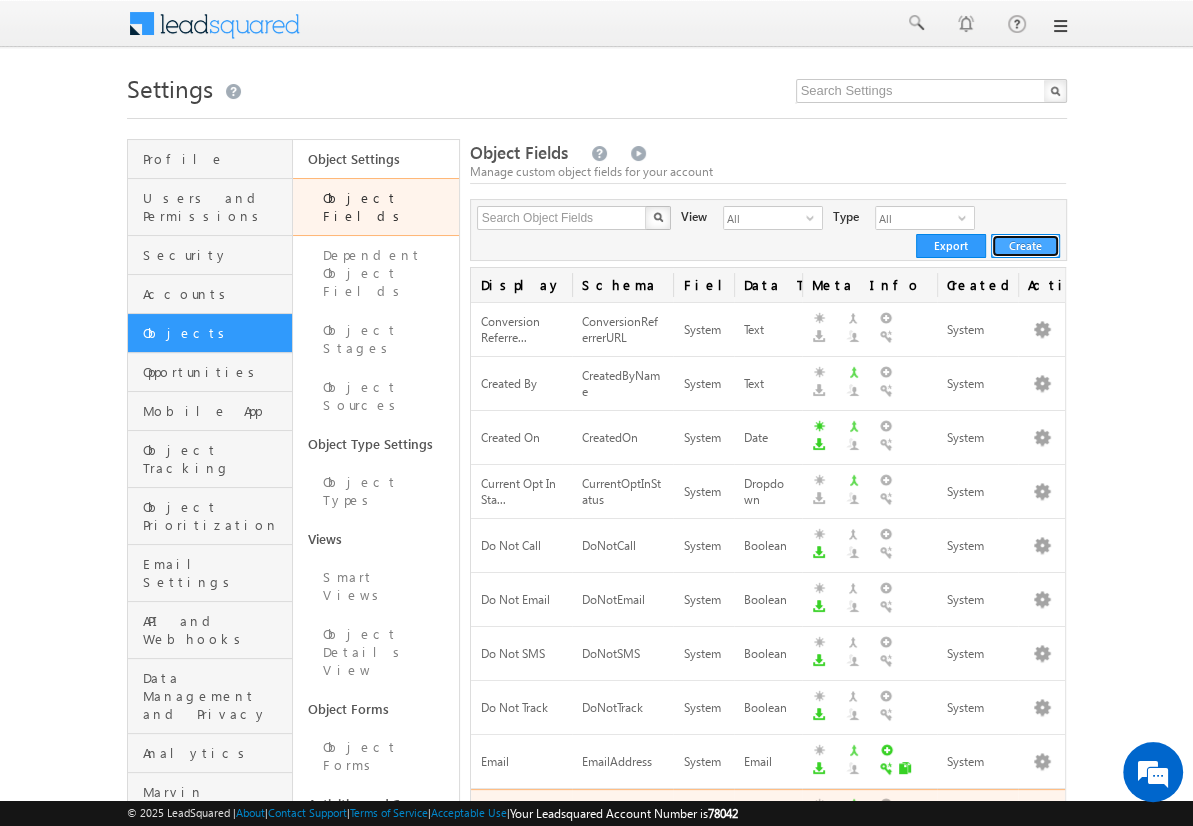 click on "Create" at bounding box center (1025, 246) 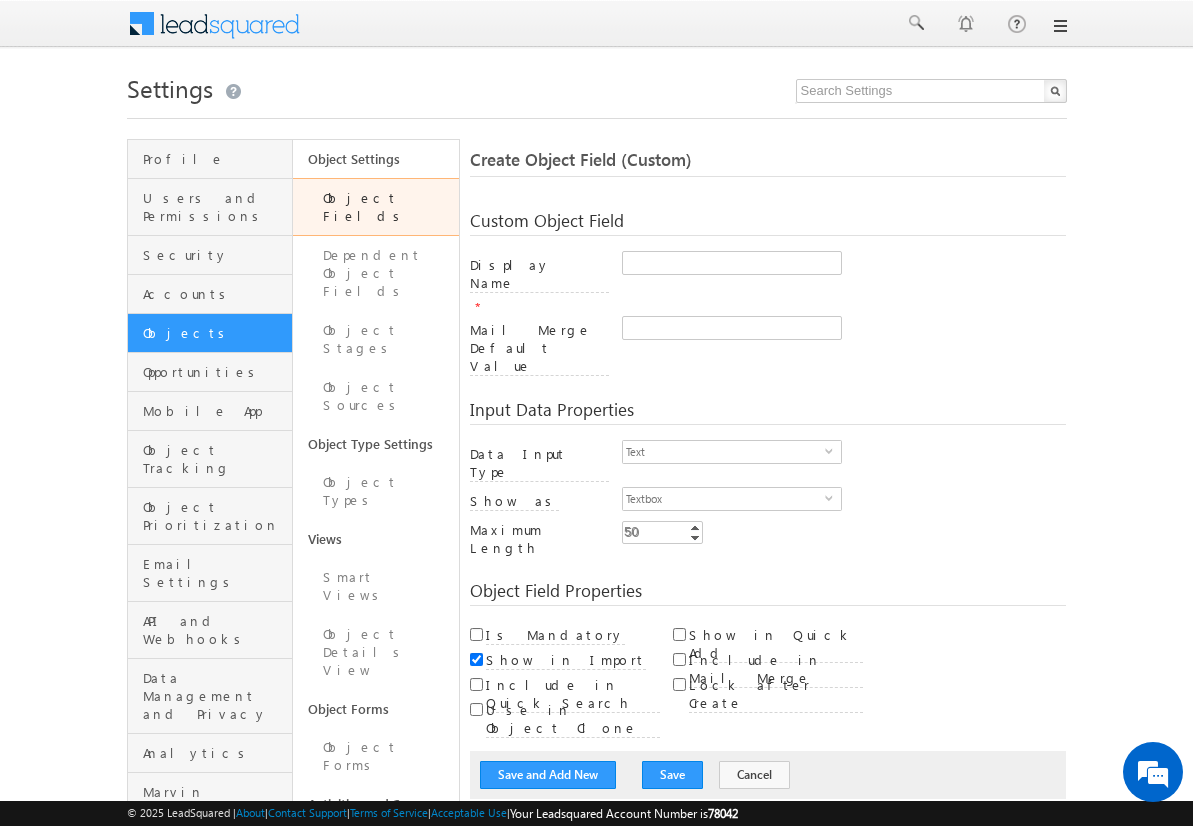 scroll, scrollTop: 0, scrollLeft: 0, axis: both 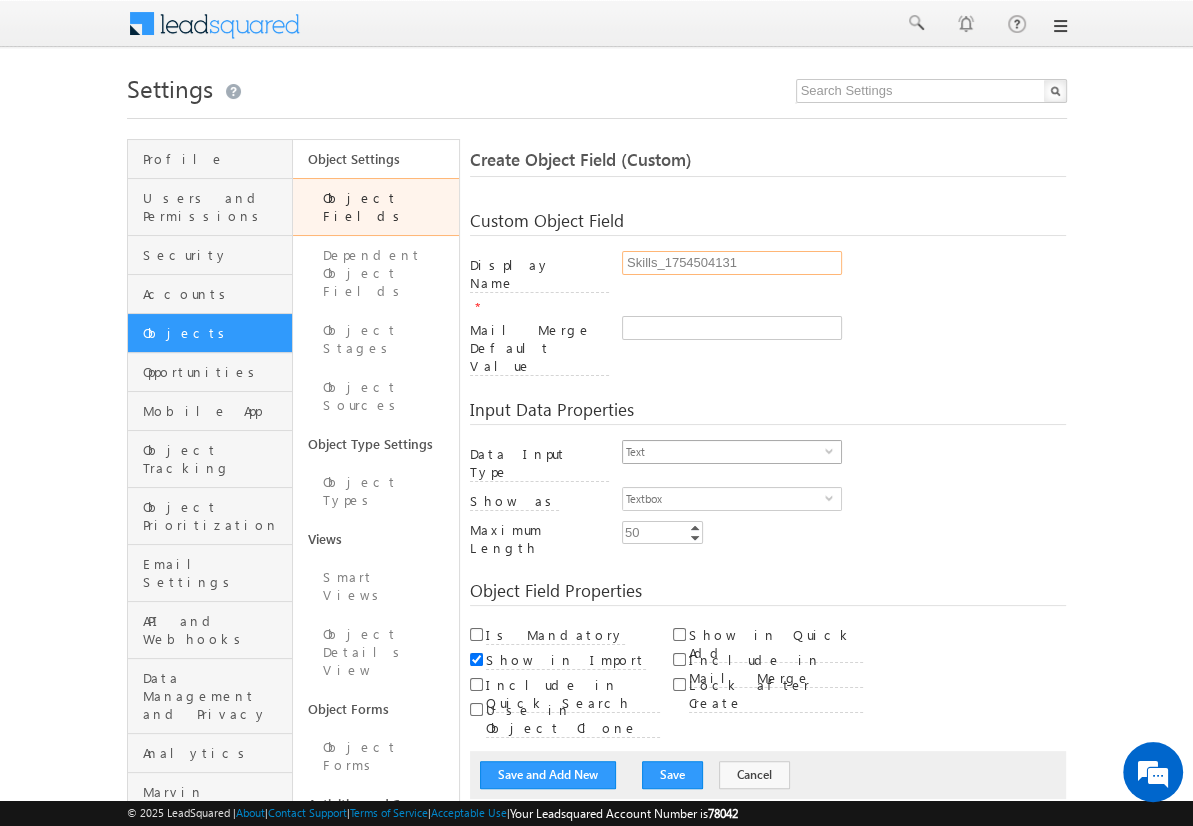 type on "Skills_1754504131" 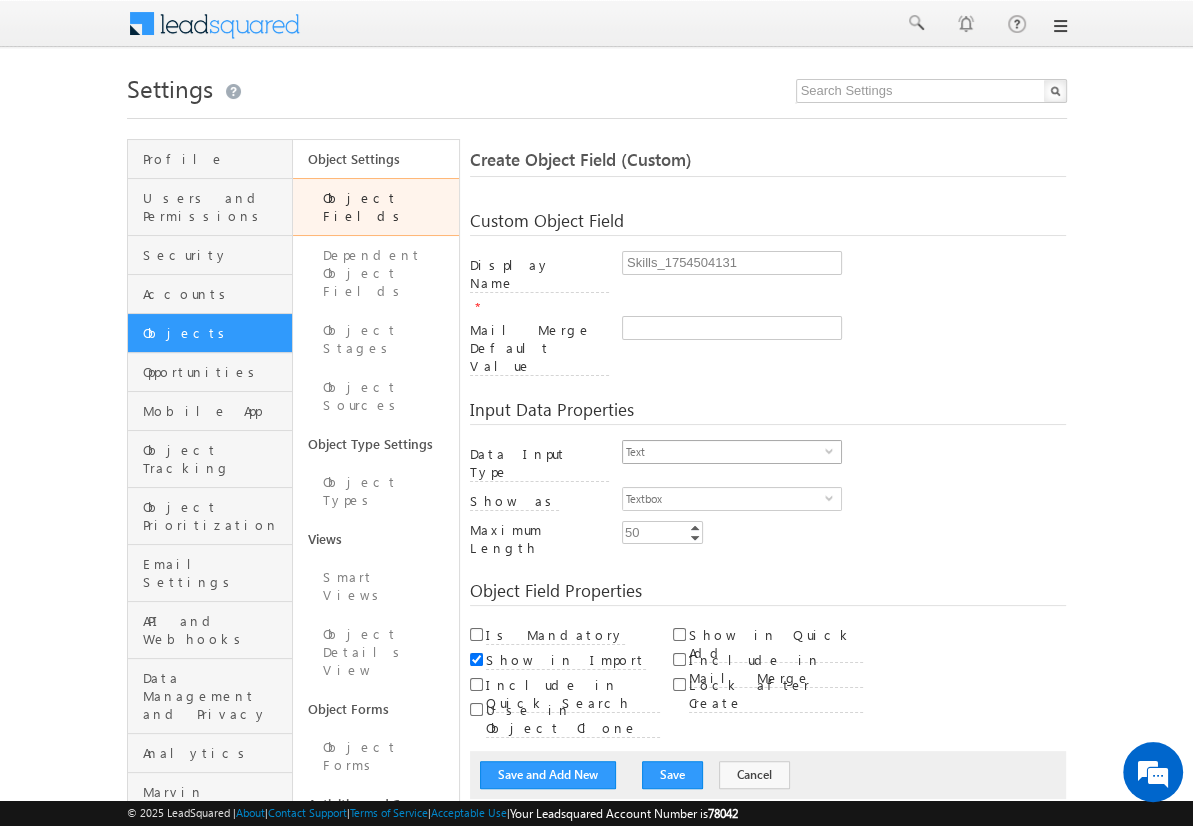 click on "Text" at bounding box center [724, 452] 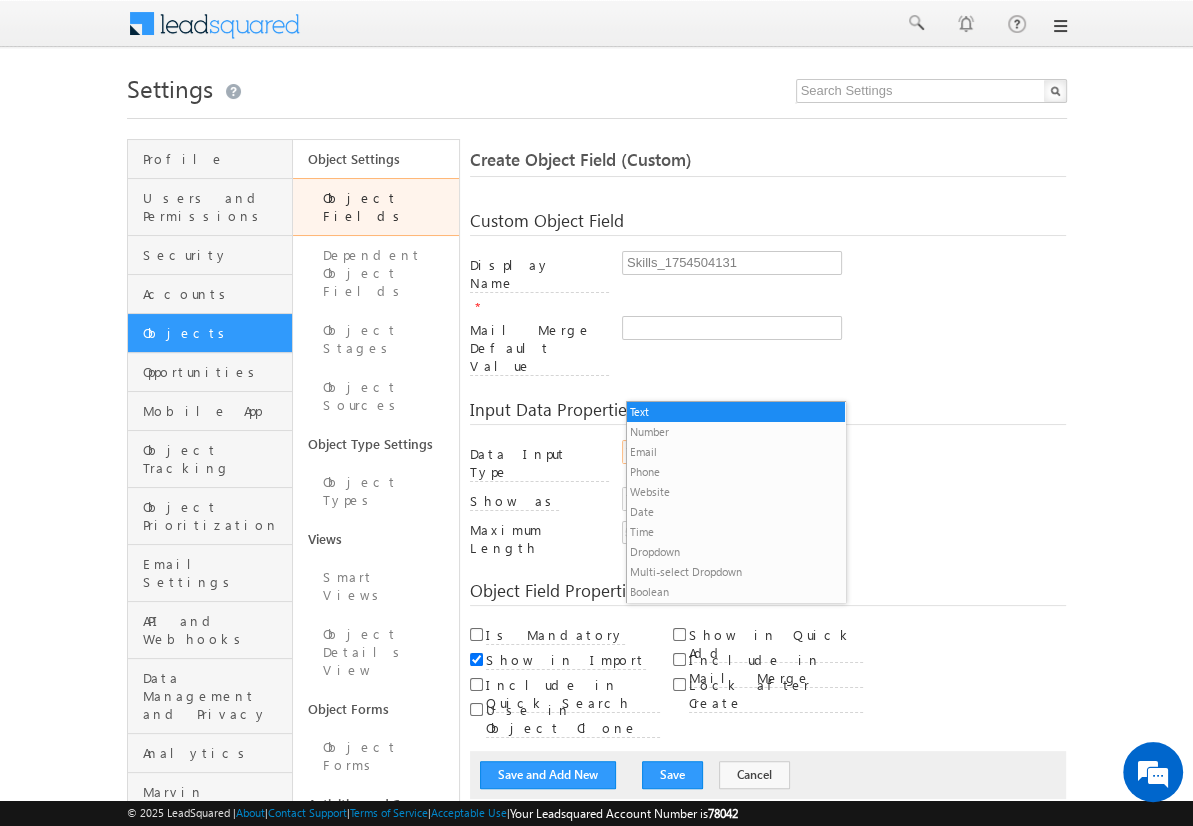 click on "Multi-select Dropdown" at bounding box center [736, 572] 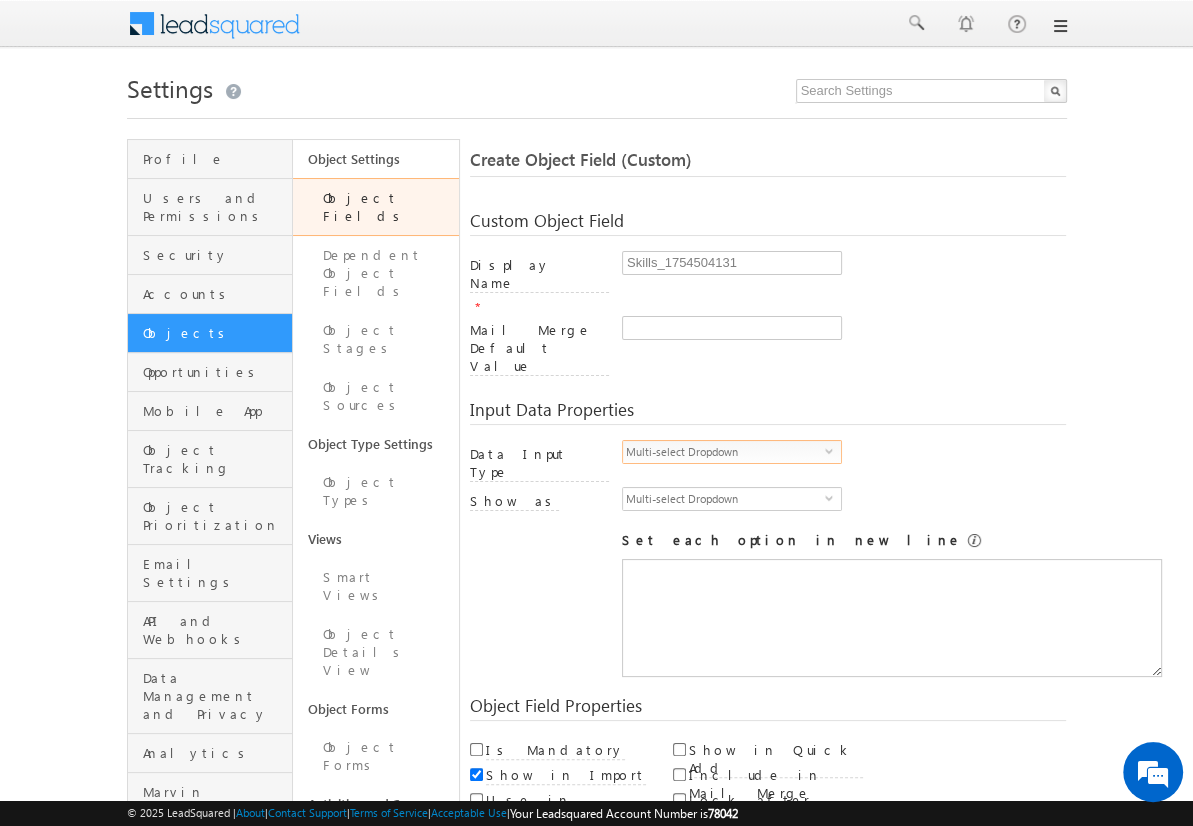 scroll, scrollTop: 0, scrollLeft: 0, axis: both 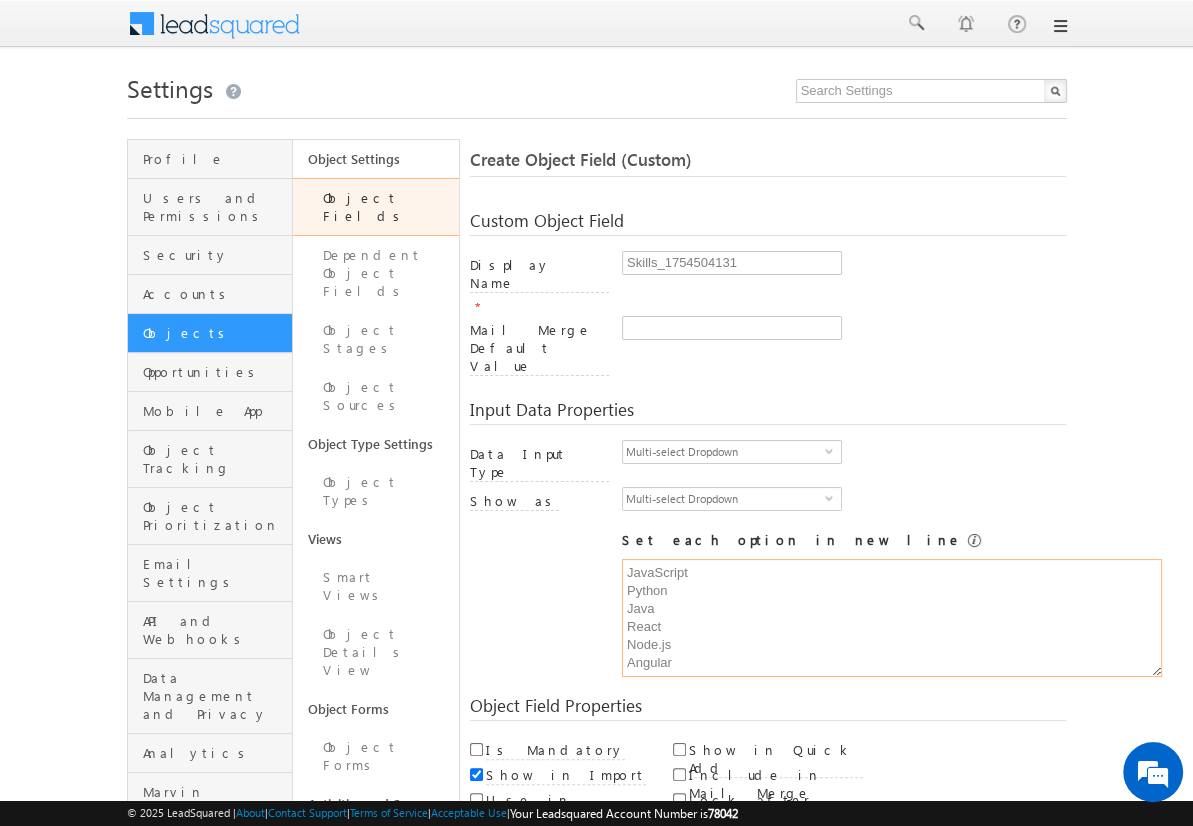 type on "JavaScript
Python
Java
React
Node.js
Angular" 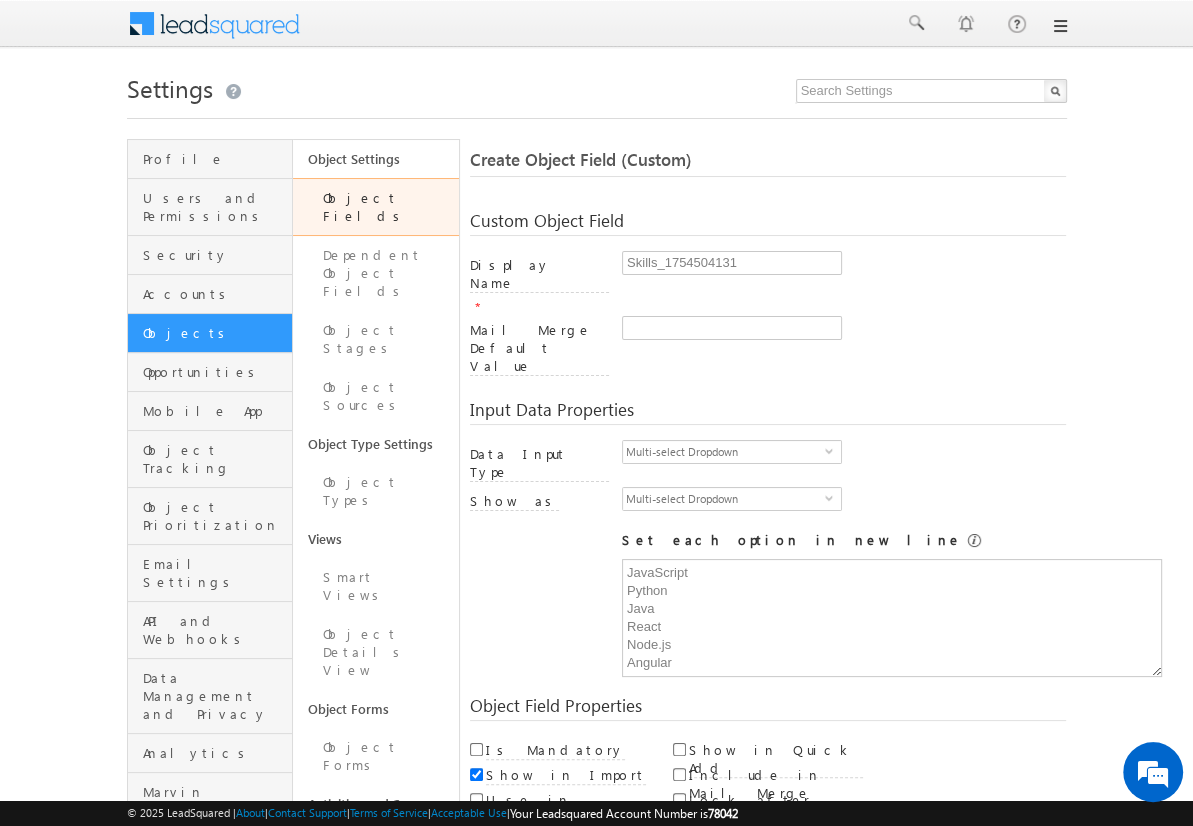 click on "Save and Add New" at bounding box center (548, 865) 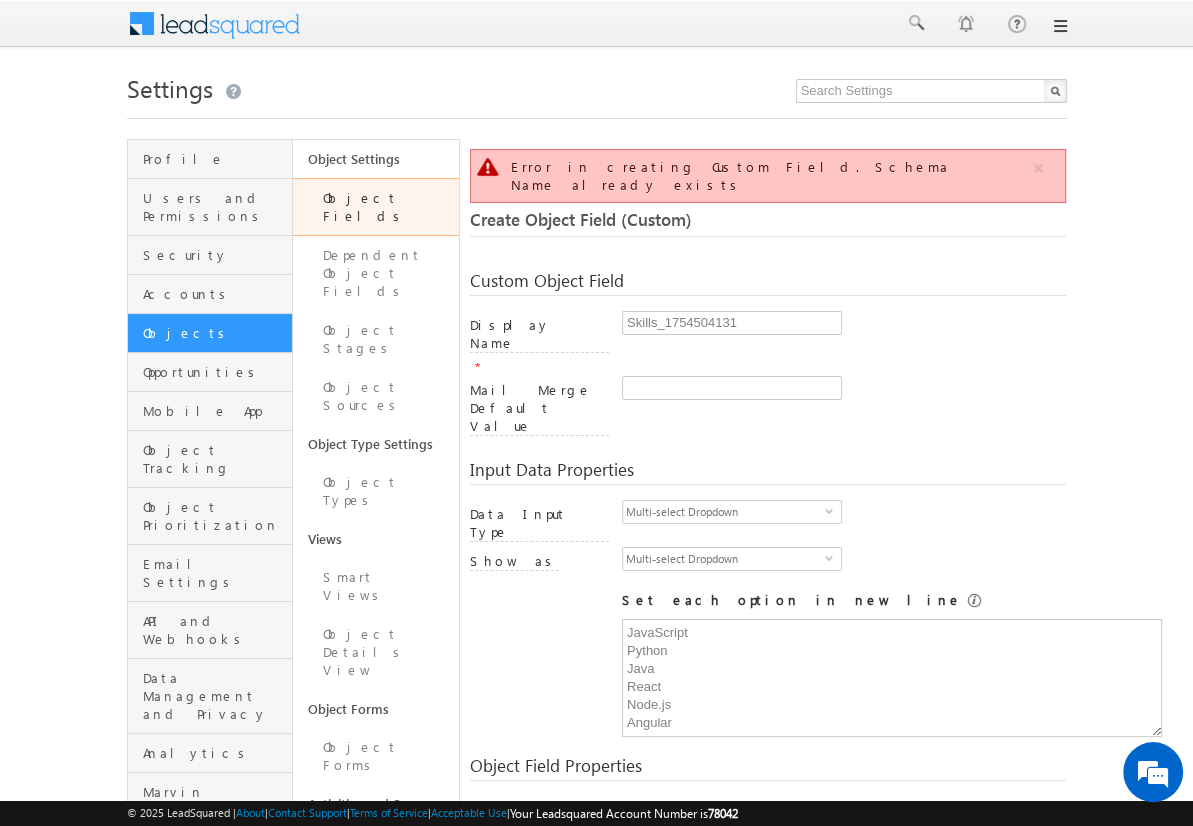 scroll, scrollTop: 149, scrollLeft: 0, axis: vertical 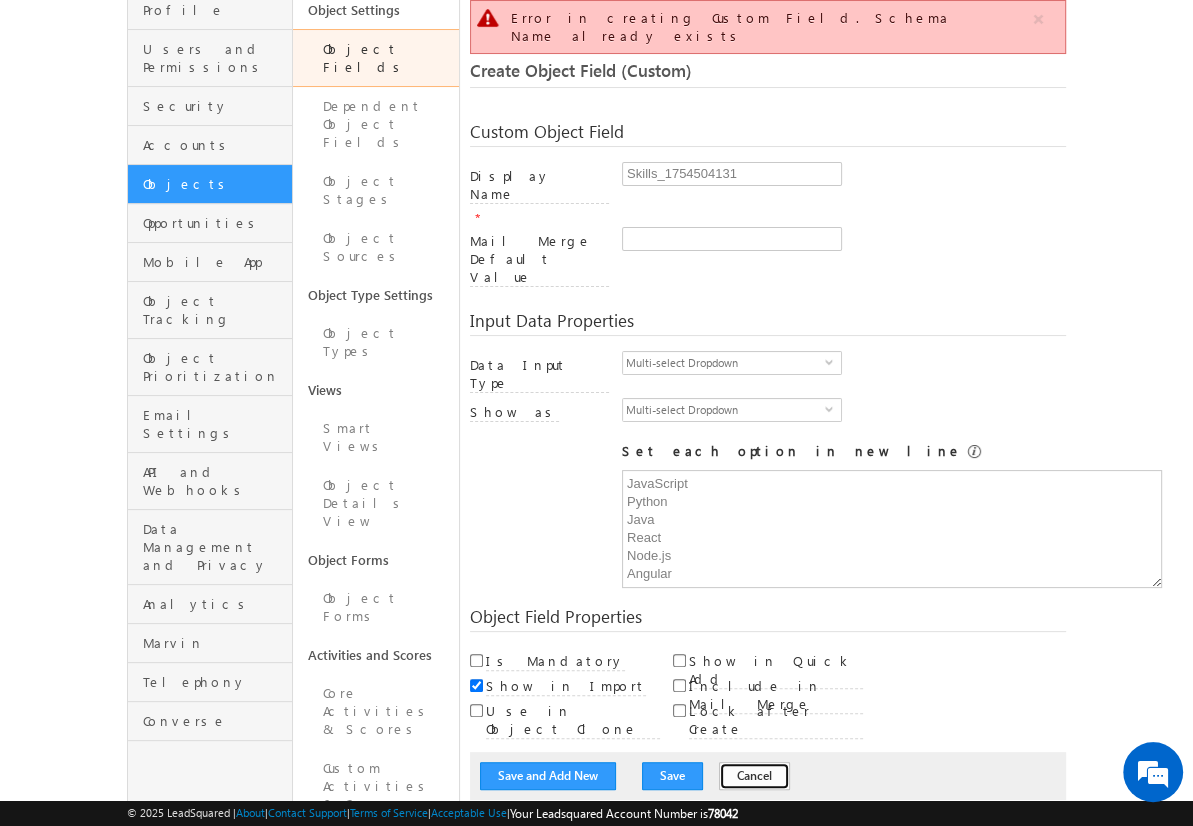 click on "Cancel" at bounding box center [754, 776] 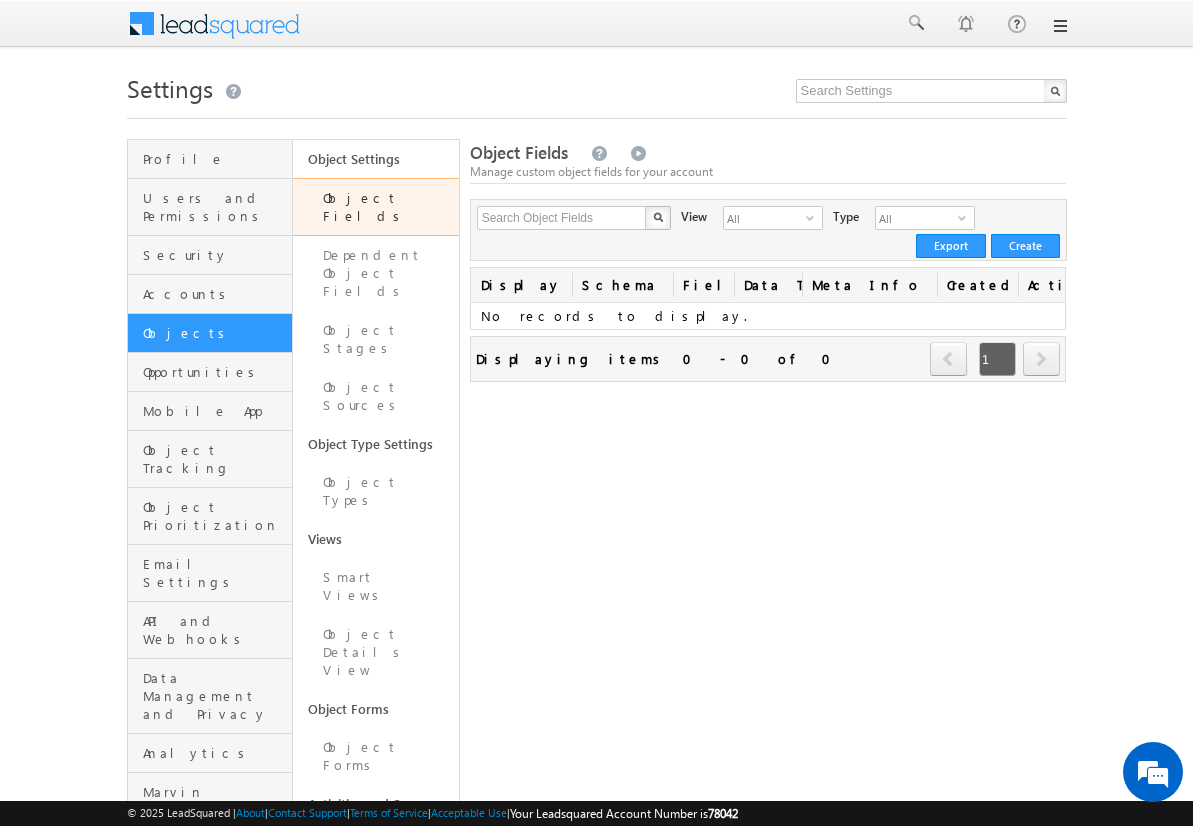 scroll, scrollTop: 0, scrollLeft: 0, axis: both 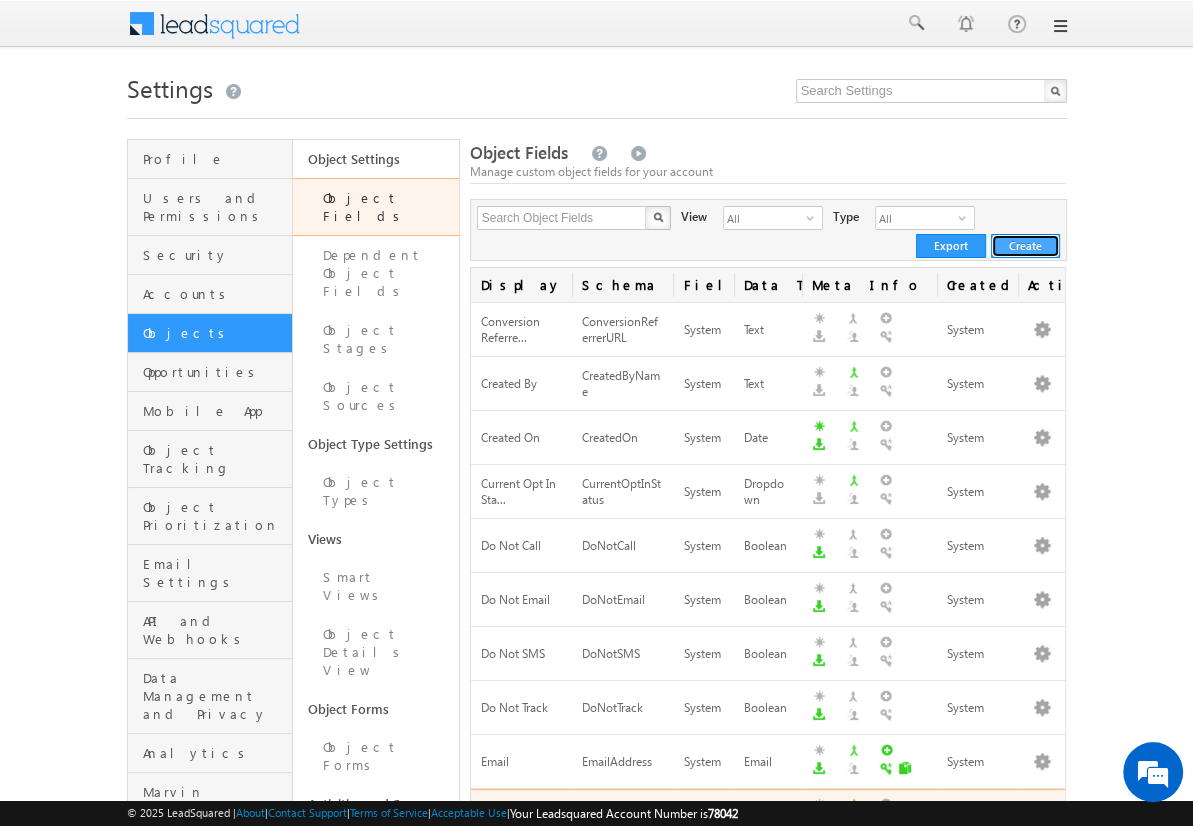 click on "Create" at bounding box center (1025, 246) 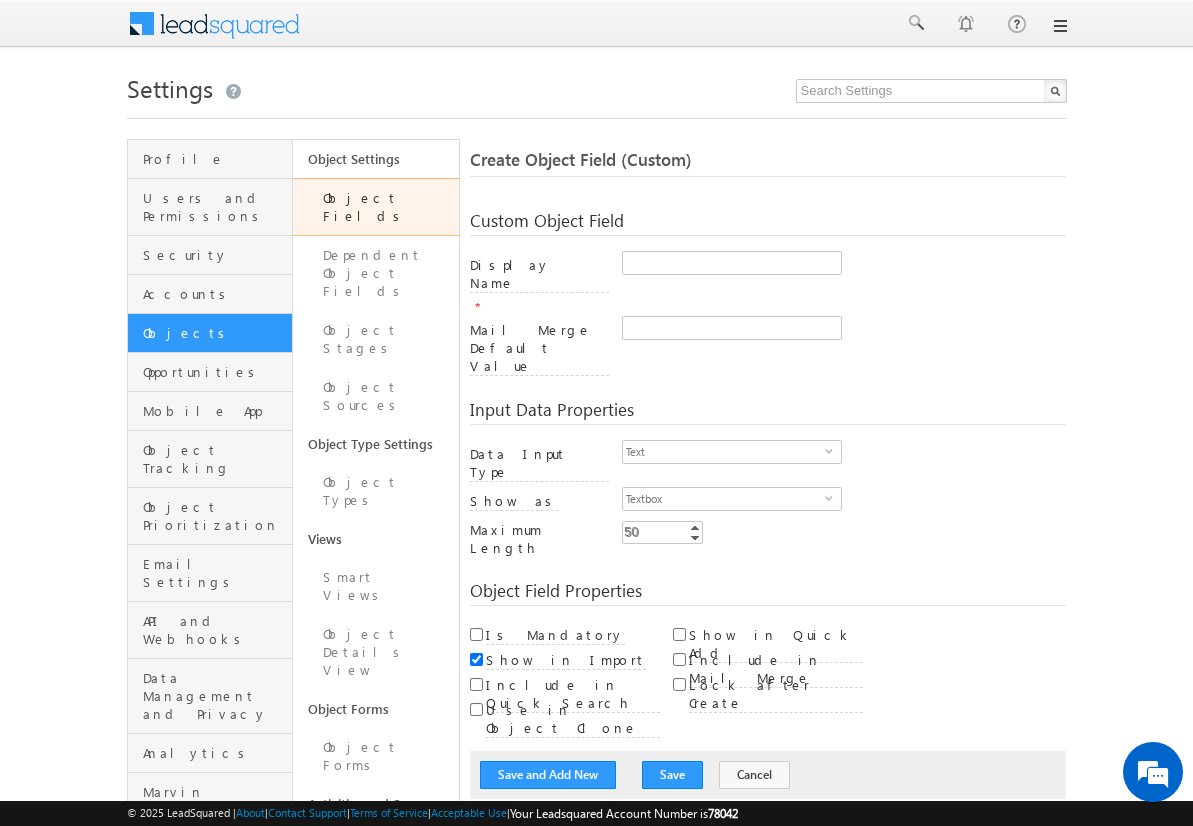 scroll, scrollTop: 0, scrollLeft: 0, axis: both 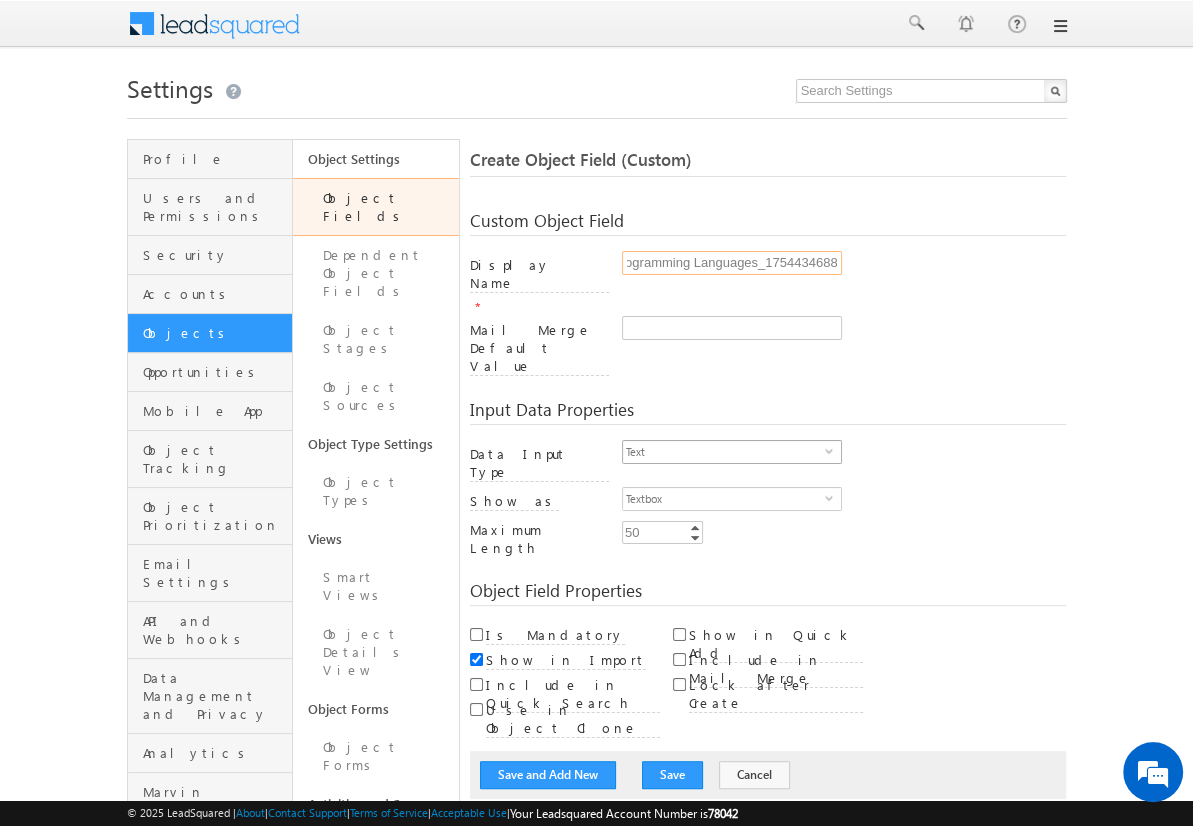 type on "Programming Languages_1754434688" 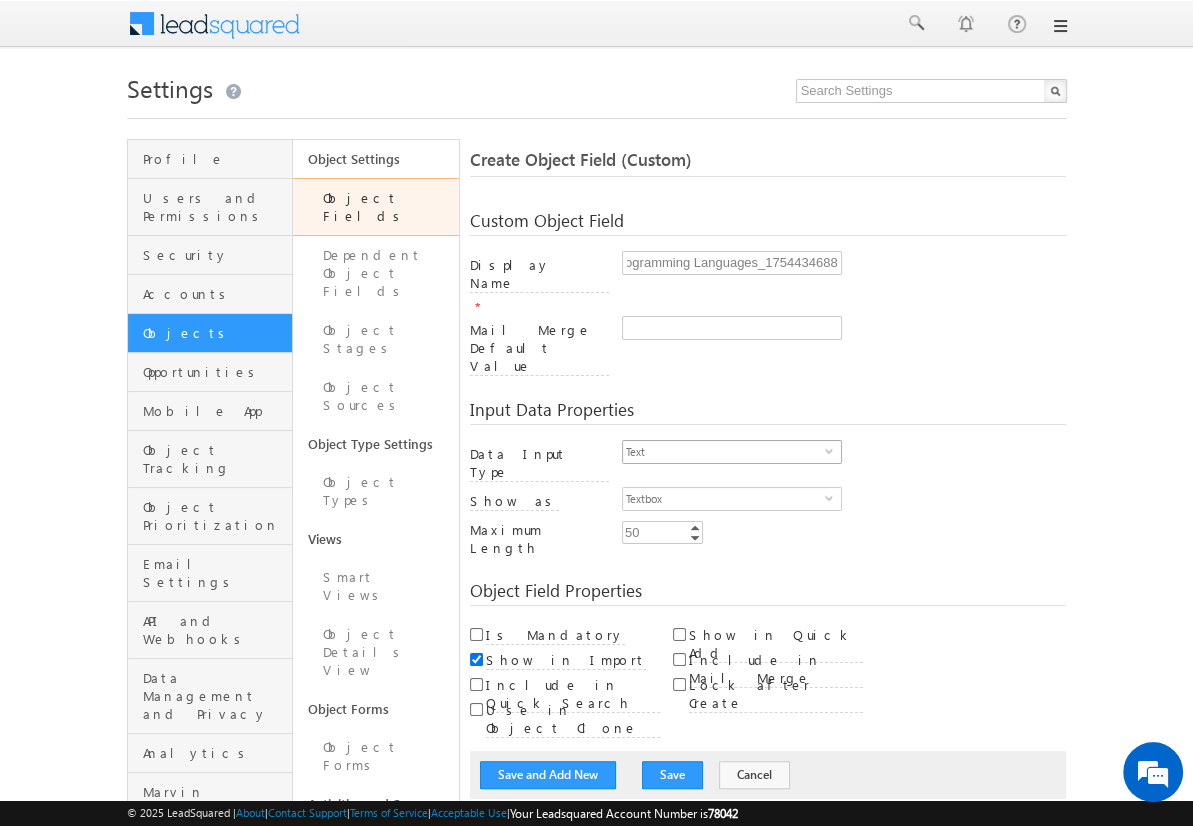 click on "Text" at bounding box center (724, 452) 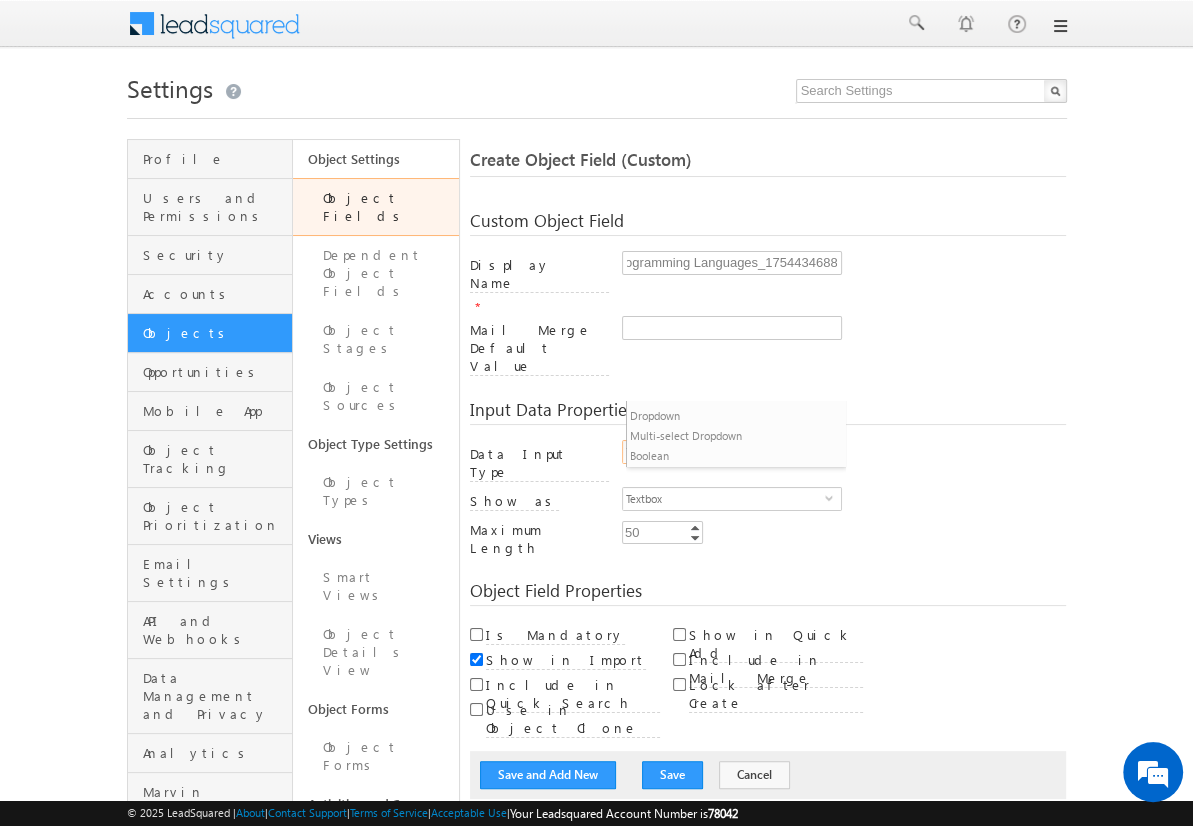 scroll, scrollTop: 0, scrollLeft: 0, axis: both 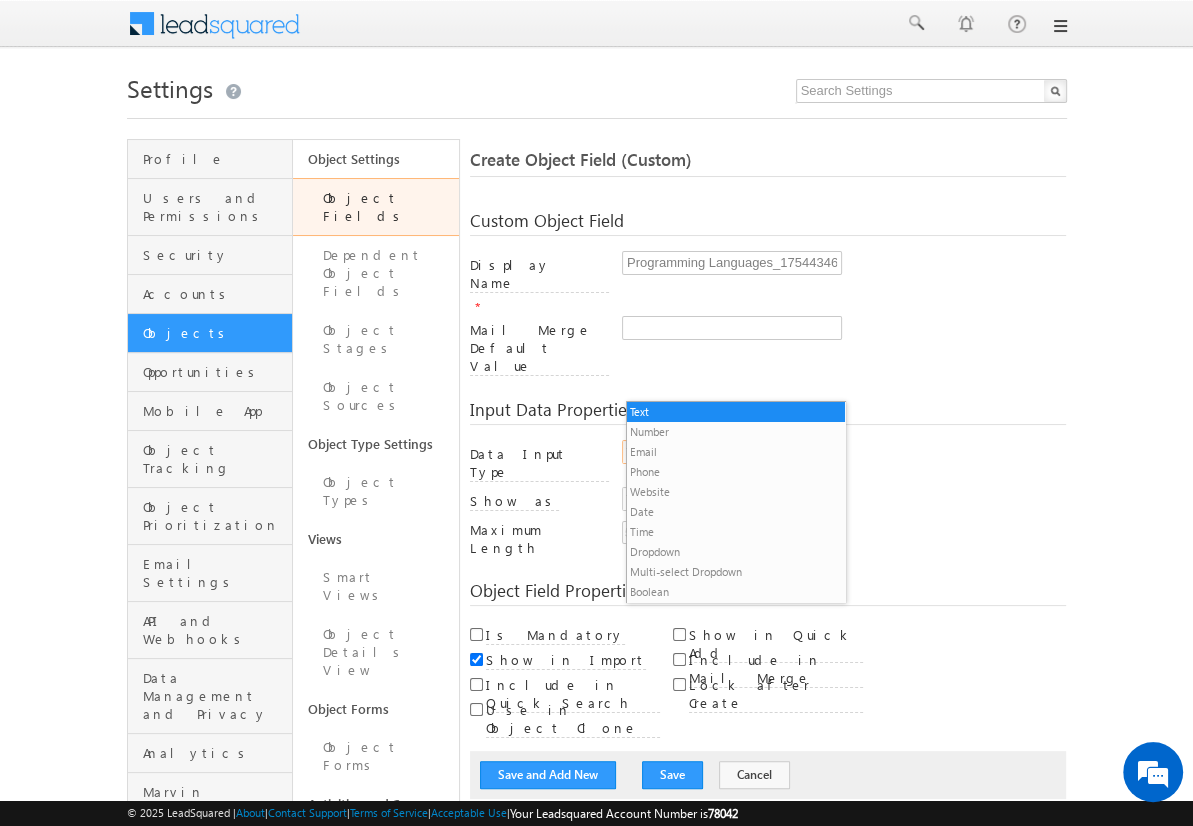click on "Multi-select Dropdown" at bounding box center [736, 572] 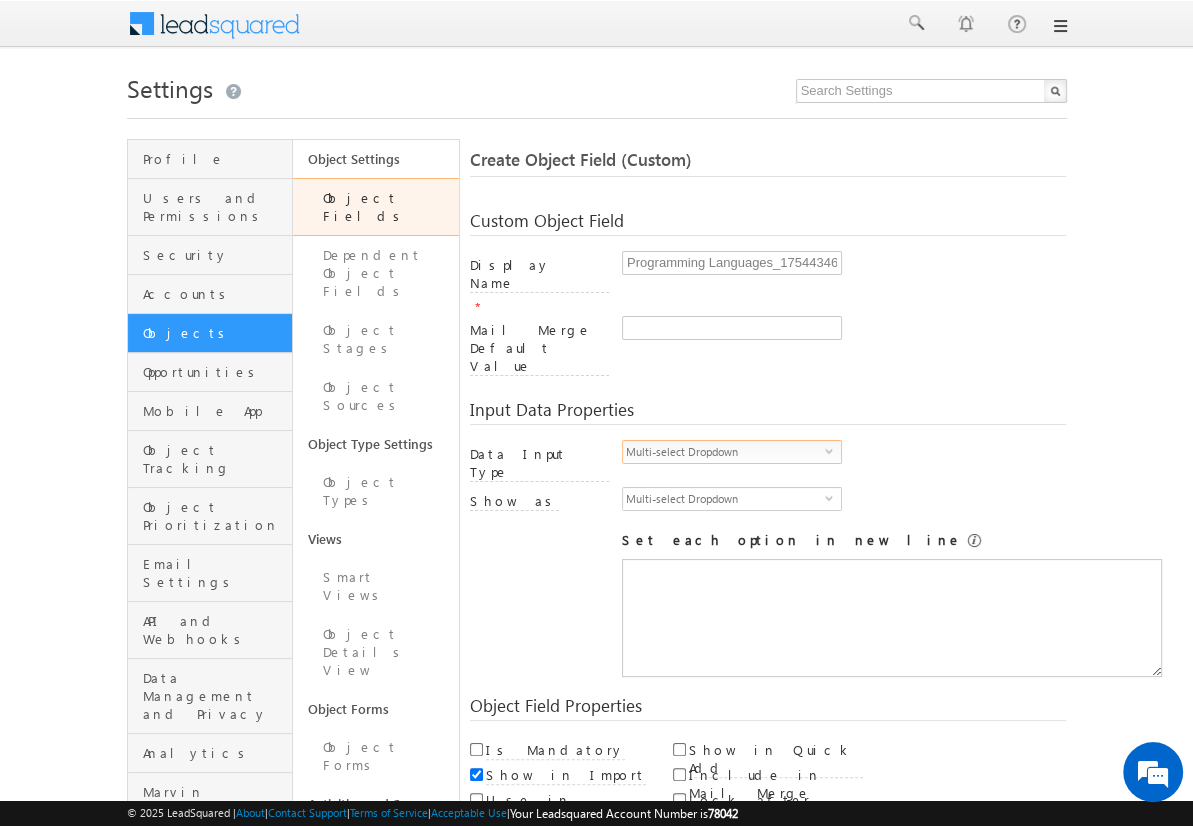 scroll, scrollTop: 0, scrollLeft: 0, axis: both 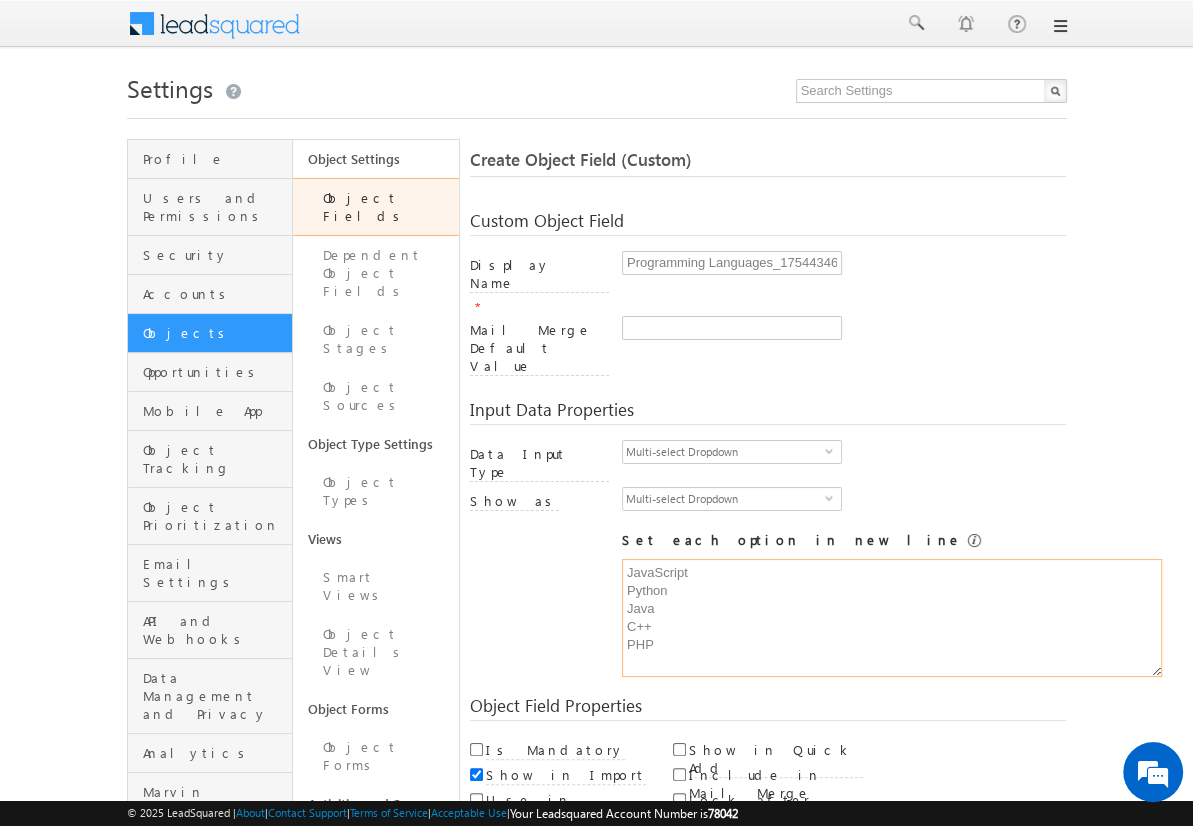 type on "JavaScript
Python
Java
C++
PHP" 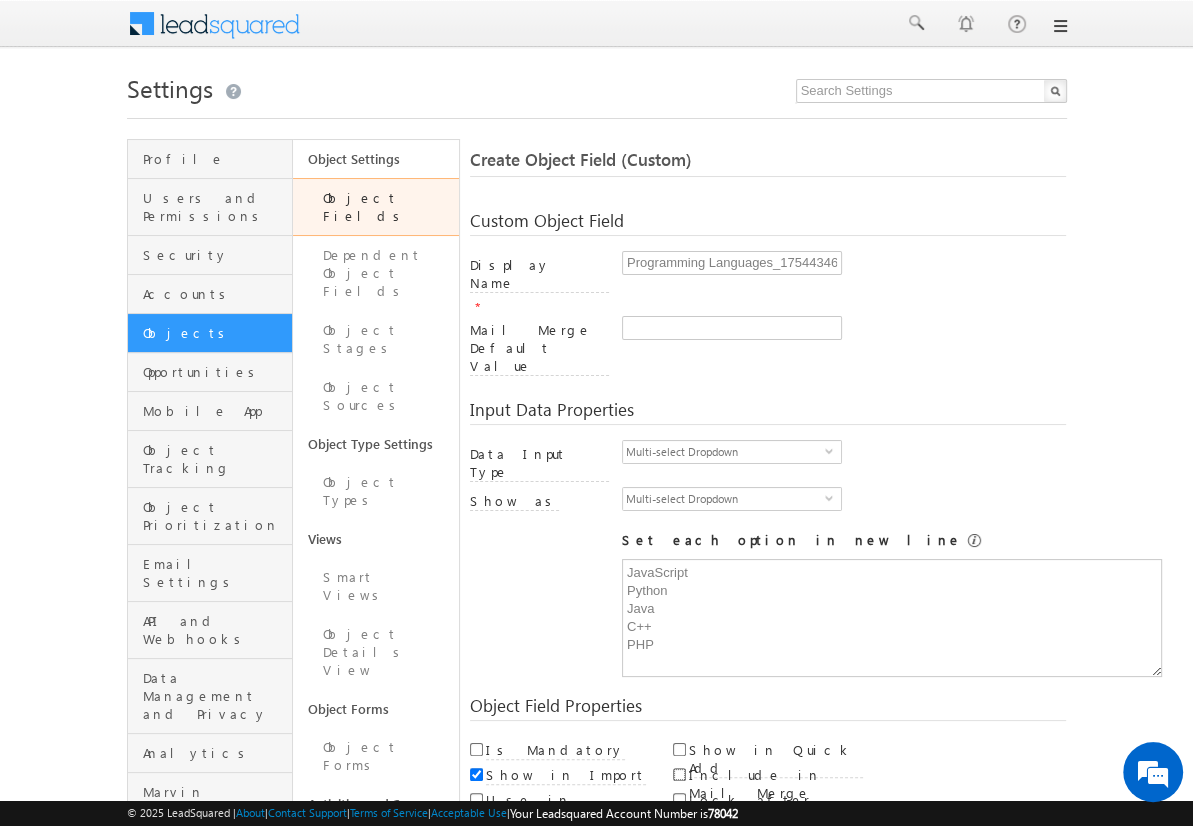 click on "Include in Mail Merge" at bounding box center [679, 774] 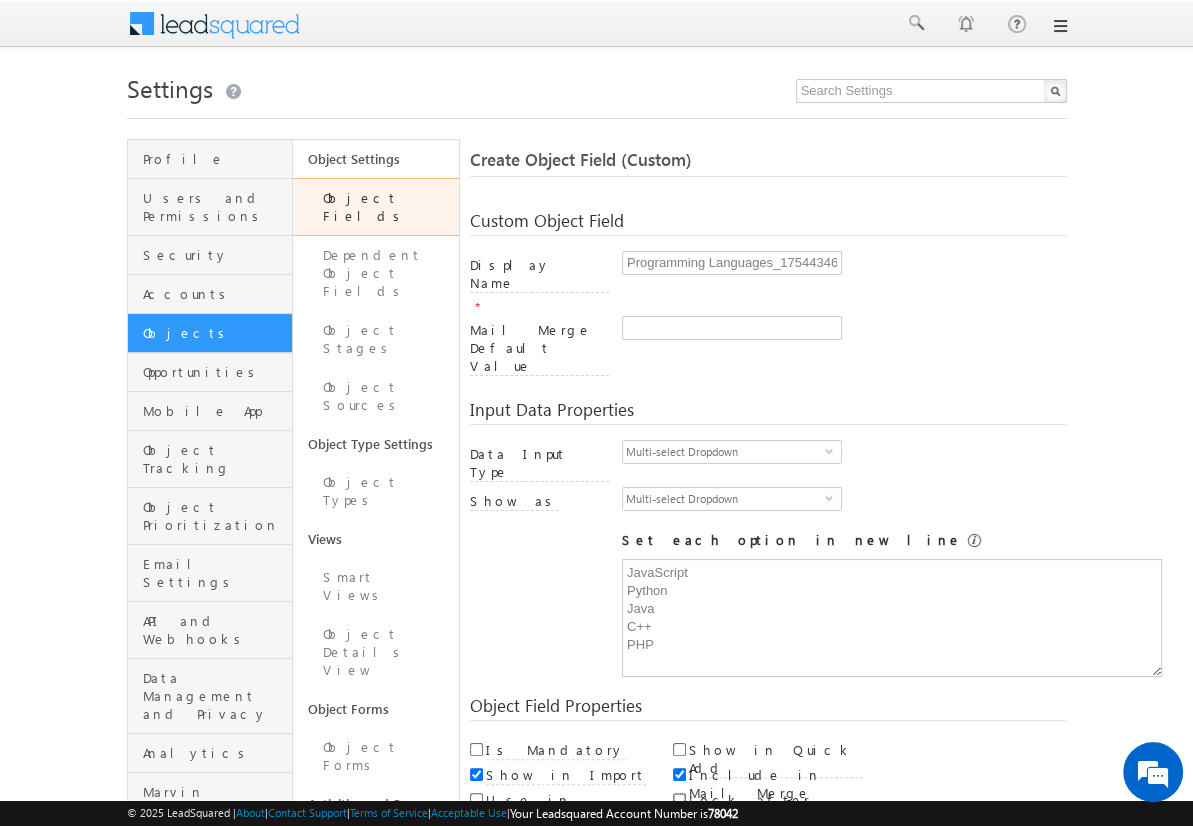 click on "Lock after Create" at bounding box center (679, 799) 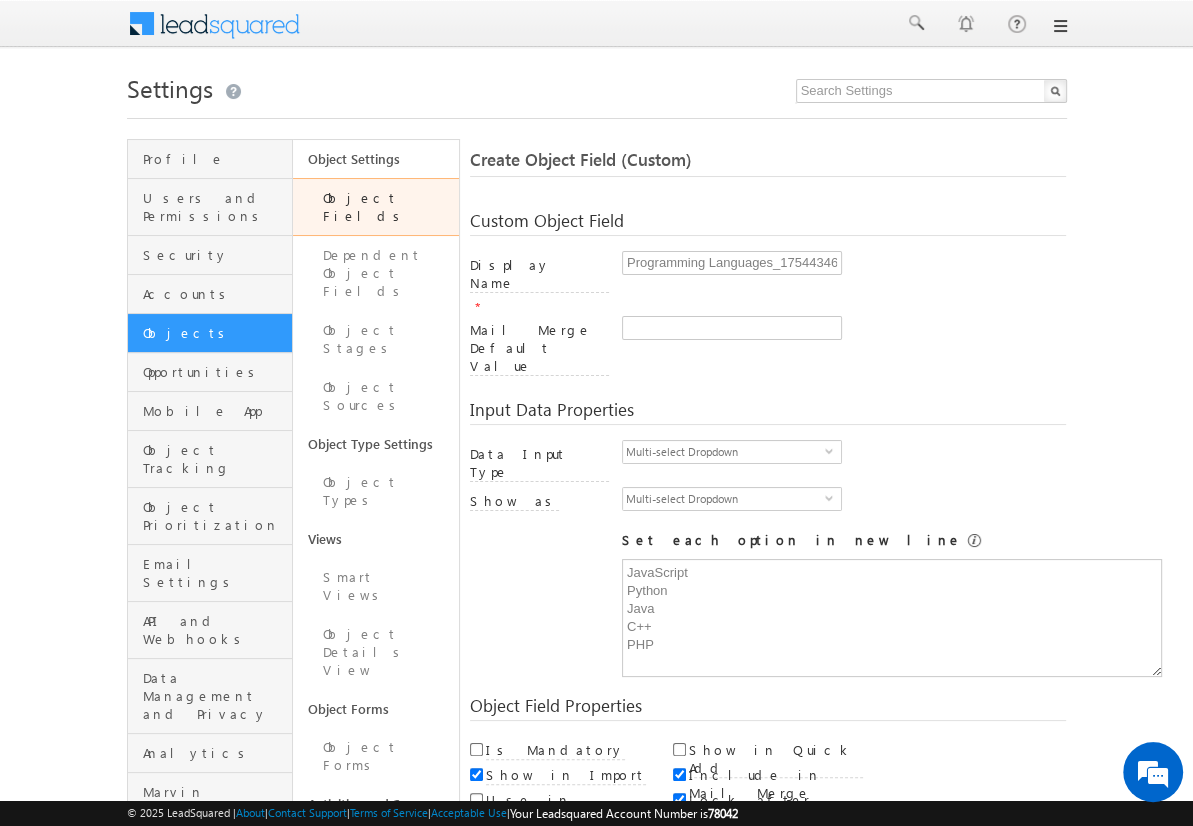 click on "Save and Add New" at bounding box center (548, 865) 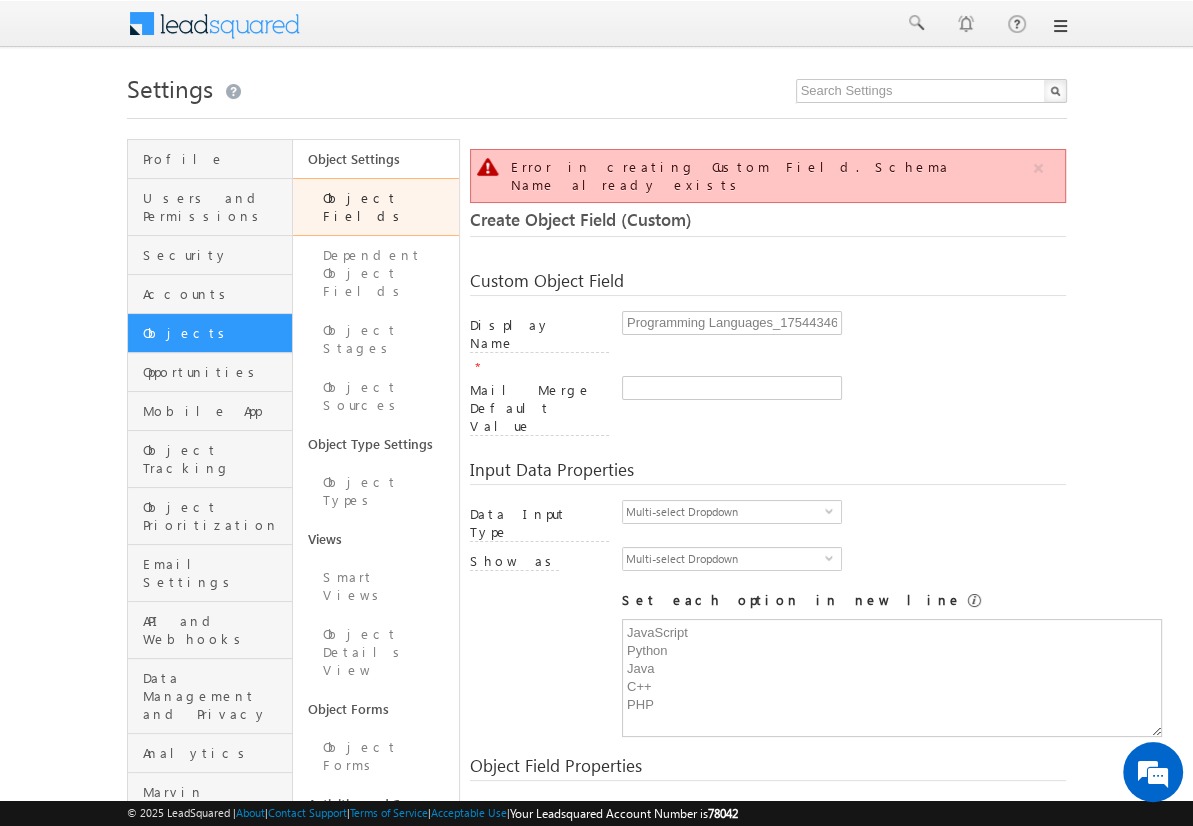 scroll, scrollTop: 149, scrollLeft: 0, axis: vertical 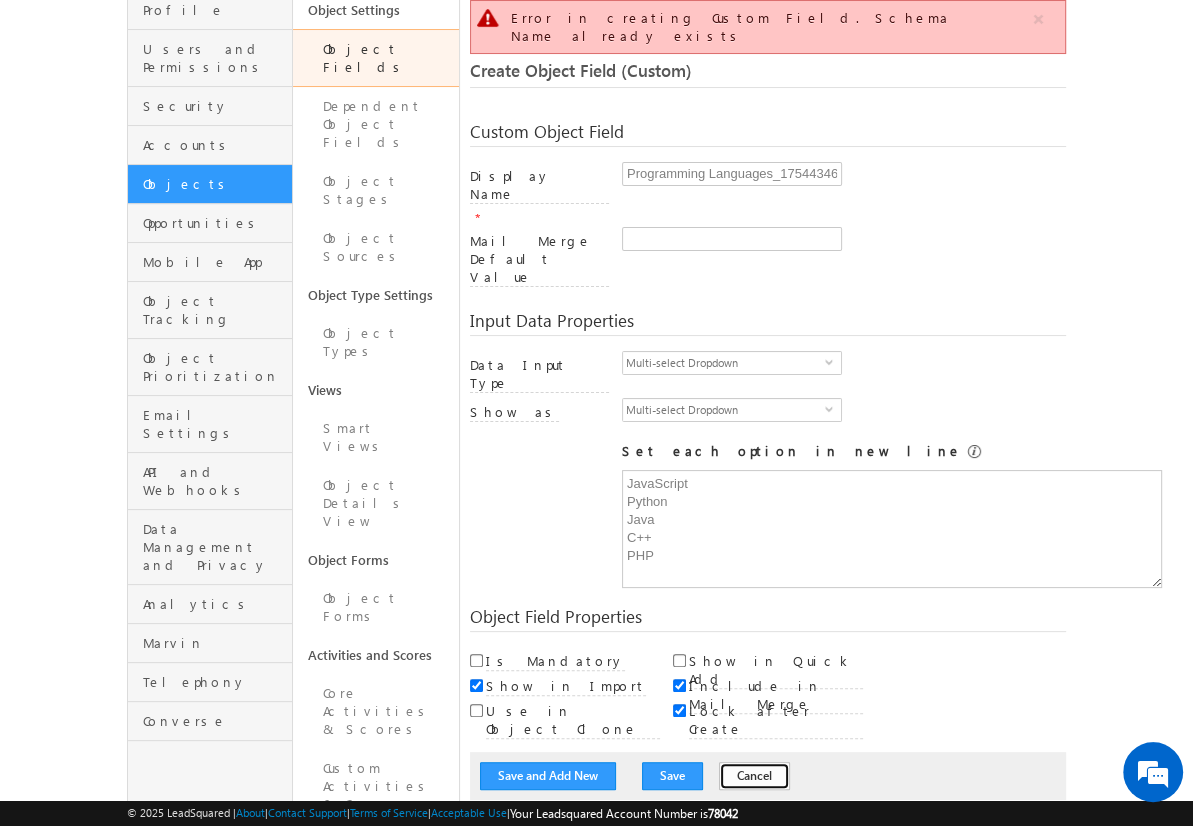 click on "Cancel" at bounding box center (754, 776) 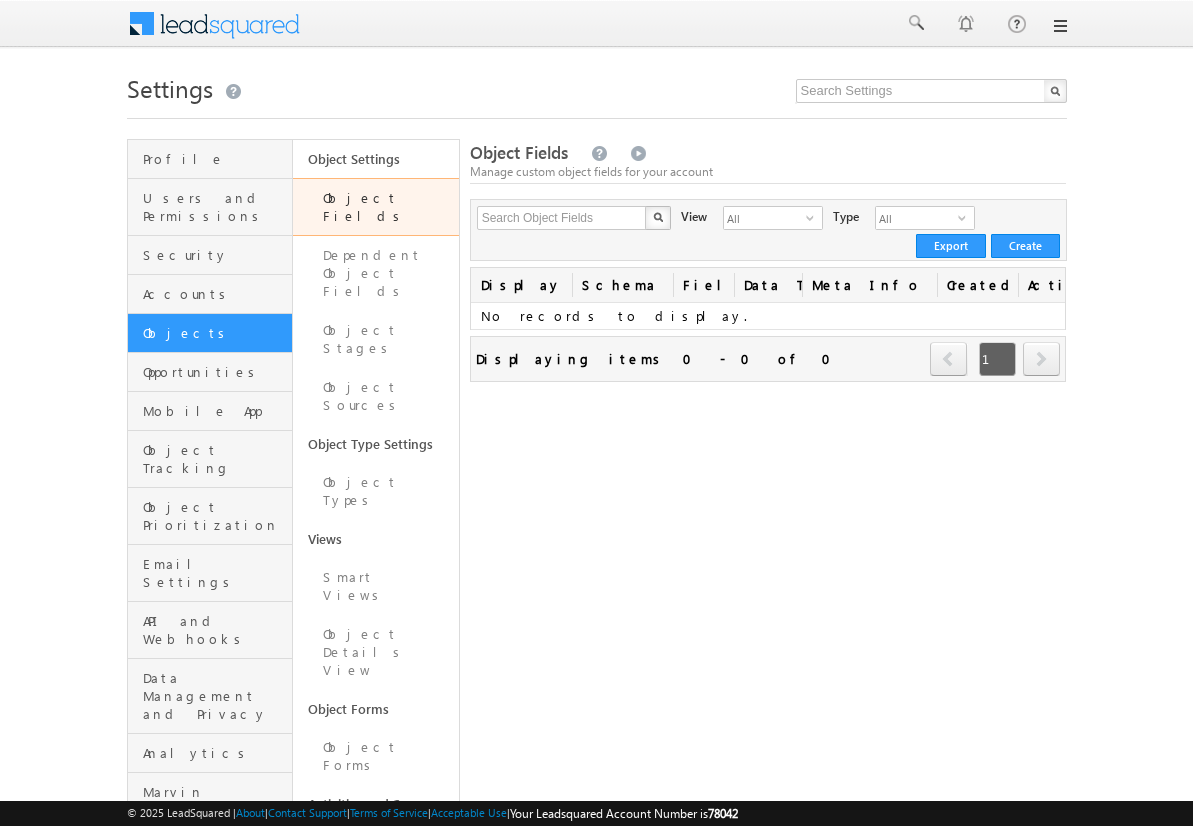 scroll, scrollTop: 0, scrollLeft: 0, axis: both 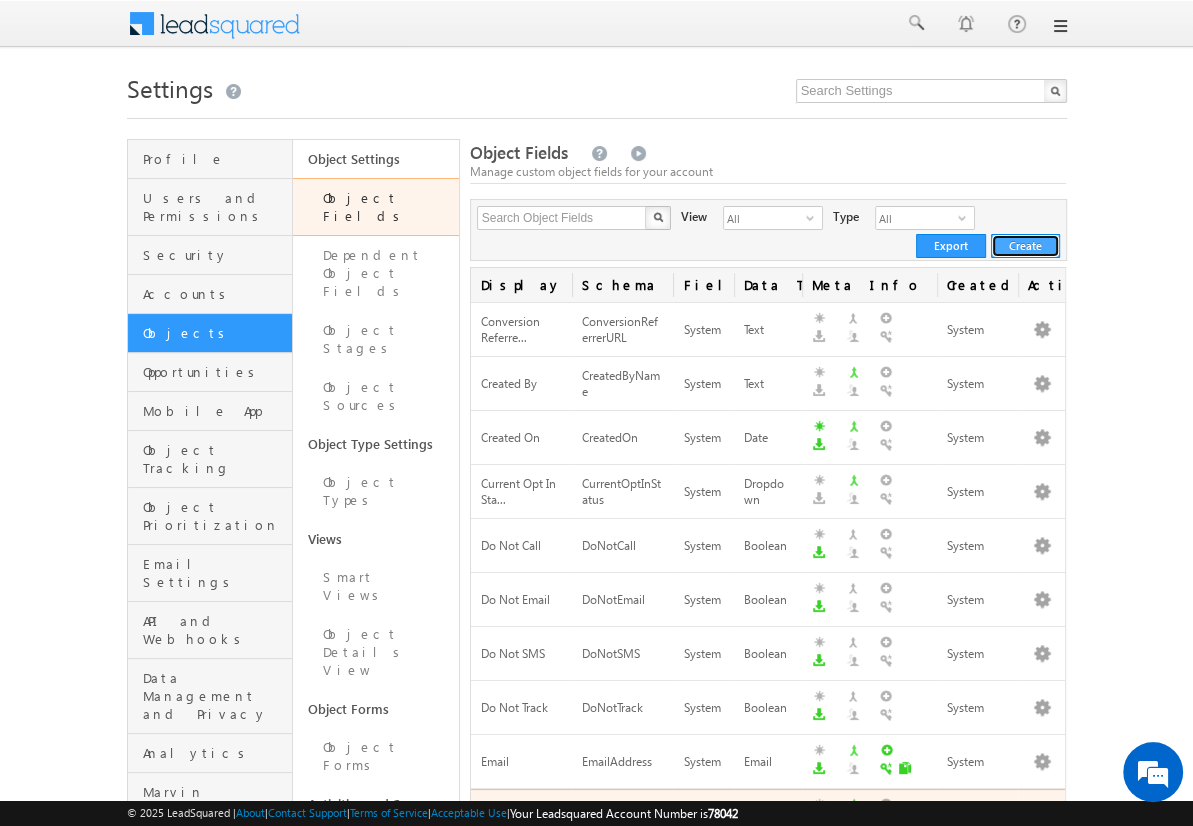 click on "Create" at bounding box center [1025, 246] 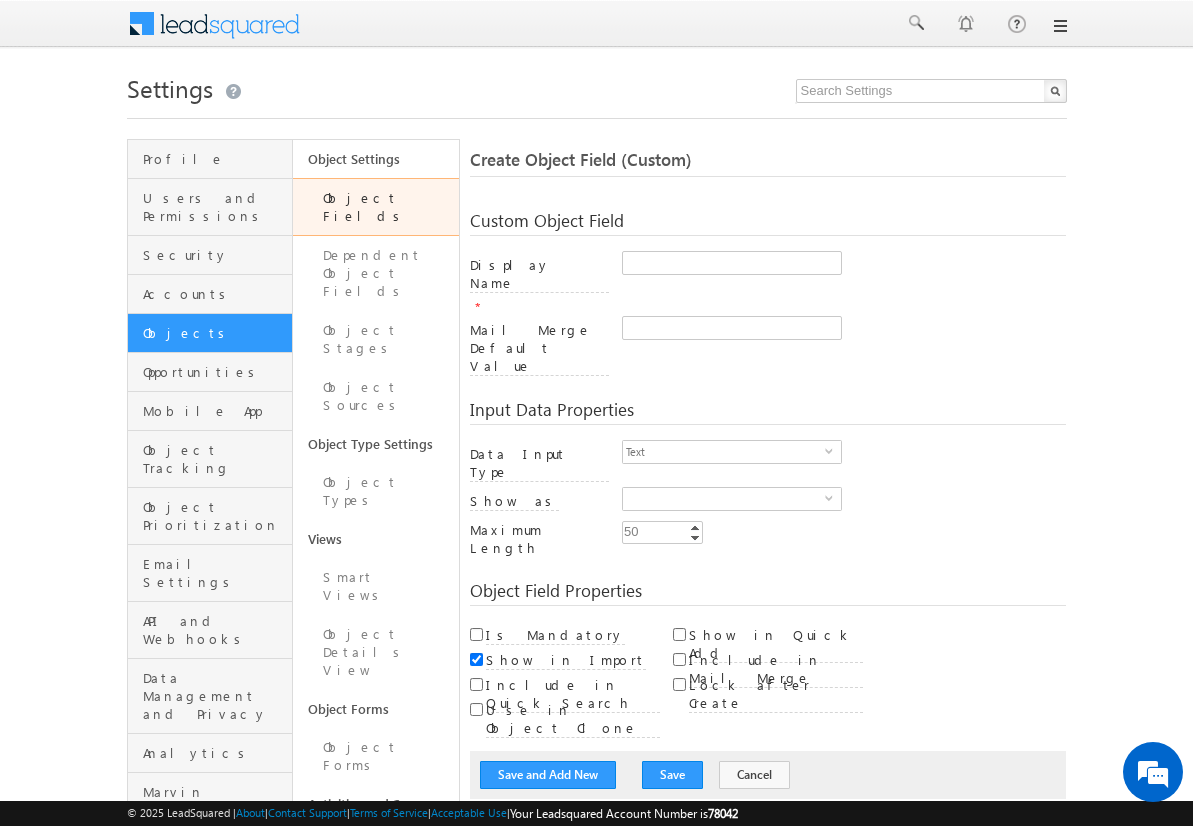 scroll, scrollTop: 0, scrollLeft: 0, axis: both 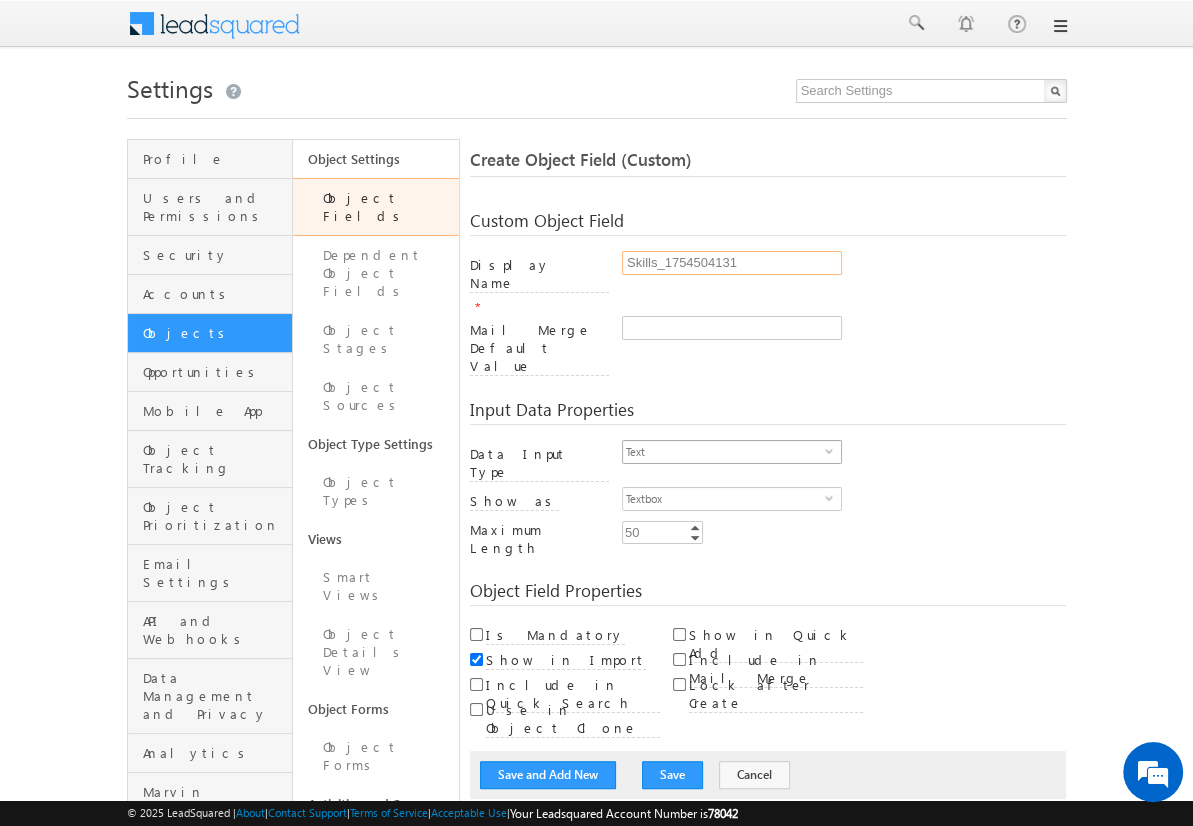 type on "Skills_1754504131" 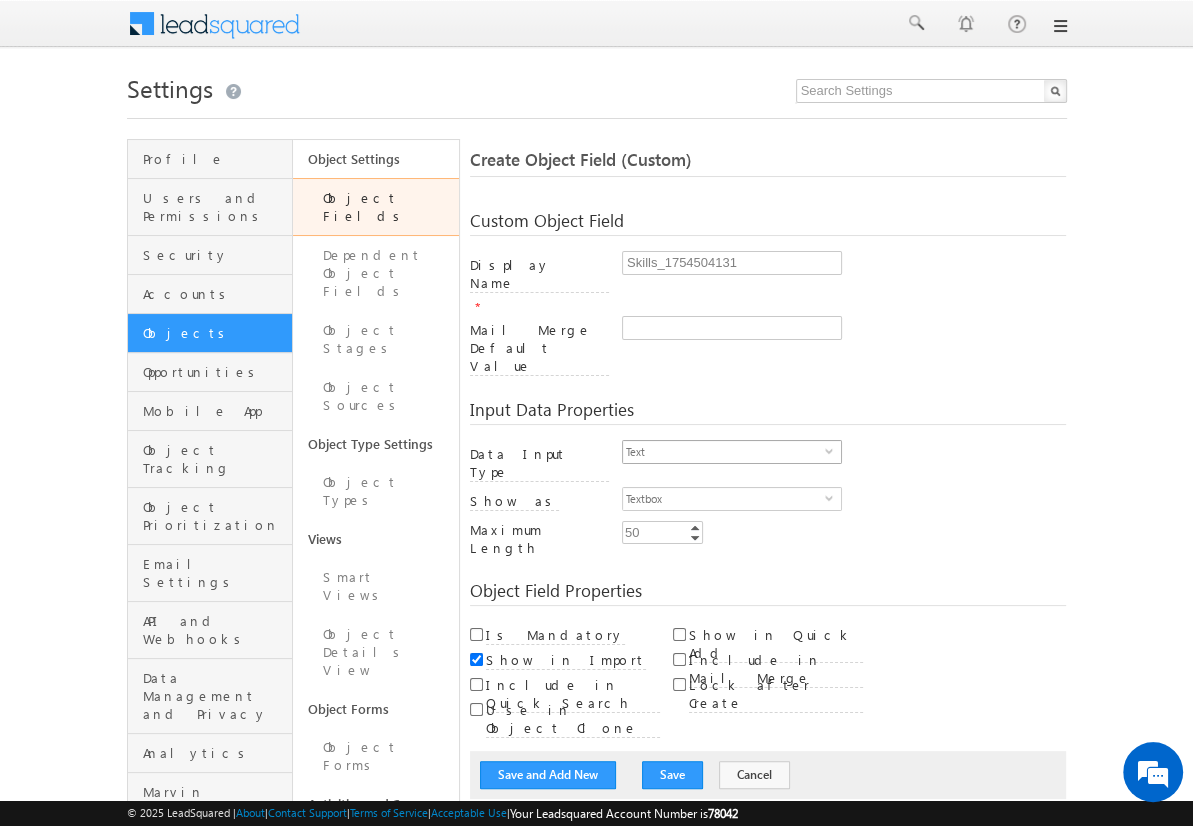 click on "Text" at bounding box center (724, 452) 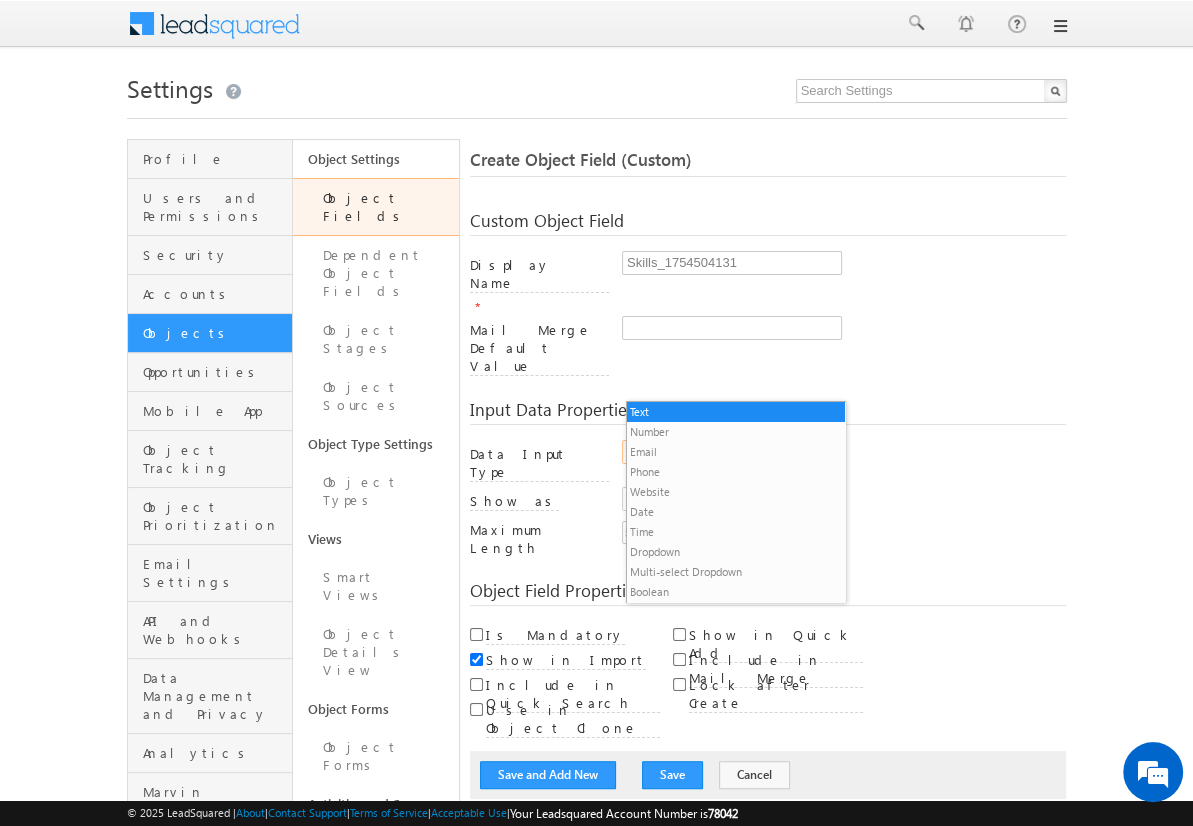 click on "Multi-select Dropdown" at bounding box center (736, 572) 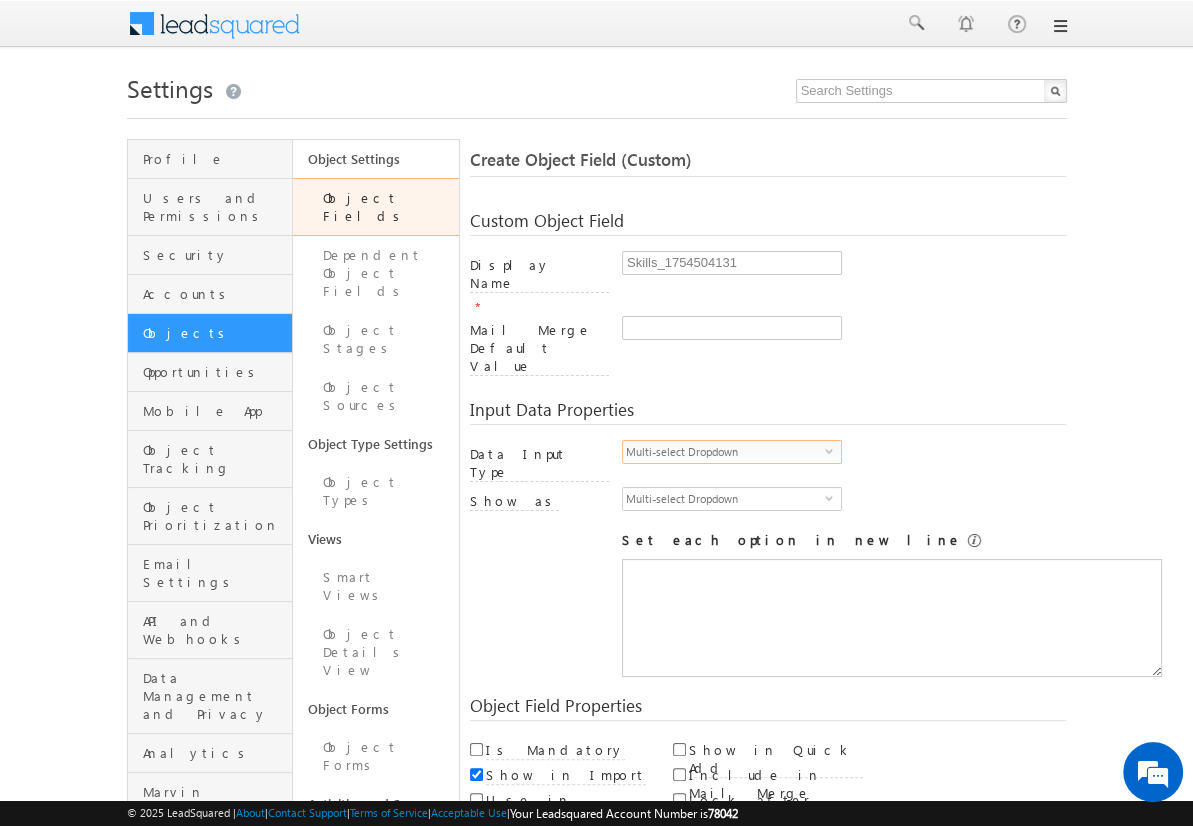 scroll, scrollTop: 0, scrollLeft: 0, axis: both 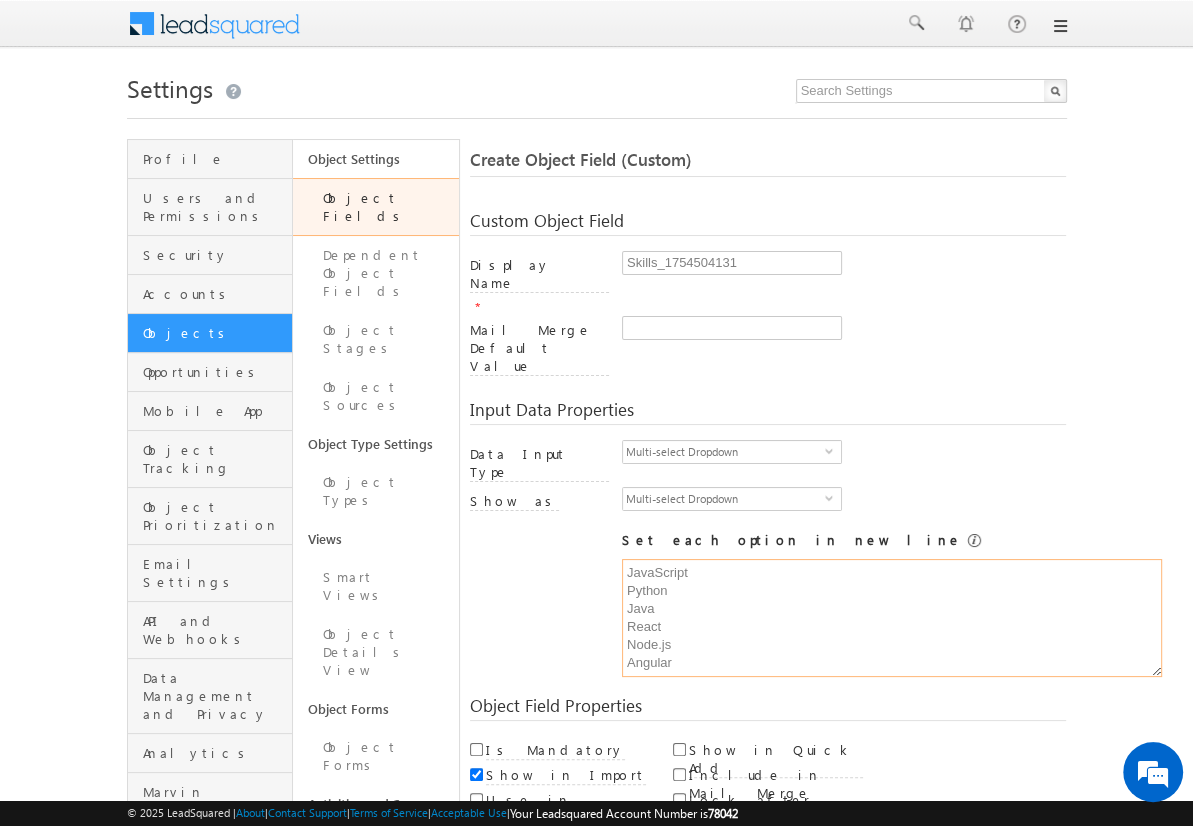 type on "JavaScript
Python
Java
React
Node.js
Angular" 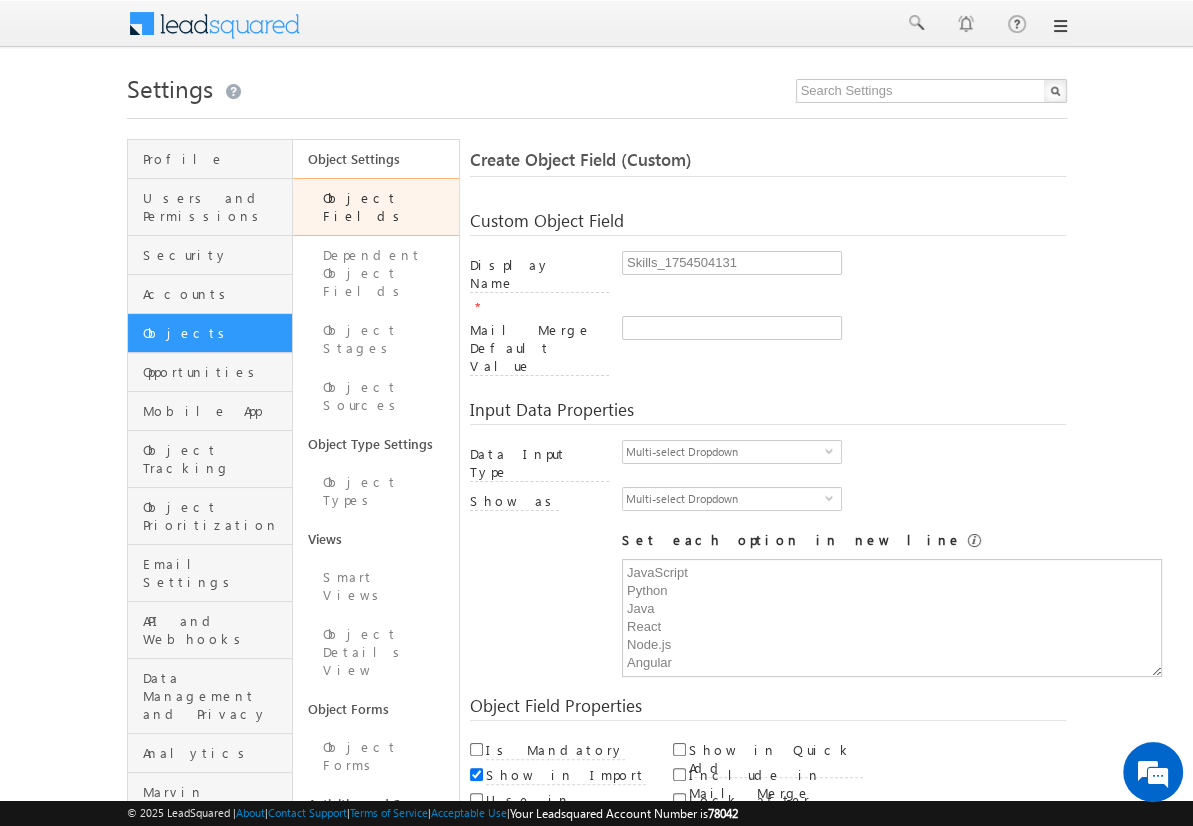 click on "Save and Add New" at bounding box center [548, 865] 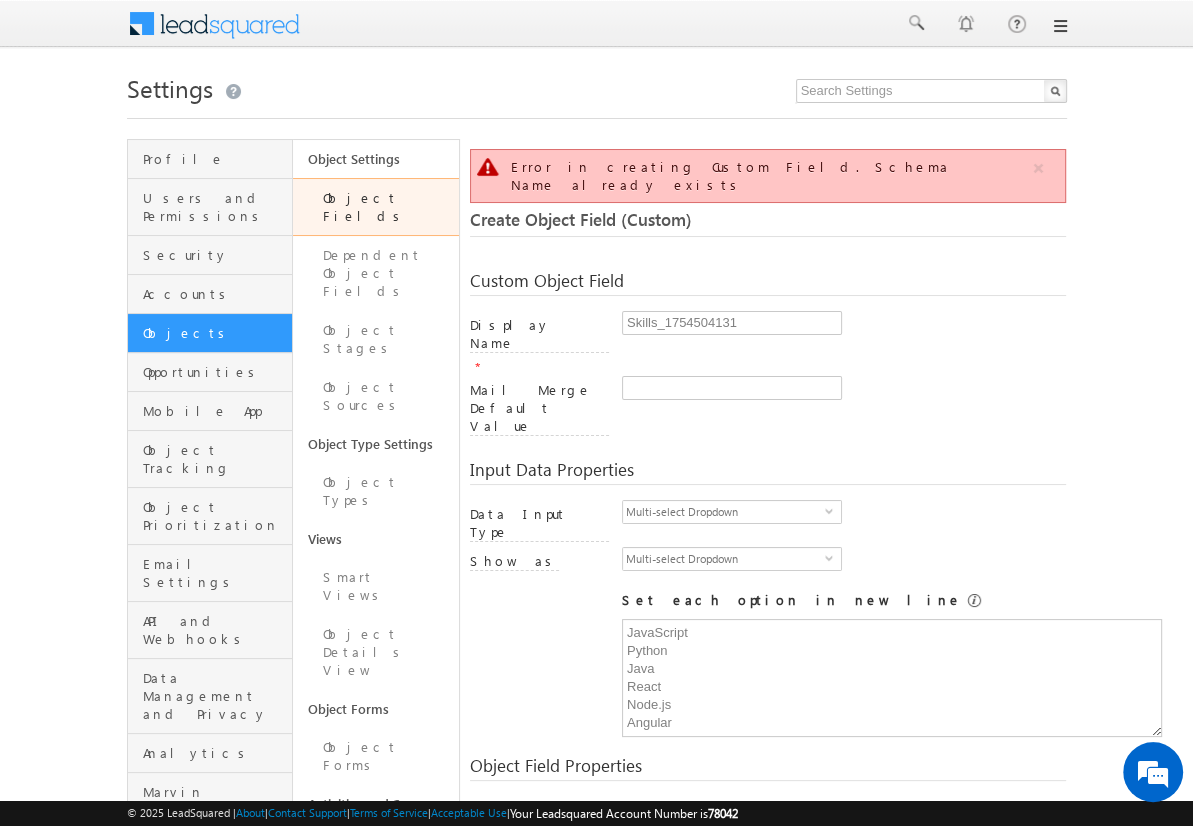 scroll, scrollTop: 149, scrollLeft: 0, axis: vertical 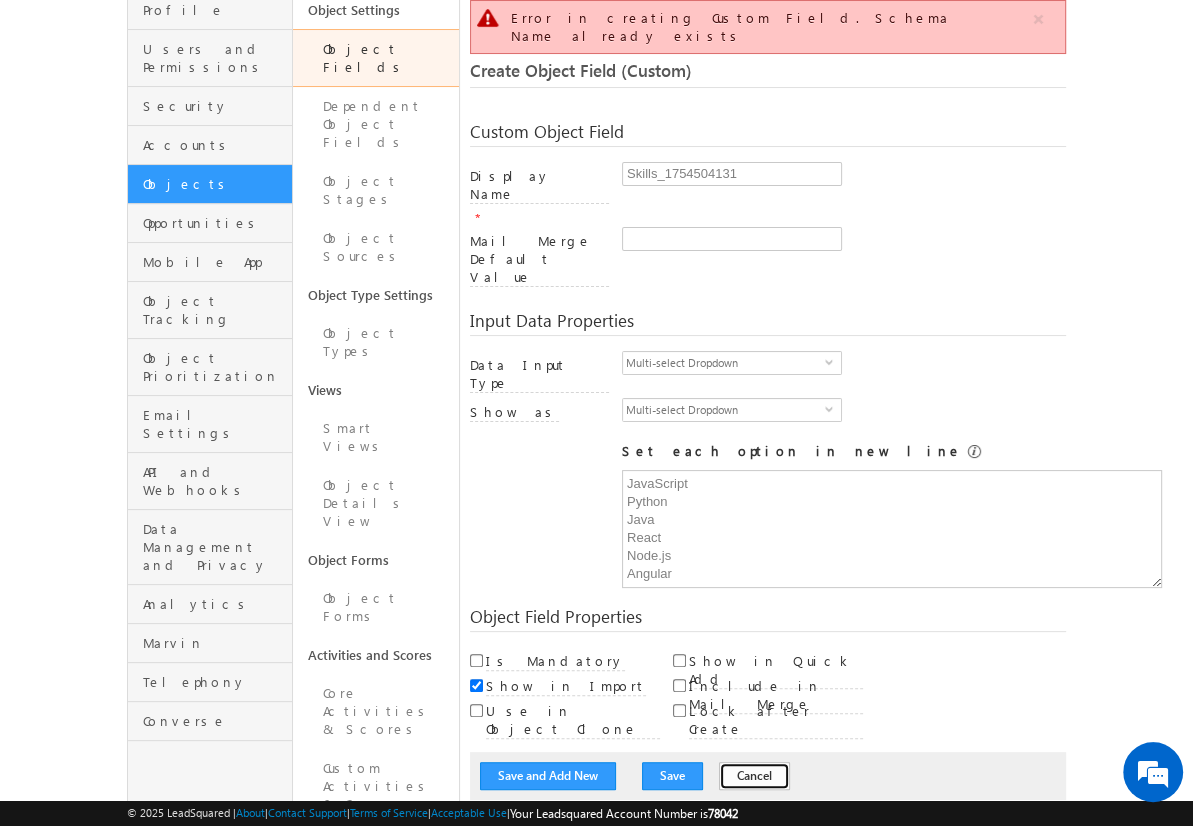 click on "Cancel" at bounding box center (754, 776) 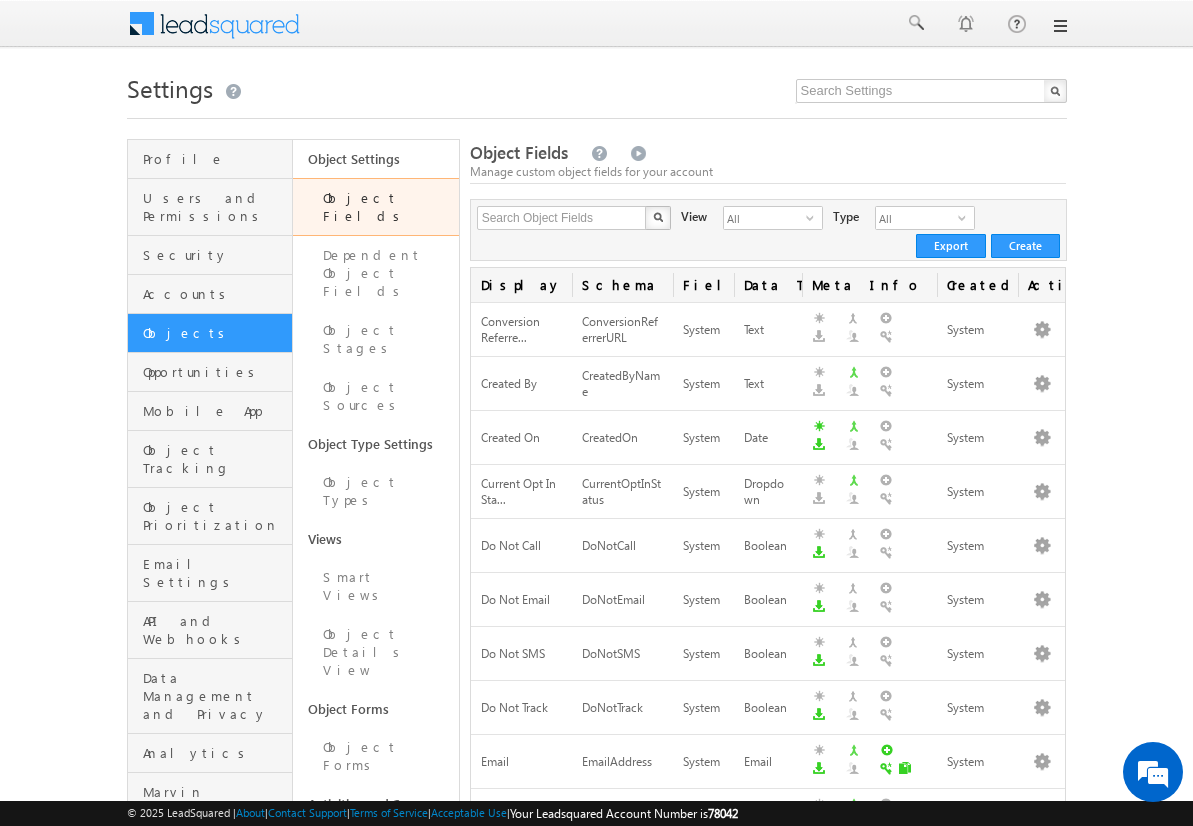 scroll, scrollTop: 0, scrollLeft: 0, axis: both 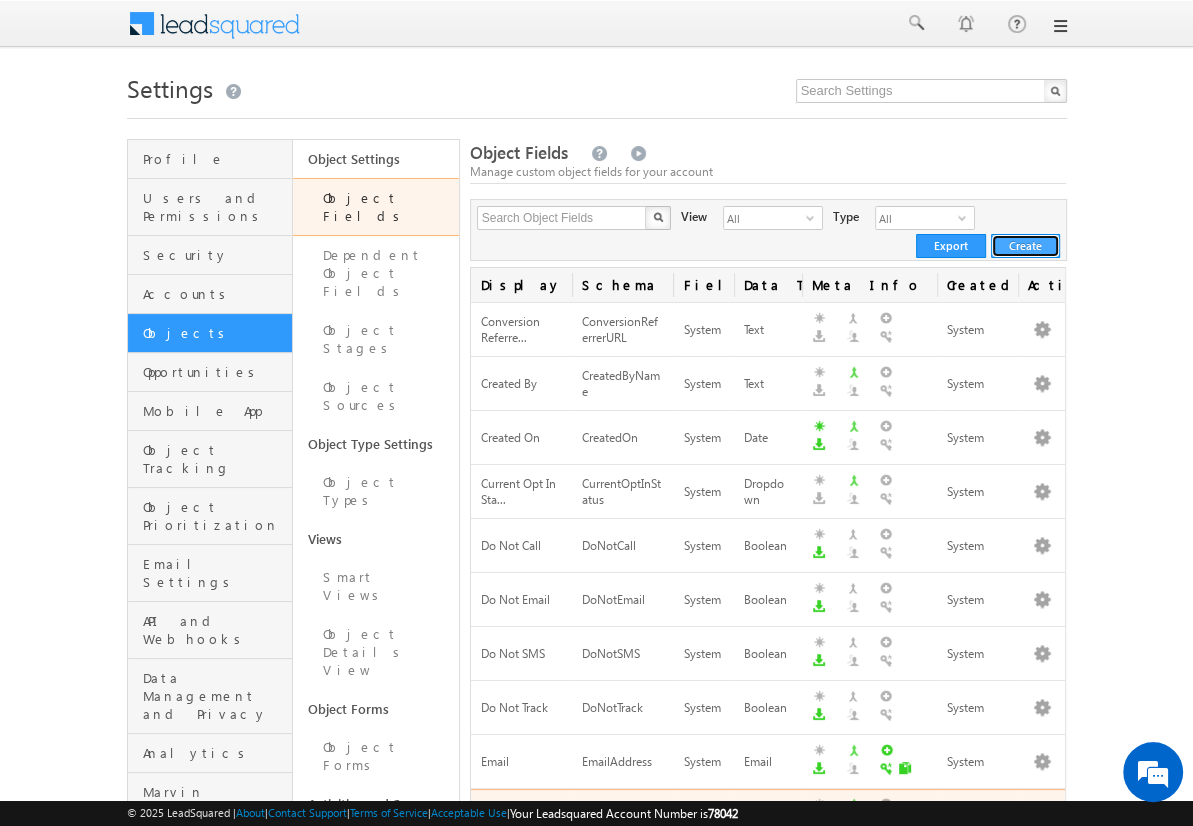 click on "Create" at bounding box center (1025, 246) 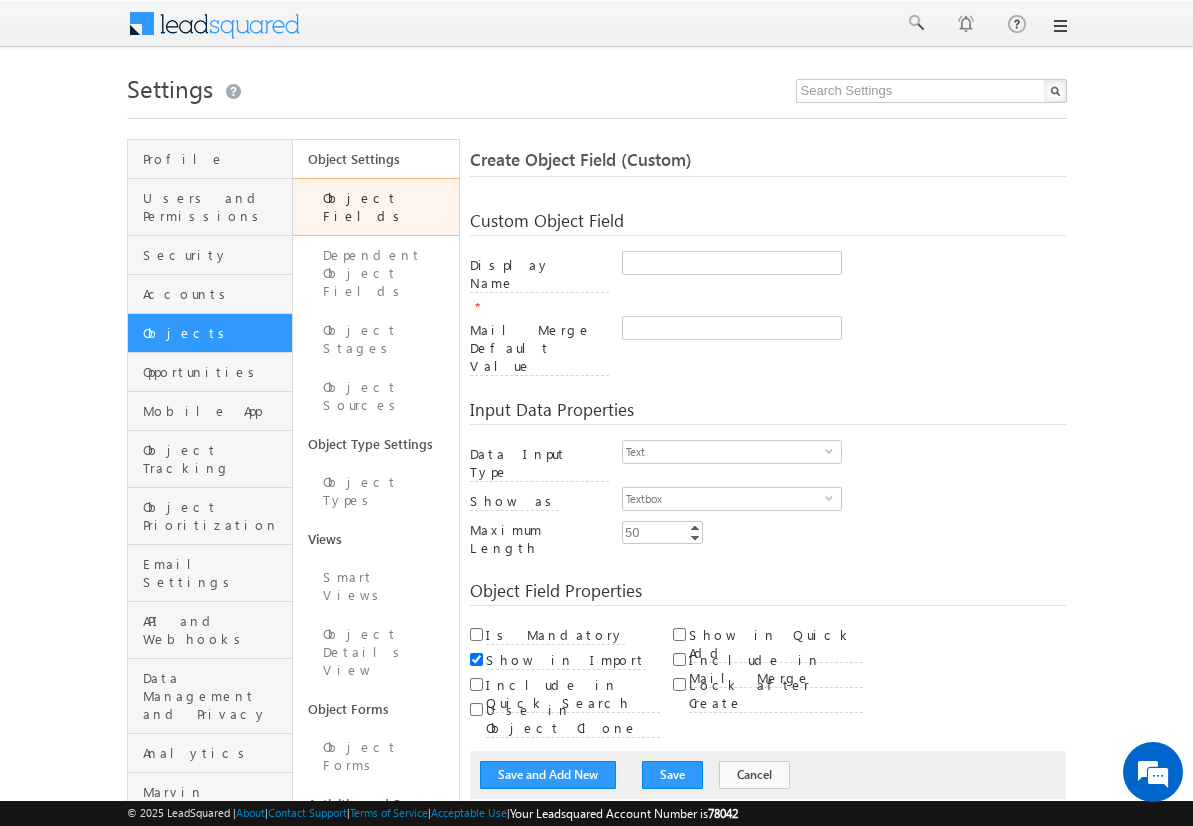 scroll, scrollTop: 0, scrollLeft: 0, axis: both 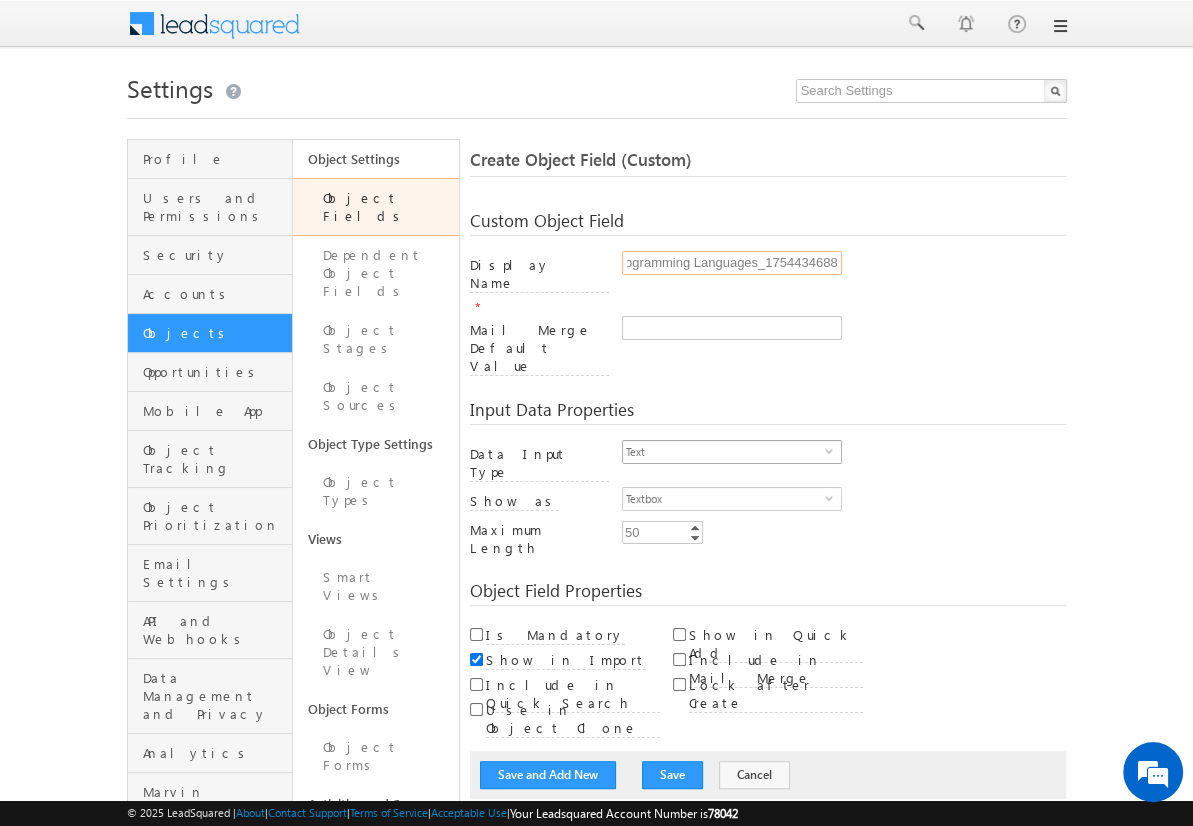 type on "Programming Languages_1754434688" 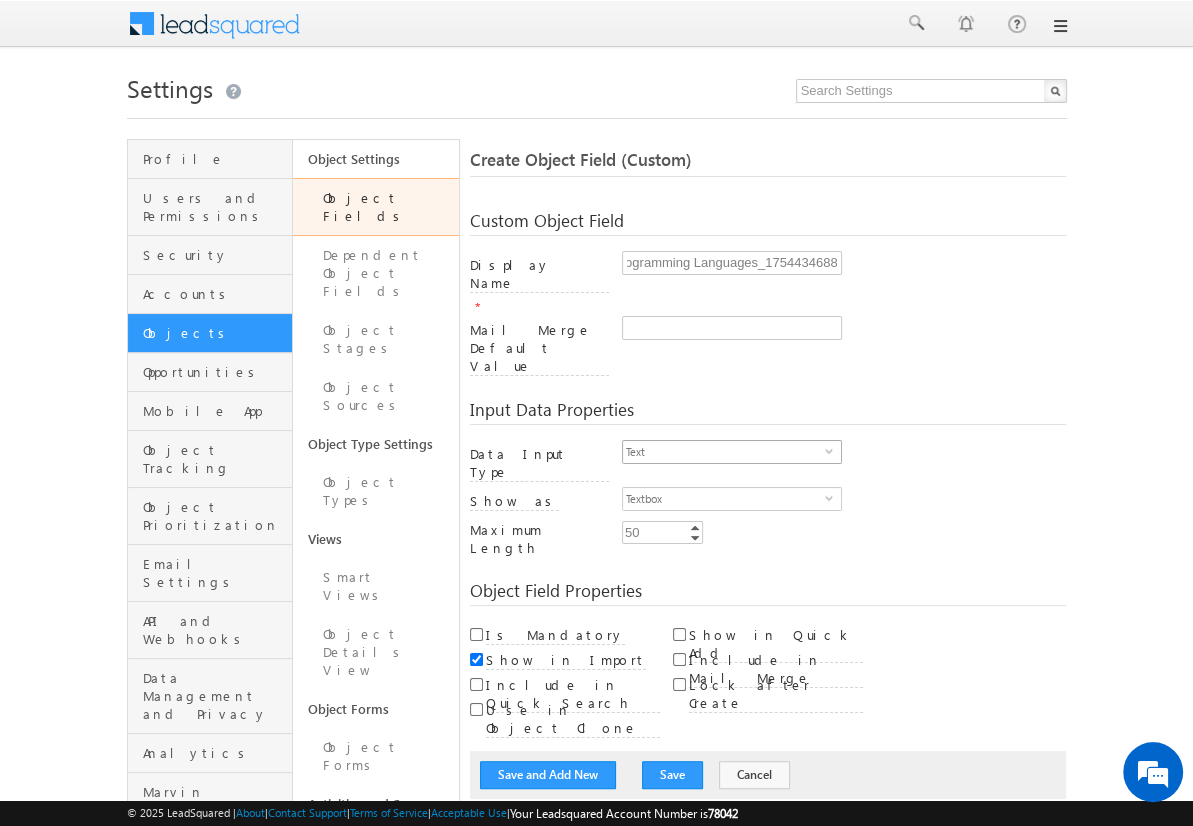 click on "Text" at bounding box center [724, 452] 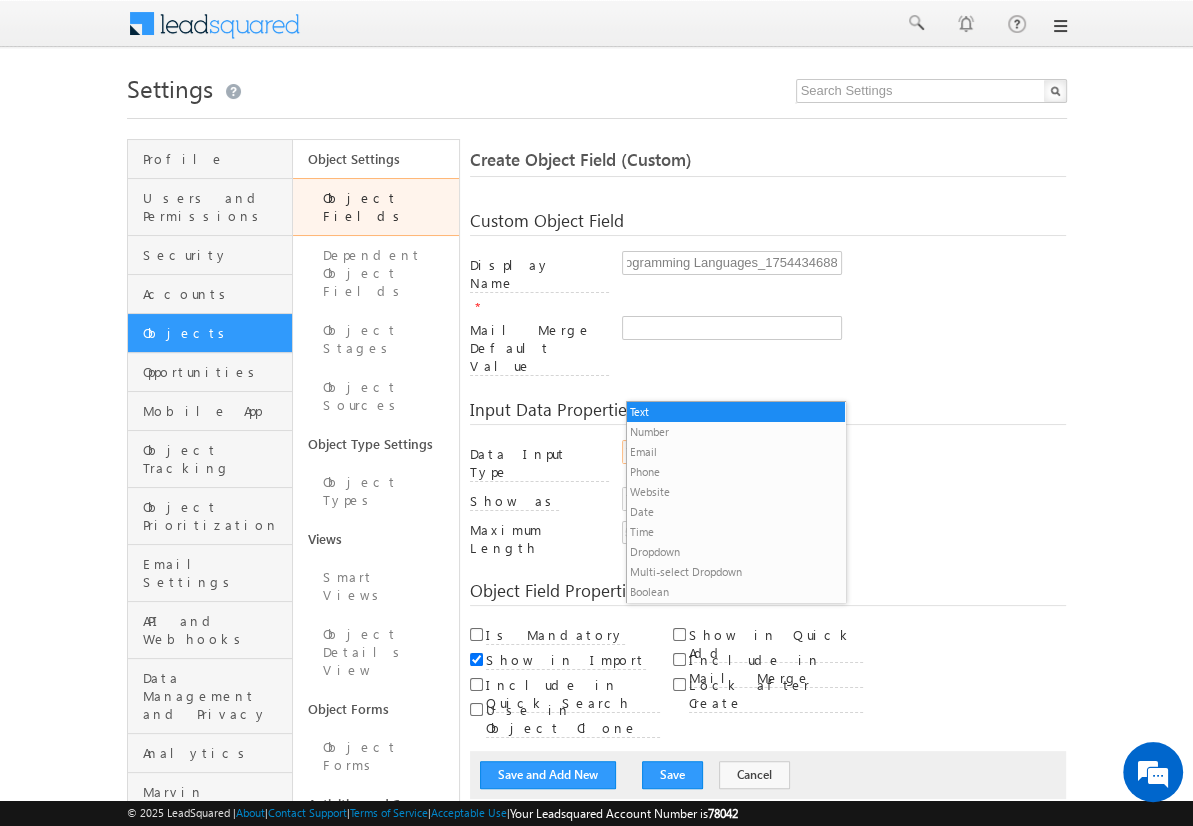 scroll, scrollTop: 0, scrollLeft: 0, axis: both 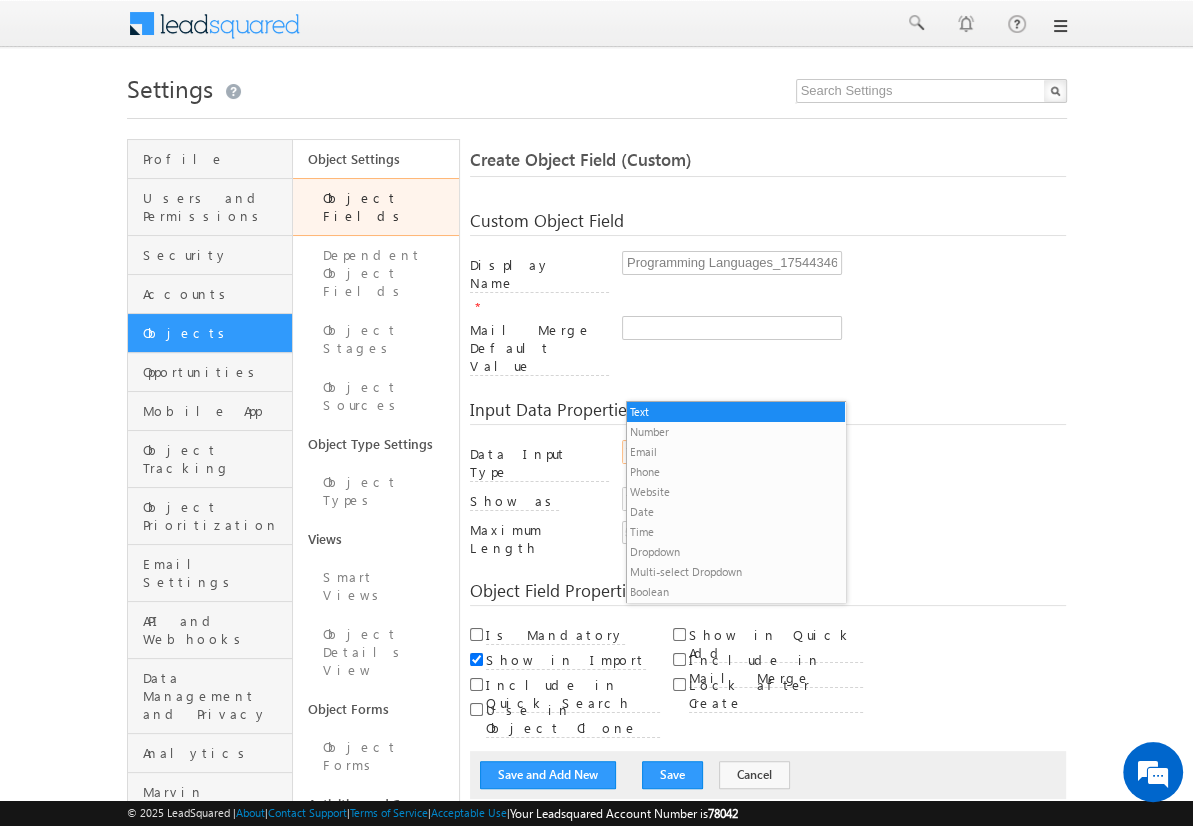 click on "Multi-select Dropdown" at bounding box center [736, 572] 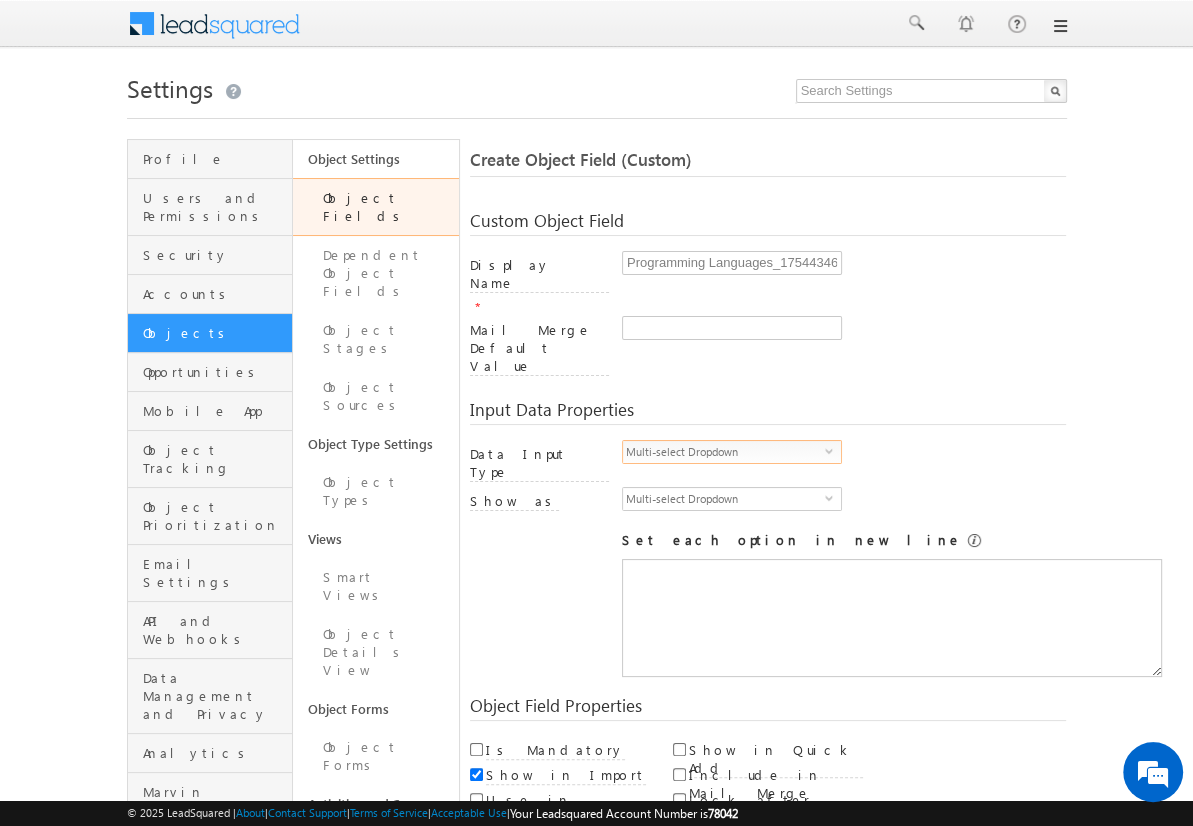 scroll, scrollTop: 0, scrollLeft: 0, axis: both 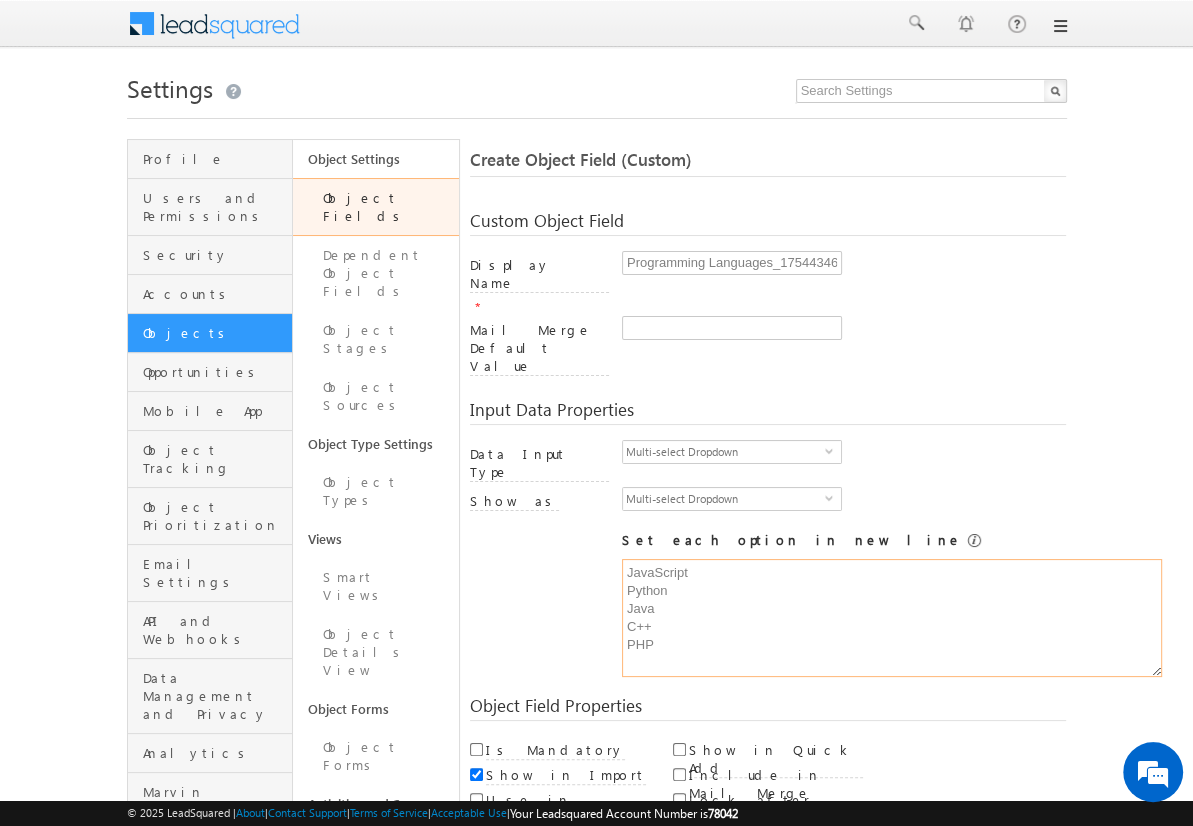 type on "JavaScript
Python
Java
C++
PHP" 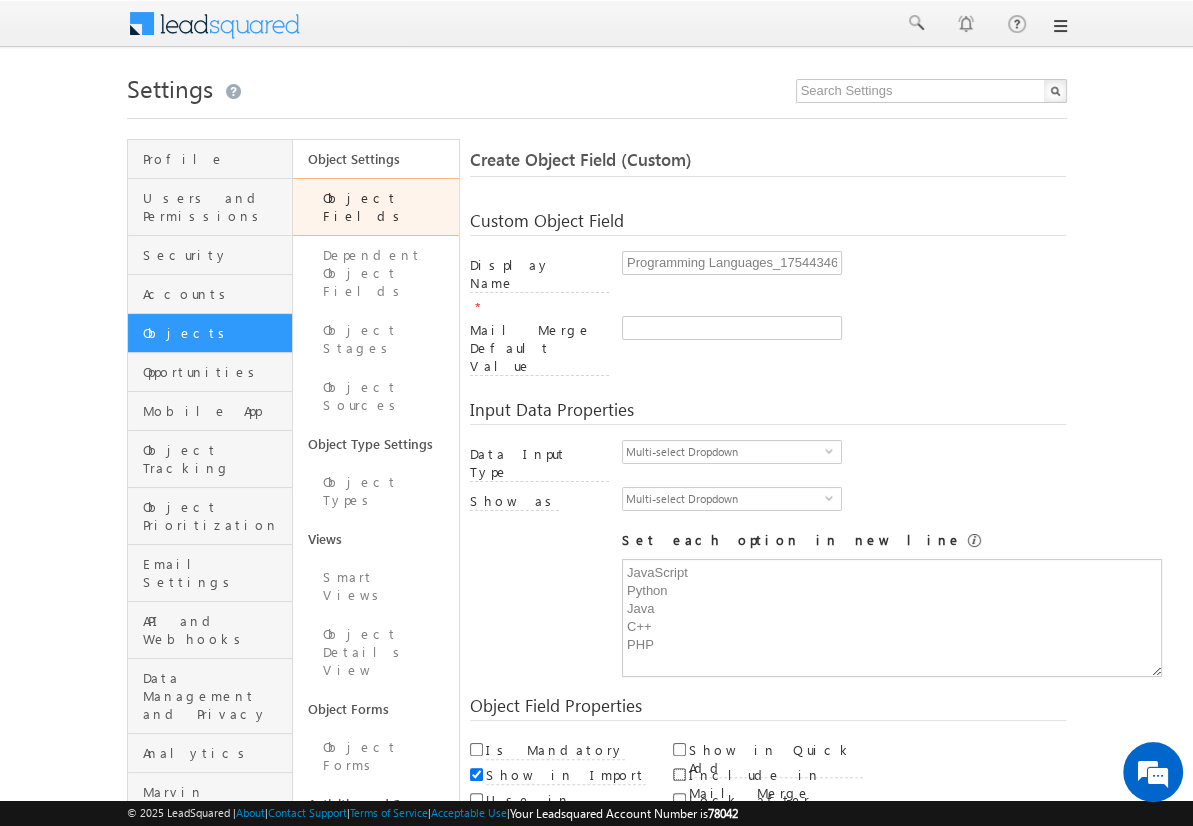 click on "Include in Mail Merge" at bounding box center [679, 774] 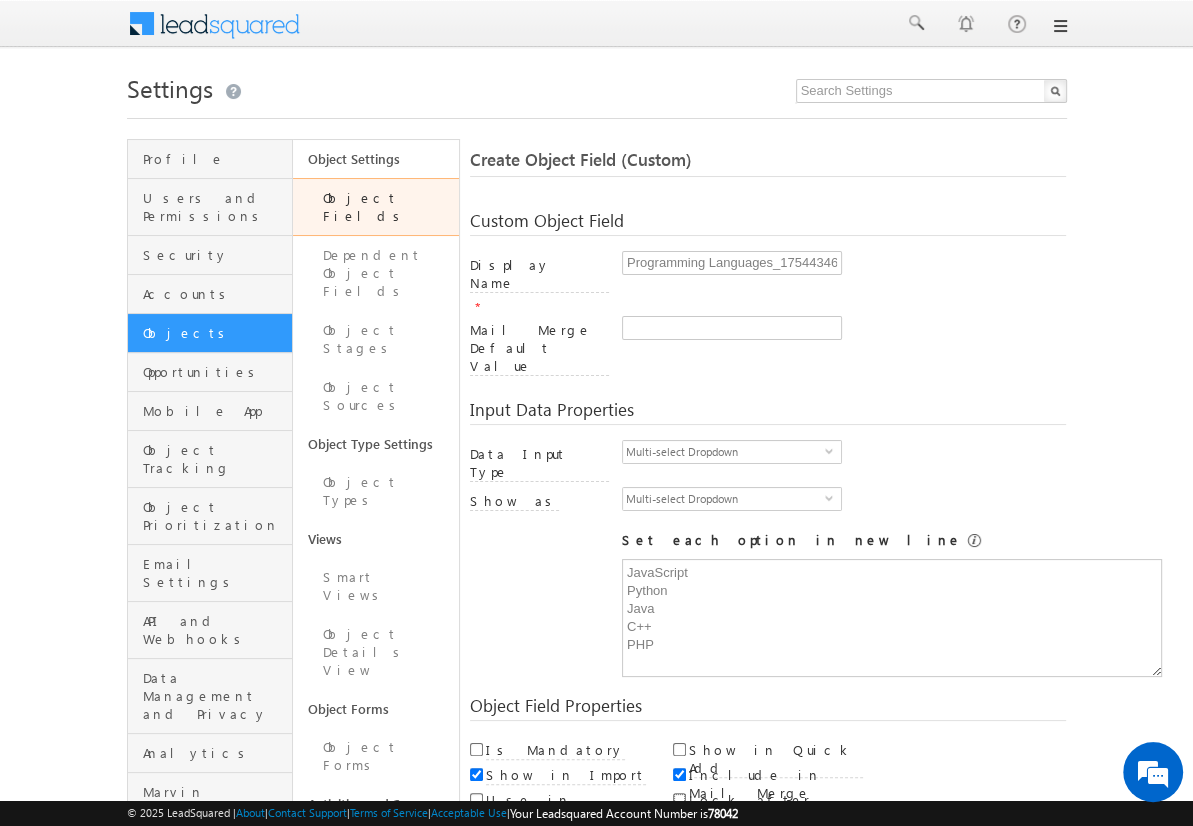 click on "Lock after Create" at bounding box center [679, 799] 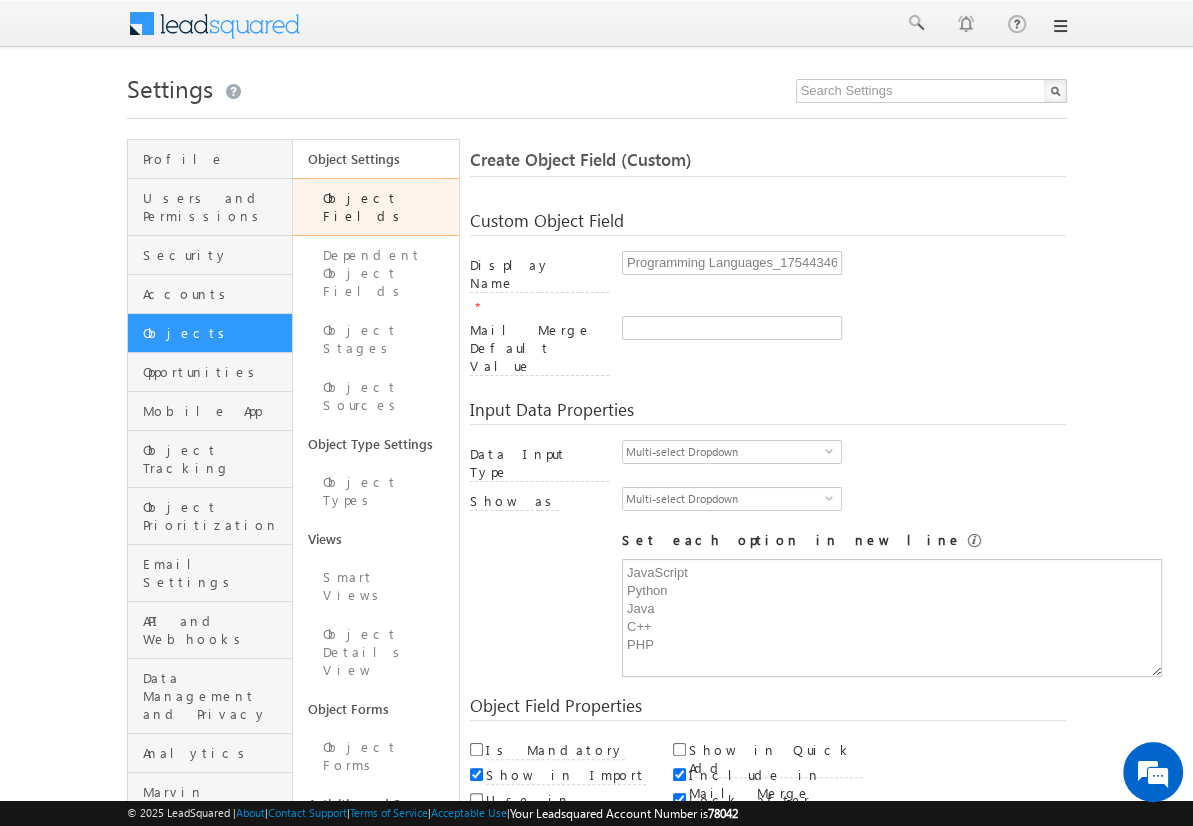 click on "Save and Add New" at bounding box center (548, 865) 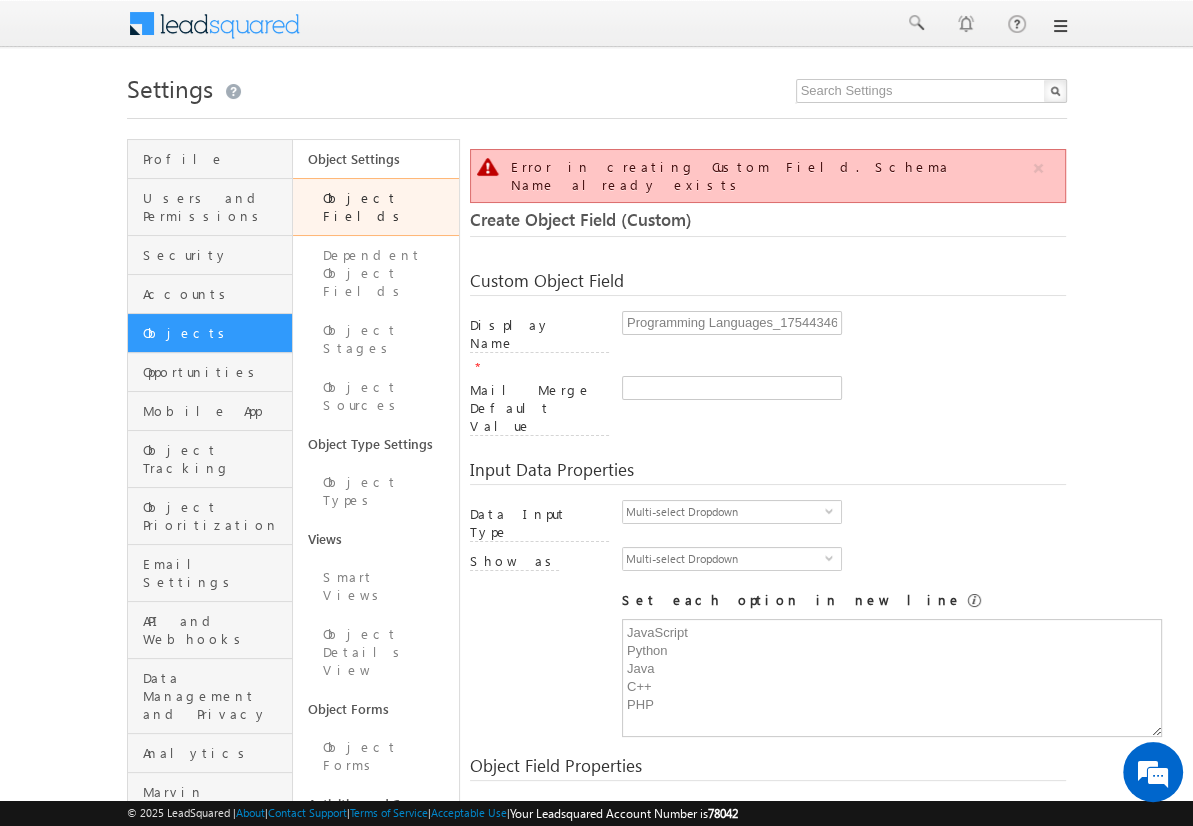 scroll, scrollTop: 149, scrollLeft: 0, axis: vertical 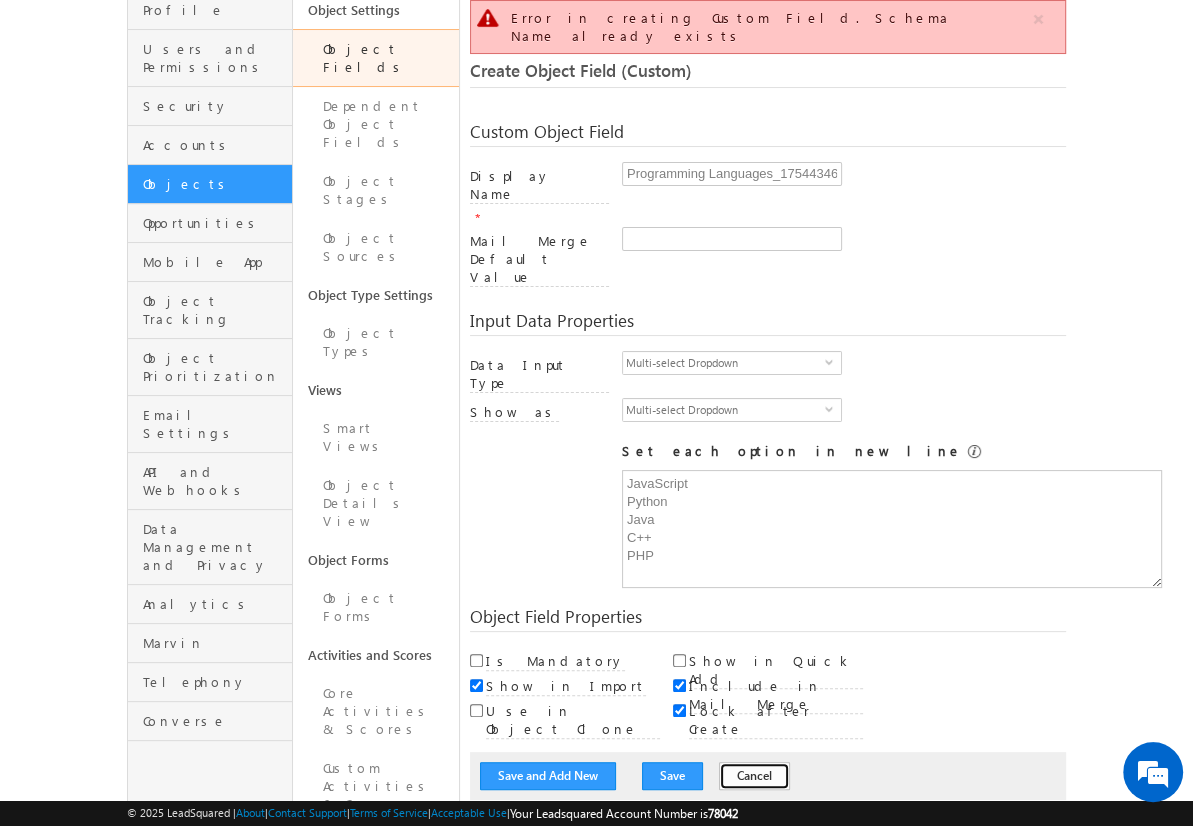 click on "Cancel" at bounding box center [754, 776] 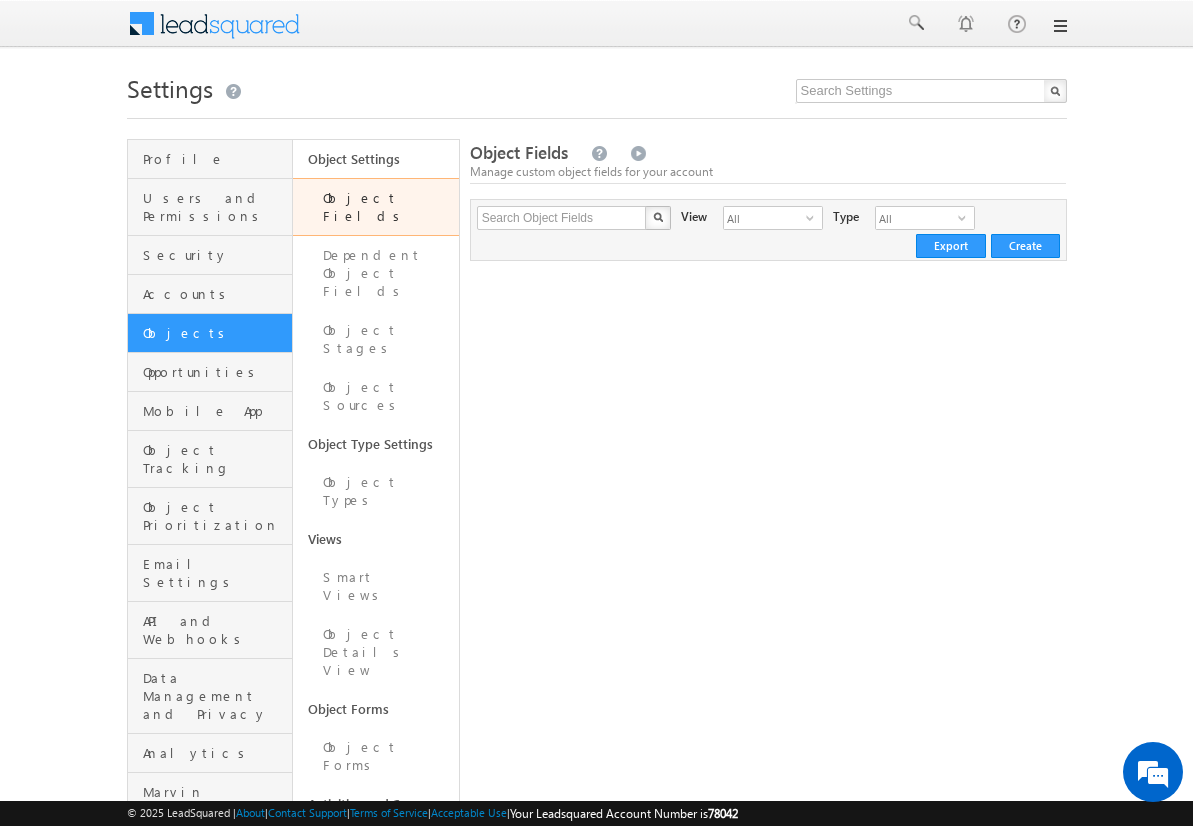 scroll, scrollTop: 0, scrollLeft: 0, axis: both 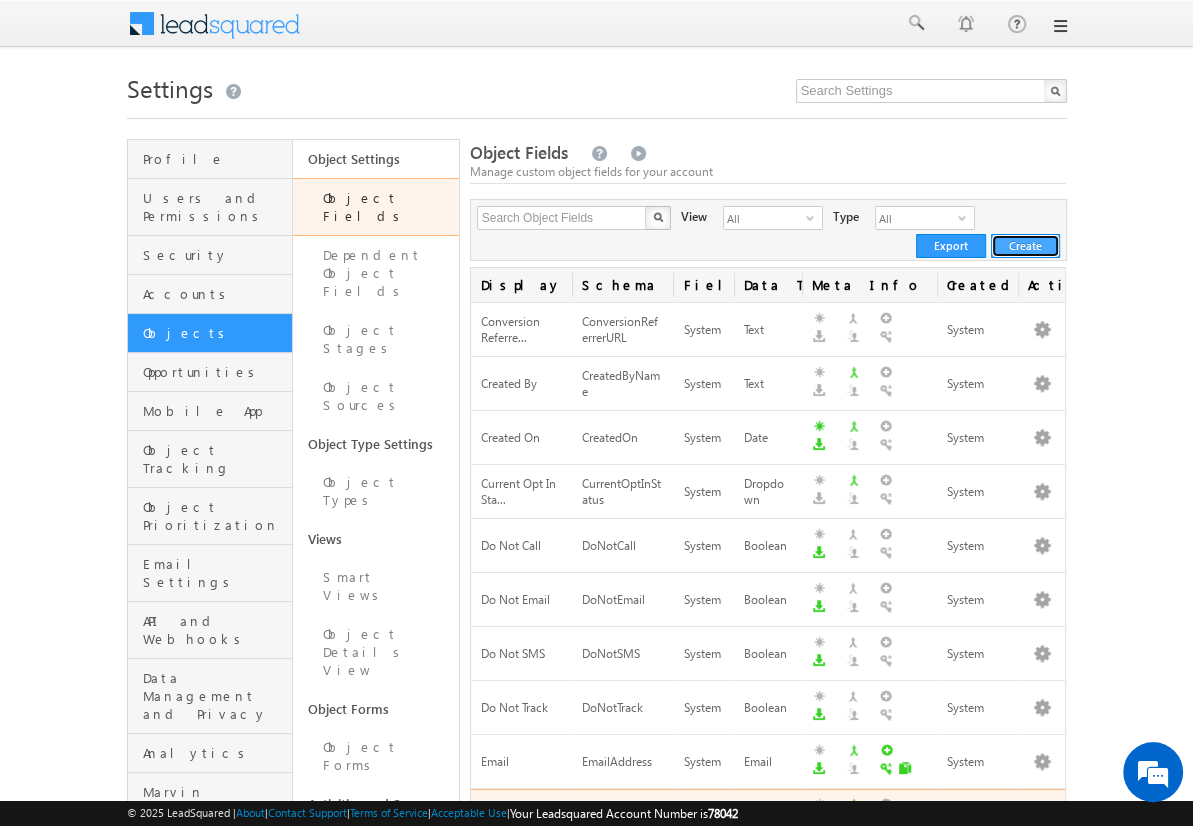 click on "Create" at bounding box center (1025, 246) 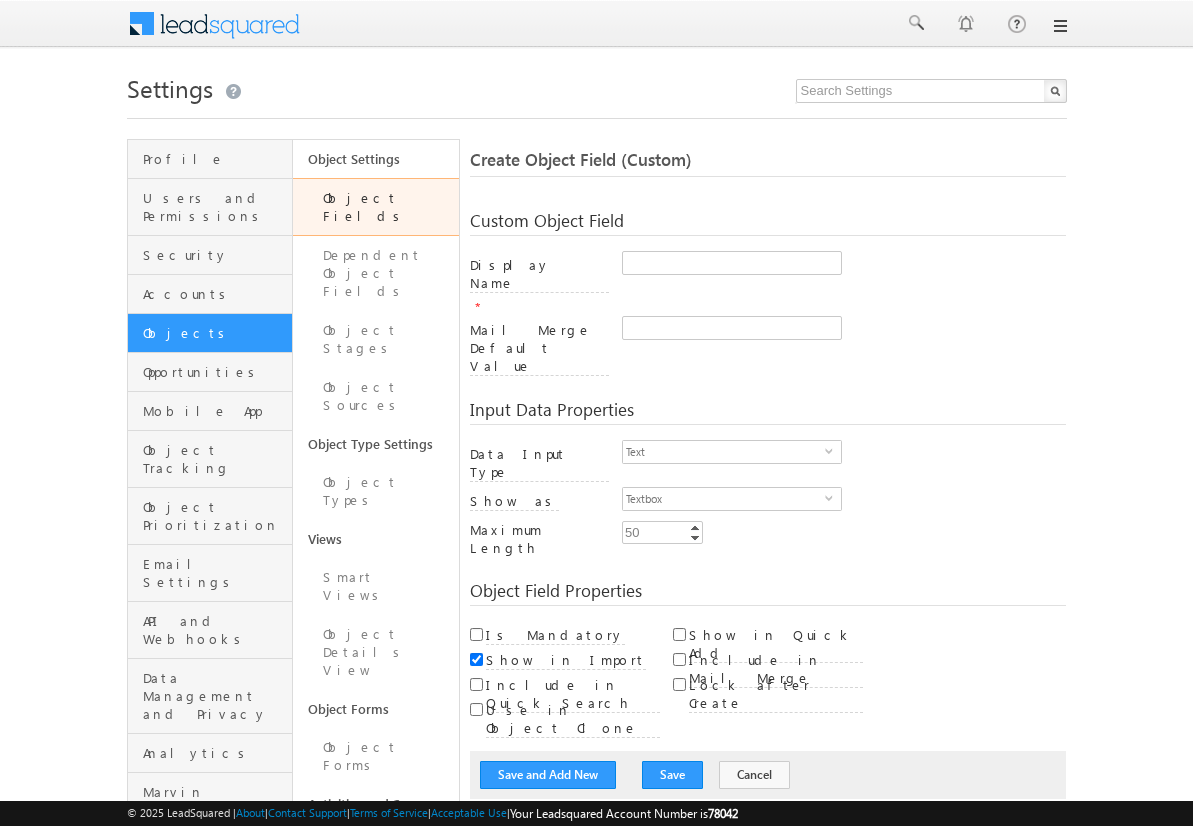 scroll, scrollTop: 0, scrollLeft: 0, axis: both 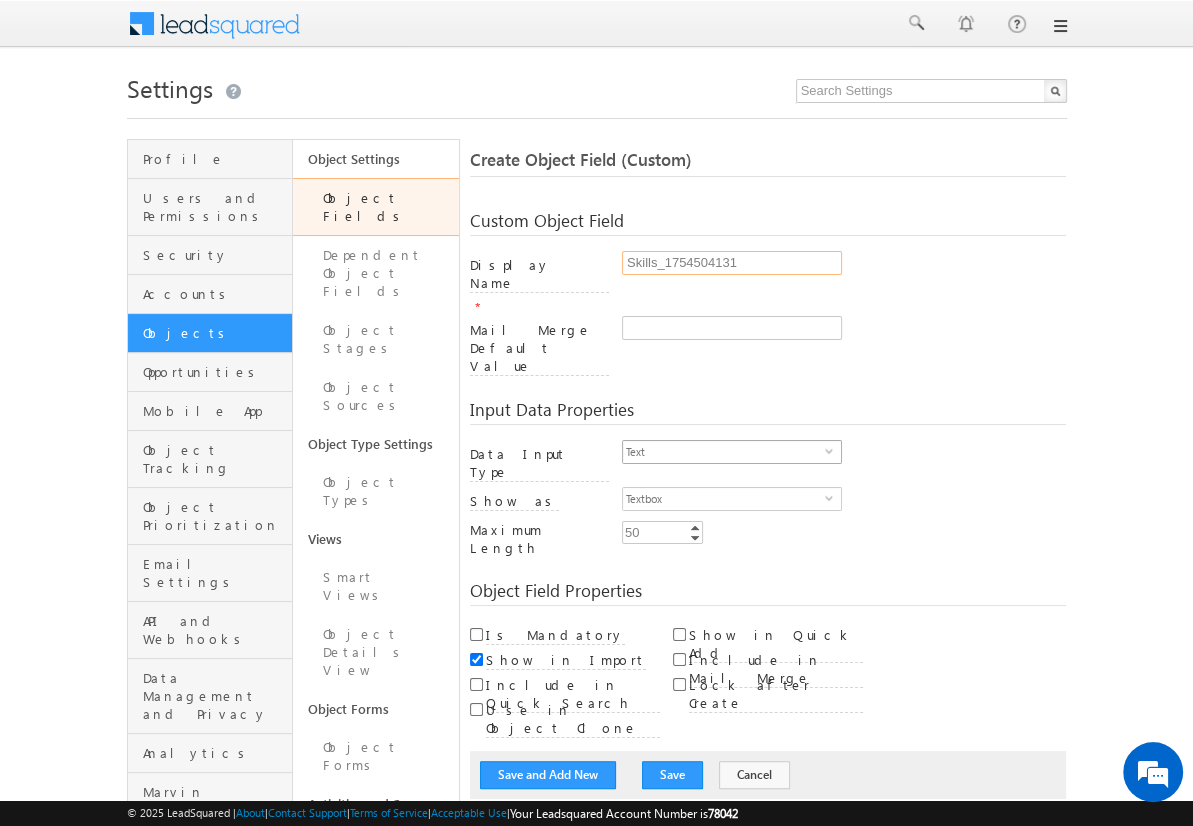 type on "Skills_1754504131" 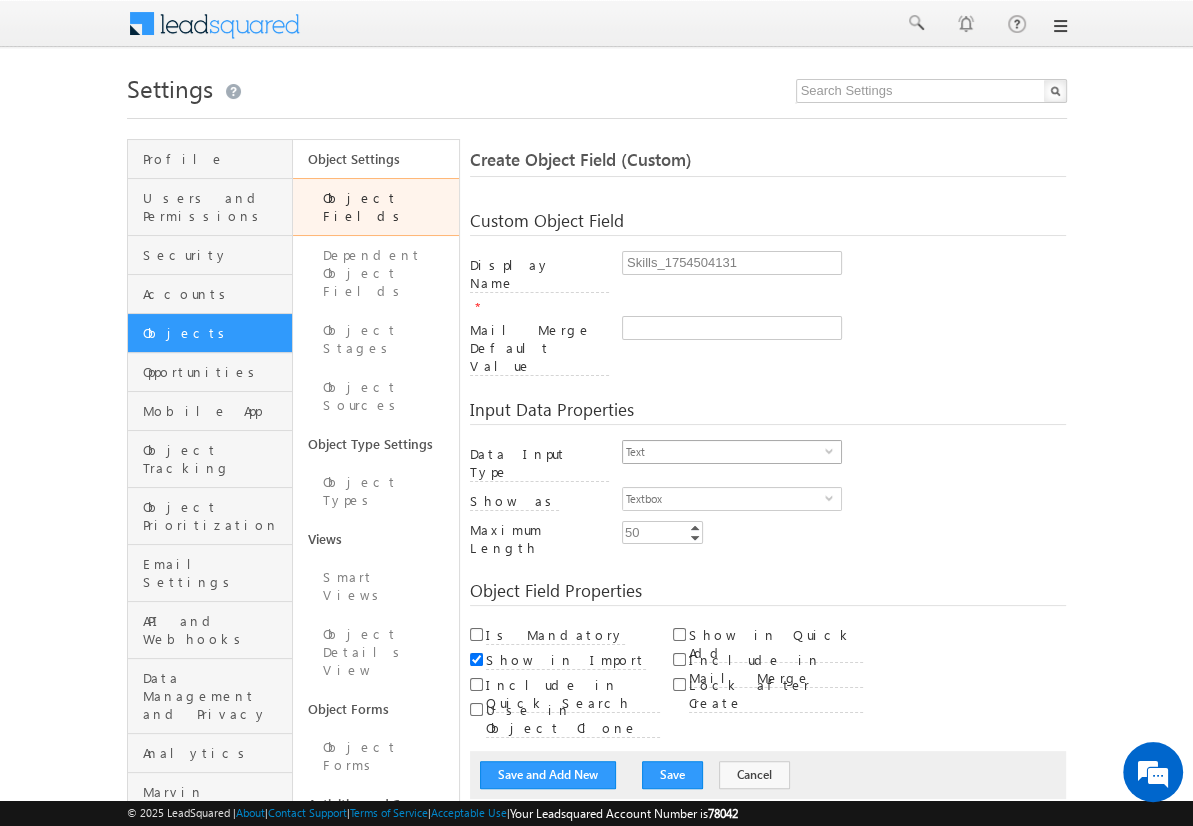 click on "Text" at bounding box center [724, 452] 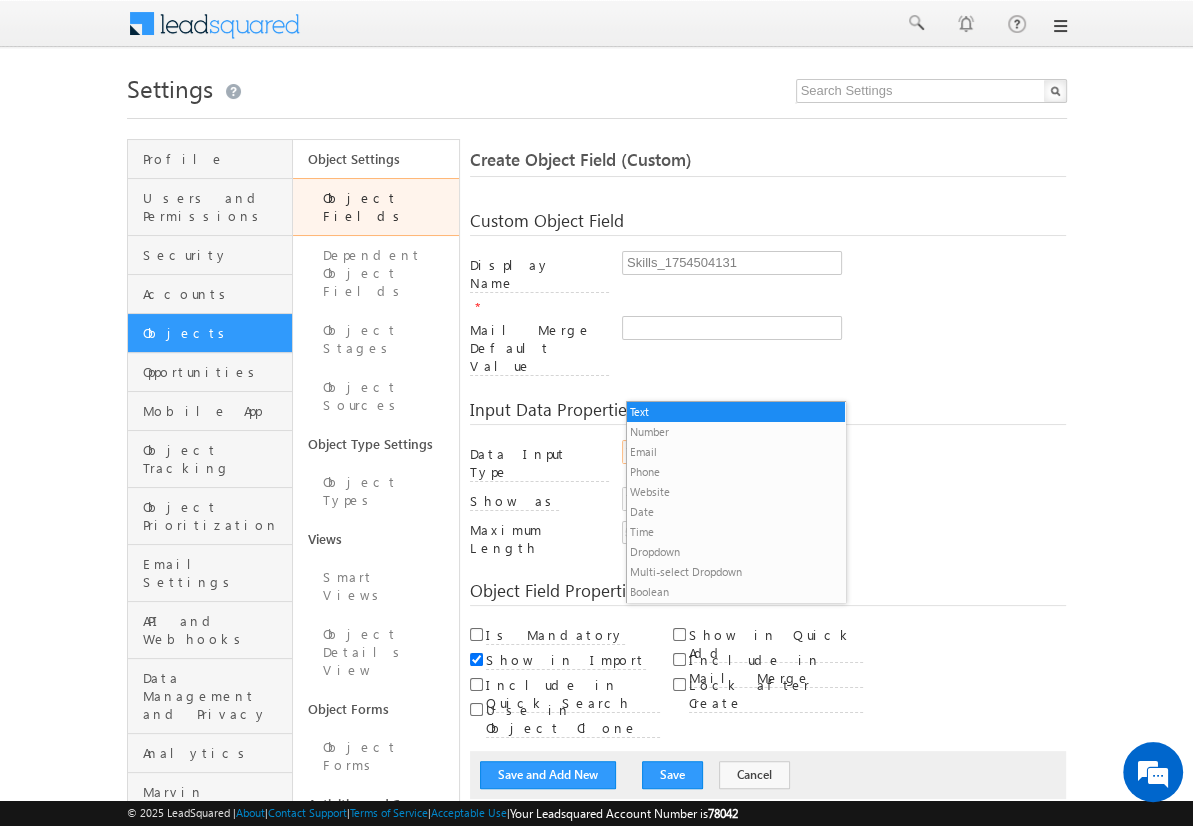 click on "Multi-select Dropdown" at bounding box center (736, 572) 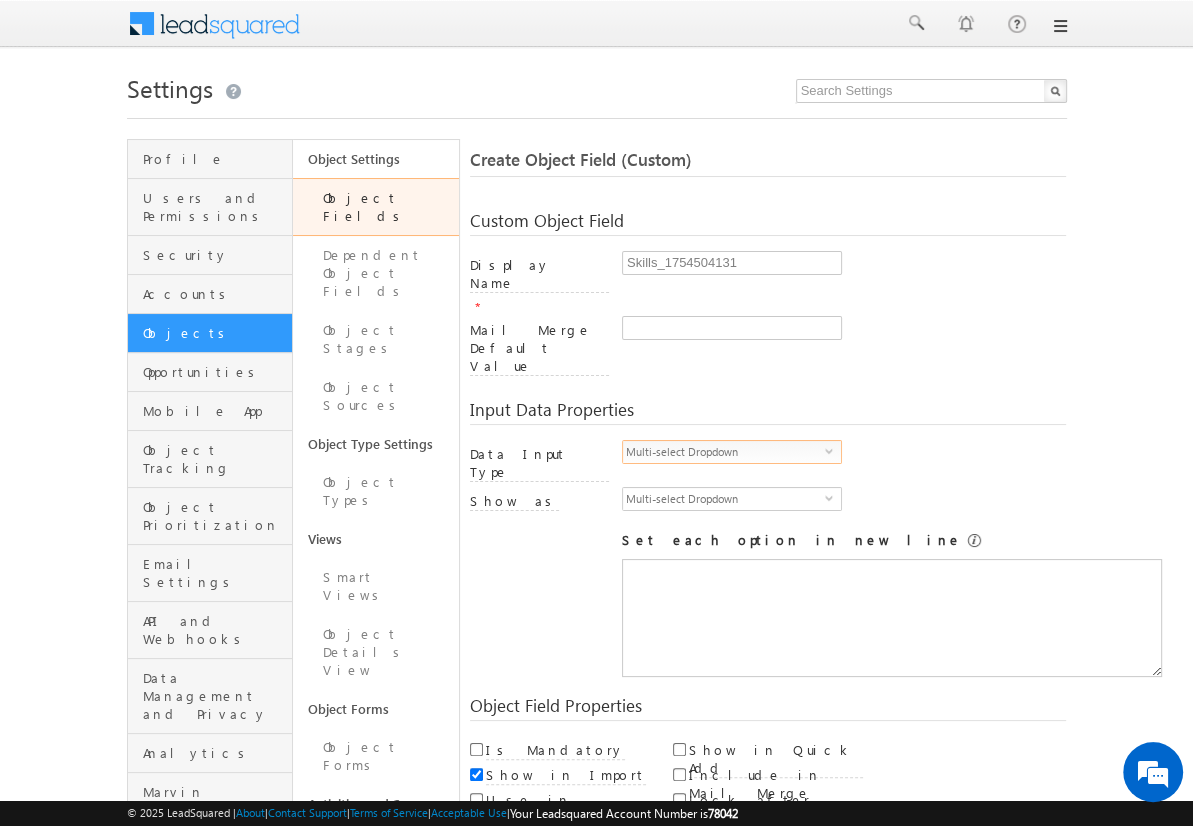 scroll, scrollTop: 0, scrollLeft: 0, axis: both 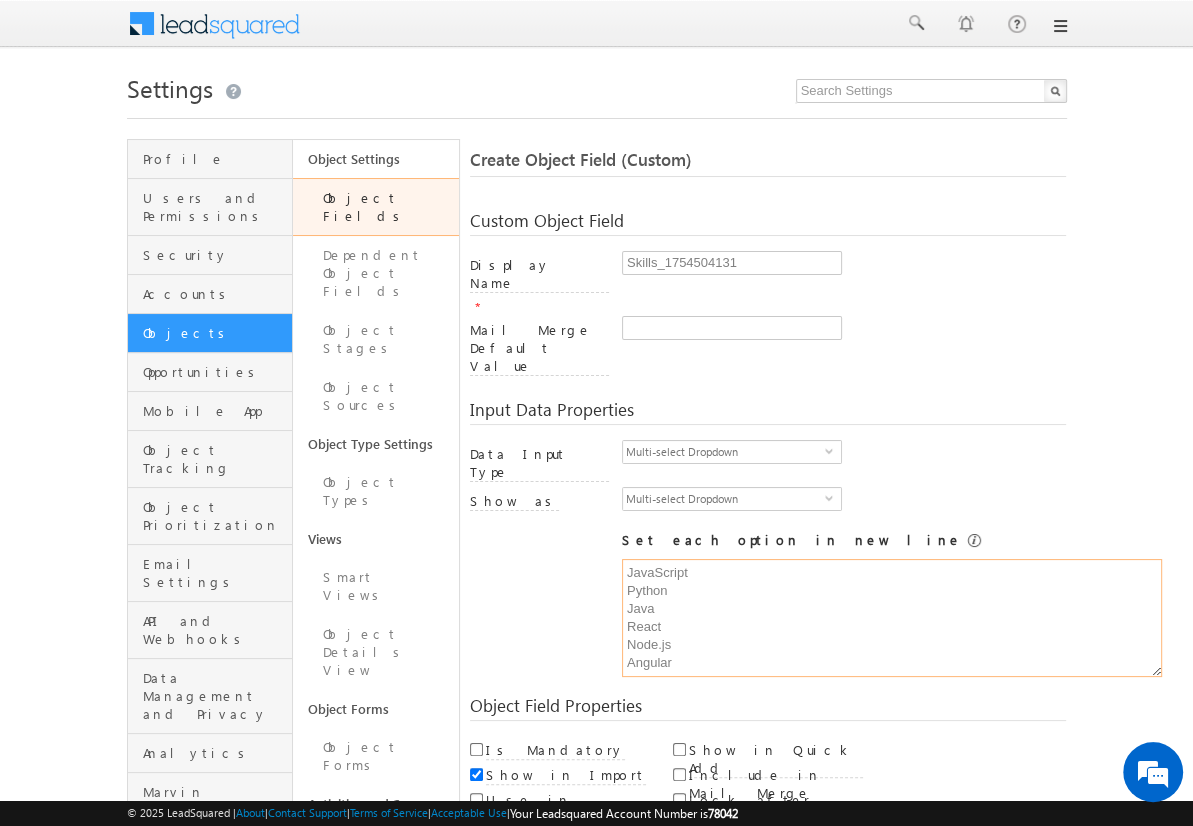 type on "JavaScript
Python
Java
React
Node.js
Angular" 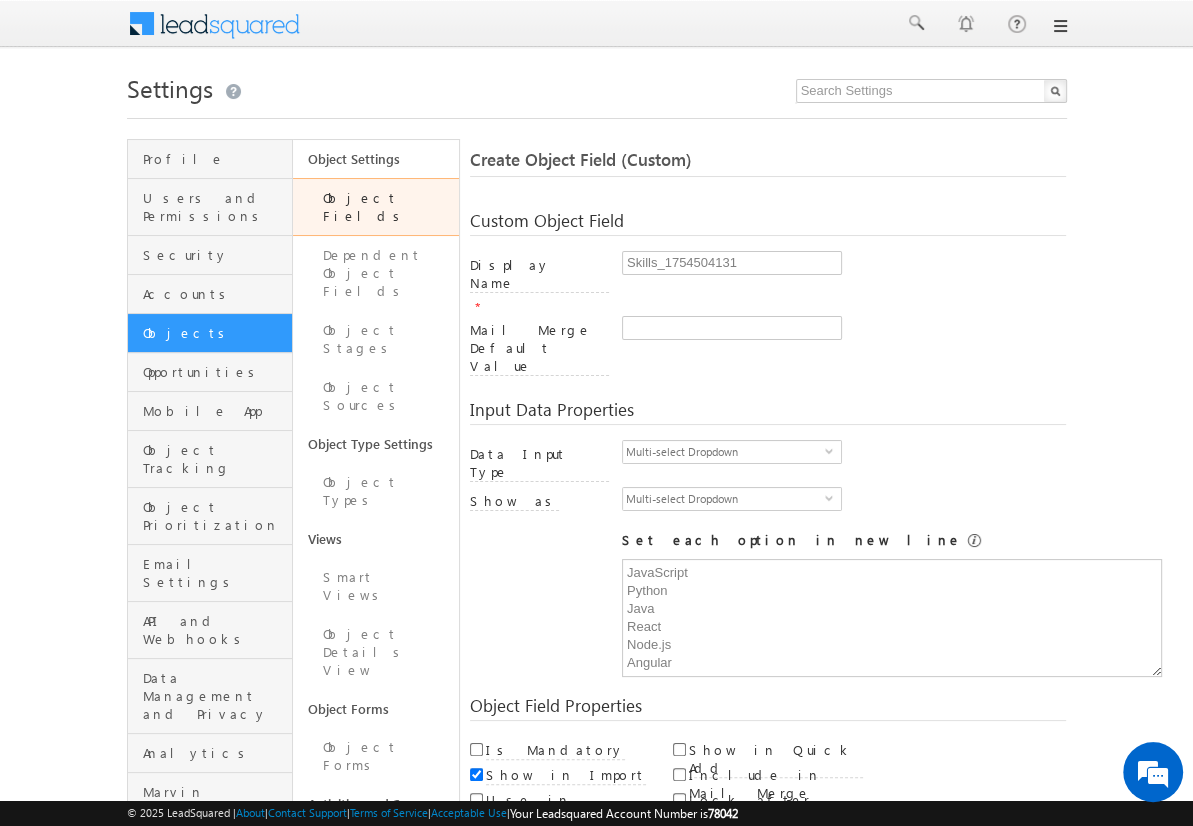 click on "Save and Add New" at bounding box center [548, 865] 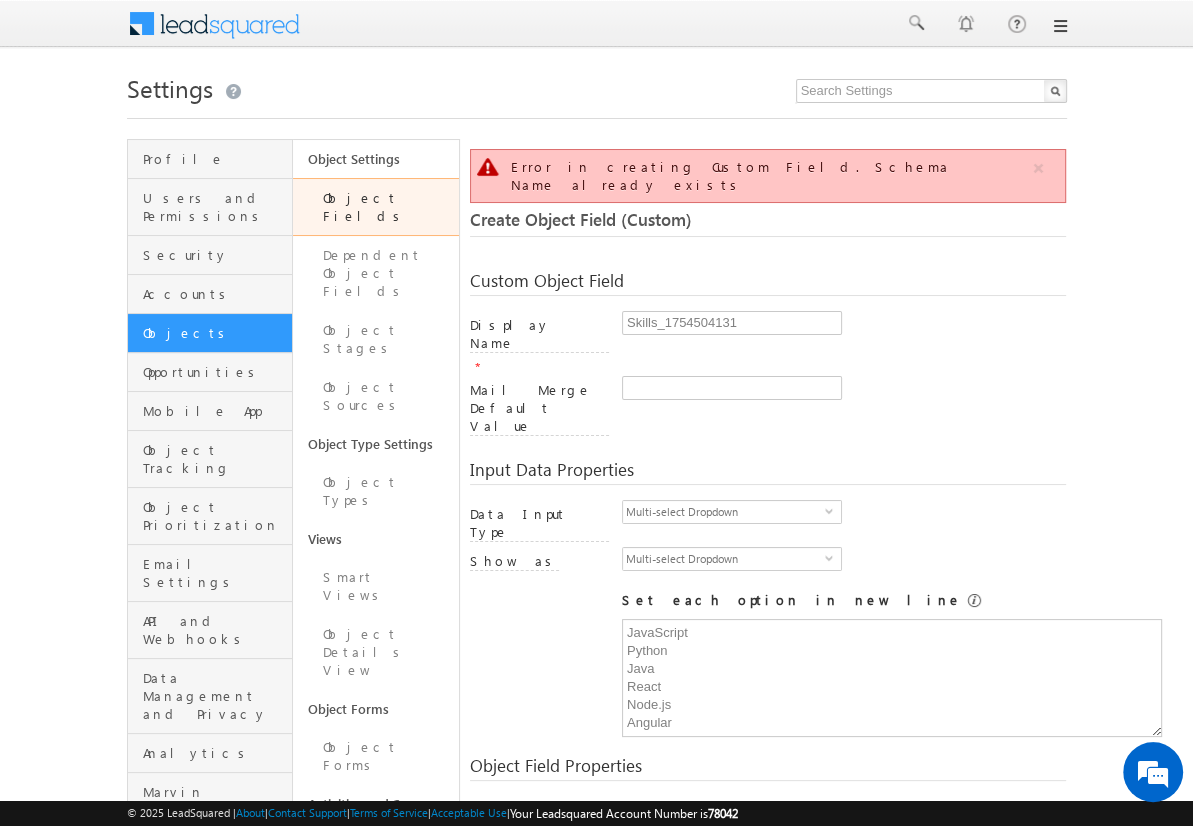 scroll, scrollTop: 149, scrollLeft: 0, axis: vertical 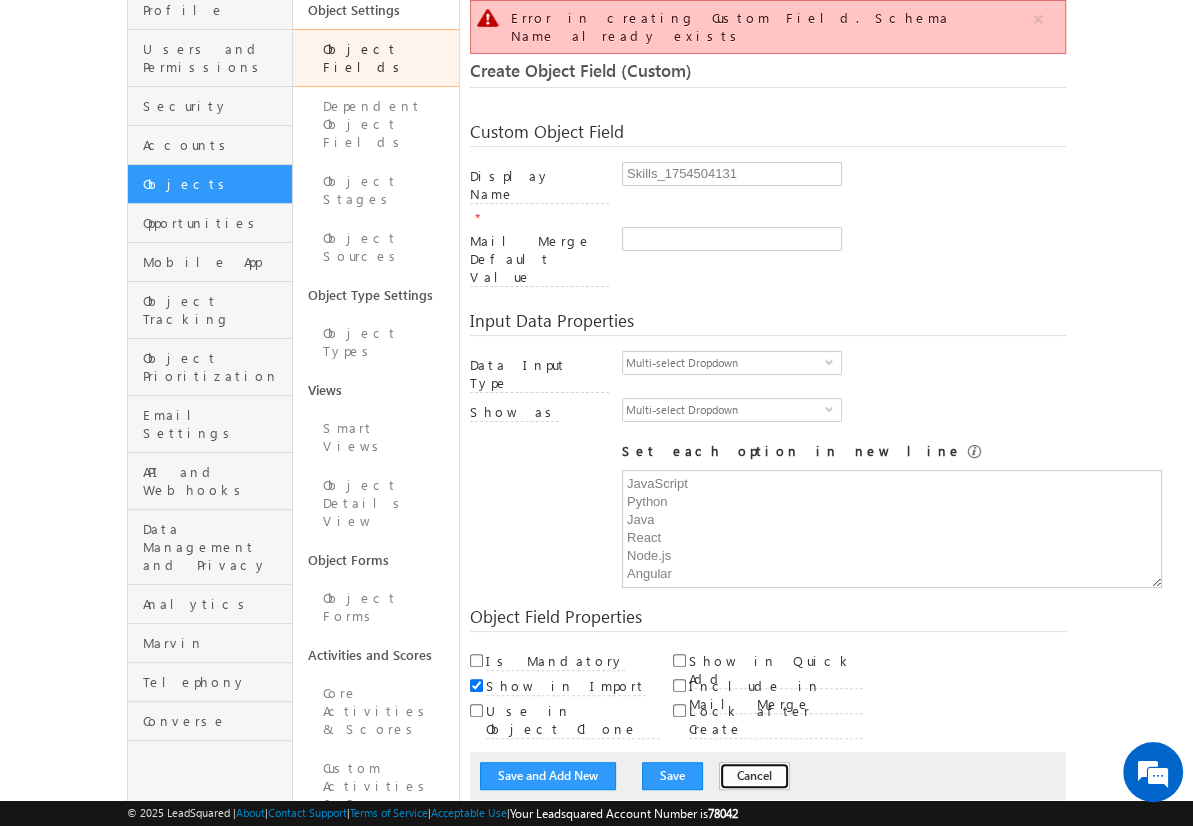 click on "Cancel" at bounding box center [754, 776] 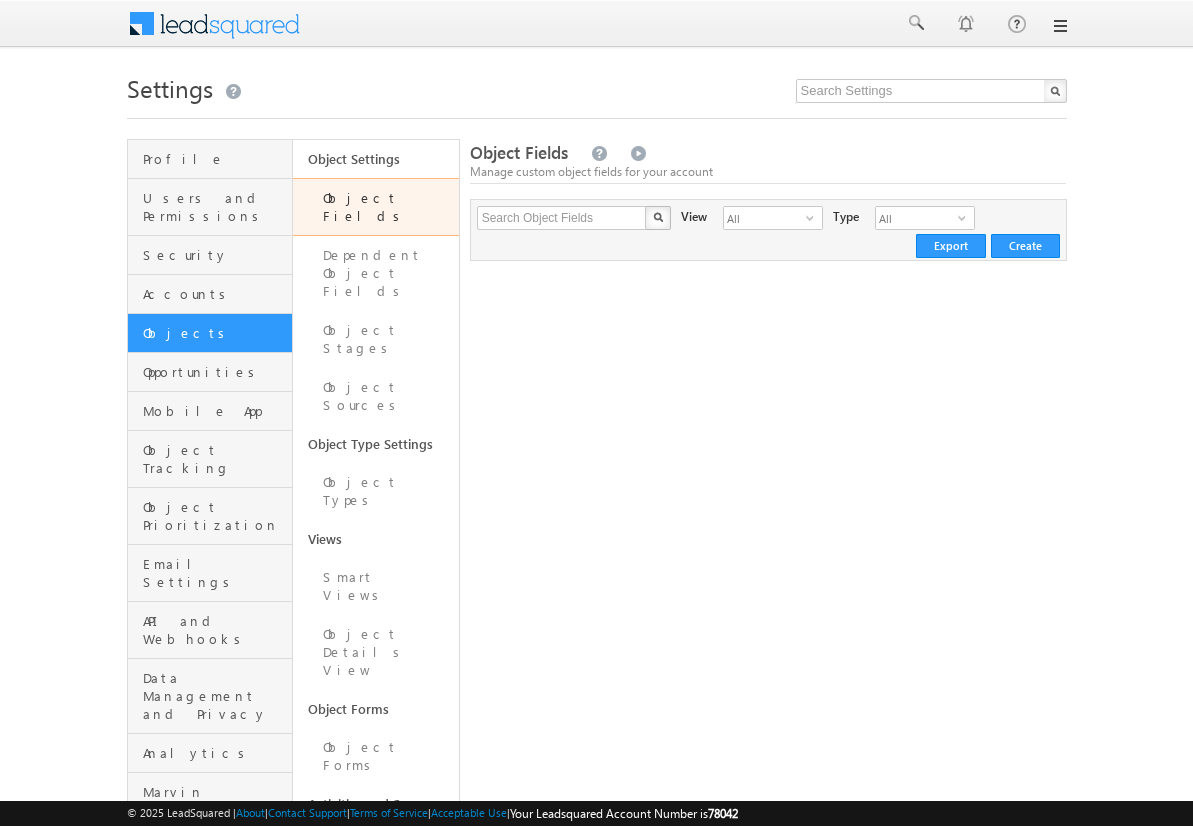 scroll, scrollTop: 0, scrollLeft: 0, axis: both 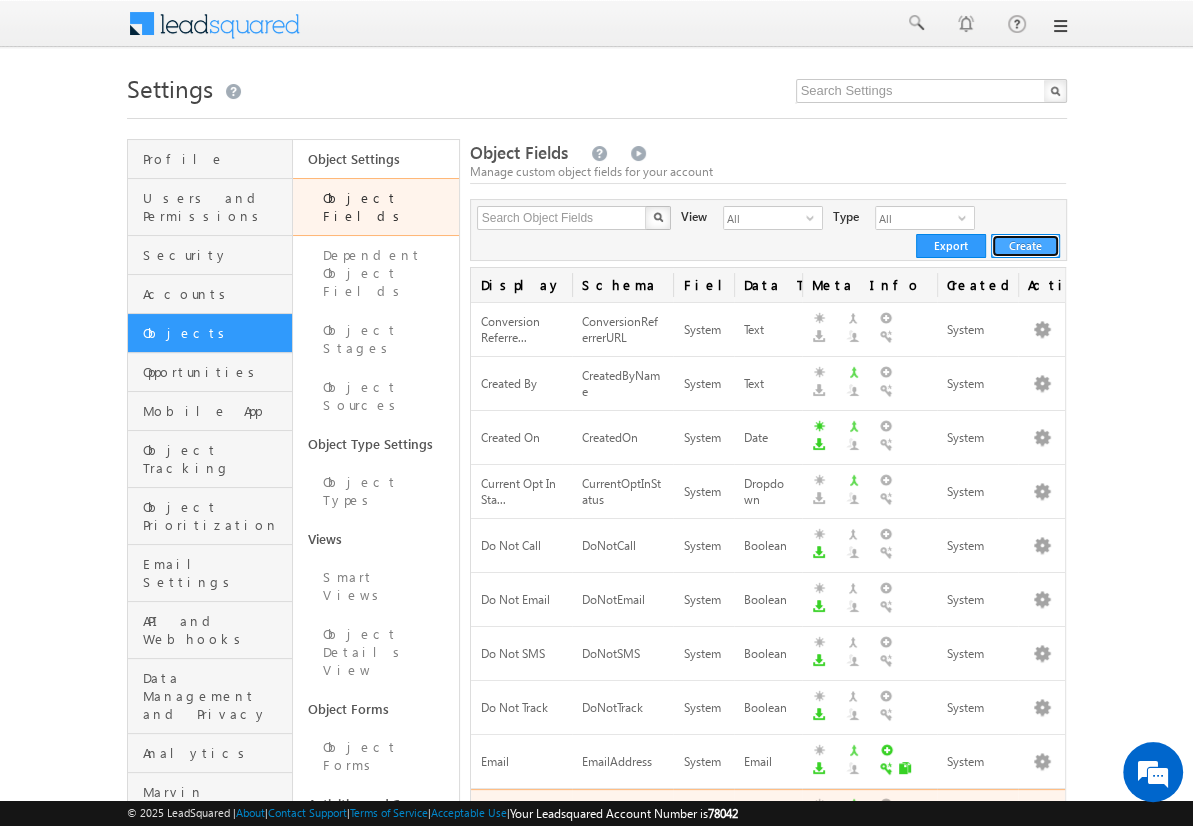 click on "Create" at bounding box center [1025, 246] 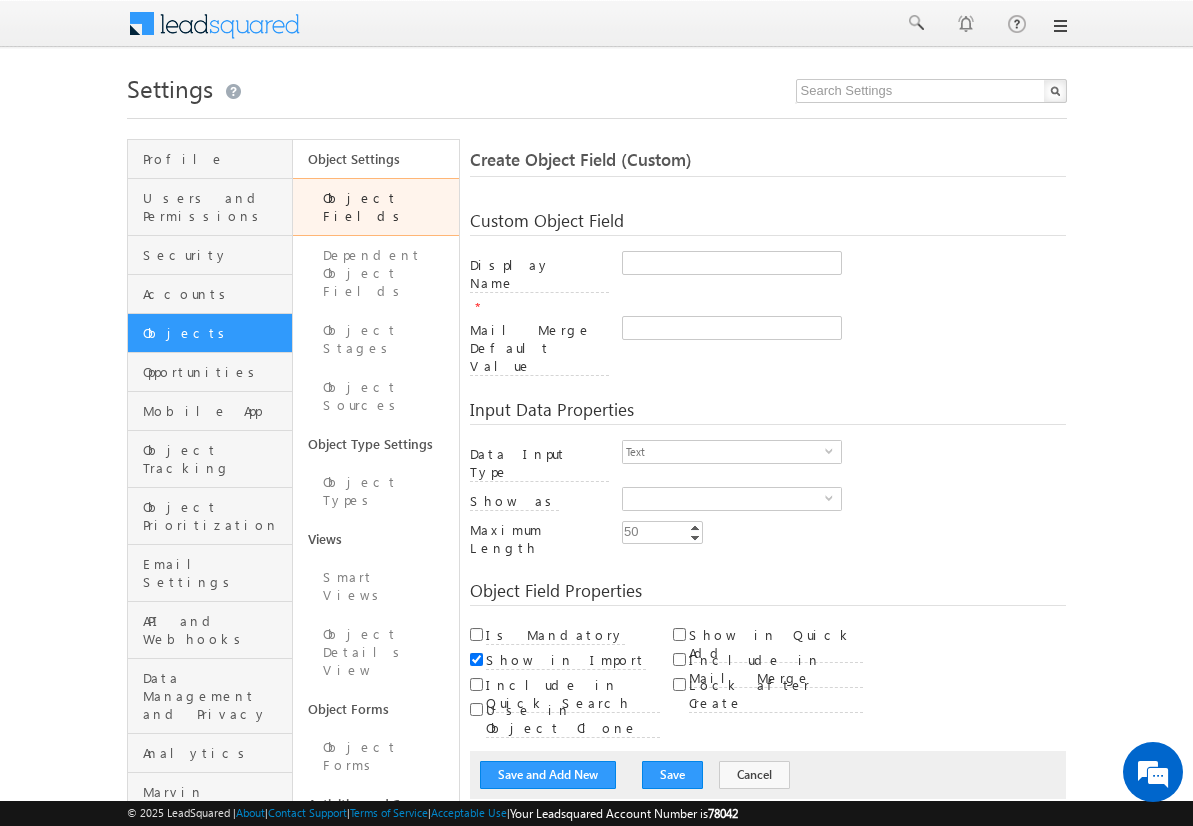 scroll, scrollTop: 0, scrollLeft: 0, axis: both 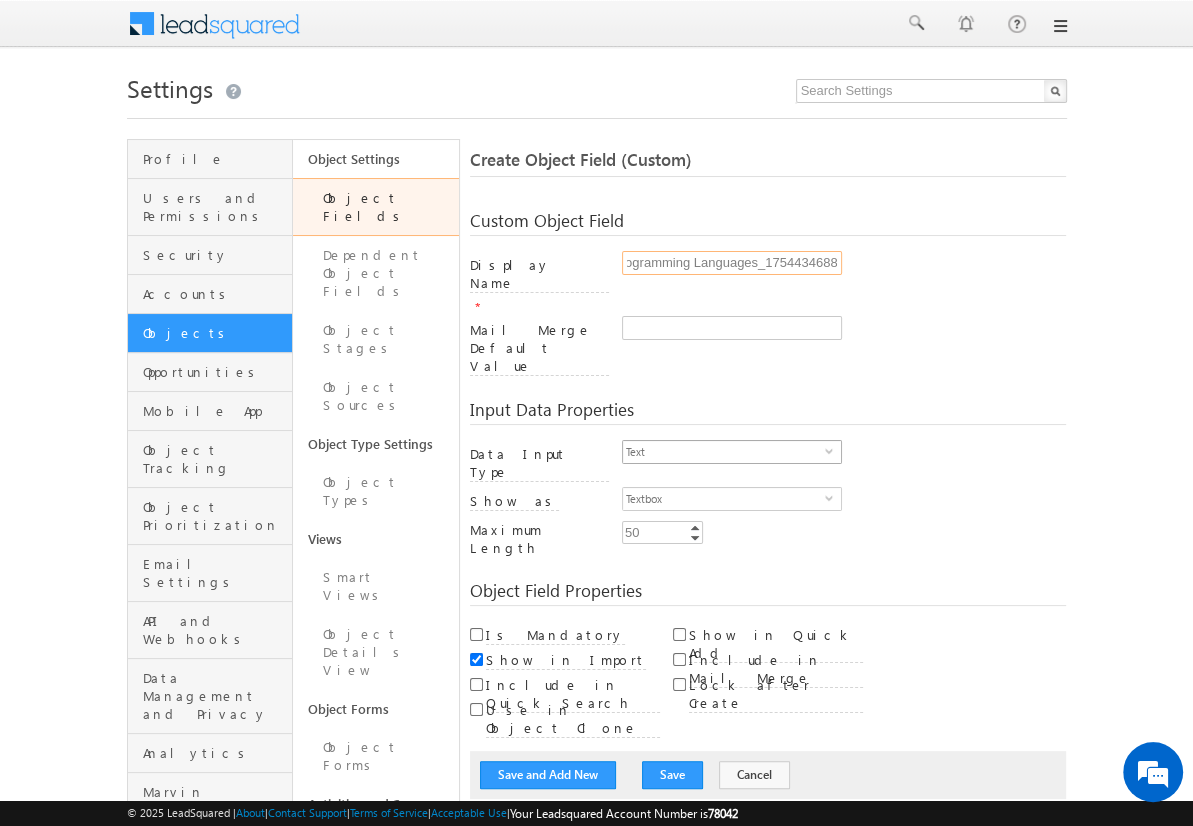 type on "Programming Languages_1754434688" 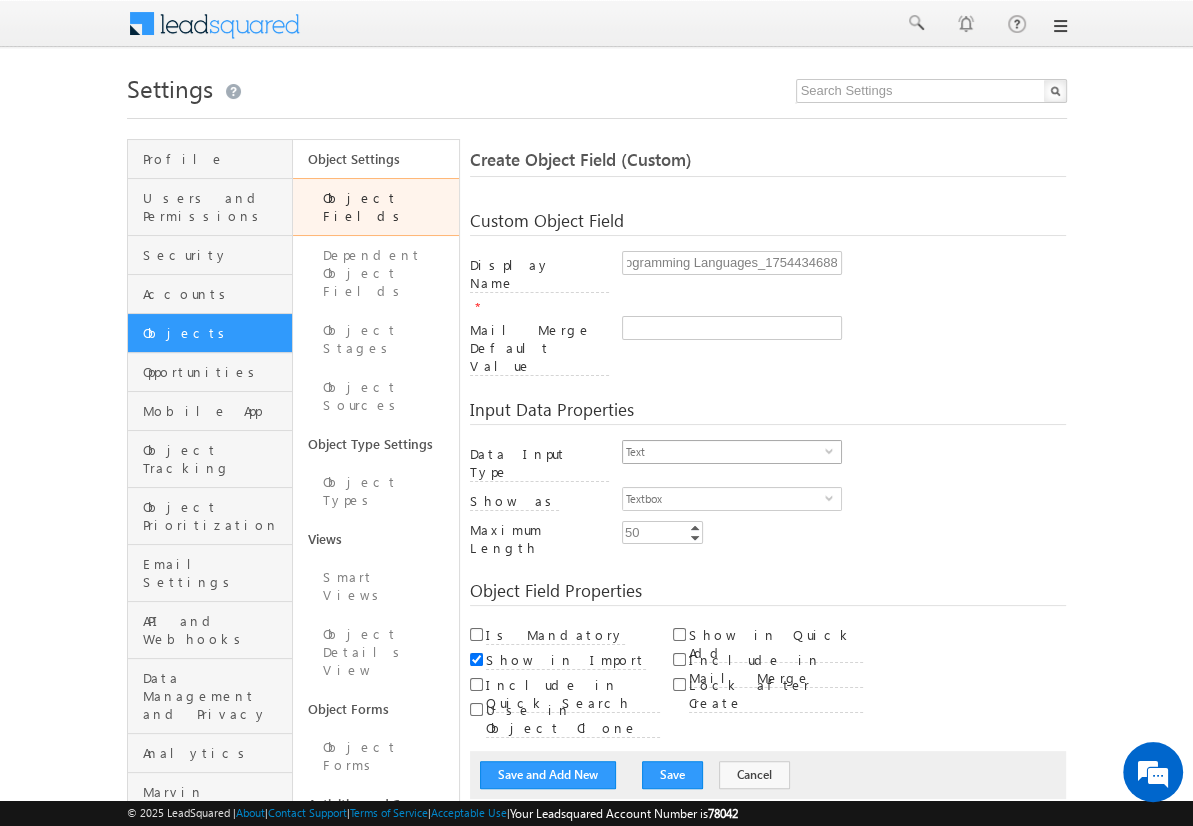 click on "Text" at bounding box center (724, 452) 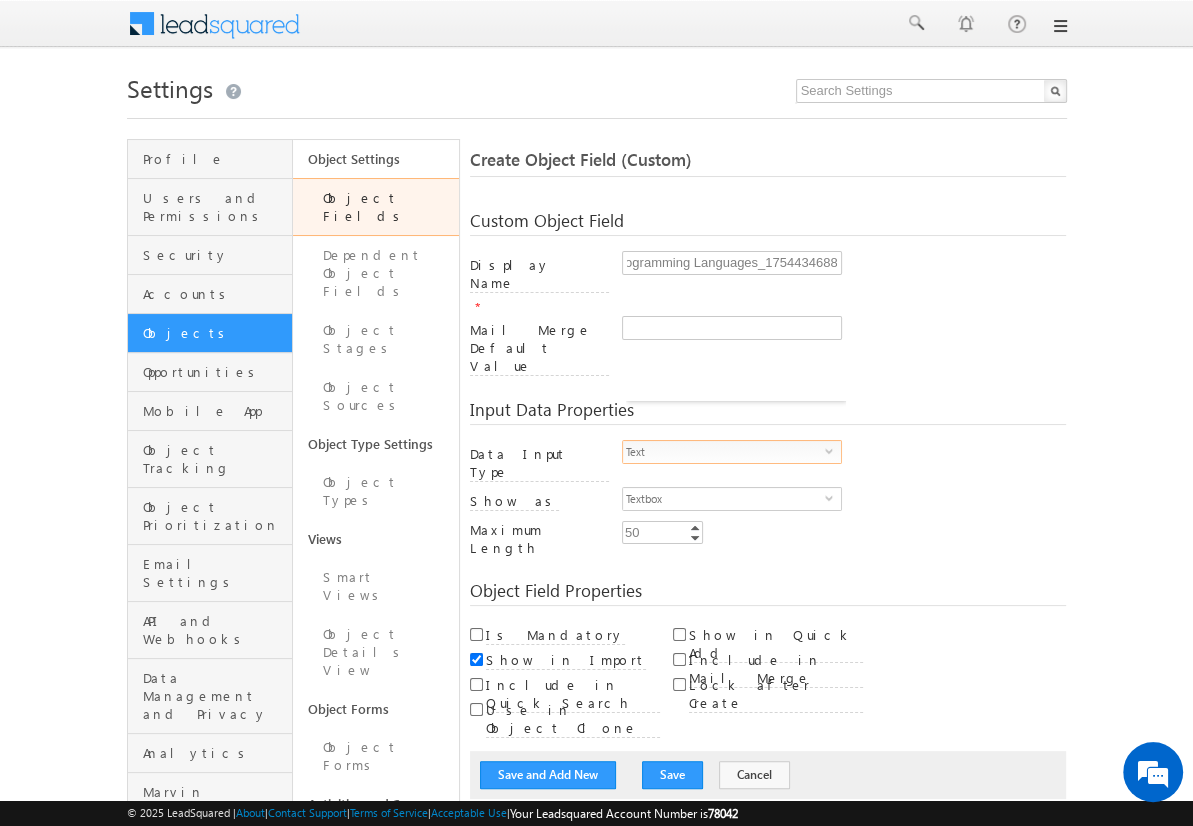 scroll, scrollTop: 0, scrollLeft: 0, axis: both 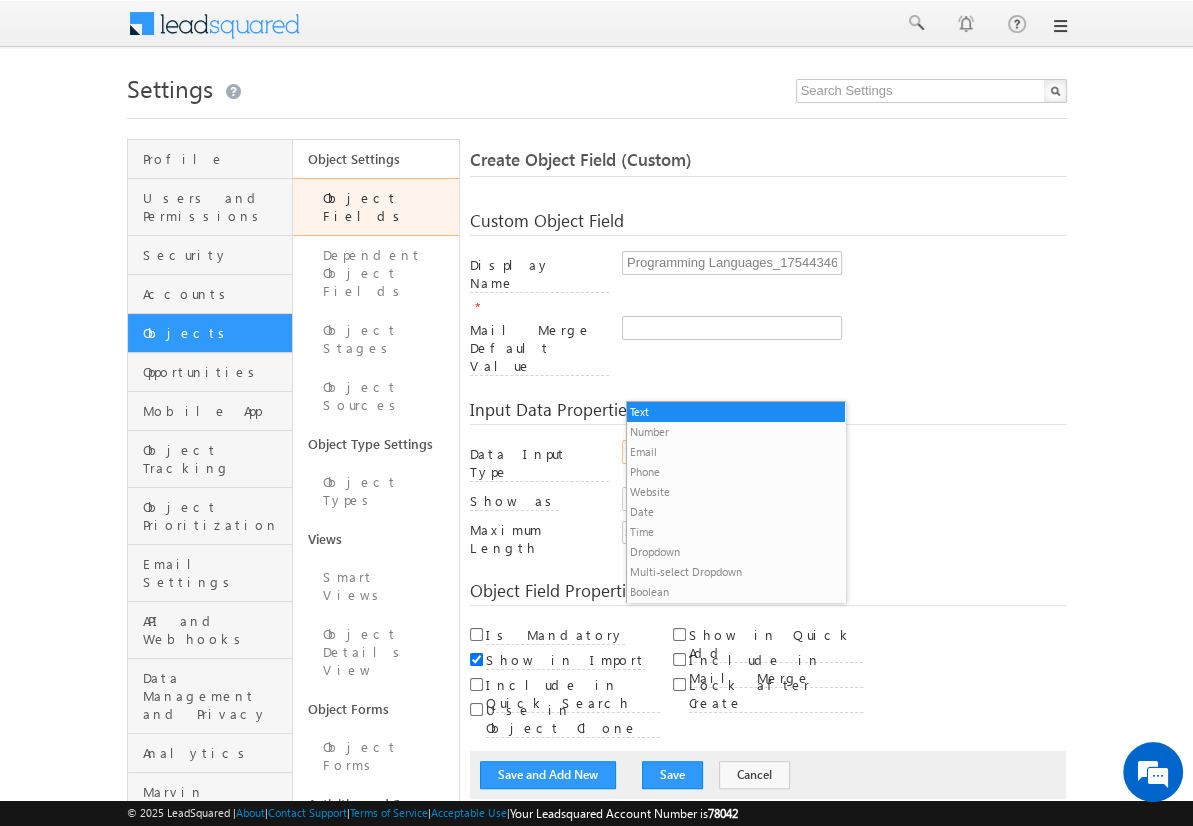 click on "Multi-select Dropdown" at bounding box center [736, 572] 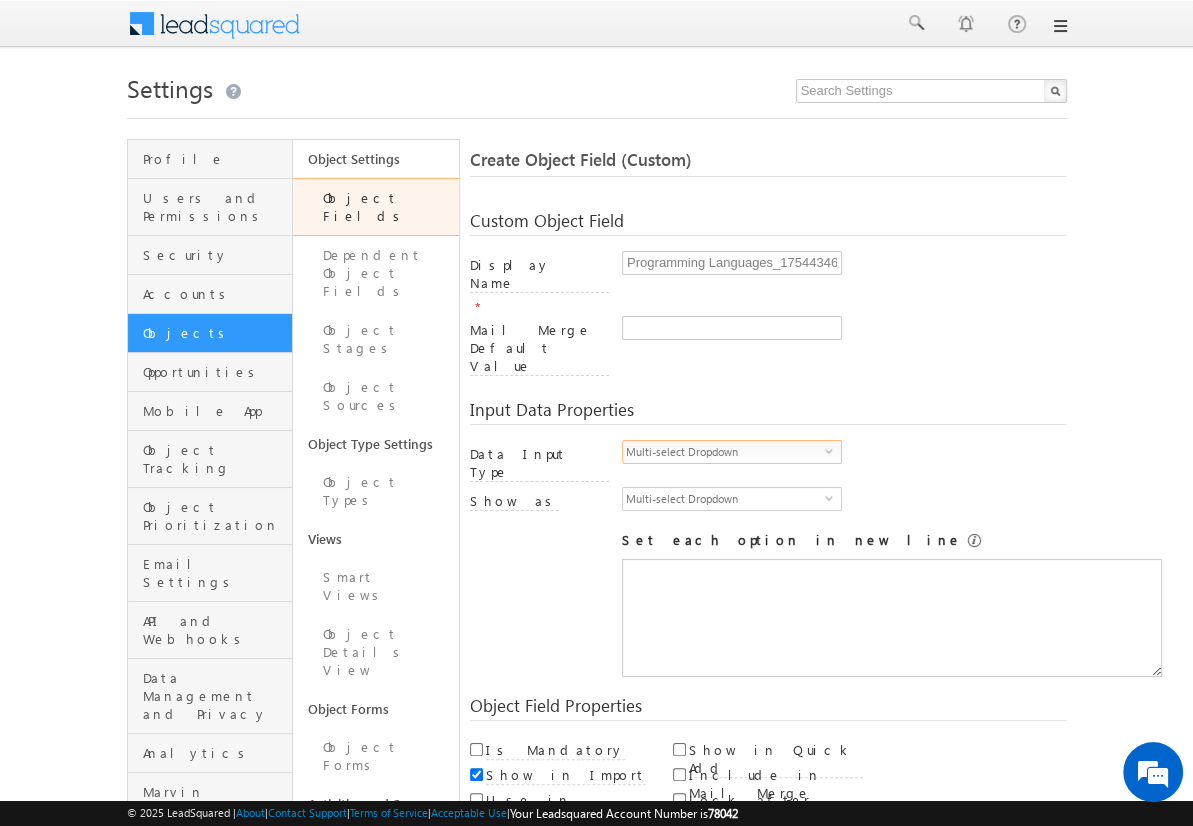 scroll, scrollTop: 0, scrollLeft: 0, axis: both 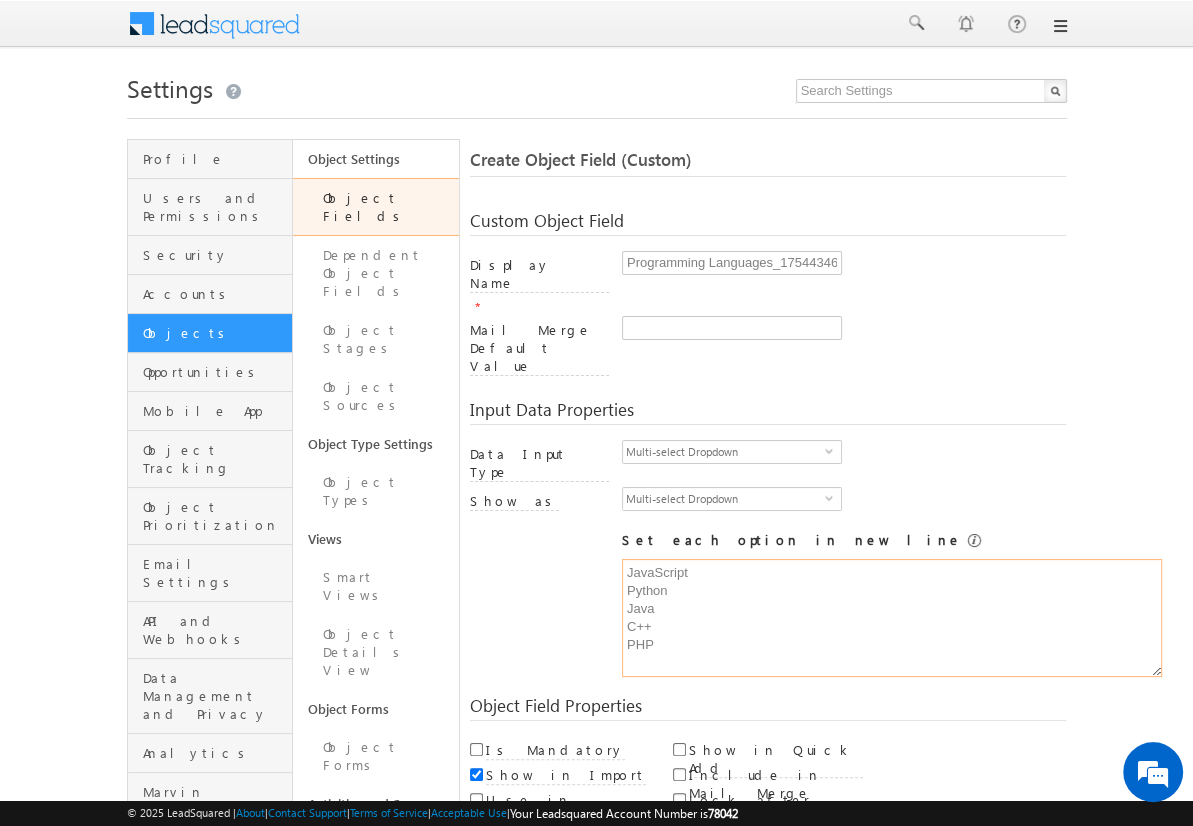 type on "JavaScript
Python
Java
C++
PHP" 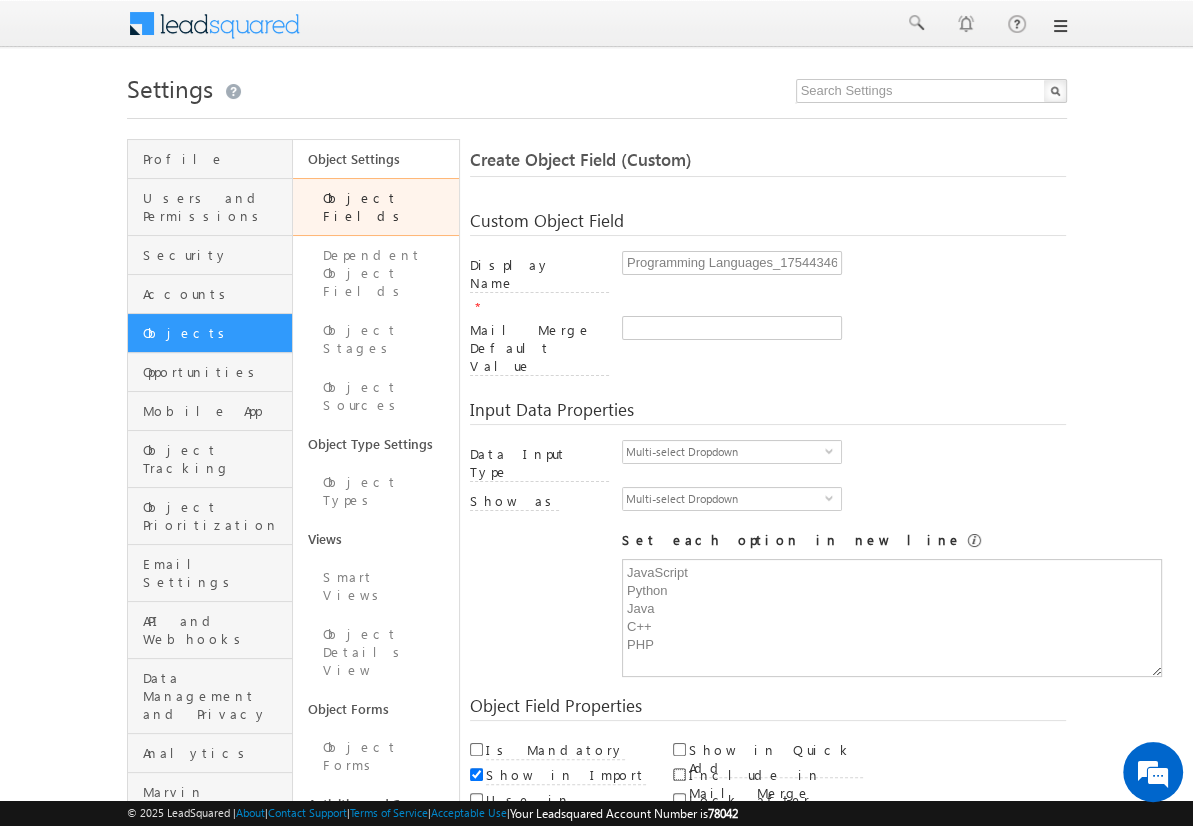 click on "Include in Mail Merge" at bounding box center [679, 774] 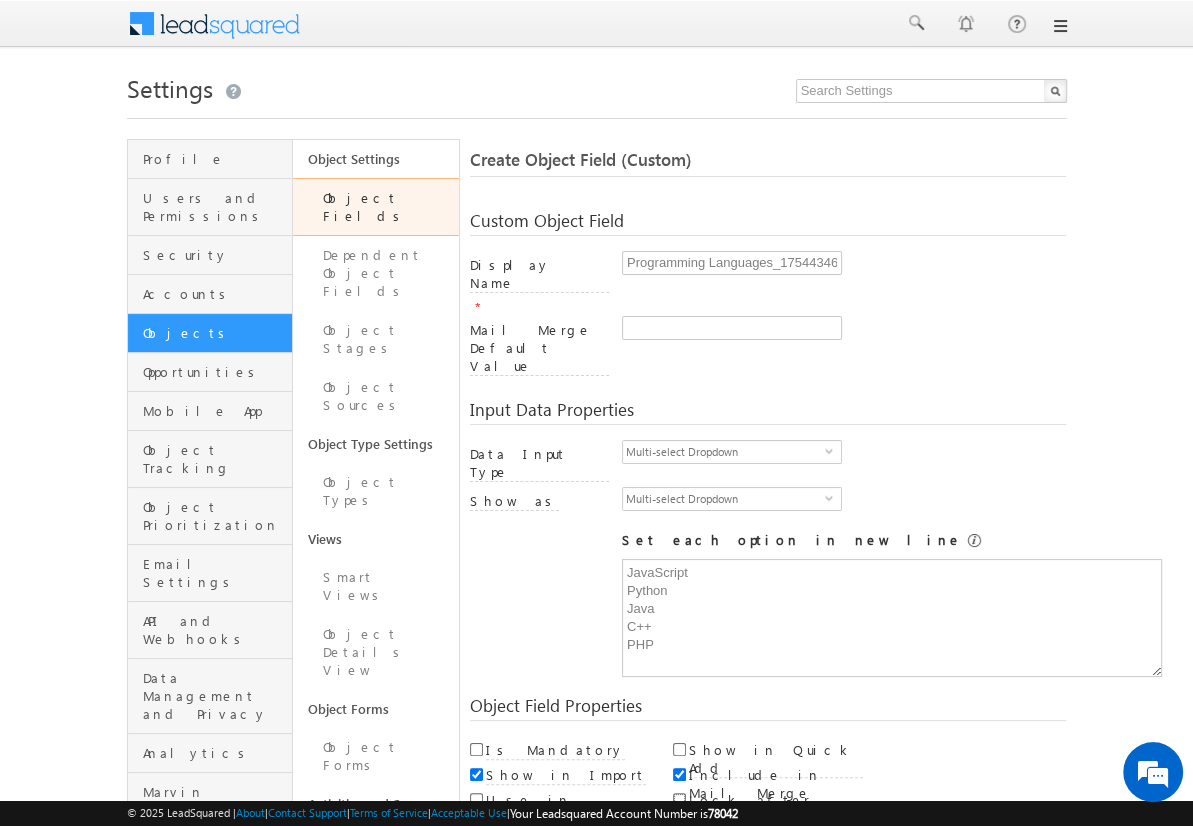 click on "Lock after Create" at bounding box center [679, 799] 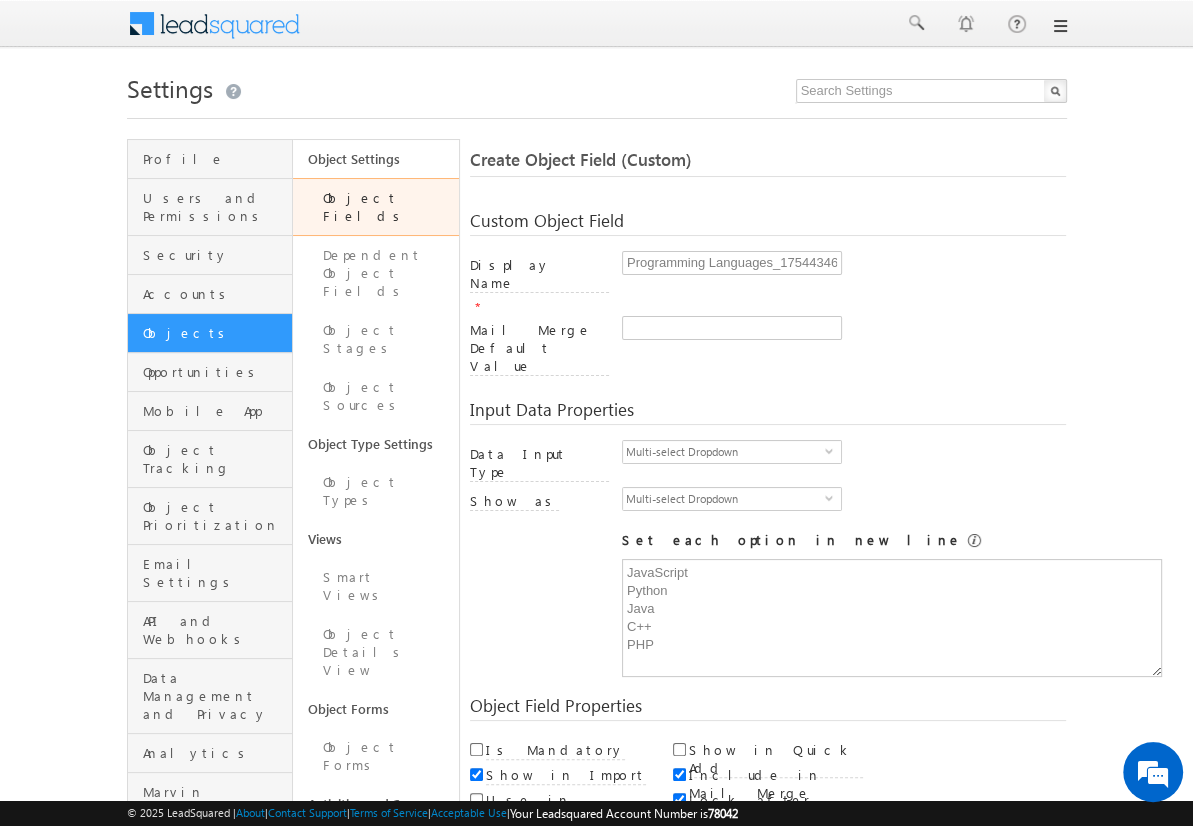 click on "Save and Add New" at bounding box center [548, 865] 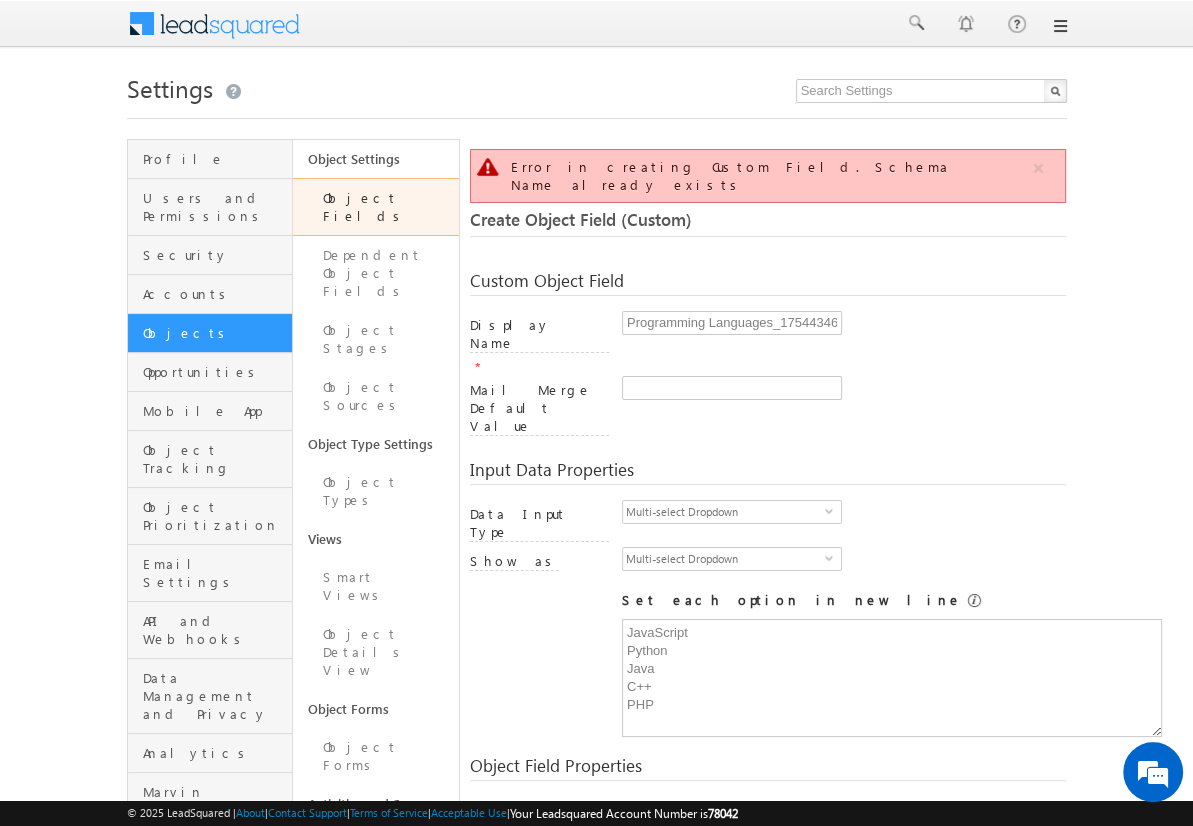 scroll, scrollTop: 149, scrollLeft: 0, axis: vertical 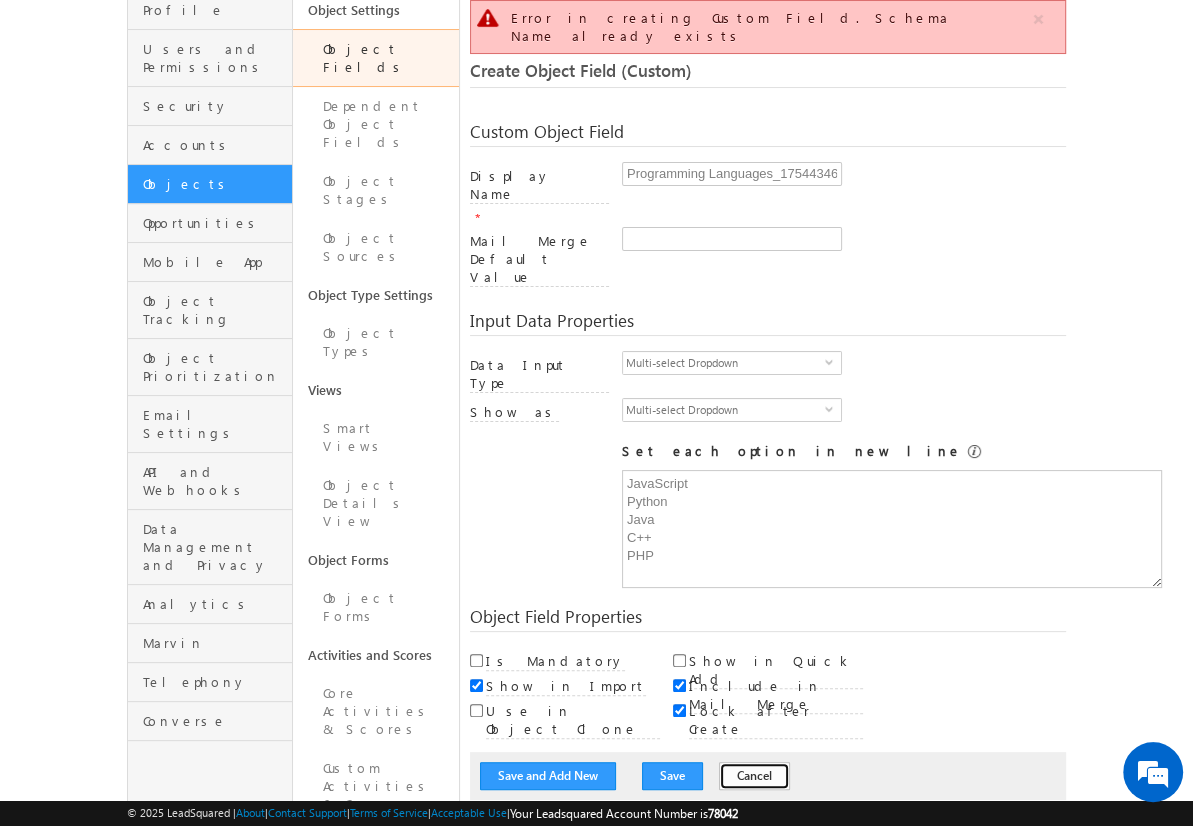 click on "Cancel" at bounding box center (754, 776) 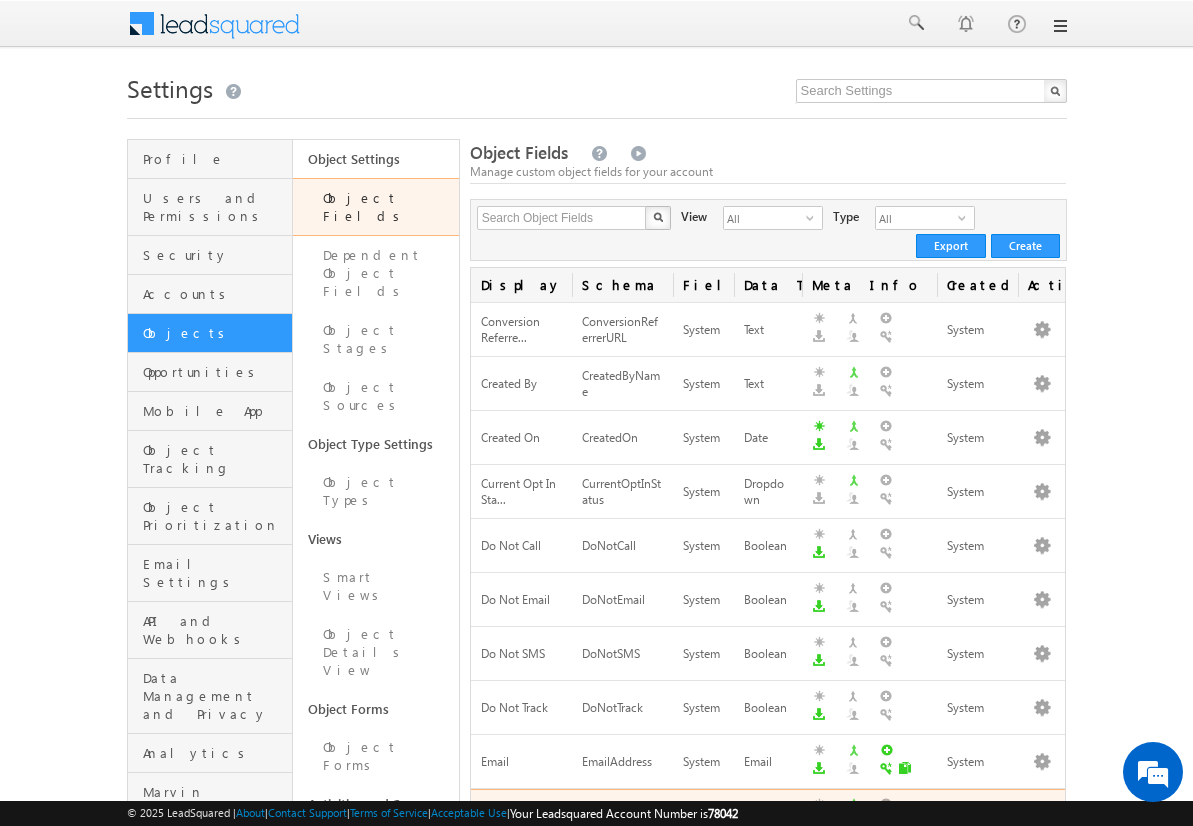 scroll, scrollTop: 0, scrollLeft: 0, axis: both 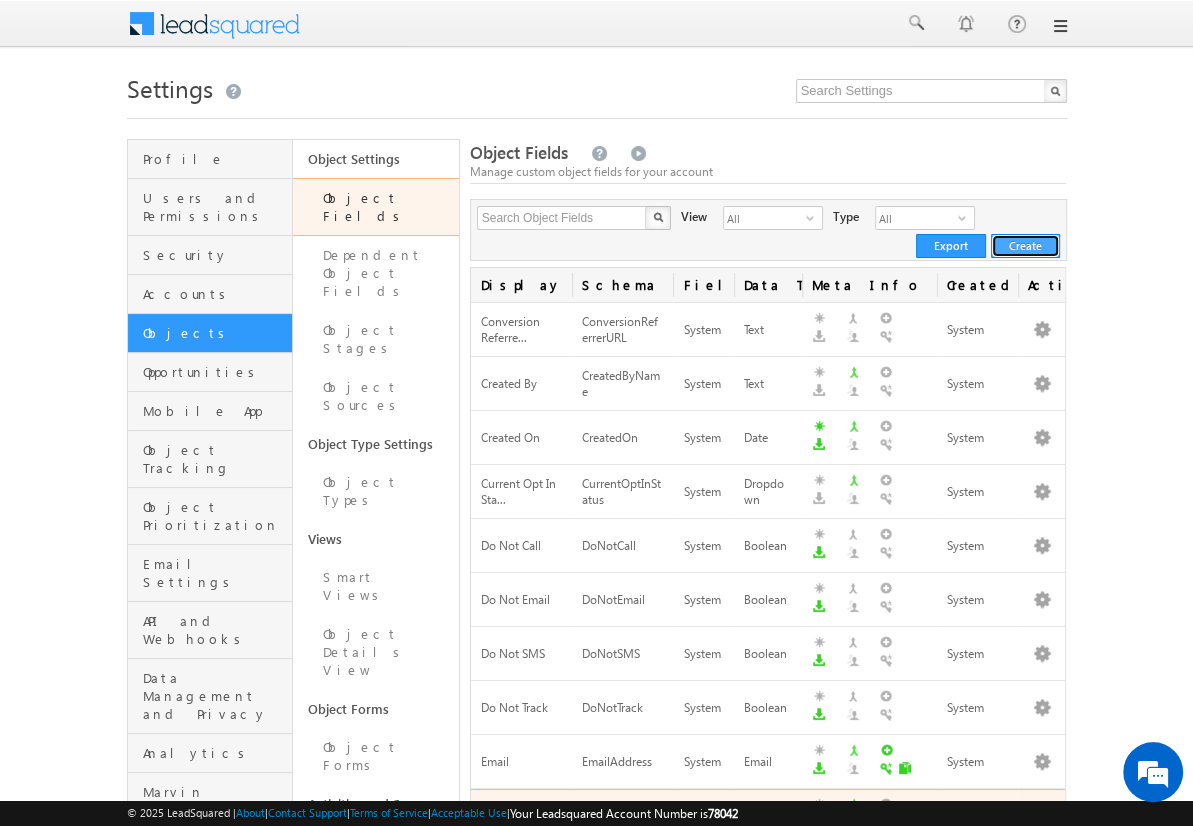 click on "Create" at bounding box center [1025, 246] 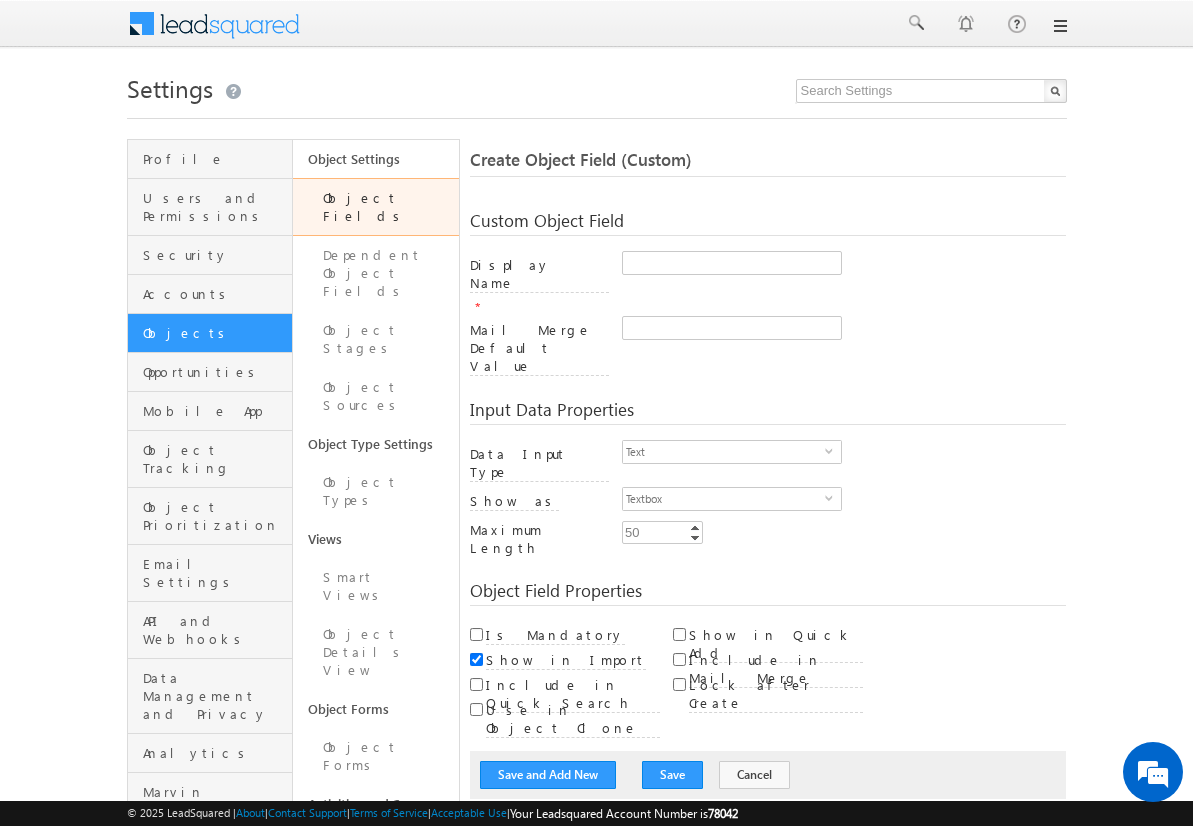 scroll, scrollTop: 0, scrollLeft: 0, axis: both 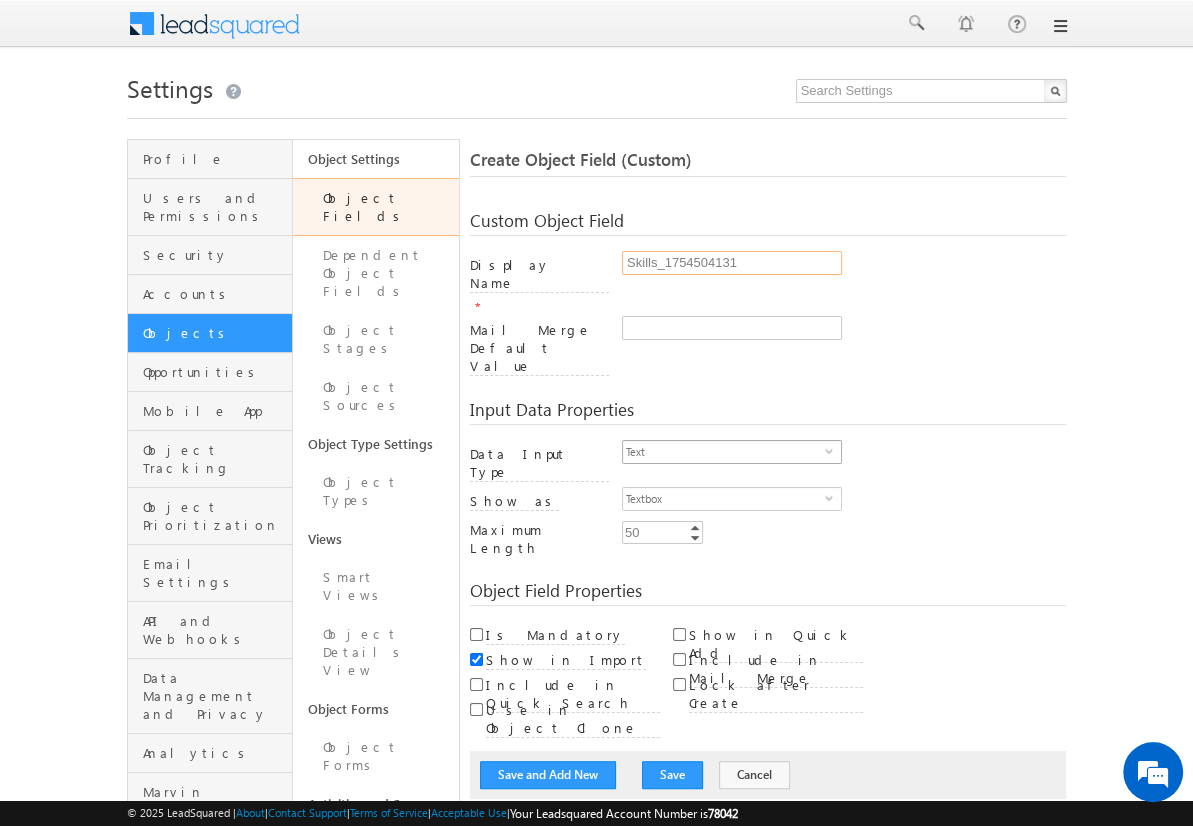 type on "Skills_1754504131" 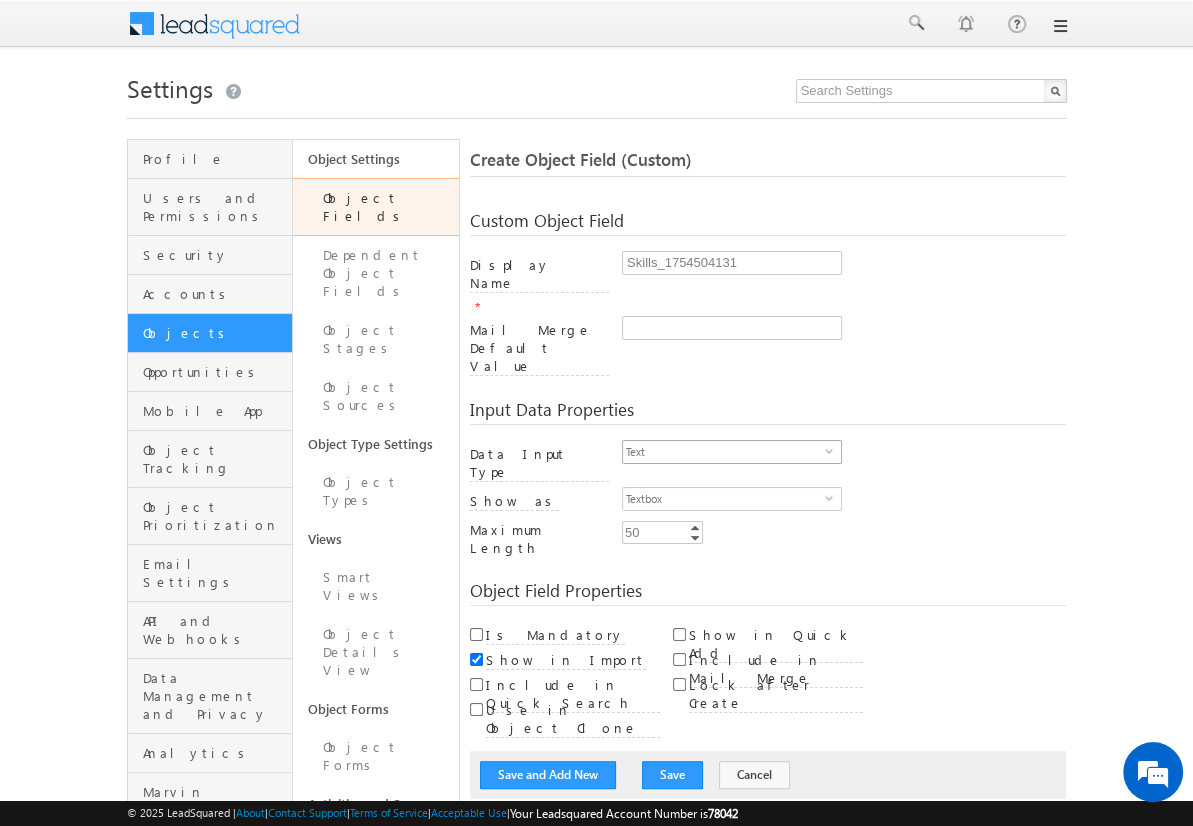 click on "Text" at bounding box center [724, 452] 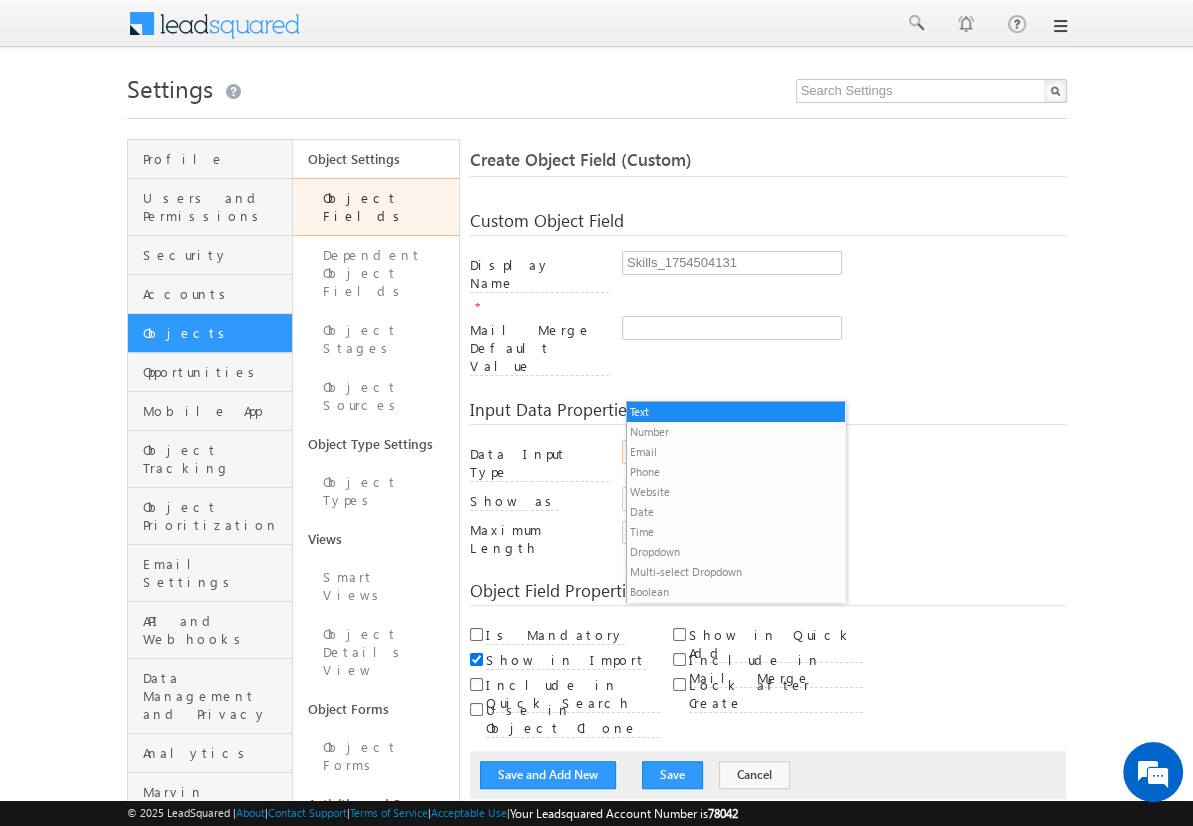 click on "Multi-select Dropdown" at bounding box center (736, 572) 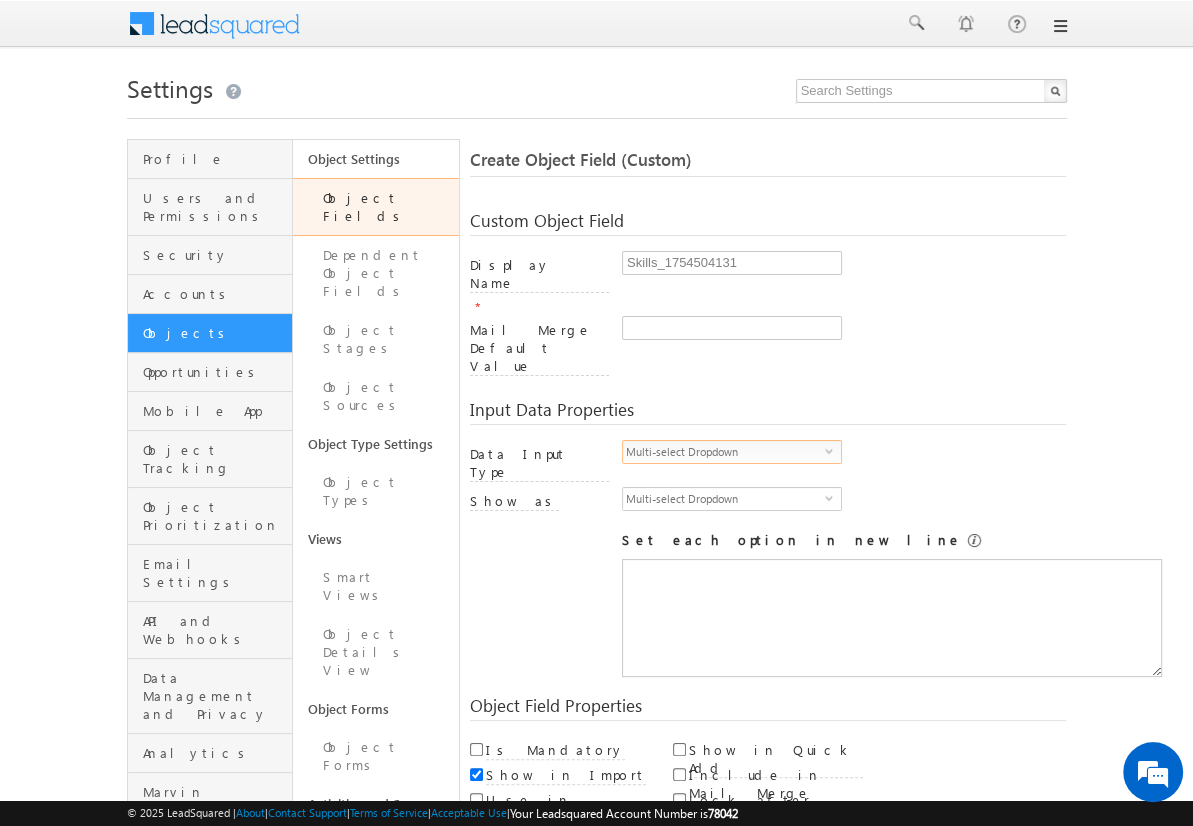 scroll, scrollTop: 0, scrollLeft: 0, axis: both 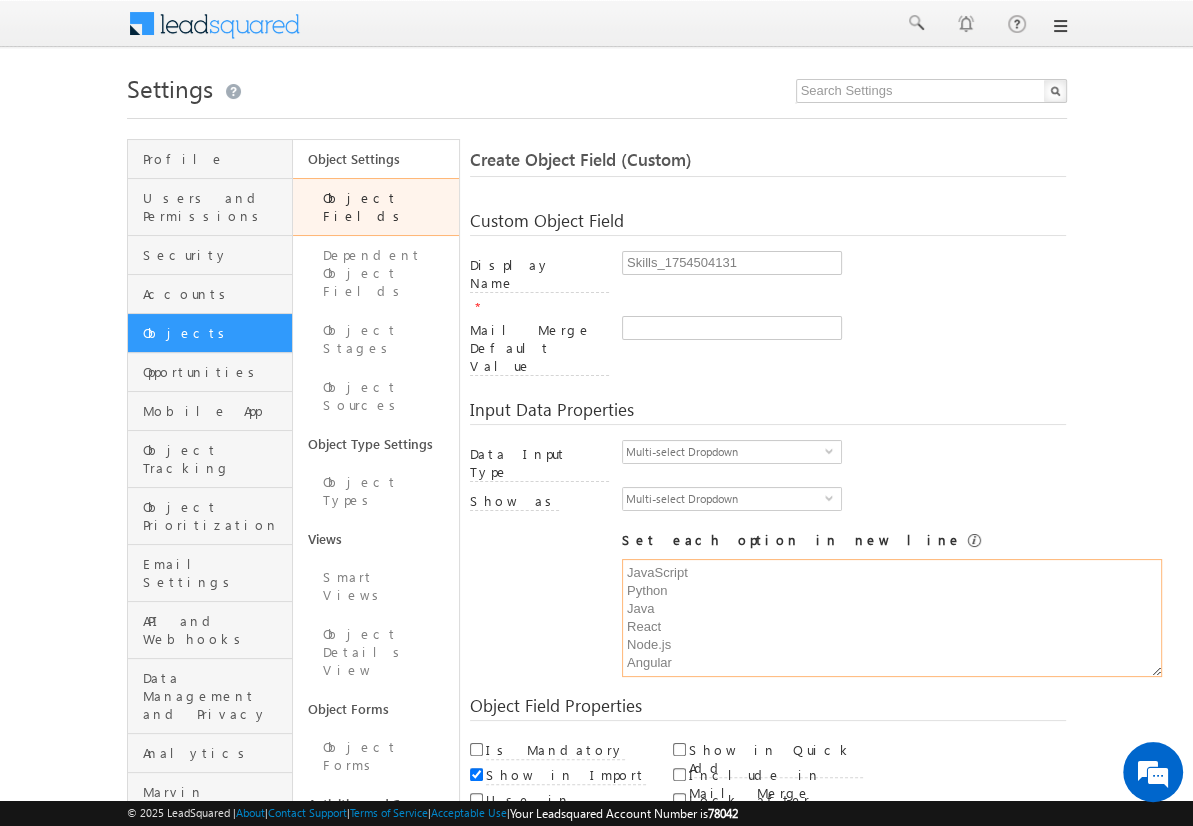 type on "JavaScript
Python
Java
React
Node.js
Angular" 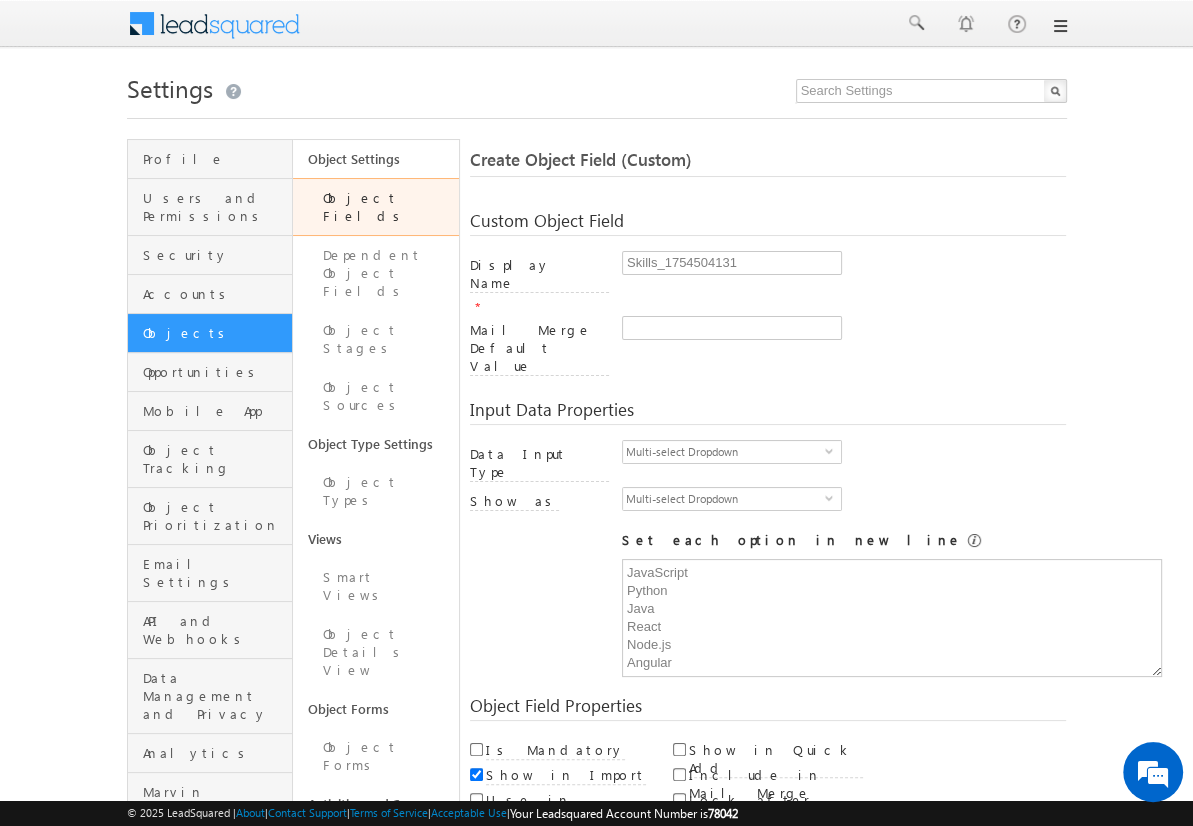 click on "Save and Add New" at bounding box center (548, 865) 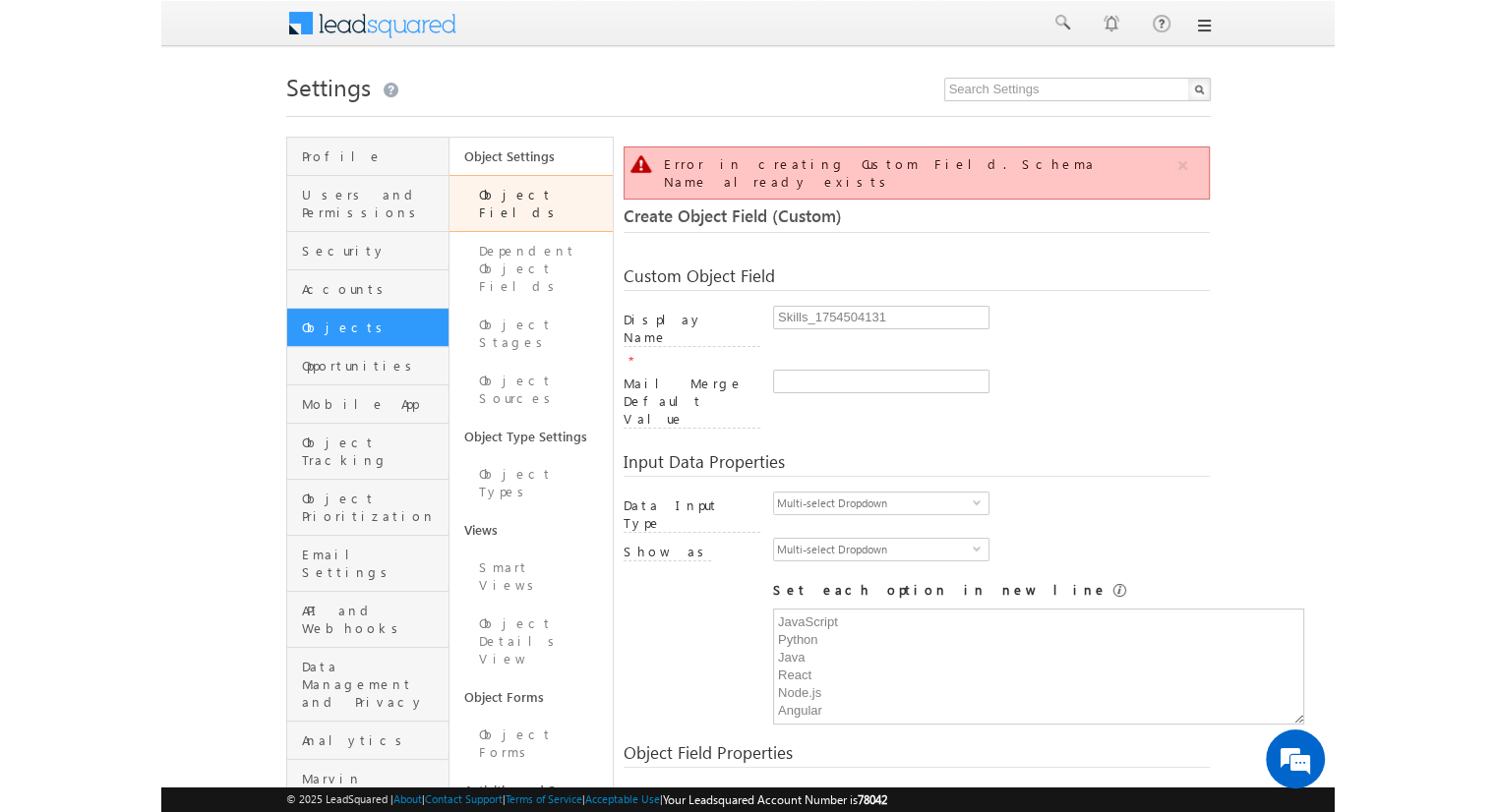 scroll, scrollTop: 146, scrollLeft: 0, axis: vertical 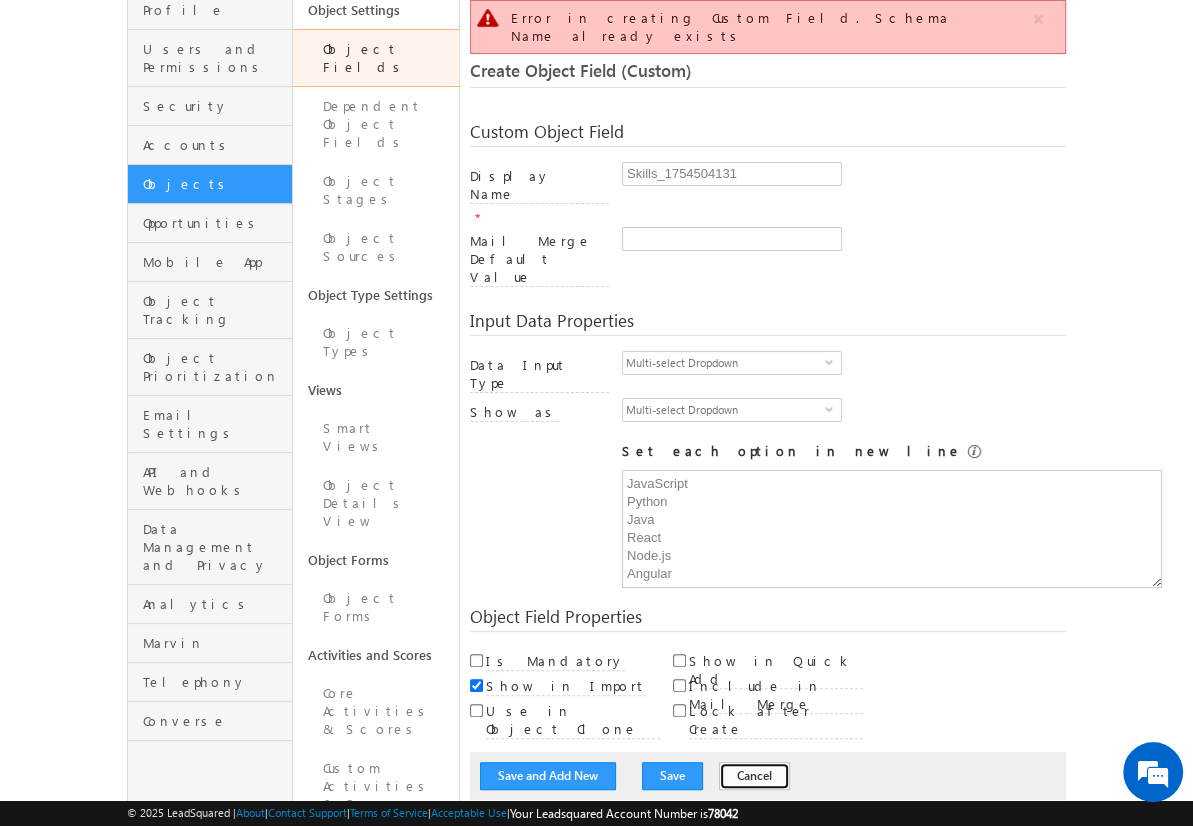 click on "Cancel" at bounding box center (754, 776) 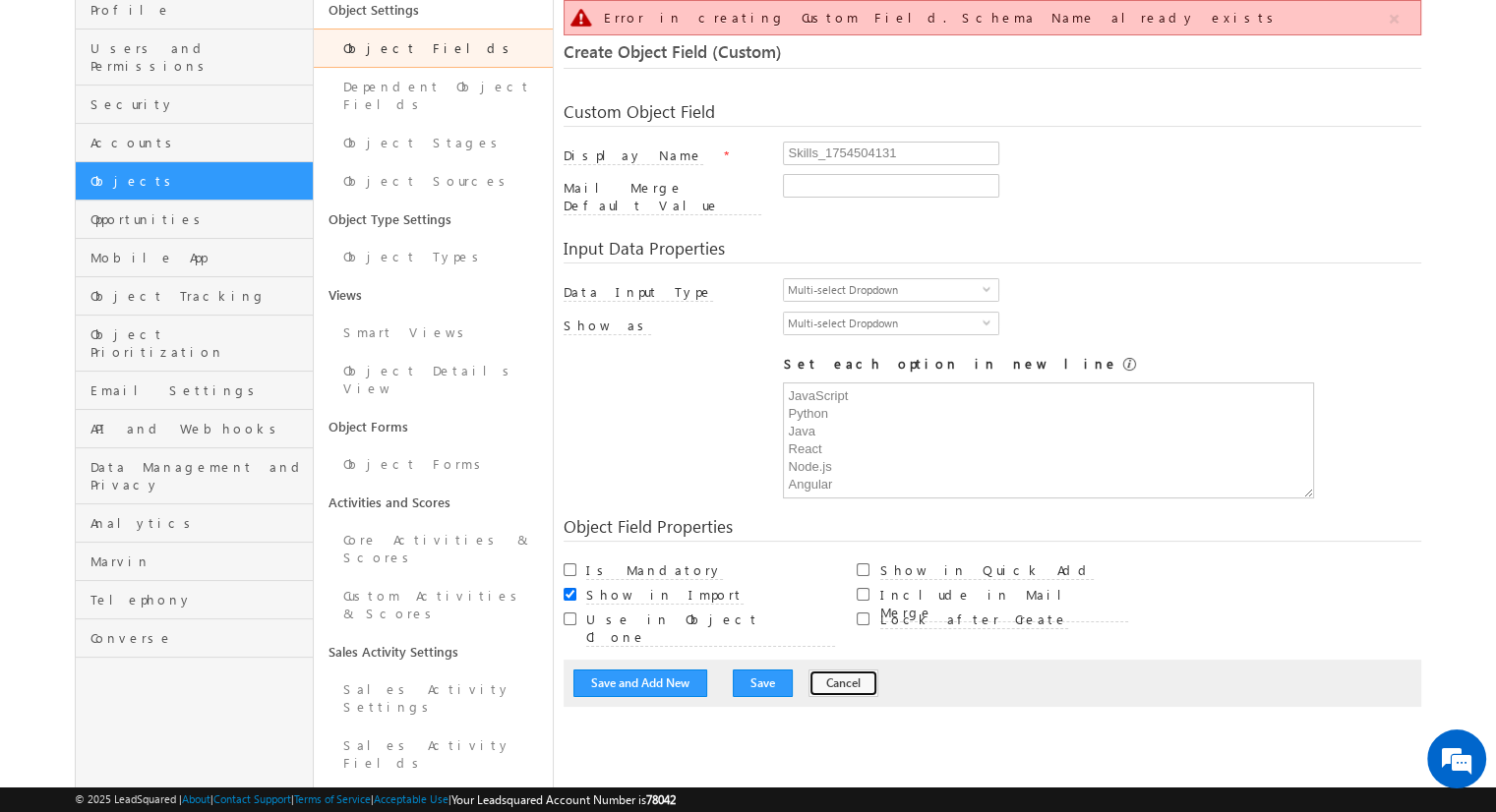 type 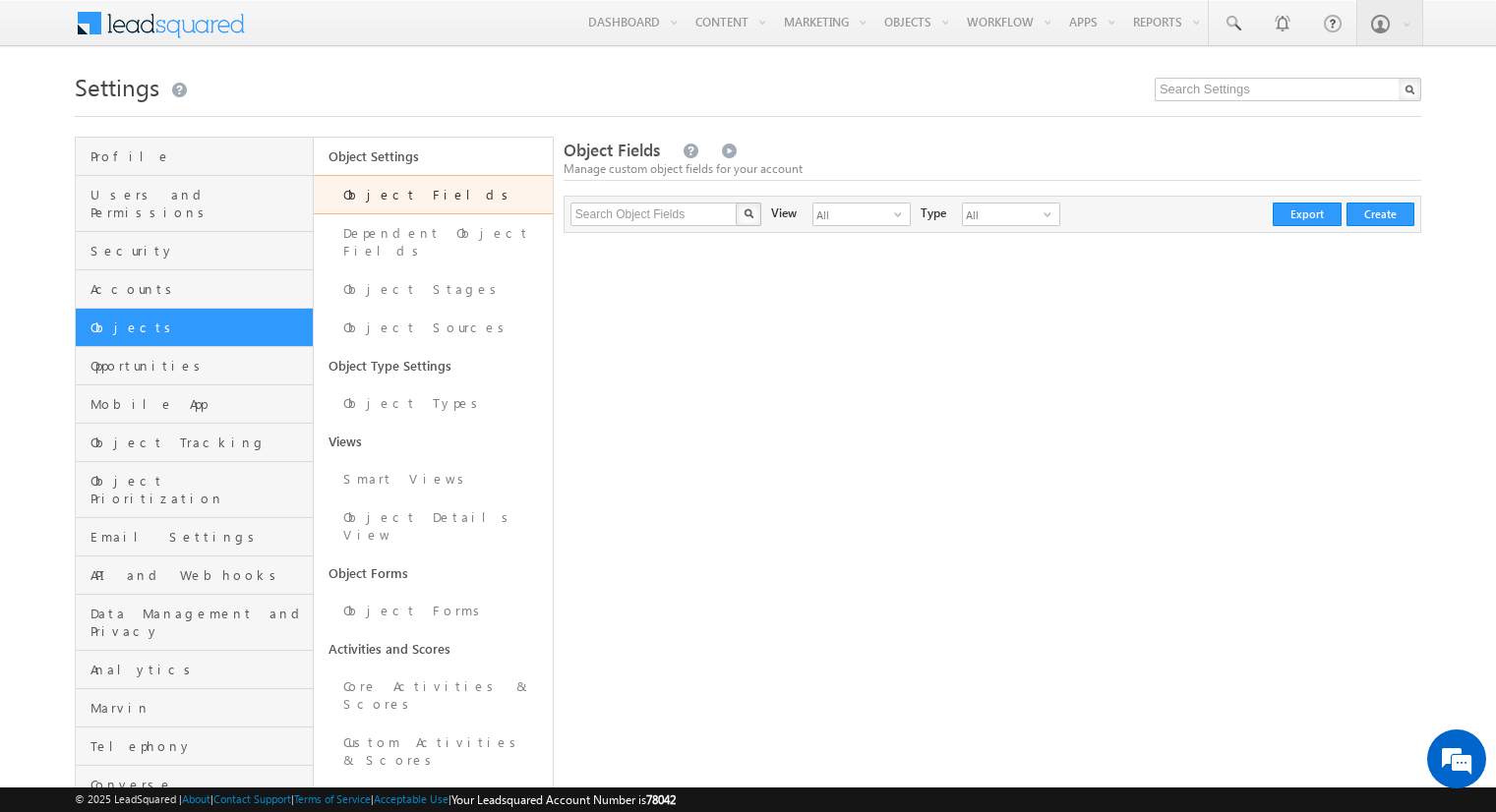 scroll, scrollTop: 0, scrollLeft: 0, axis: both 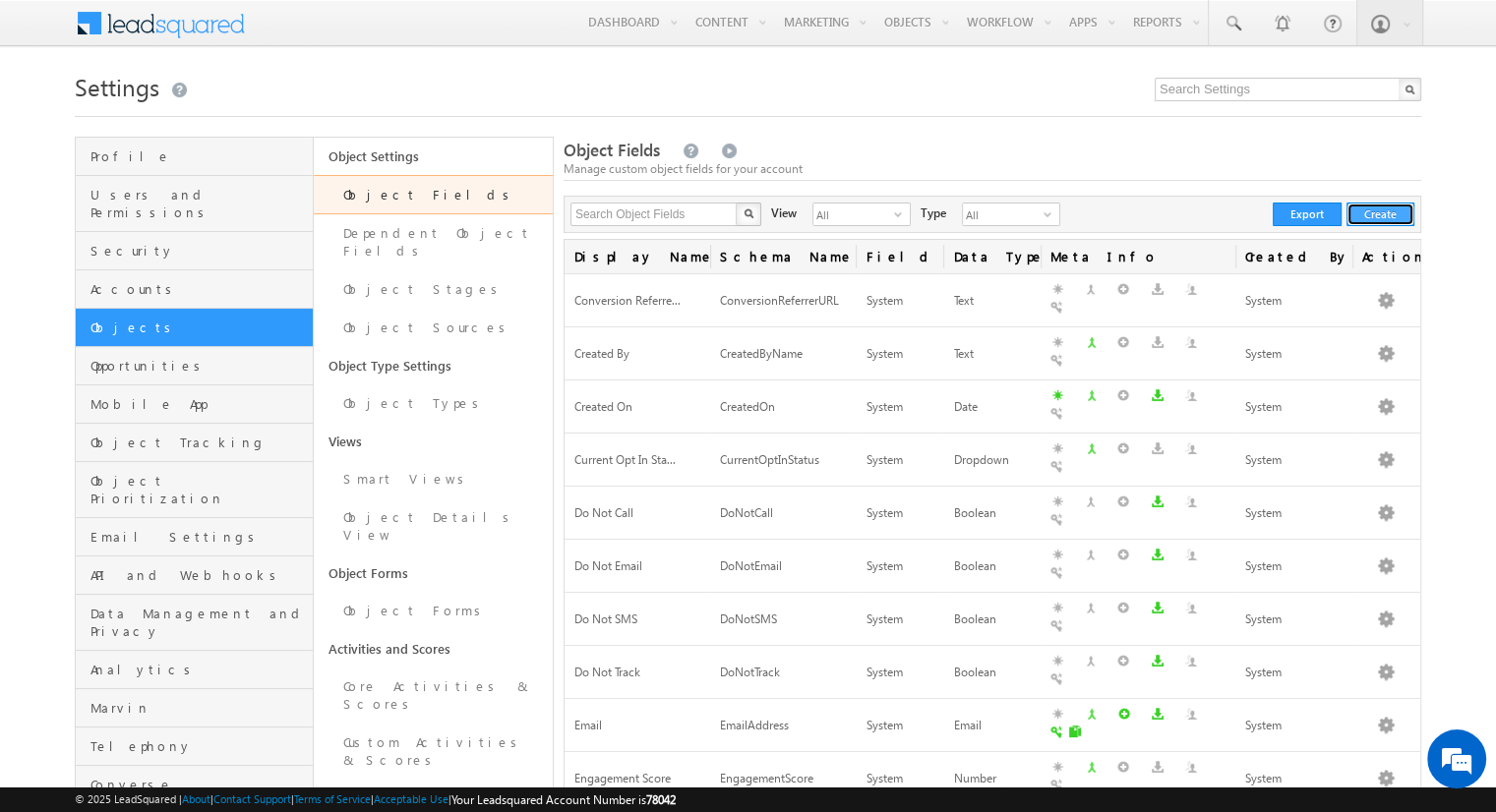 click on "Create" at bounding box center (1380, 214) 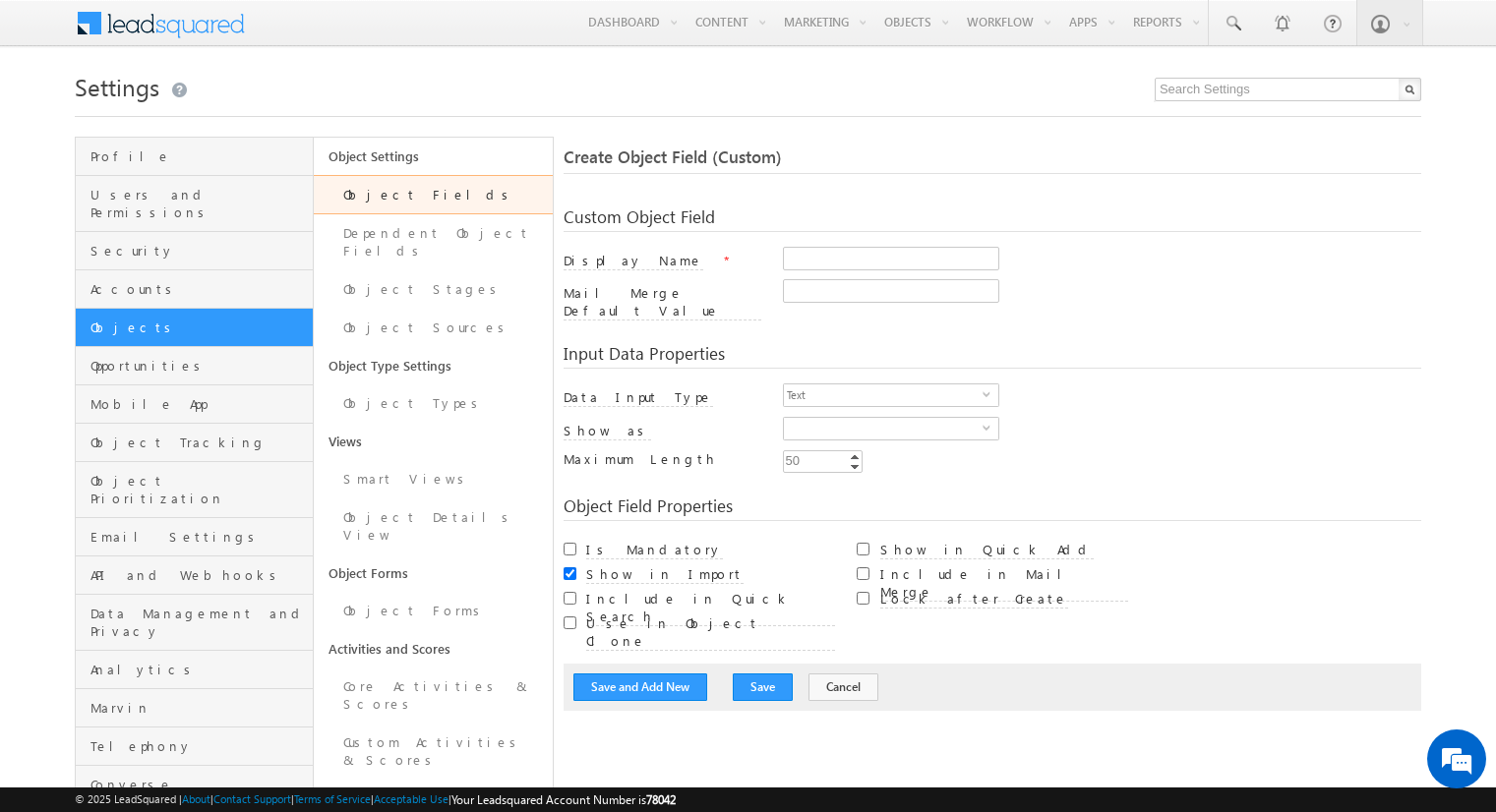 scroll, scrollTop: 0, scrollLeft: 0, axis: both 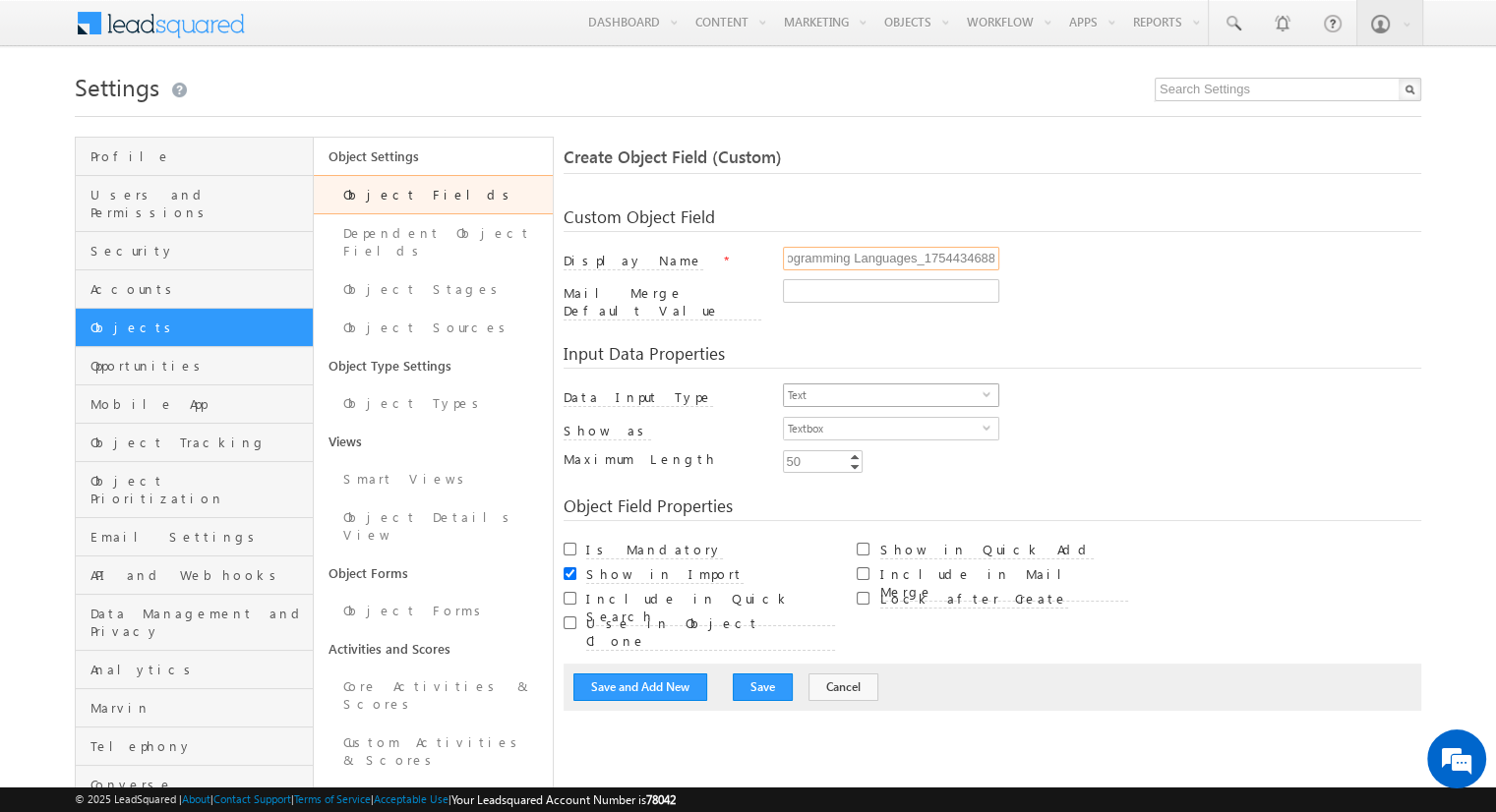 type on "Programming Languages_1754434688" 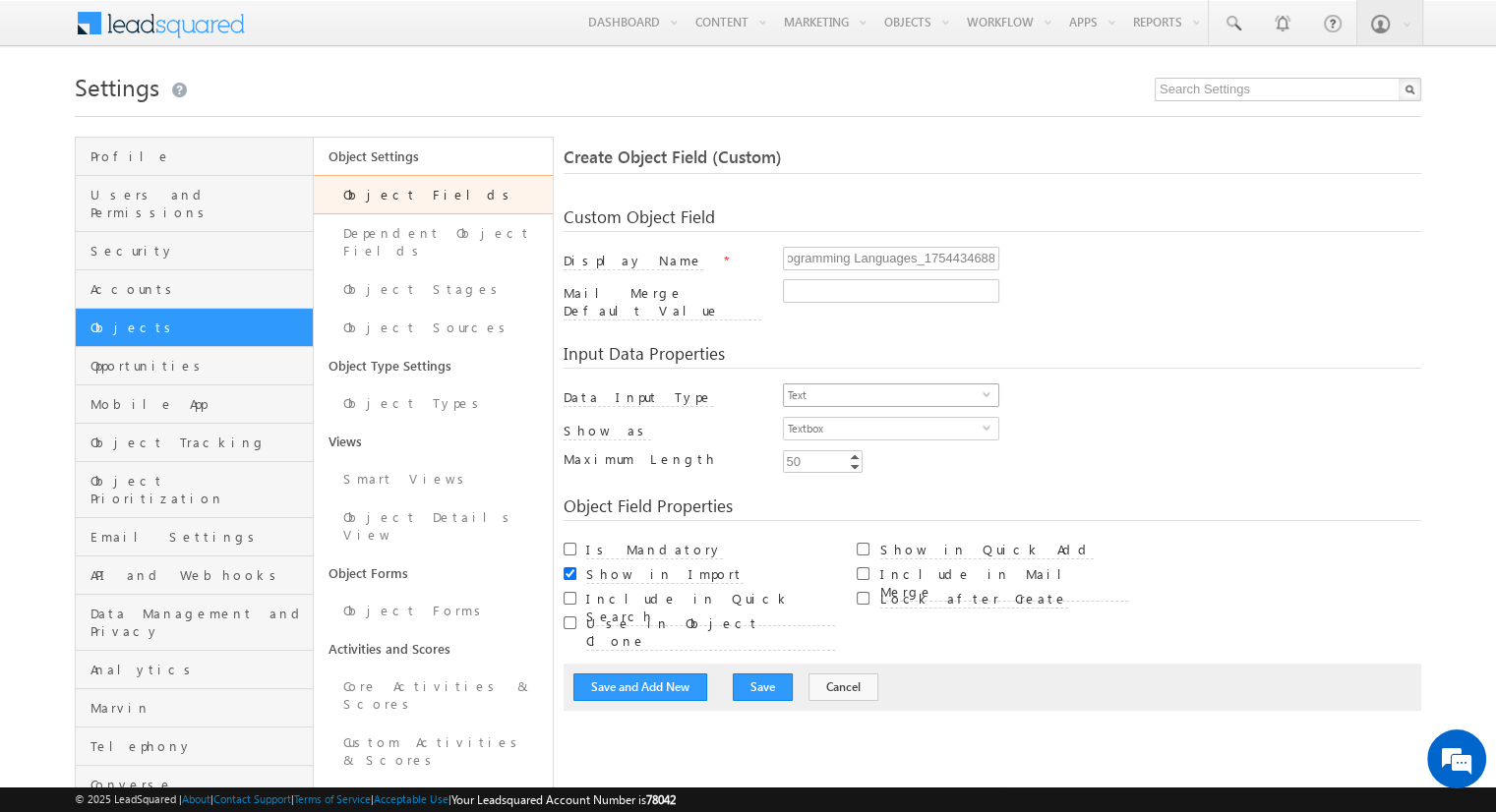 click on "Text" at bounding box center (883, 395) 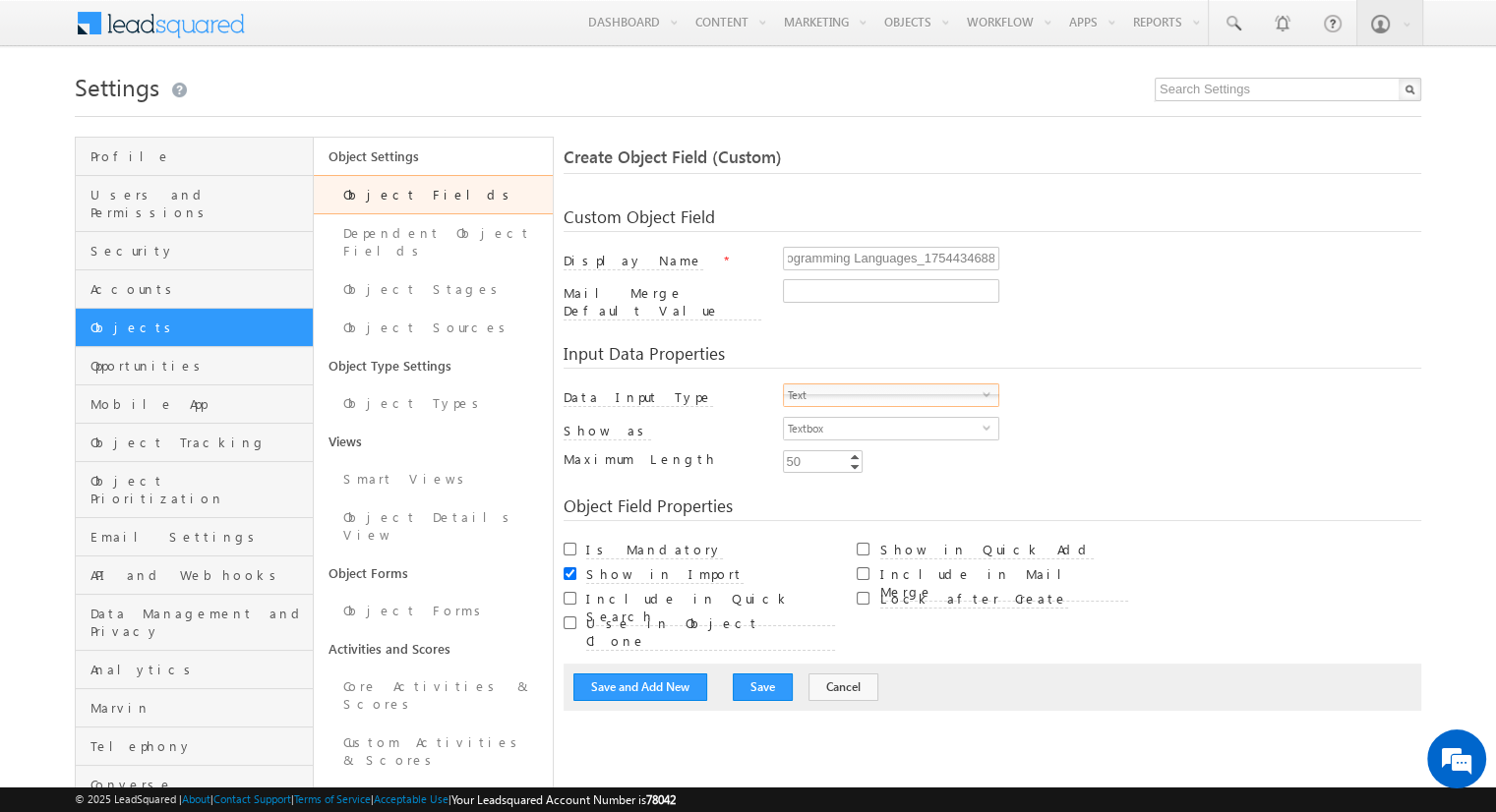 scroll, scrollTop: 0, scrollLeft: 0, axis: both 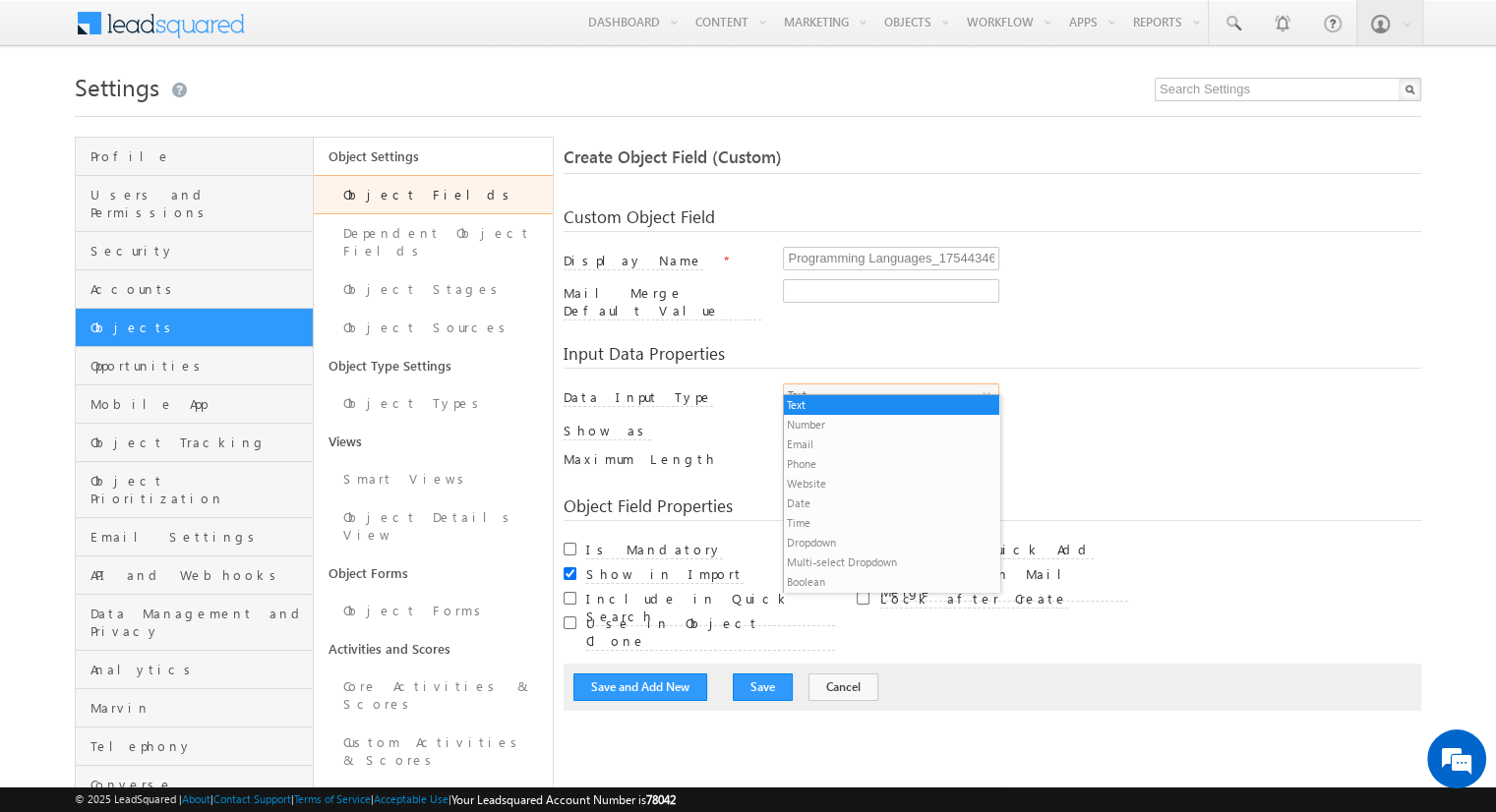 click on "Multi-select Dropdown" at bounding box center [891, 562] 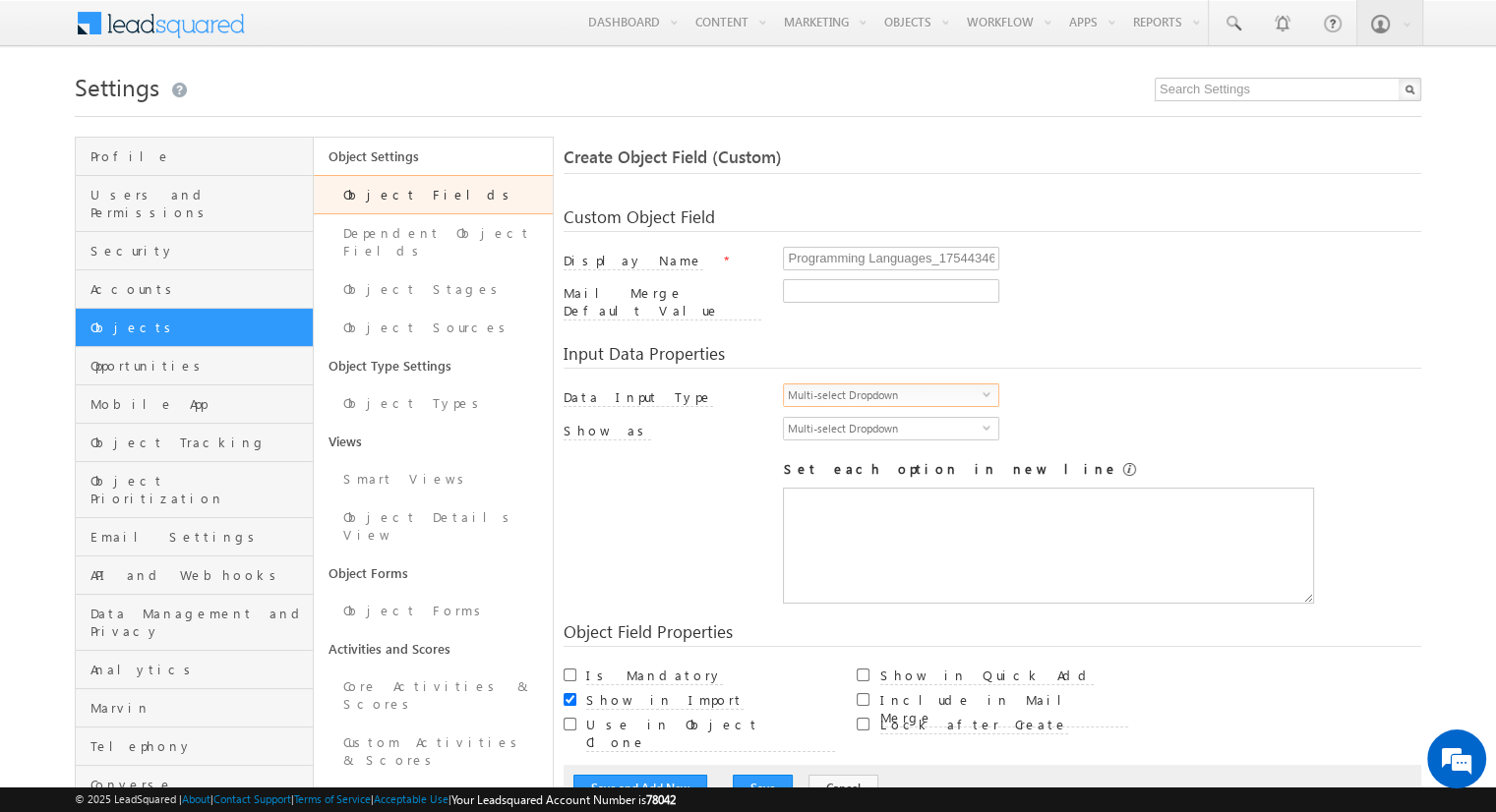 scroll, scrollTop: 0, scrollLeft: 0, axis: both 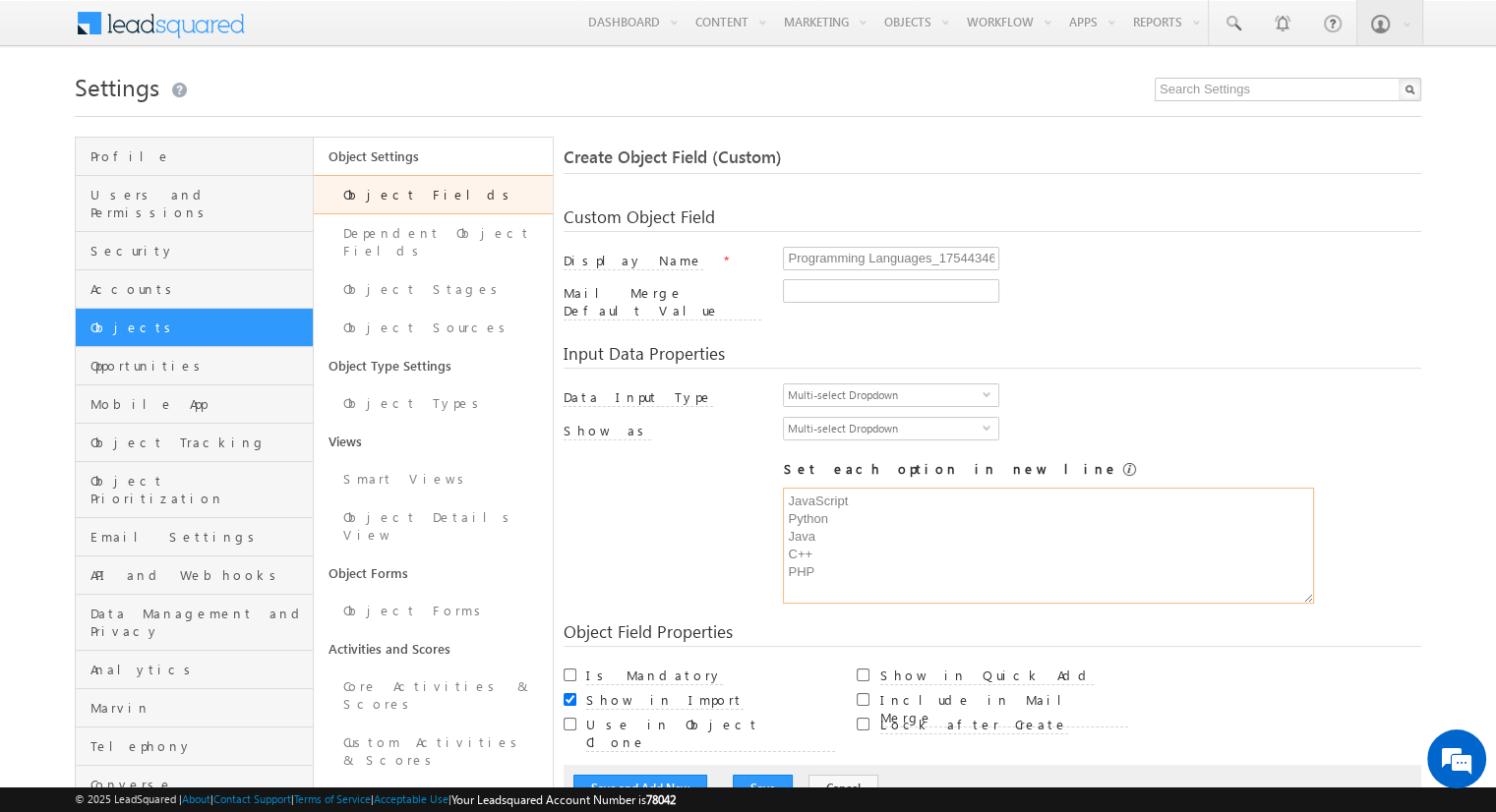 type on "JavaScript
Python
Java
C++
PHP" 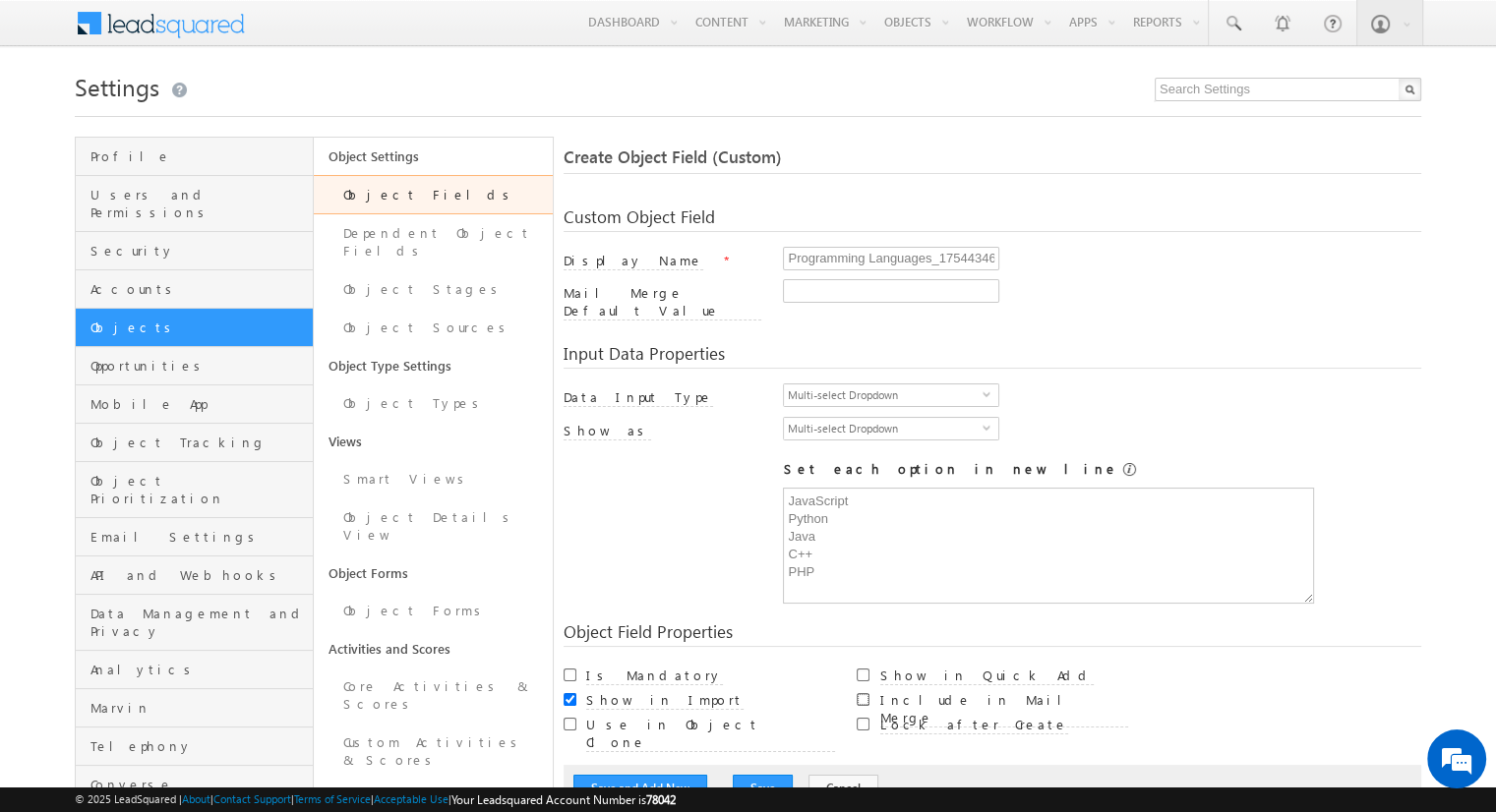 click on "Include in Mail Merge" at bounding box center [863, 699] 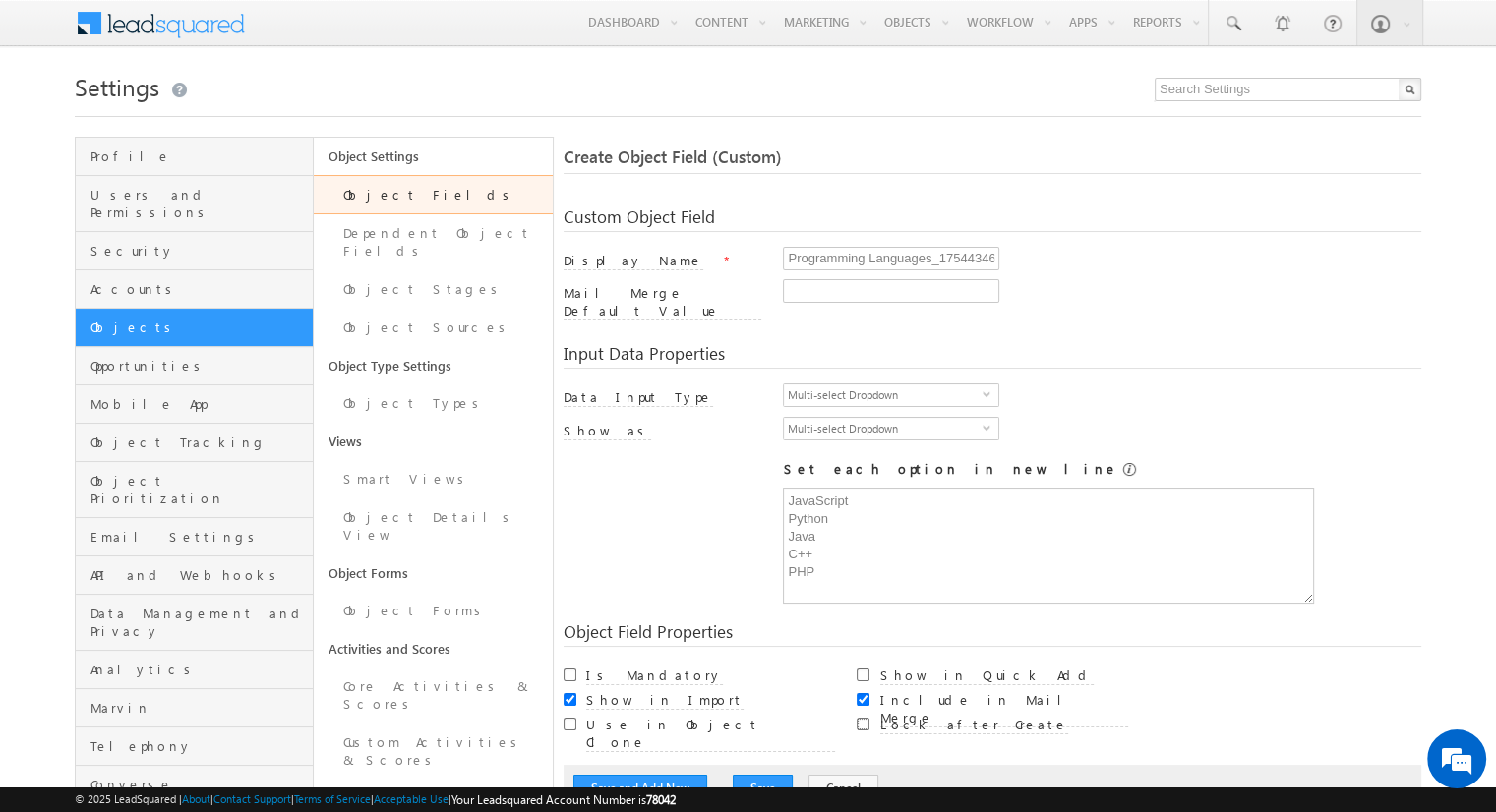 click on "Lock after Create" at bounding box center (863, 724) 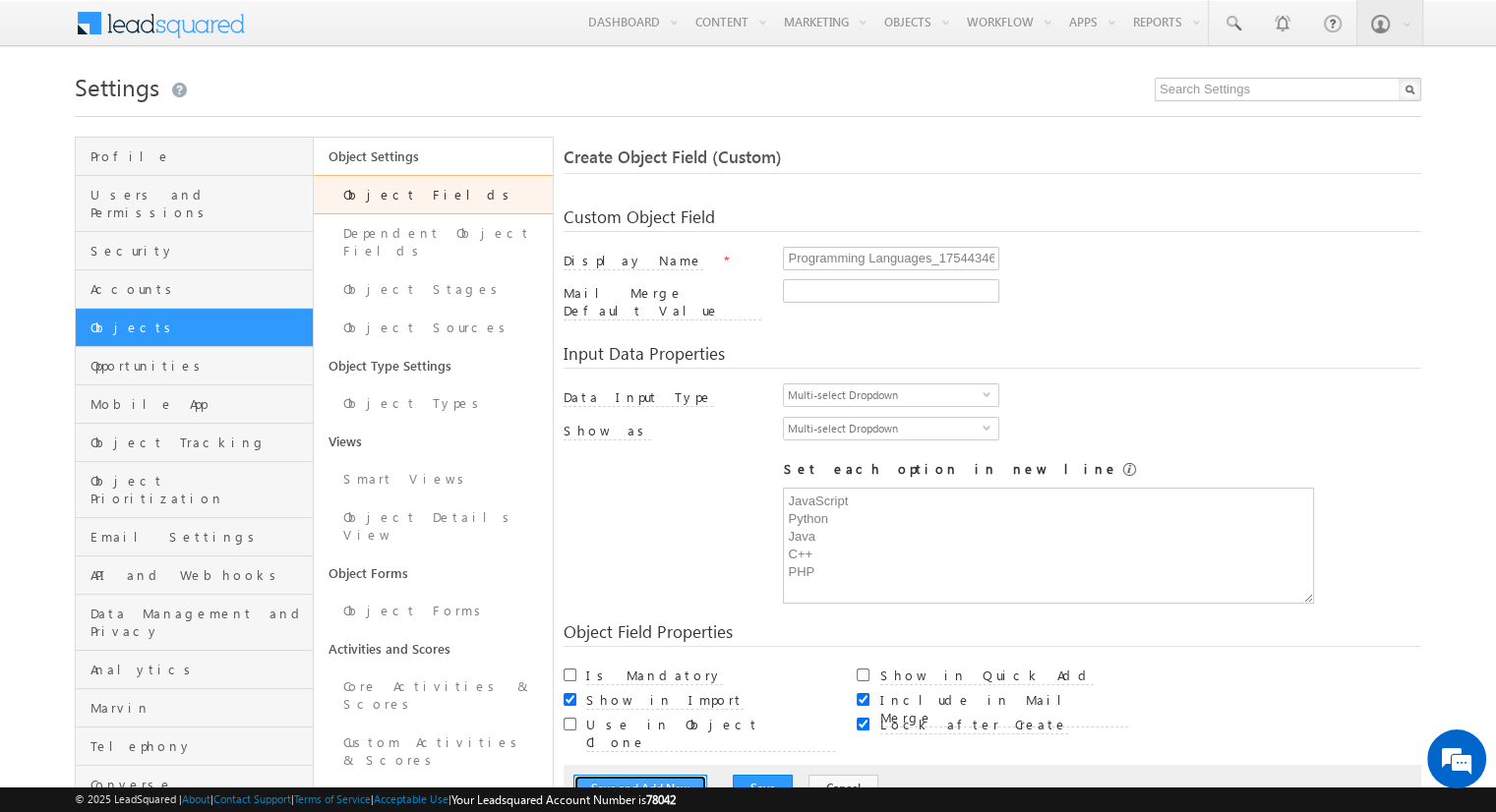 click on "Save and Add New" at bounding box center (640, 788) 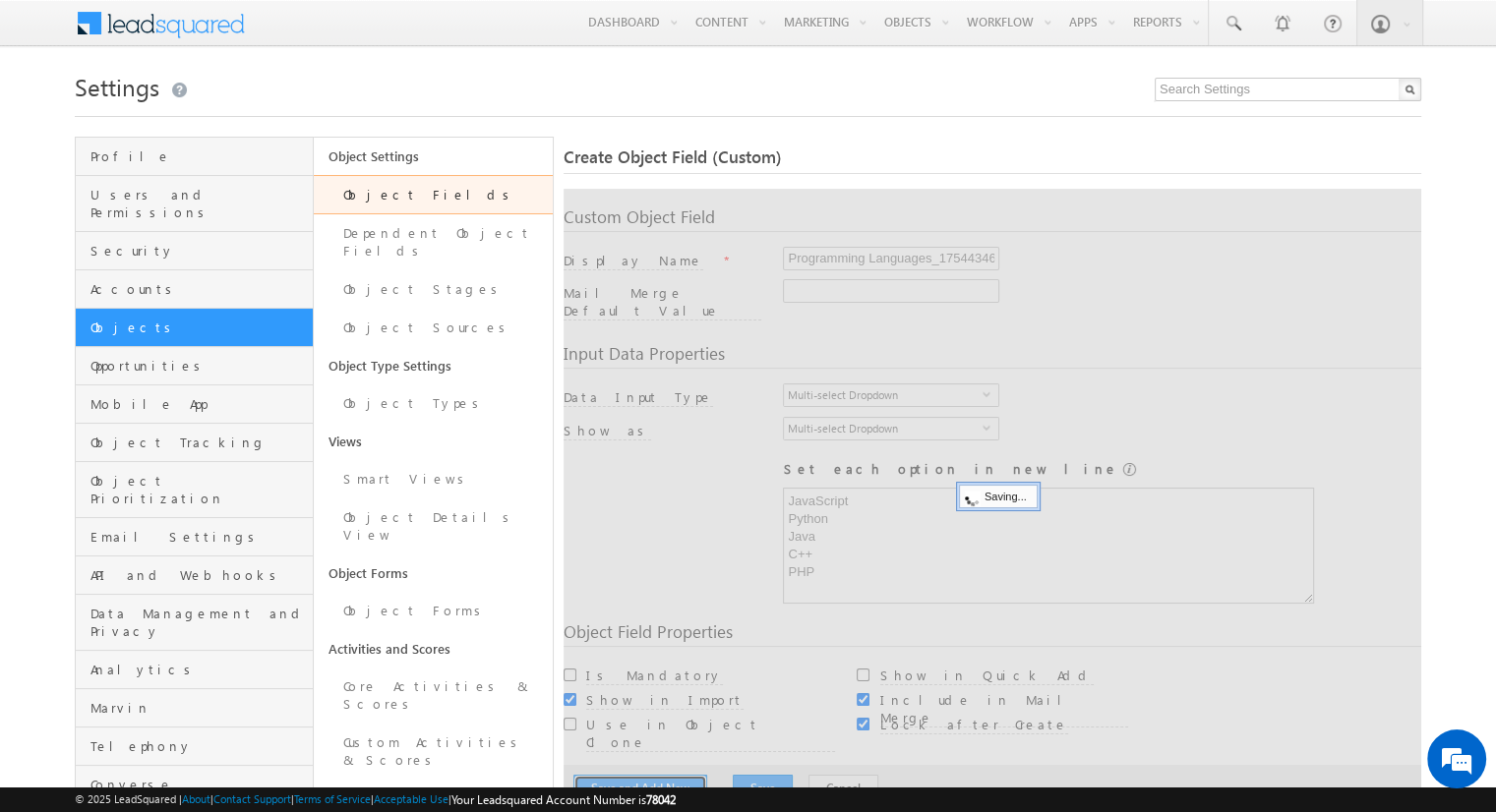 type 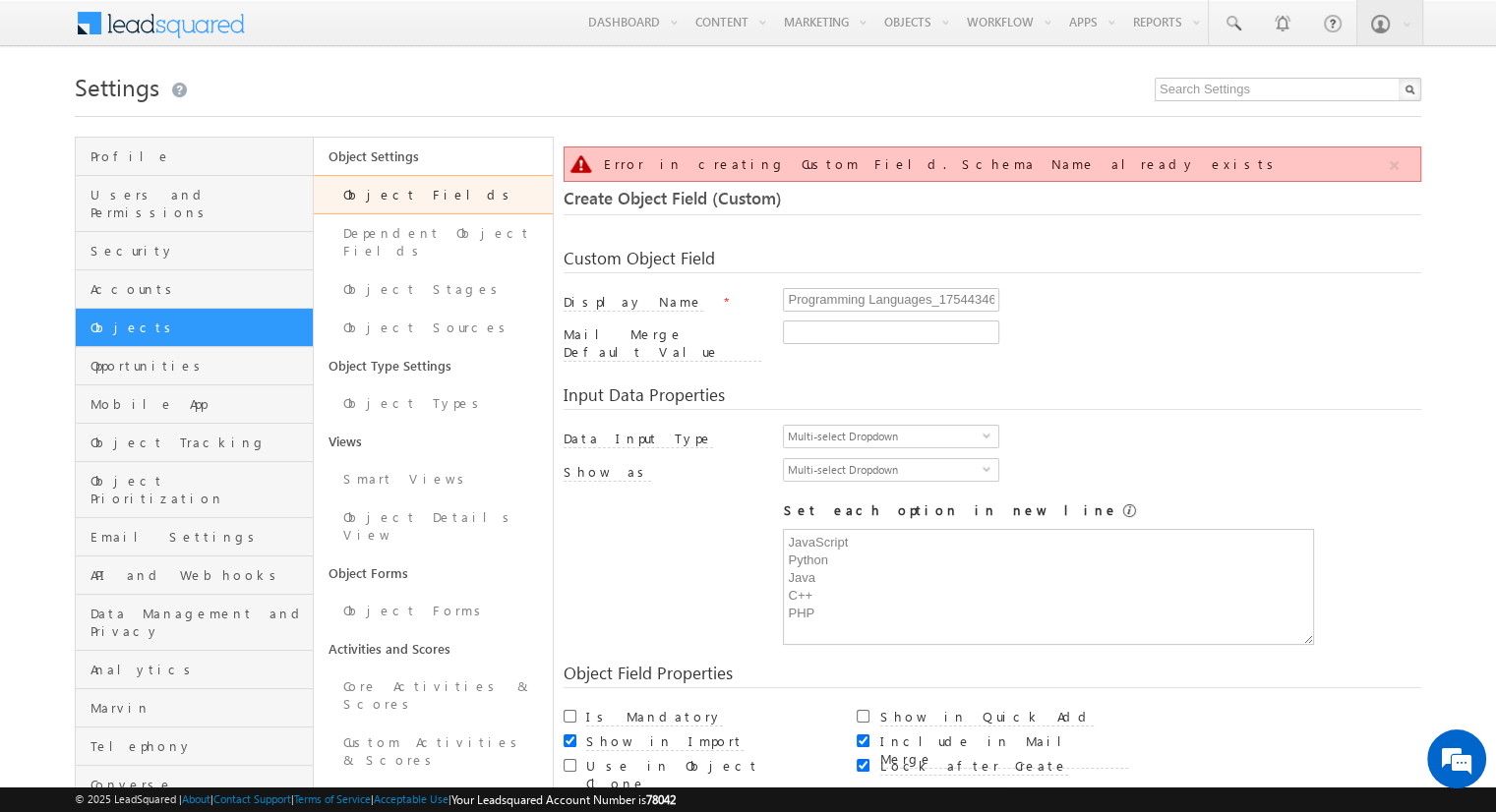 scroll, scrollTop: 146, scrollLeft: 0, axis: vertical 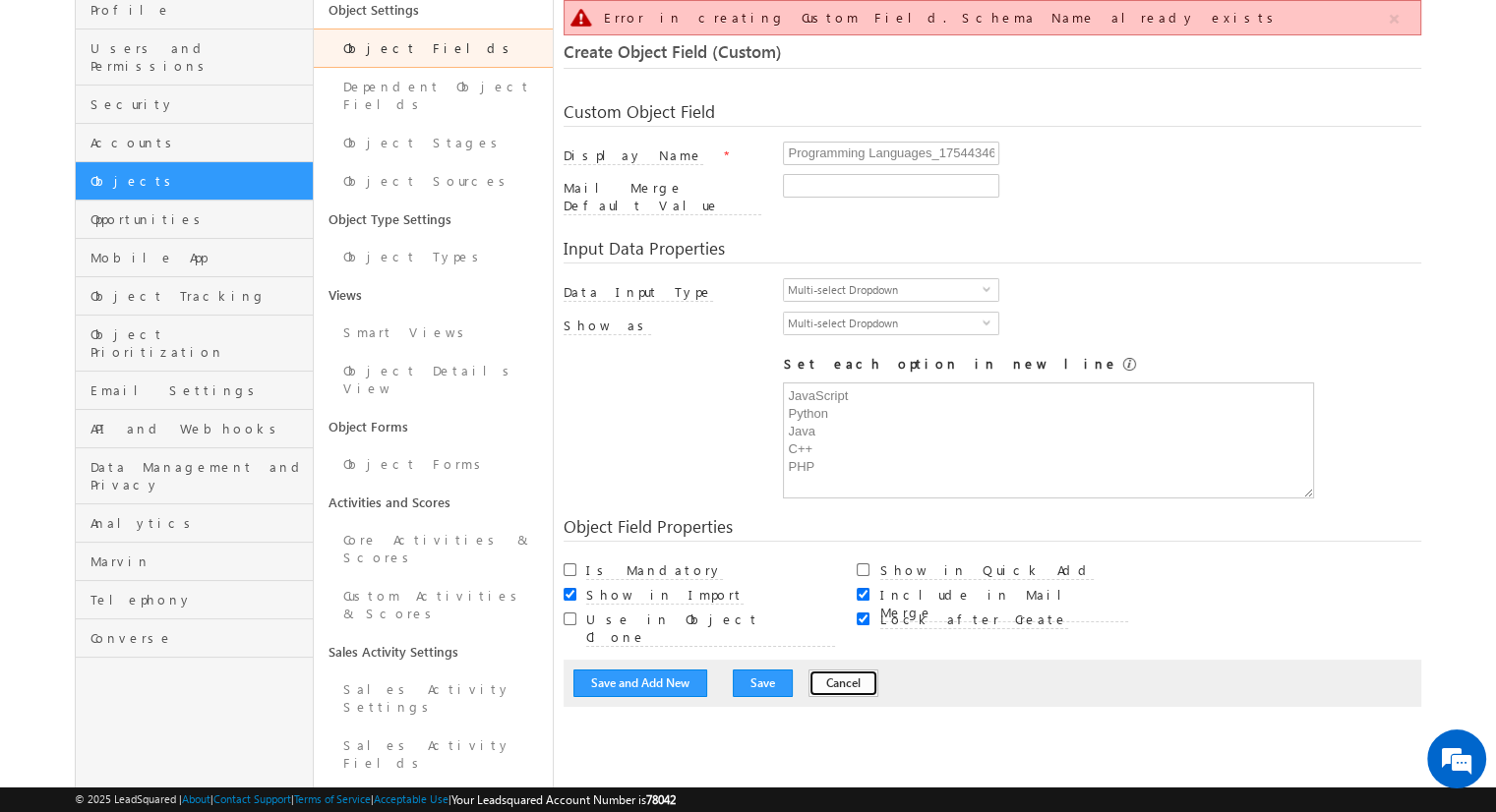 click on "Cancel" at bounding box center [843, 683] 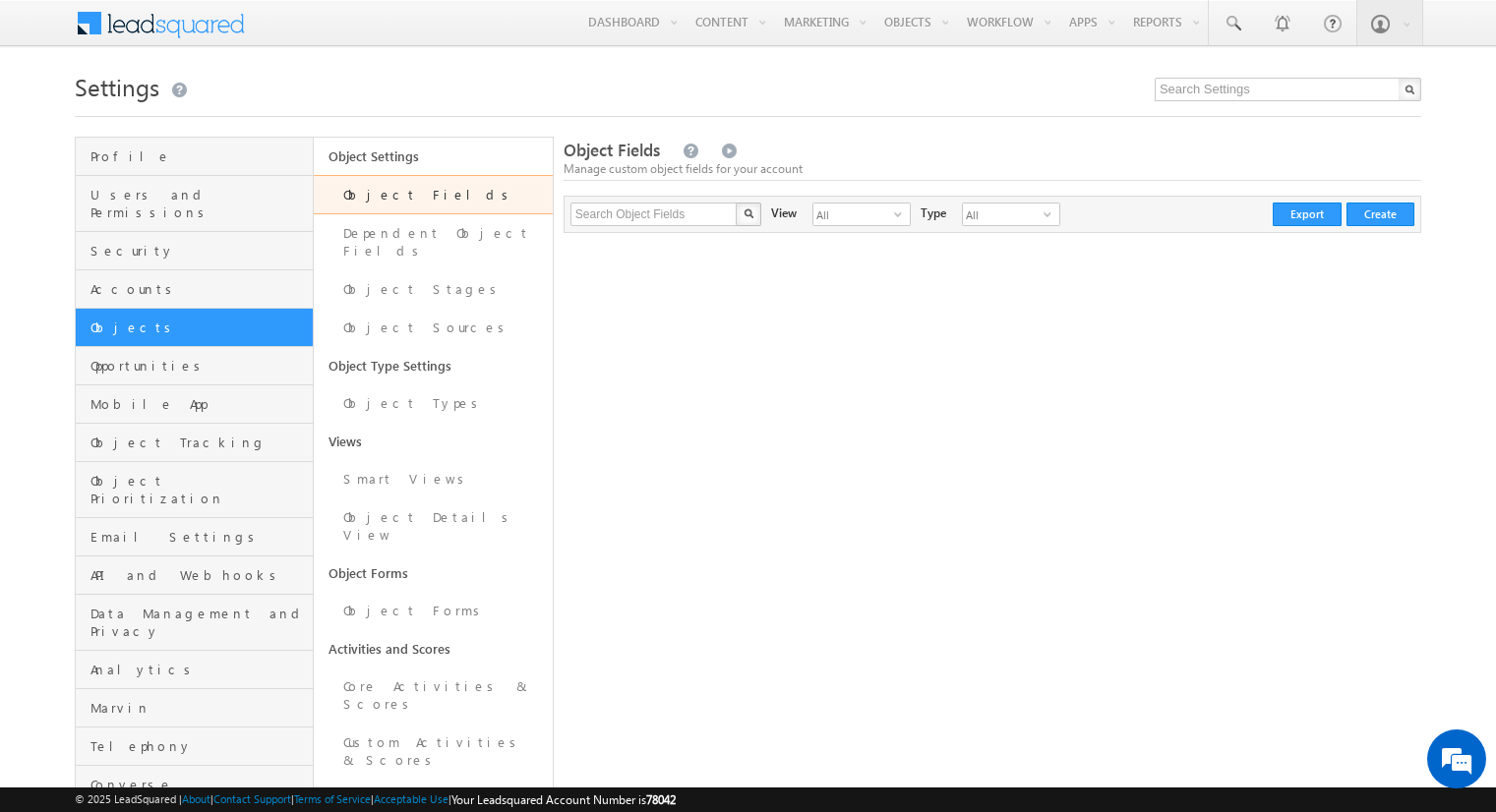 scroll, scrollTop: 0, scrollLeft: 0, axis: both 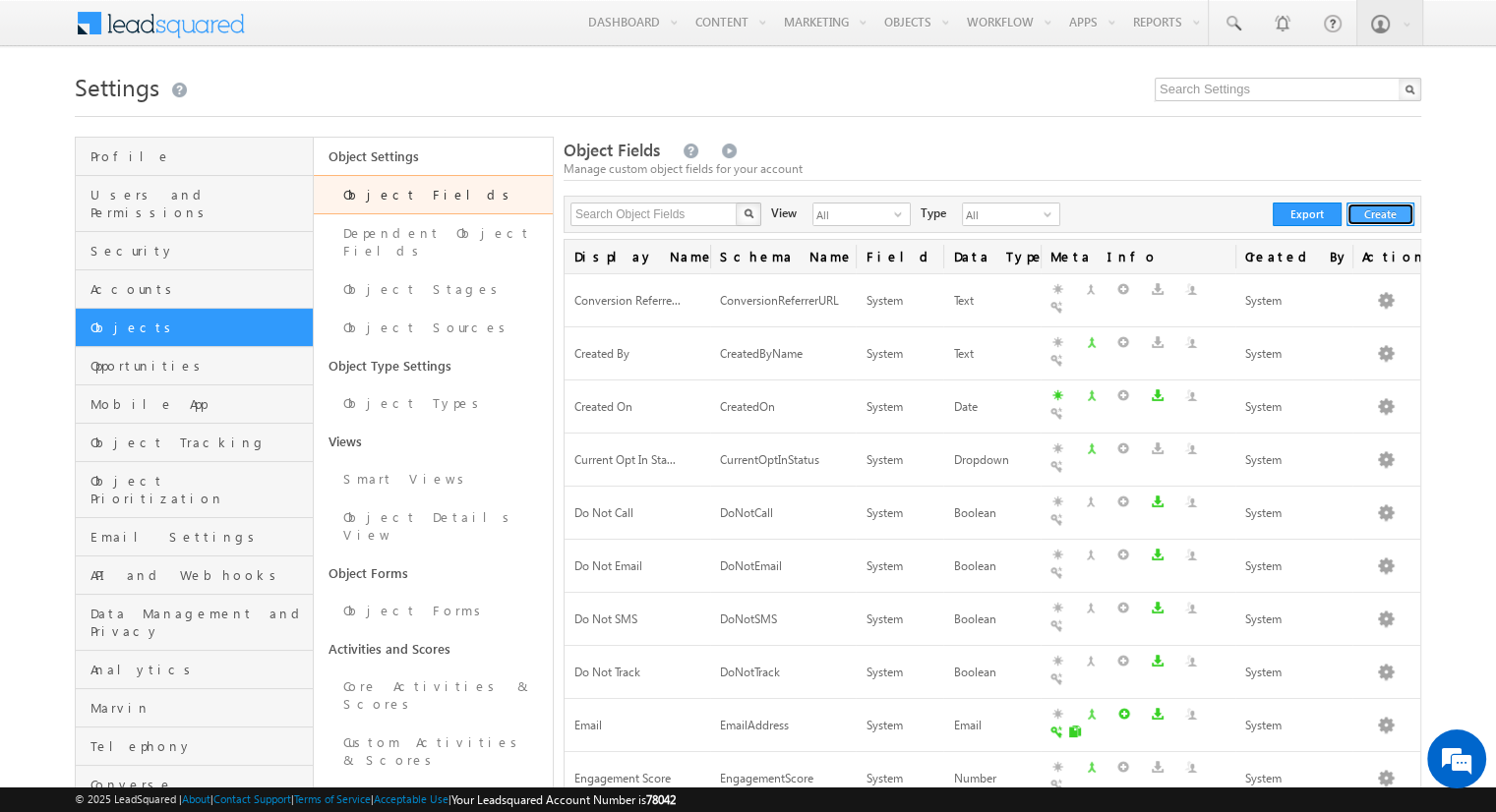 click on "Create" at bounding box center (1380, 214) 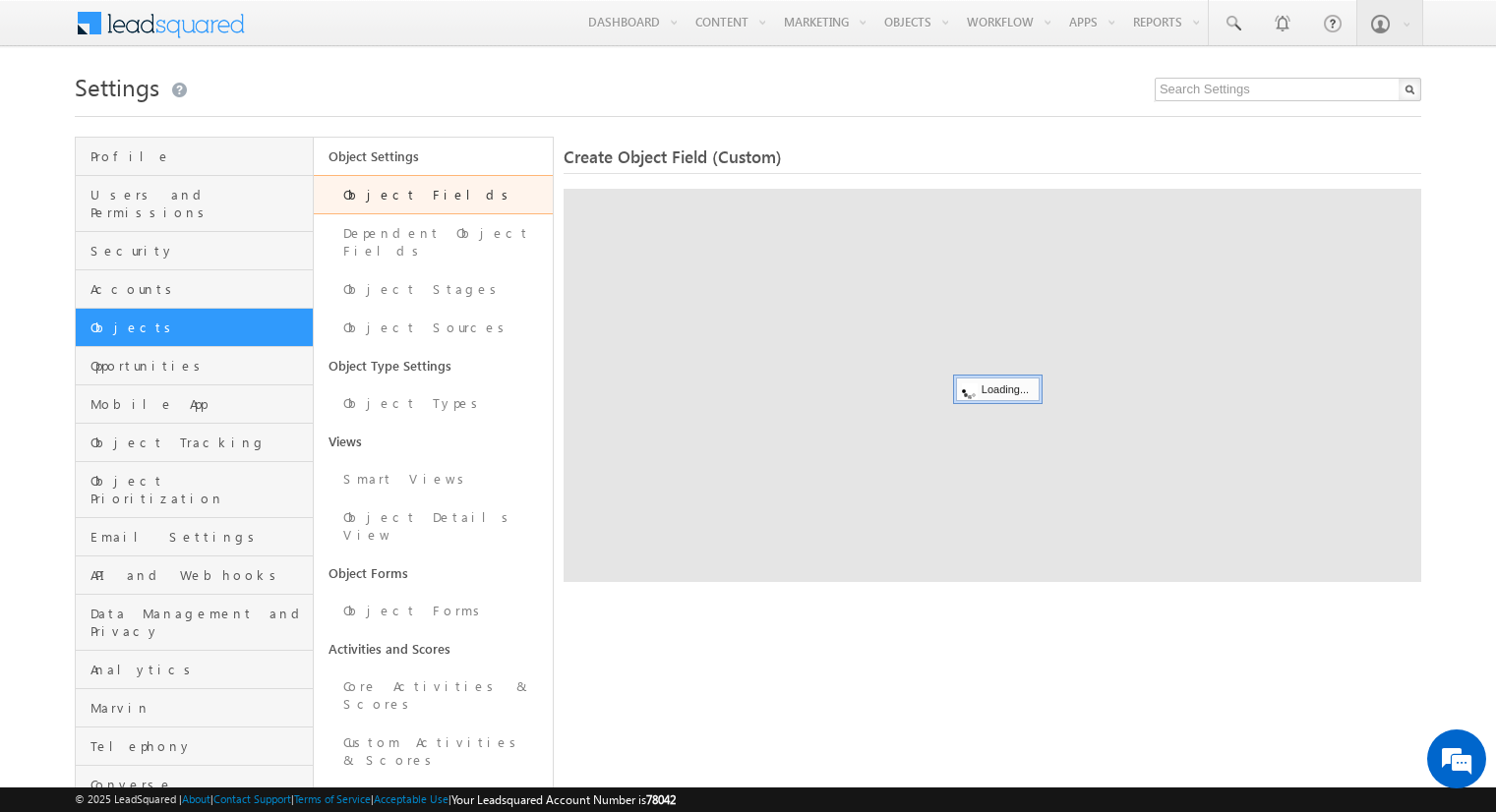 scroll, scrollTop: 0, scrollLeft: 0, axis: both 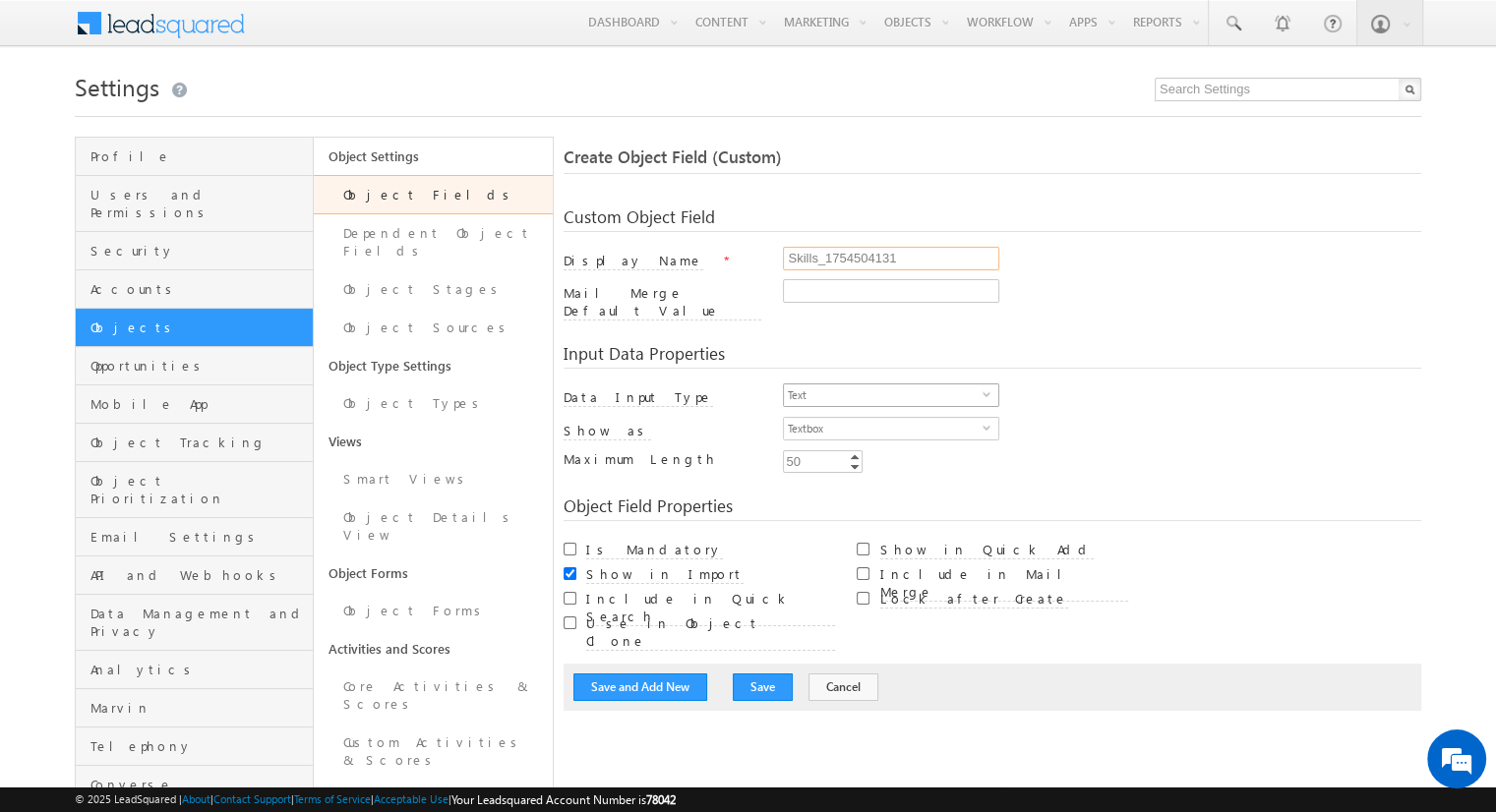 type on "Skills_1754504131" 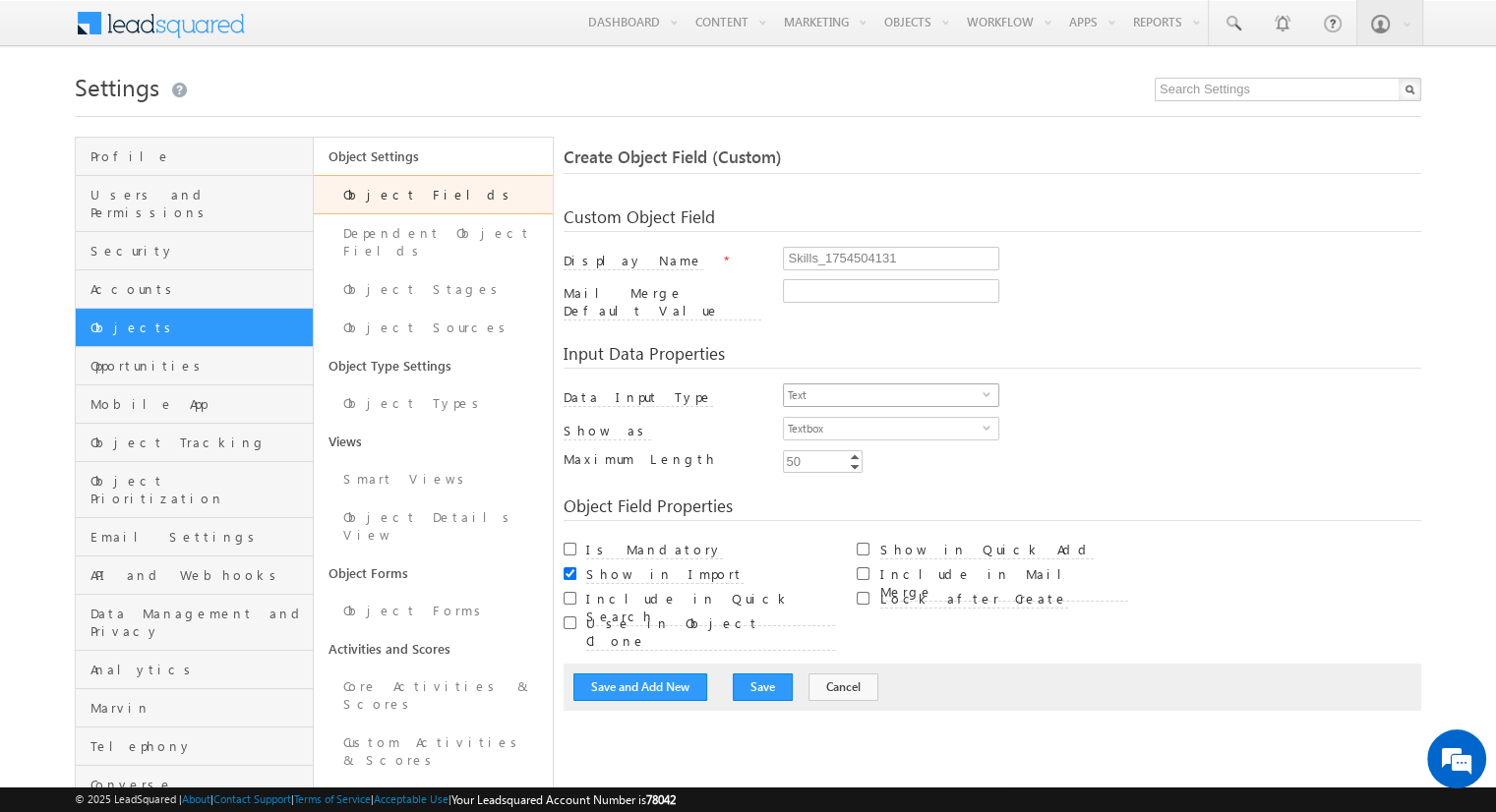 click on "Text" at bounding box center [883, 395] 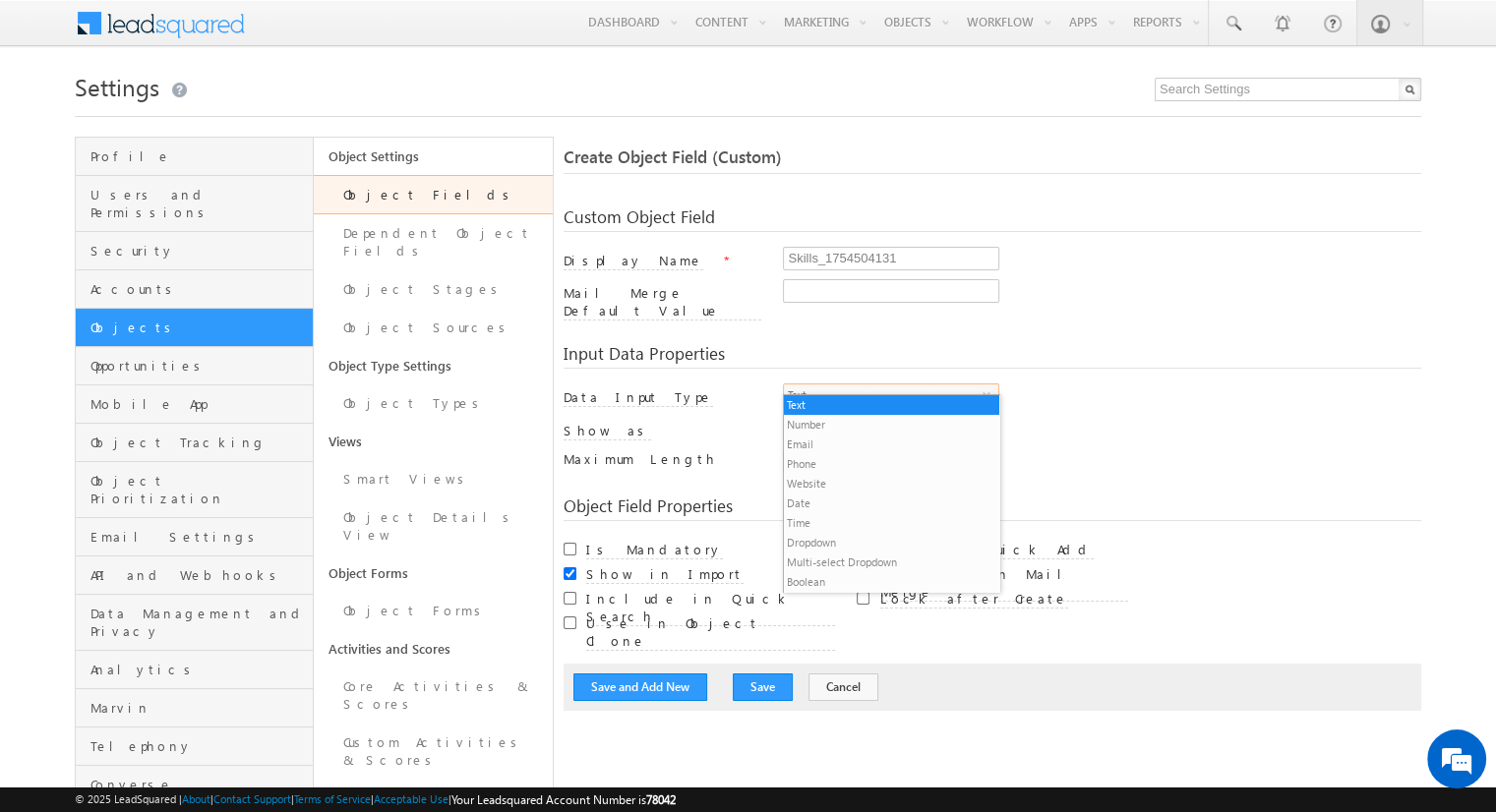 click on "Multi-select Dropdown" at bounding box center (891, 562) 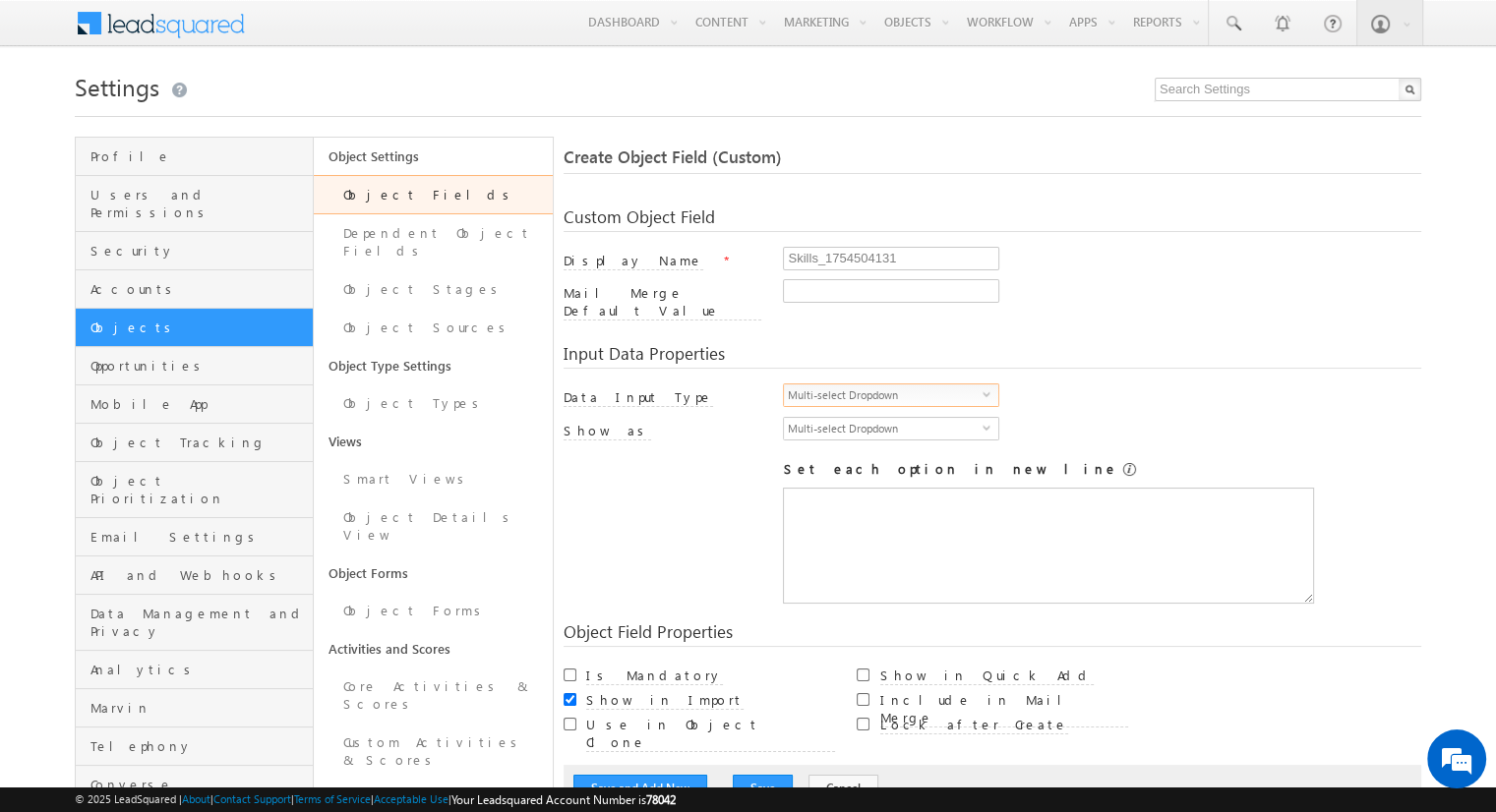 scroll, scrollTop: 0, scrollLeft: 0, axis: both 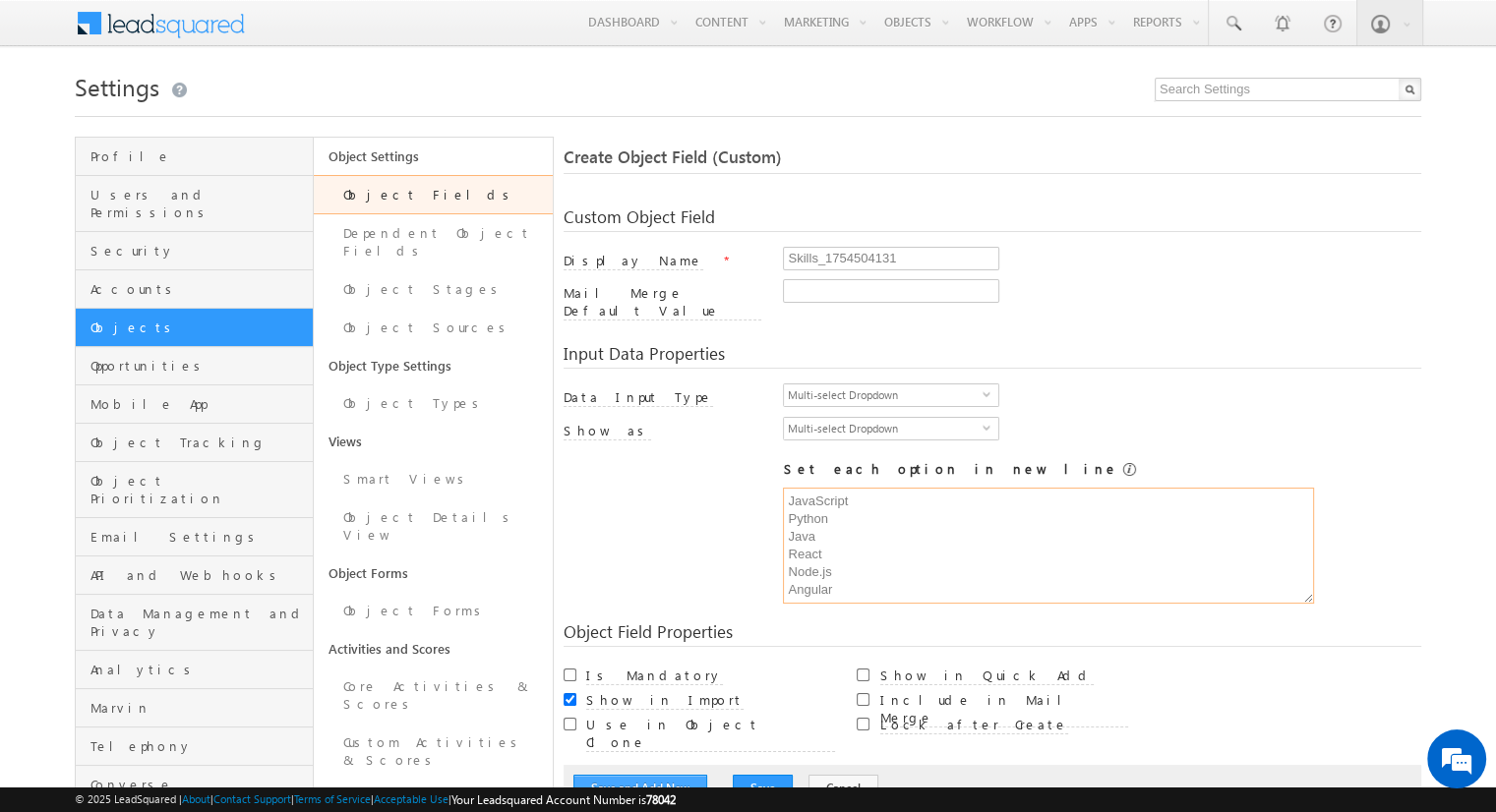 type on "JavaScript
Python
Java
React
Node.js
Angular" 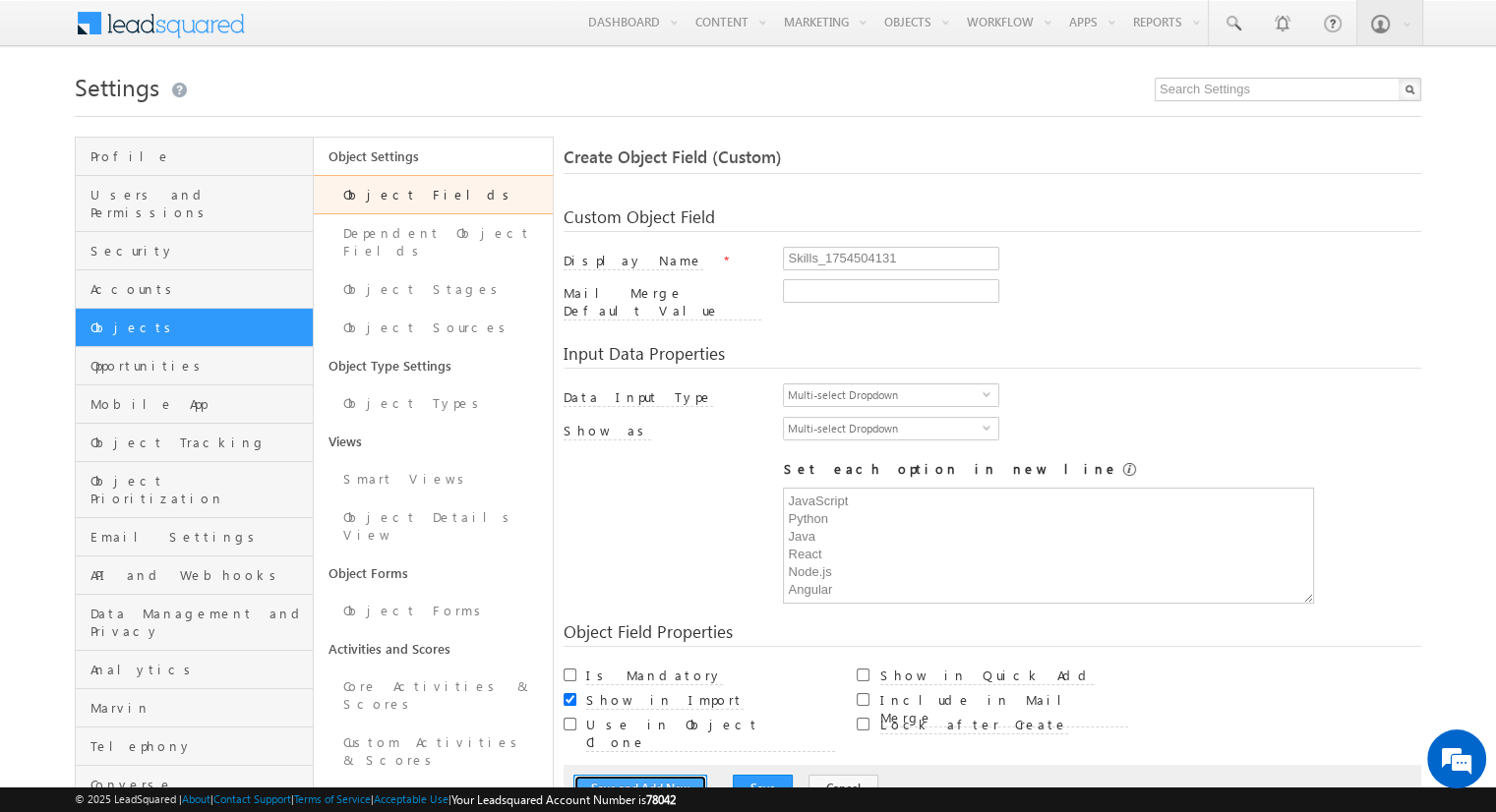 click on "Save and Add New" at bounding box center [640, 788] 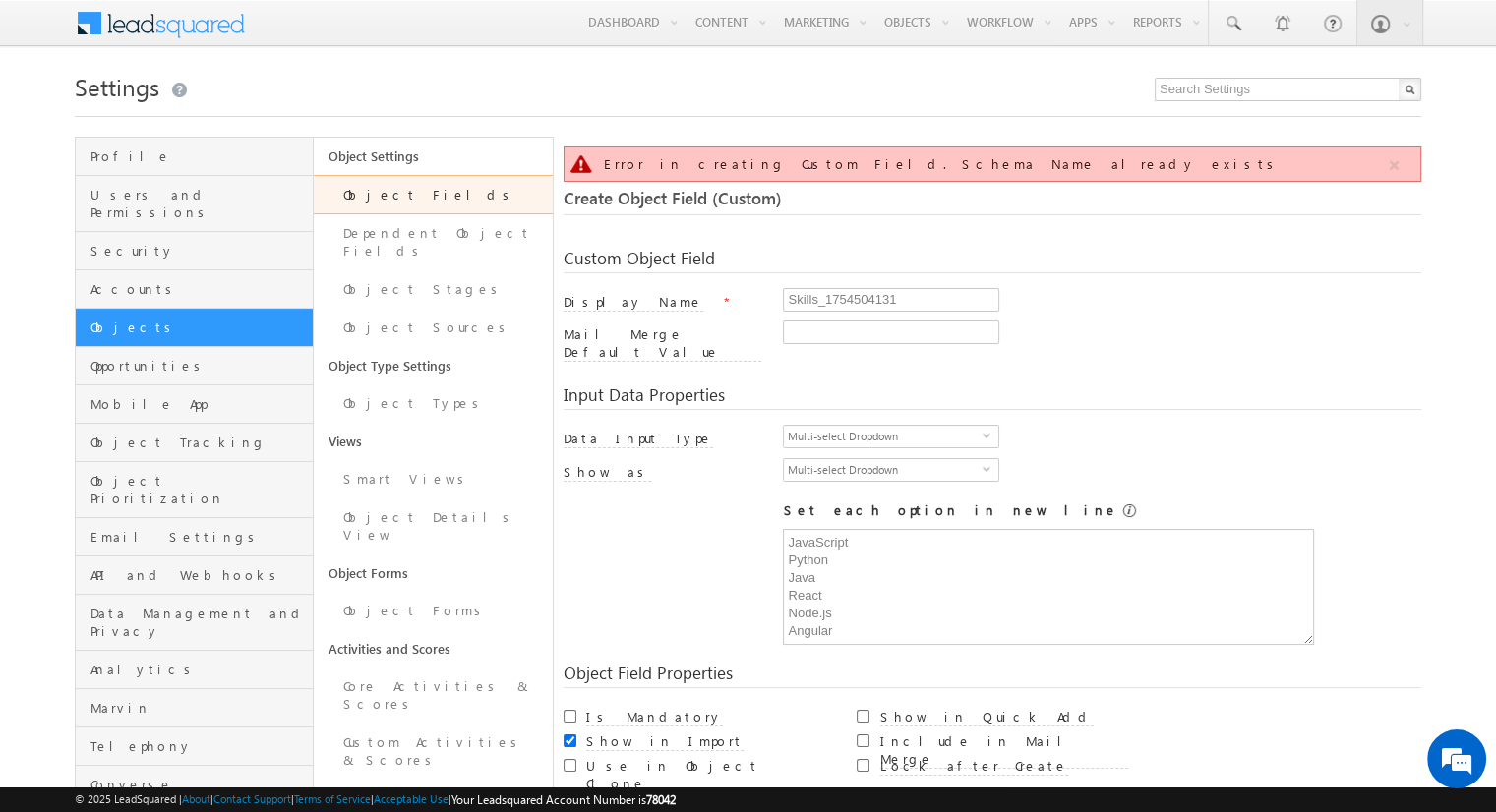 scroll, scrollTop: 146, scrollLeft: 0, axis: vertical 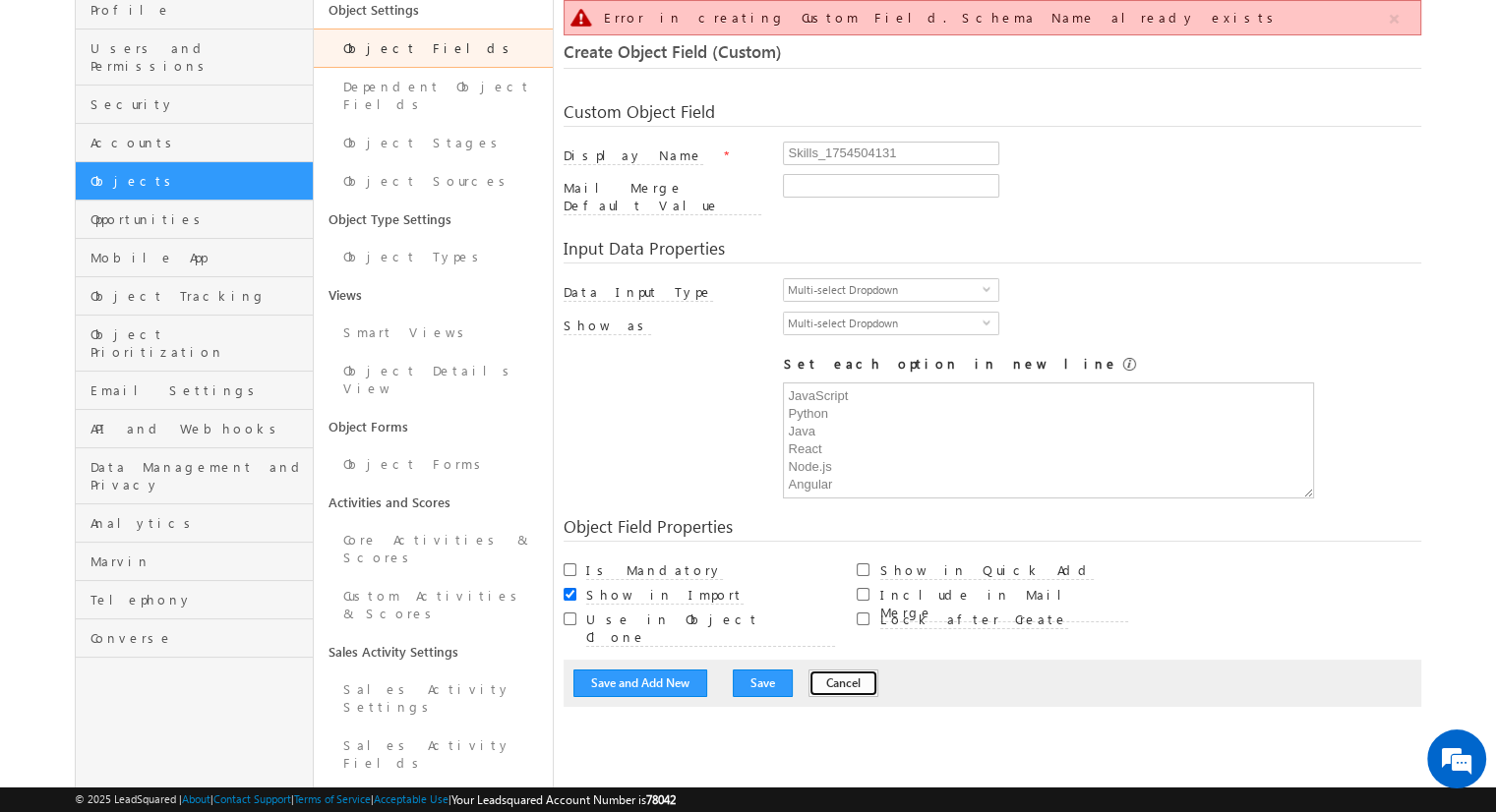 click on "Cancel" at bounding box center (843, 683) 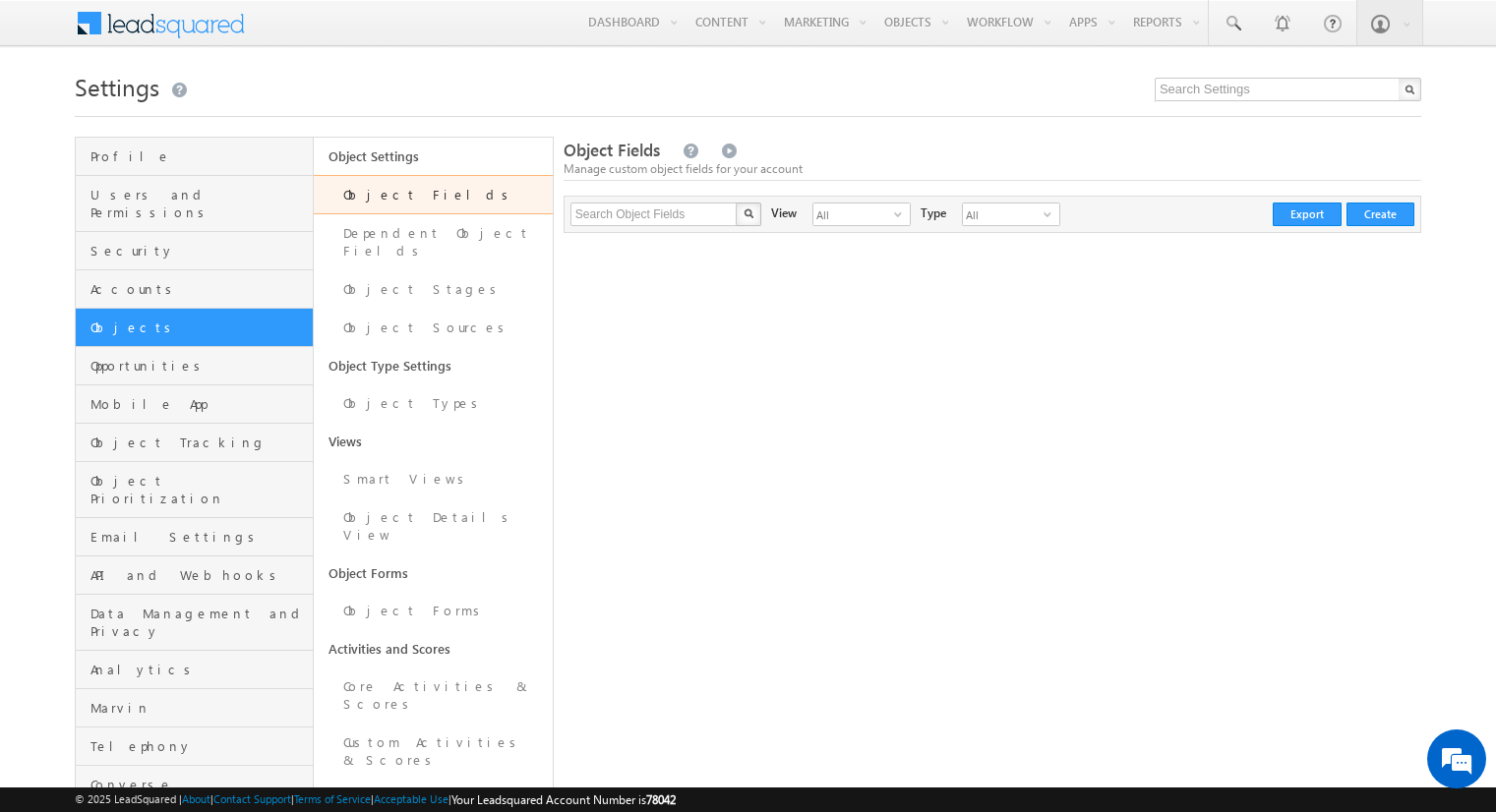scroll, scrollTop: 0, scrollLeft: 0, axis: both 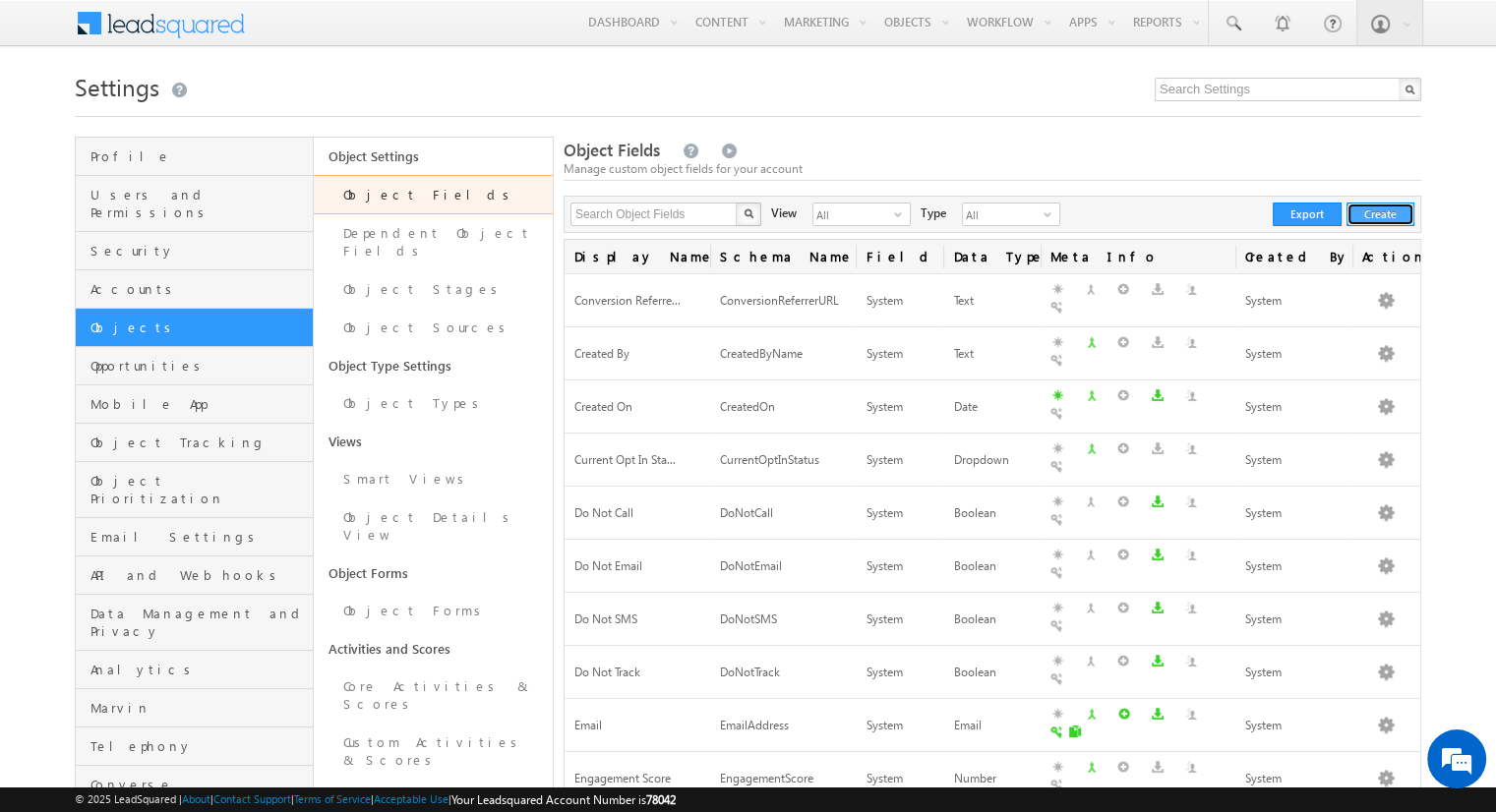 click on "Create" at bounding box center [1380, 214] 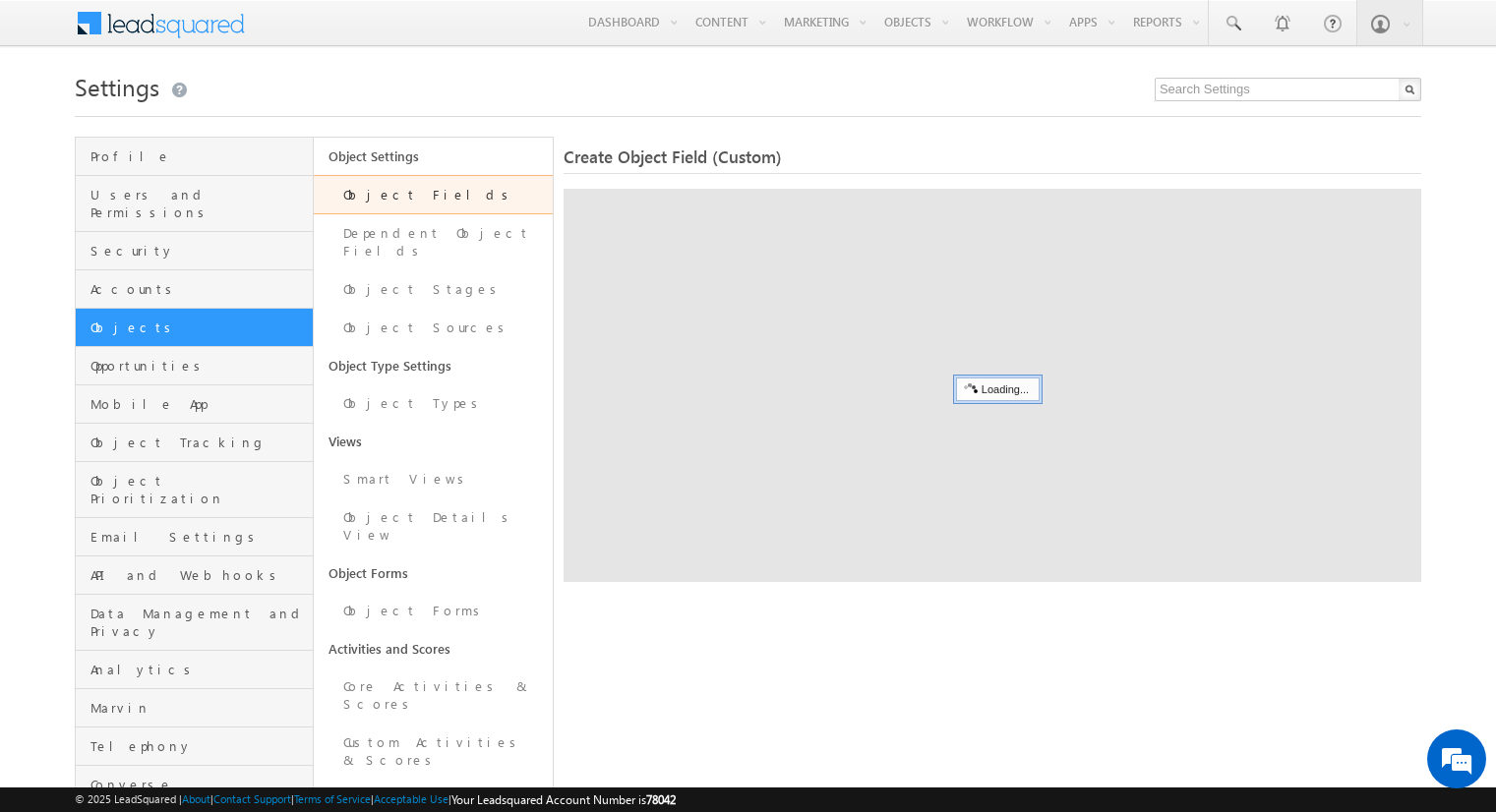 scroll, scrollTop: 0, scrollLeft: 0, axis: both 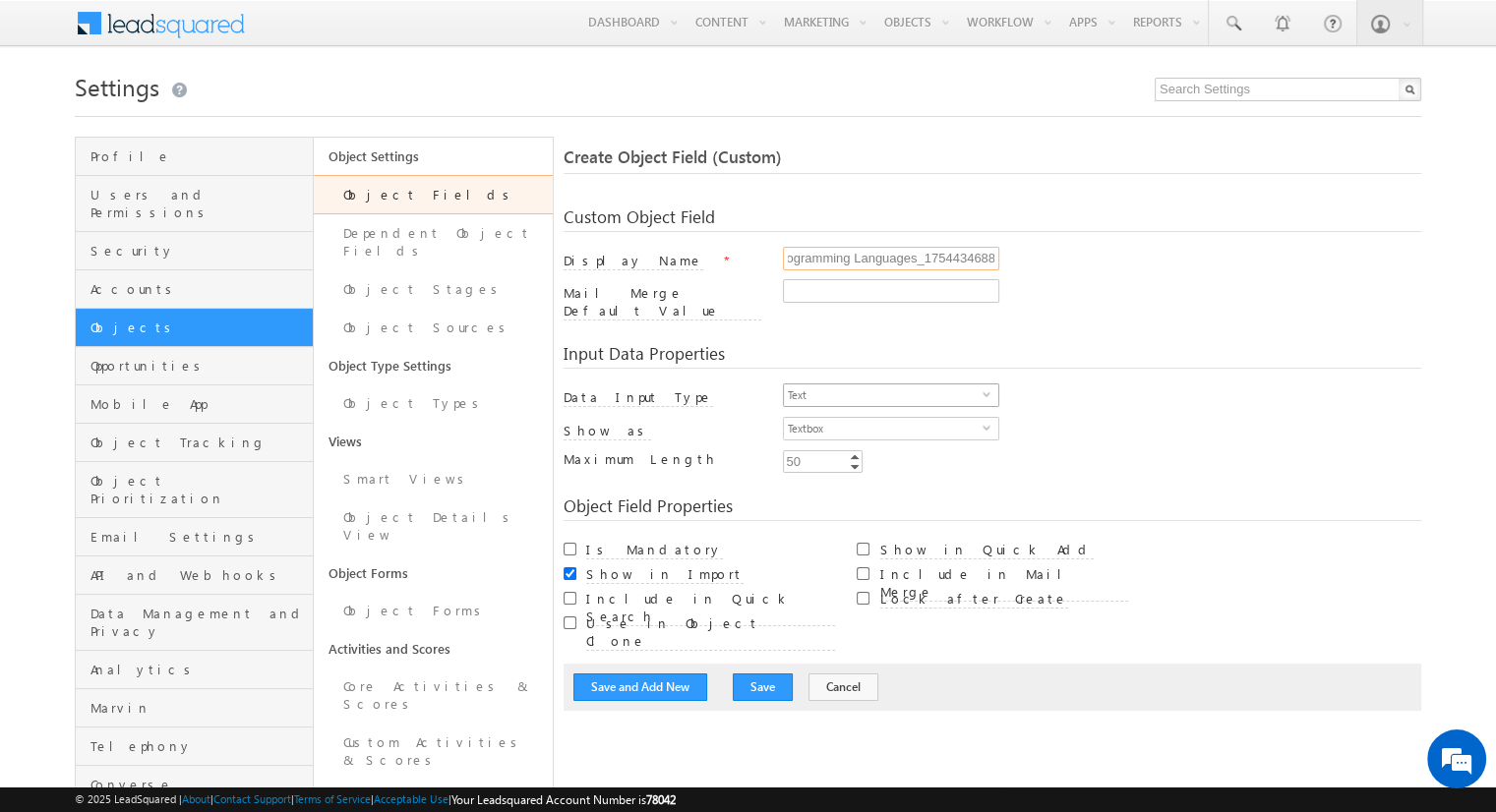 type on "Programming Languages_1754434688" 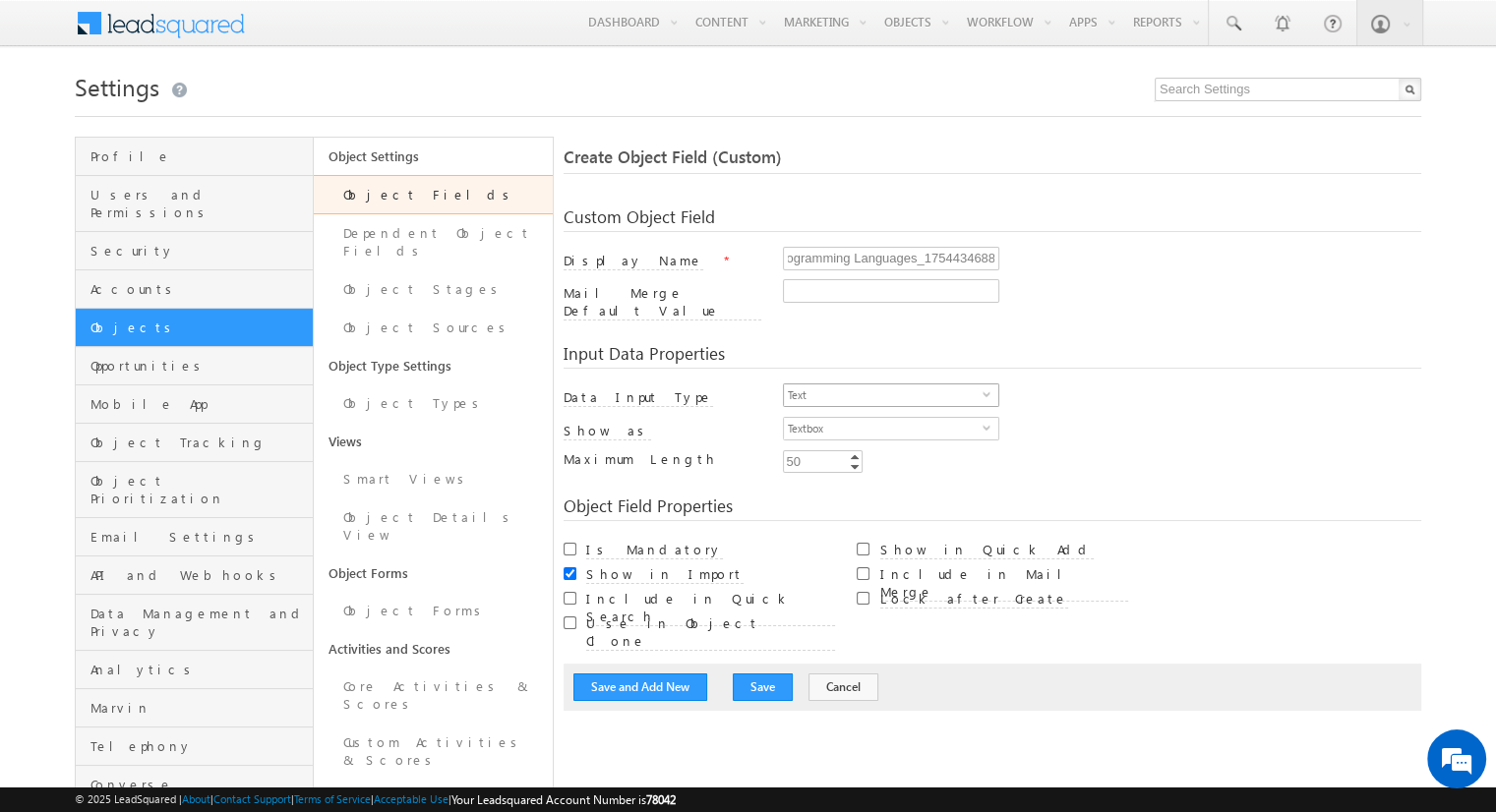 click on "Text" at bounding box center (883, 395) 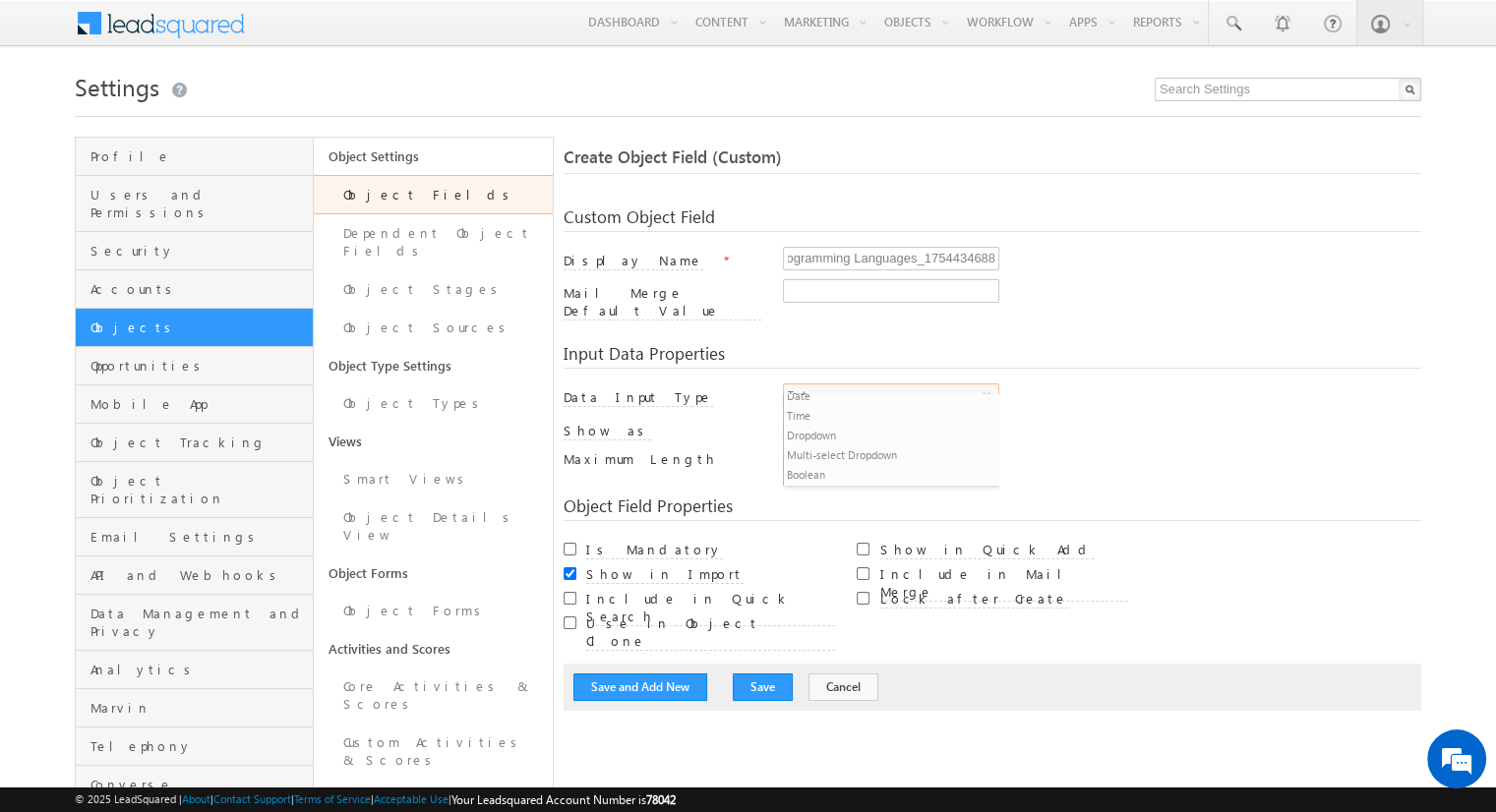 scroll, scrollTop: 0, scrollLeft: 0, axis: both 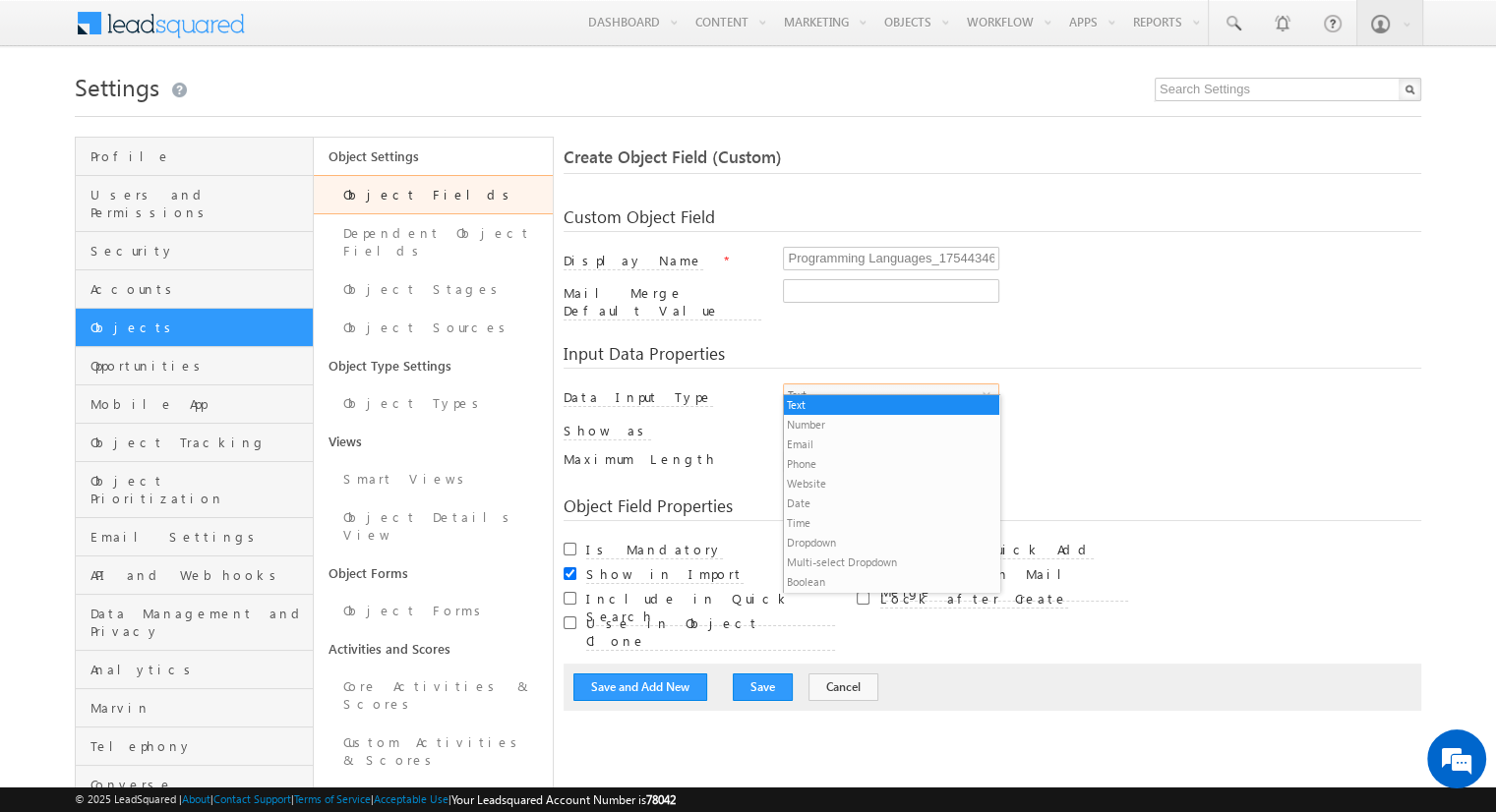 click on "Multi-select Dropdown" at bounding box center [891, 562] 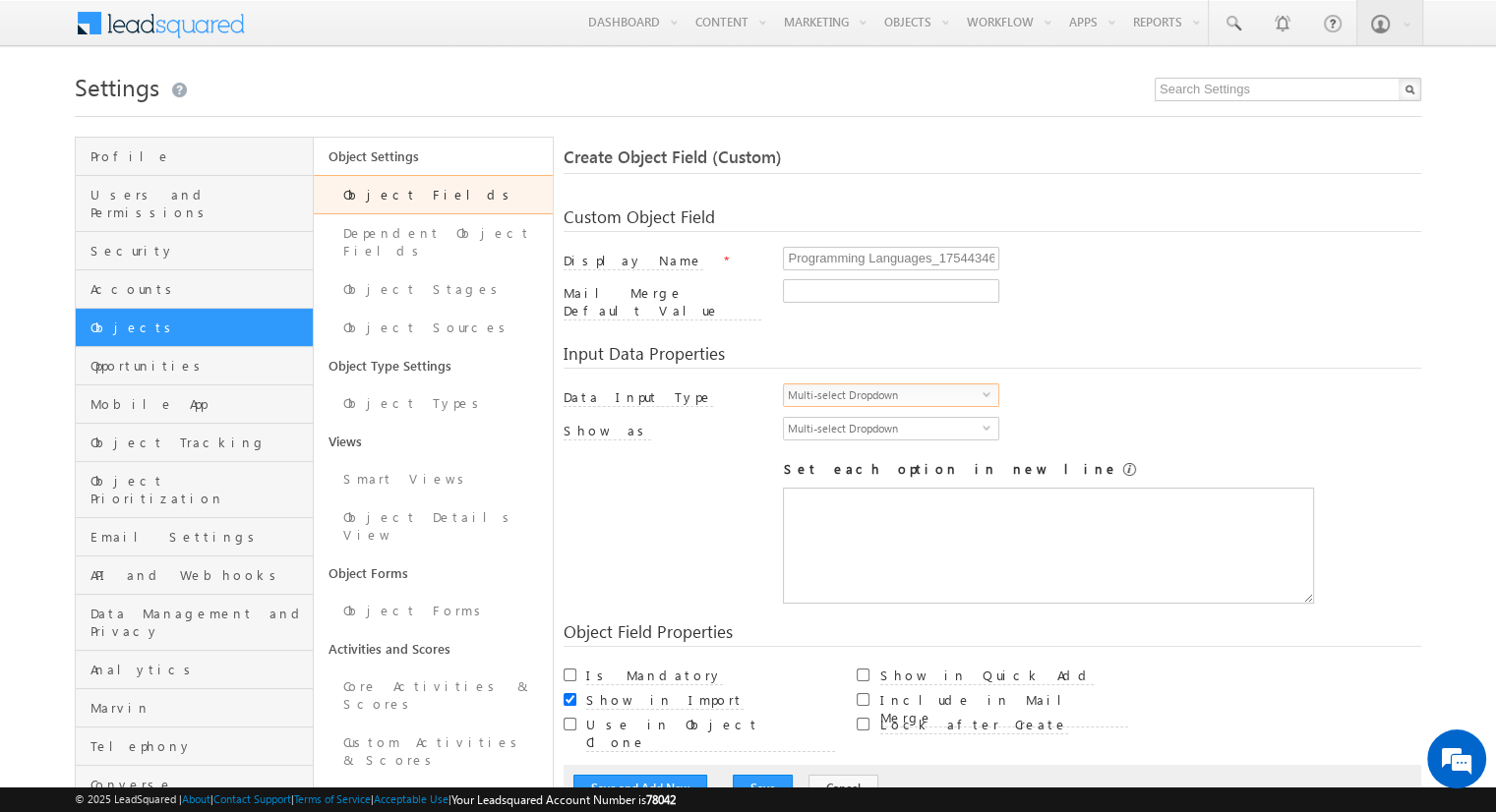 scroll, scrollTop: 0, scrollLeft: 0, axis: both 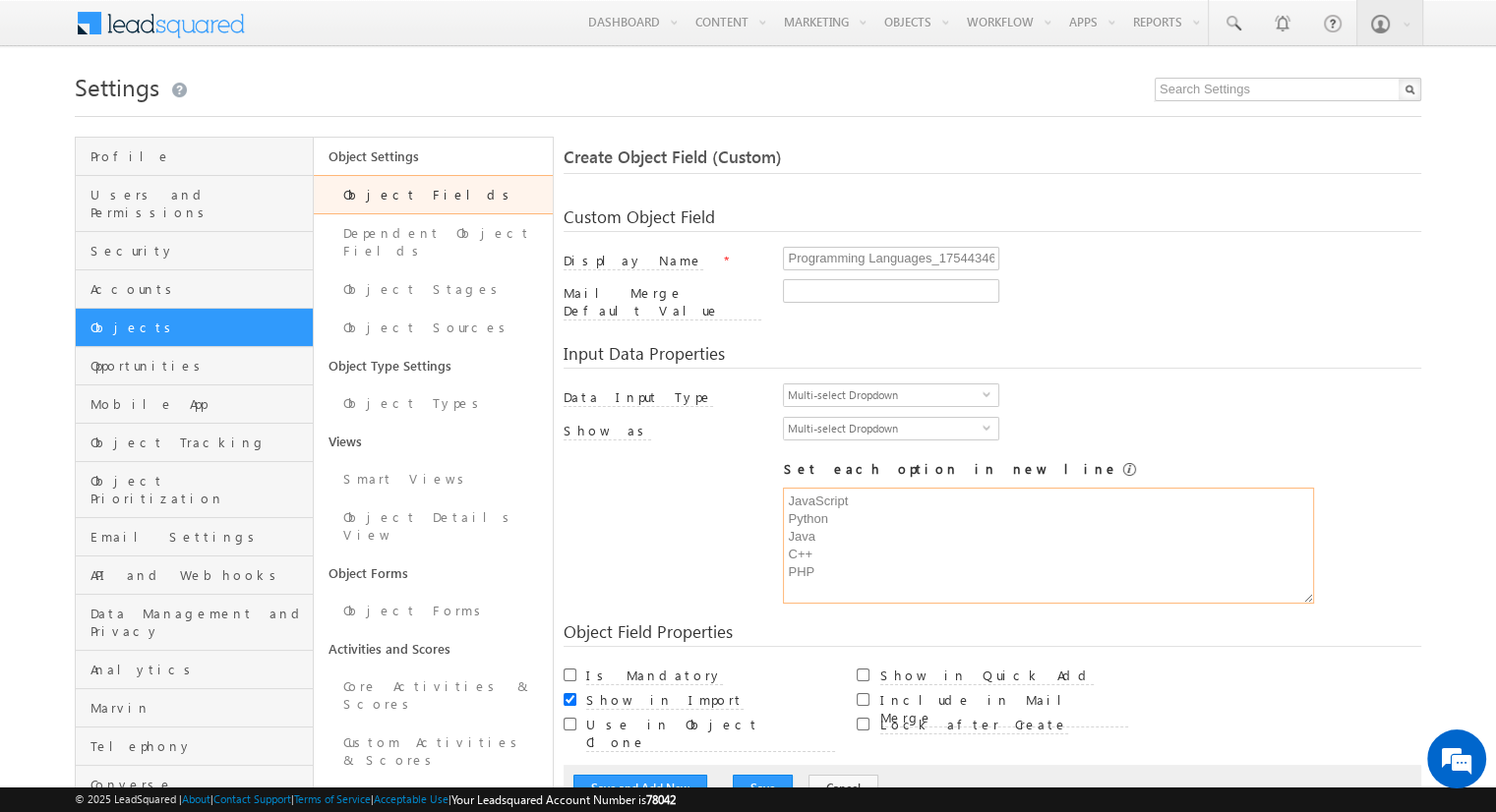 type on "JavaScript
Python
Java
C++
PHP" 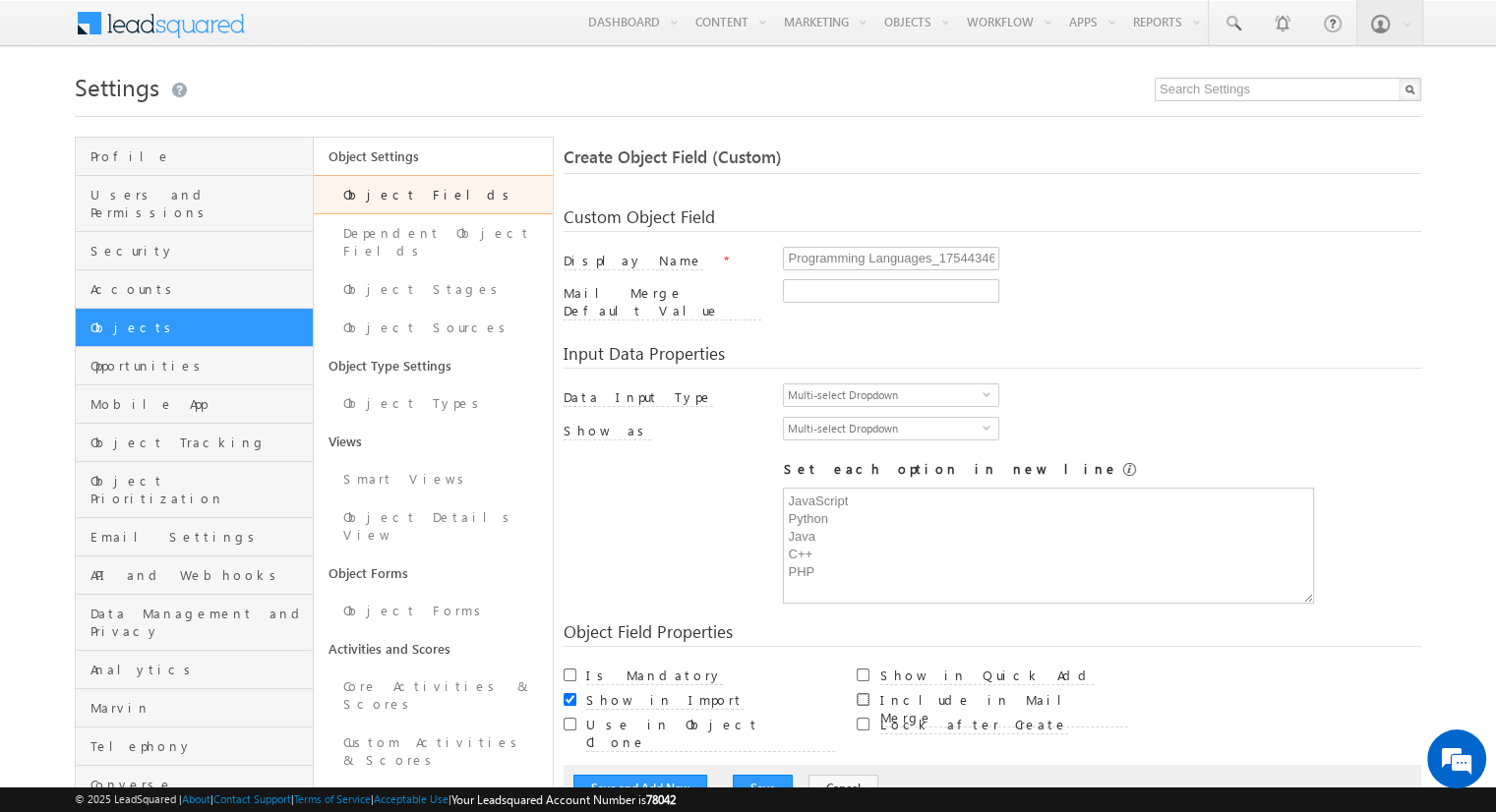 click on "Include in Mail Merge" at bounding box center (863, 699) 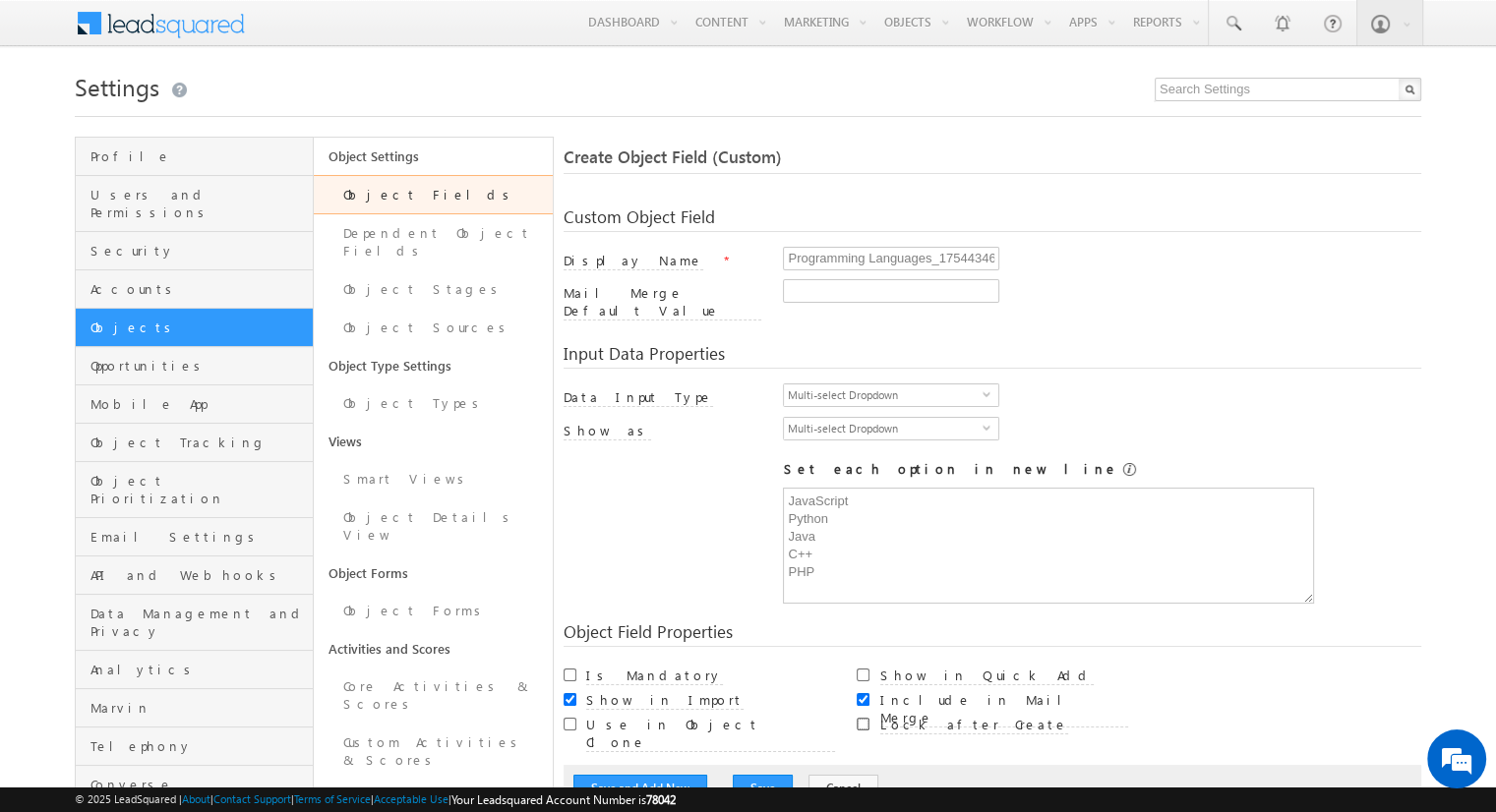 click on "Lock after Create" at bounding box center [863, 724] 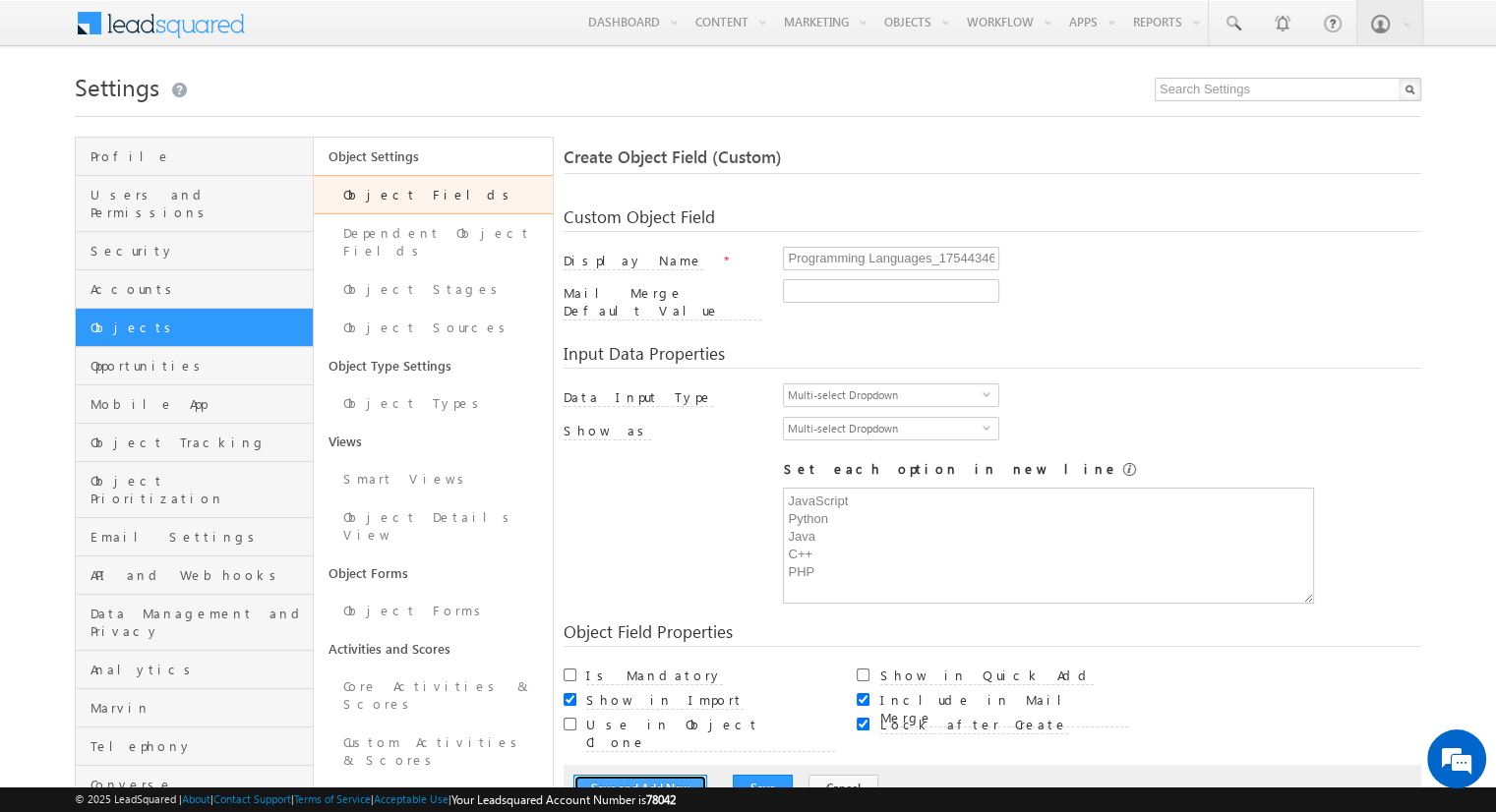 click on "Save and Add New" at bounding box center [640, 788] 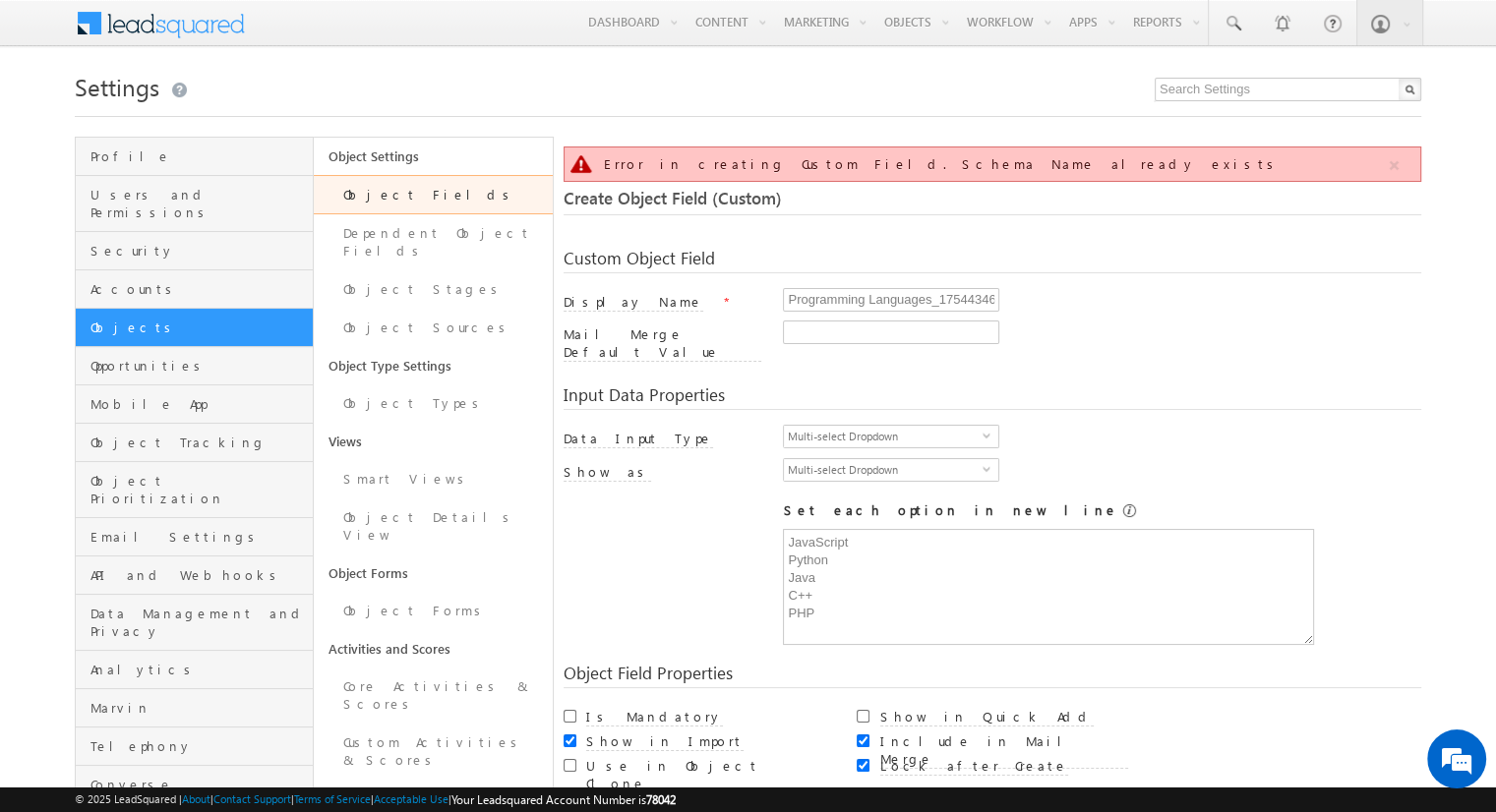 scroll, scrollTop: 146, scrollLeft: 0, axis: vertical 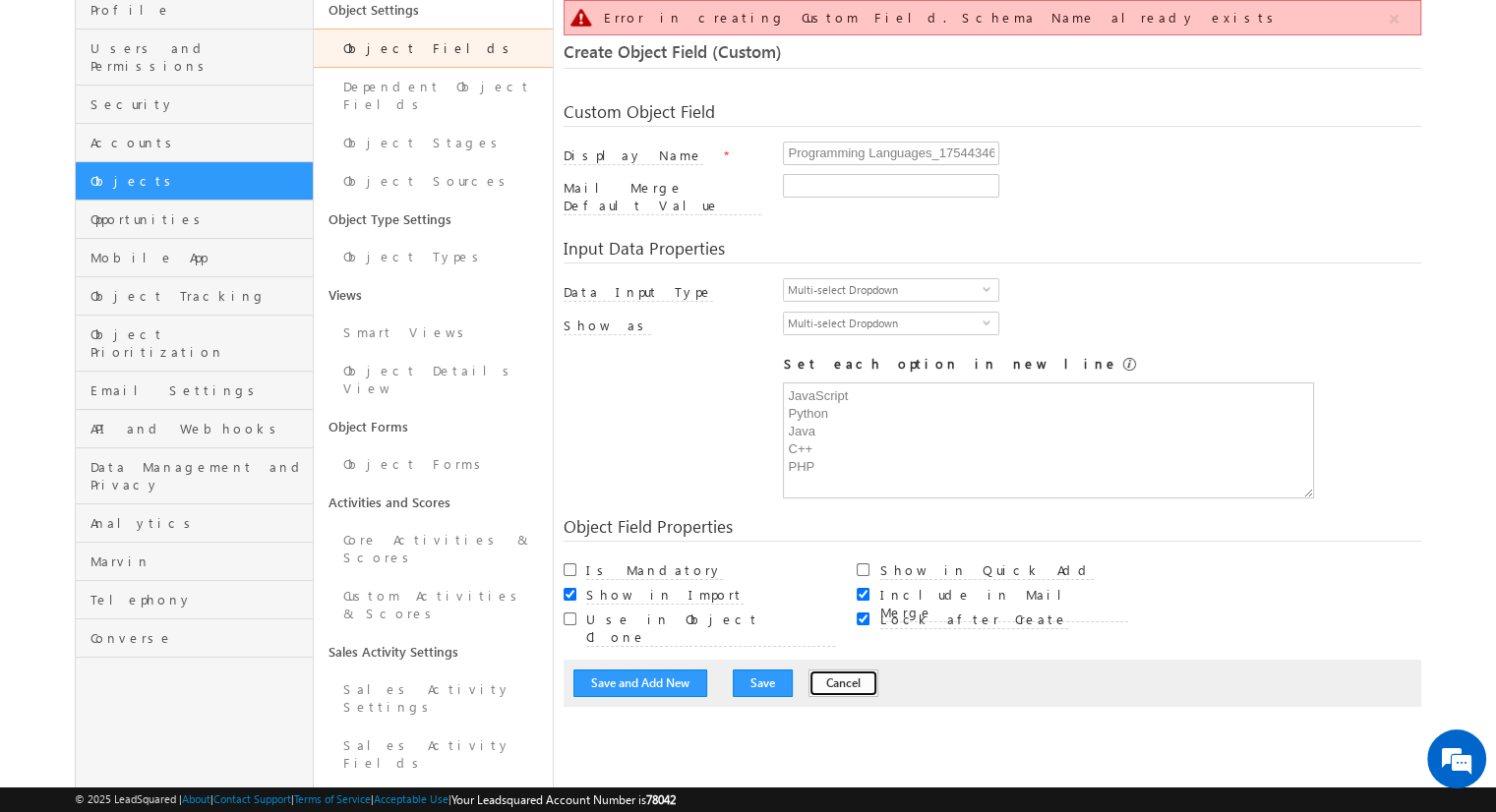 click on "Cancel" at bounding box center [843, 683] 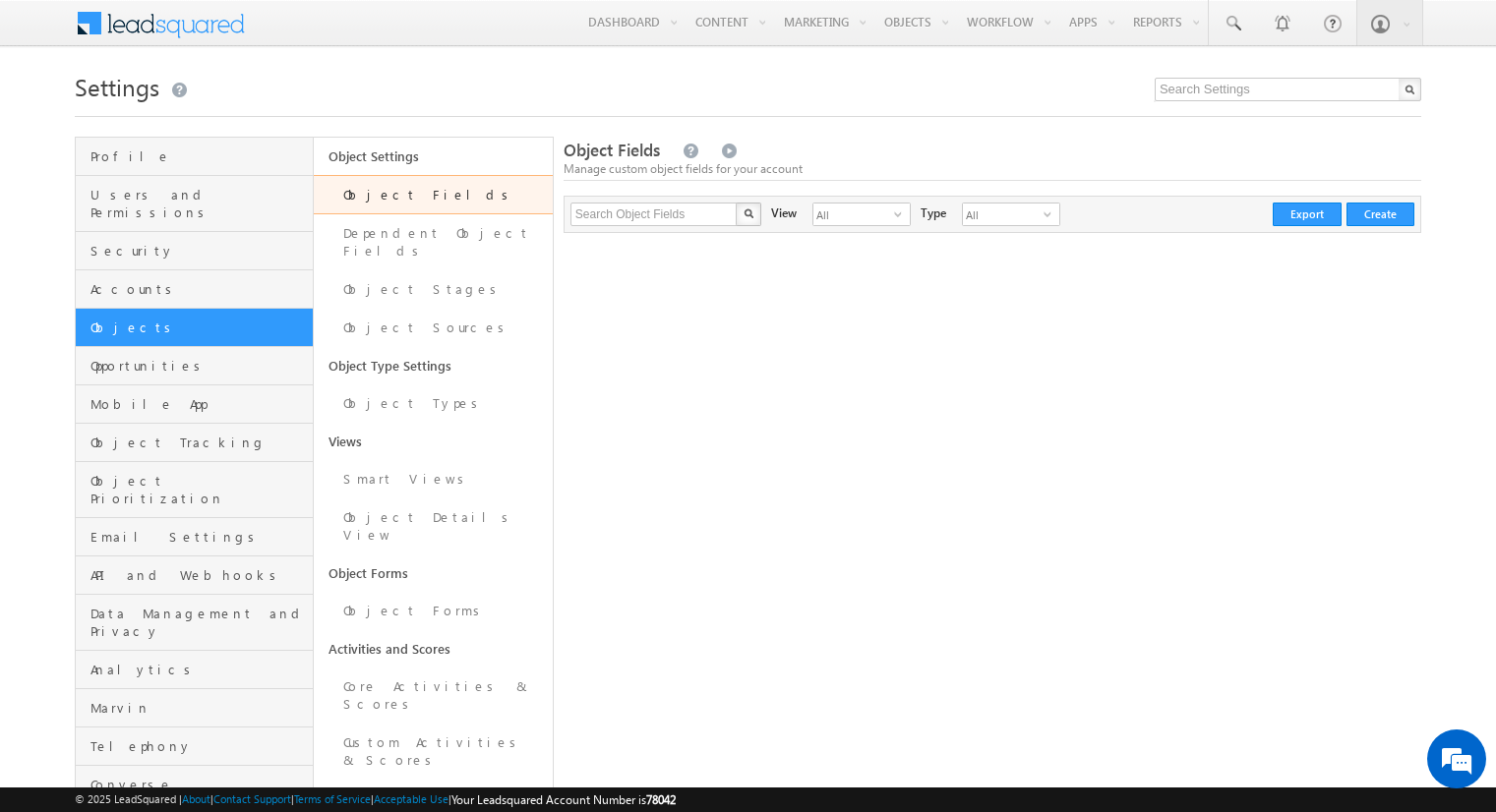 scroll, scrollTop: 0, scrollLeft: 0, axis: both 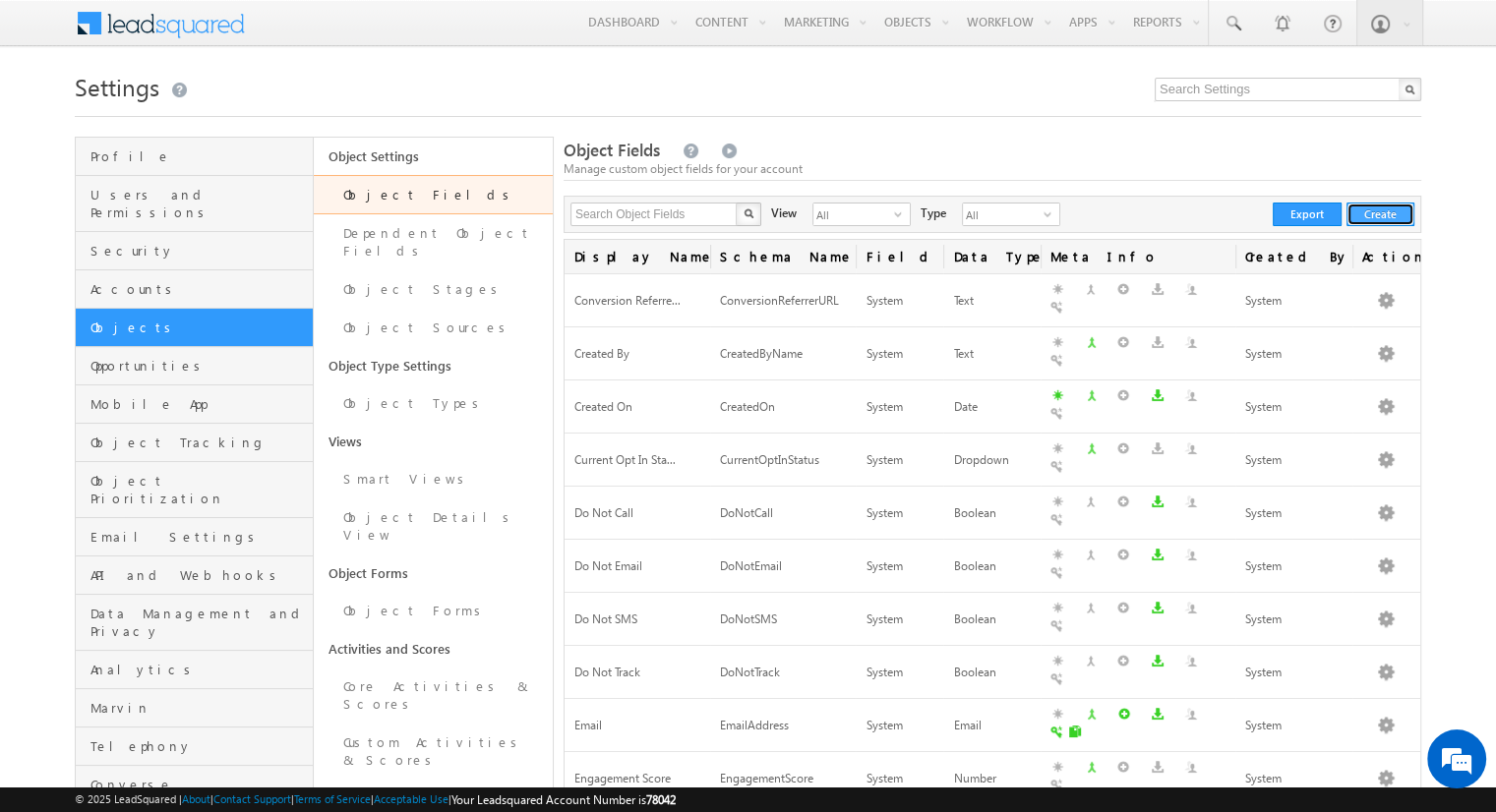 click on "Create" at bounding box center (1380, 214) 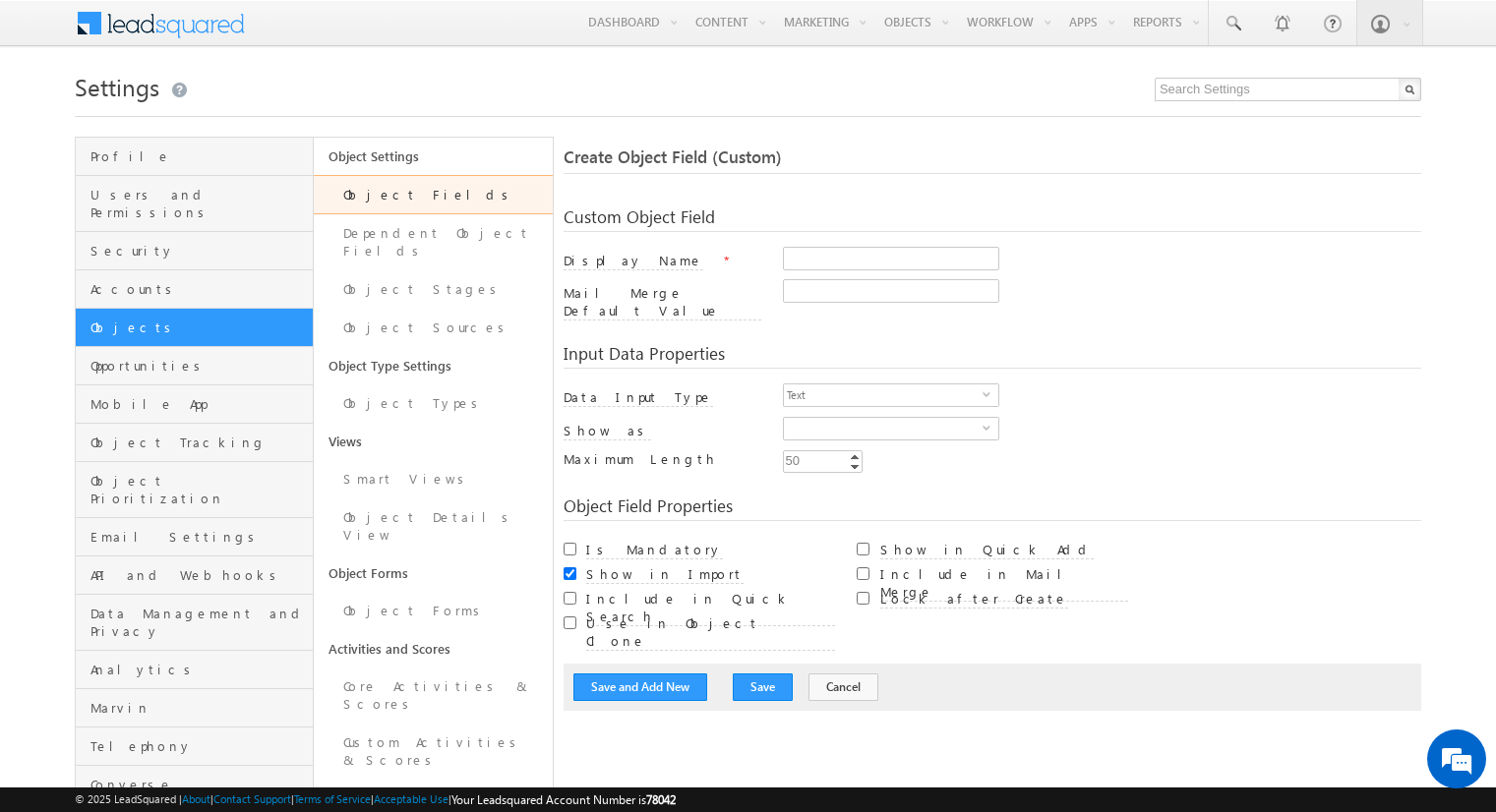scroll, scrollTop: 0, scrollLeft: 0, axis: both 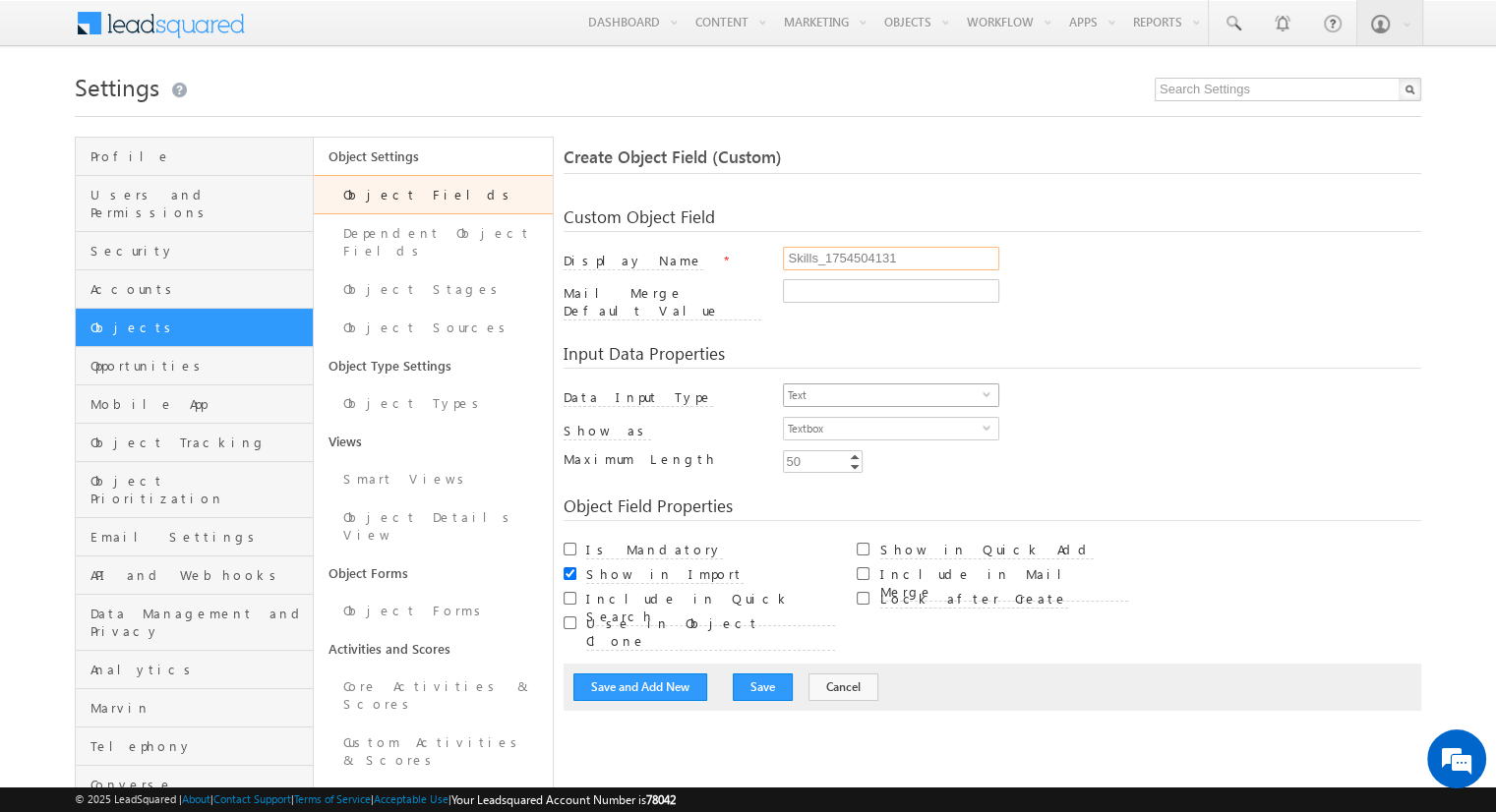type on "Skills_1754504131" 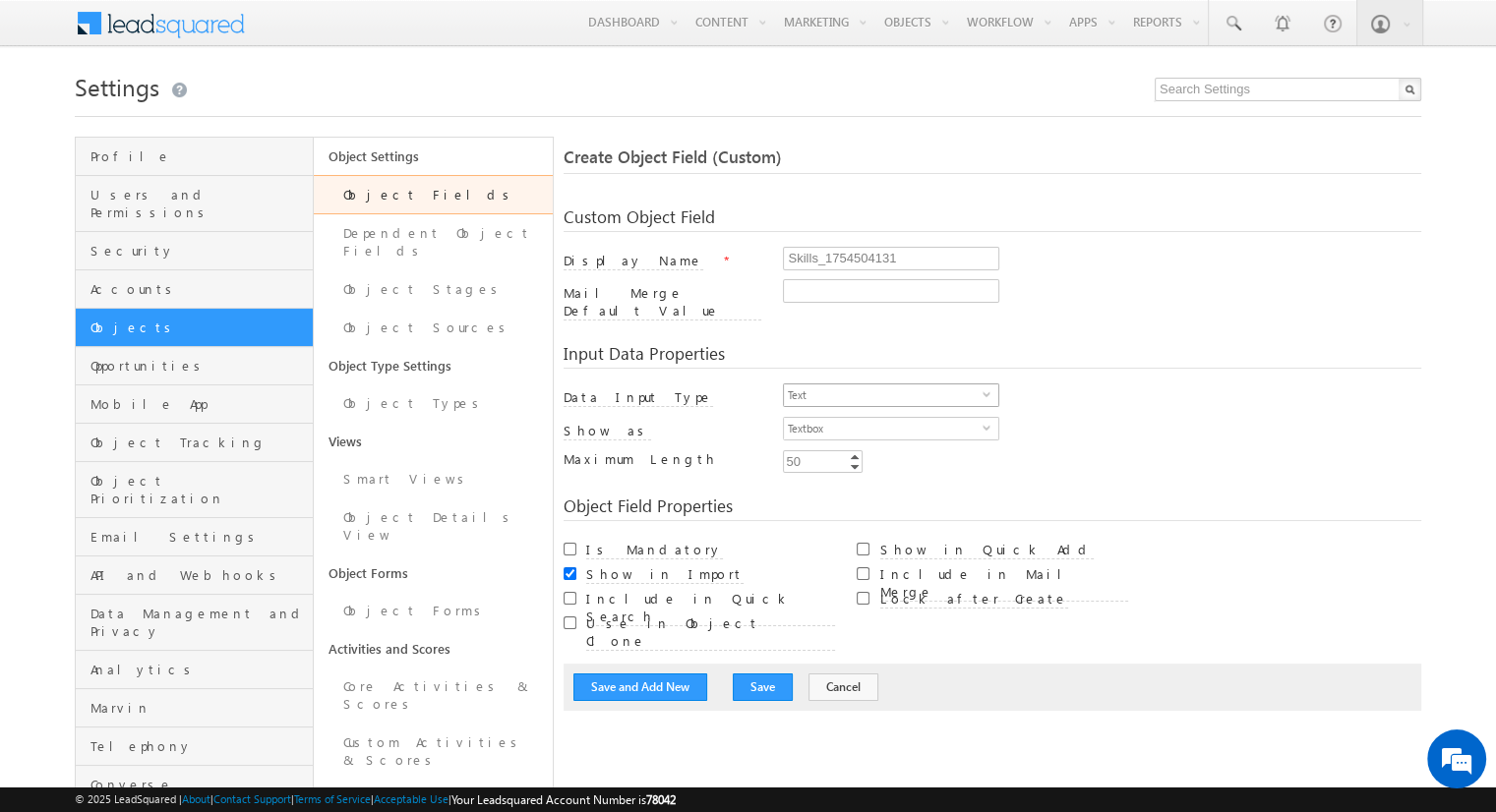 click on "Text" at bounding box center [883, 395] 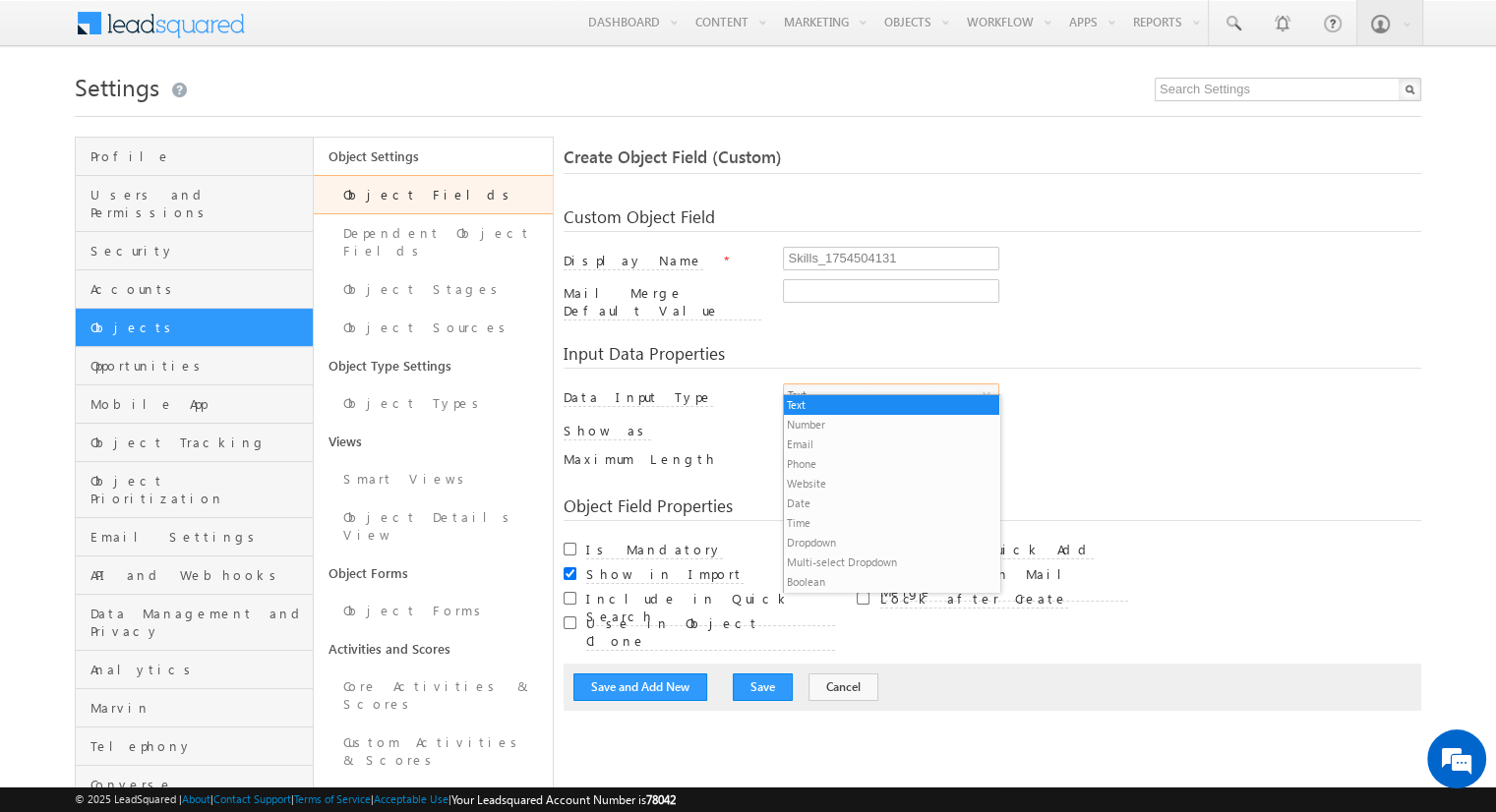 click on "Multi-select Dropdown" at bounding box center (891, 562) 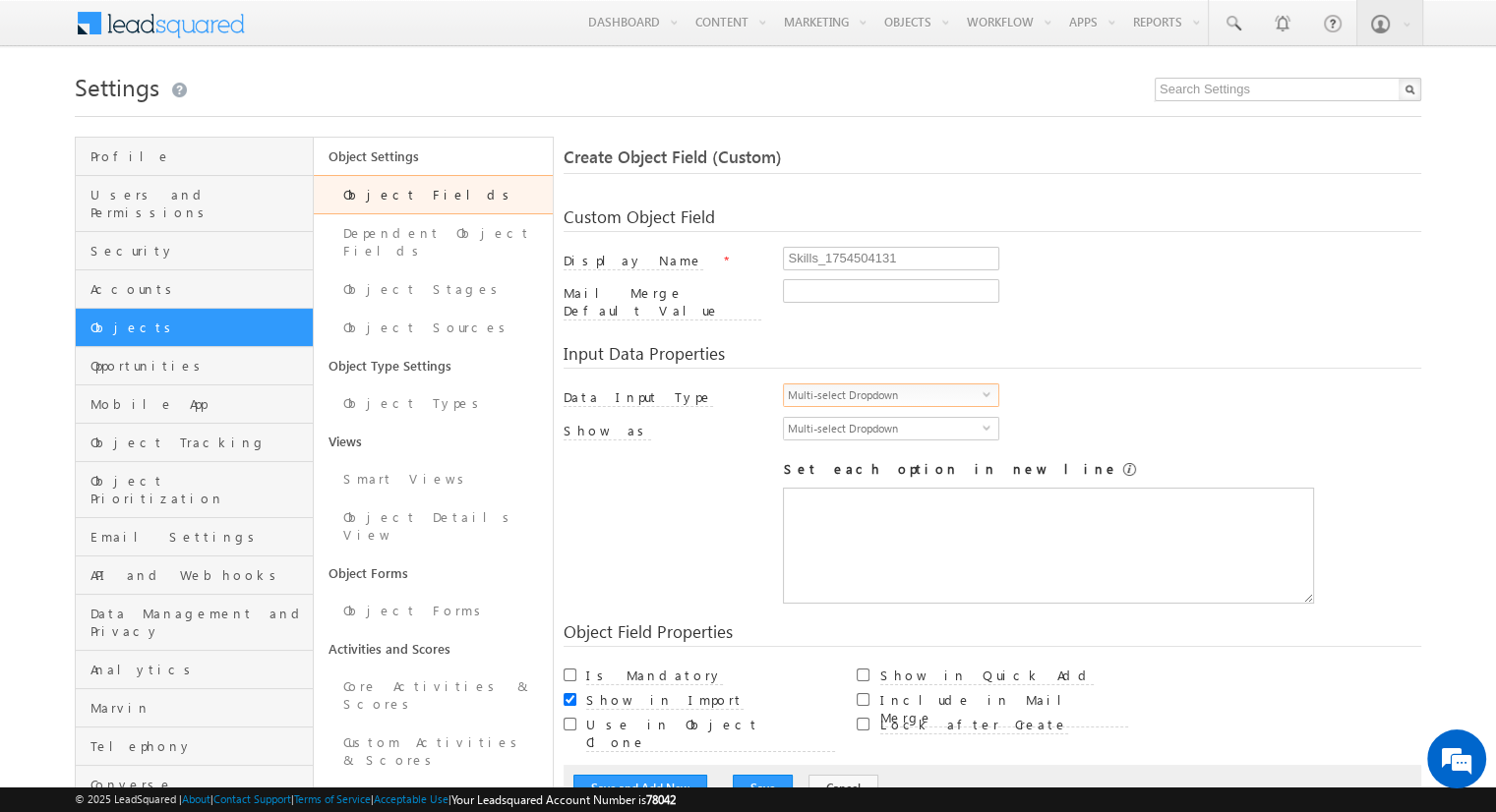 scroll, scrollTop: 0, scrollLeft: 0, axis: both 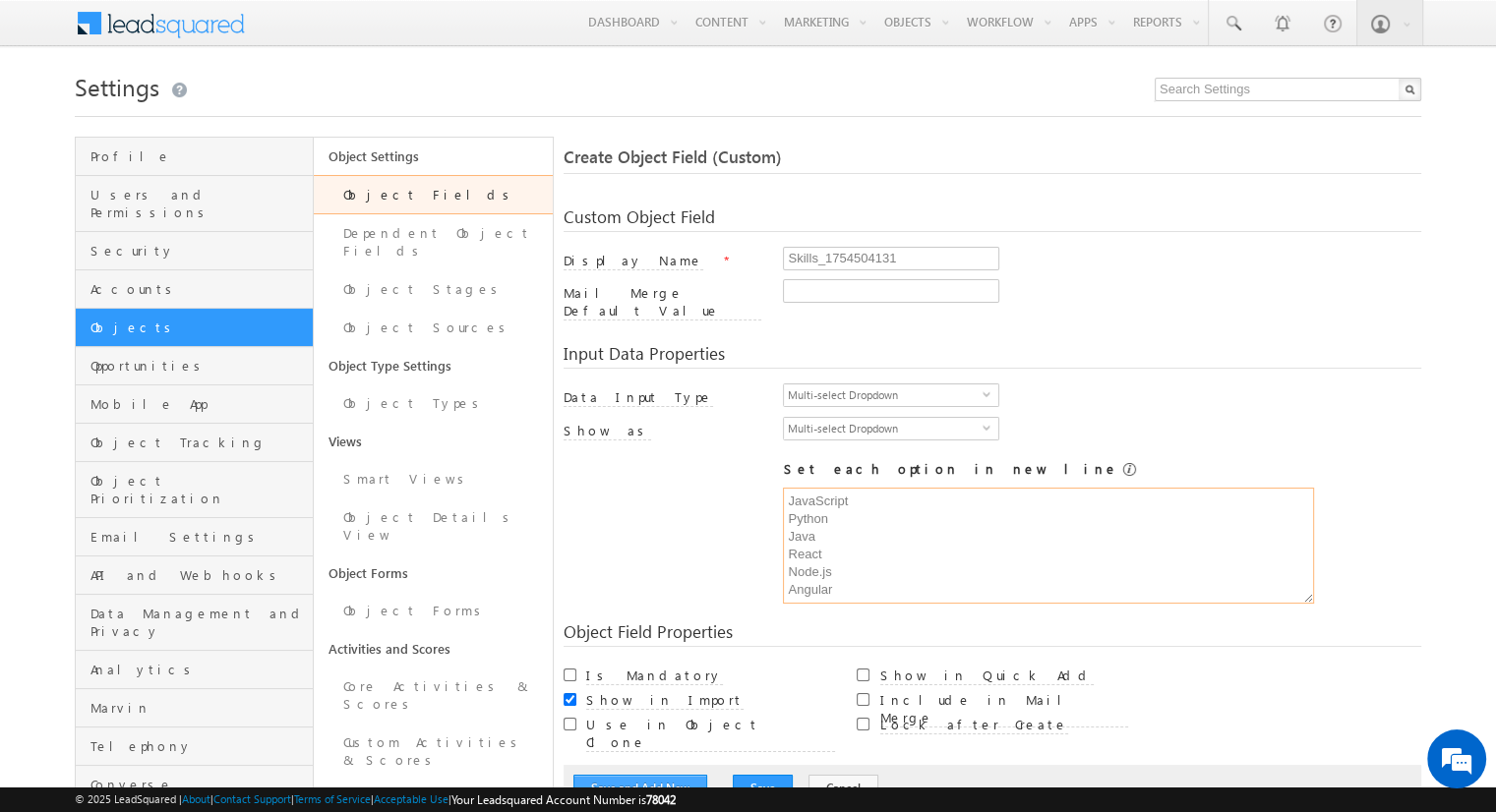 type on "JavaScript
Python
Java
React
Node.js
Angular" 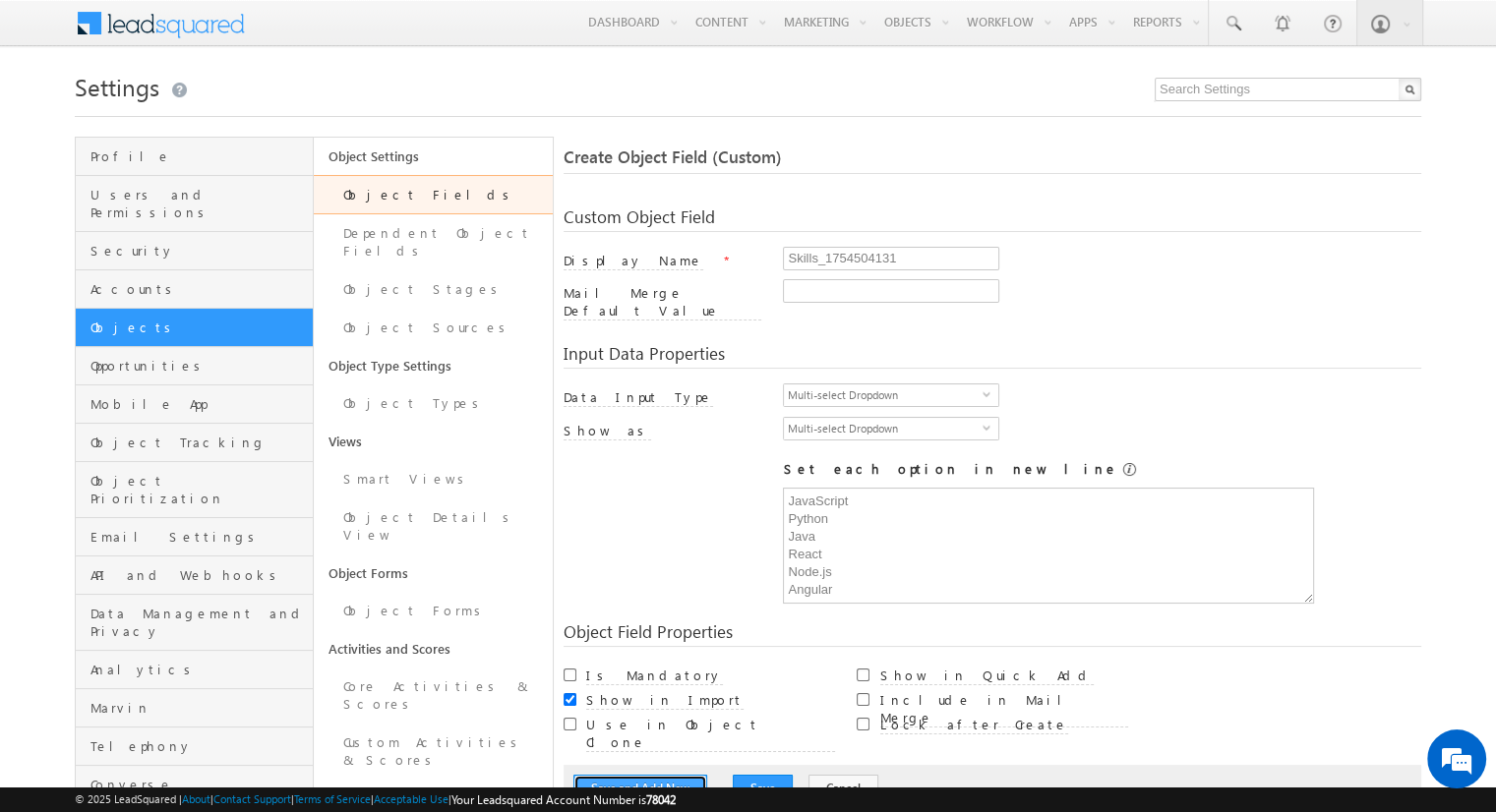 click on "Save and Add New" at bounding box center [640, 788] 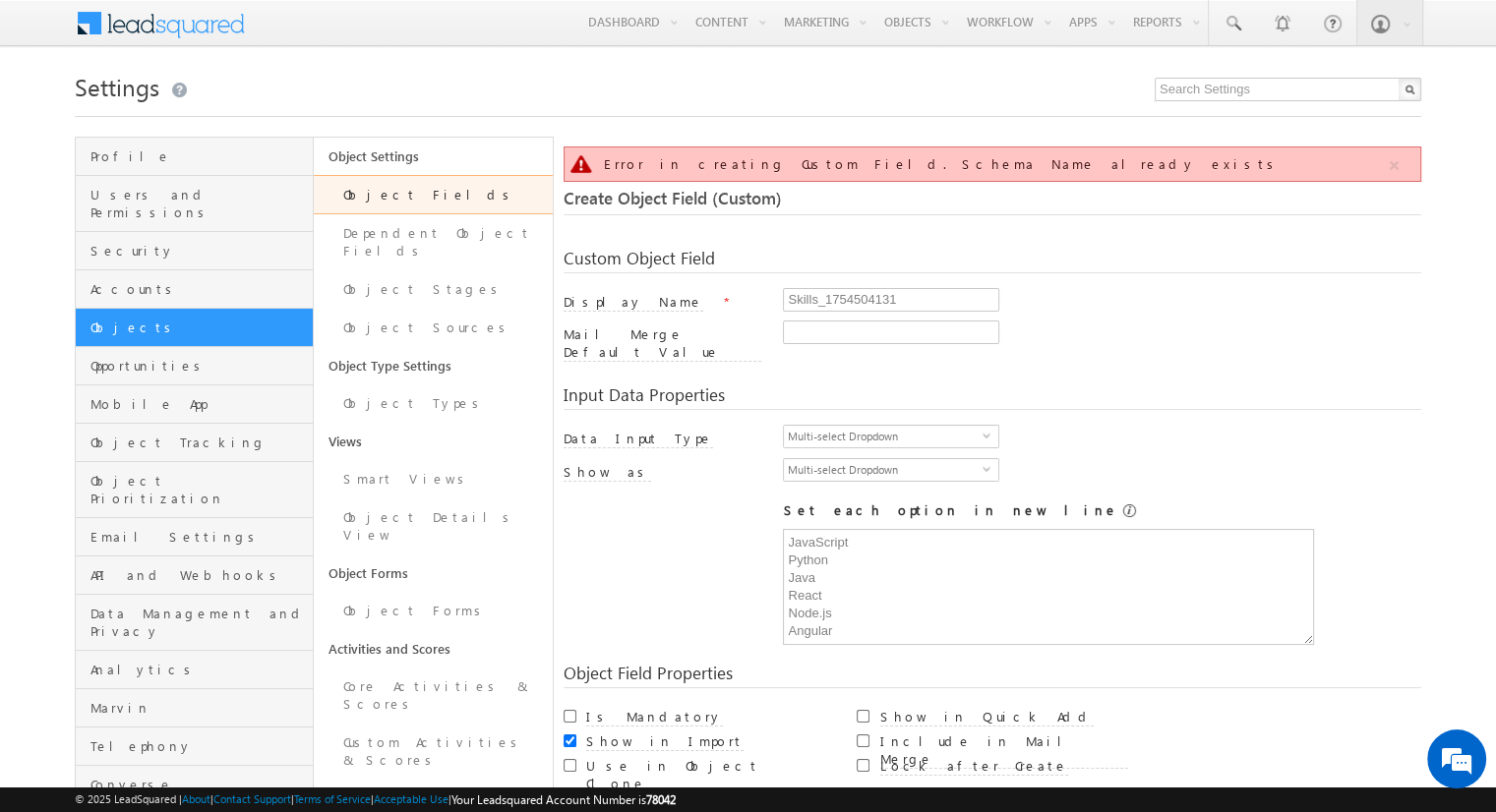 scroll, scrollTop: 146, scrollLeft: 0, axis: vertical 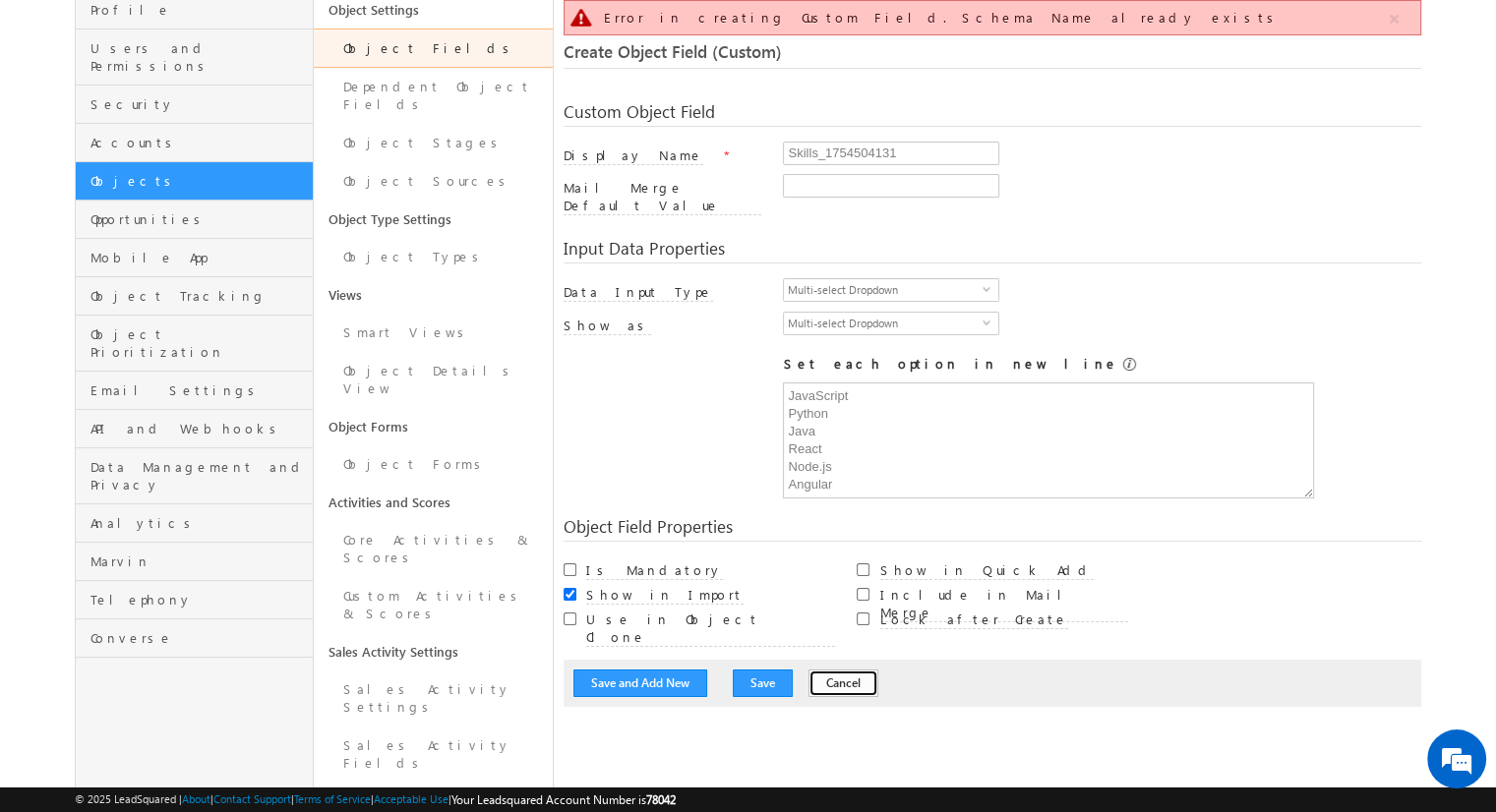 click on "Cancel" at bounding box center [843, 683] 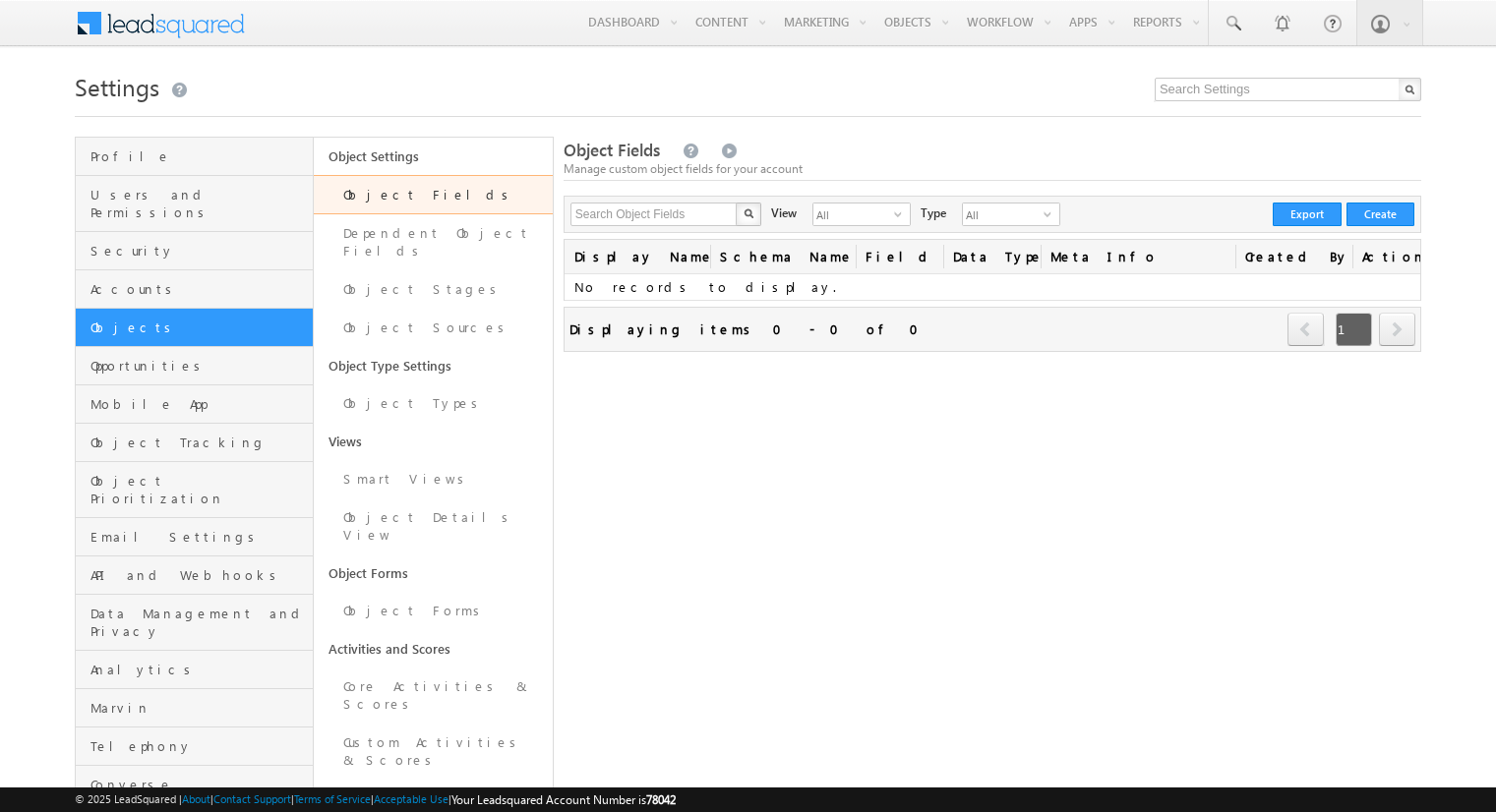 scroll, scrollTop: 0, scrollLeft: 0, axis: both 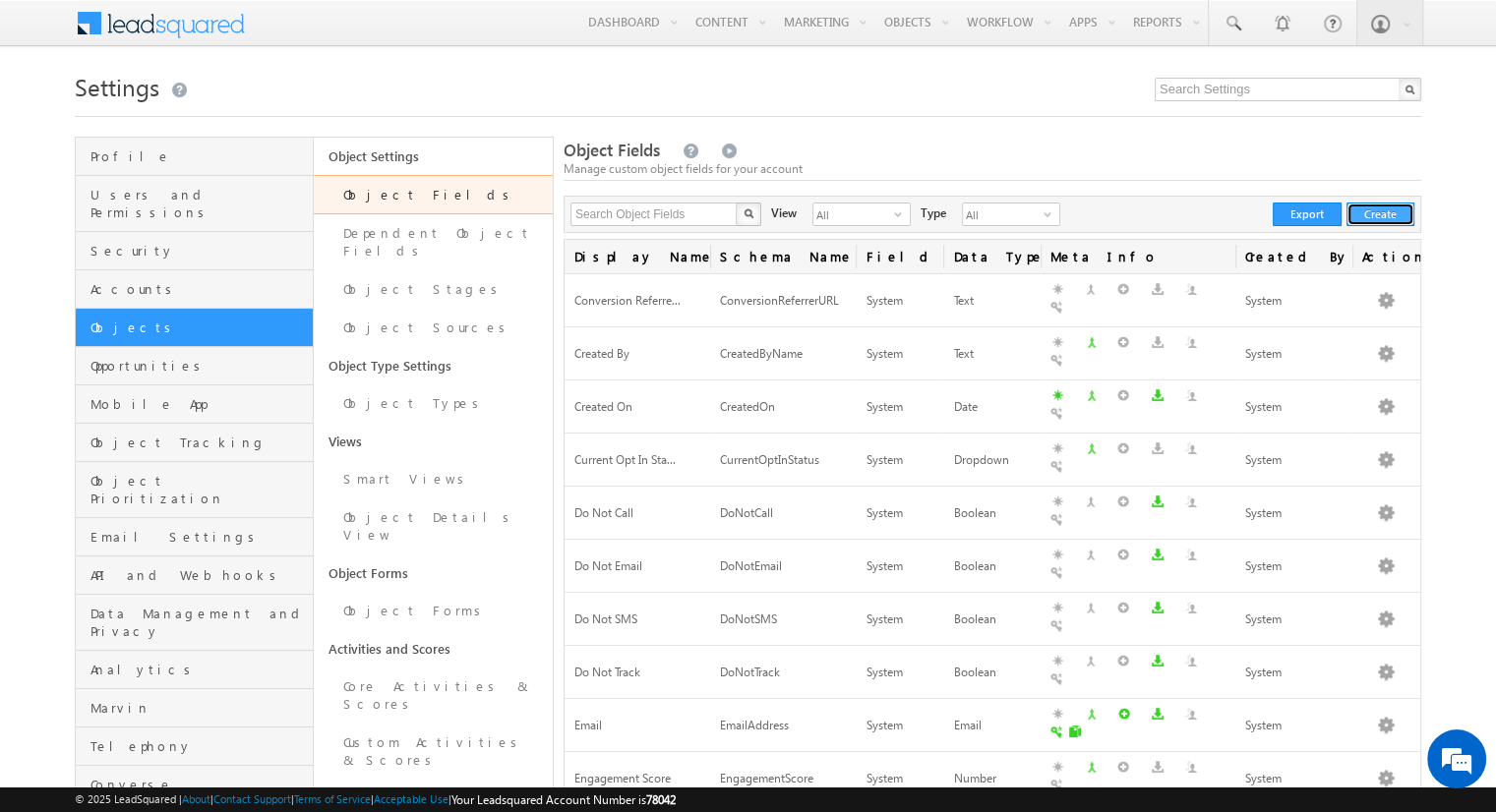 click on "Create" at bounding box center [1380, 214] 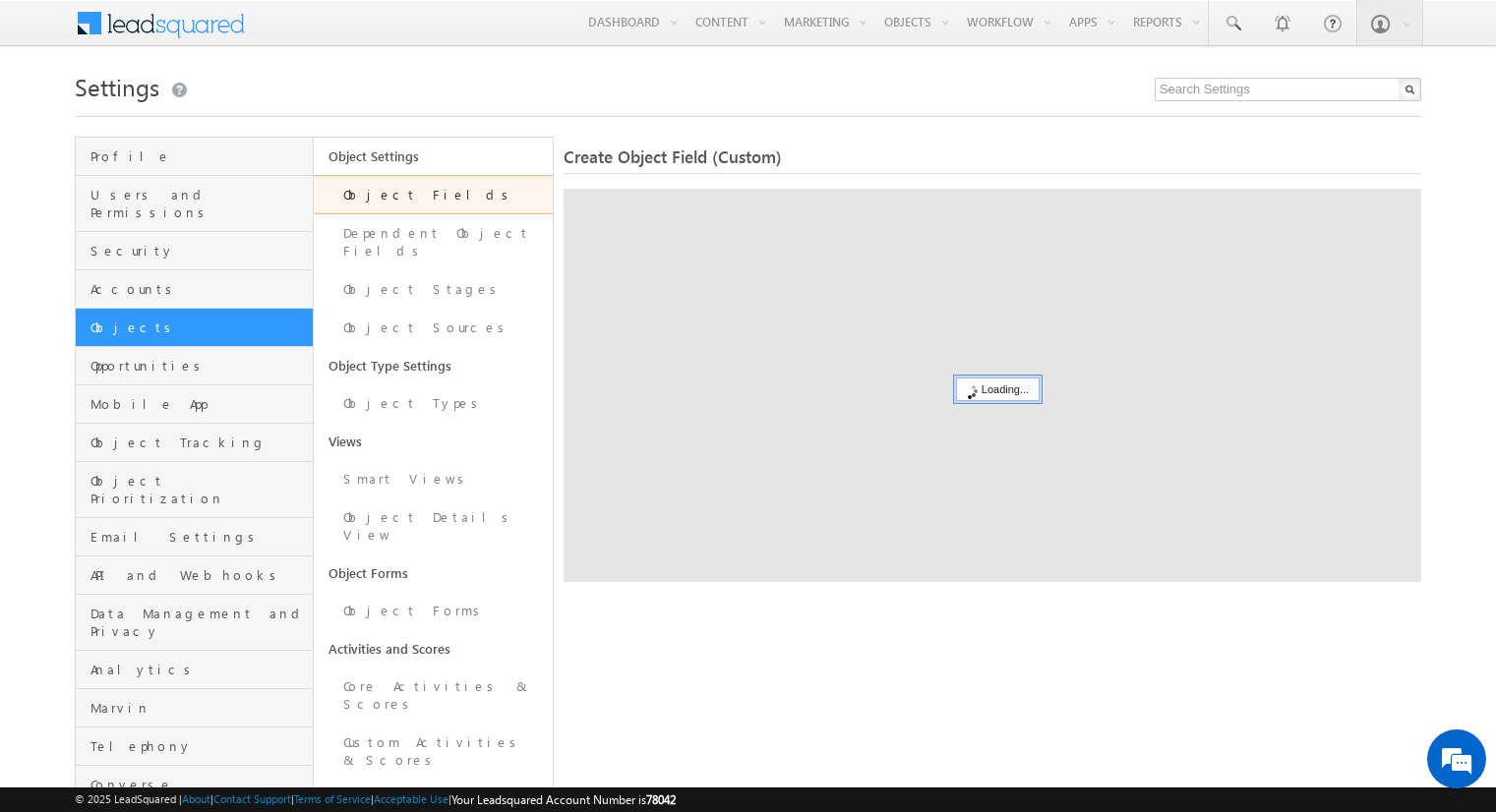 scroll, scrollTop: 0, scrollLeft: 0, axis: both 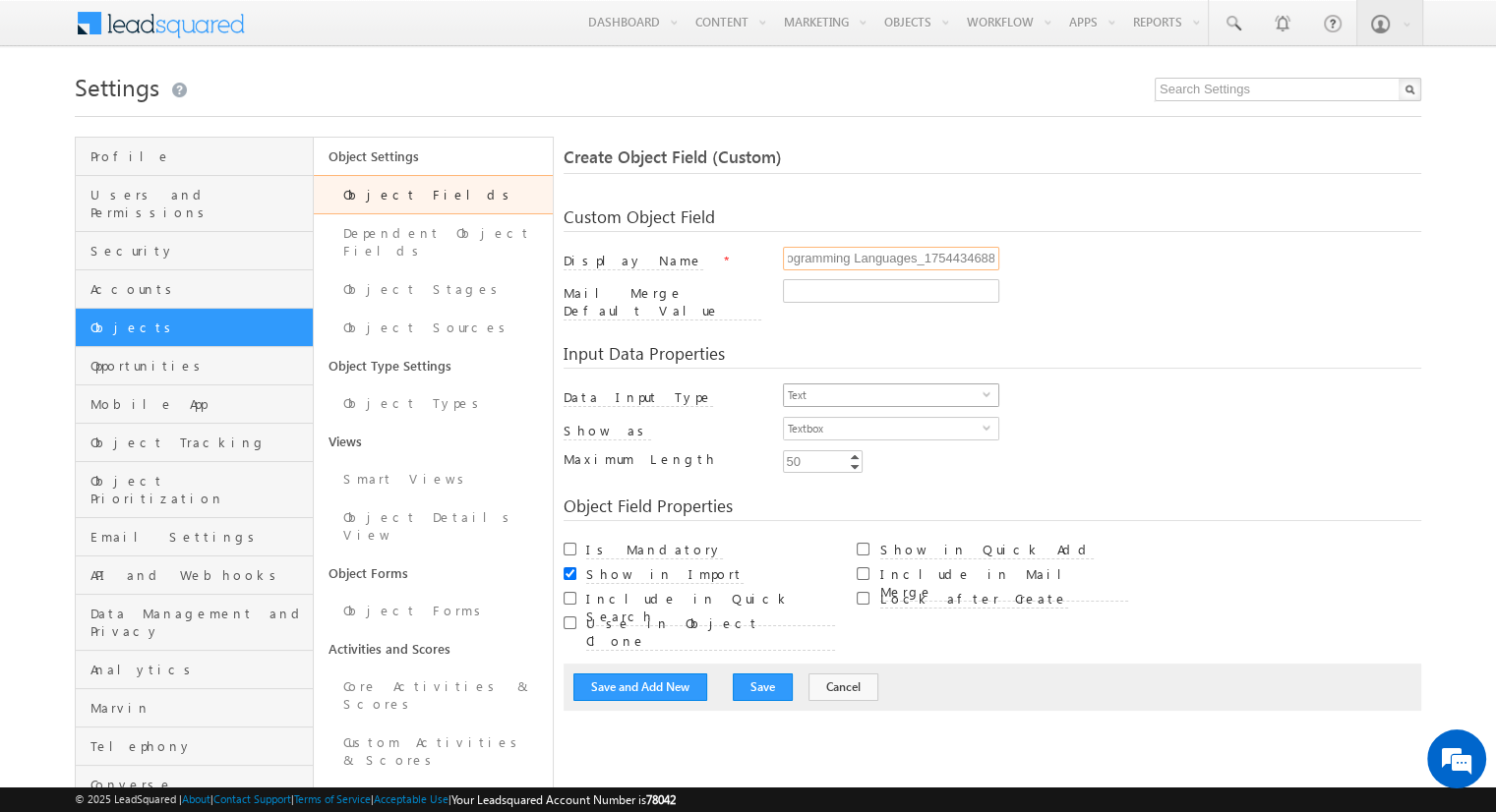 type on "Programming Languages_1754434688" 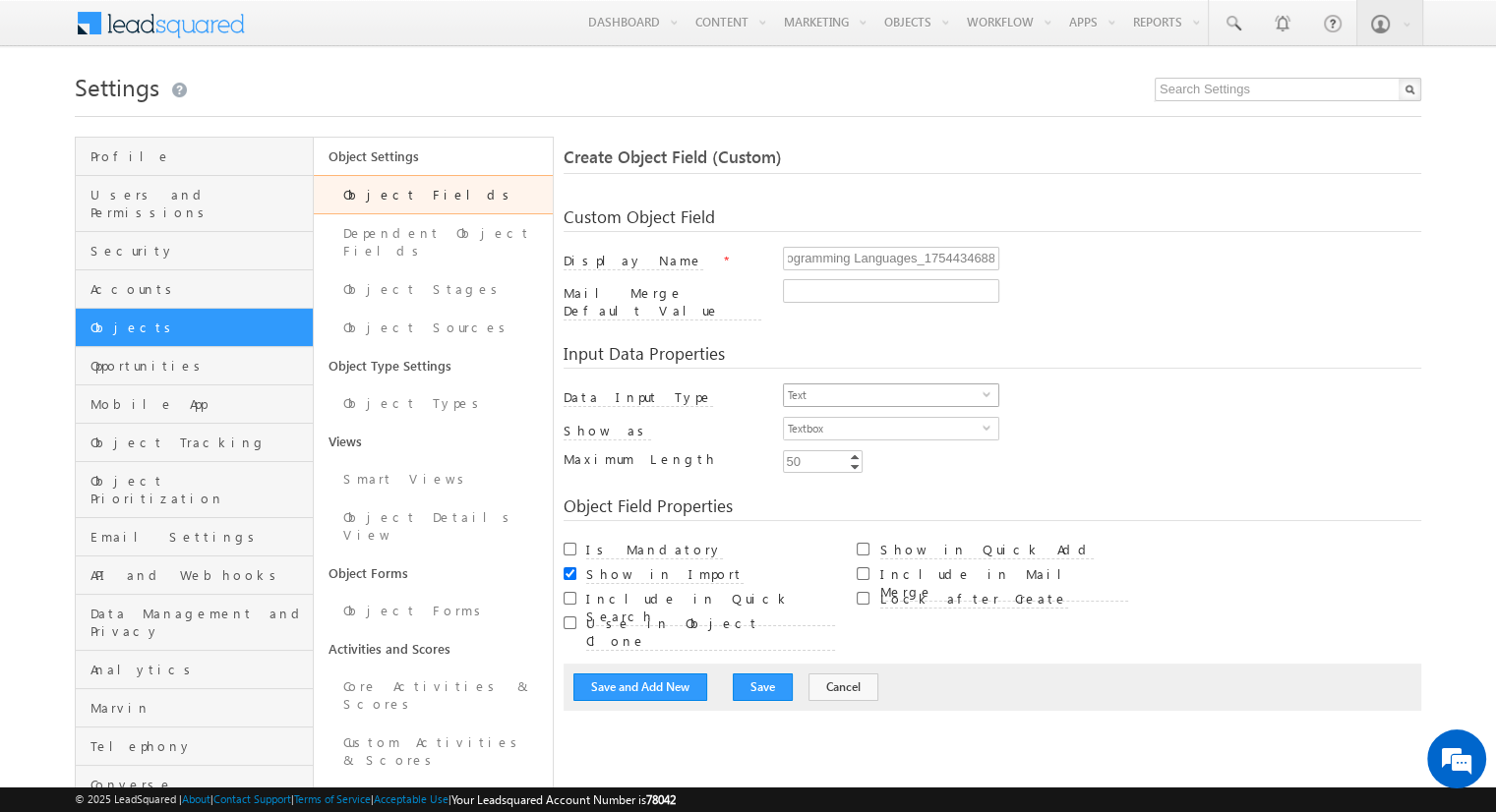 click on "Text" at bounding box center (883, 395) 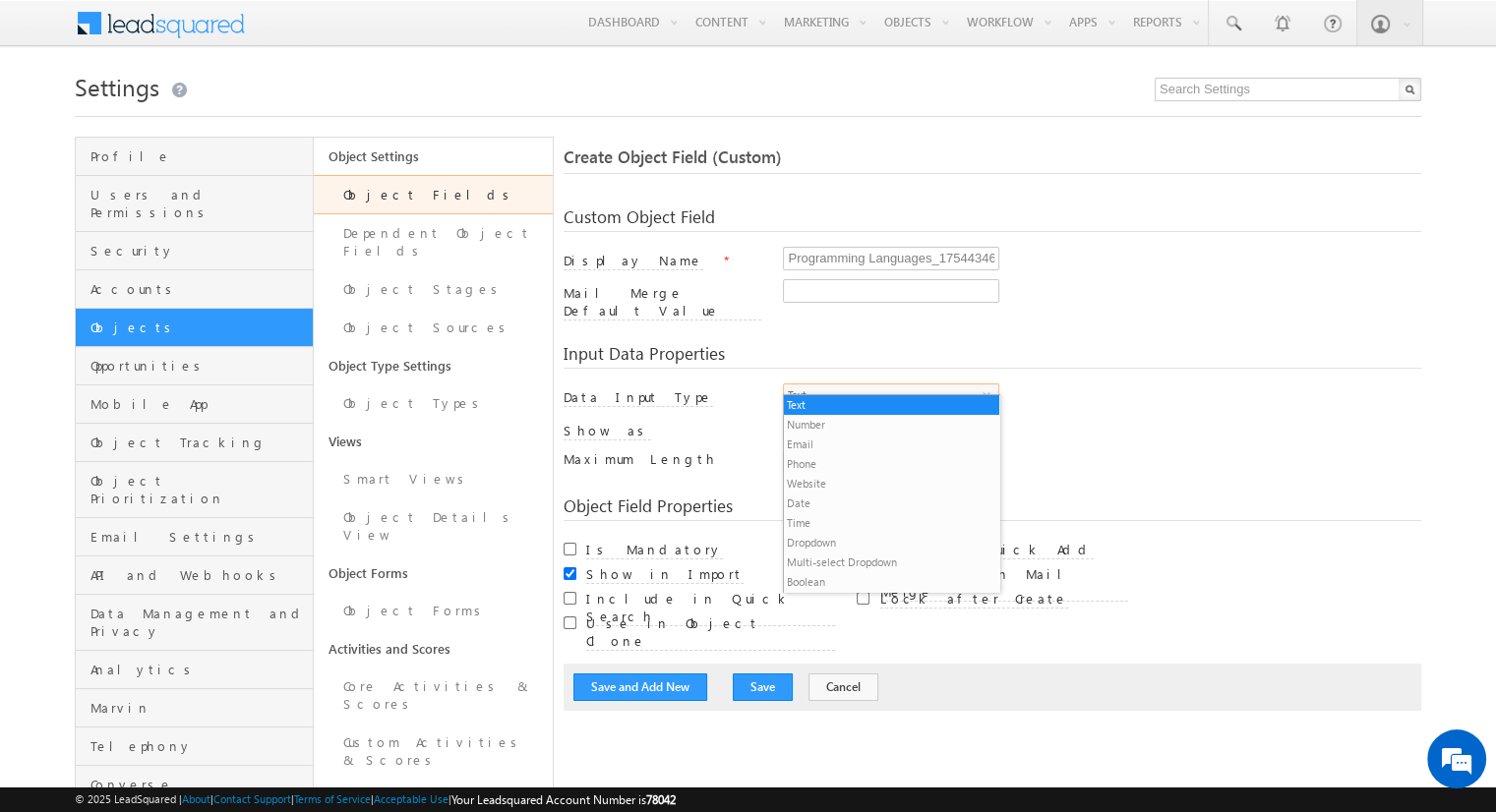 click on "Multi-select Dropdown" at bounding box center (891, 562) 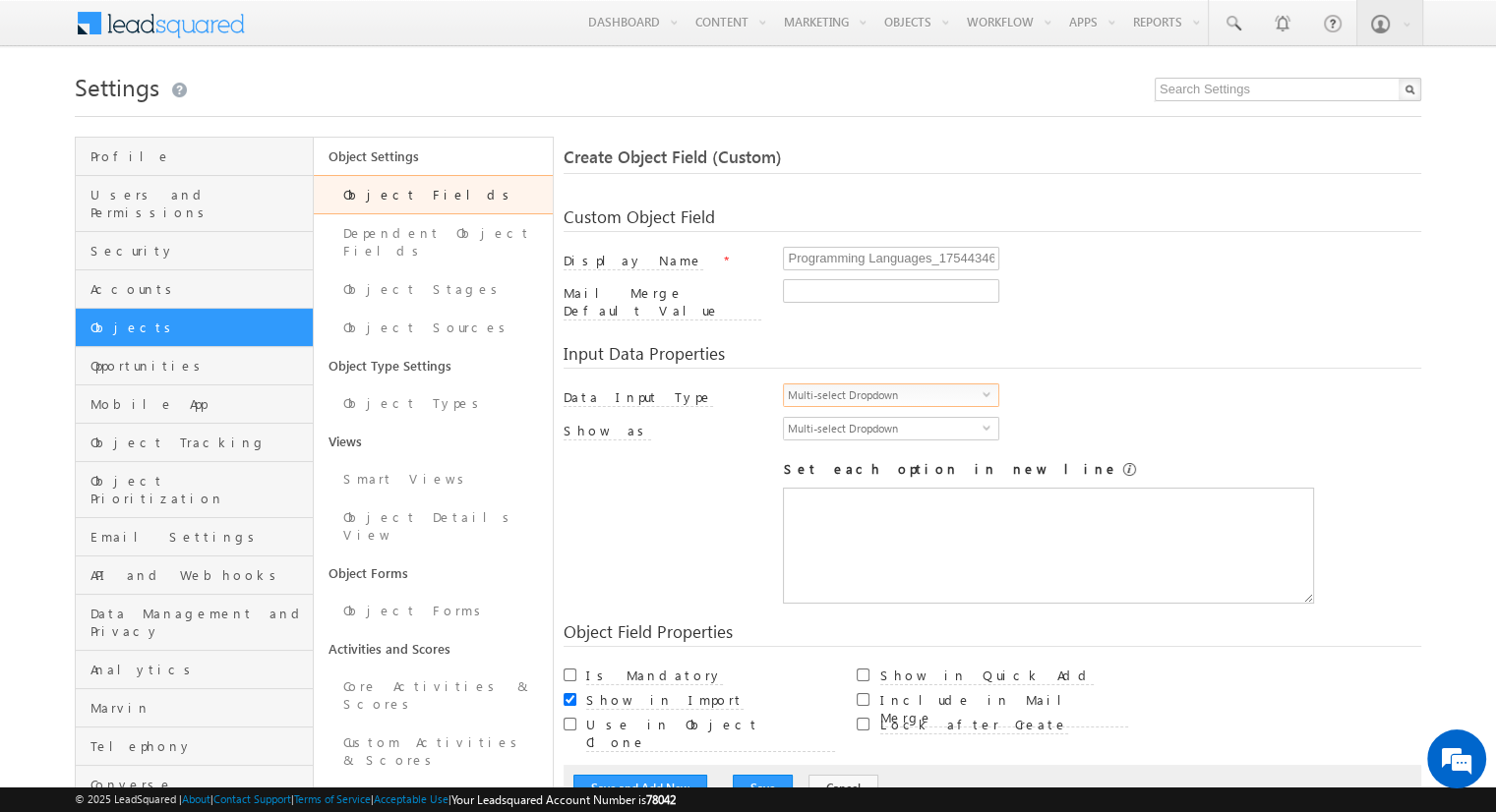 scroll, scrollTop: 0, scrollLeft: 0, axis: both 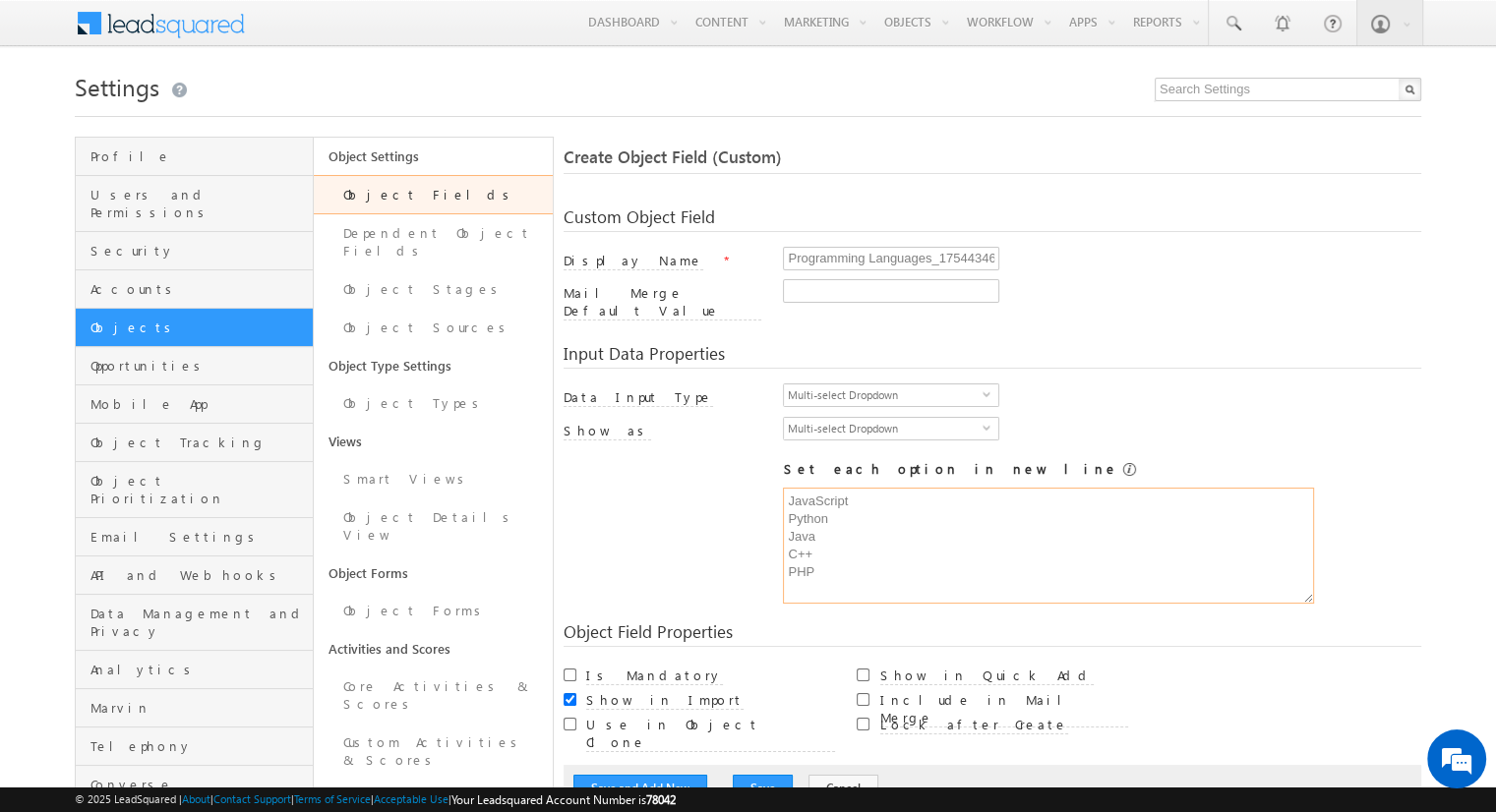 type on "JavaScript
Python
Java
C++
PHP" 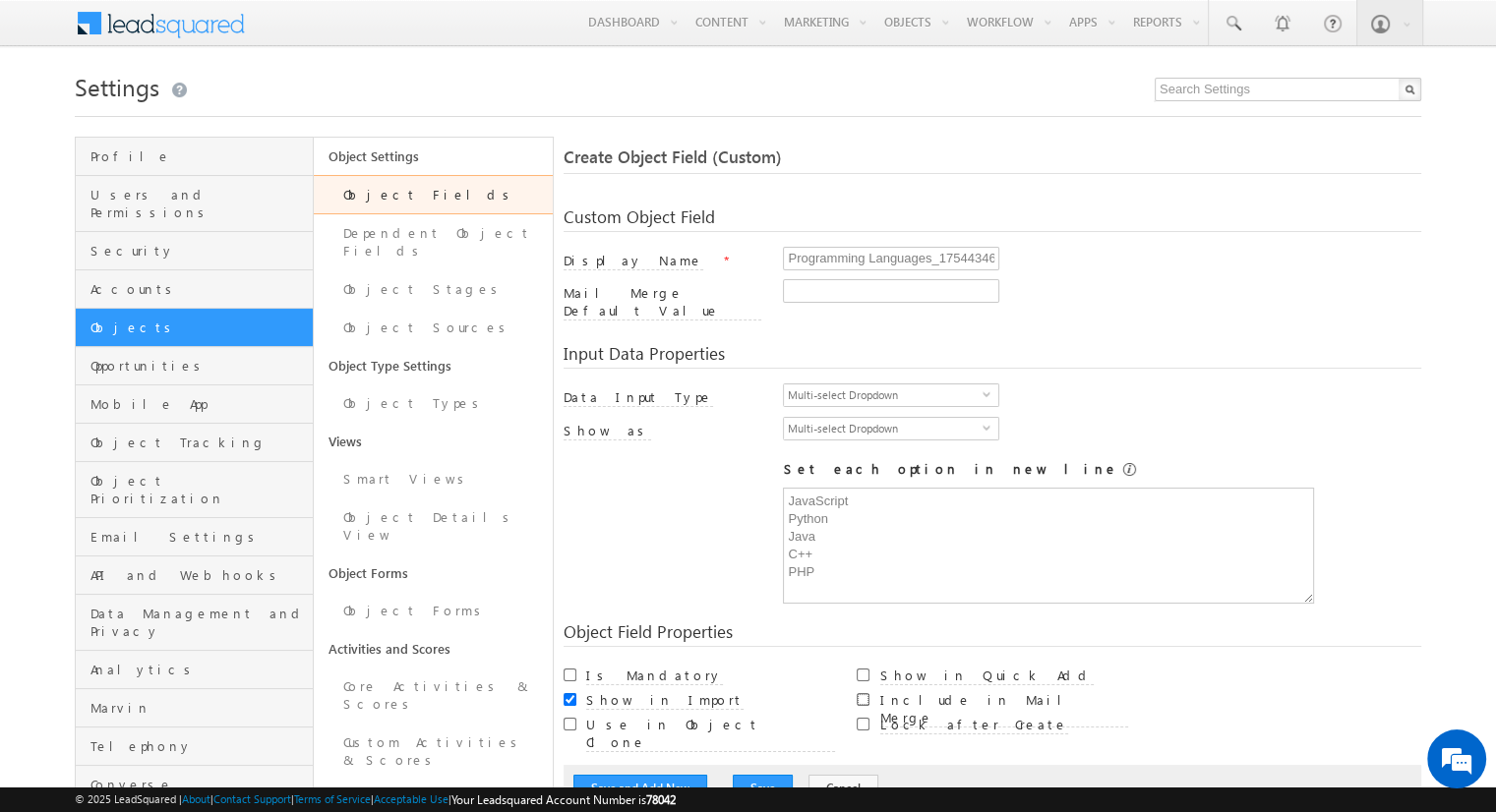 click on "Include in Mail Merge" at bounding box center [863, 699] 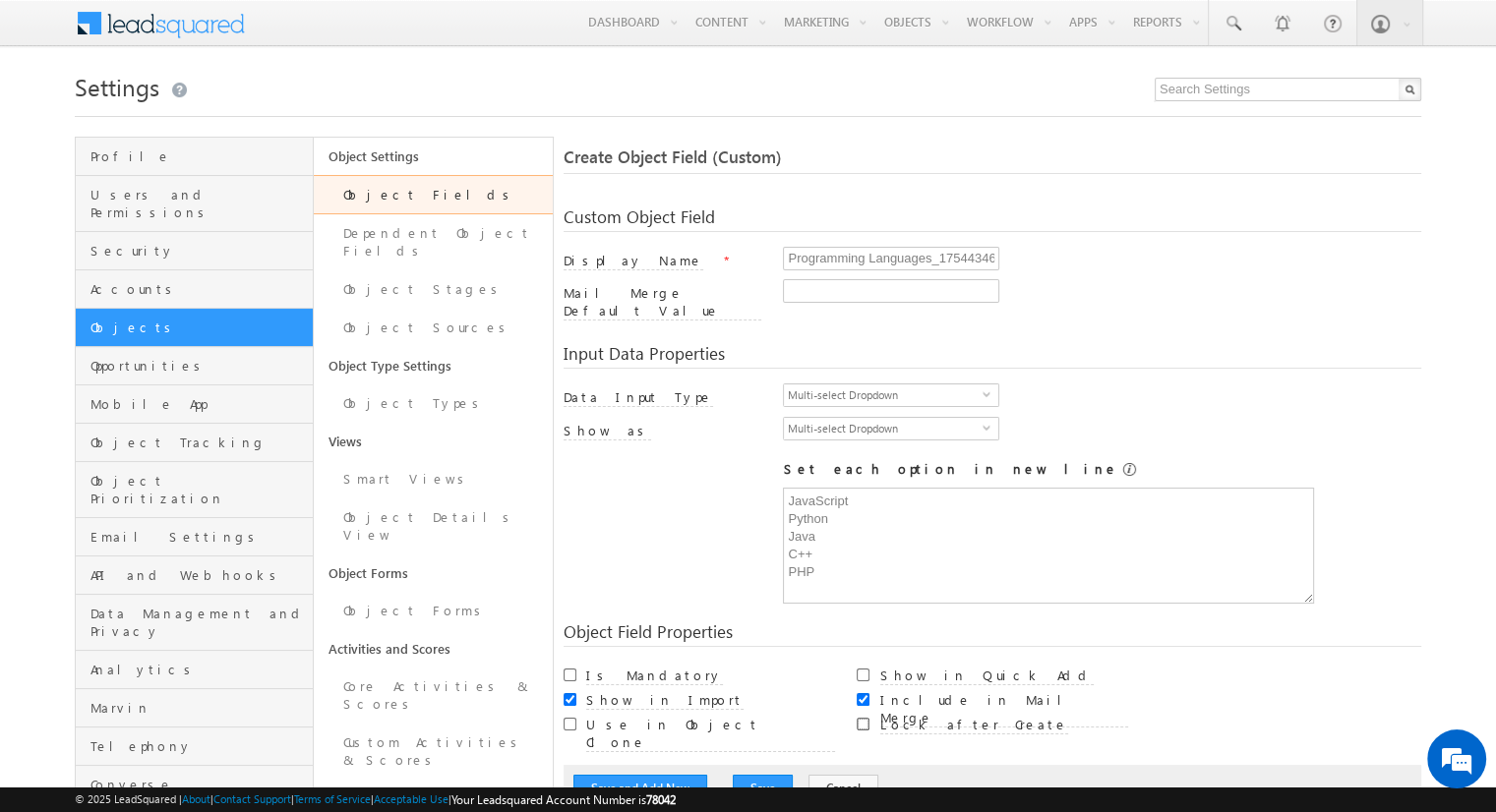 click on "Lock after Create" at bounding box center [863, 724] 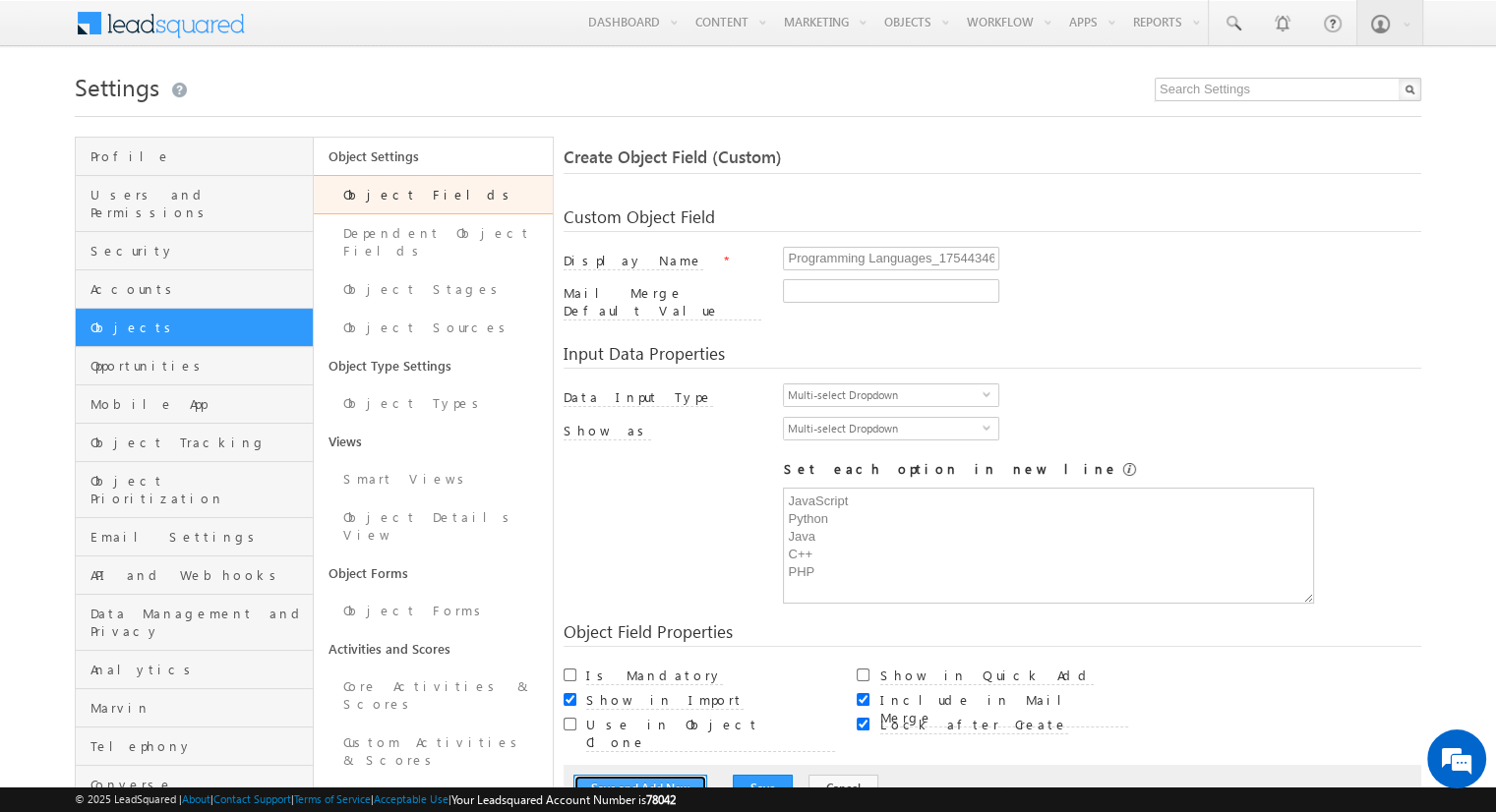 click on "Save and Add New" at bounding box center [640, 788] 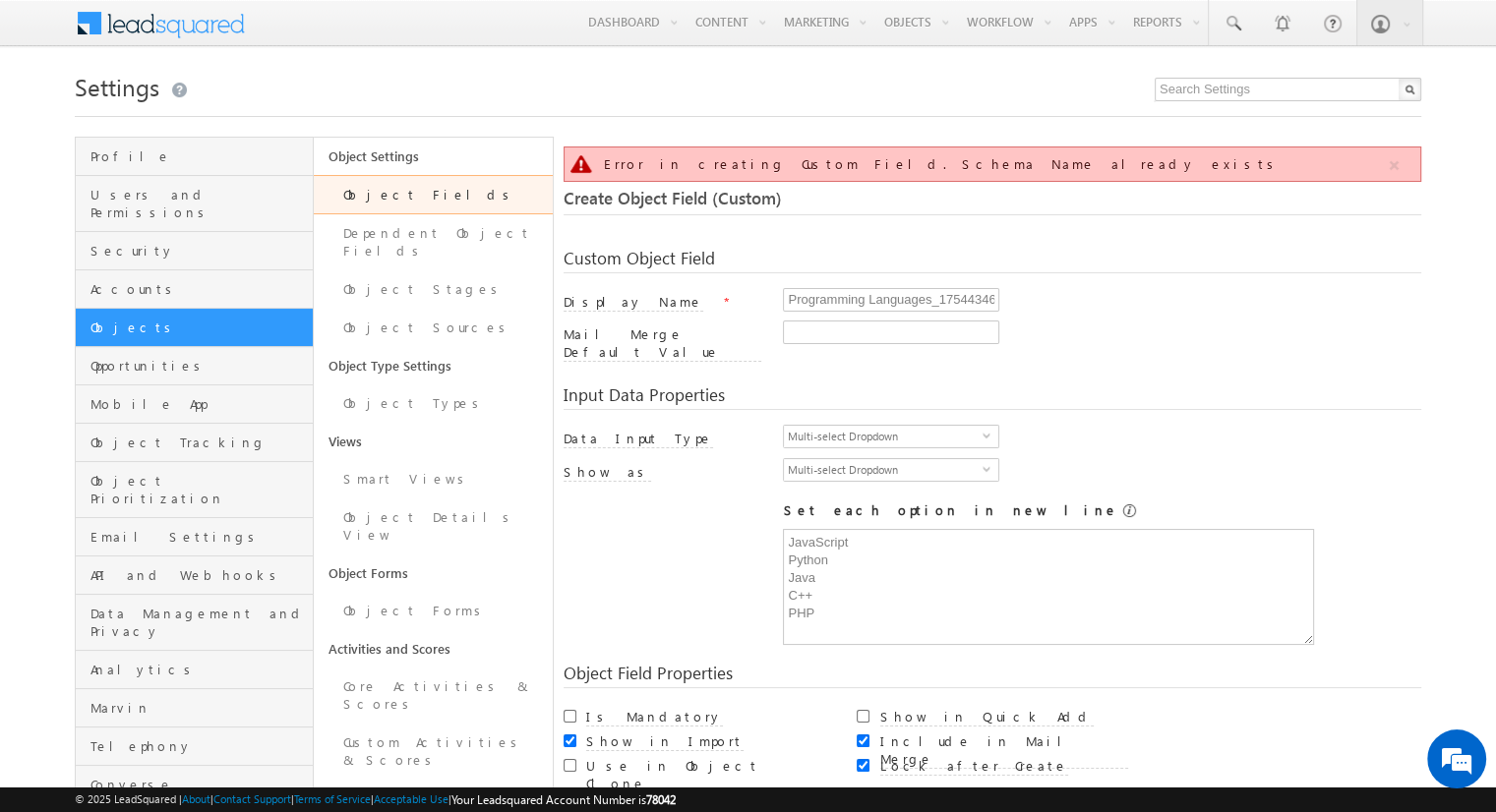 scroll, scrollTop: 146, scrollLeft: 0, axis: vertical 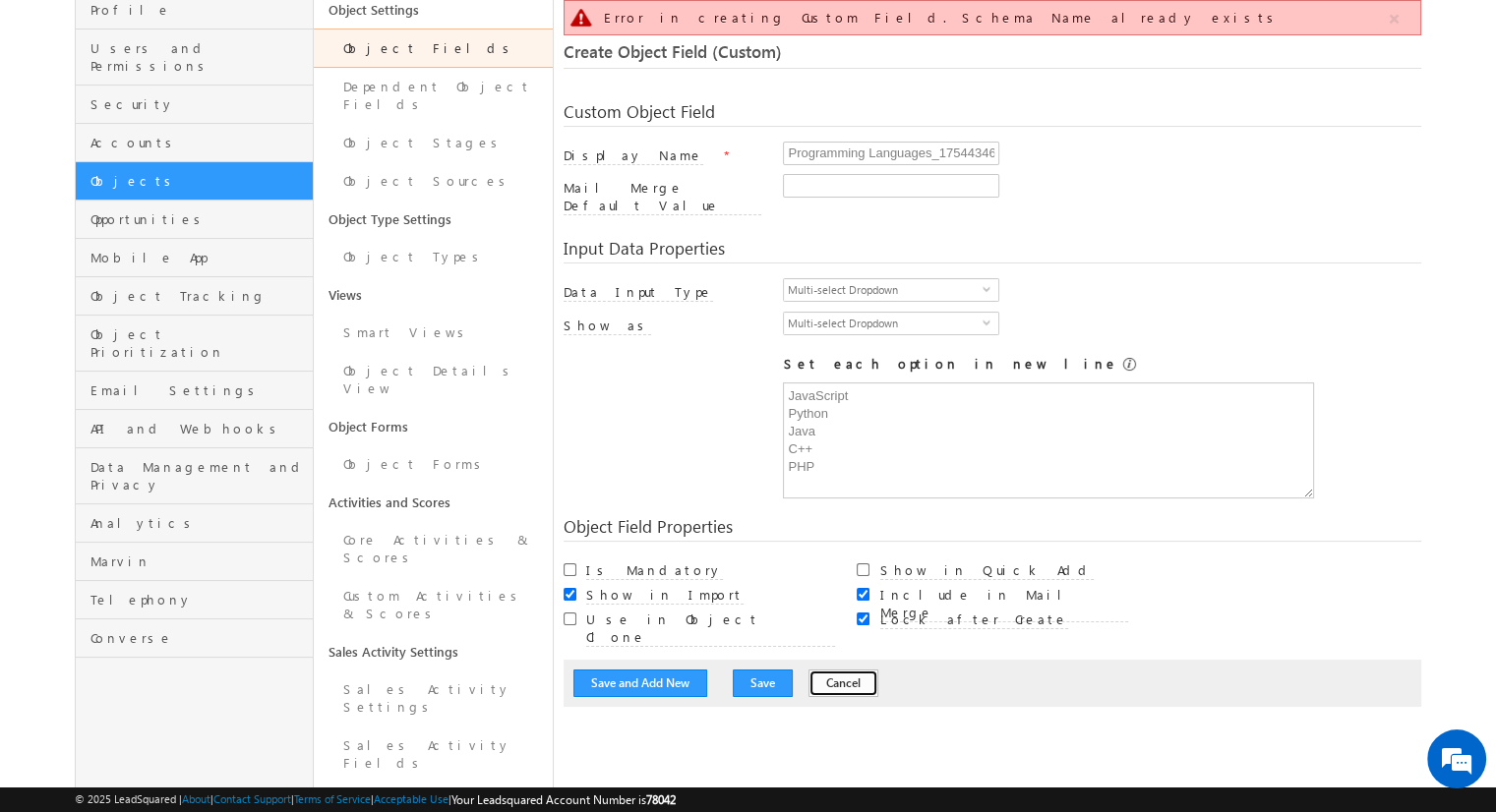 click on "Cancel" at bounding box center [843, 683] 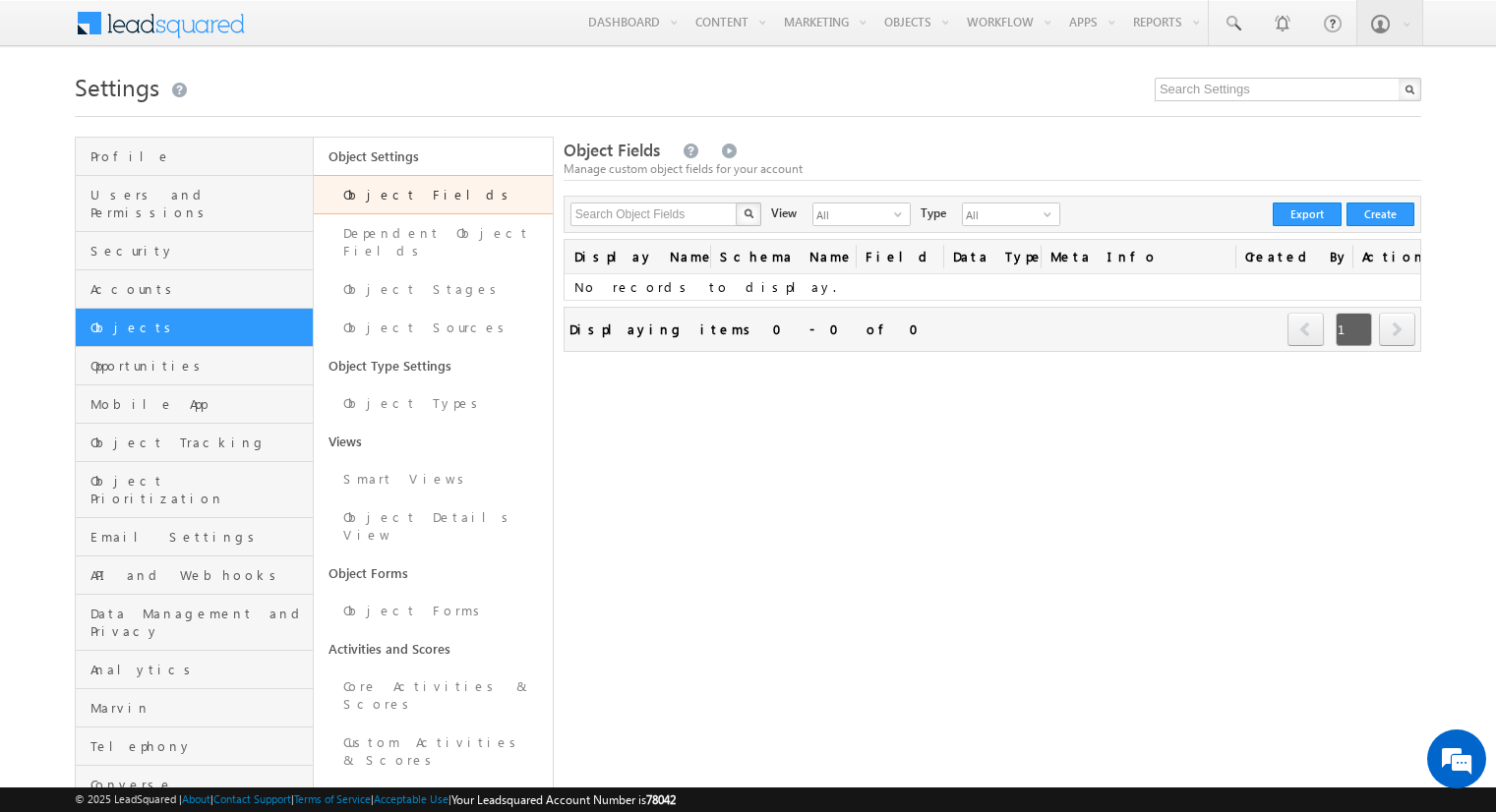 scroll, scrollTop: 0, scrollLeft: 0, axis: both 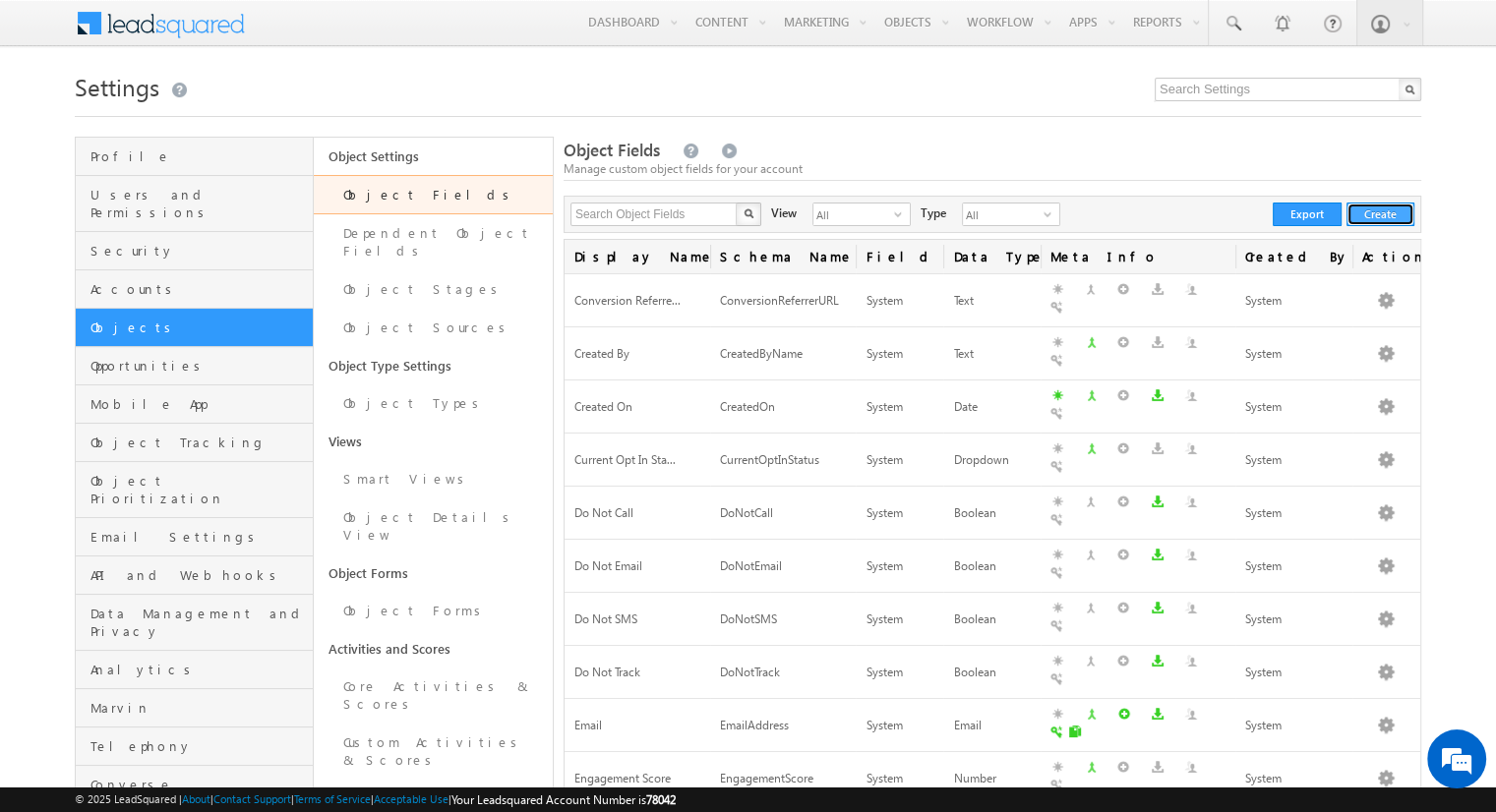 click on "Create" at bounding box center [1380, 214] 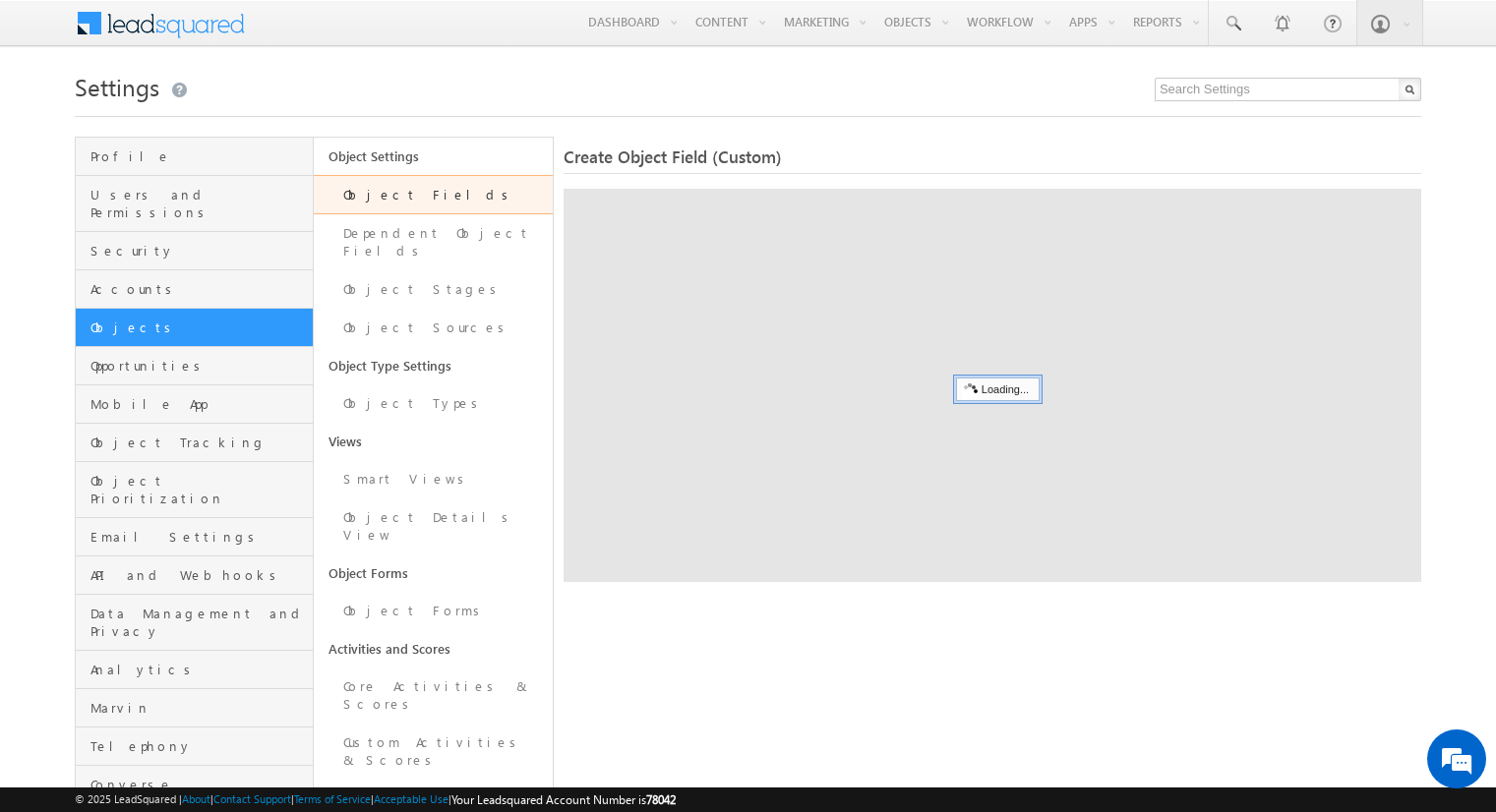 scroll, scrollTop: 0, scrollLeft: 0, axis: both 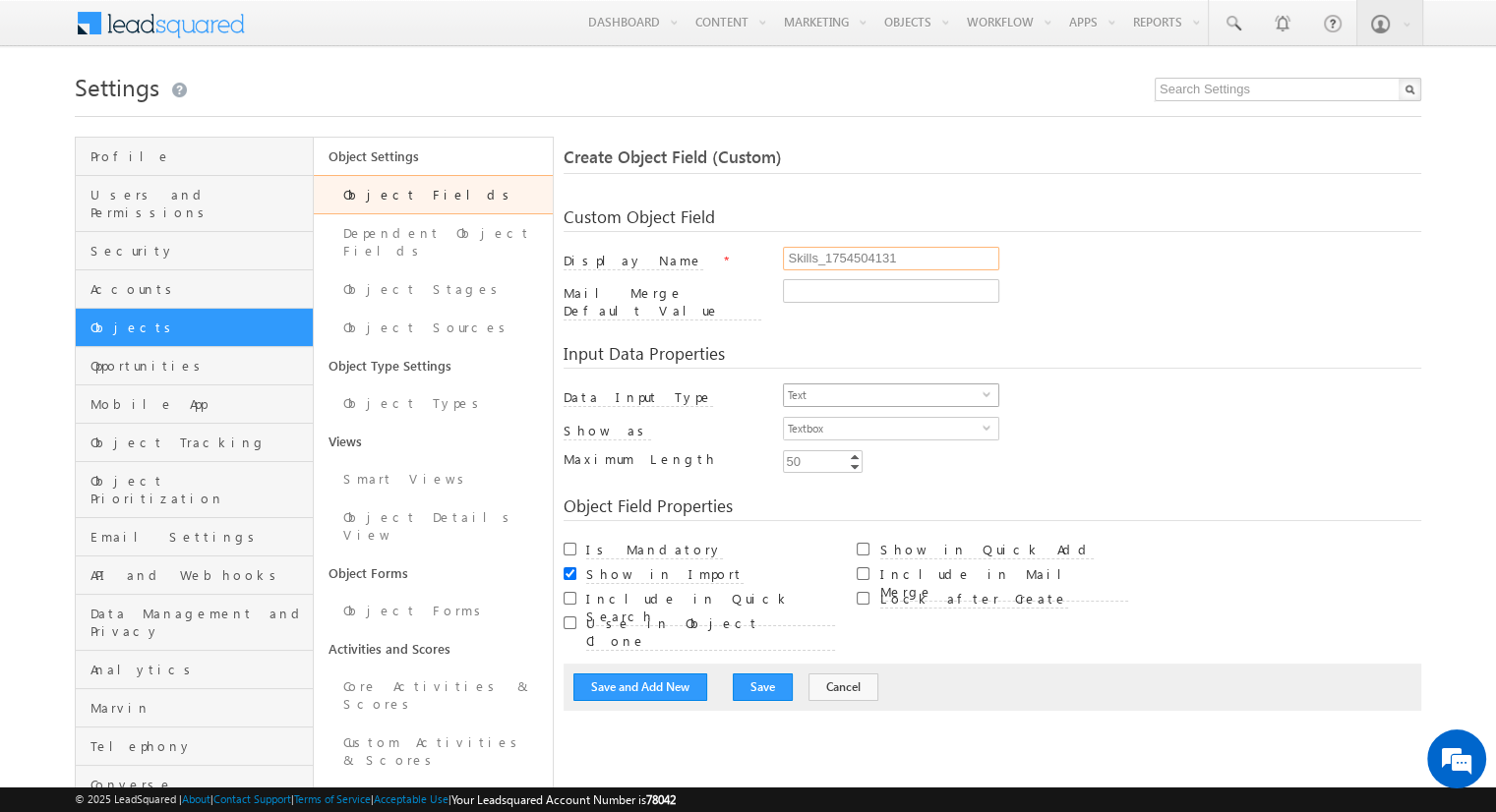 type on "Skills_1754504131" 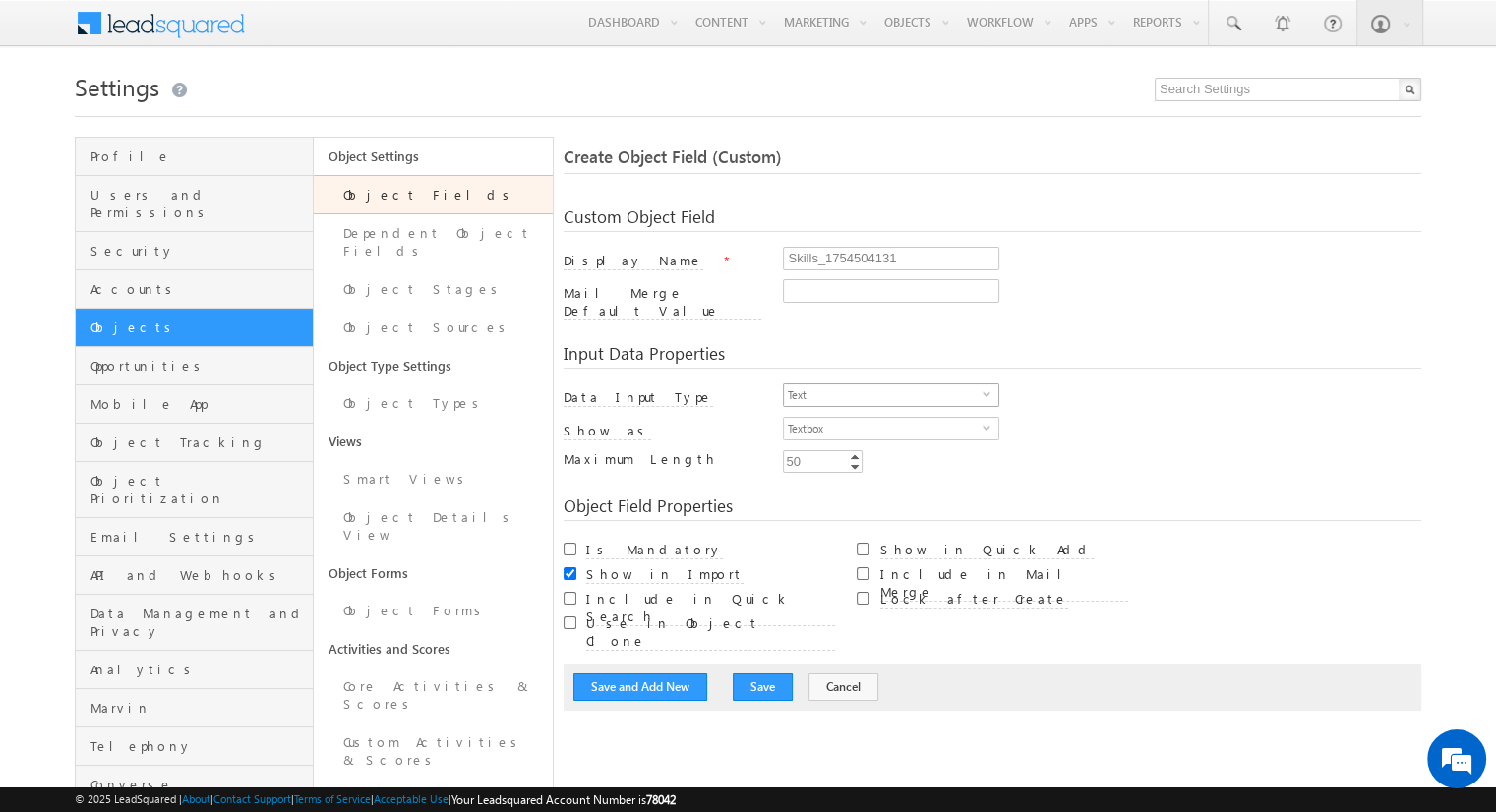 click on "Text" at bounding box center (883, 395) 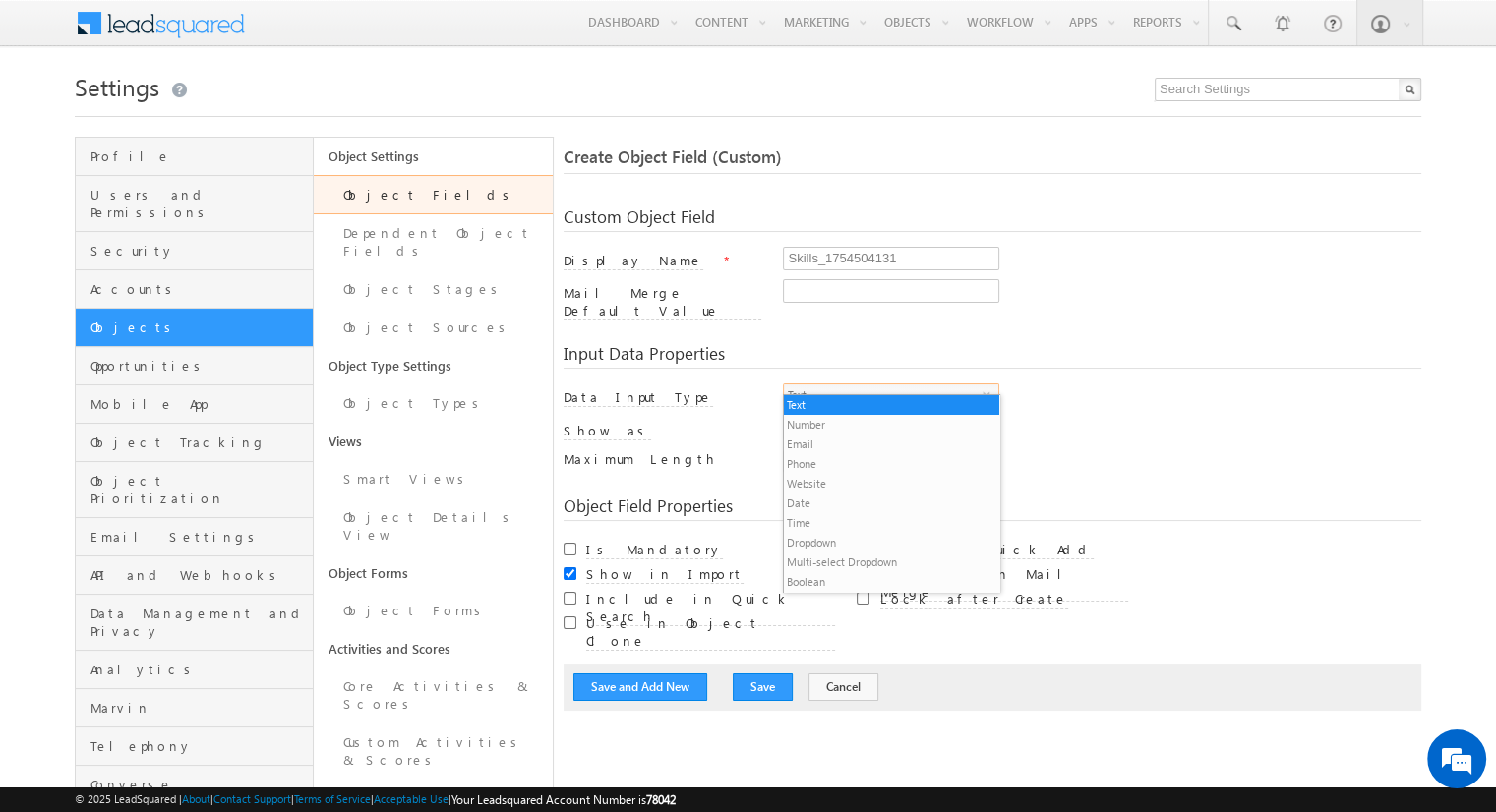 click on "Multi-select Dropdown" at bounding box center [891, 562] 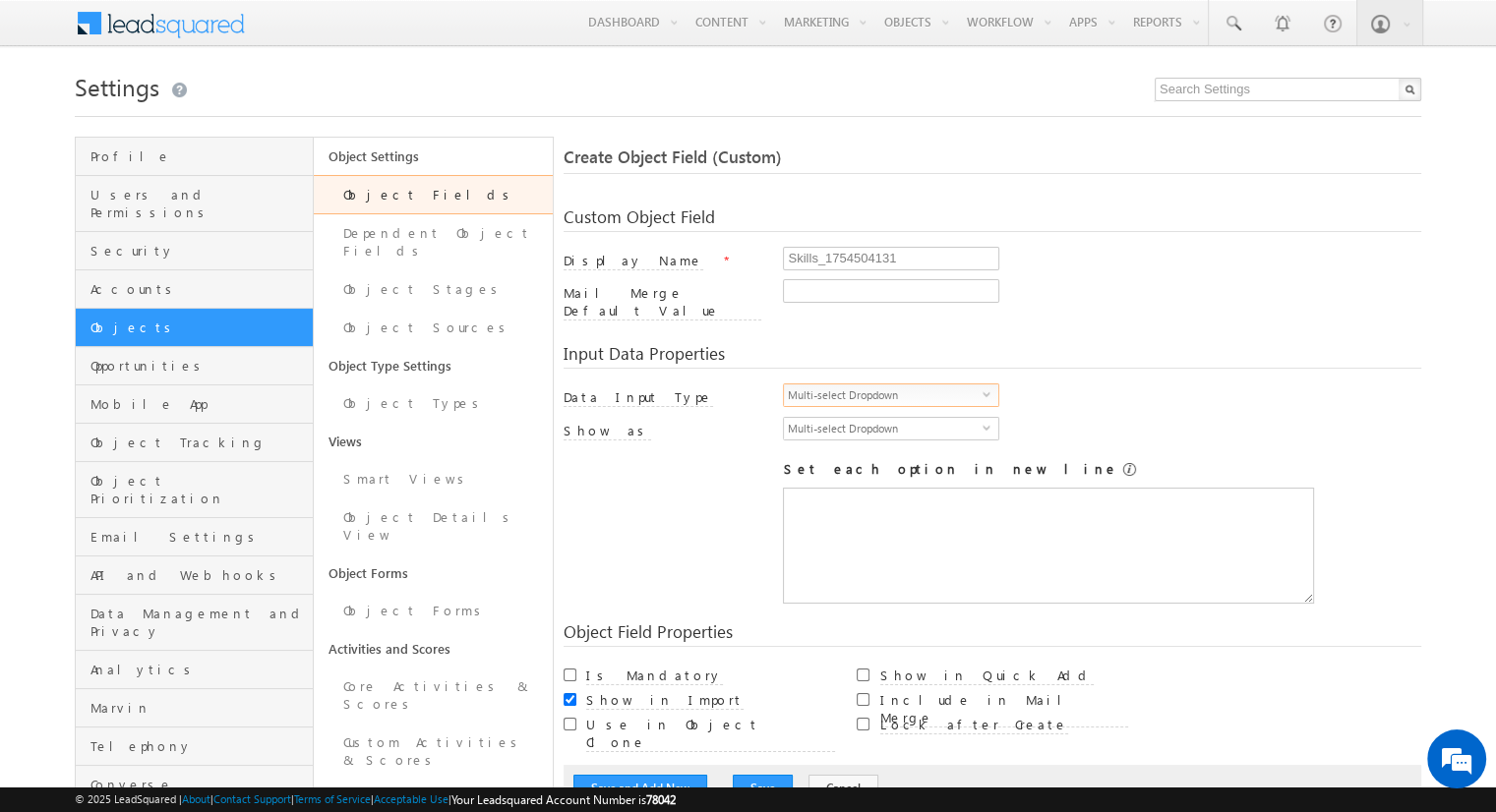 scroll, scrollTop: 0, scrollLeft: 0, axis: both 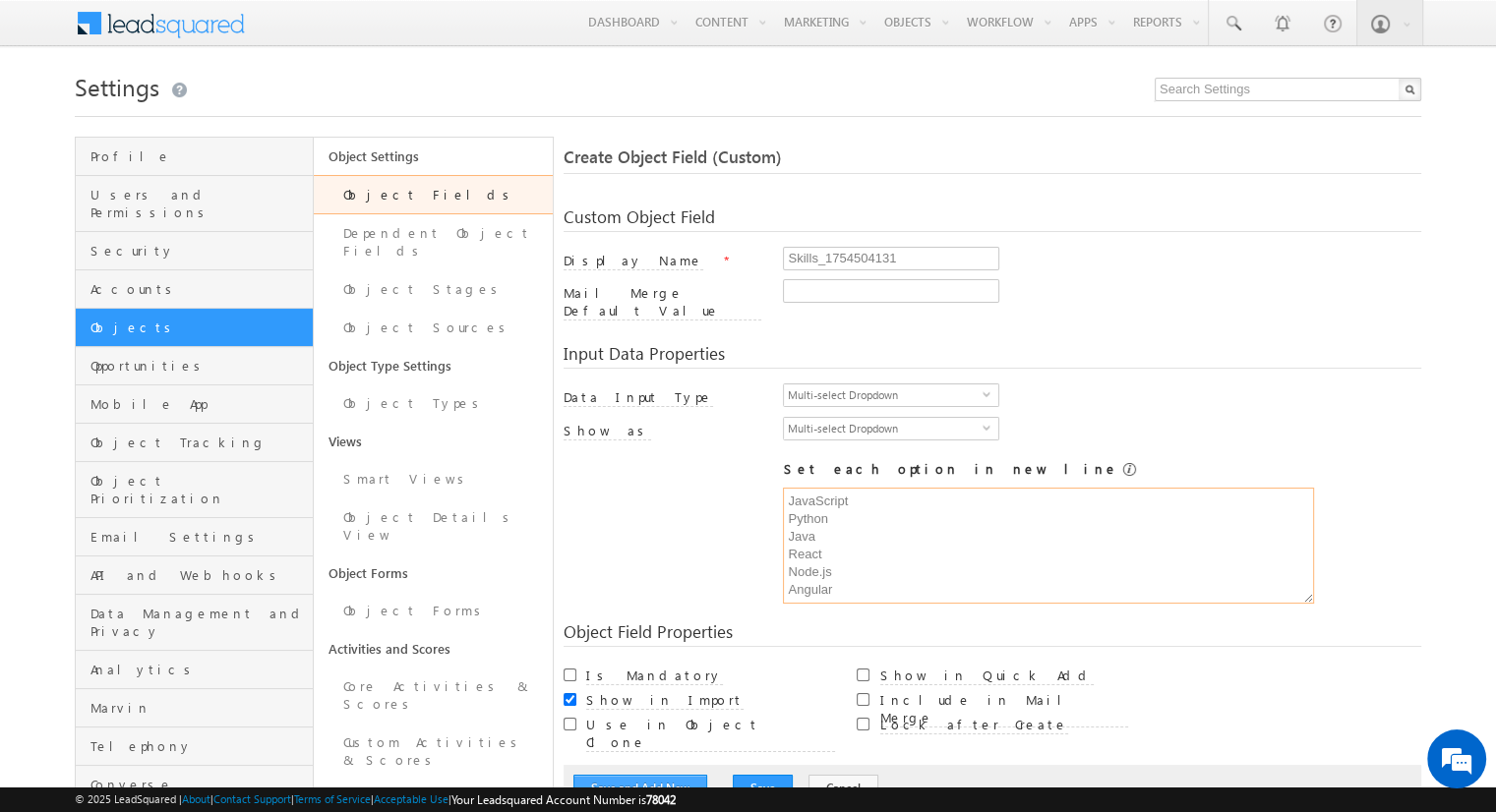 type on "JavaScript
Python
Java
React
Node.js
Angular" 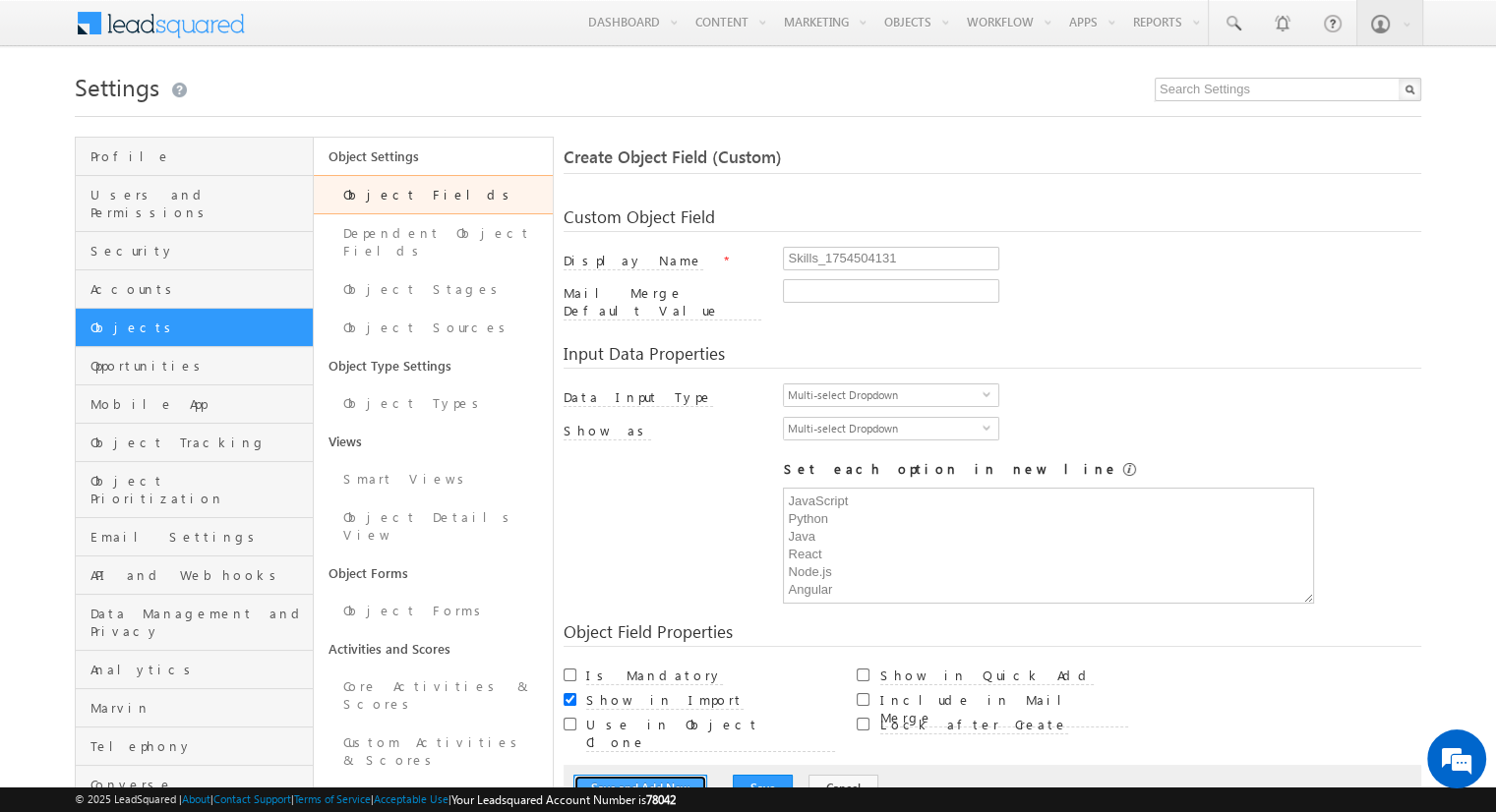 click on "Save and Add New" at bounding box center [640, 788] 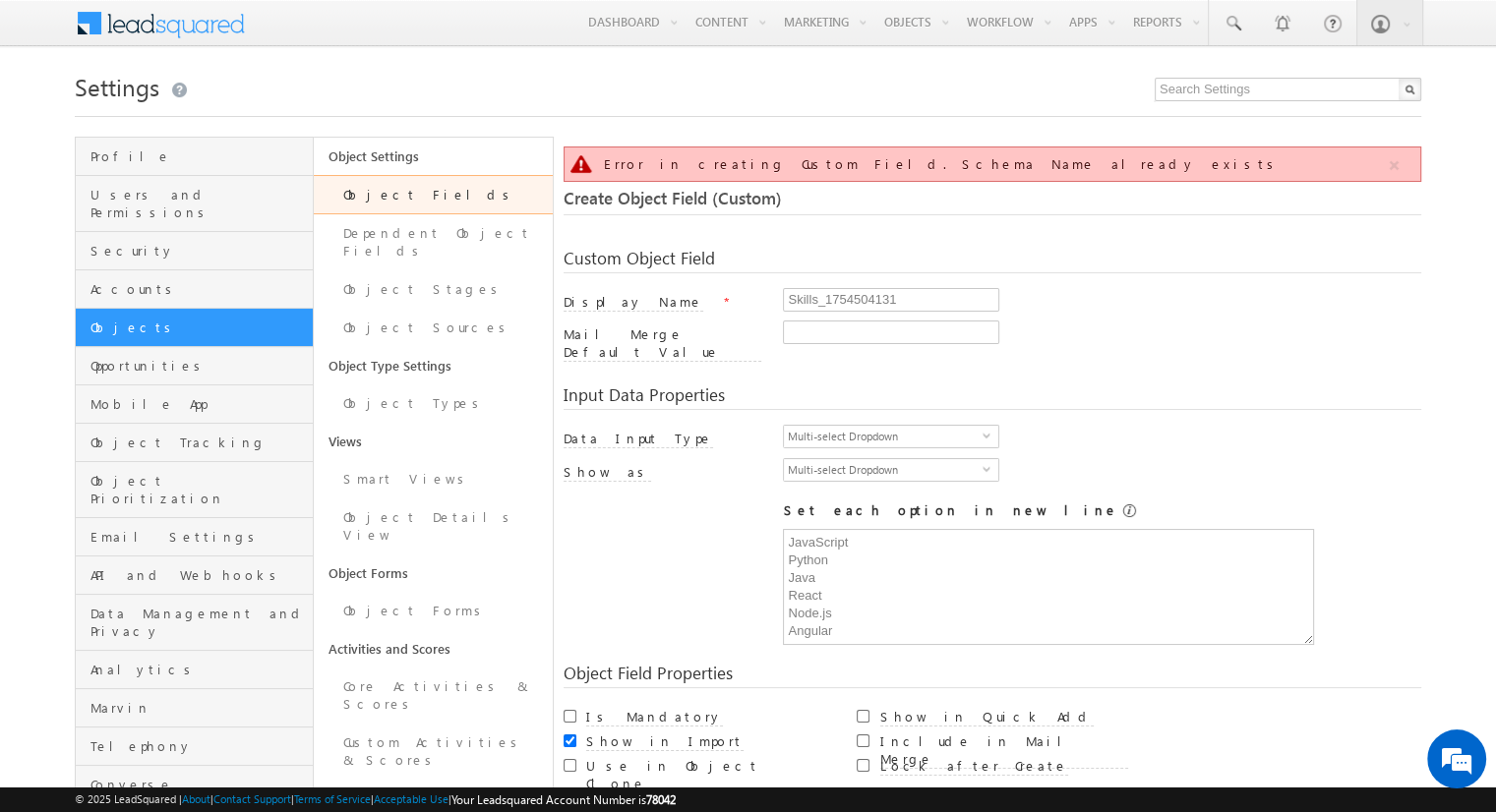scroll, scrollTop: 146, scrollLeft: 0, axis: vertical 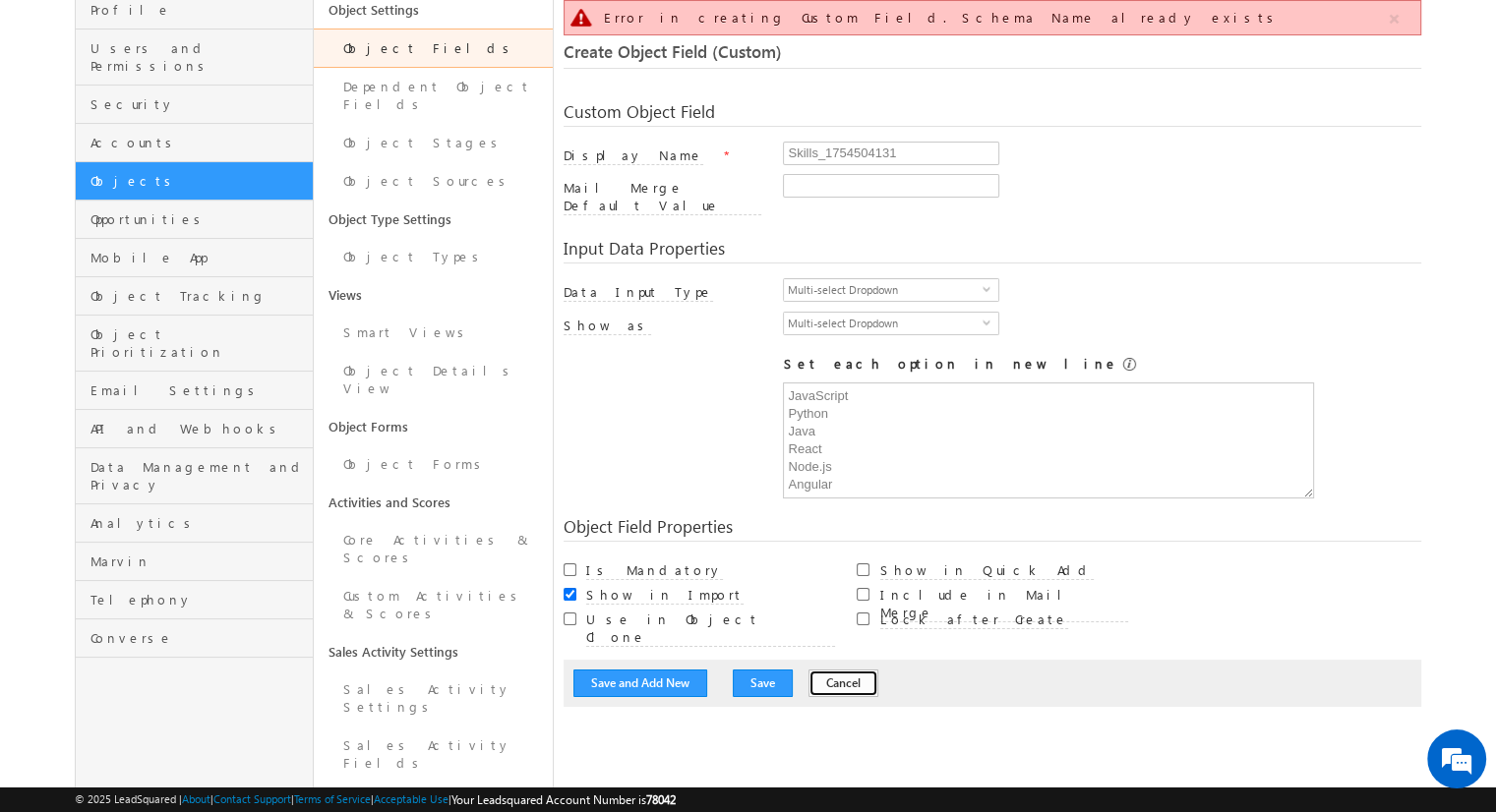 click on "Cancel" at bounding box center (843, 683) 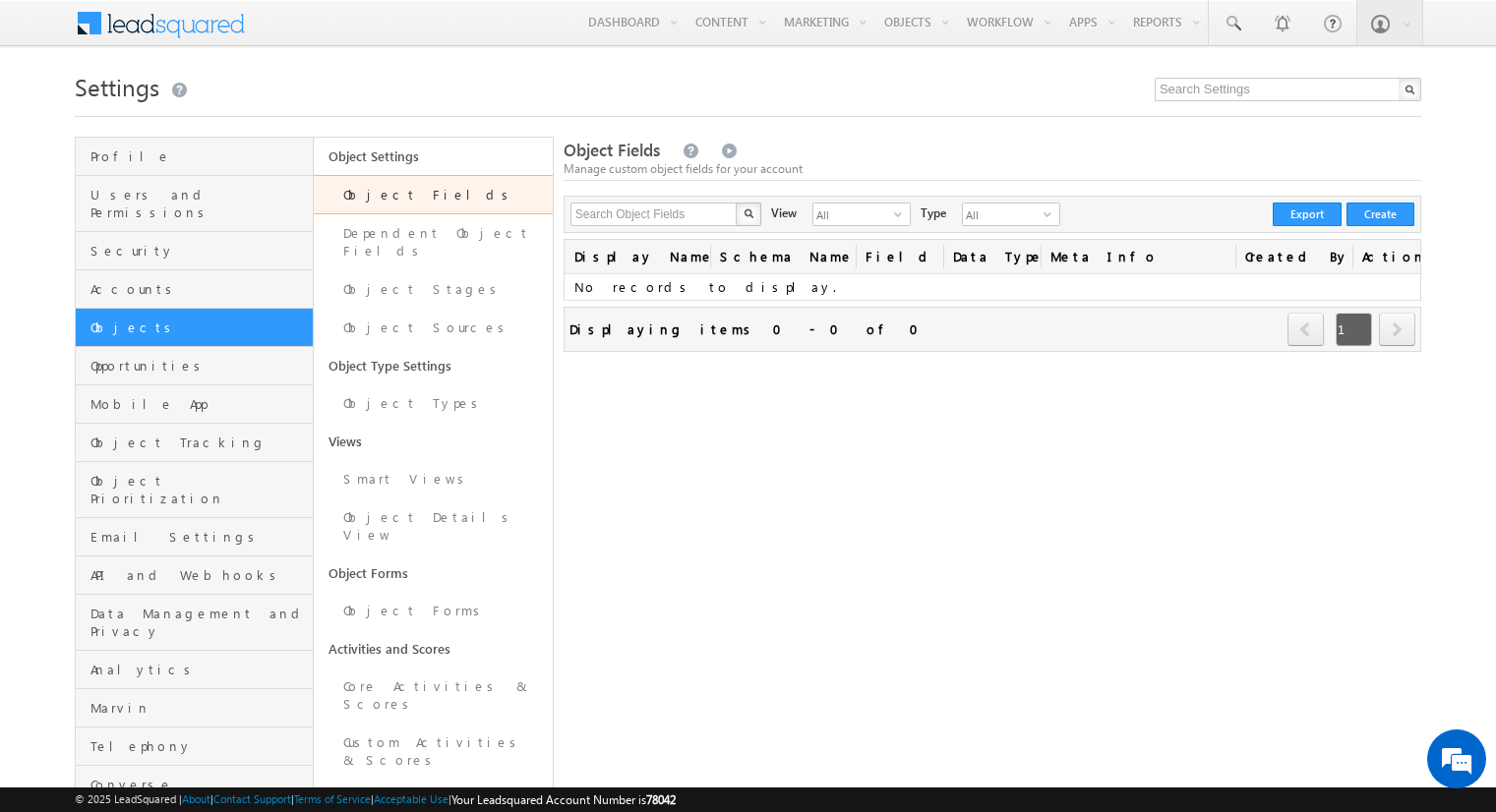 scroll, scrollTop: 0, scrollLeft: 0, axis: both 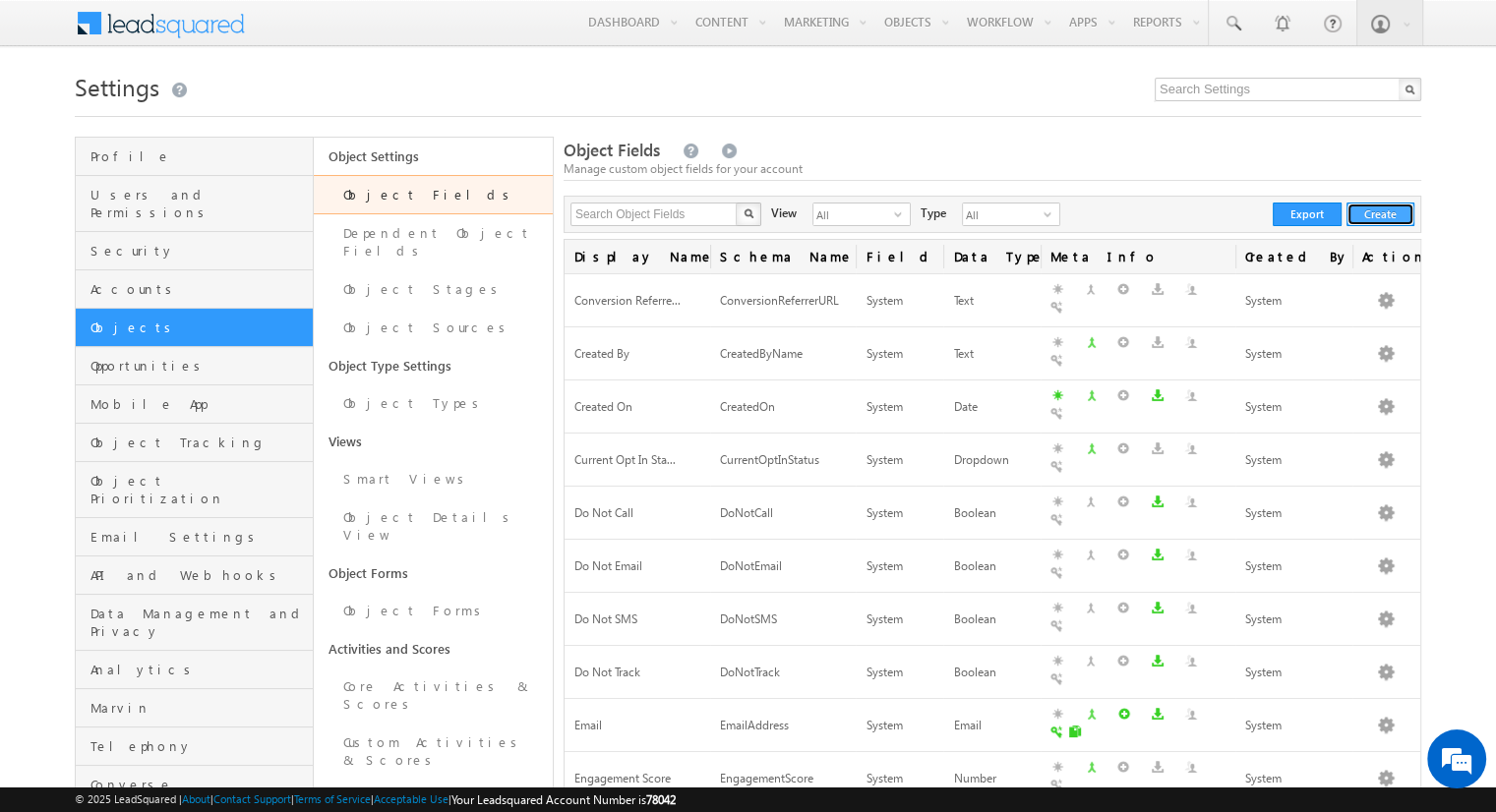 click on "Create" at bounding box center (1380, 214) 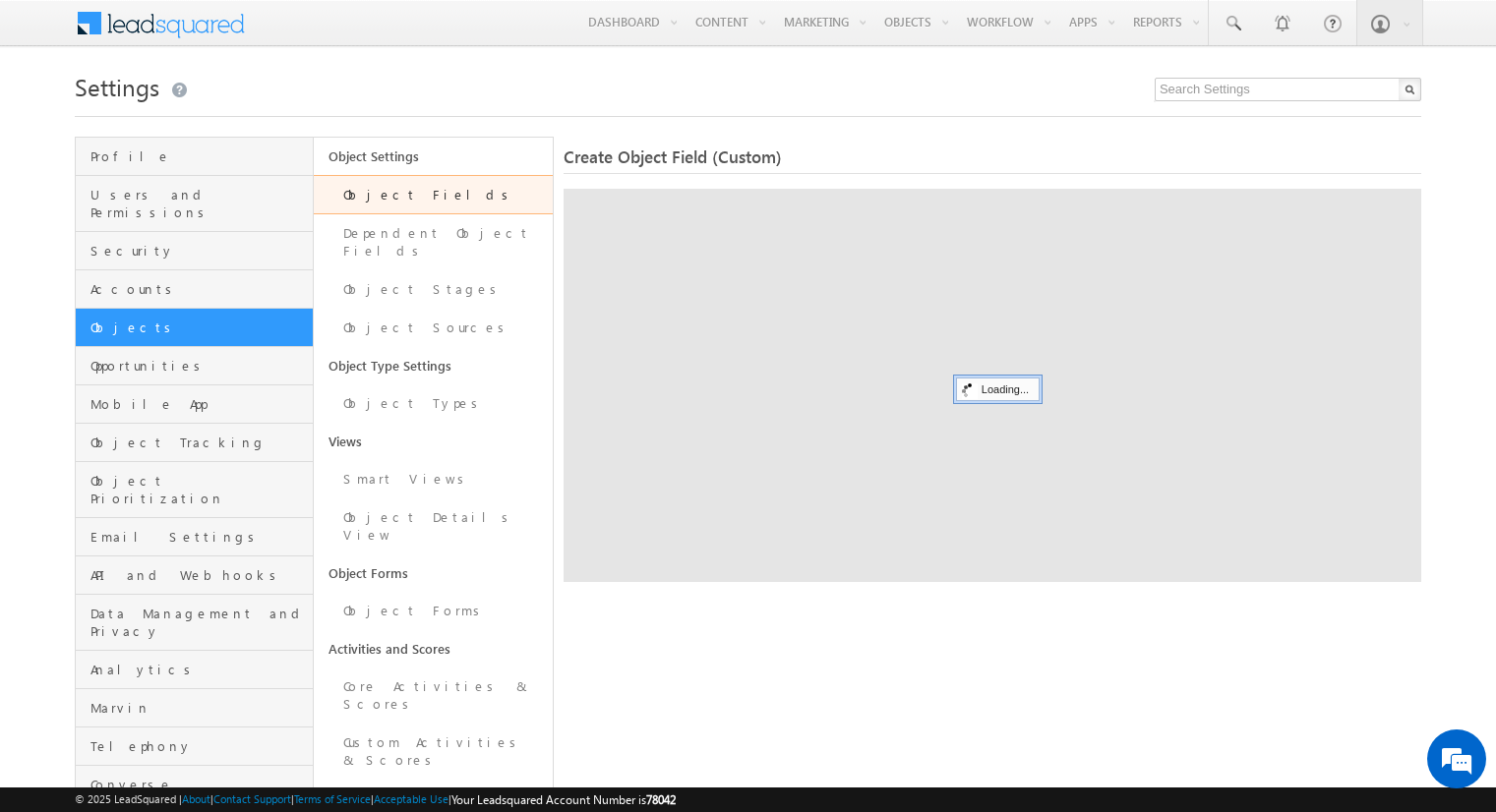 scroll, scrollTop: 0, scrollLeft: 0, axis: both 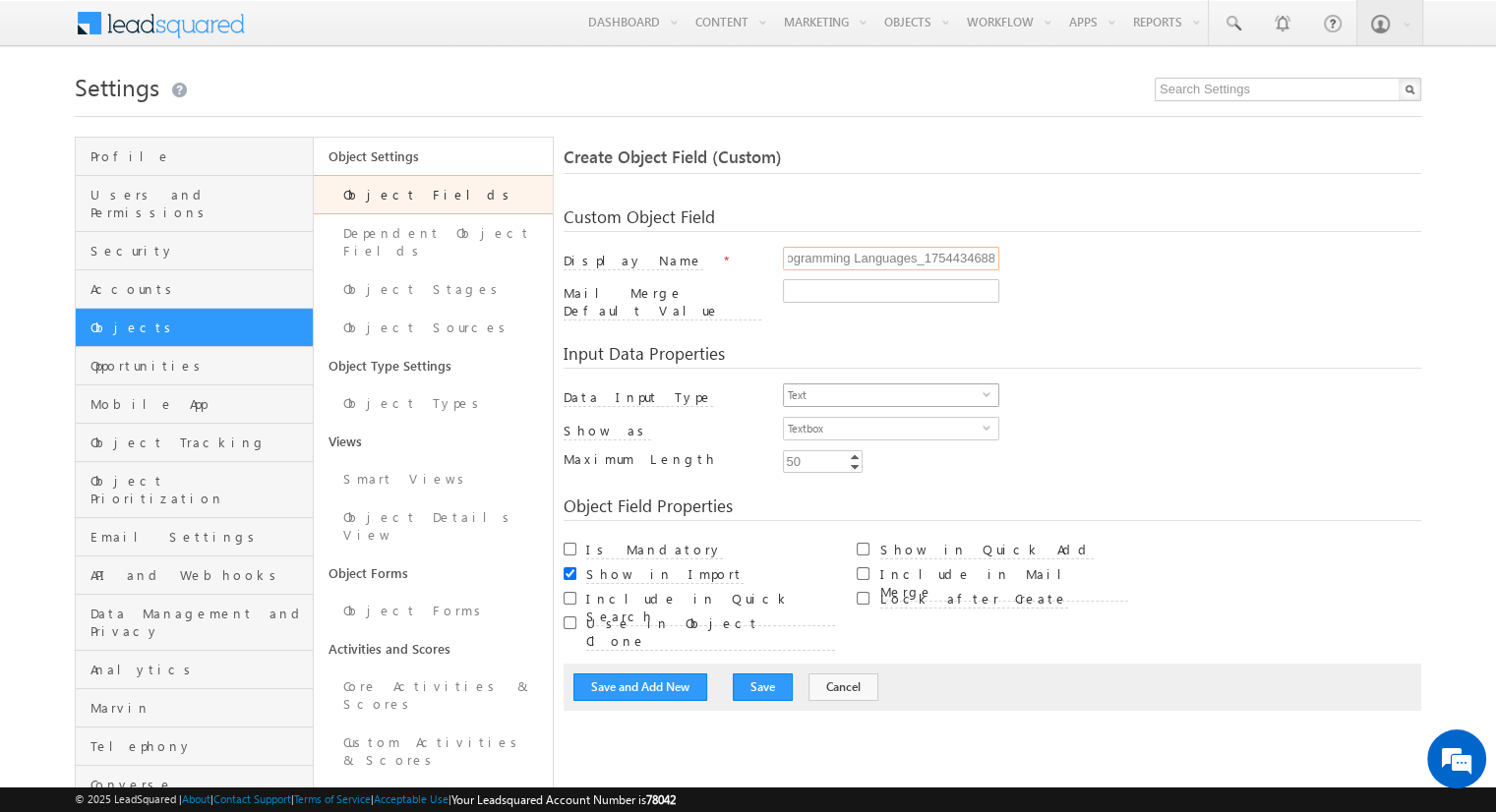 type on "Programming Languages_1754434688" 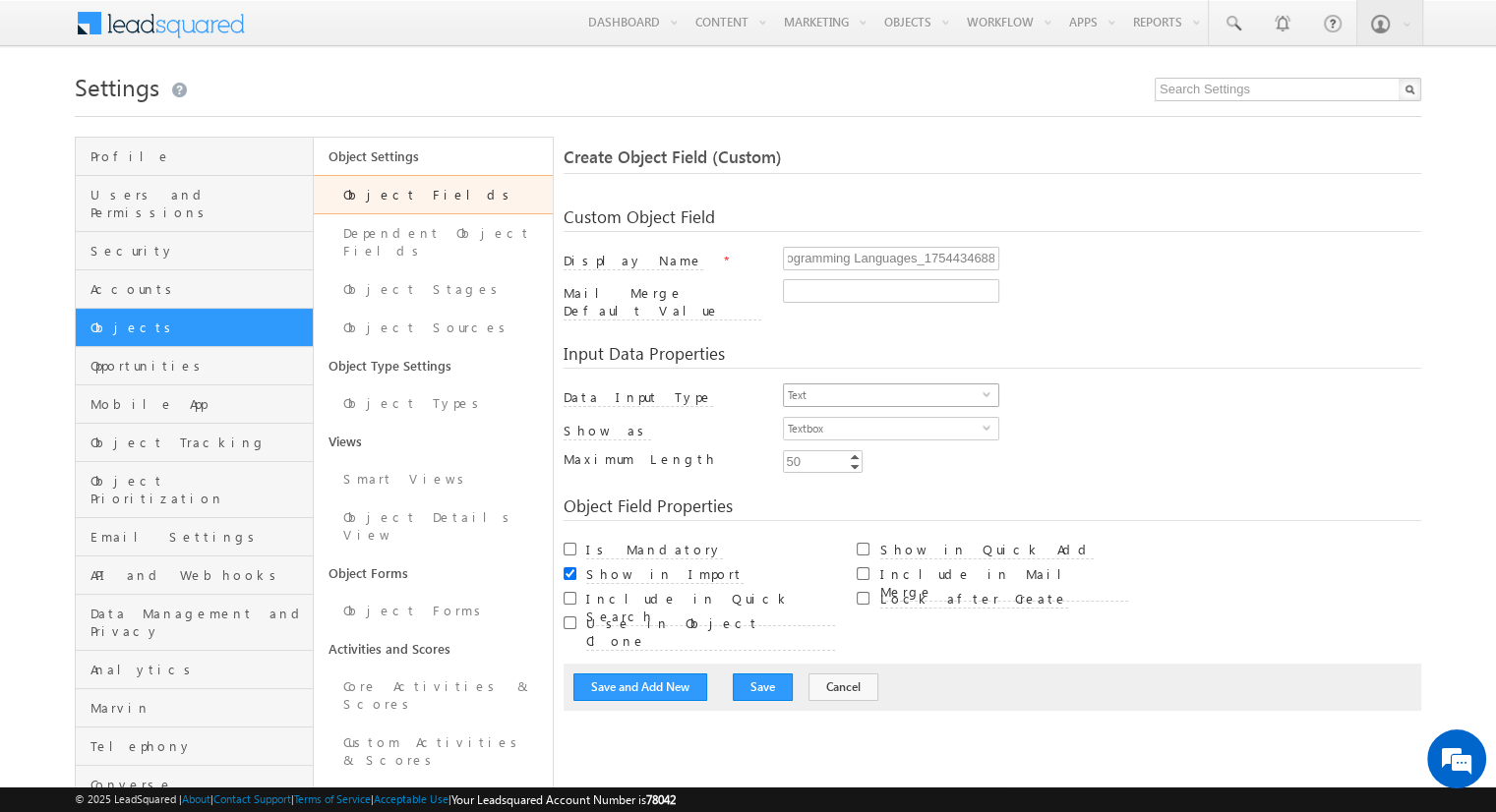 click on "Text" at bounding box center [883, 395] 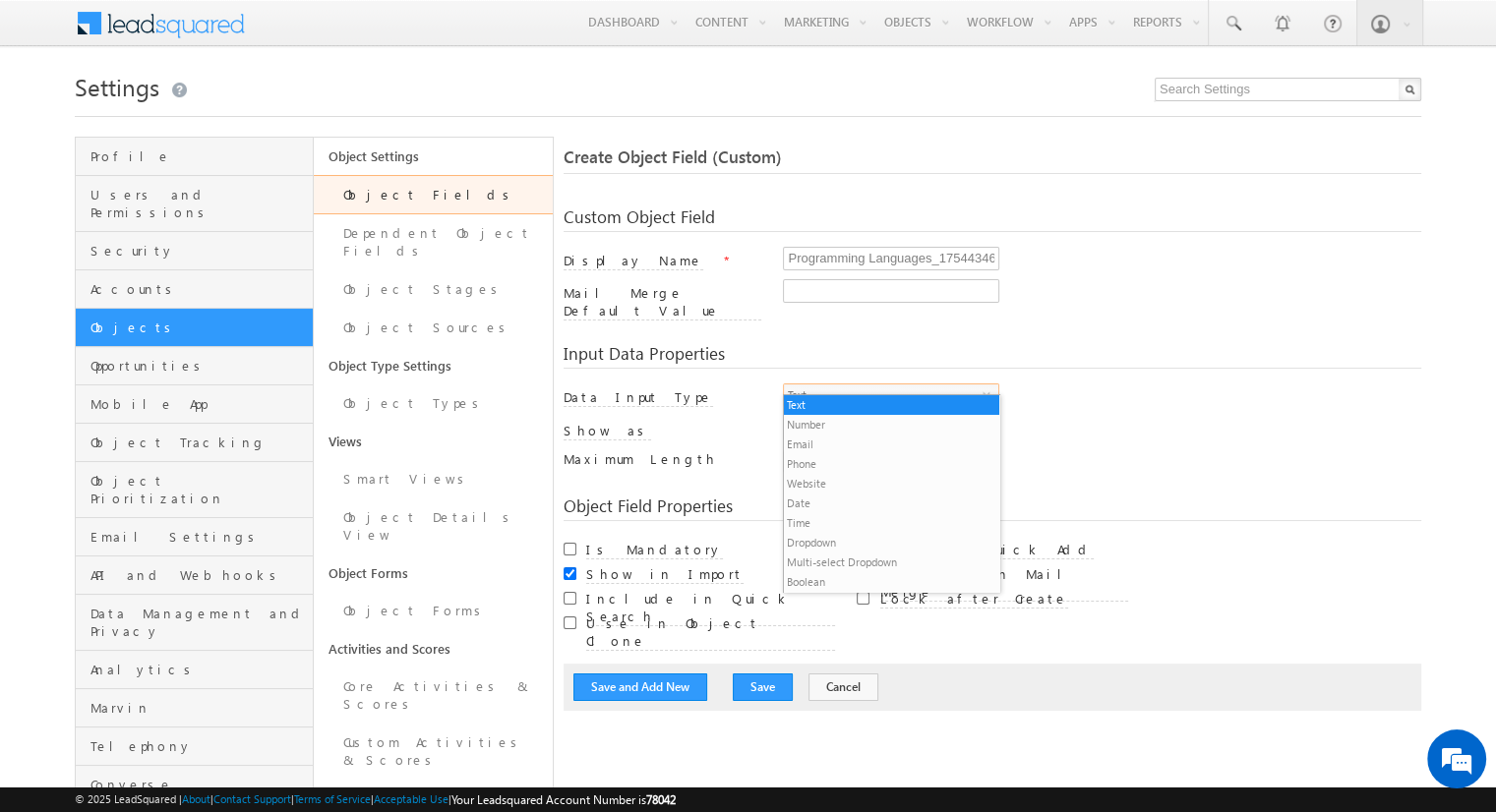 click on "Multi-select Dropdown" at bounding box center [891, 562] 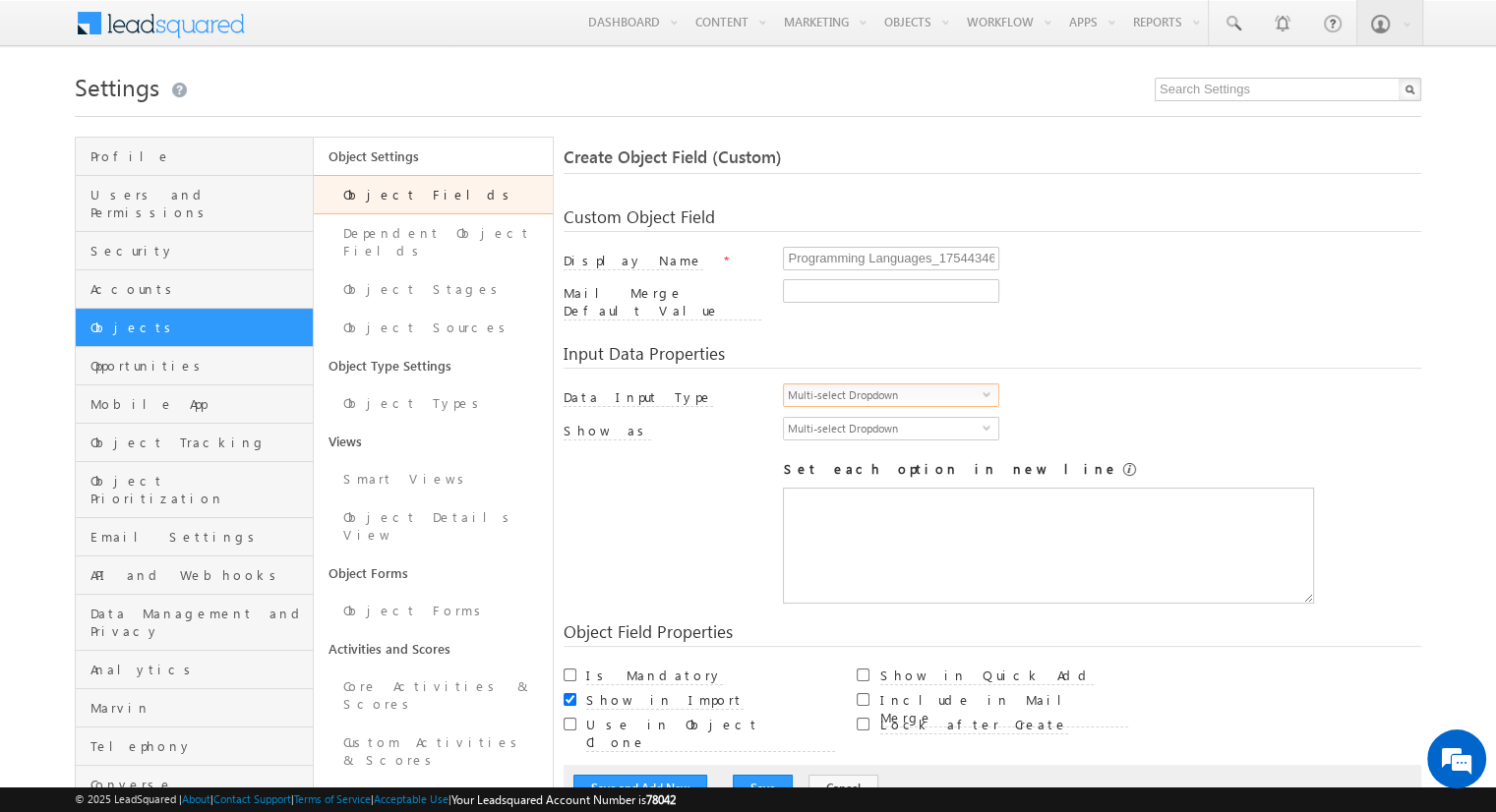 scroll, scrollTop: 0, scrollLeft: 0, axis: both 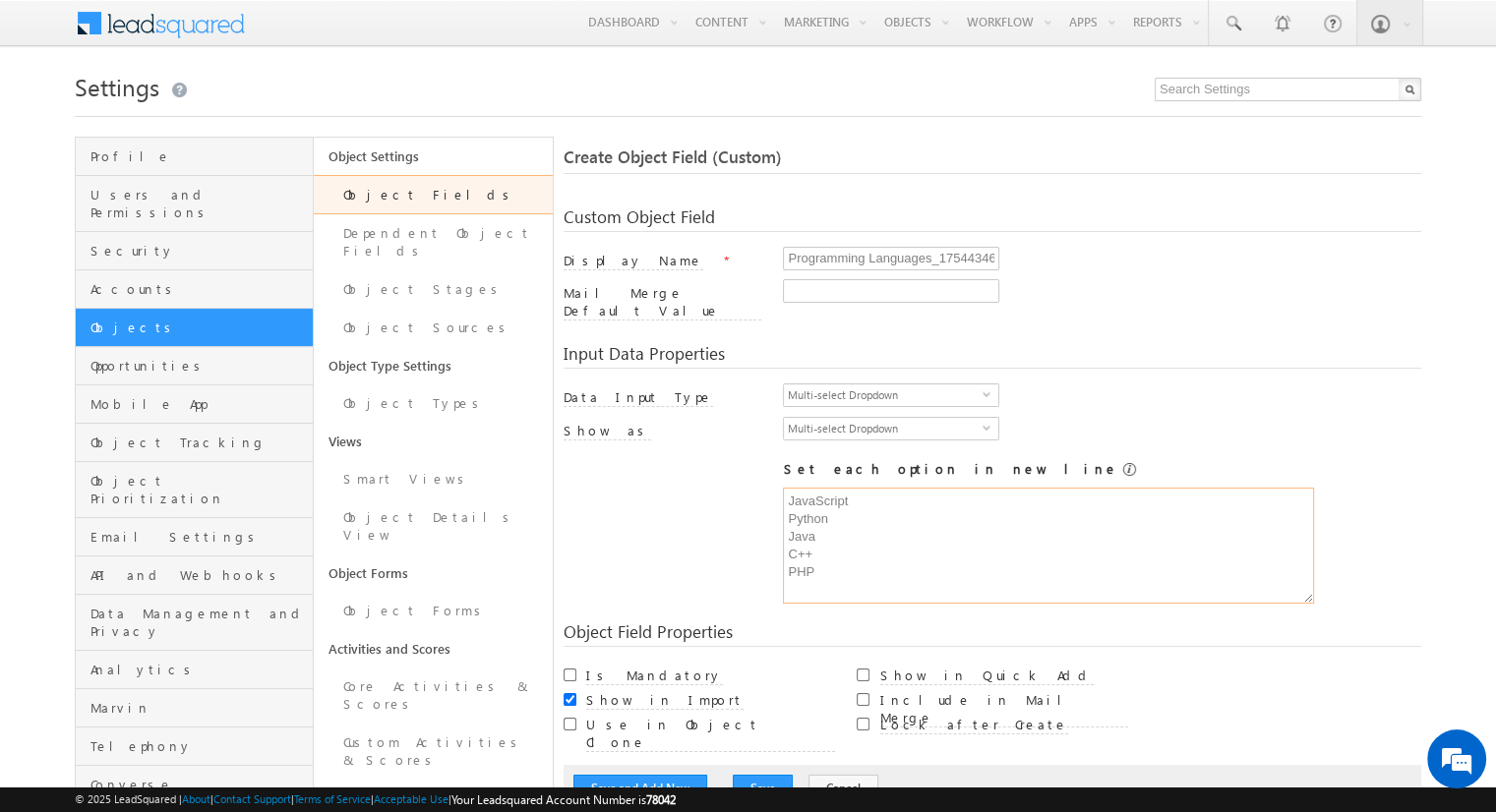 type on "JavaScript
Python
Java
C++
PHP" 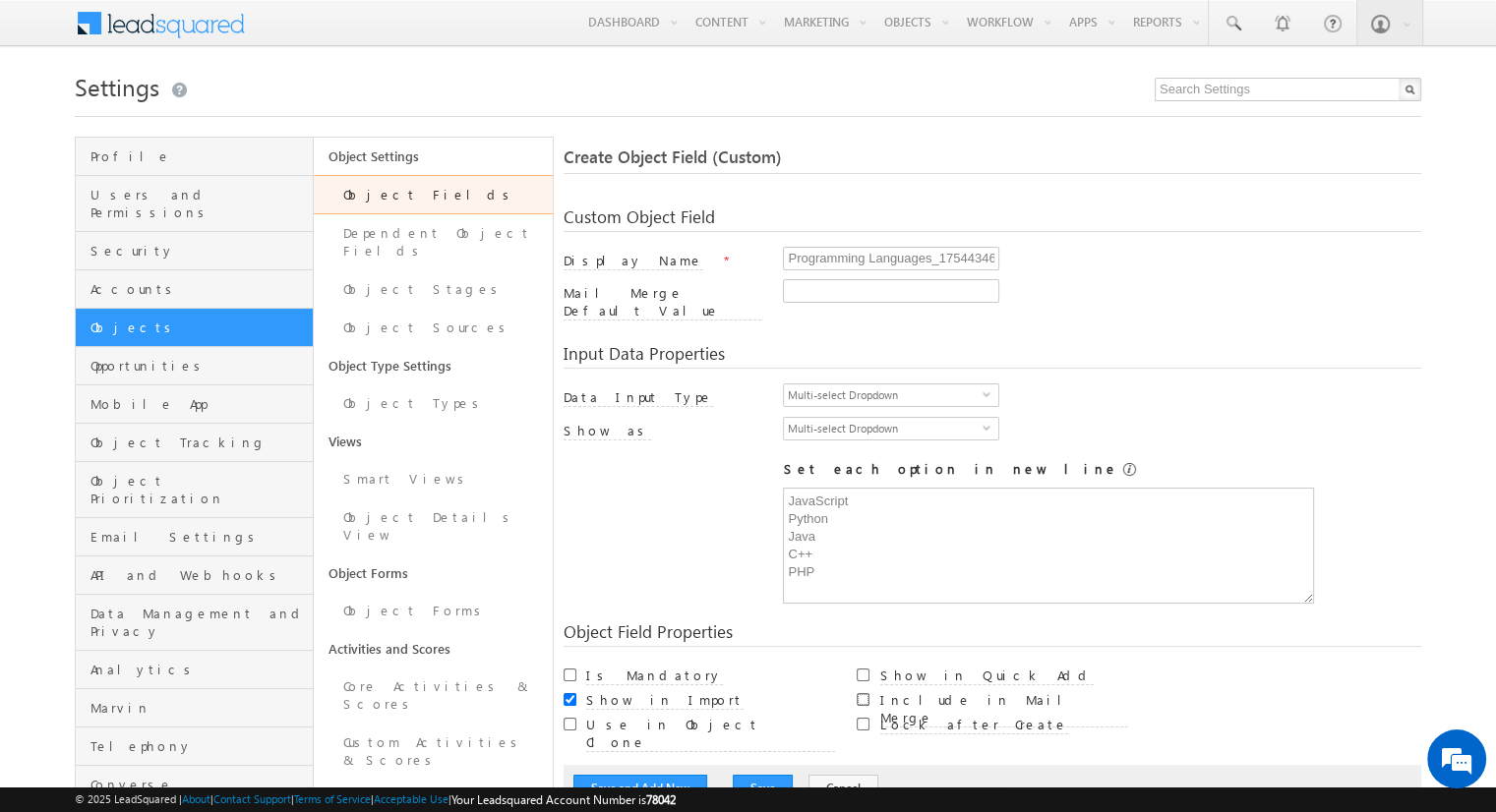 click on "Include in Mail Merge" at bounding box center [863, 699] 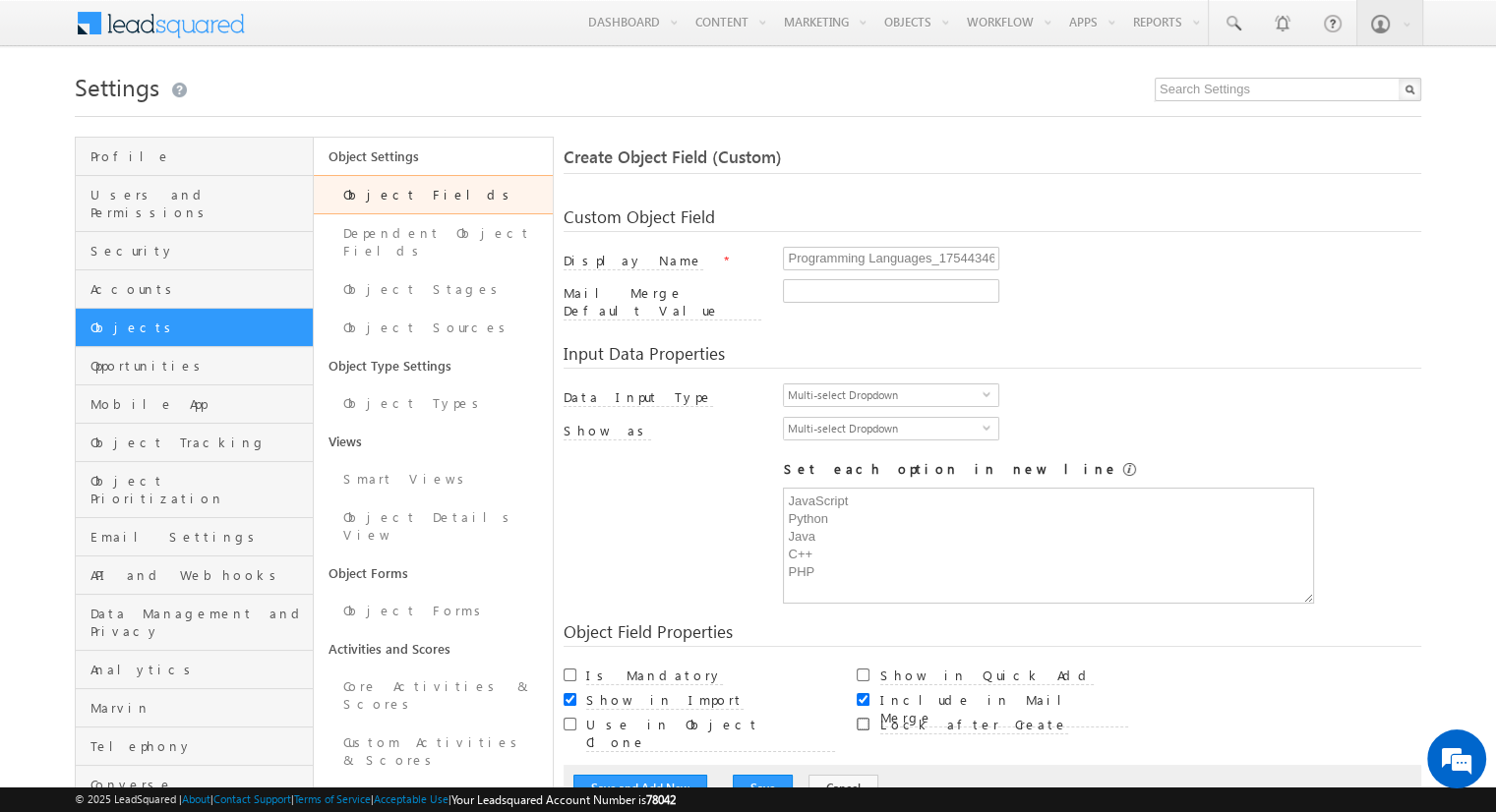 click on "Lock after Create" at bounding box center (863, 724) 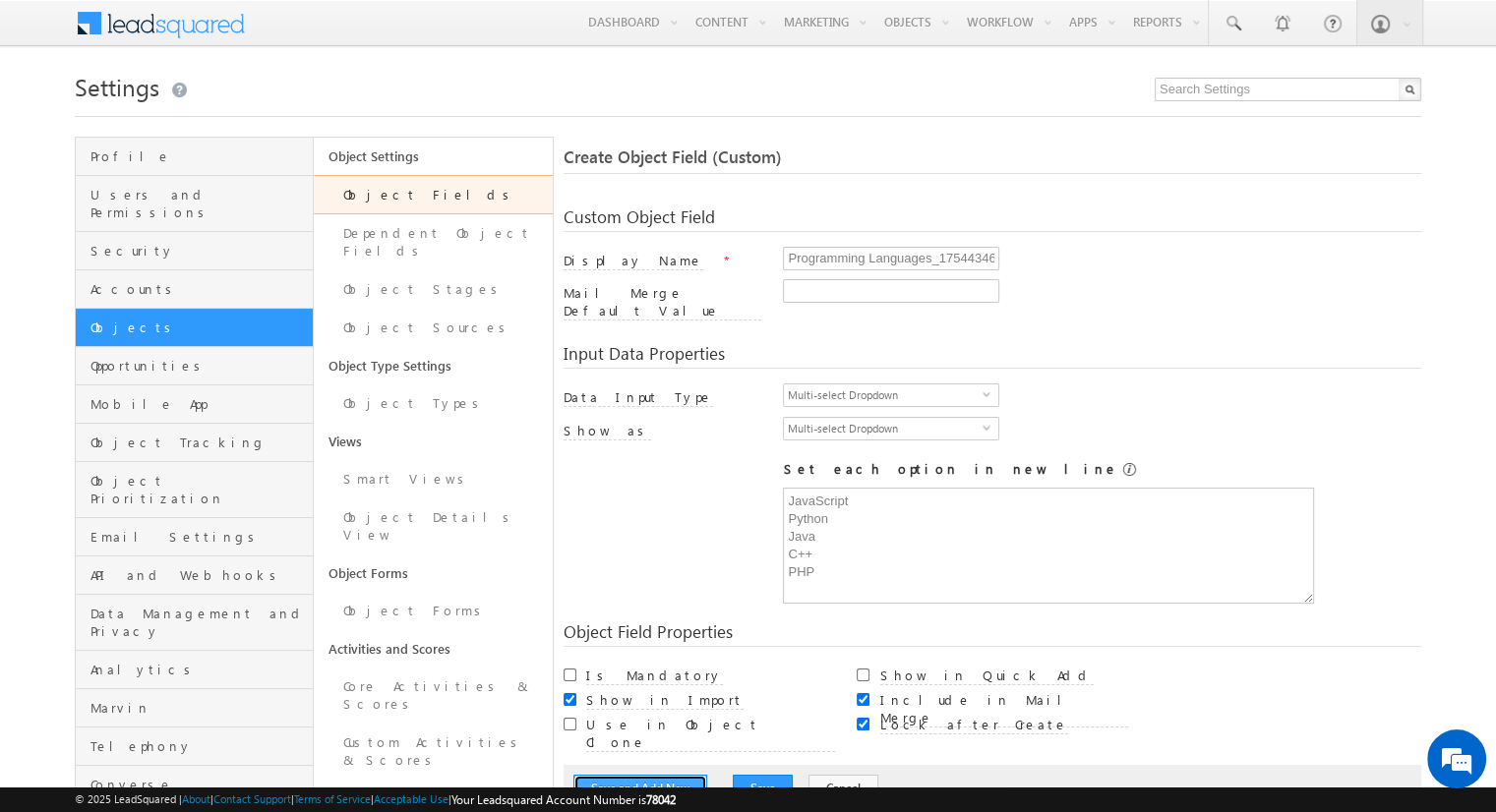click on "Save and Add New" at bounding box center [640, 788] 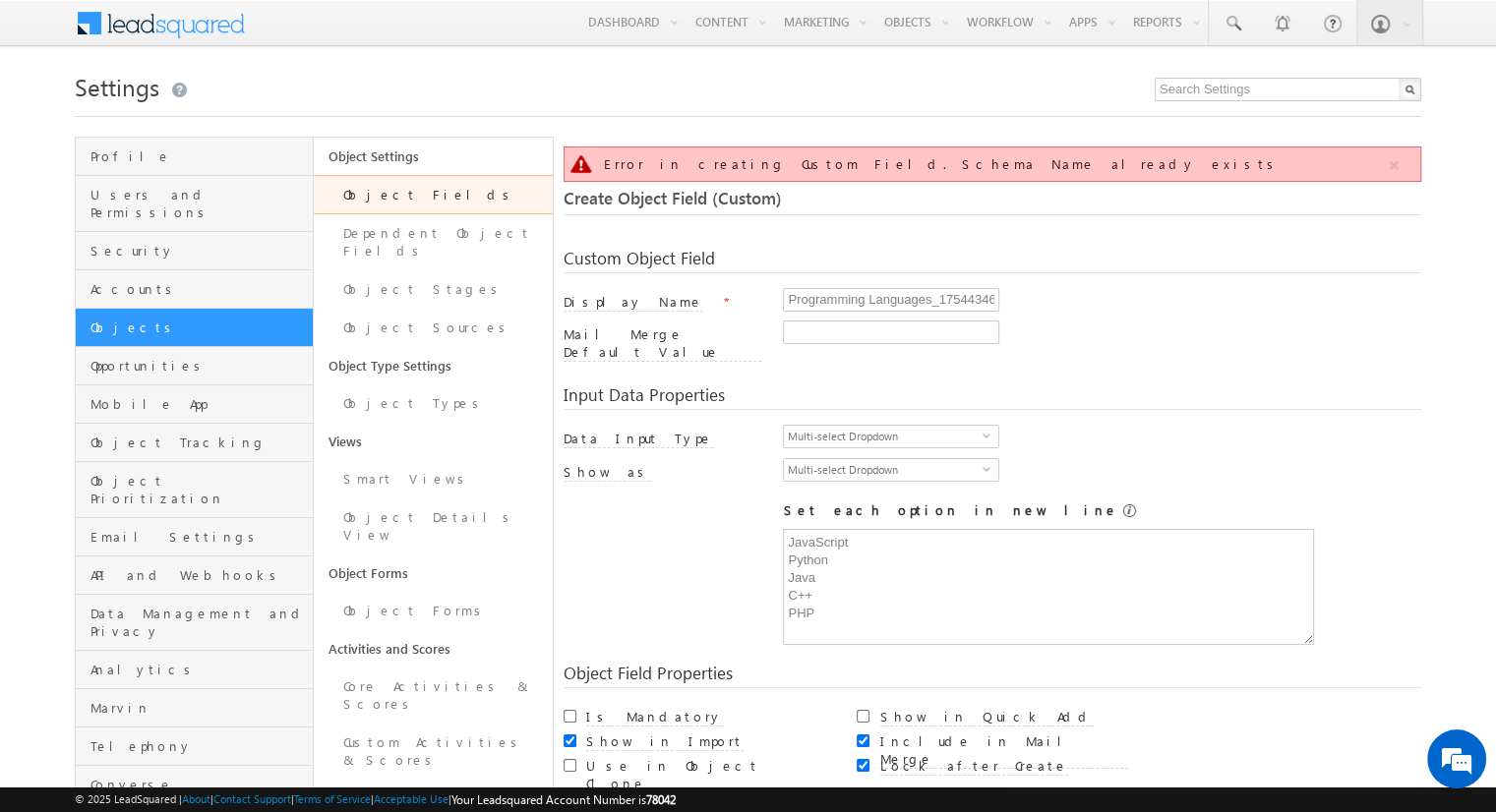 scroll, scrollTop: 146, scrollLeft: 0, axis: vertical 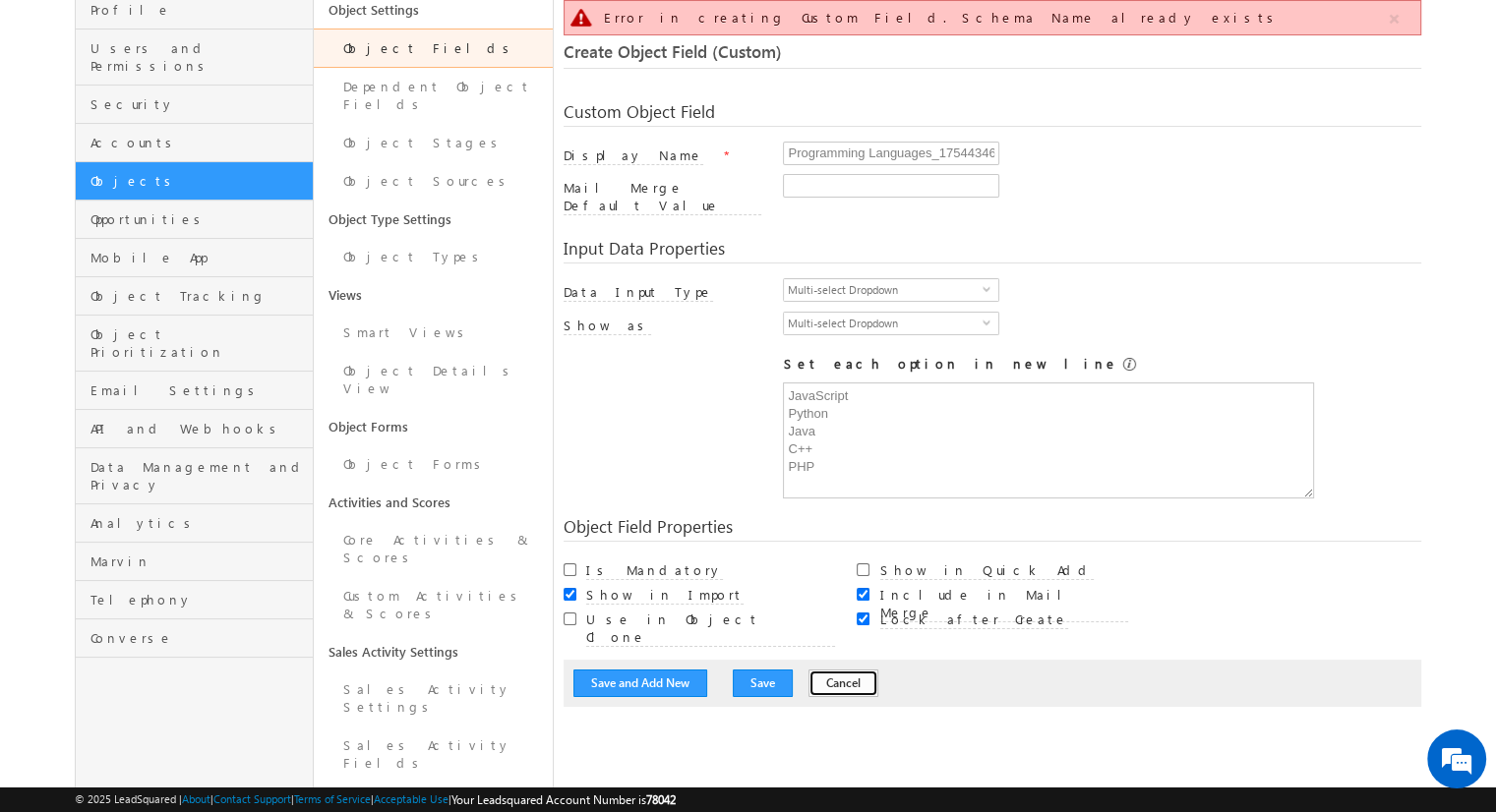 click on "Cancel" at bounding box center (843, 683) 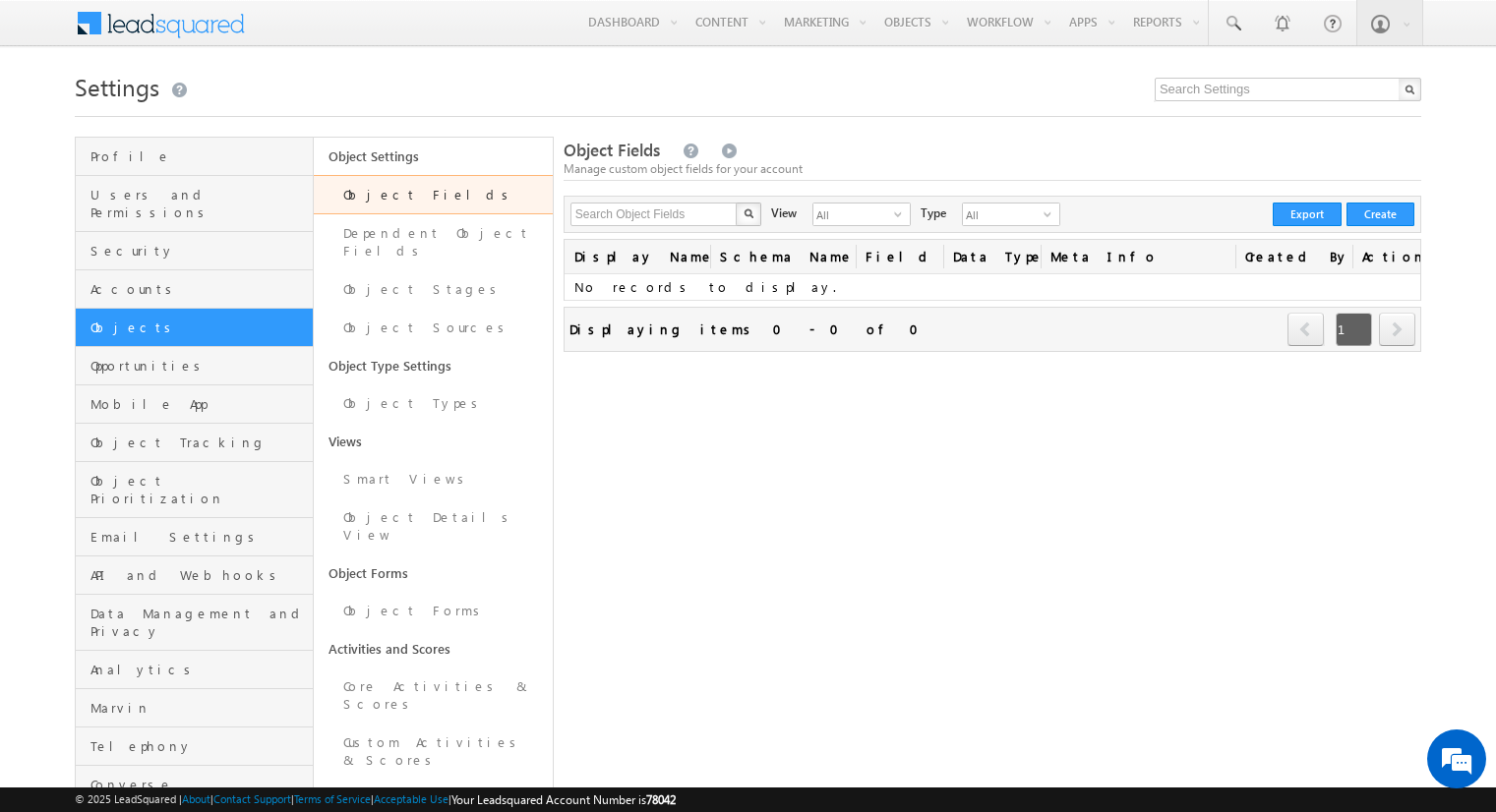 scroll, scrollTop: 0, scrollLeft: 0, axis: both 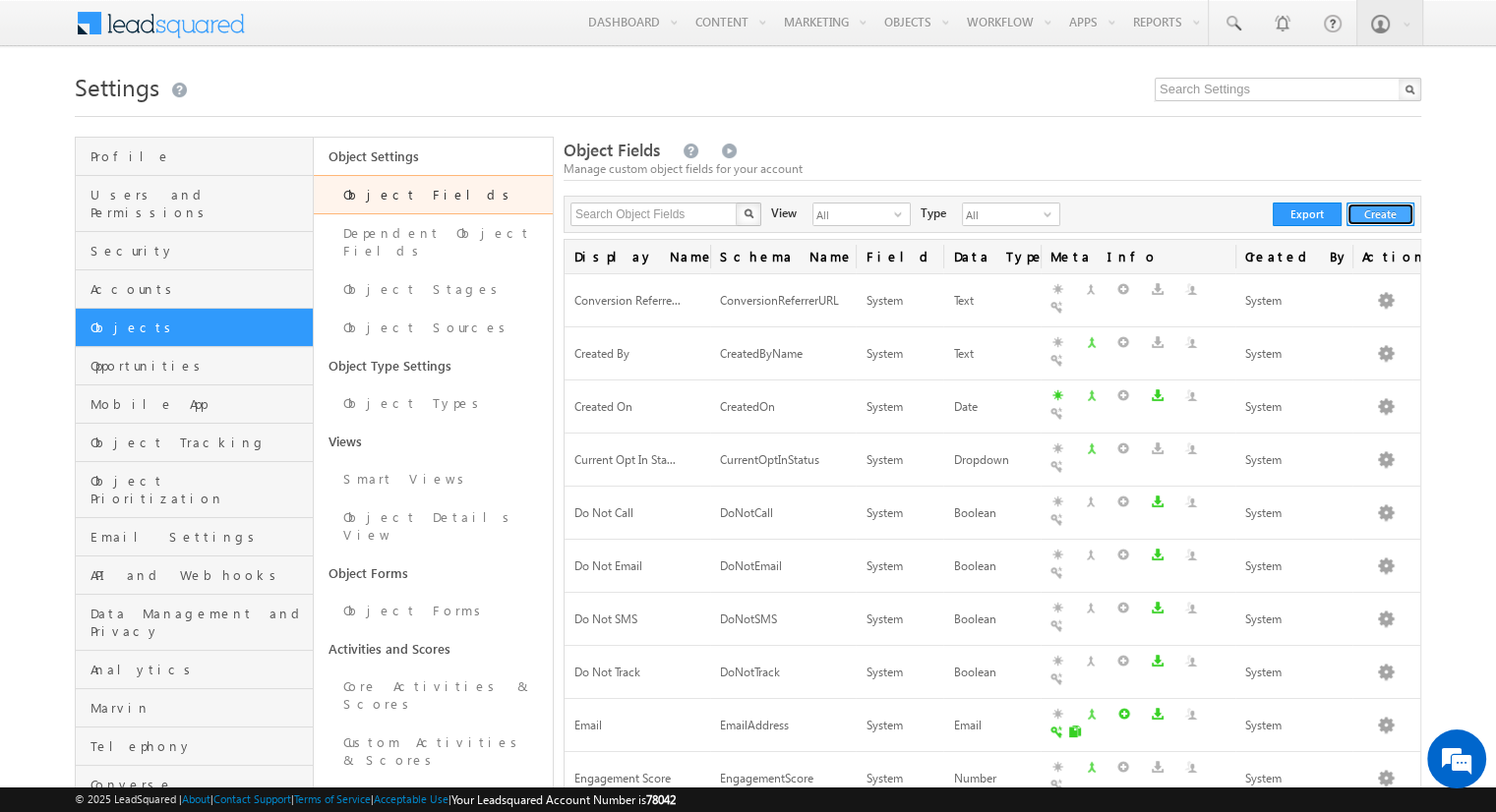 click on "Create" at bounding box center [1380, 214] 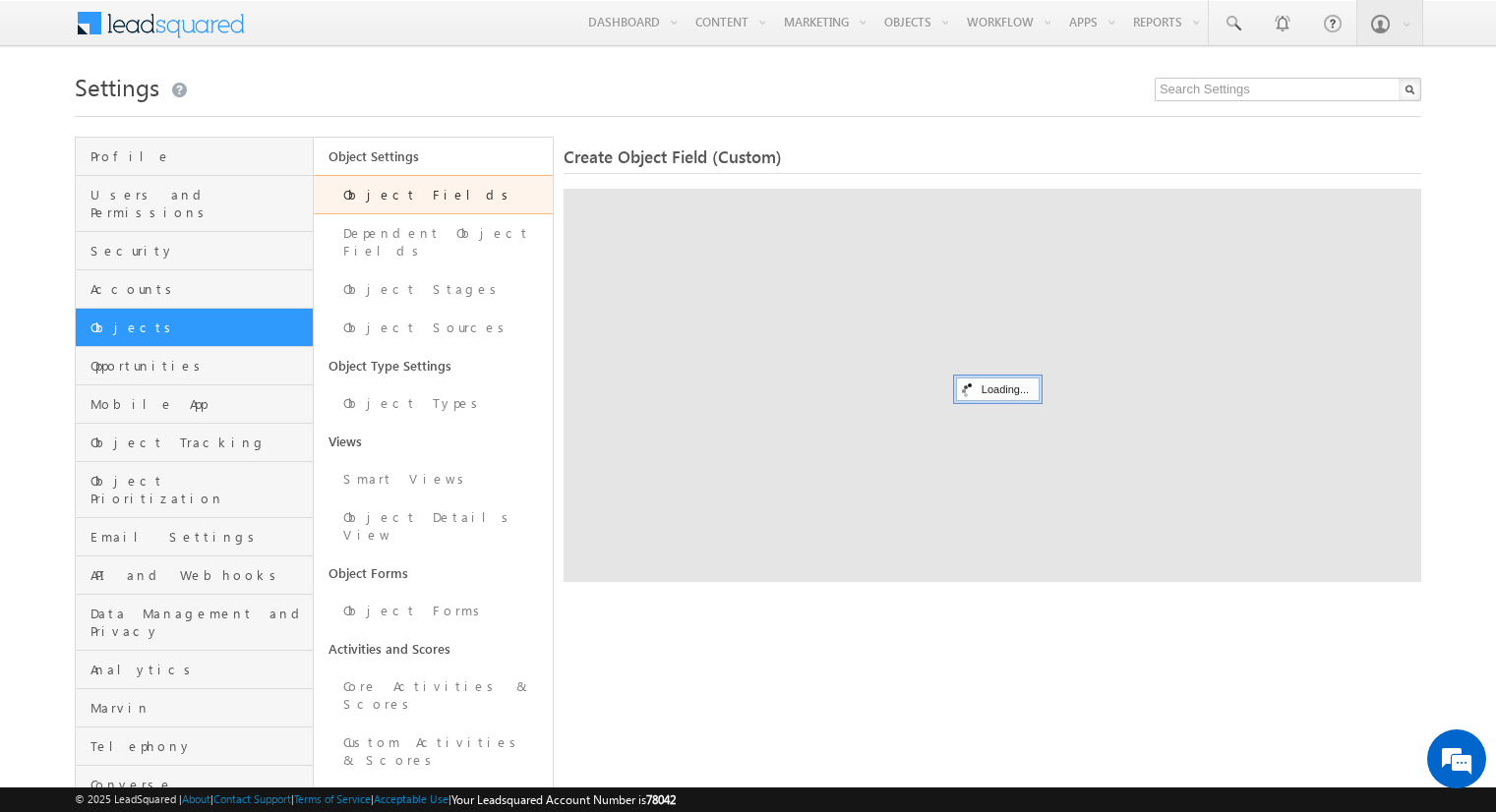 scroll, scrollTop: 0, scrollLeft: 0, axis: both 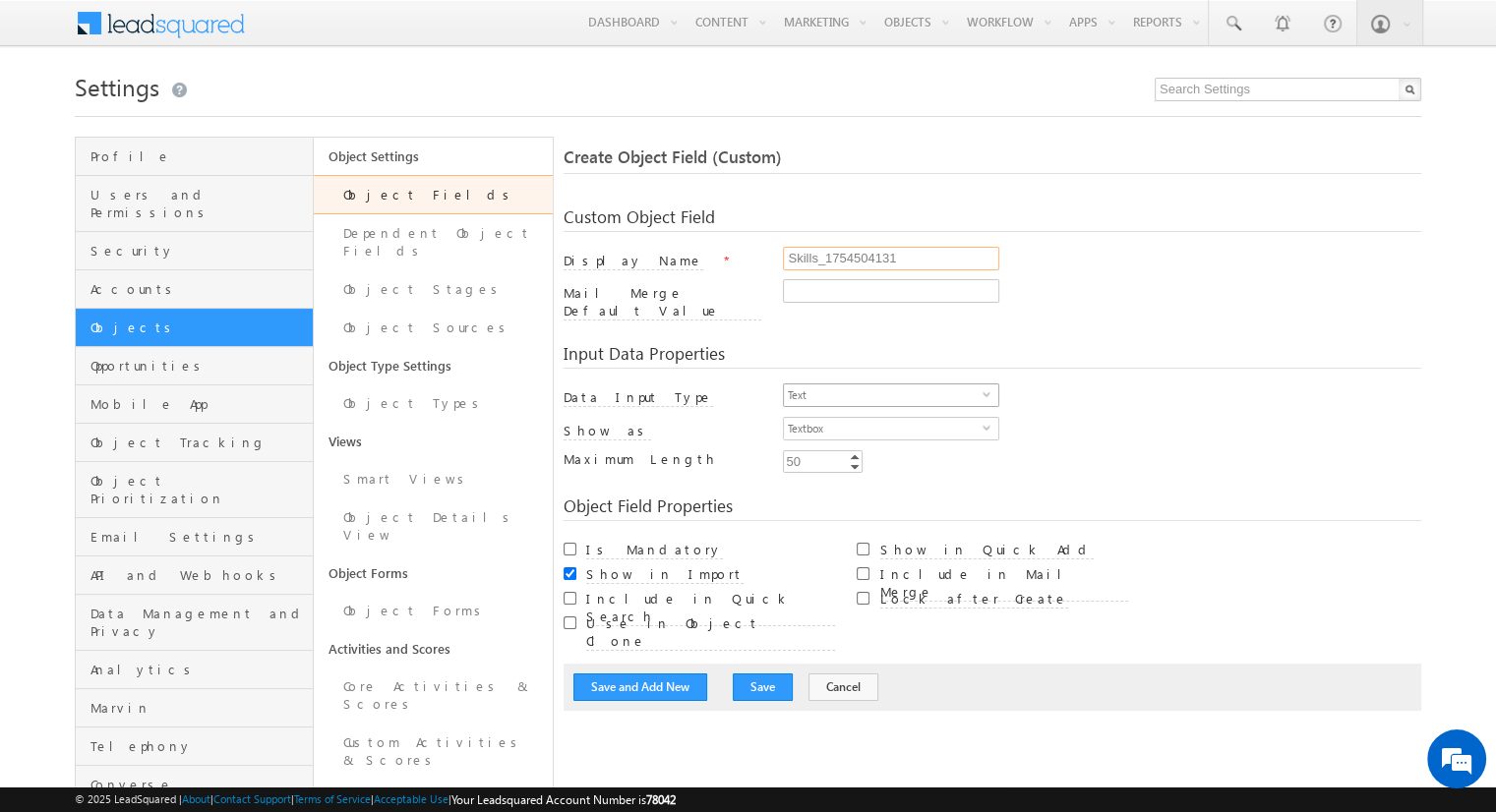 type on "Skills_1754504131" 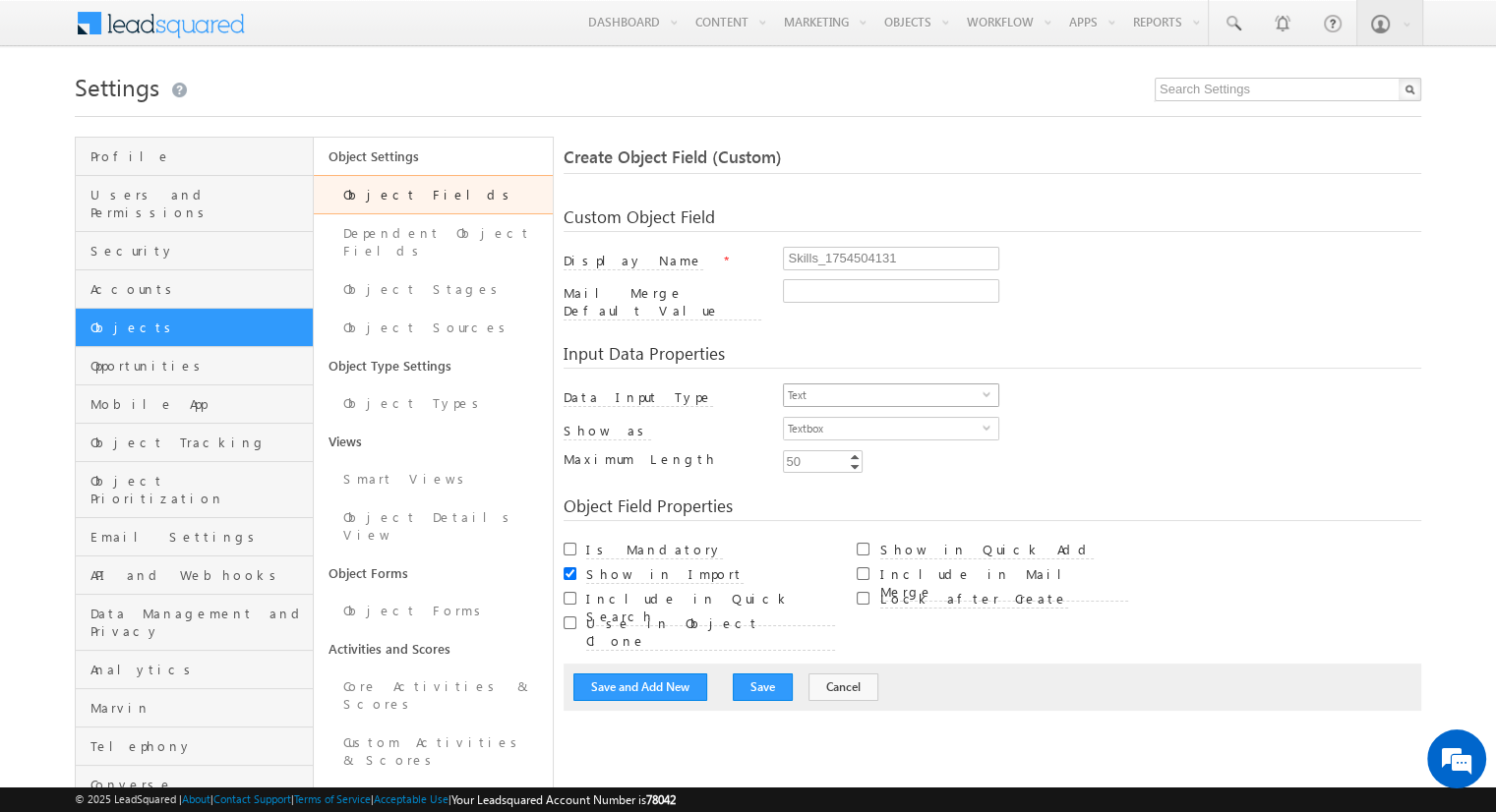 click on "Text" at bounding box center [883, 395] 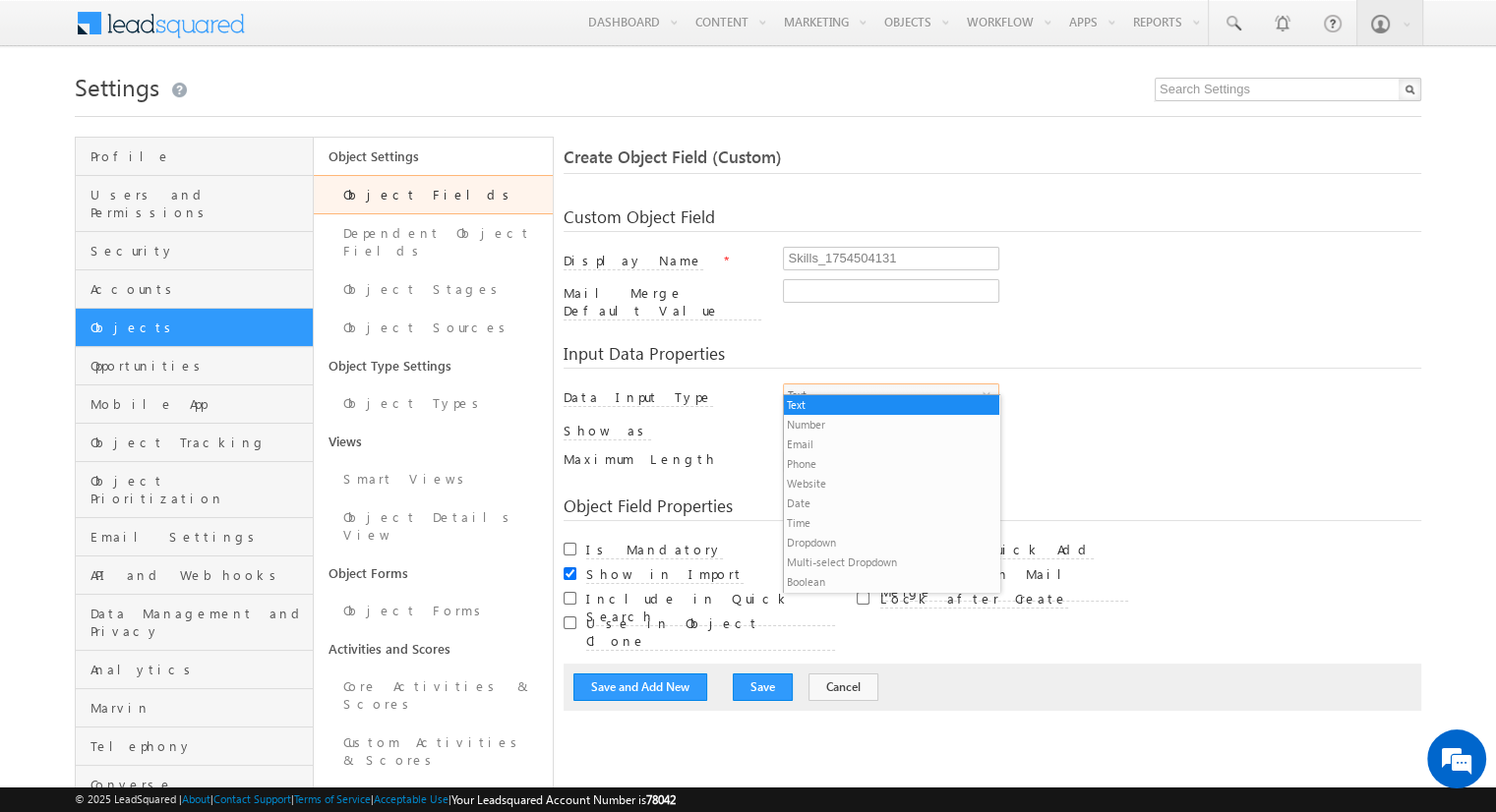 click on "Multi-select Dropdown" at bounding box center [891, 562] 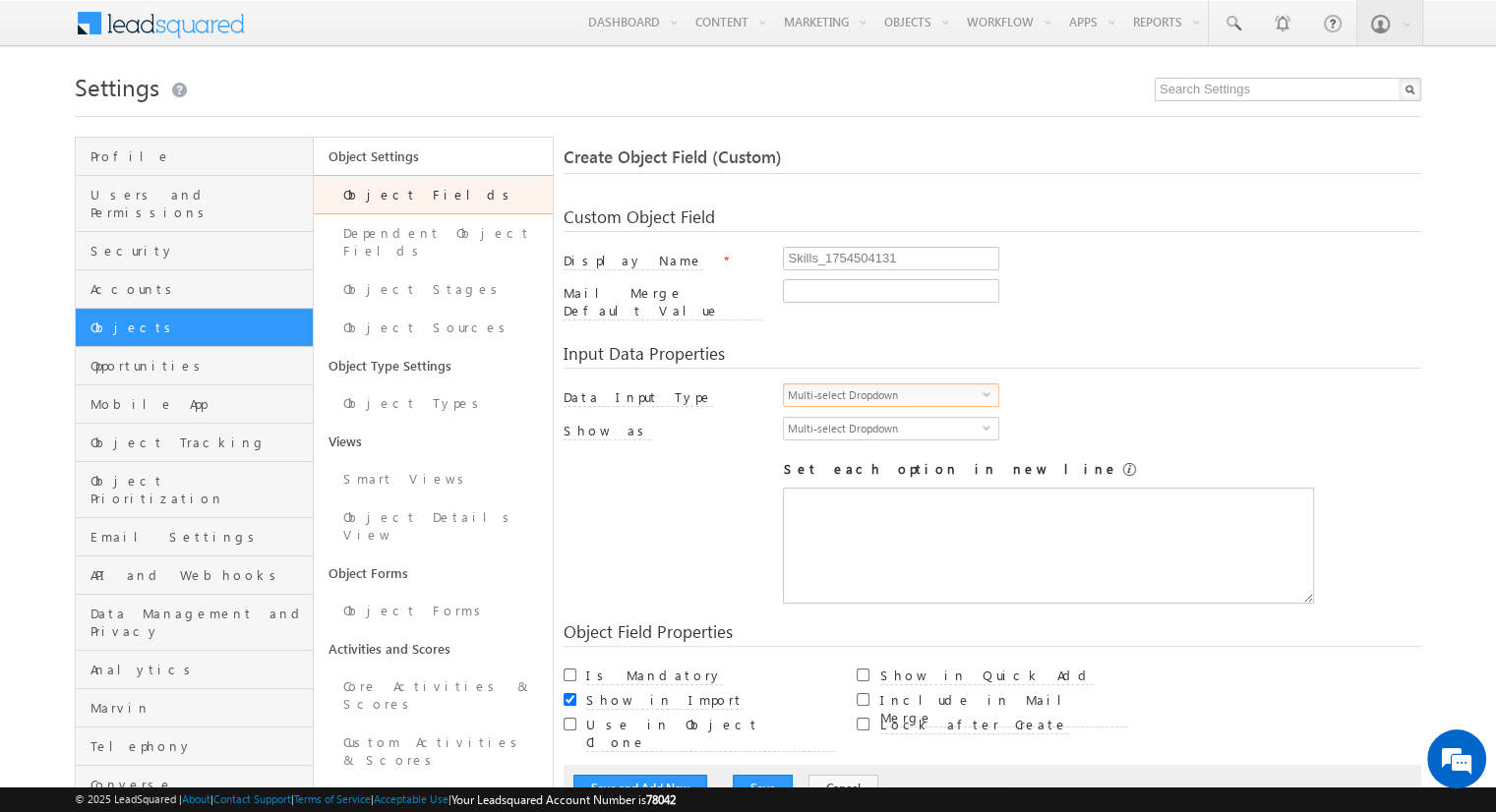 scroll, scrollTop: 0, scrollLeft: 0, axis: both 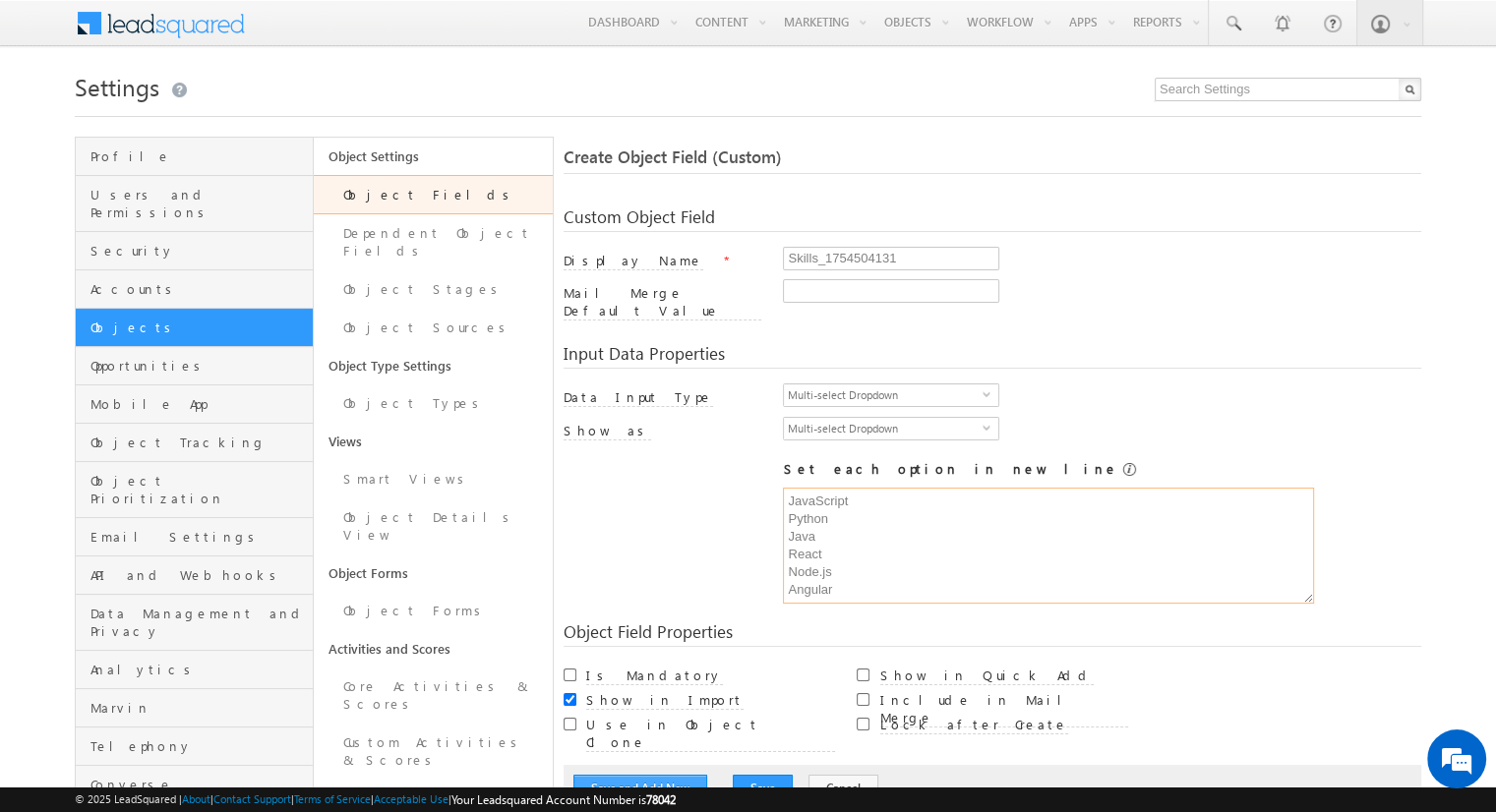type on "JavaScript
Python
Java
React
Node.js
Angular" 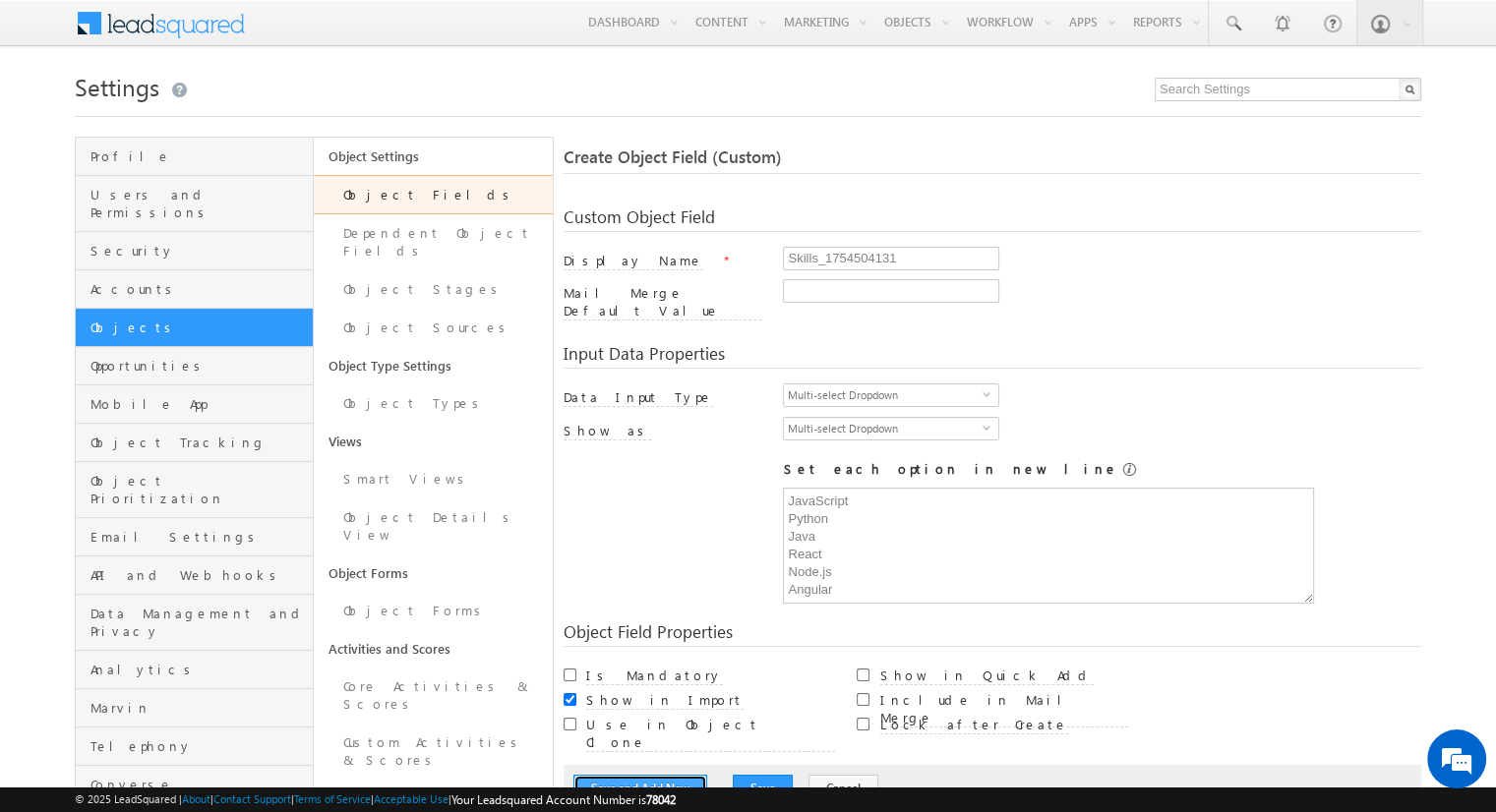 click on "Save and Add New" at bounding box center [640, 788] 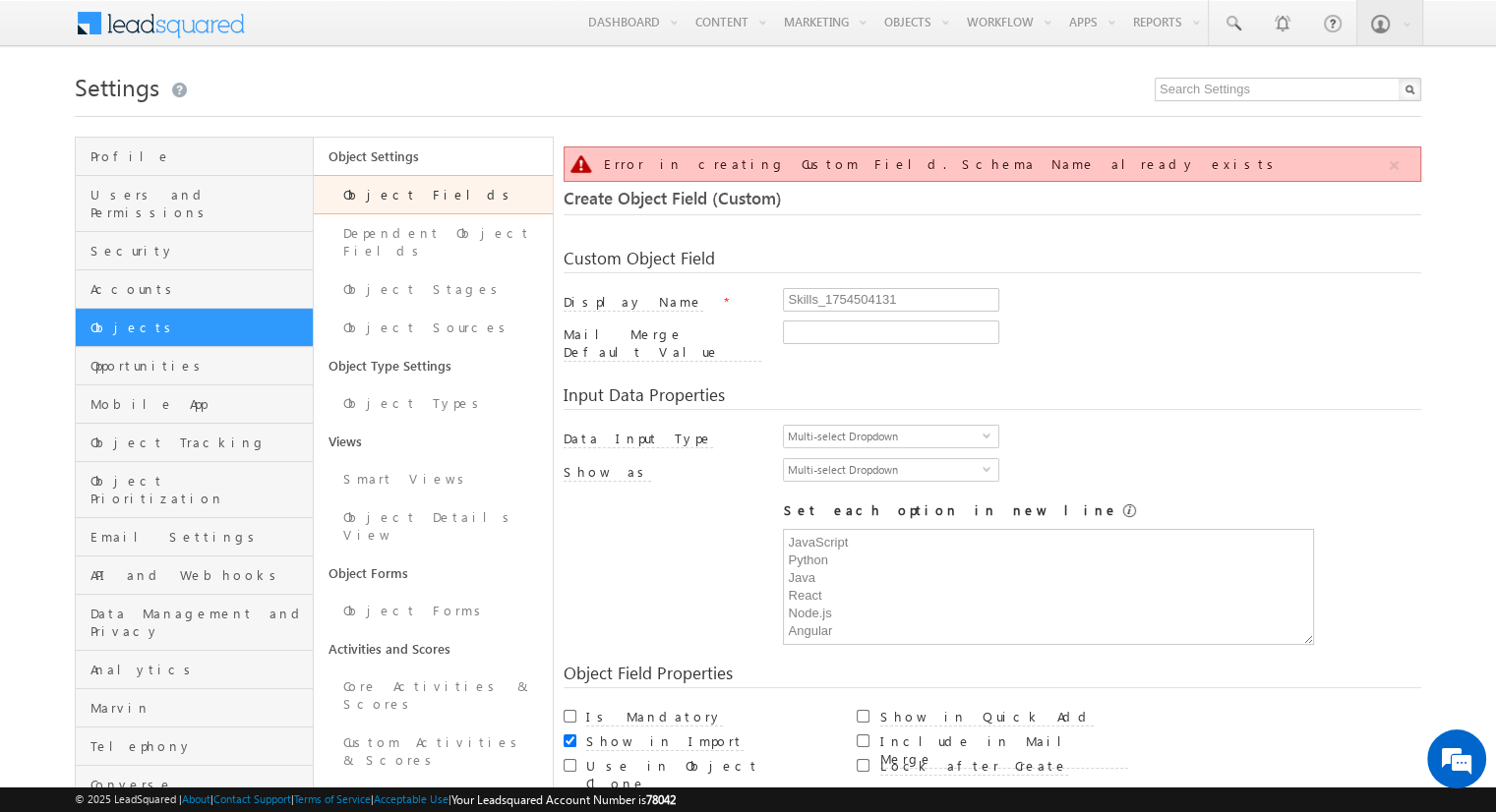 scroll, scrollTop: 146, scrollLeft: 0, axis: vertical 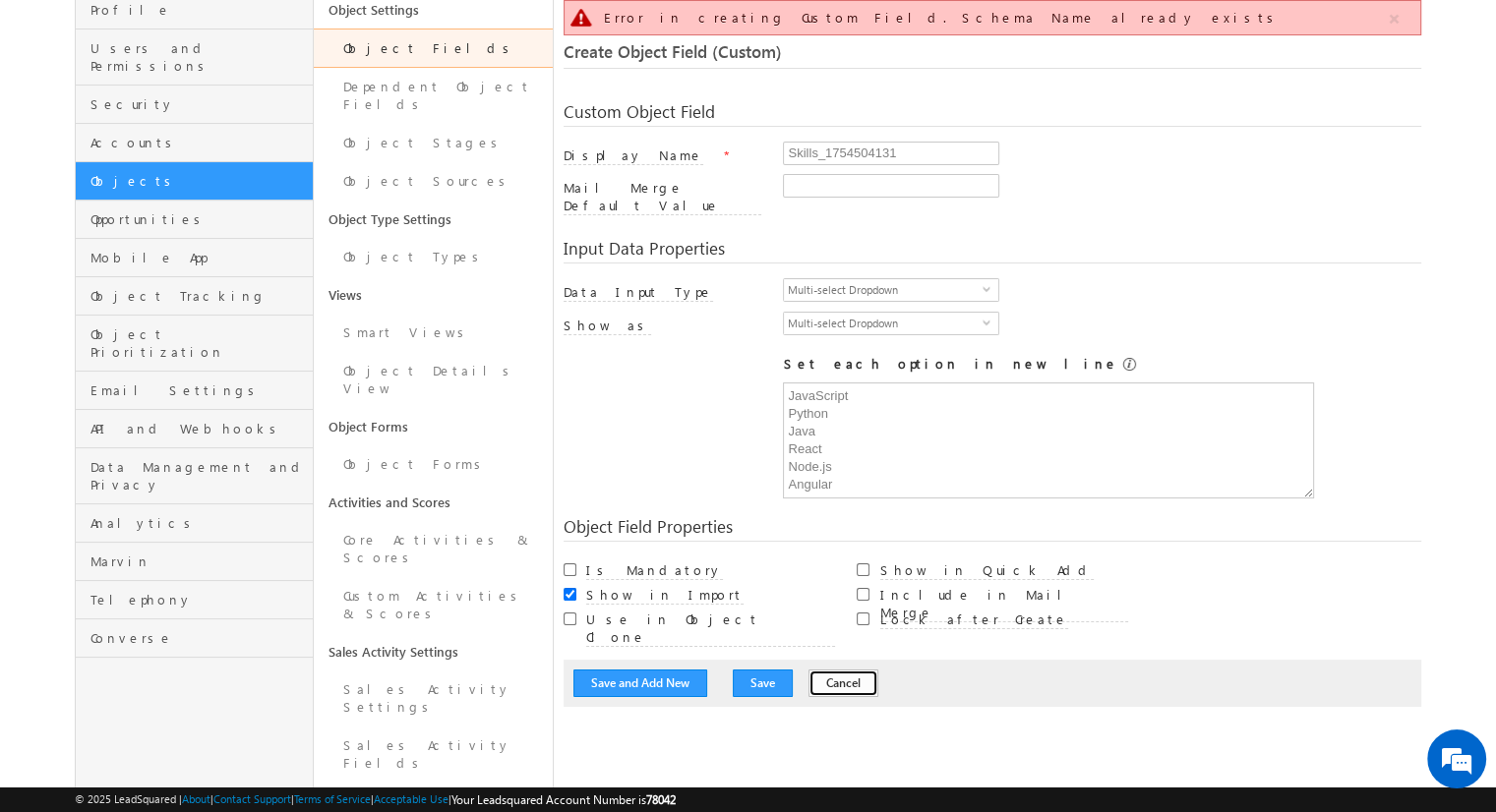 click on "Cancel" at bounding box center (843, 683) 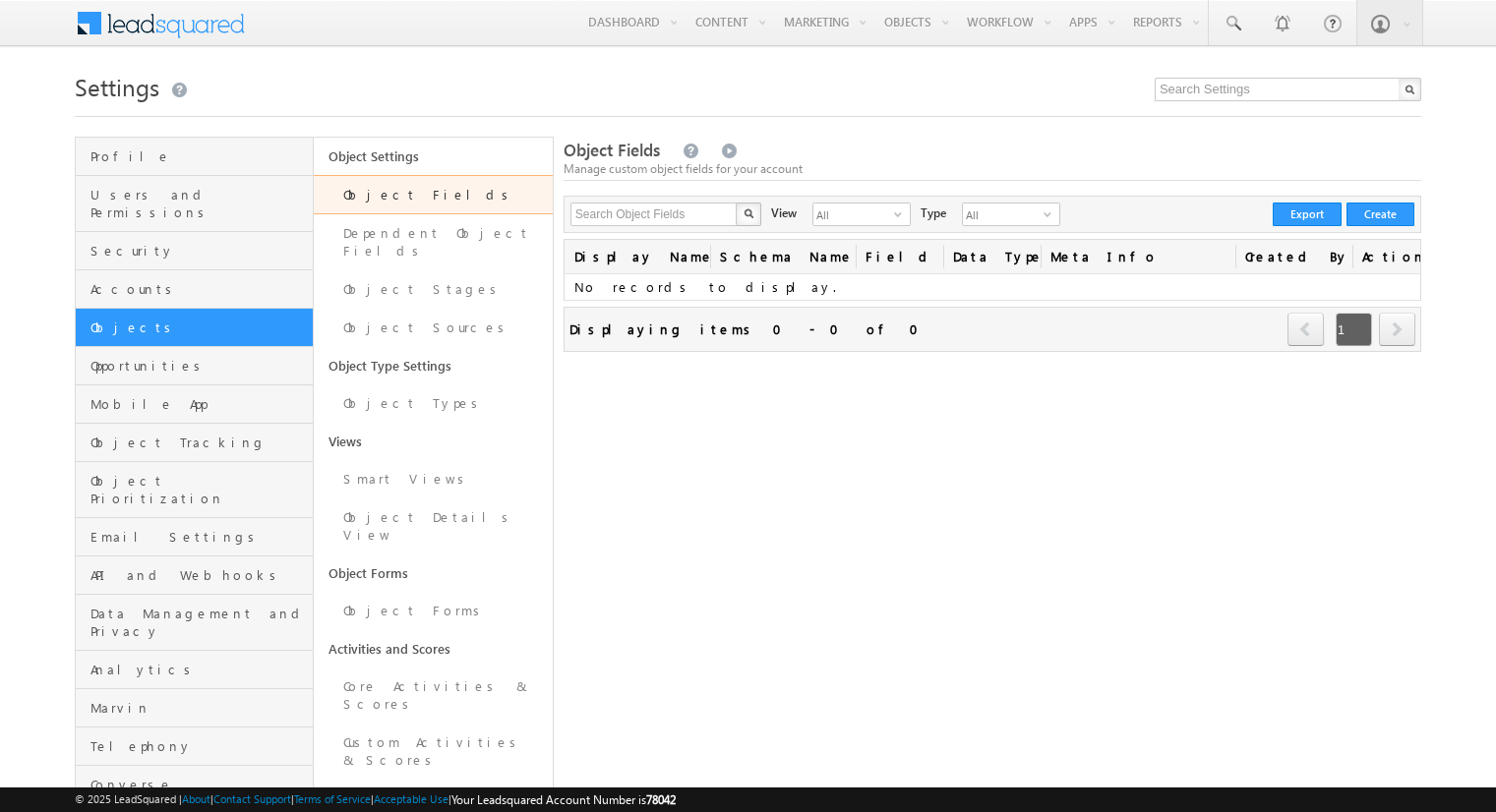 scroll, scrollTop: 0, scrollLeft: 0, axis: both 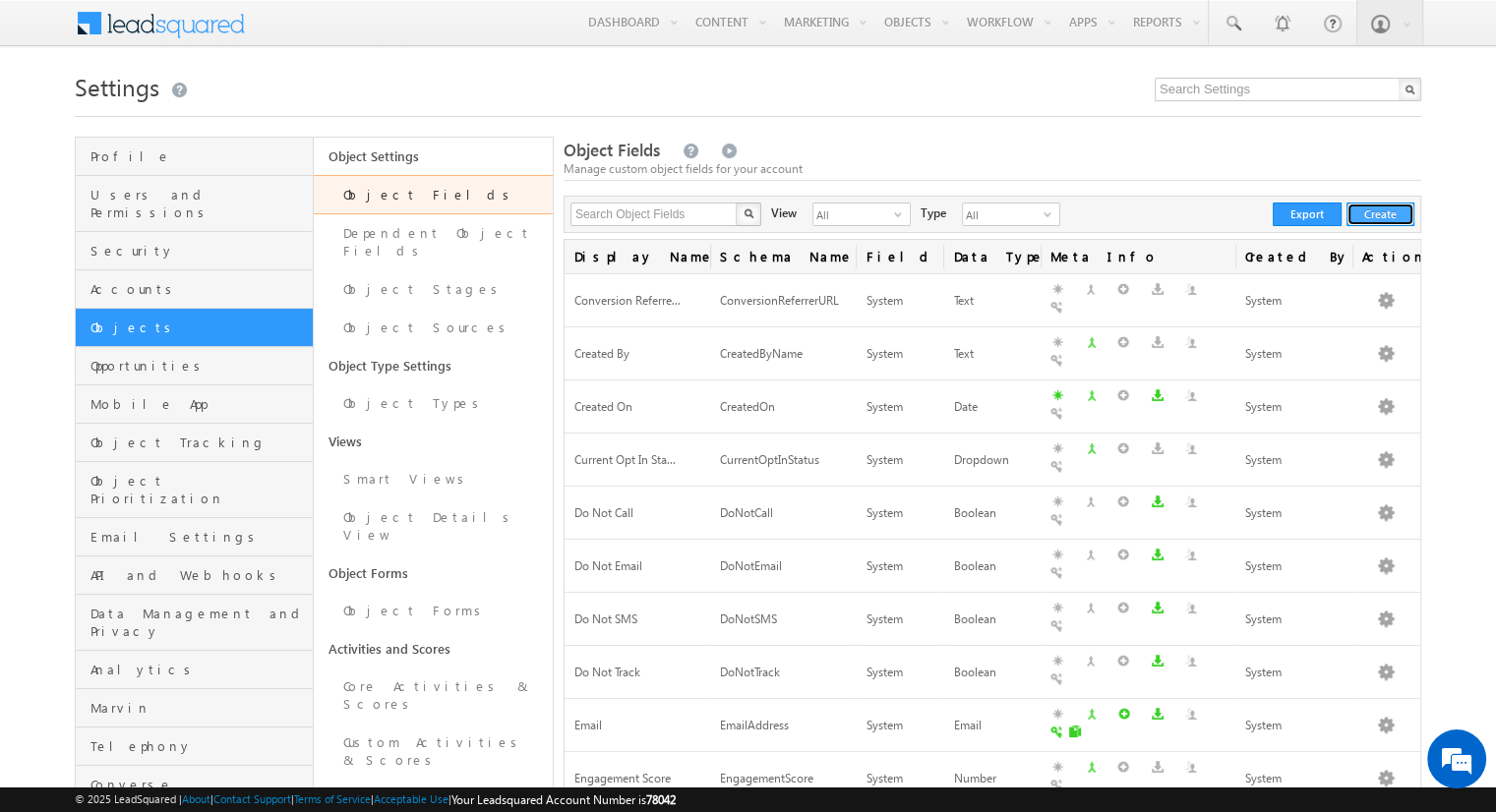 click on "Create" at bounding box center (1380, 214) 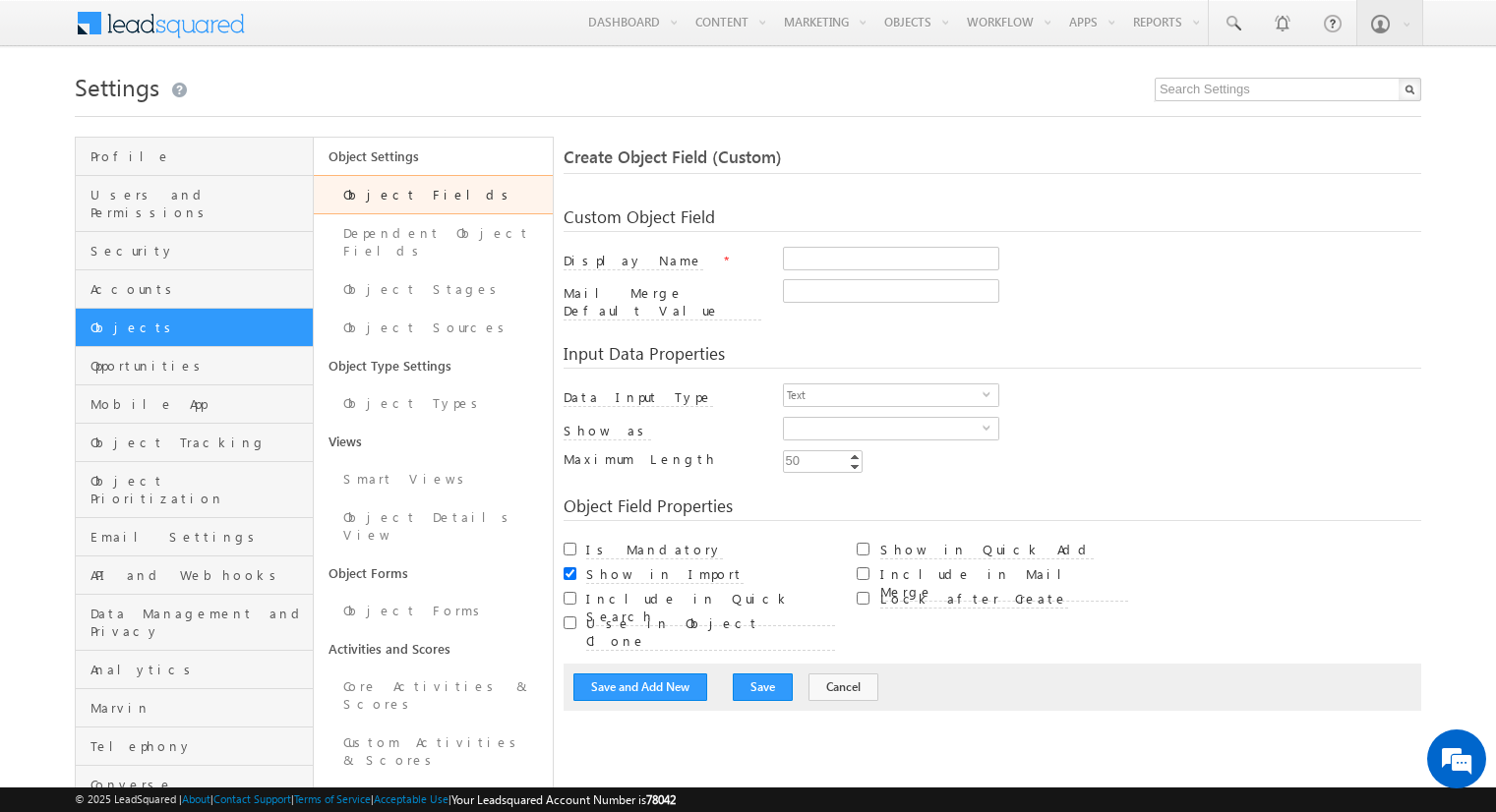 scroll, scrollTop: 0, scrollLeft: 0, axis: both 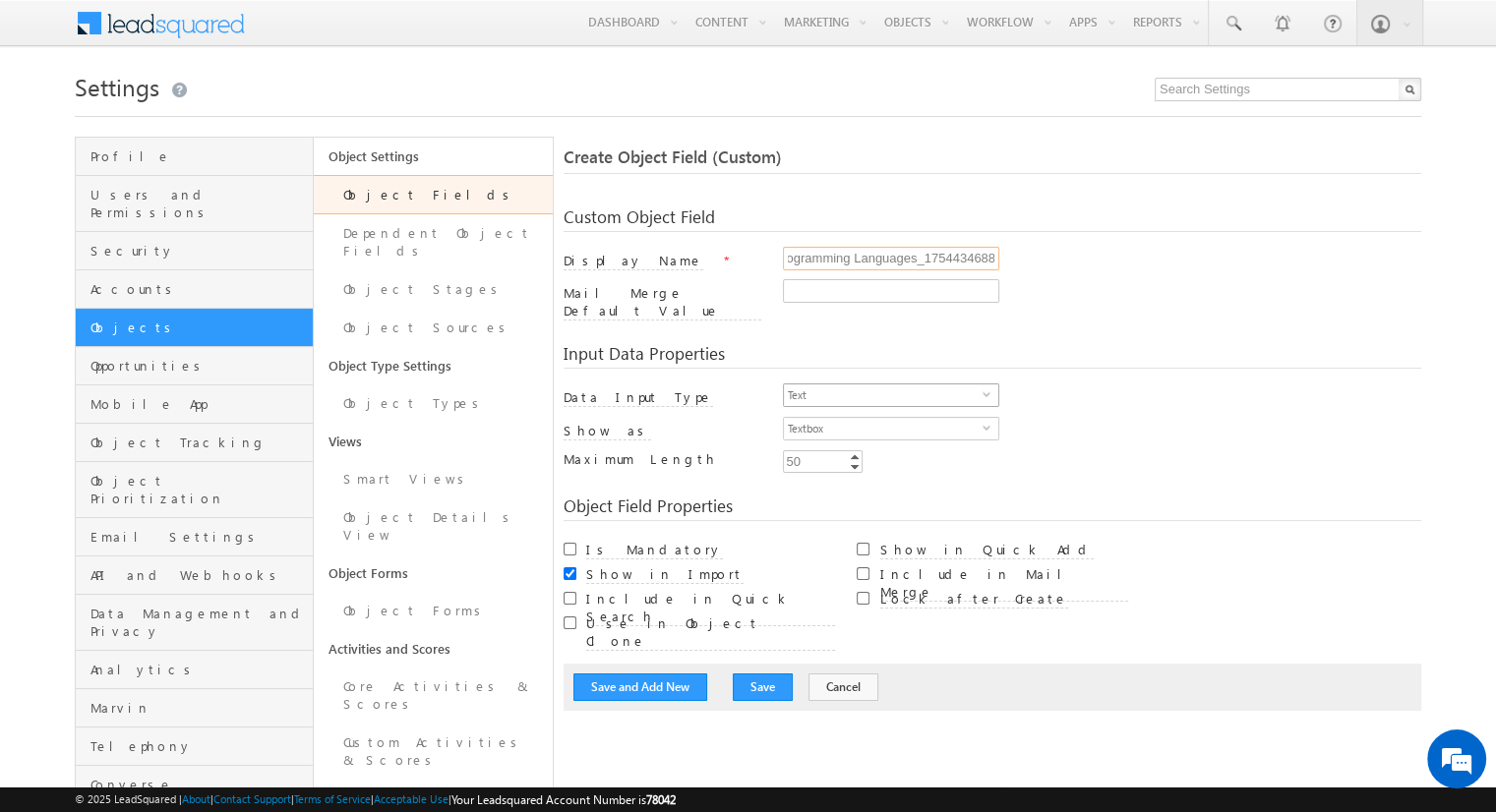 type on "Programming Languages_1754434688" 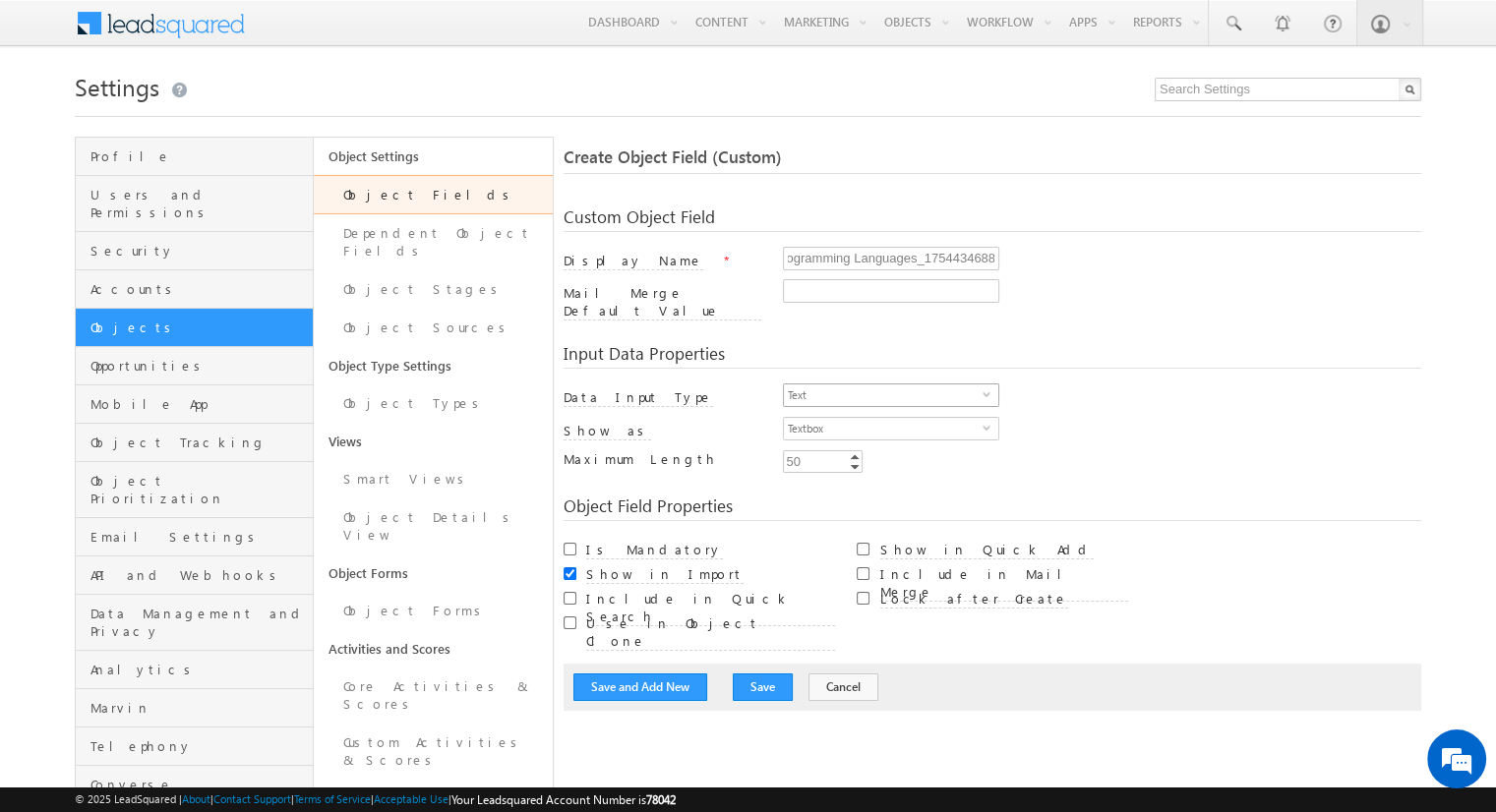 click on "Text" at bounding box center [883, 395] 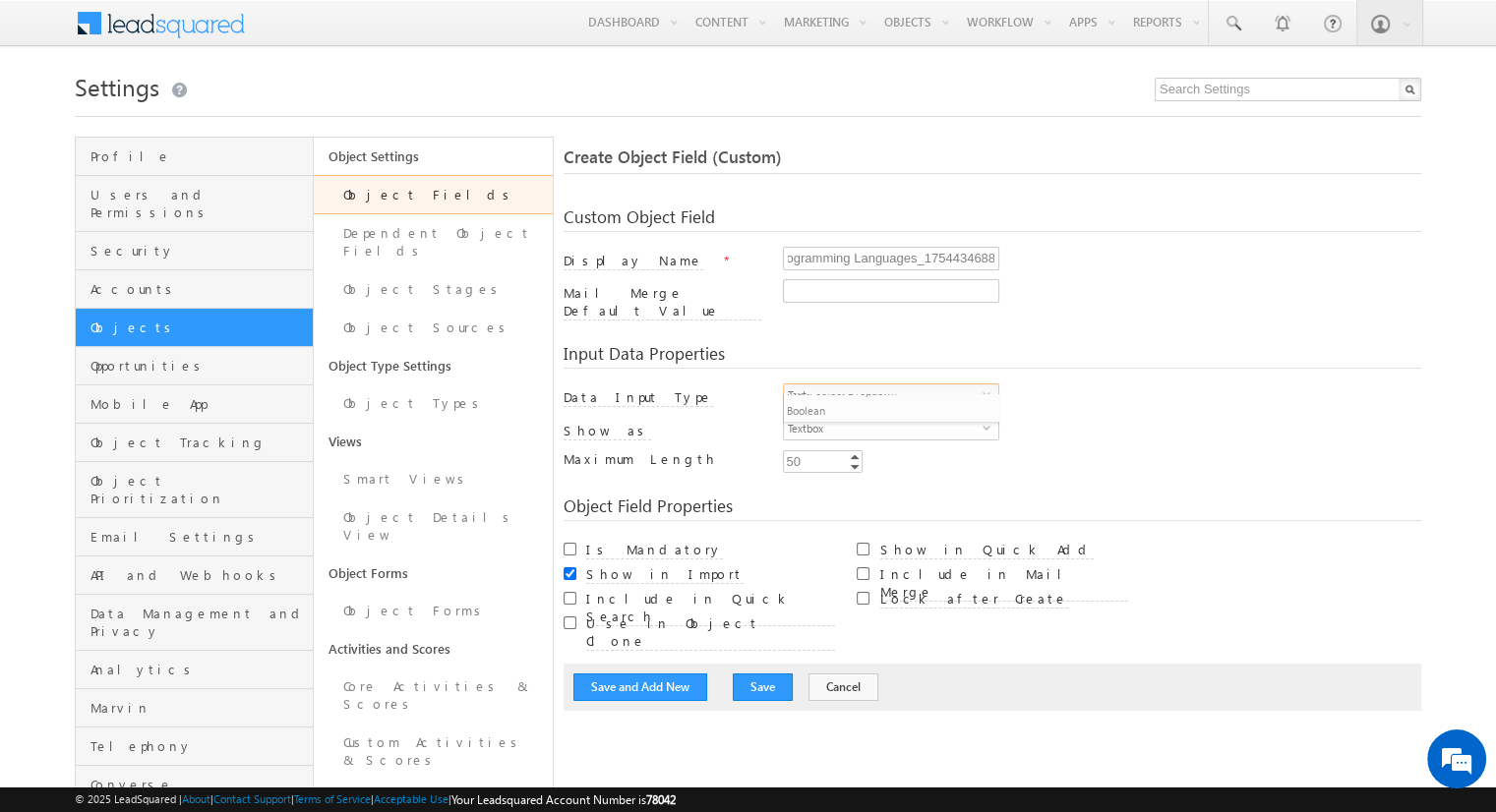 scroll, scrollTop: 0, scrollLeft: 0, axis: both 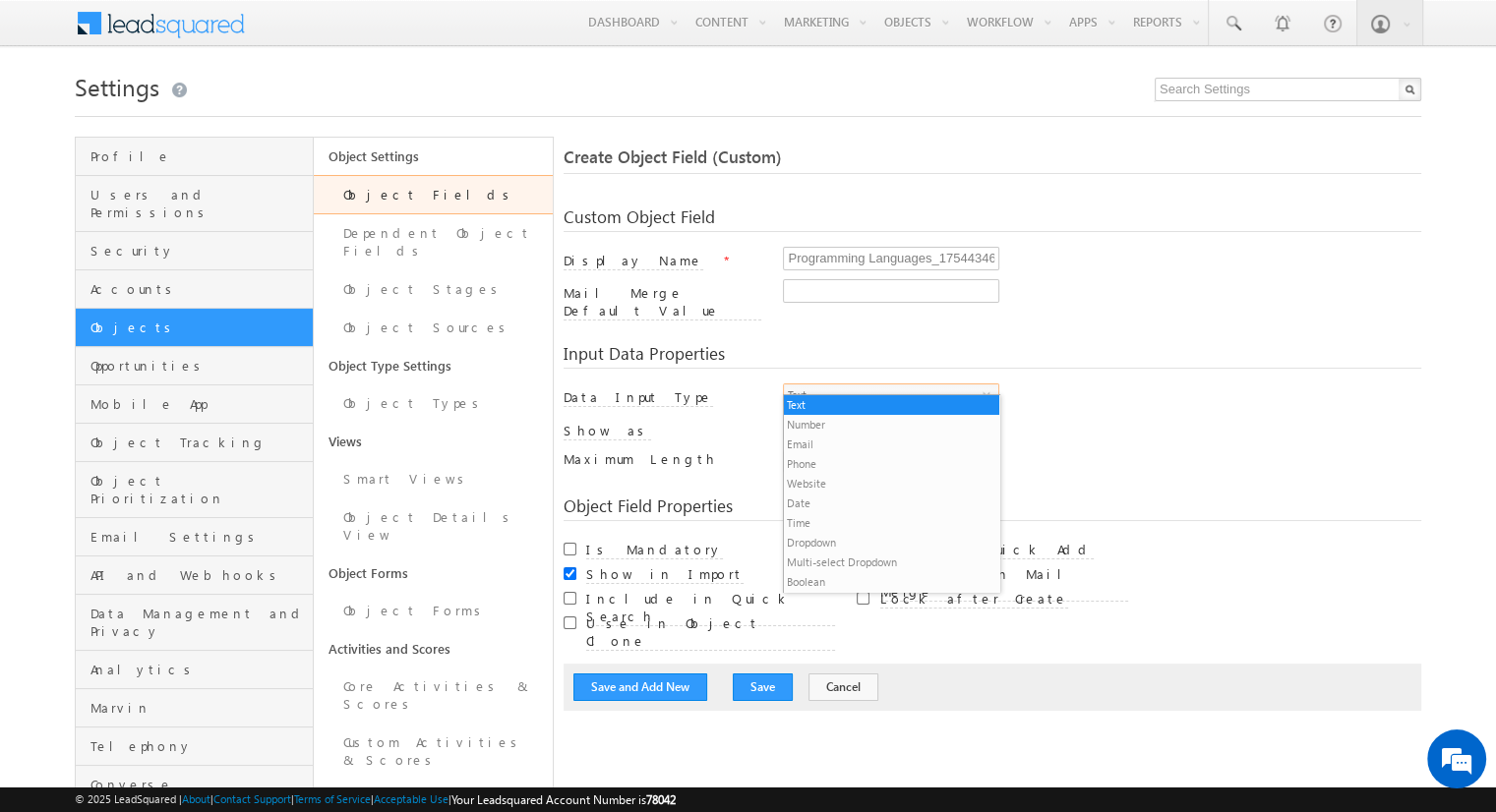 click on "Multi-select Dropdown" at bounding box center (891, 562) 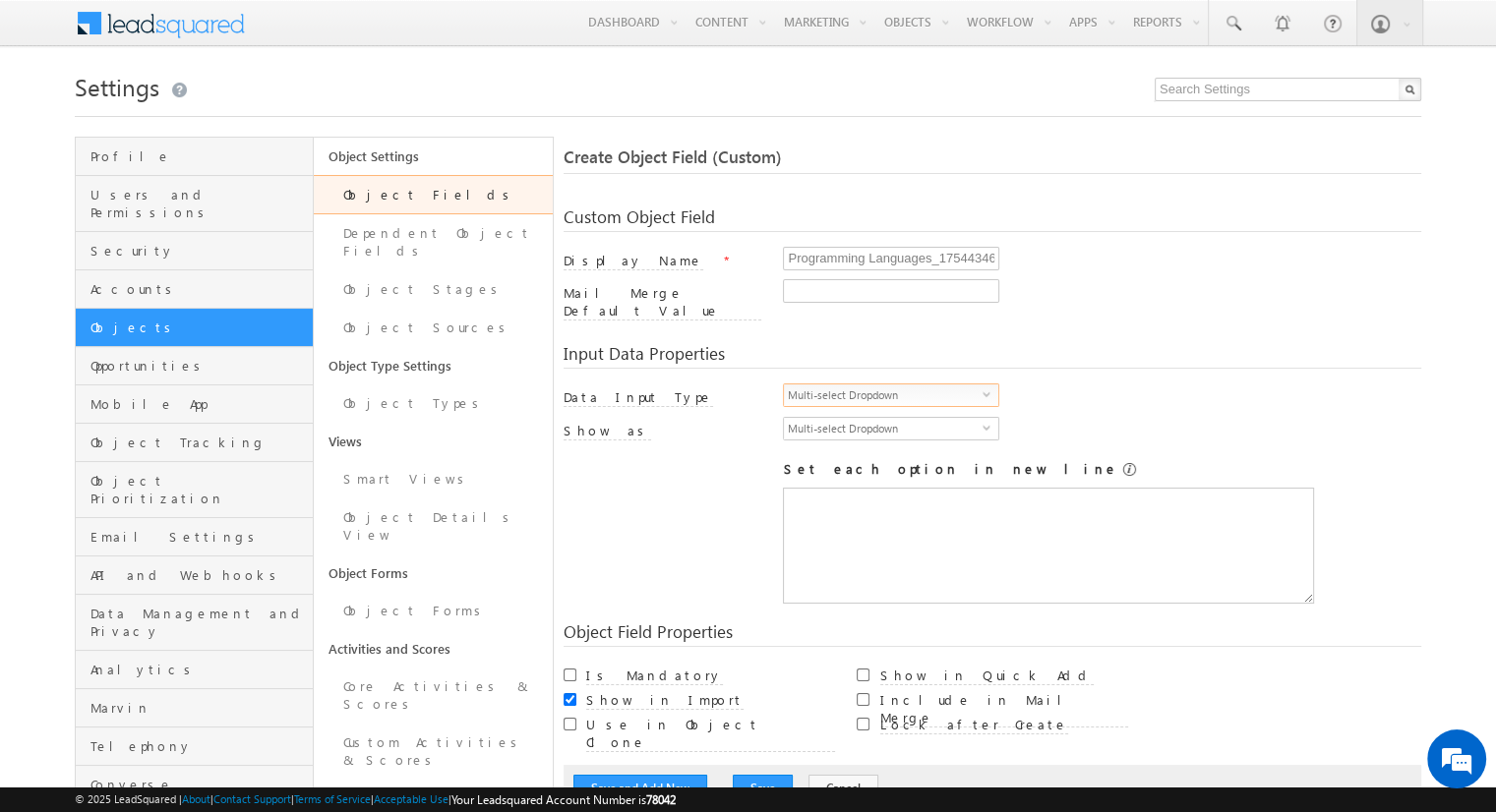 scroll, scrollTop: 0, scrollLeft: 0, axis: both 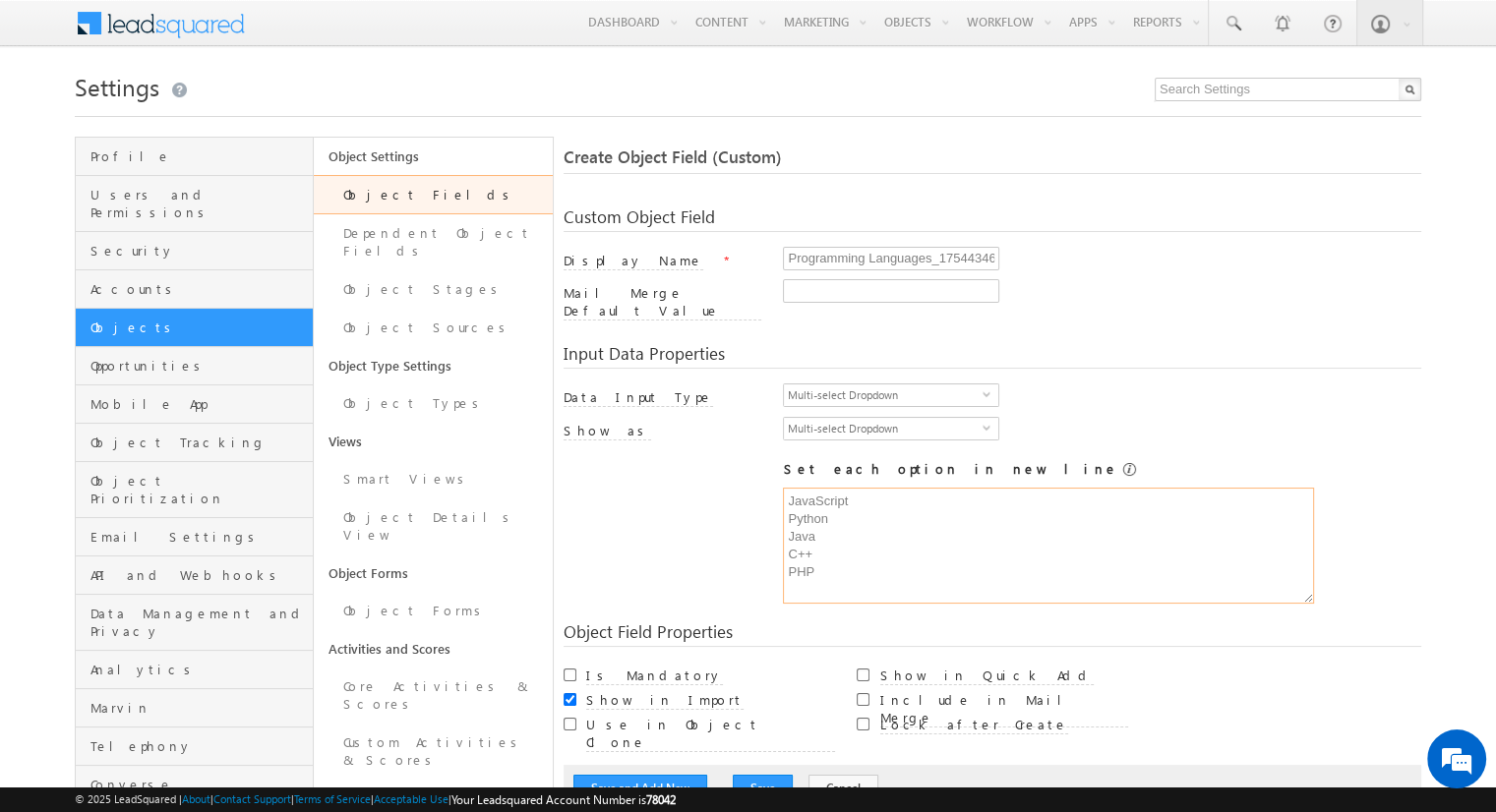 type on "JavaScript
Python
Java
C++
PHP" 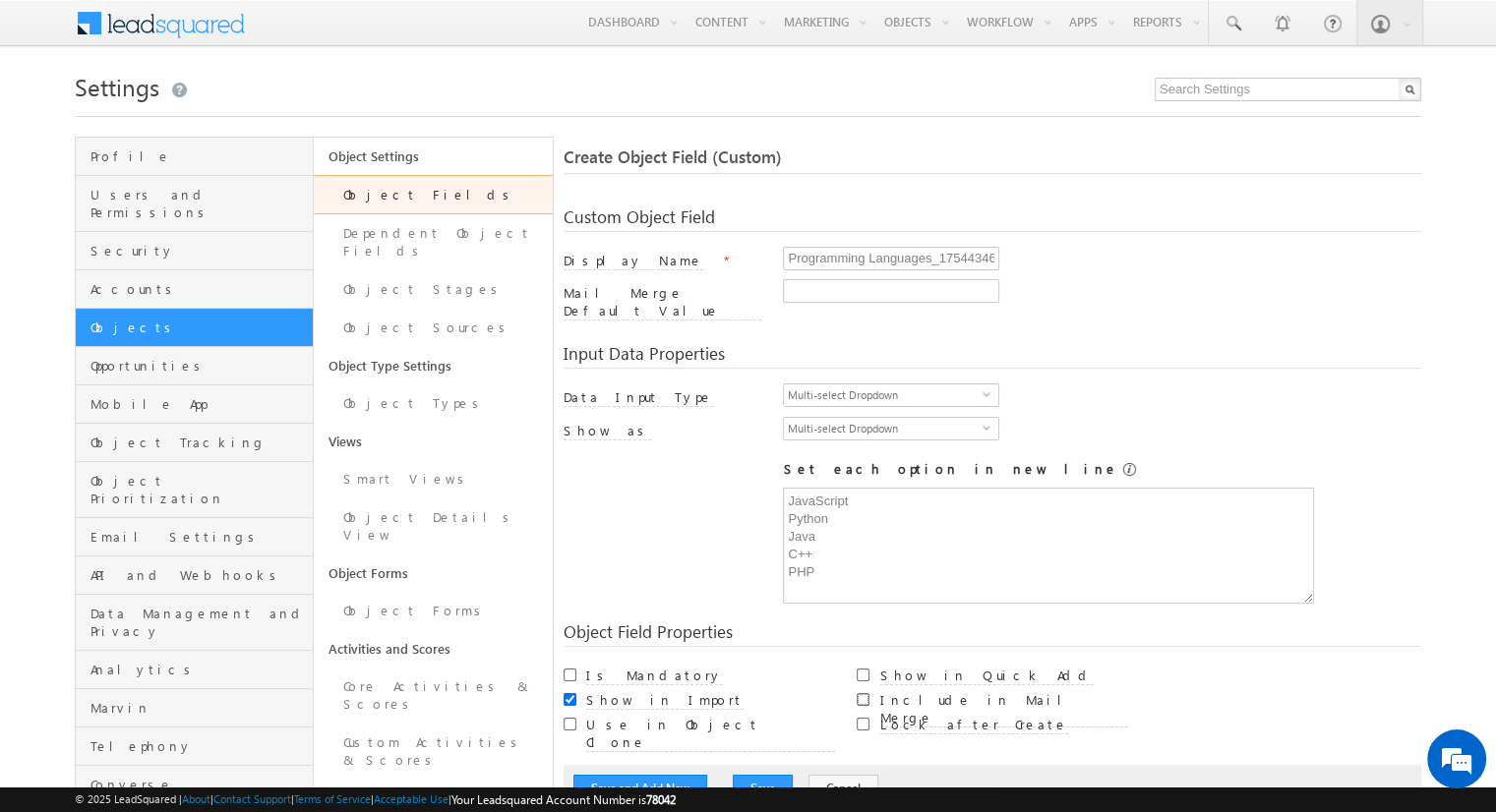 click on "Include in Mail Merge" at bounding box center [863, 699] 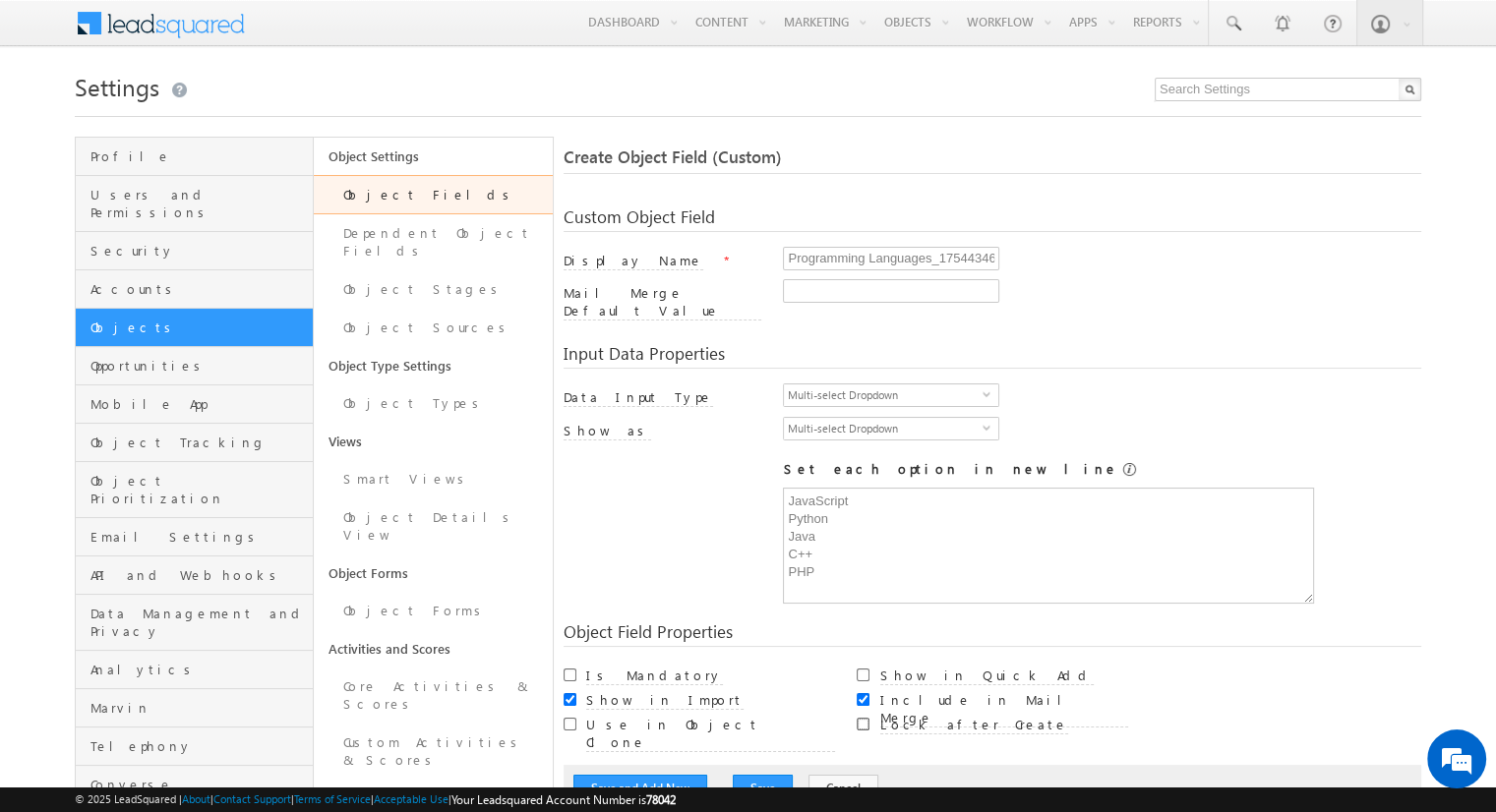 click on "Lock after Create" at bounding box center [863, 724] 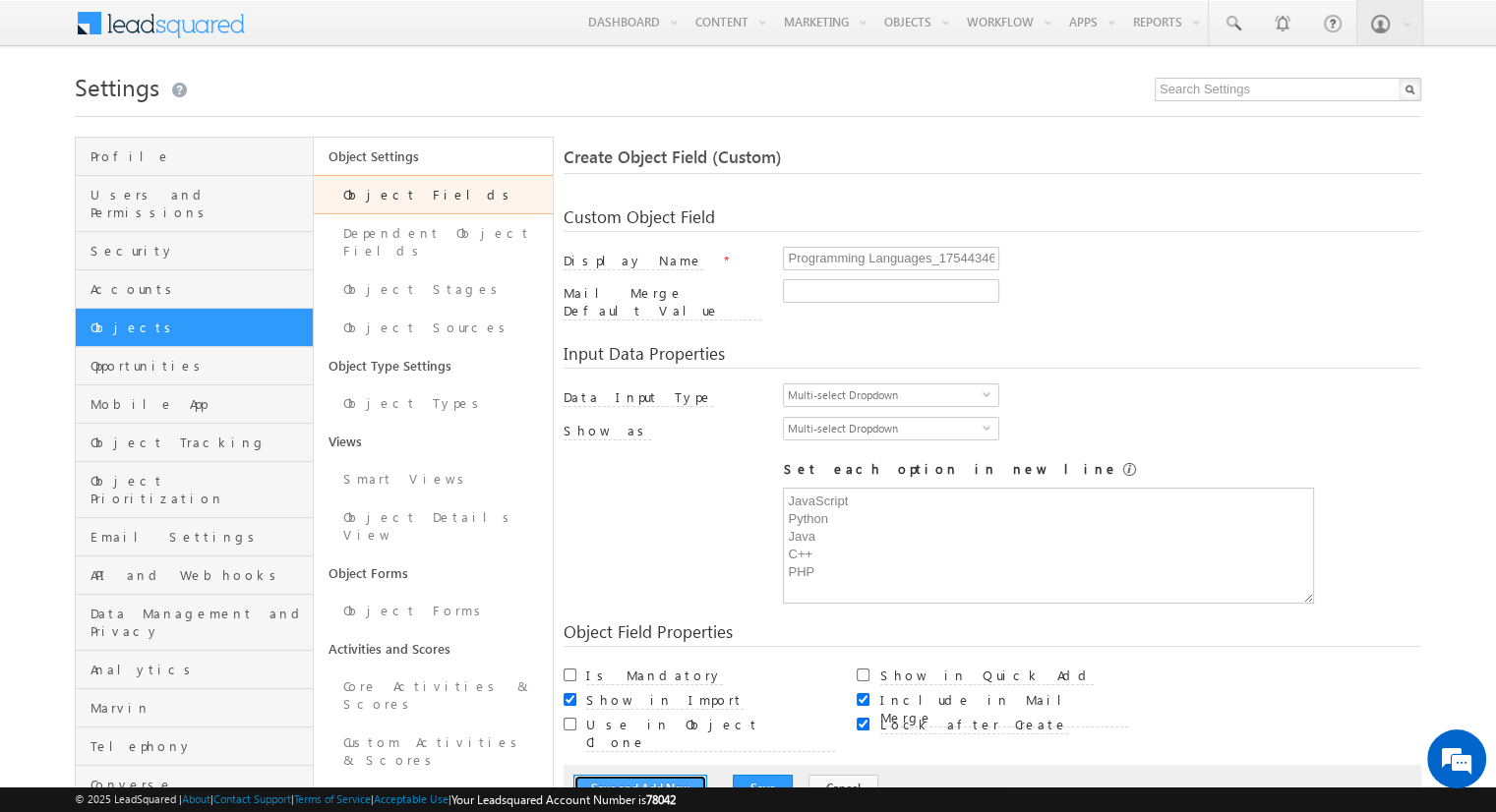 click on "Save and Add New" at bounding box center (640, 788) 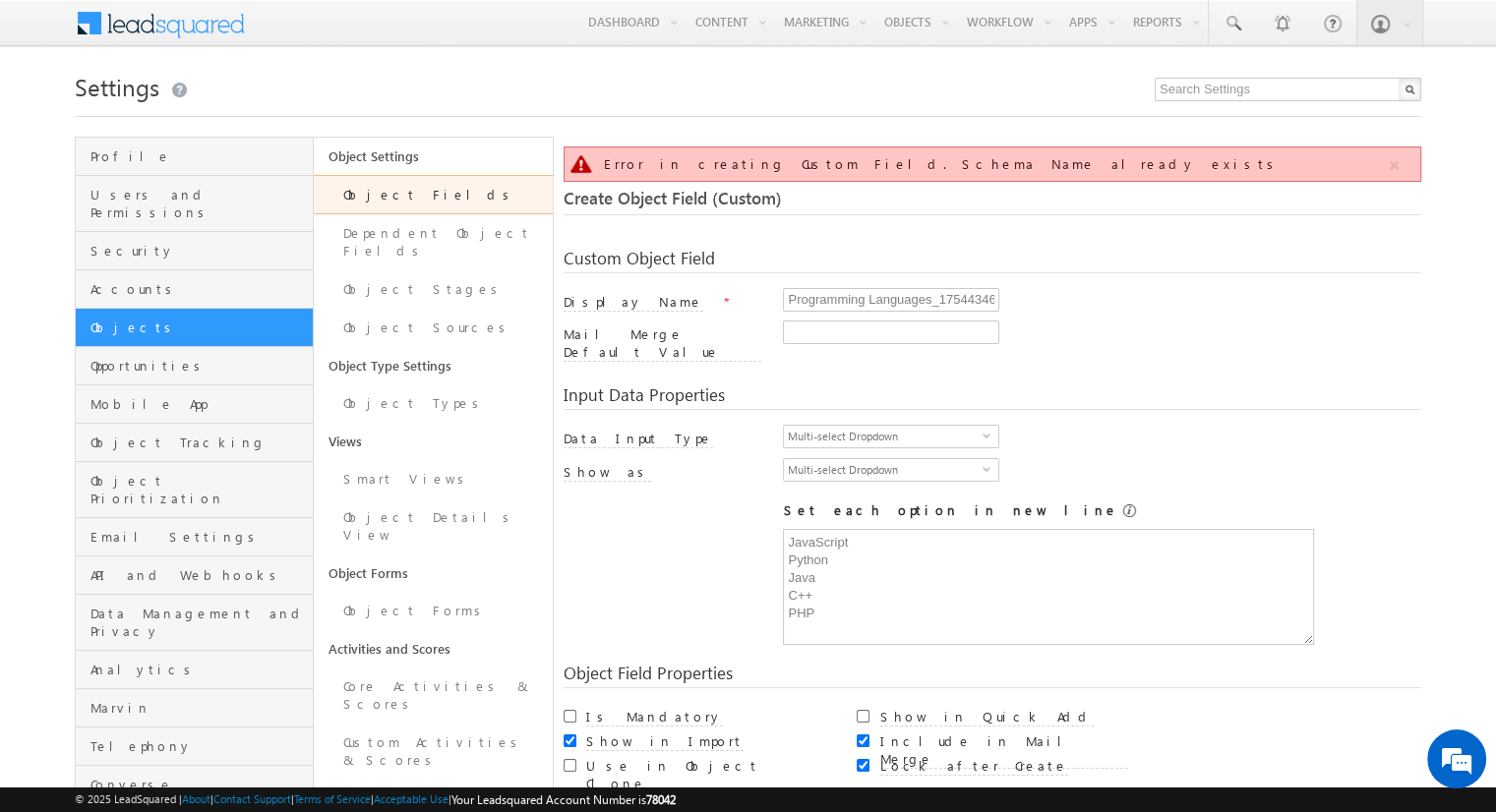 scroll, scrollTop: 146, scrollLeft: 0, axis: vertical 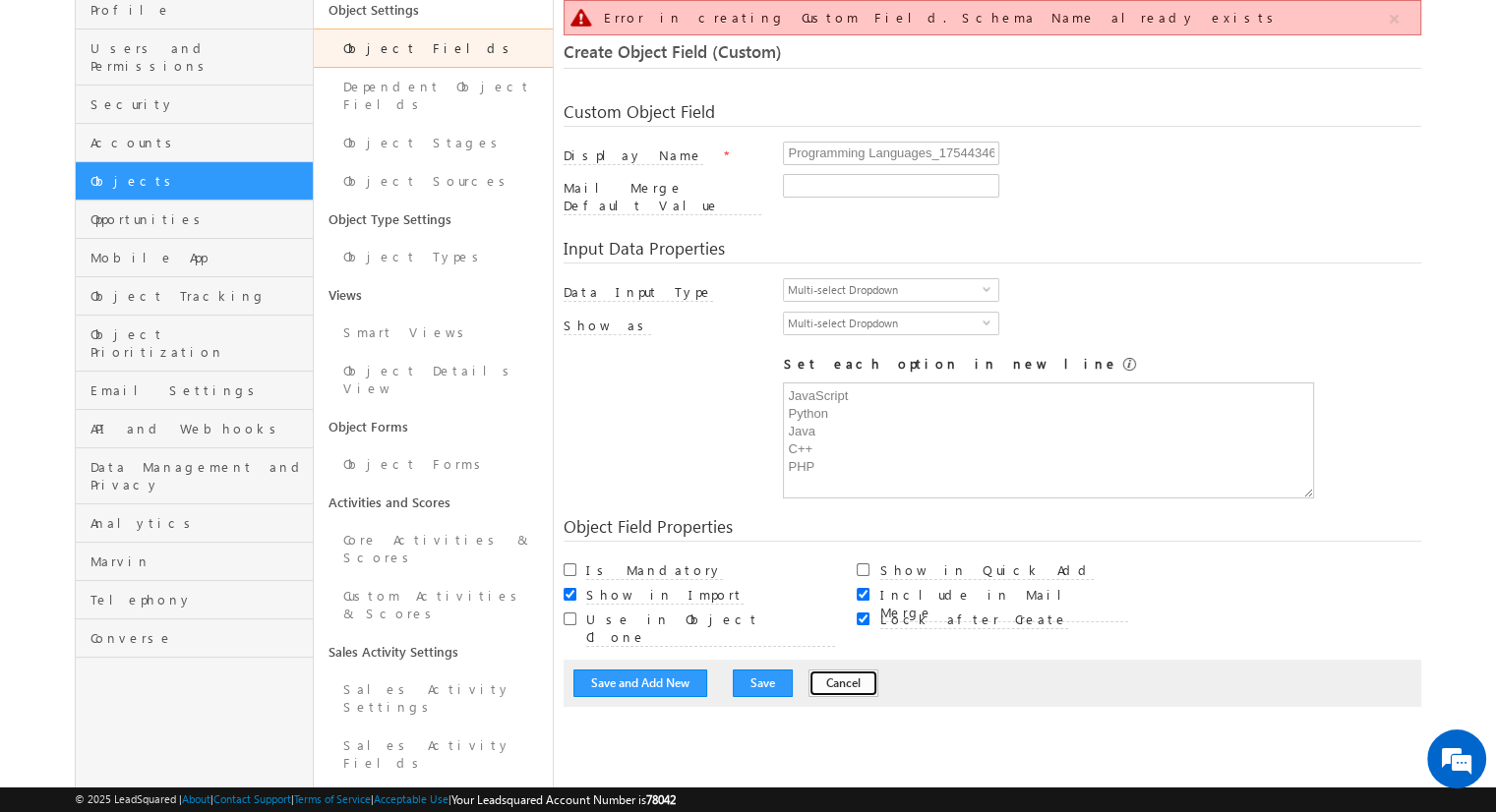 click on "Cancel" at bounding box center [843, 683] 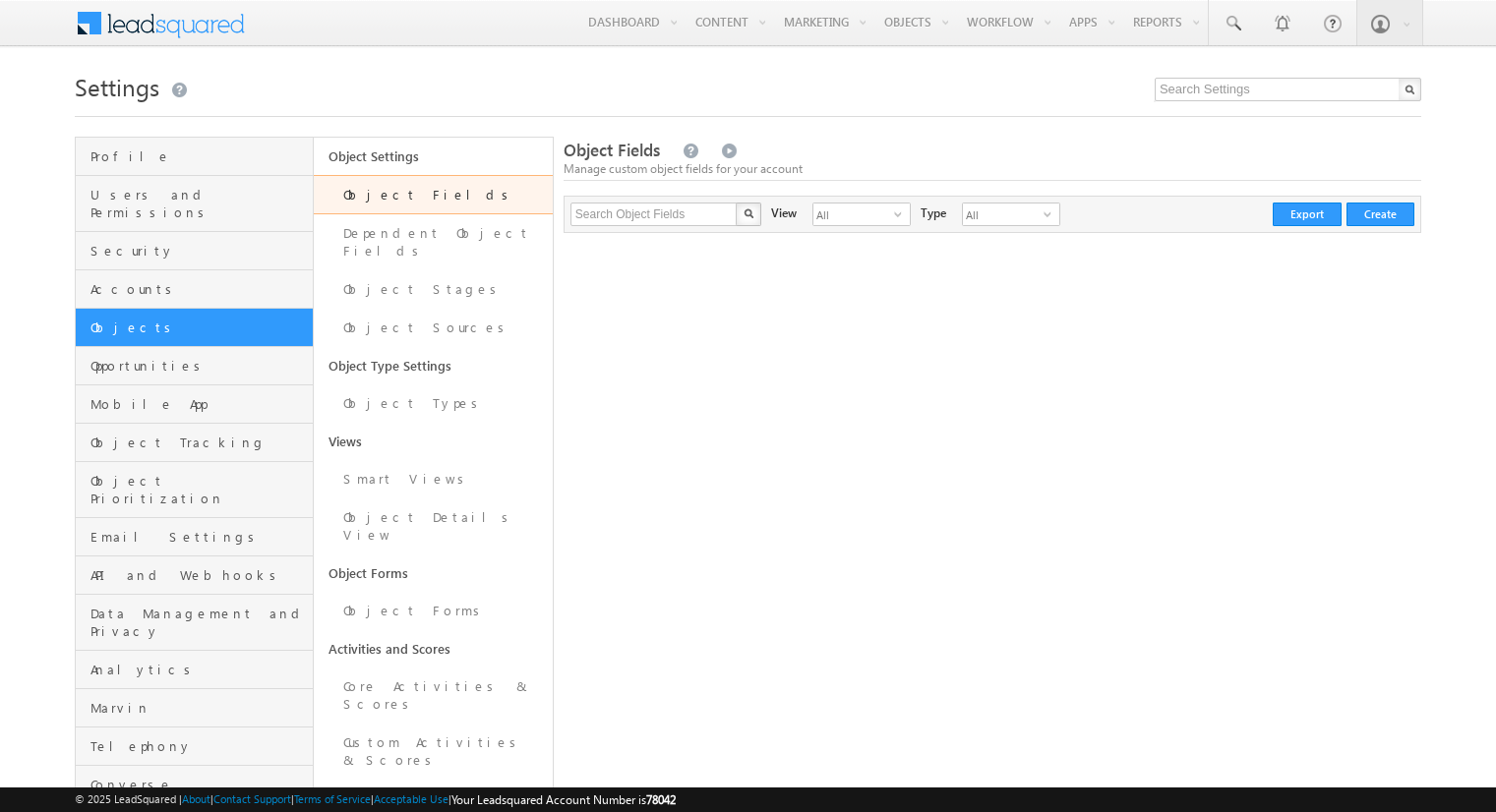 scroll, scrollTop: 0, scrollLeft: 0, axis: both 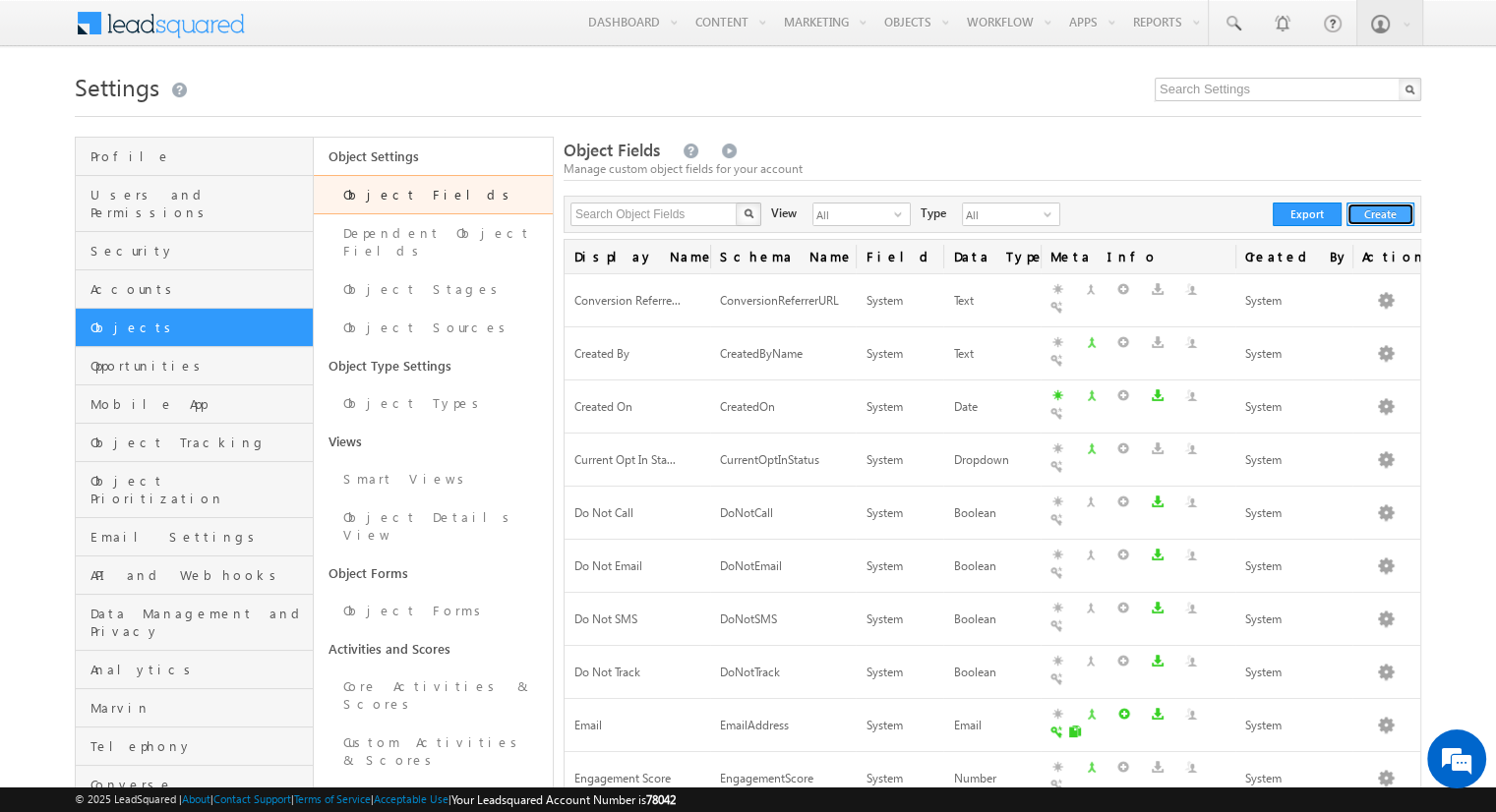 click on "Create" at bounding box center (1380, 214) 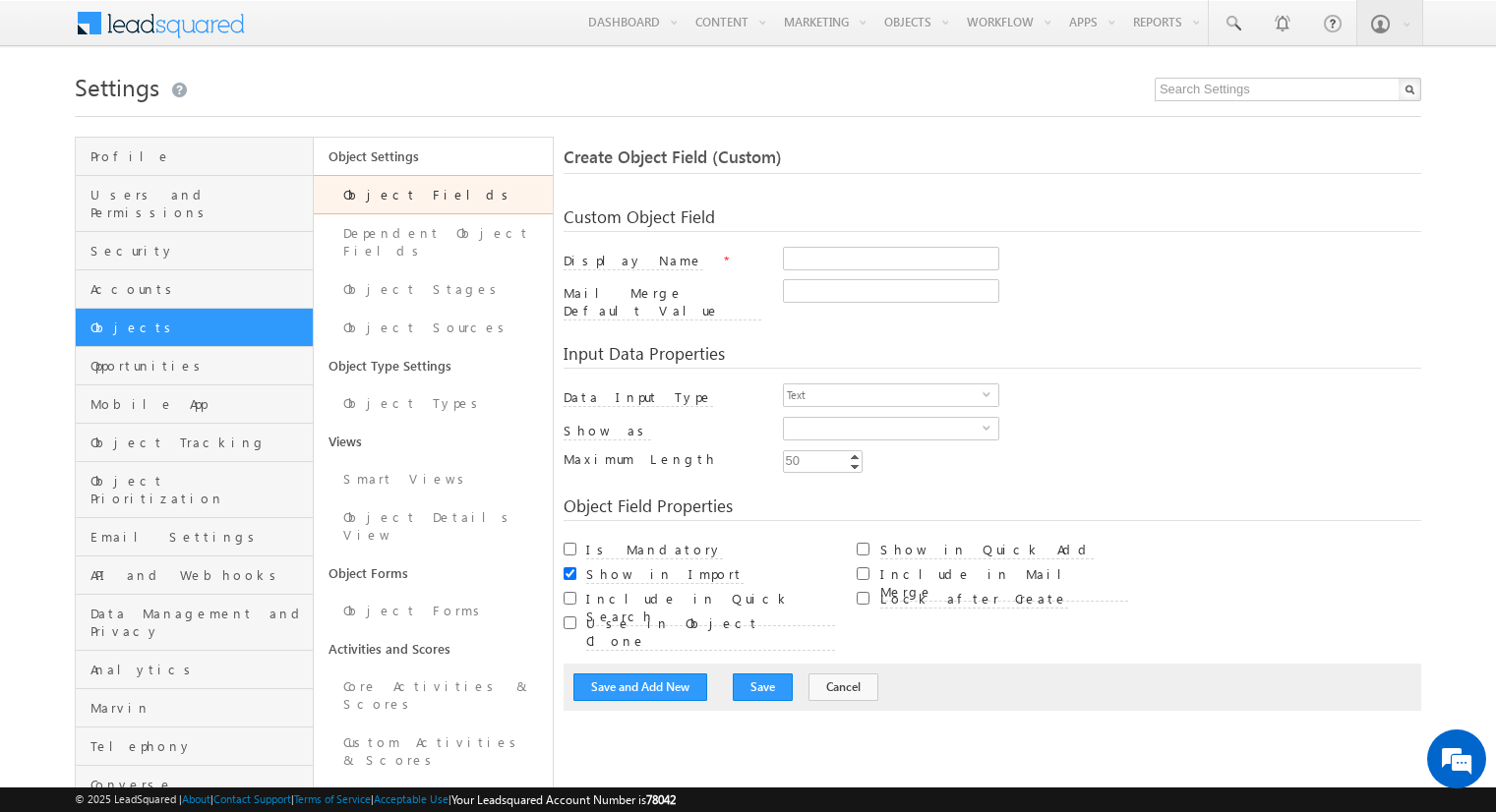 scroll, scrollTop: 0, scrollLeft: 0, axis: both 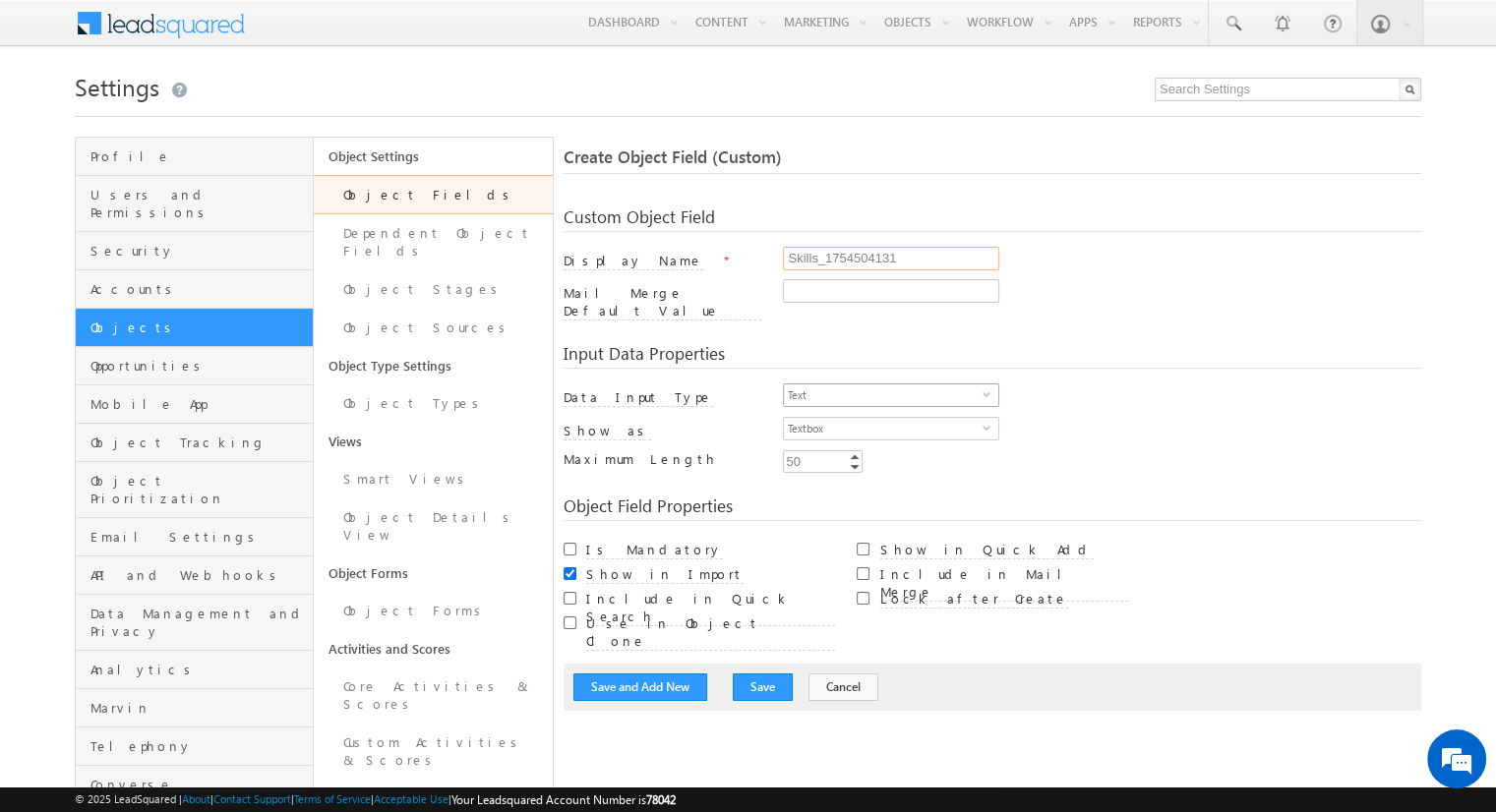 type on "Skills_1754504131" 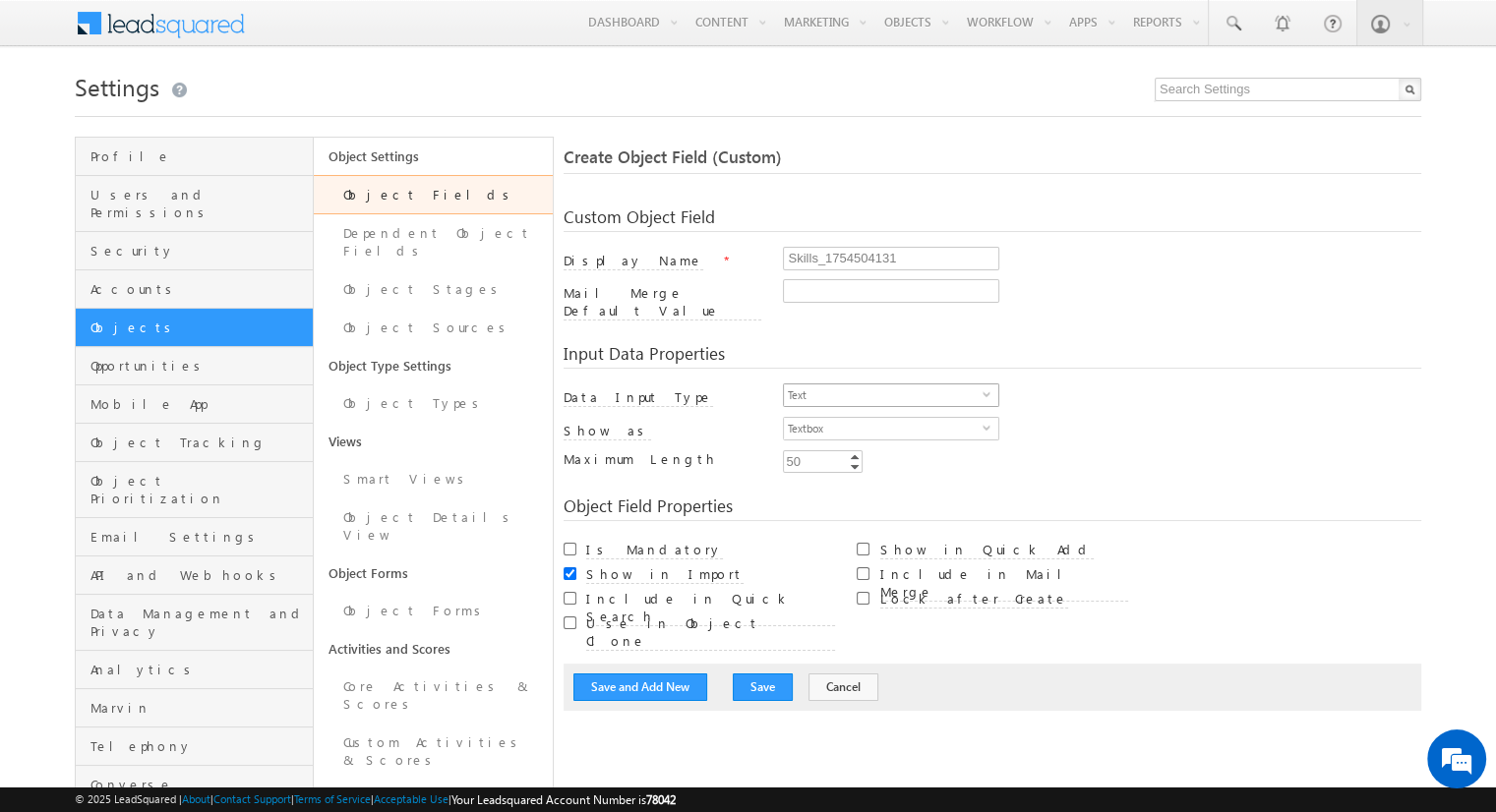click on "Text" at bounding box center [883, 395] 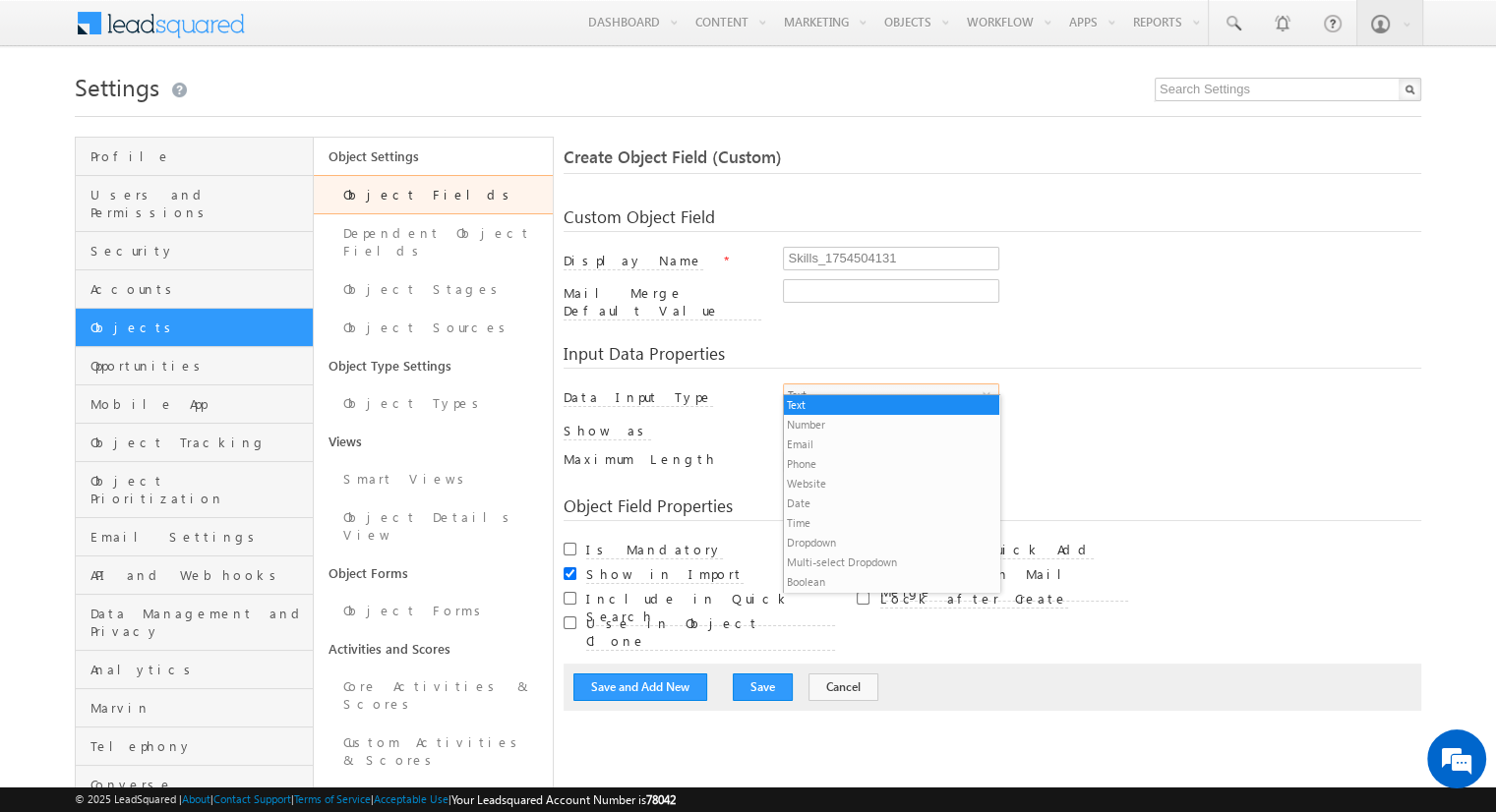 click on "Multi-select Dropdown" at bounding box center (891, 562) 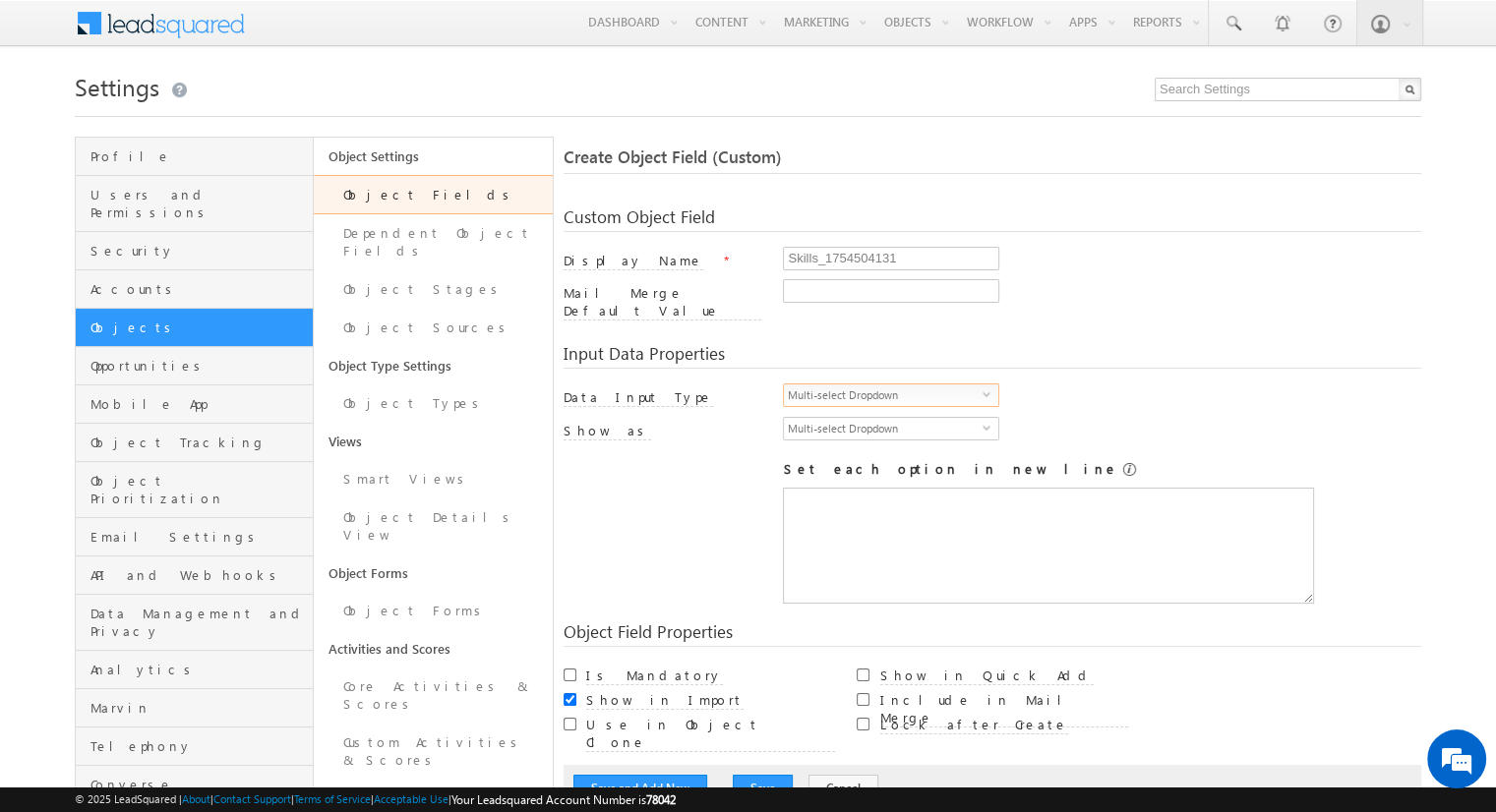 scroll, scrollTop: 0, scrollLeft: 0, axis: both 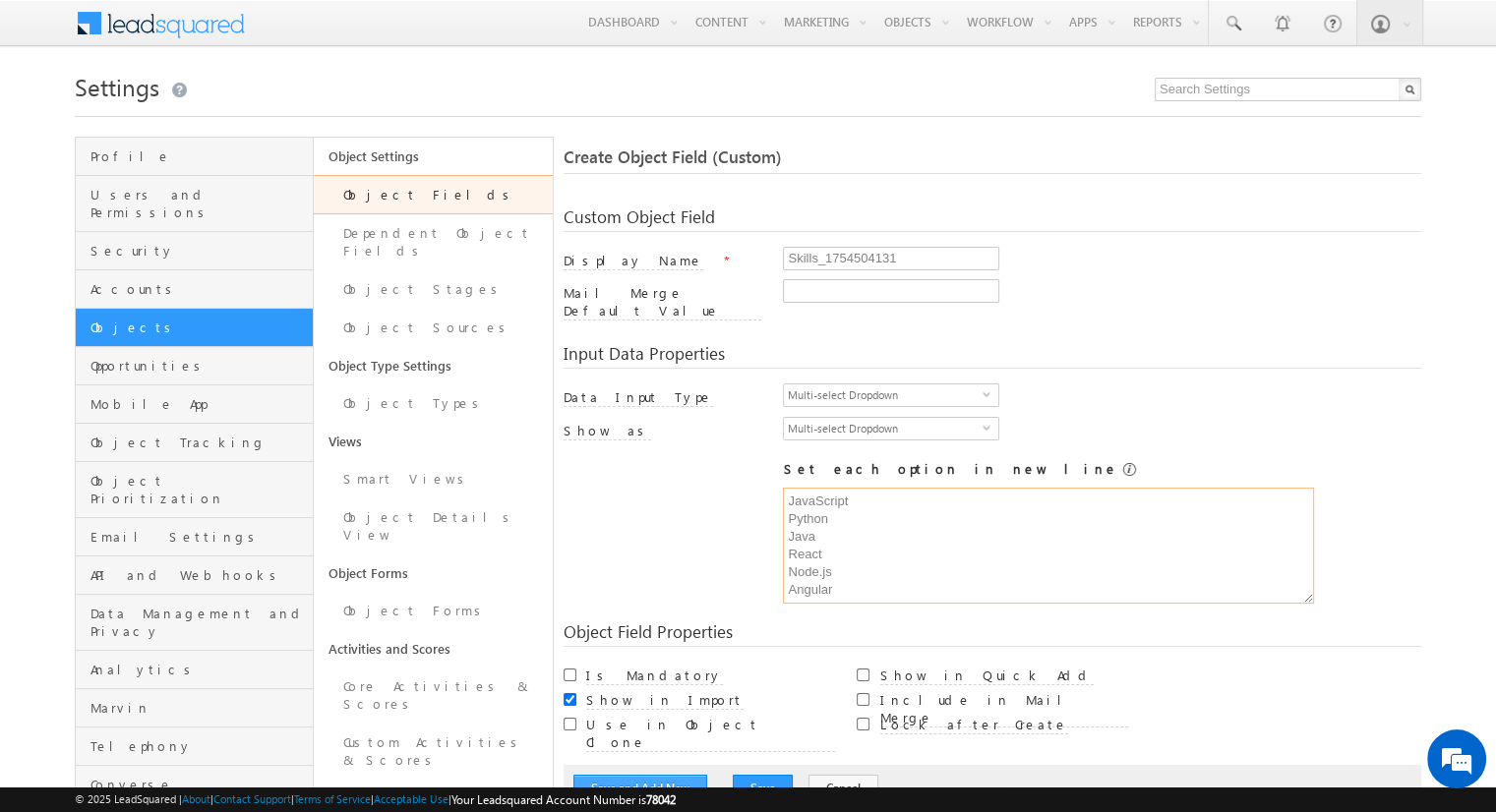 type on "JavaScript
Python
Java
React
Node.js
Angular" 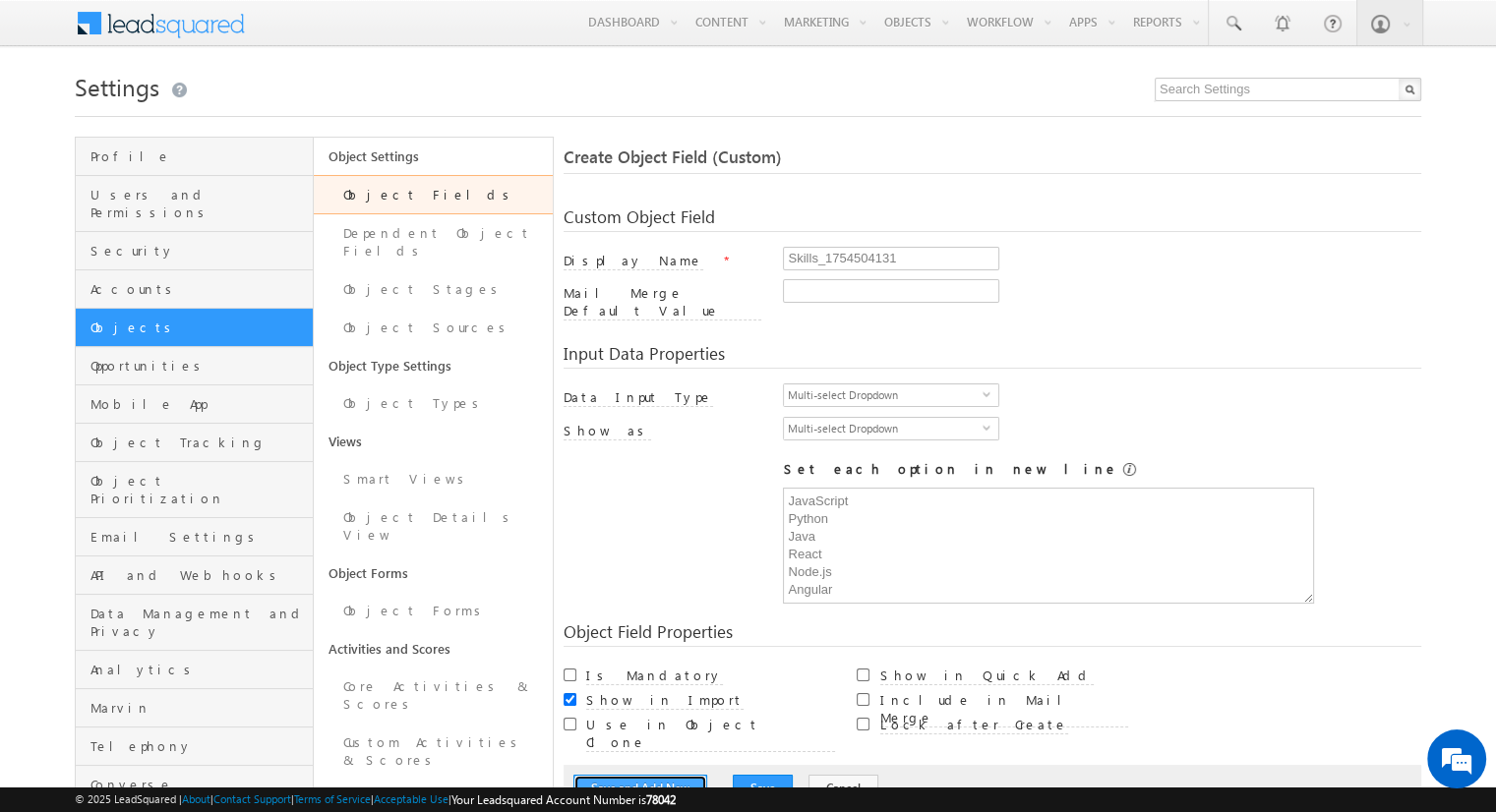 click on "Save and Add New" at bounding box center [640, 788] 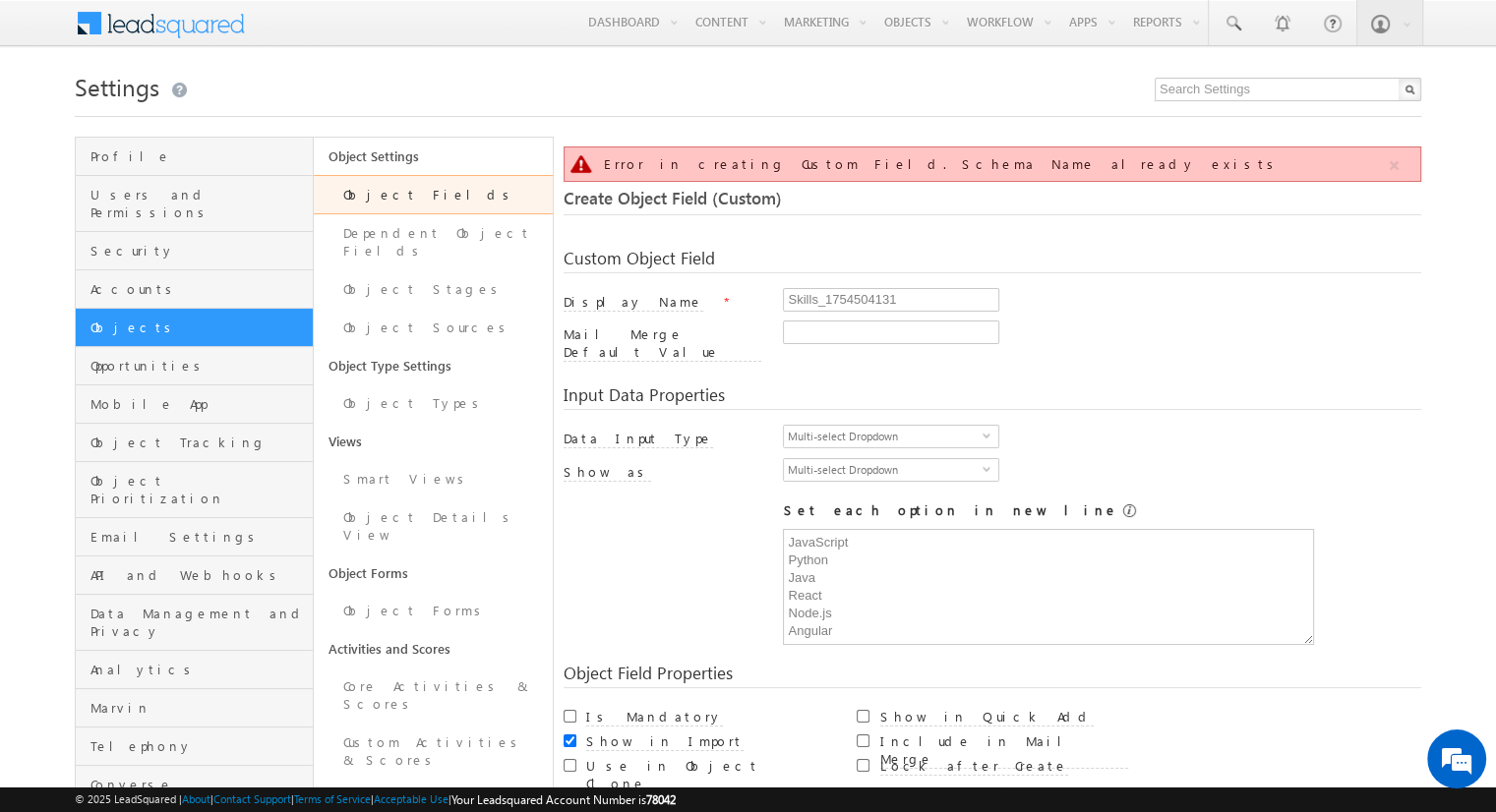 scroll, scrollTop: 146, scrollLeft: 0, axis: vertical 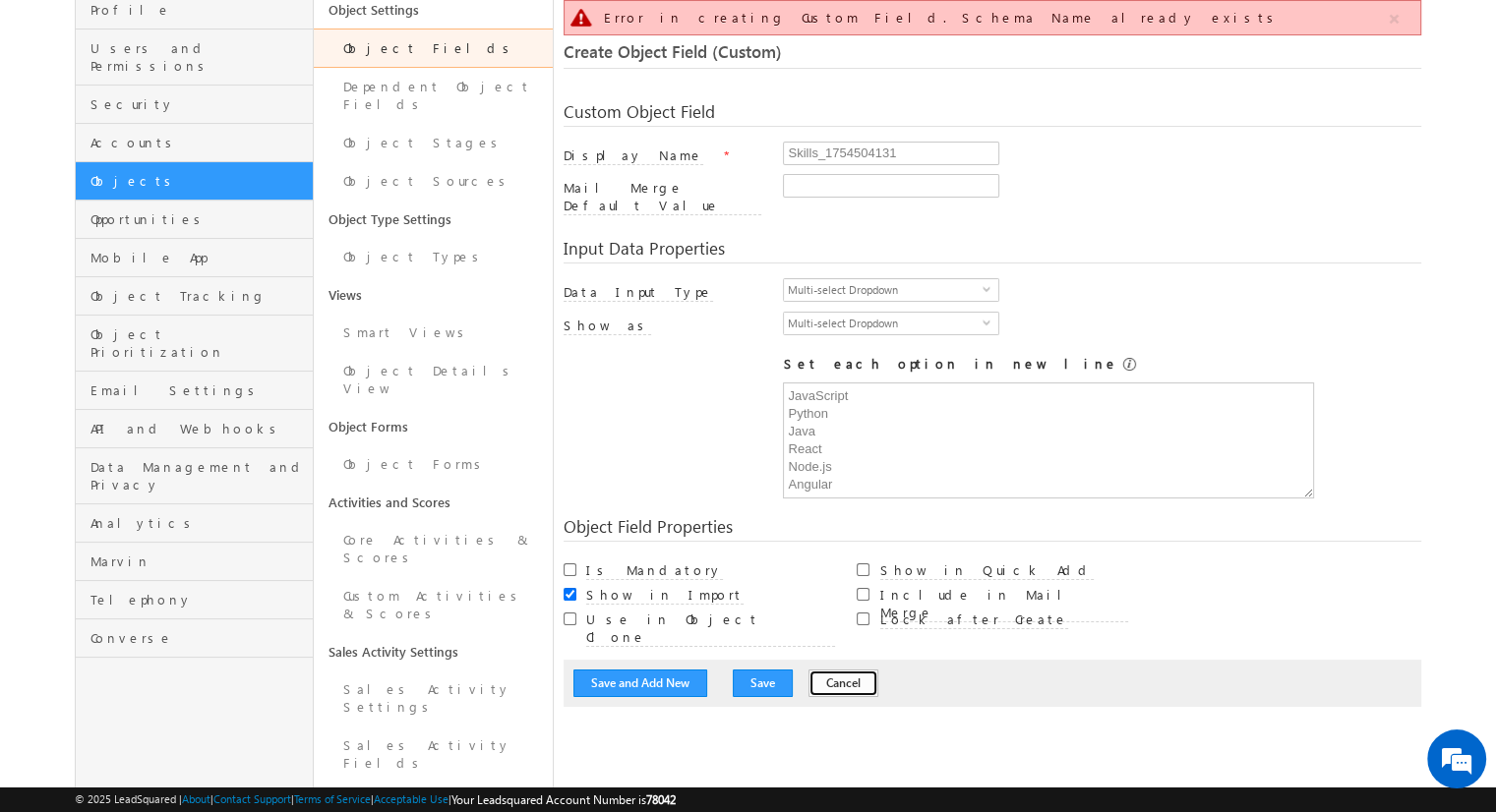 click on "Cancel" at bounding box center [843, 683] 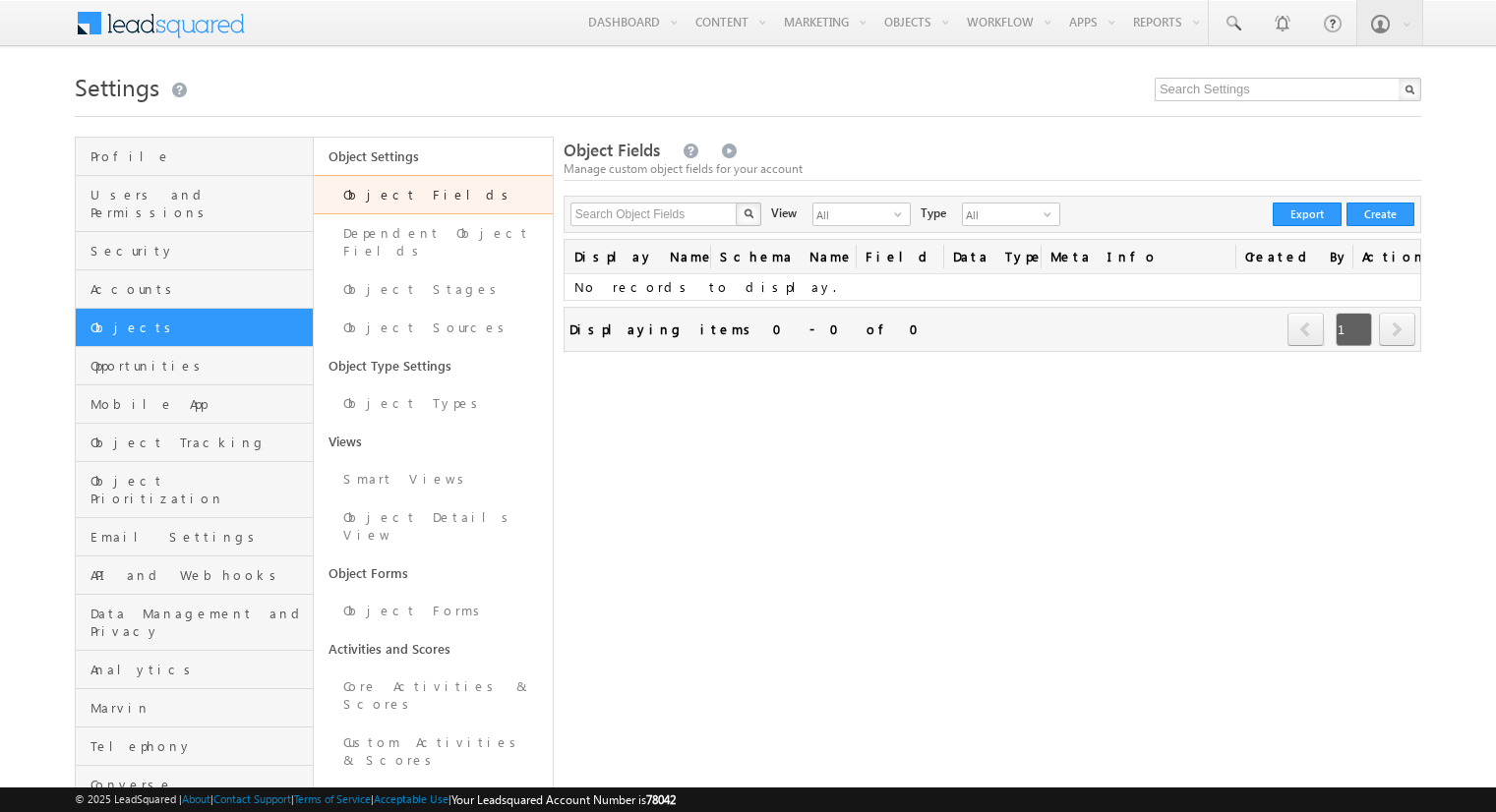 scroll, scrollTop: 0, scrollLeft: 0, axis: both 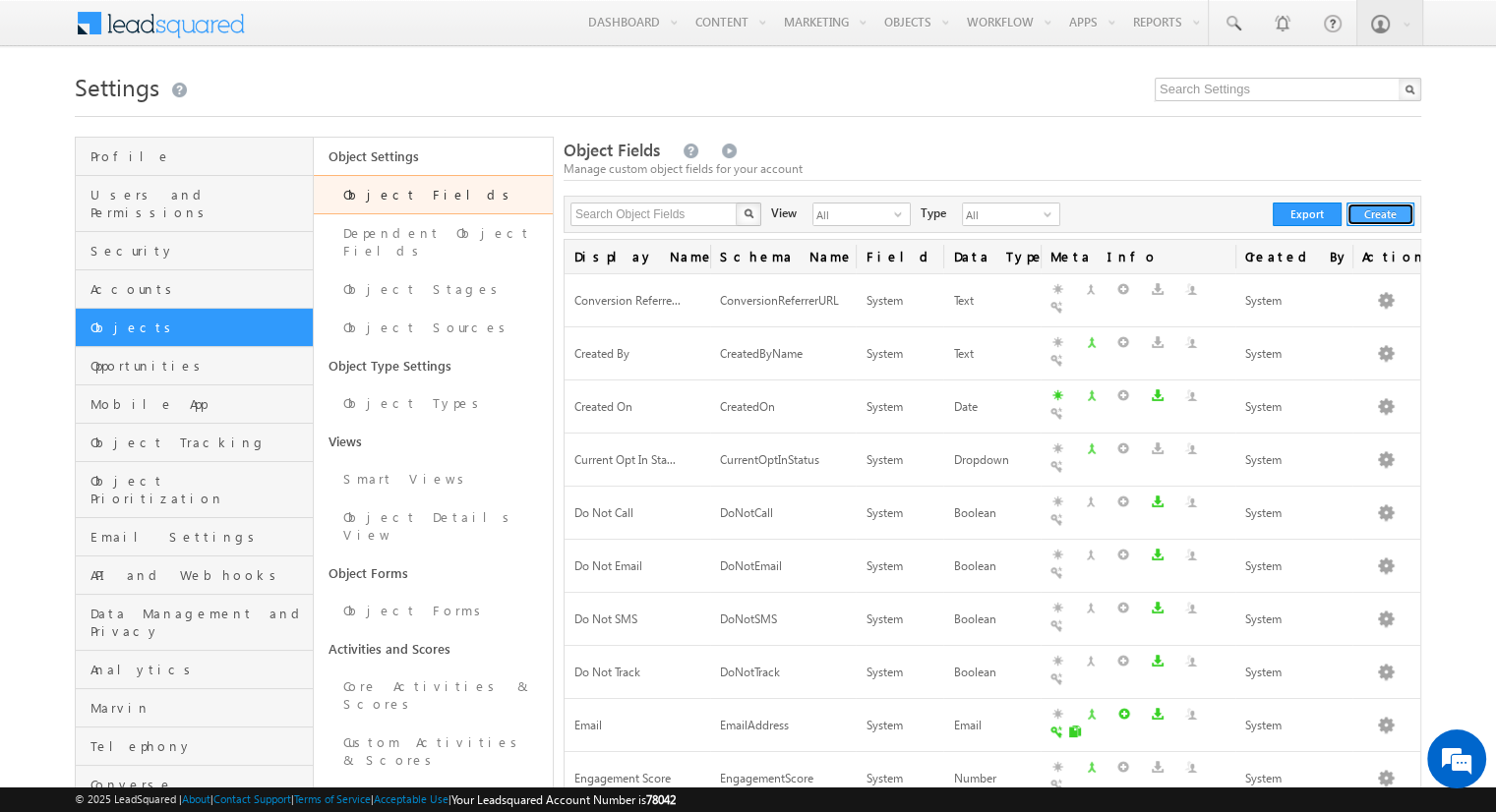 click on "Create" at bounding box center (1380, 214) 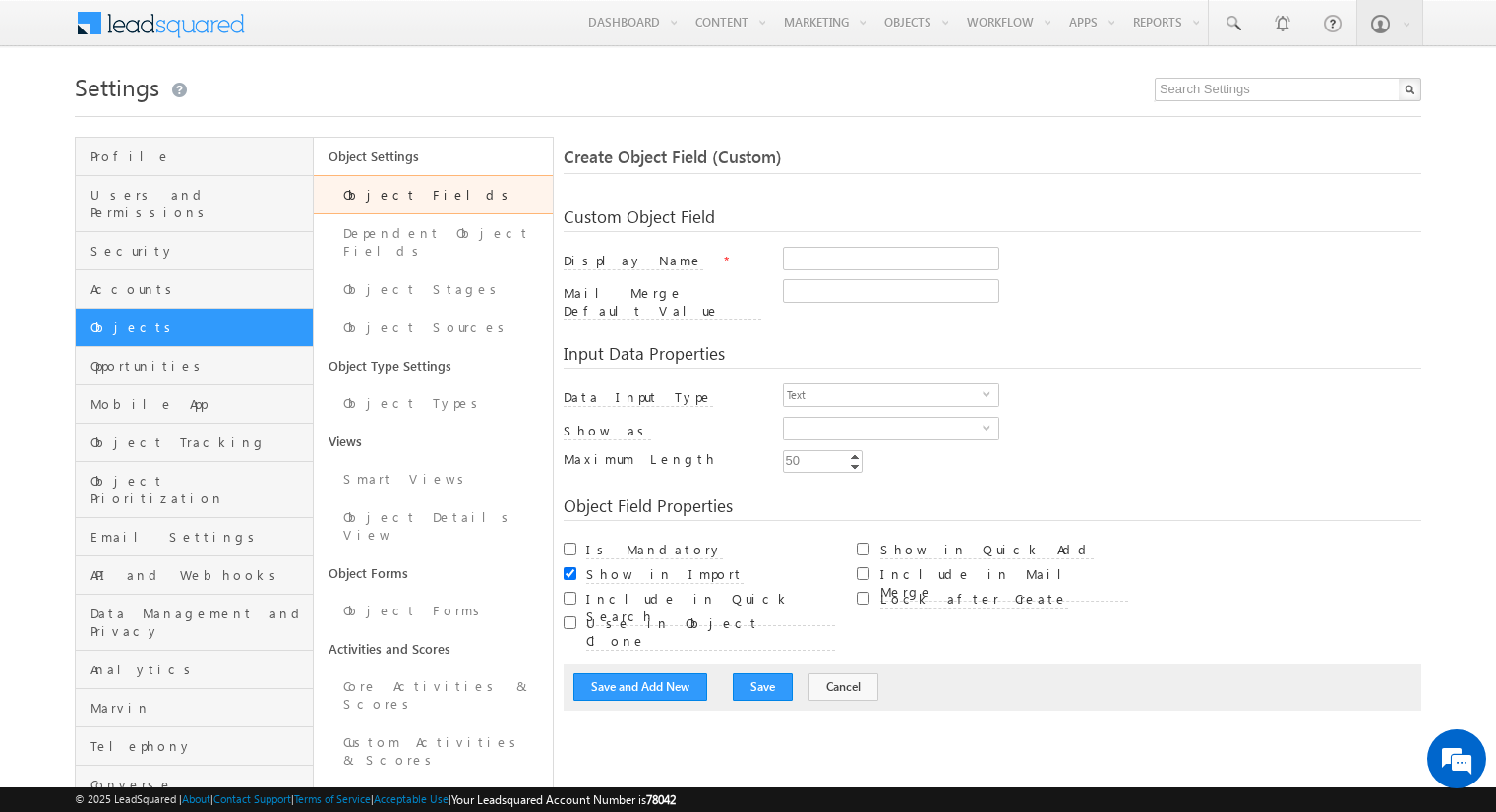 scroll, scrollTop: 0, scrollLeft: 0, axis: both 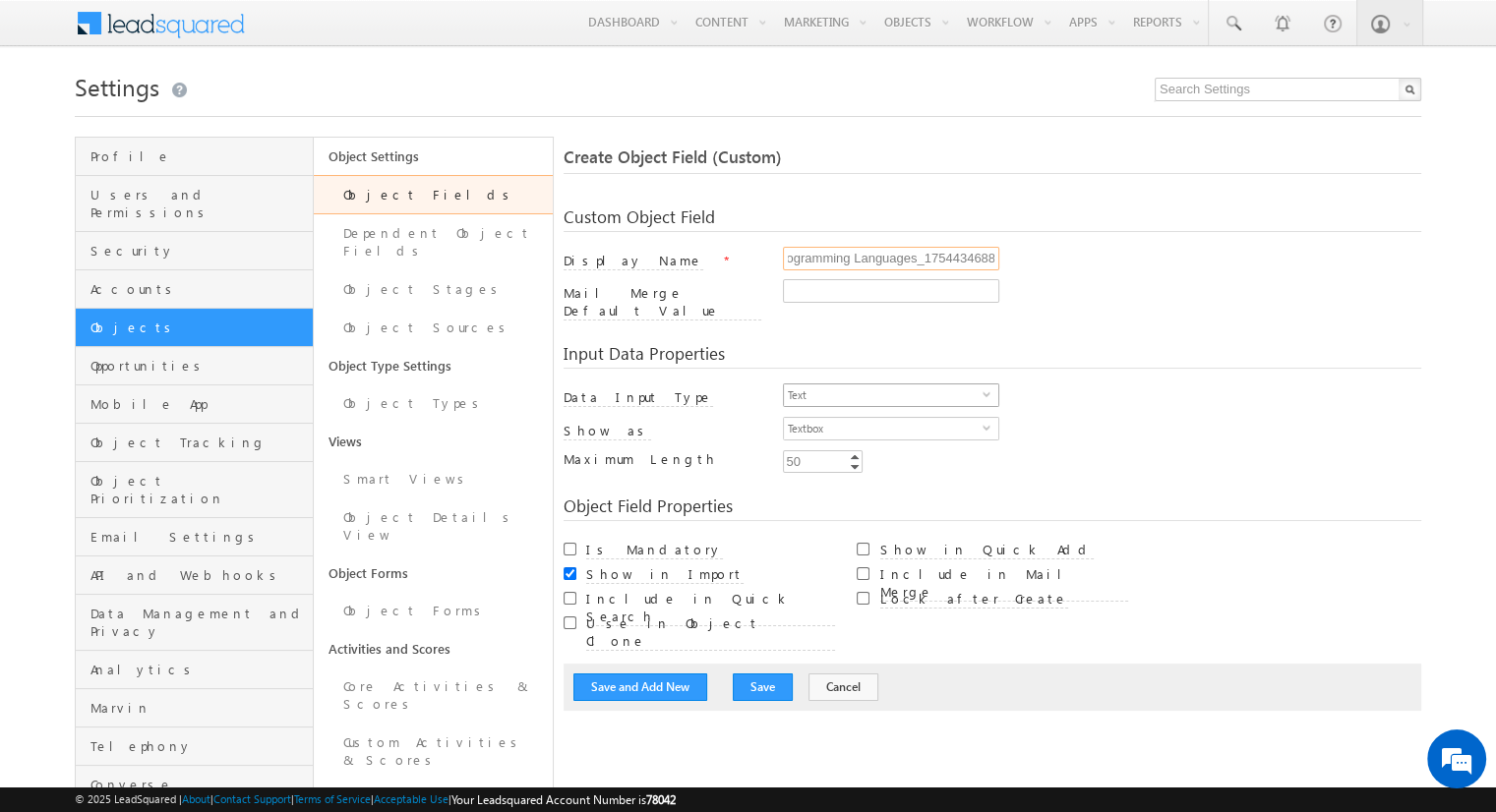 type on "Programming Languages_1754434688" 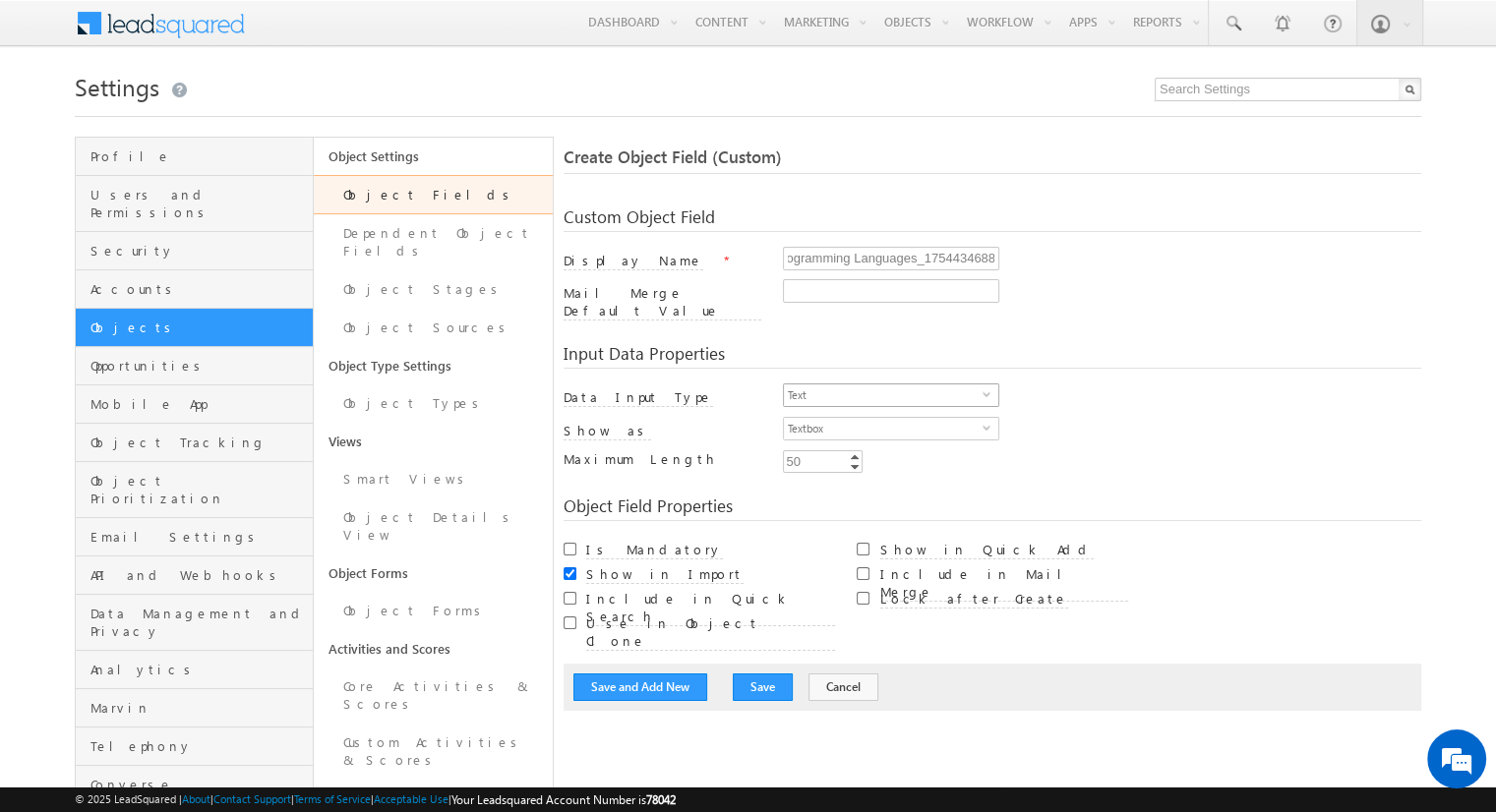 click on "Text" at bounding box center (883, 395) 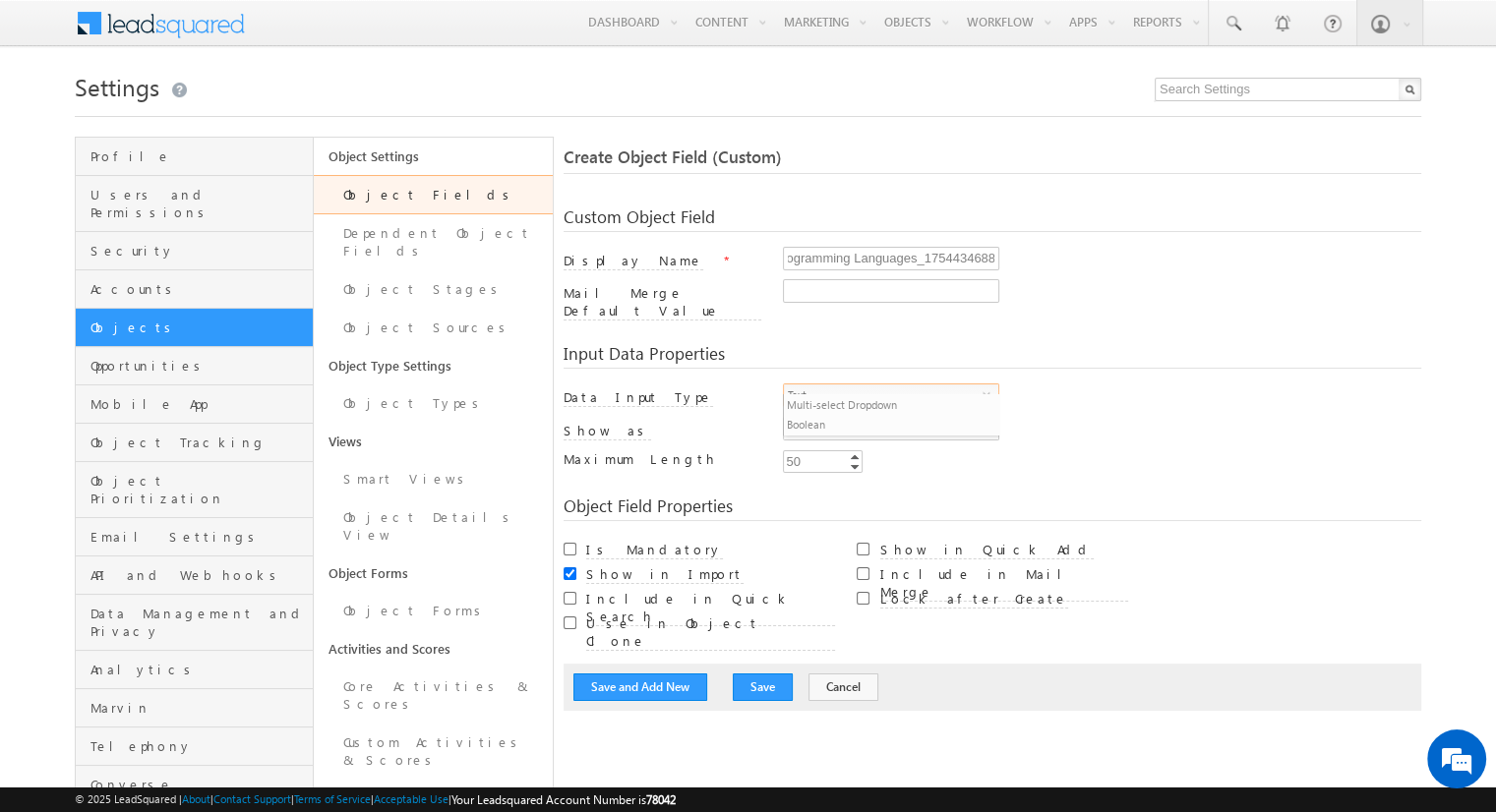 scroll, scrollTop: 0, scrollLeft: 0, axis: both 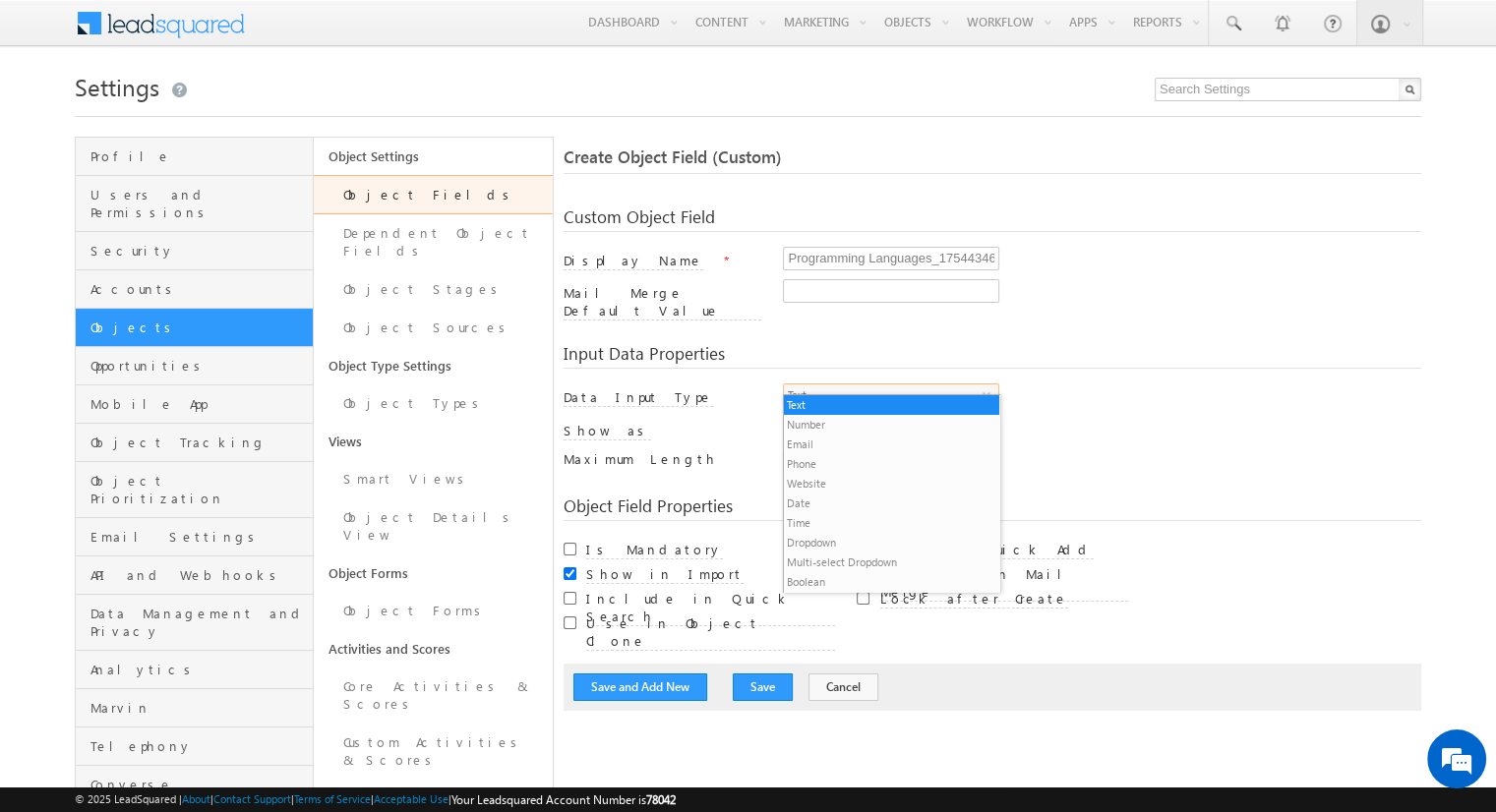 click on "Multi-select Dropdown" at bounding box center [891, 562] 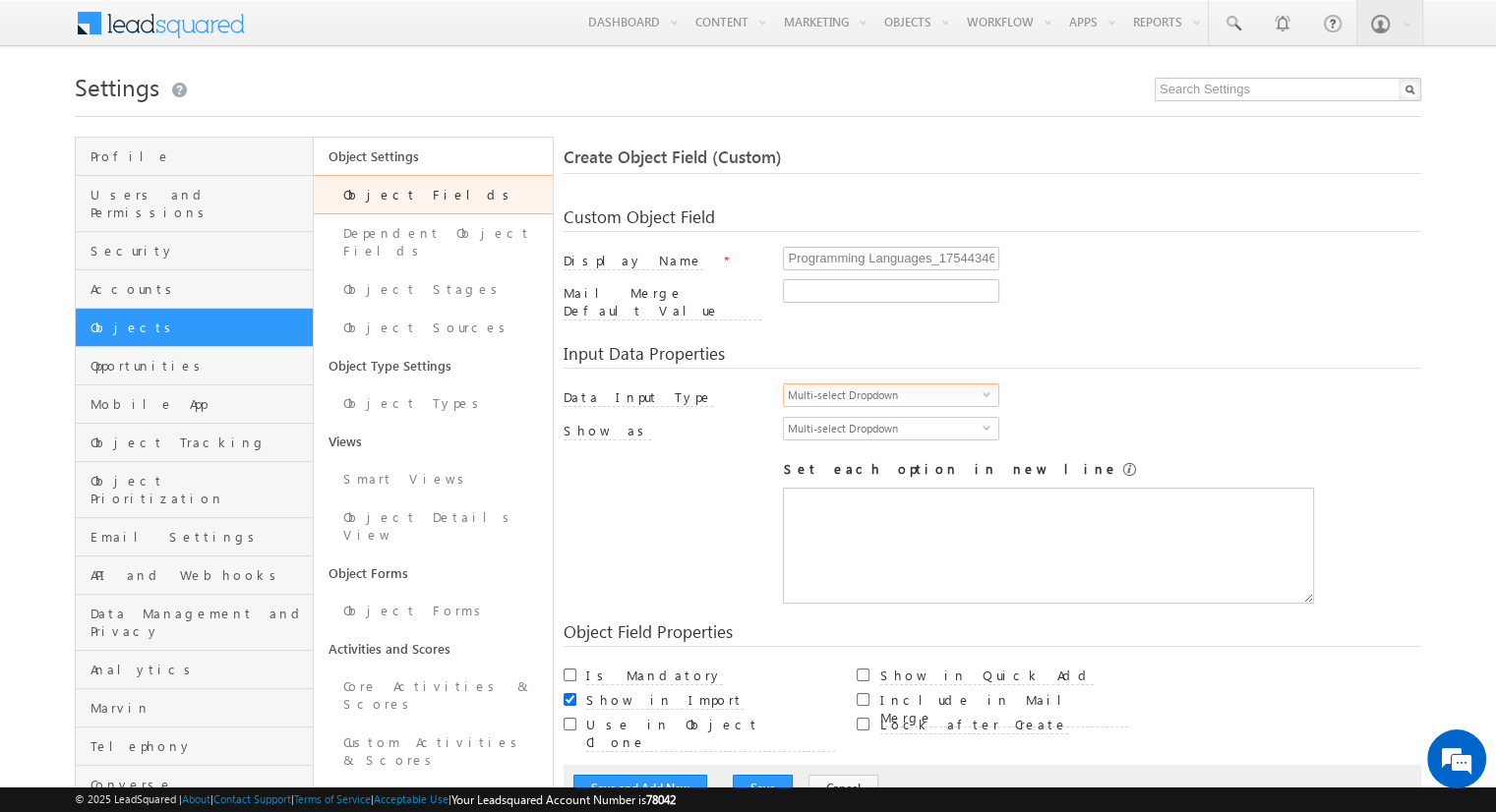 scroll, scrollTop: 0, scrollLeft: 0, axis: both 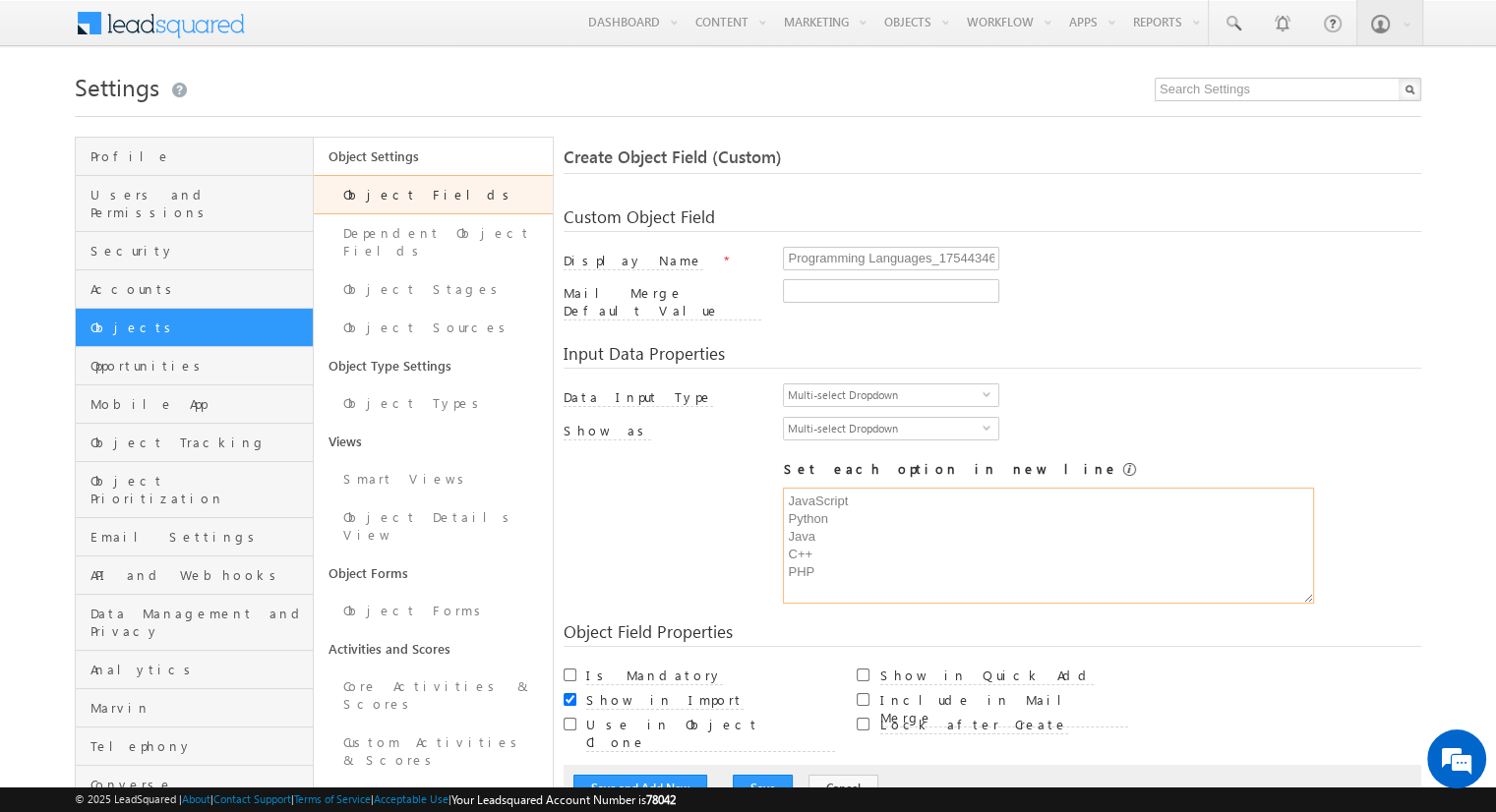type on "JavaScript
Python
Java
C++
PHP" 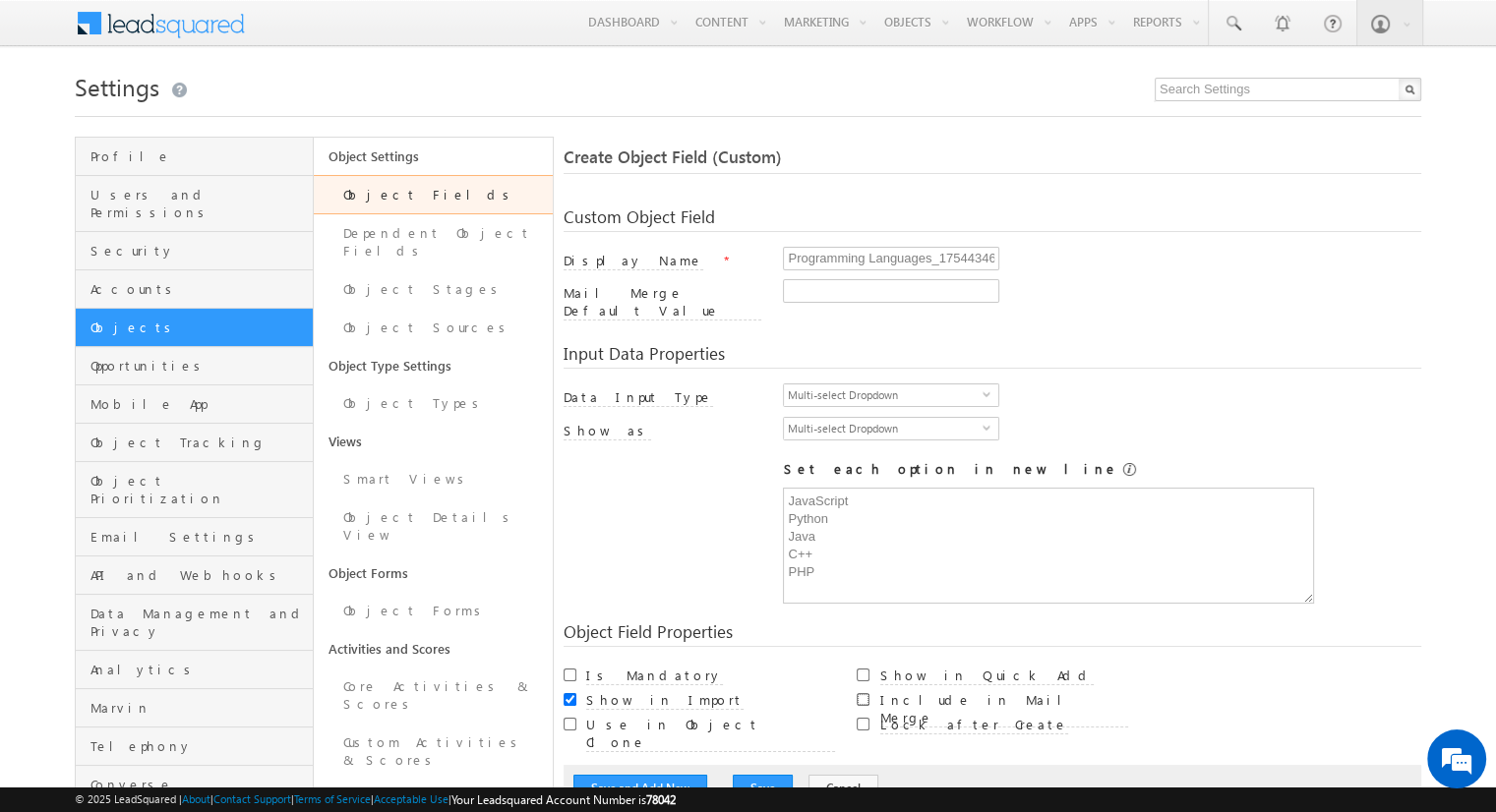 click on "Include in Mail Merge" at bounding box center (863, 699) 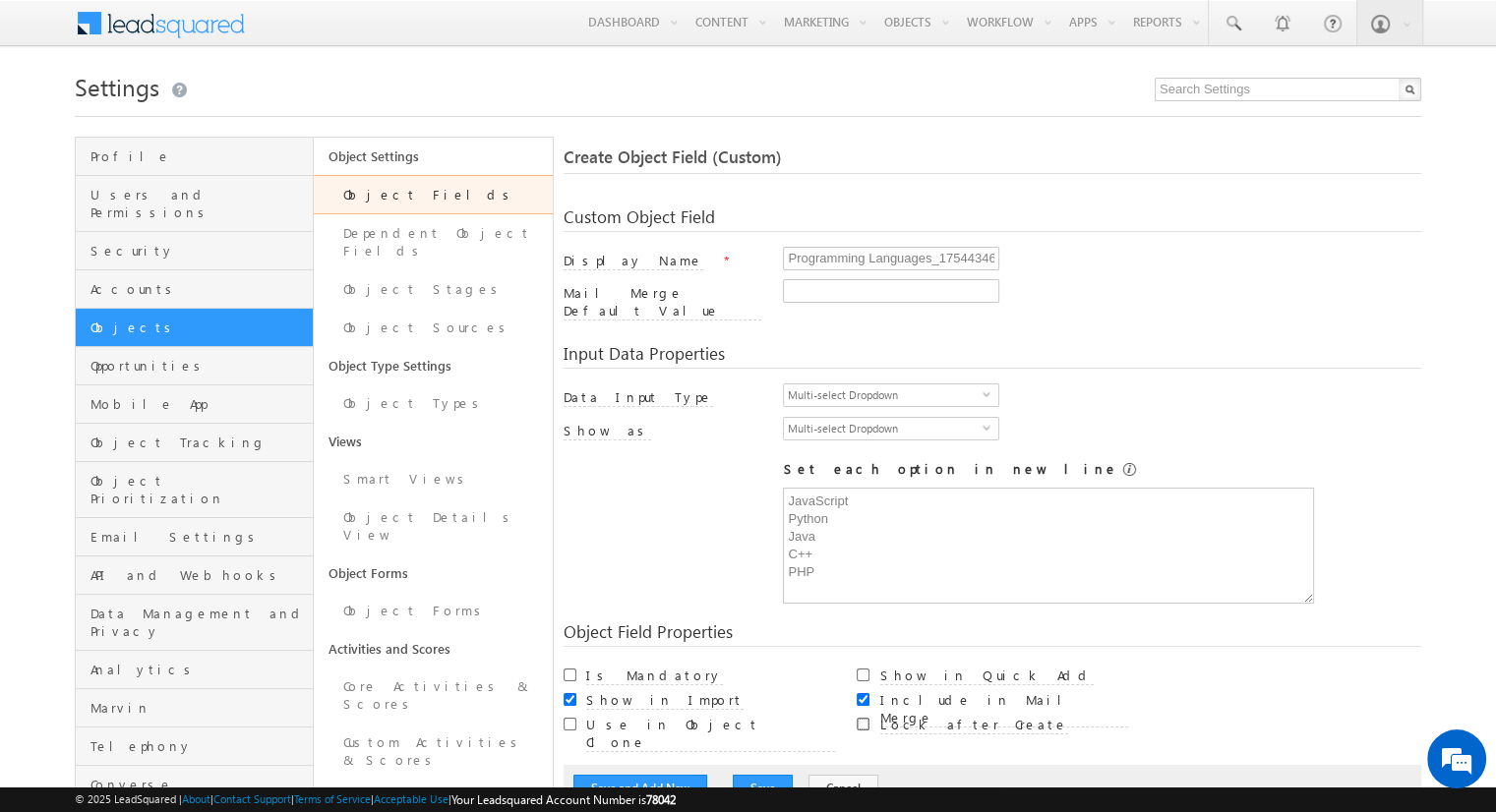 click on "Lock after Create" at bounding box center (863, 724) 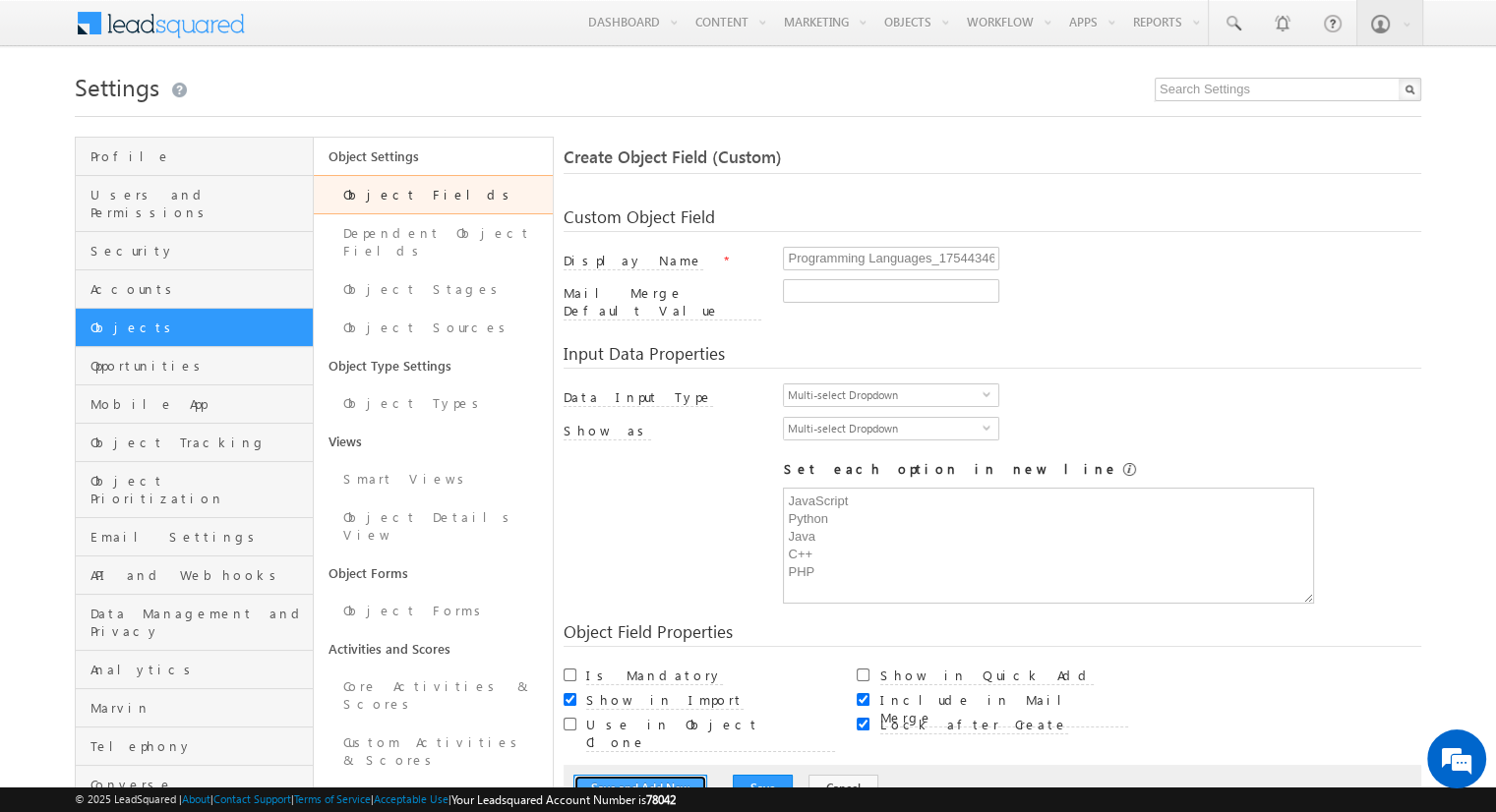click on "Save and Add New" at bounding box center (640, 788) 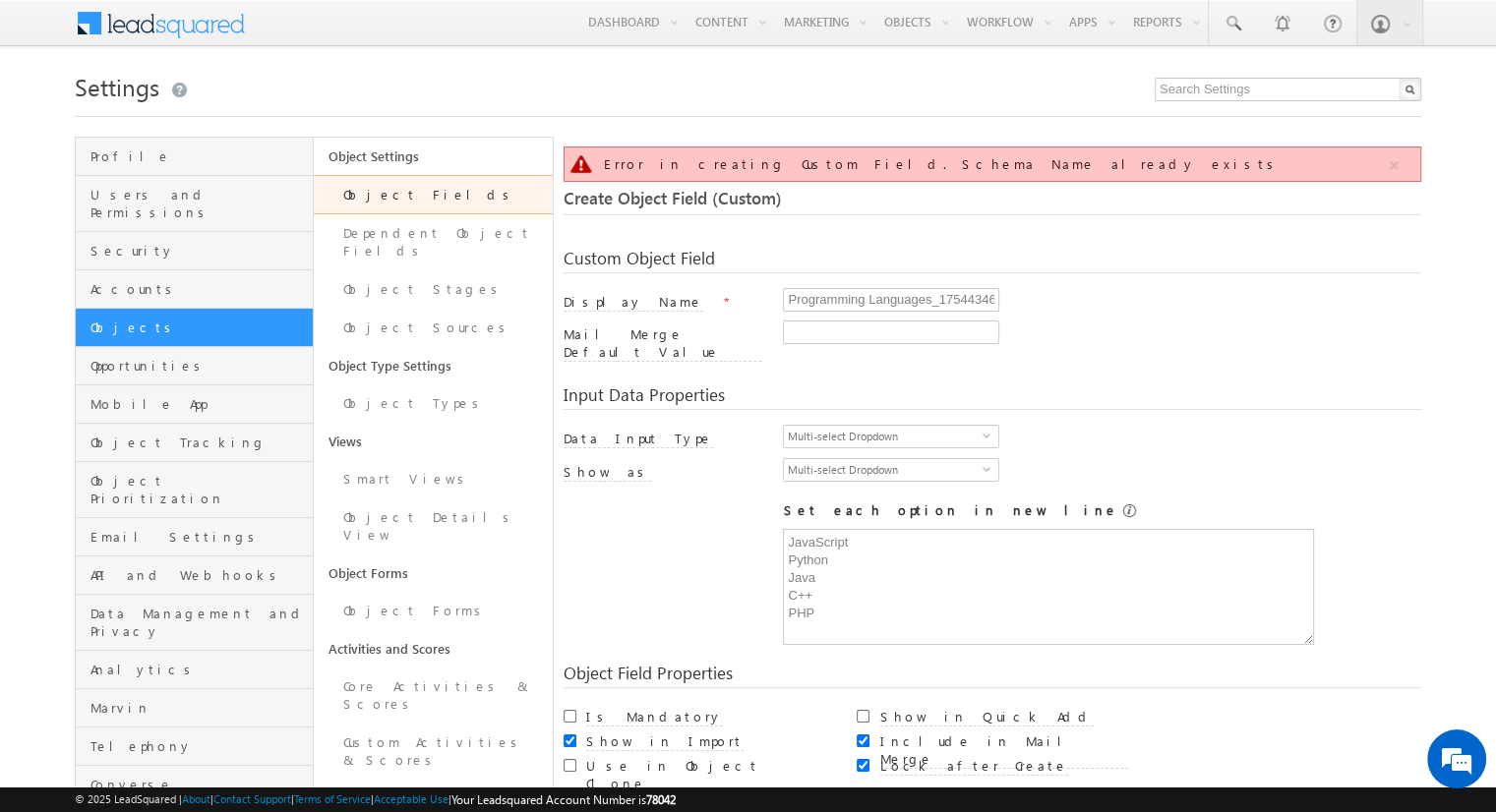 scroll, scrollTop: 146, scrollLeft: 0, axis: vertical 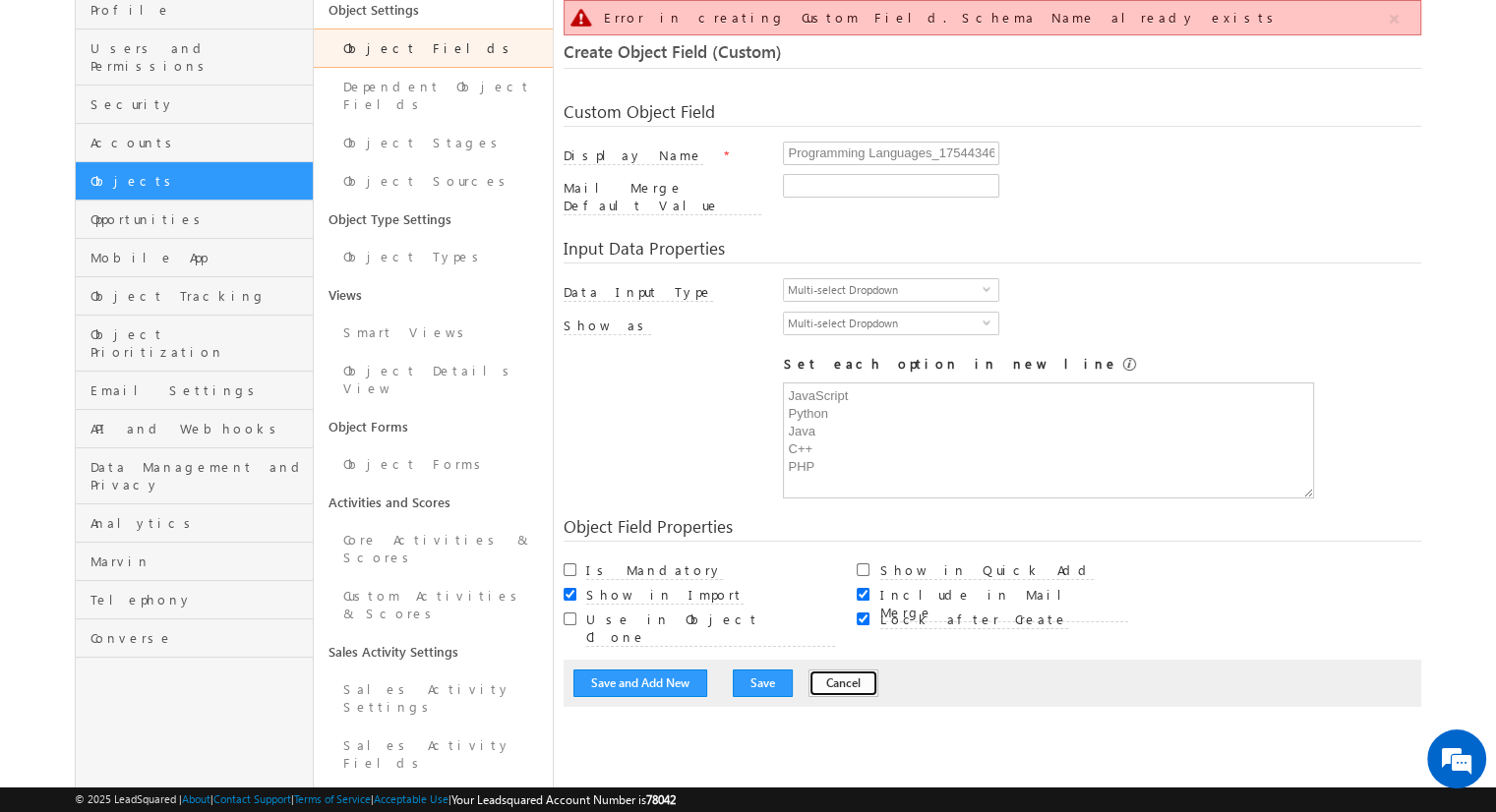 click on "Cancel" at bounding box center (843, 683) 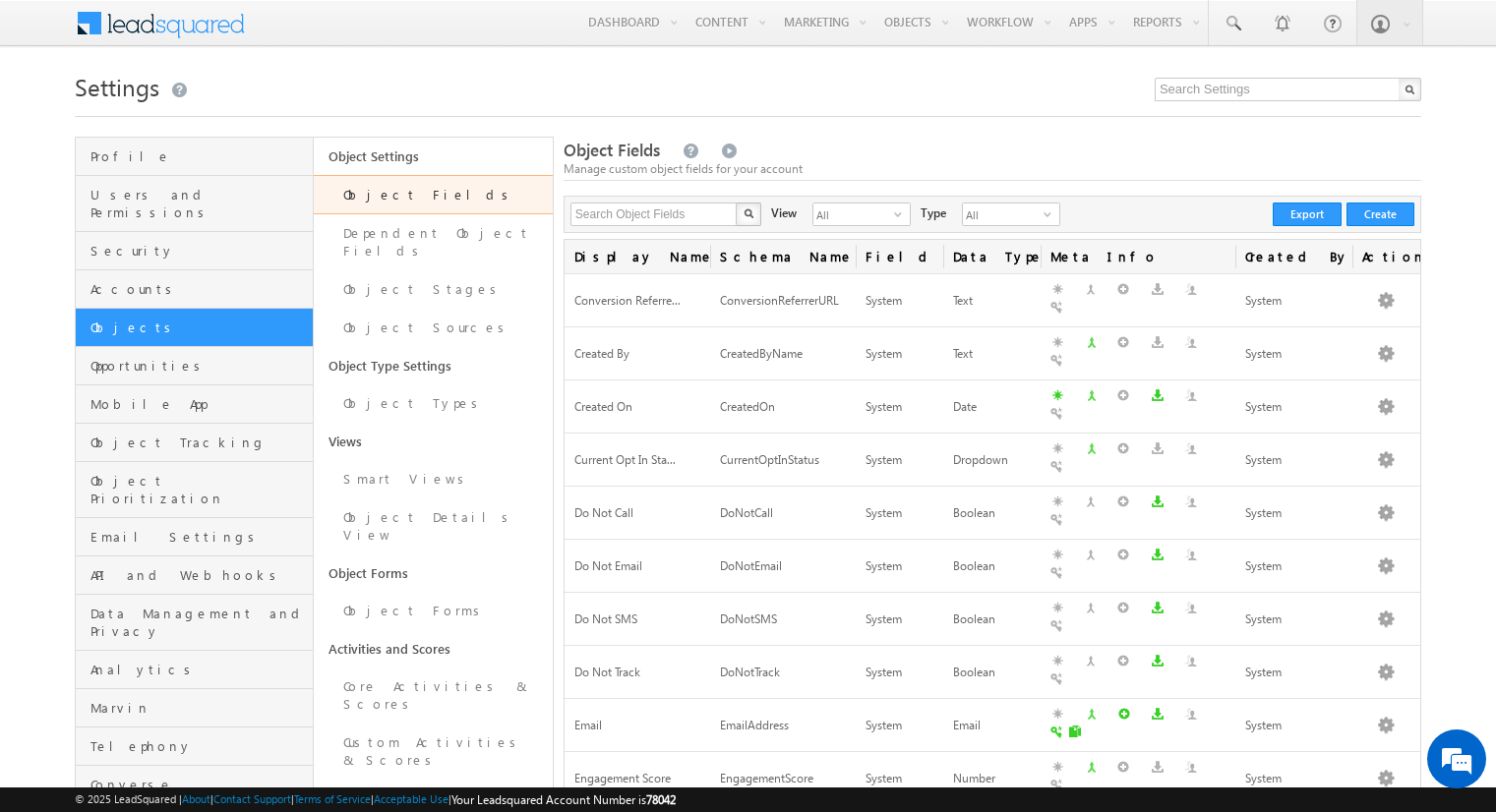 scroll, scrollTop: 0, scrollLeft: 0, axis: both 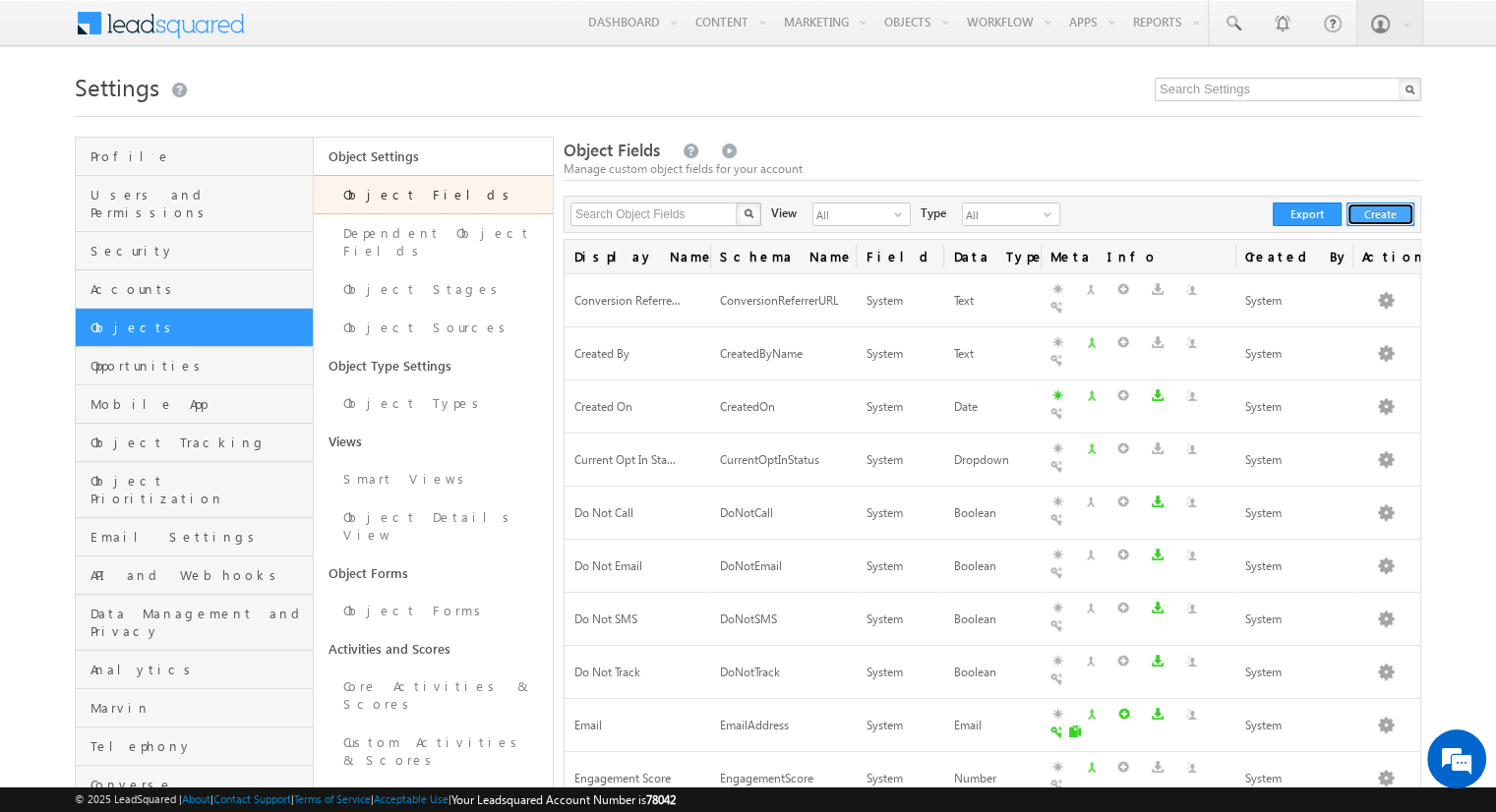 click on "Create" at bounding box center [1380, 214] 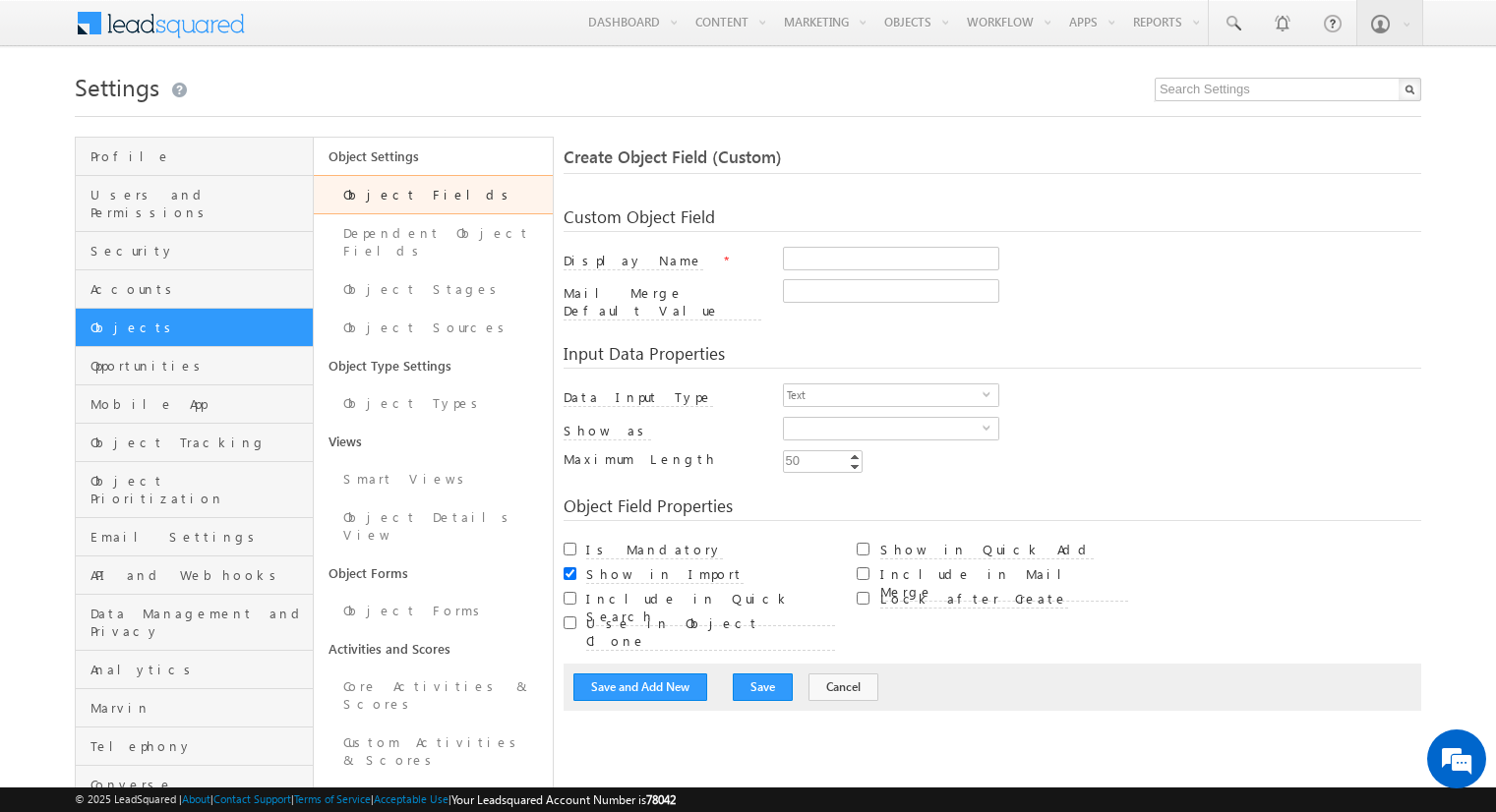 scroll, scrollTop: 0, scrollLeft: 0, axis: both 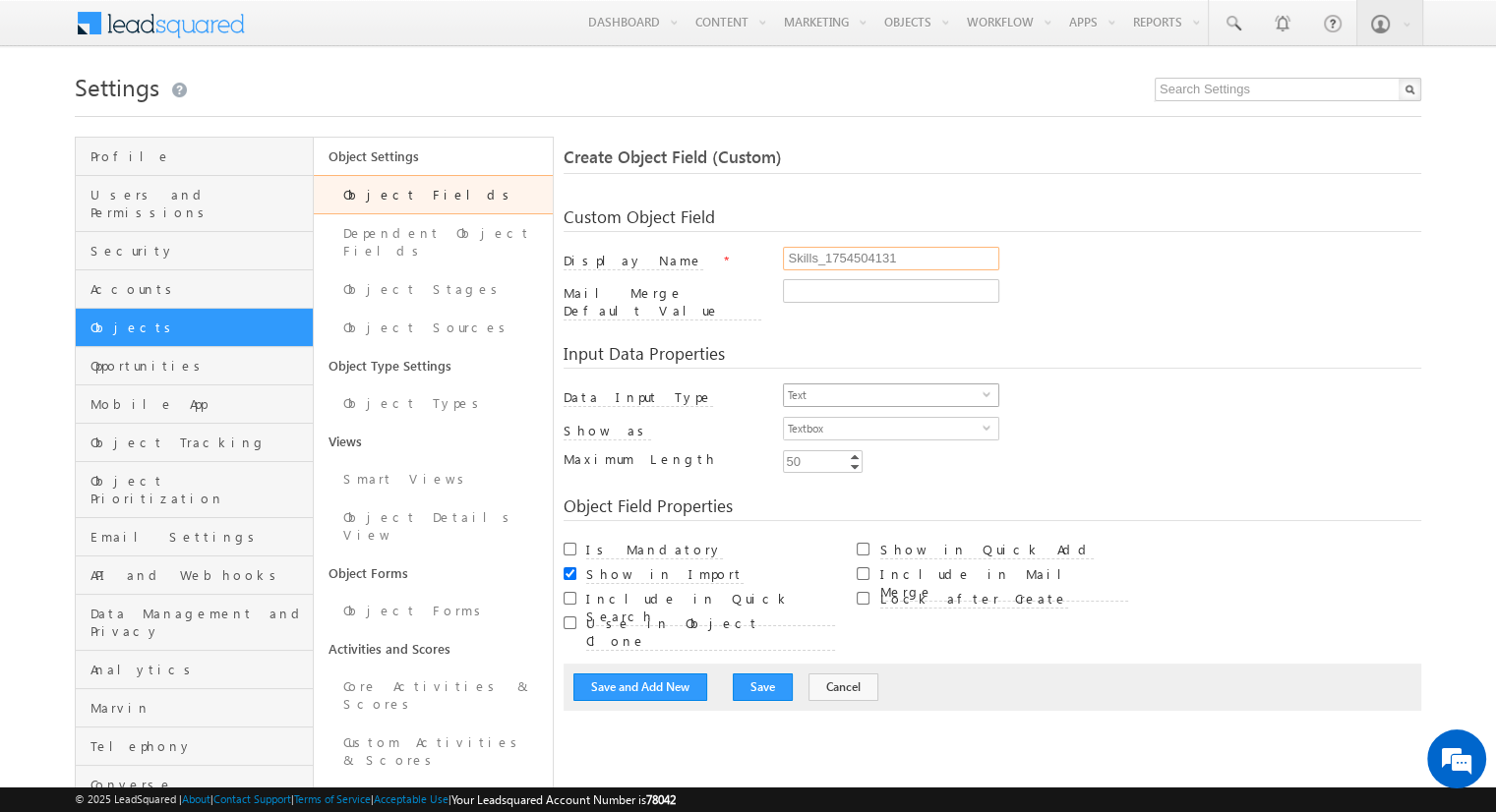 type on "Skills_1754504131" 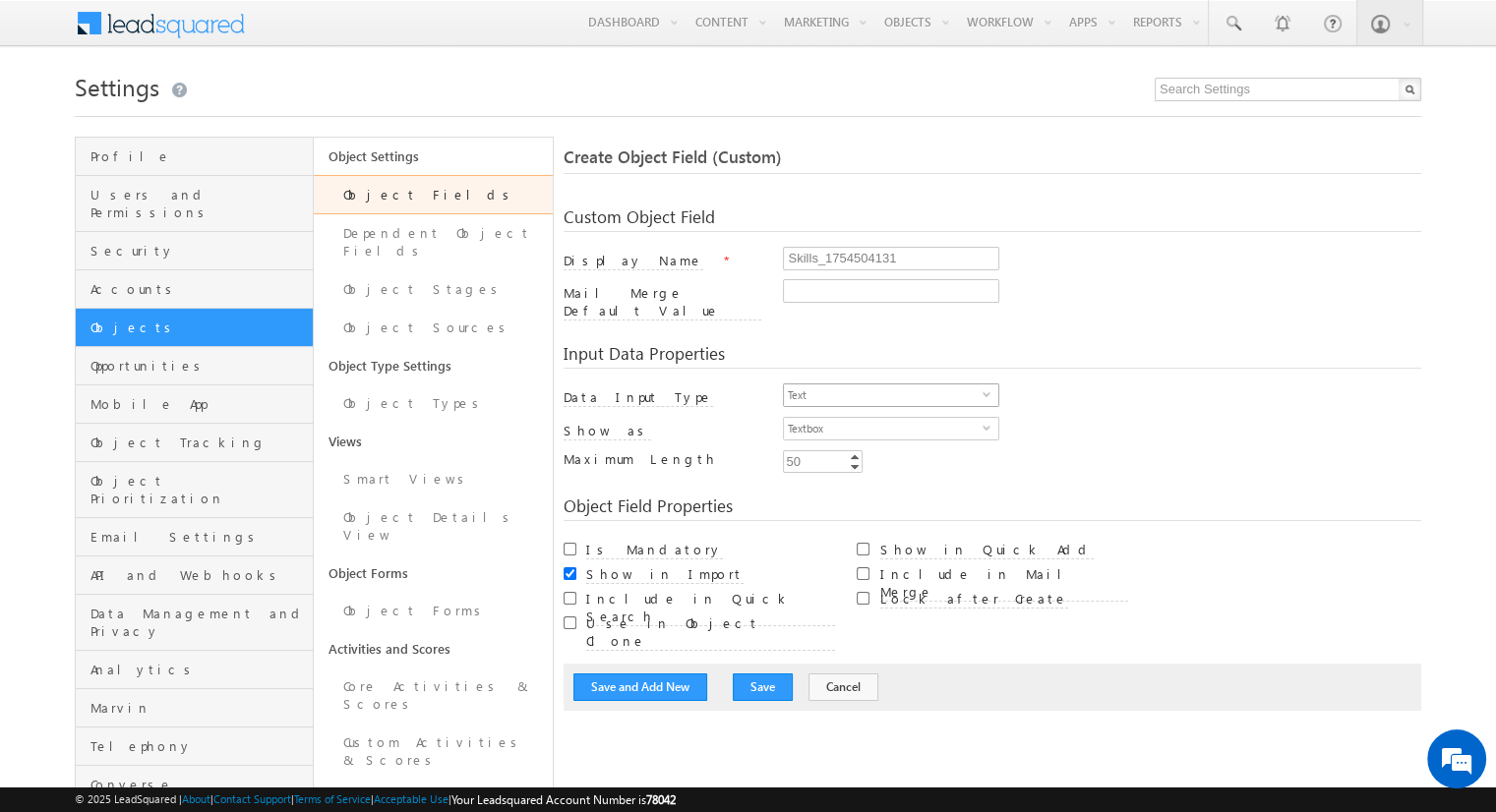 click on "Text" at bounding box center [883, 395] 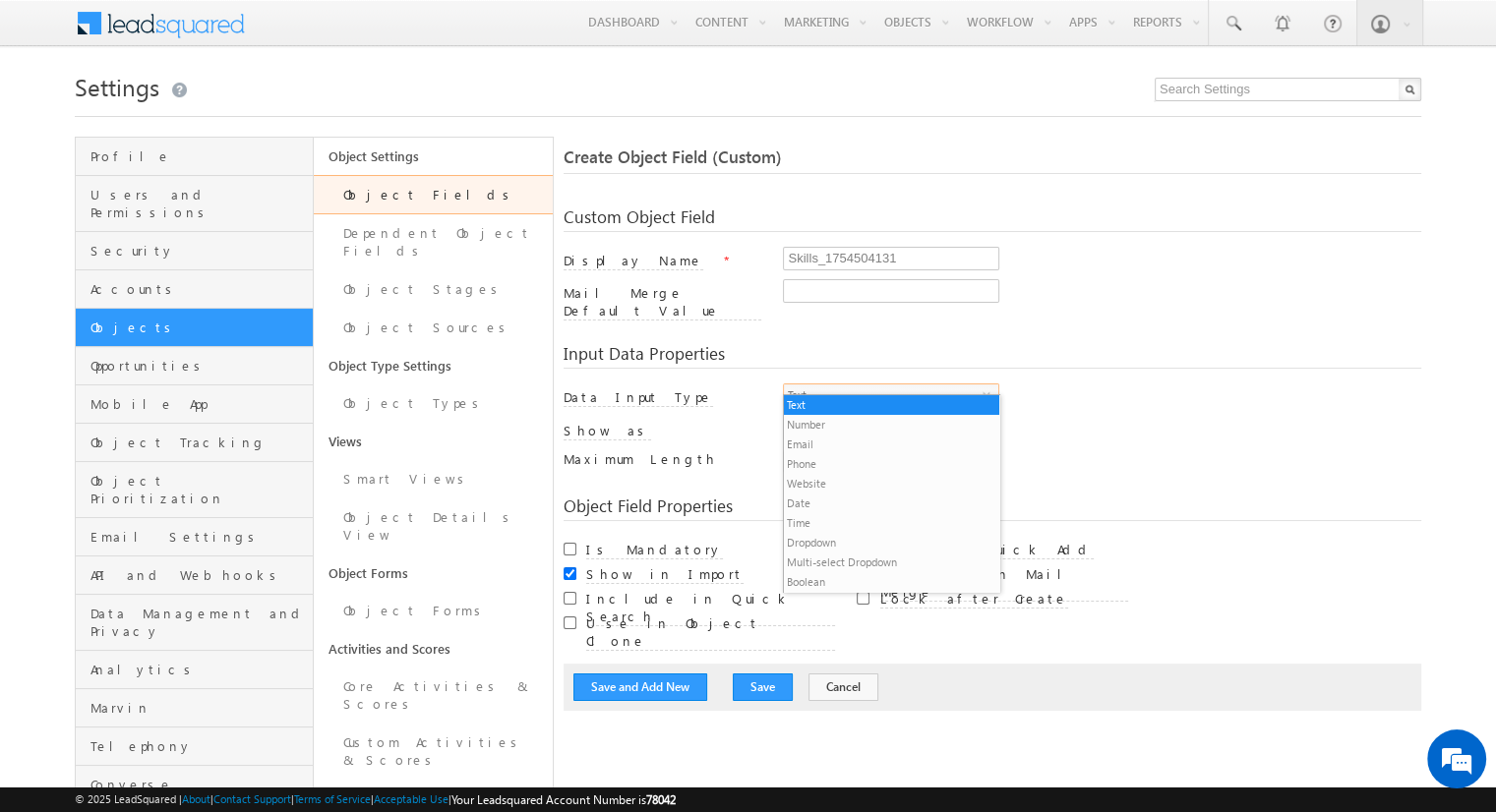 click on "Multi-select Dropdown" at bounding box center [891, 562] 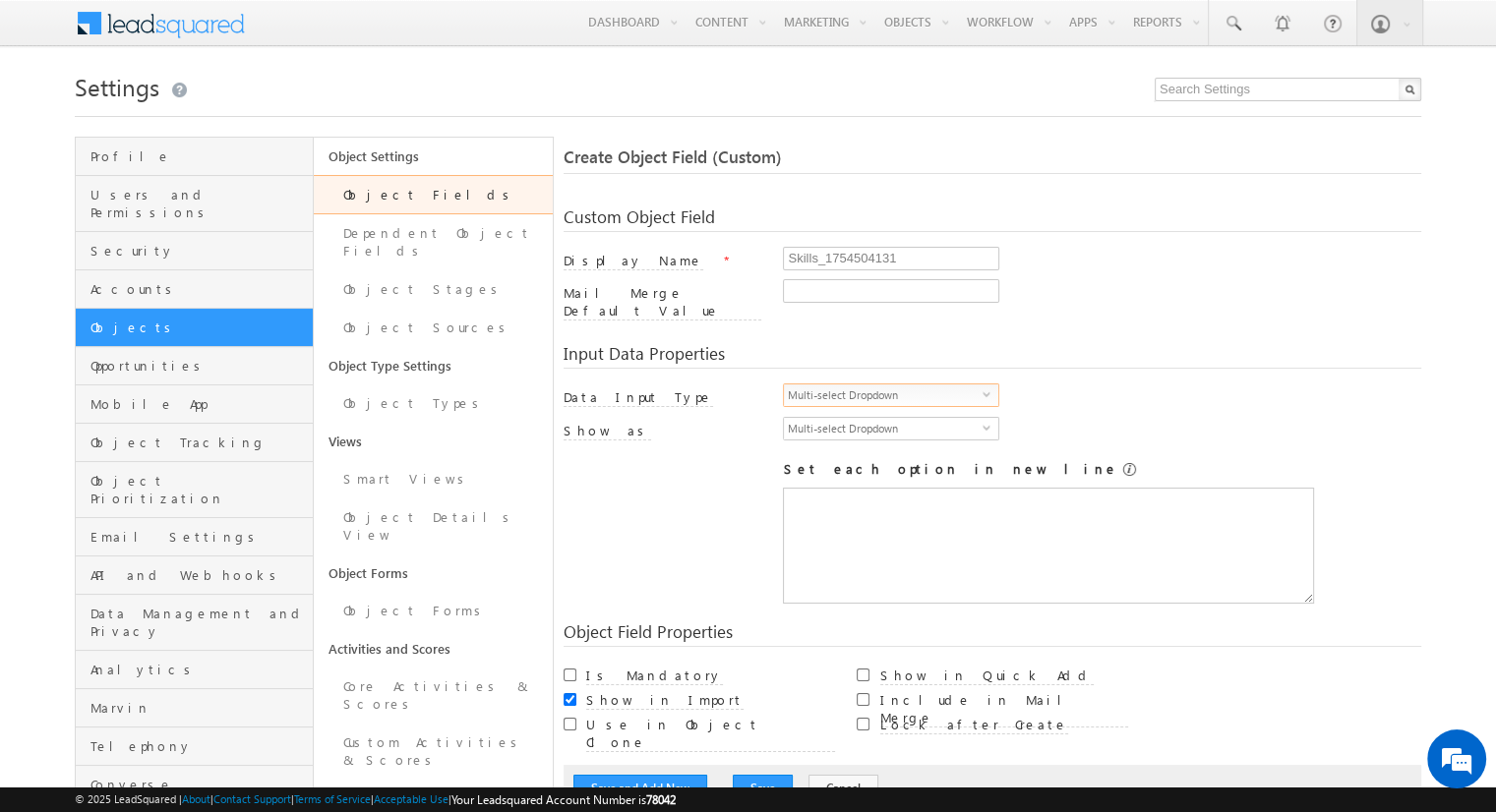 scroll, scrollTop: 0, scrollLeft: 0, axis: both 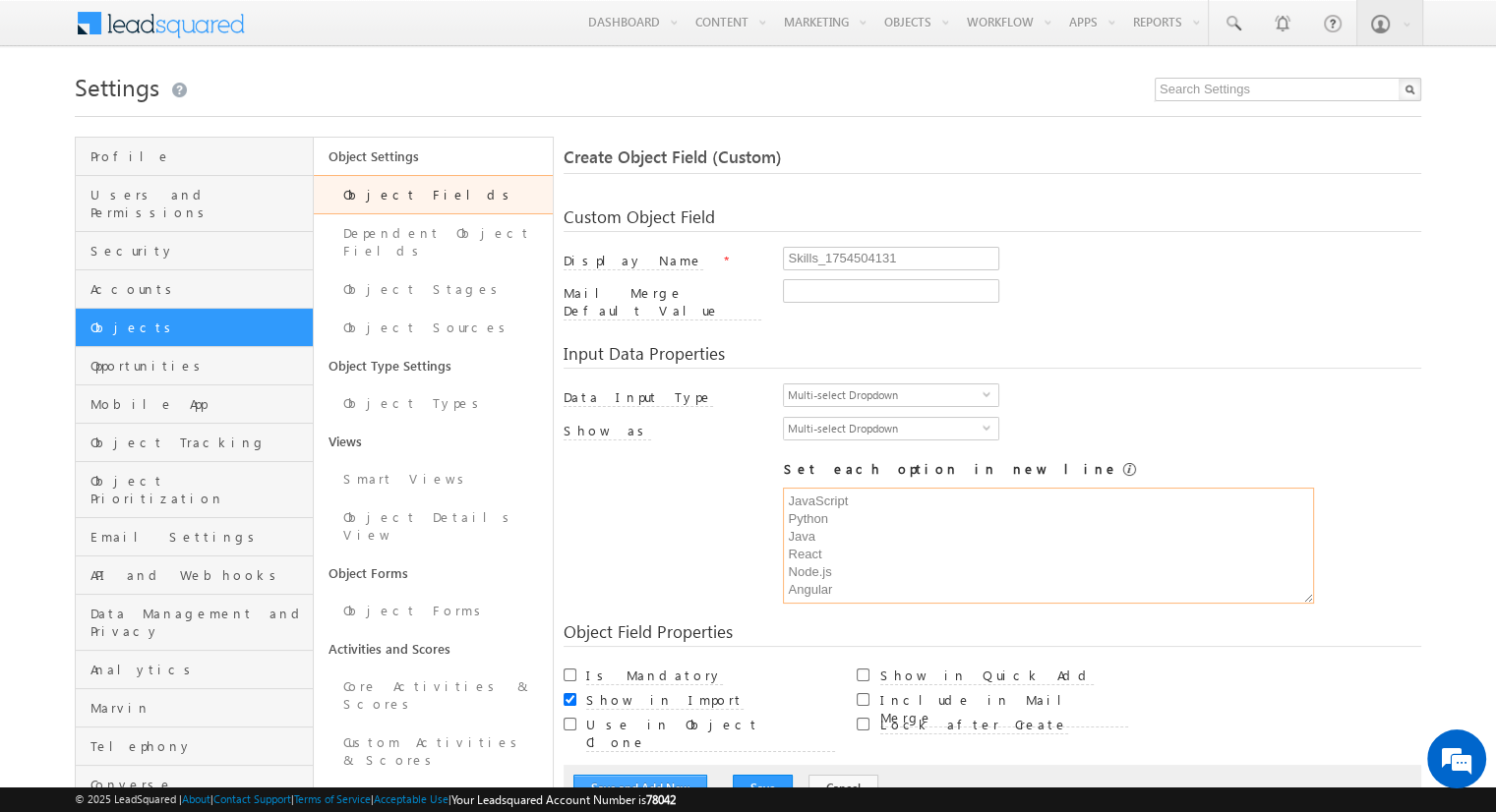 type on "JavaScript
Python
Java
React
Node.js
Angular" 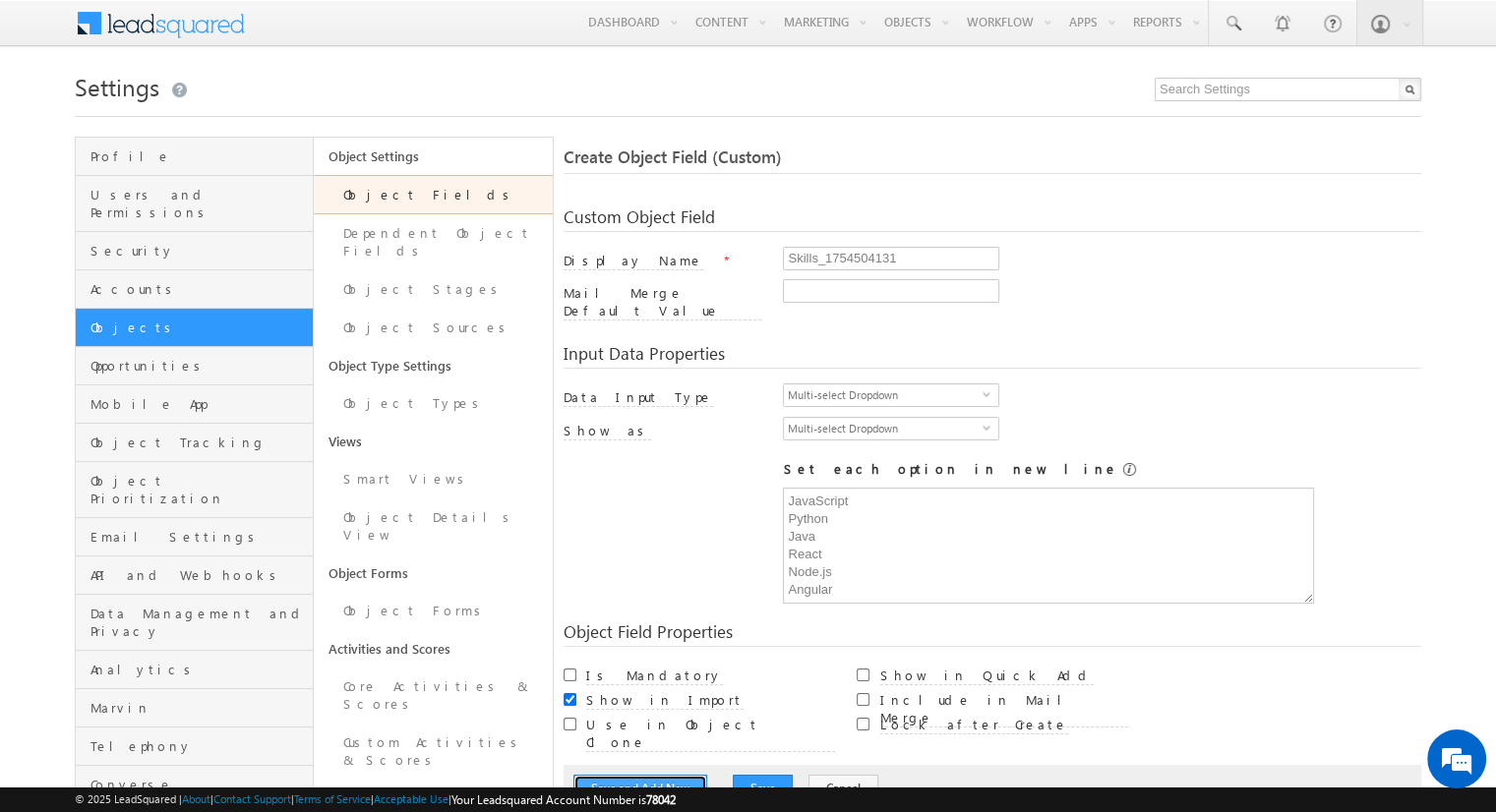 click on "Save and Add New" at bounding box center [640, 788] 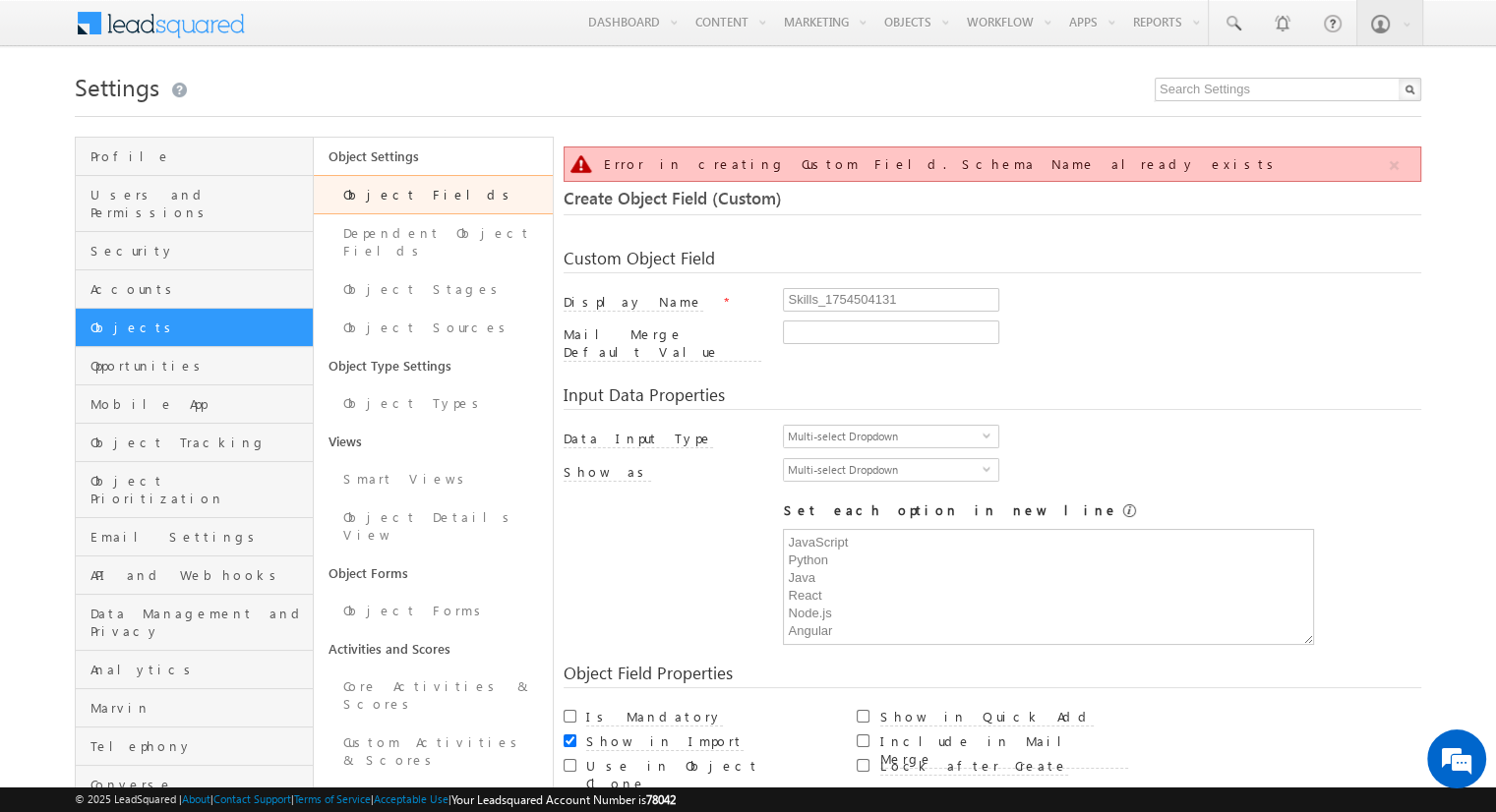 scroll, scrollTop: 146, scrollLeft: 0, axis: vertical 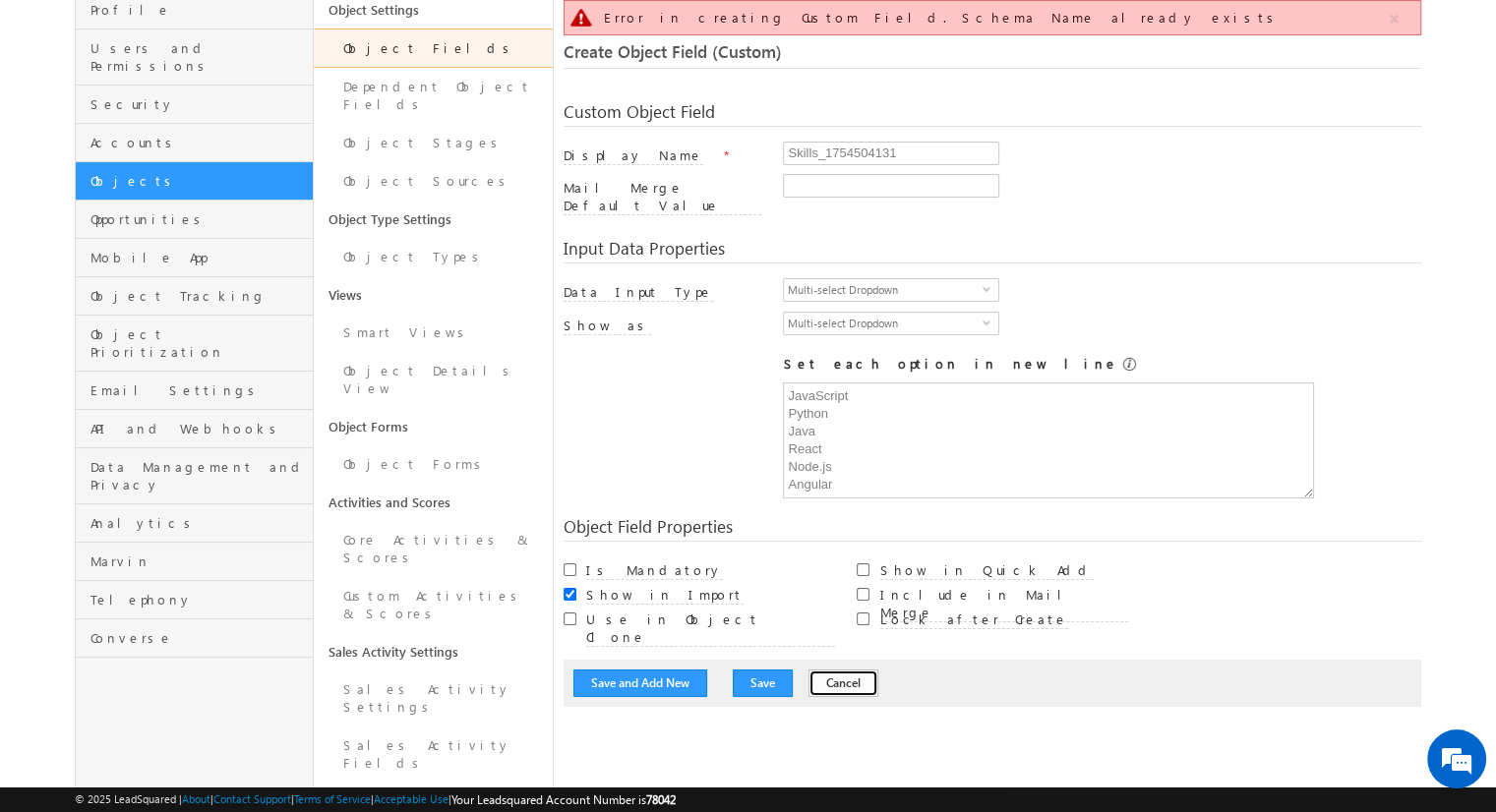 click on "Cancel" at bounding box center [843, 683] 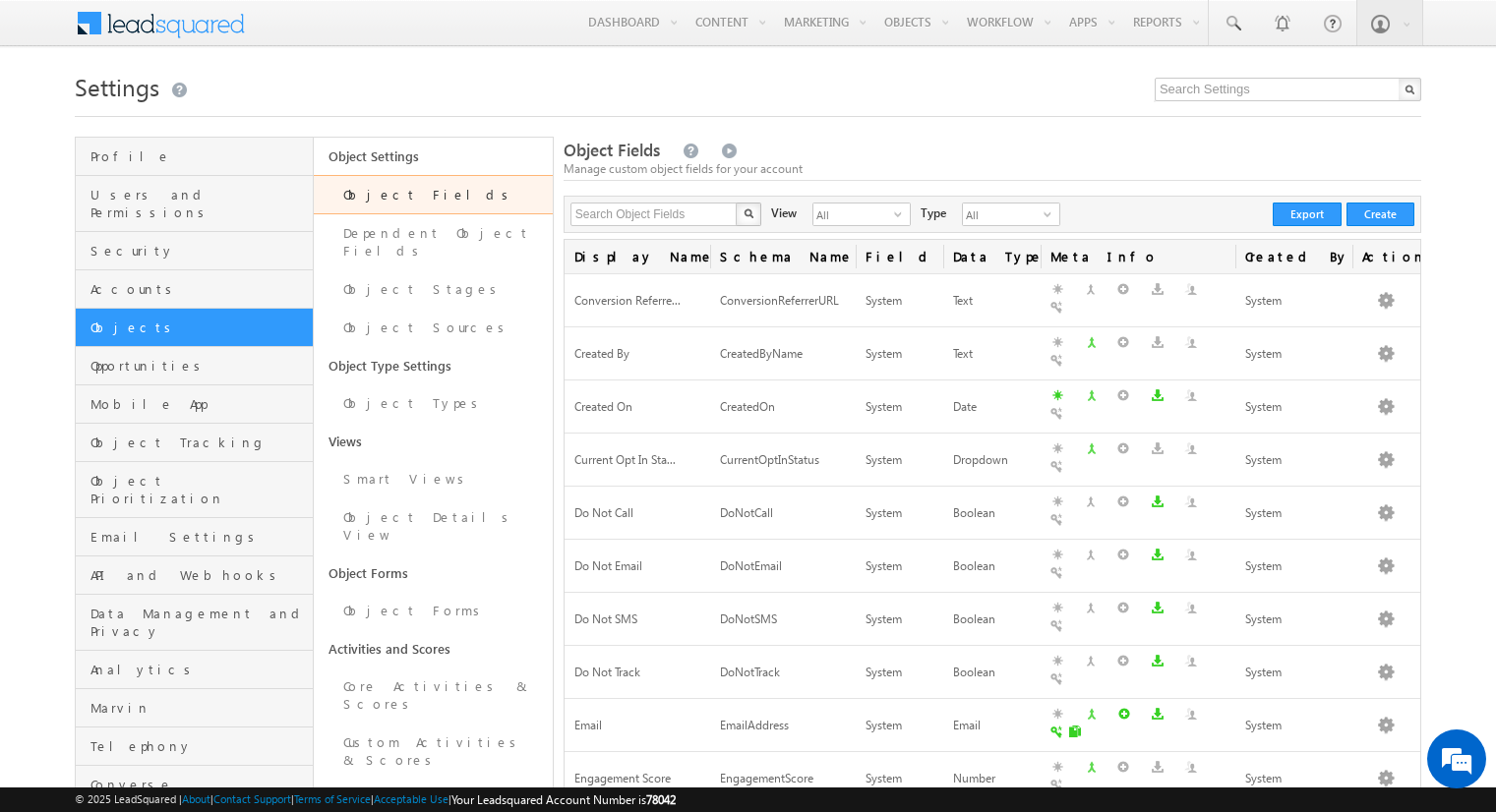 scroll, scrollTop: 0, scrollLeft: 0, axis: both 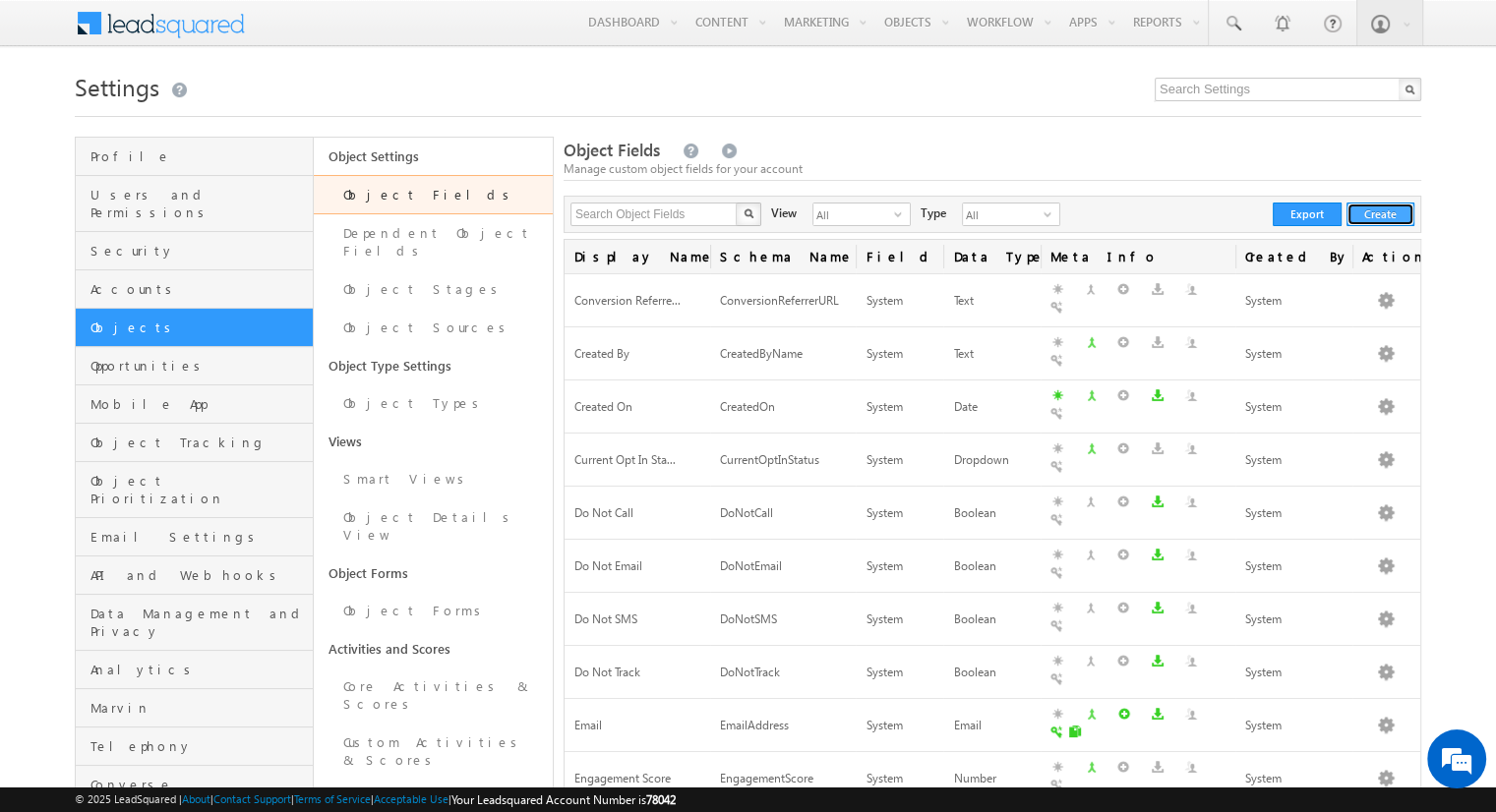 click on "Create" at bounding box center [1380, 214] 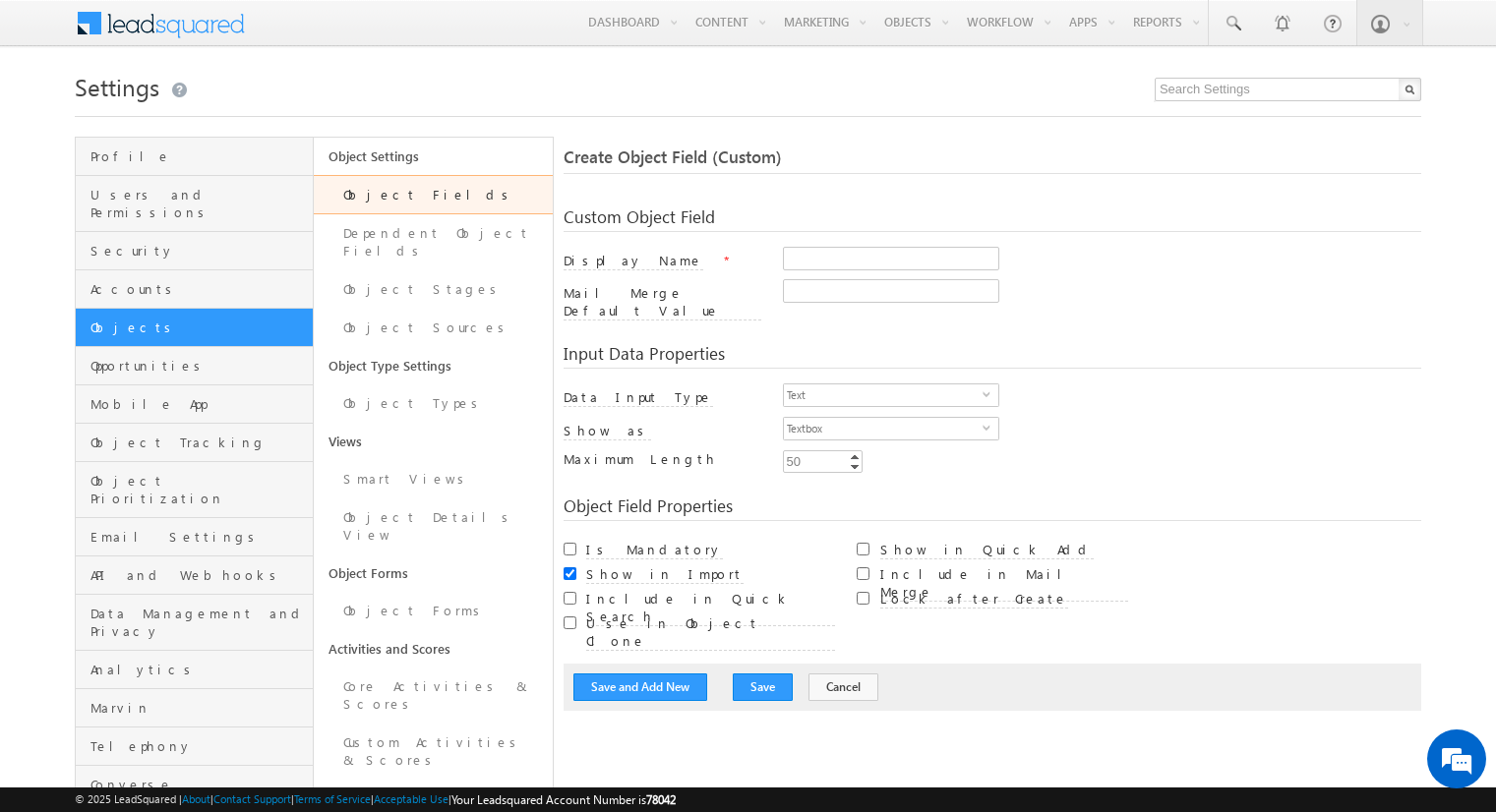 scroll, scrollTop: 0, scrollLeft: 0, axis: both 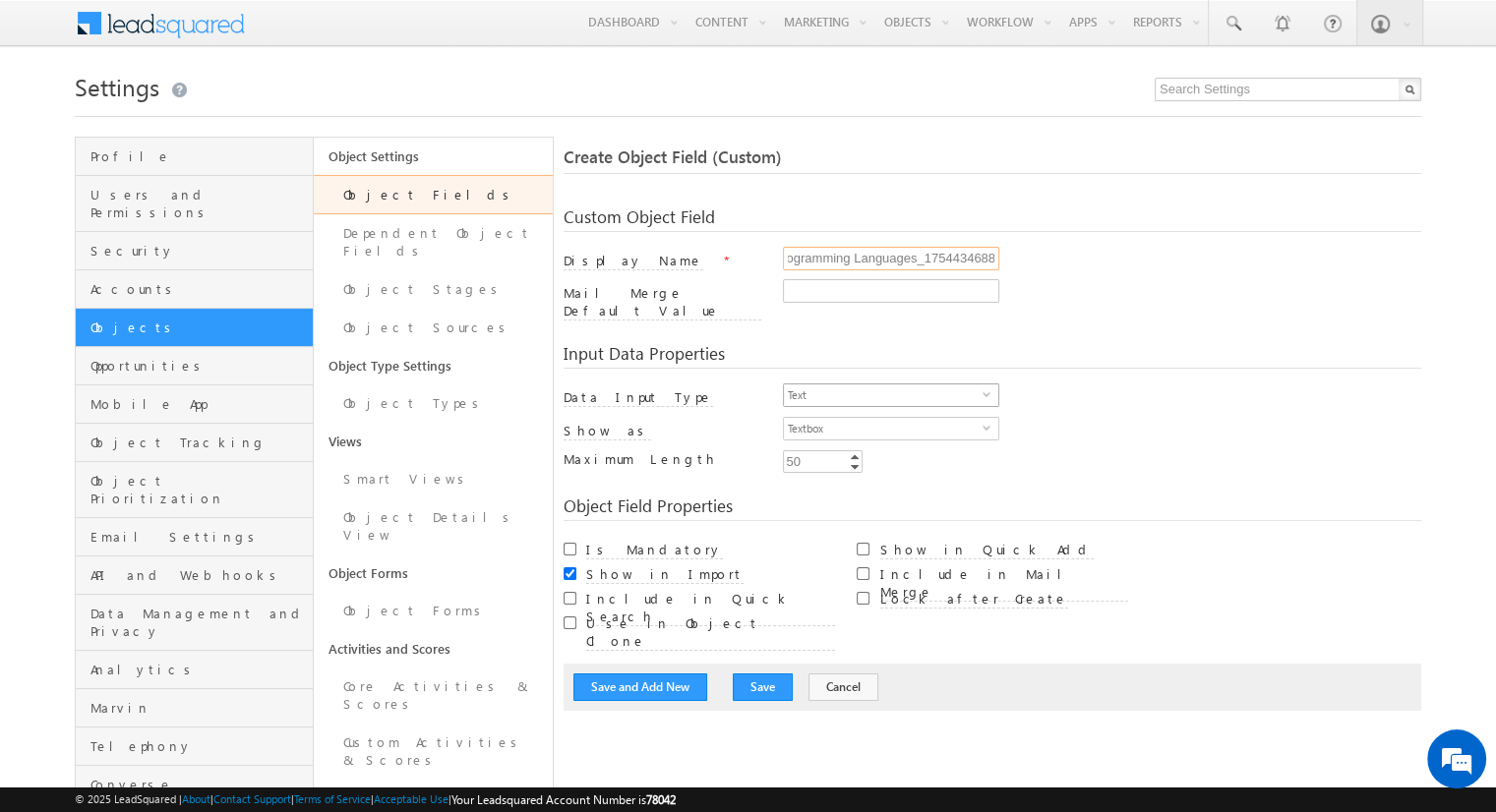 type on "Programming Languages_1754434688" 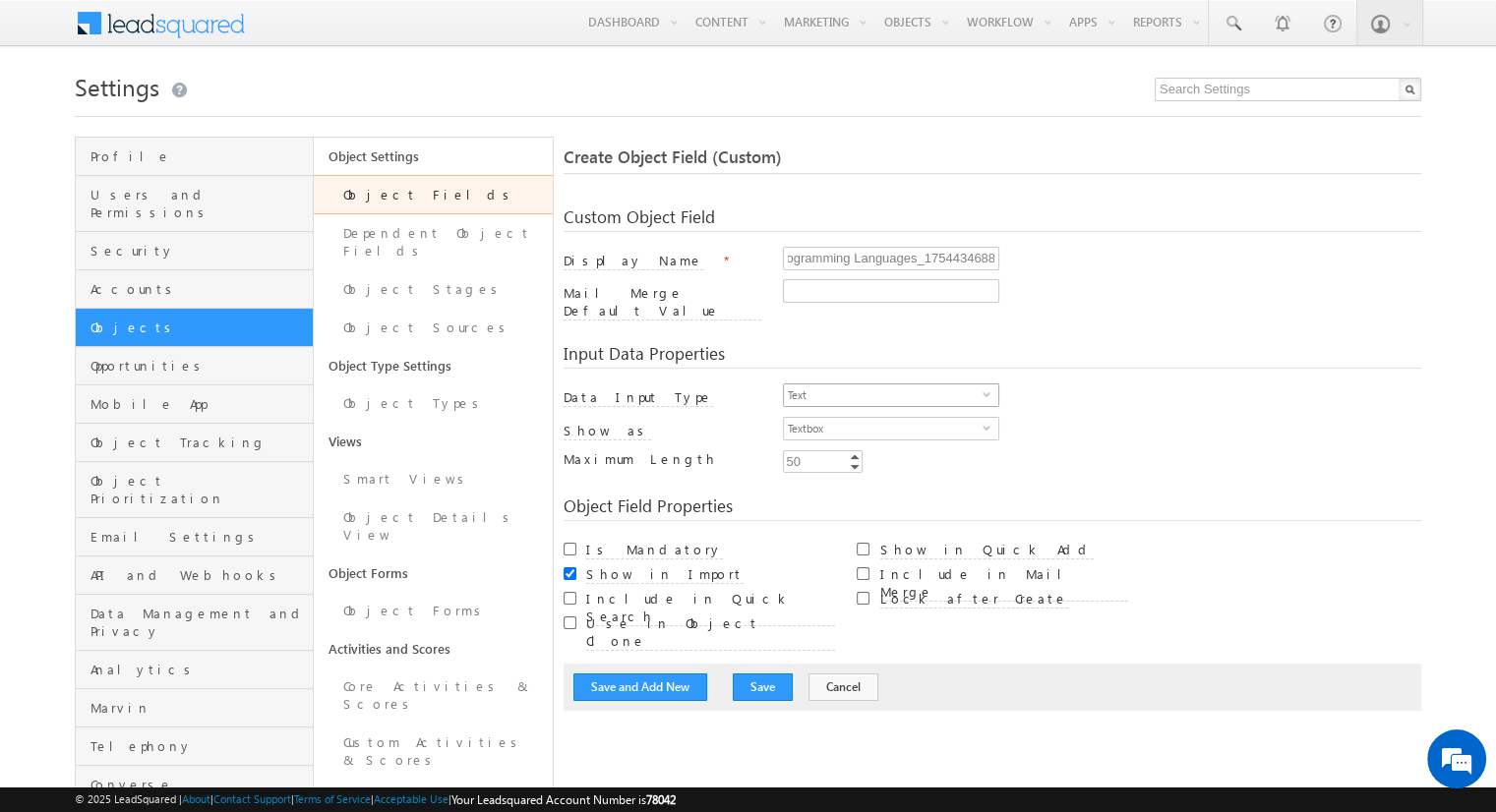 click on "Text" at bounding box center [883, 395] 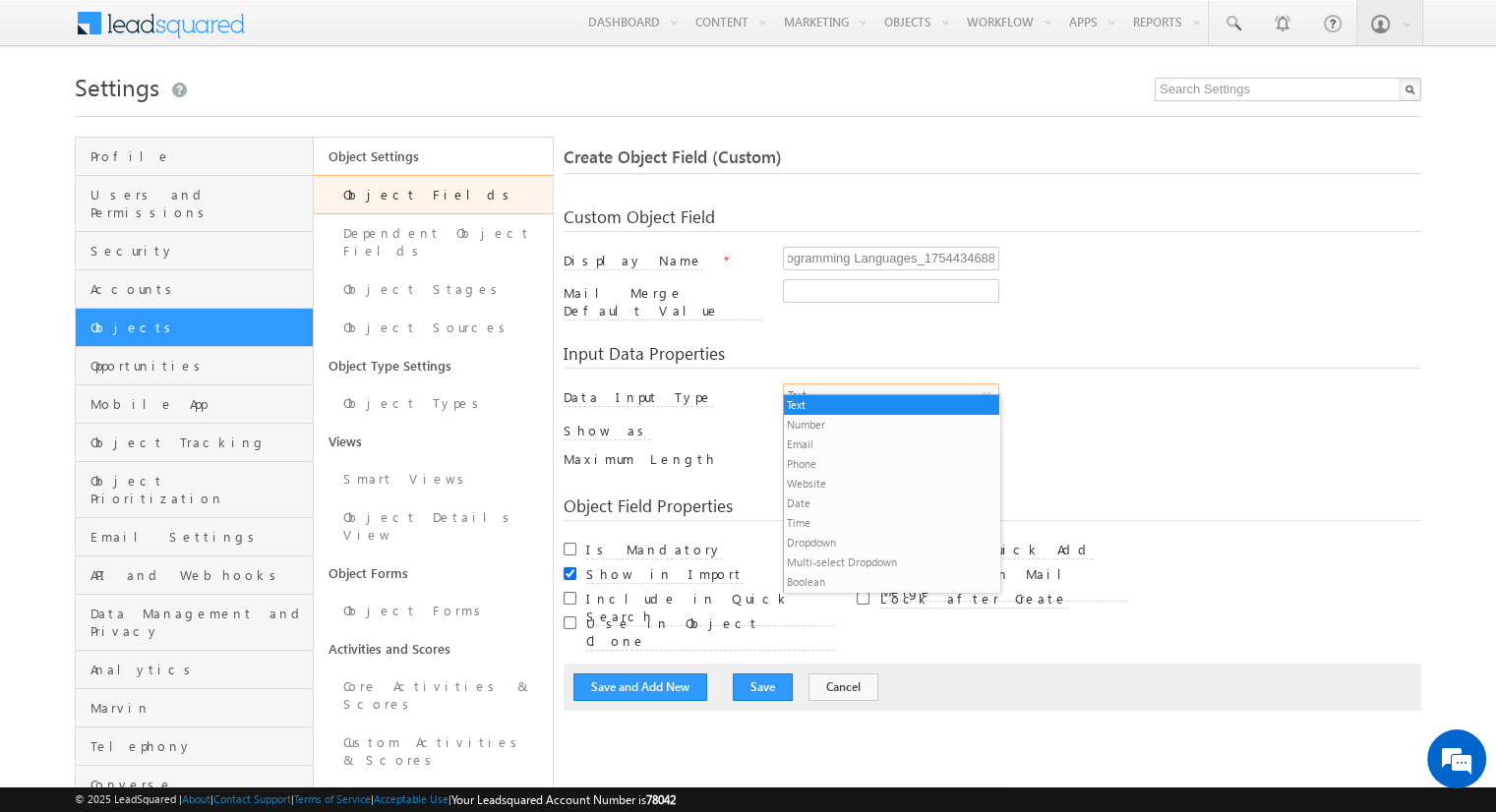 scroll, scrollTop: 0, scrollLeft: 0, axis: both 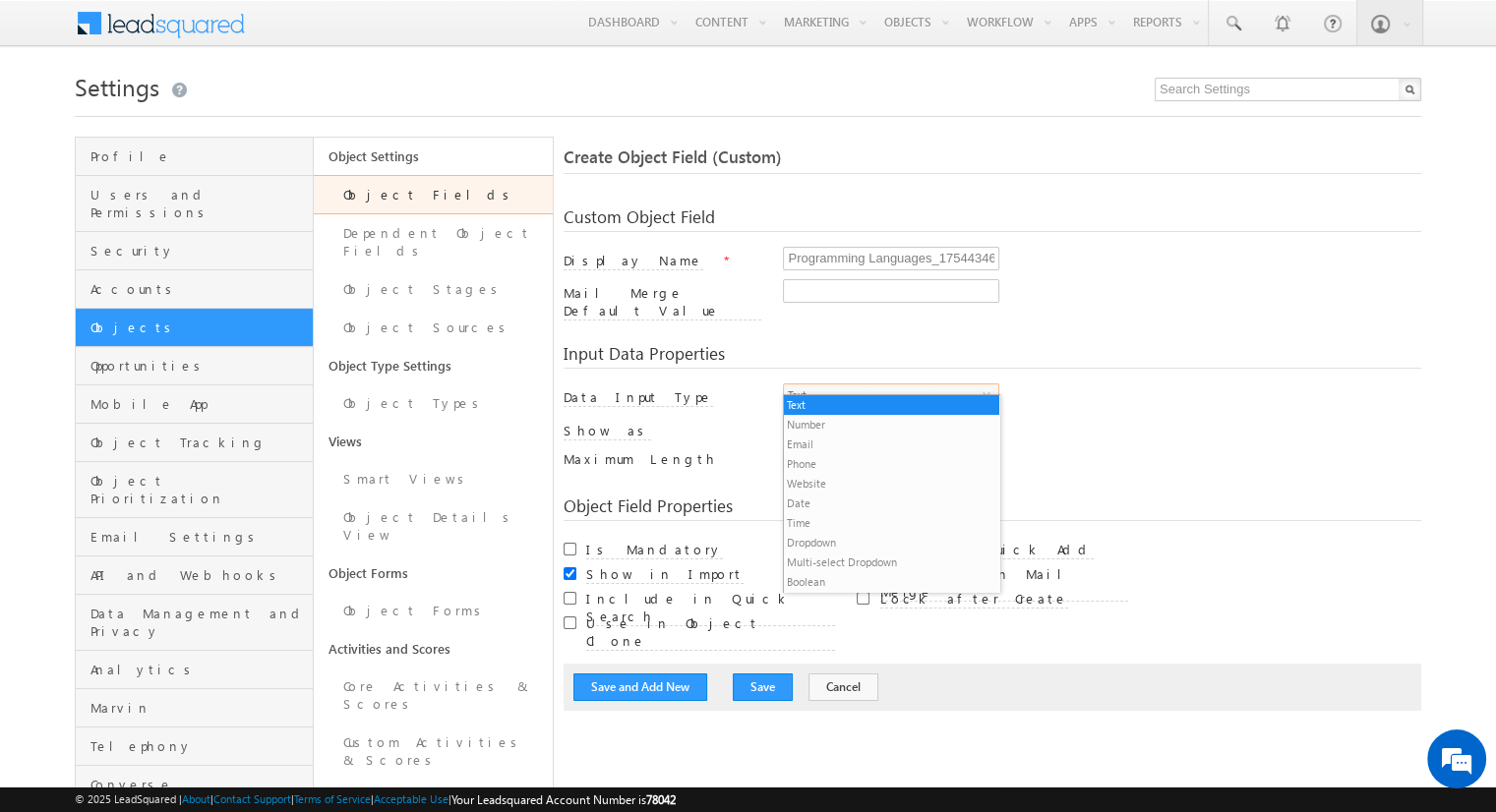 click on "Multi-select Dropdown" at bounding box center [891, 562] 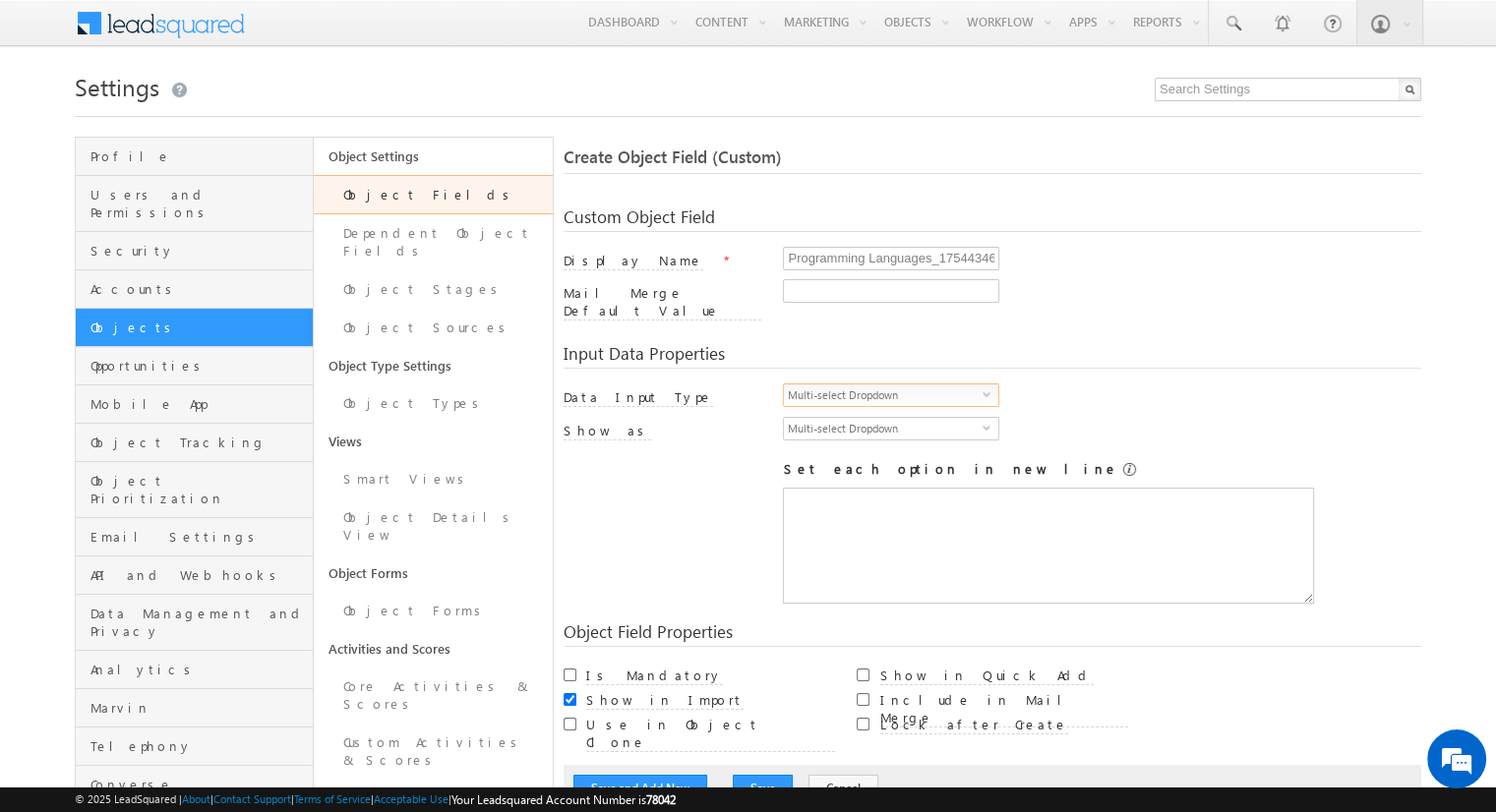 scroll, scrollTop: 0, scrollLeft: 0, axis: both 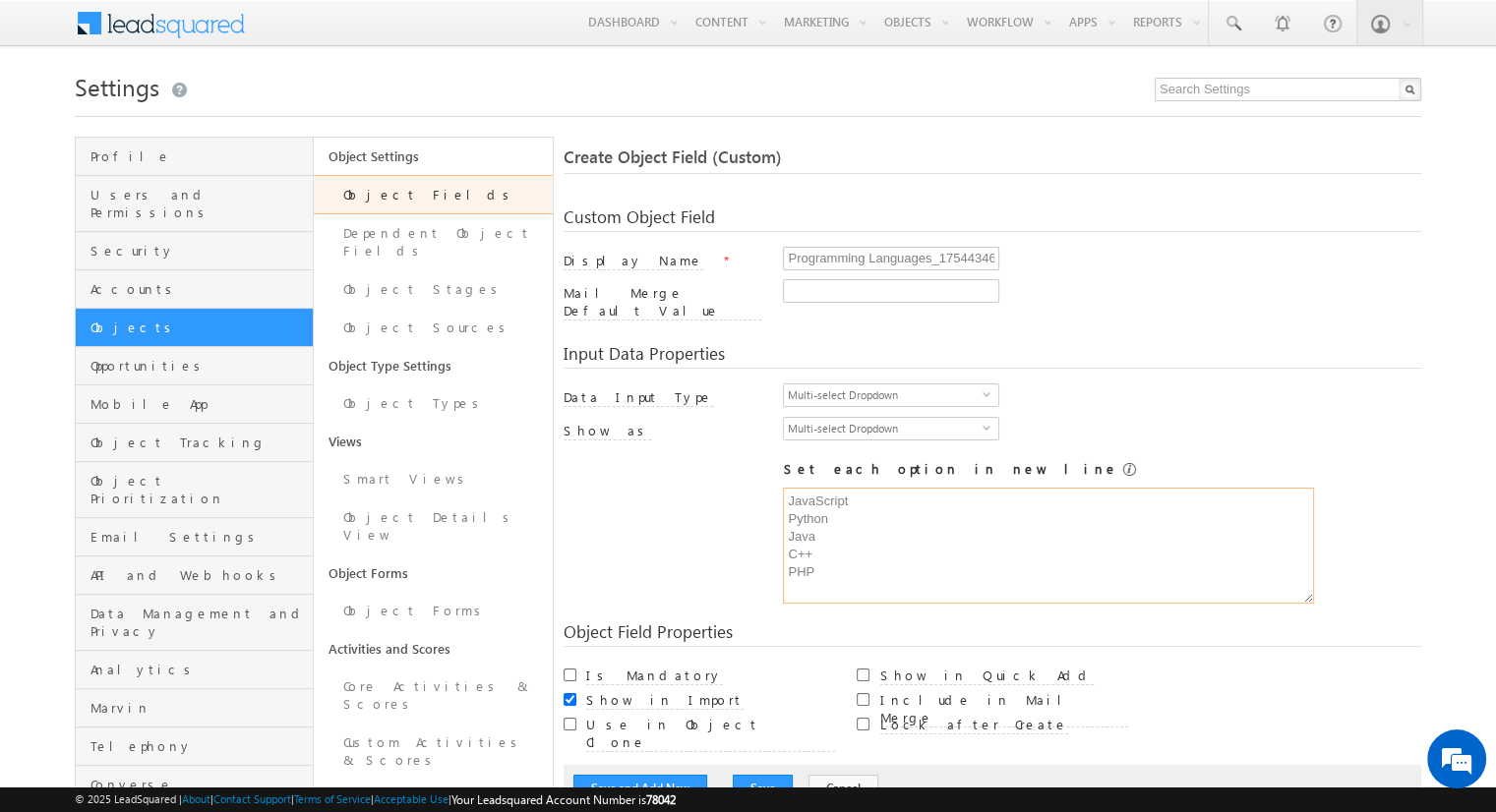 type on "JavaScript
Python
Java
C++
PHP" 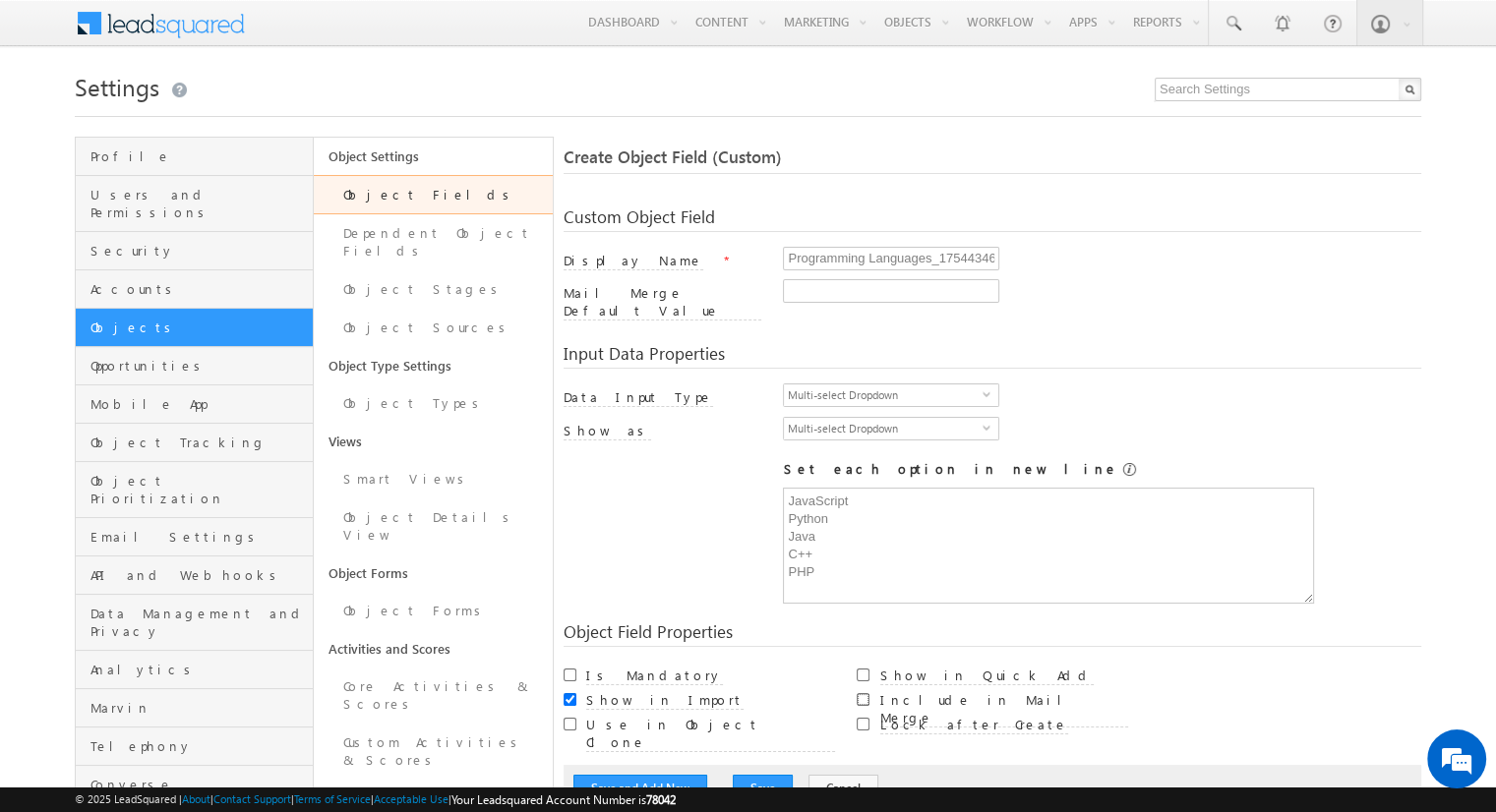 click on "Include in Mail Merge" at bounding box center [863, 699] 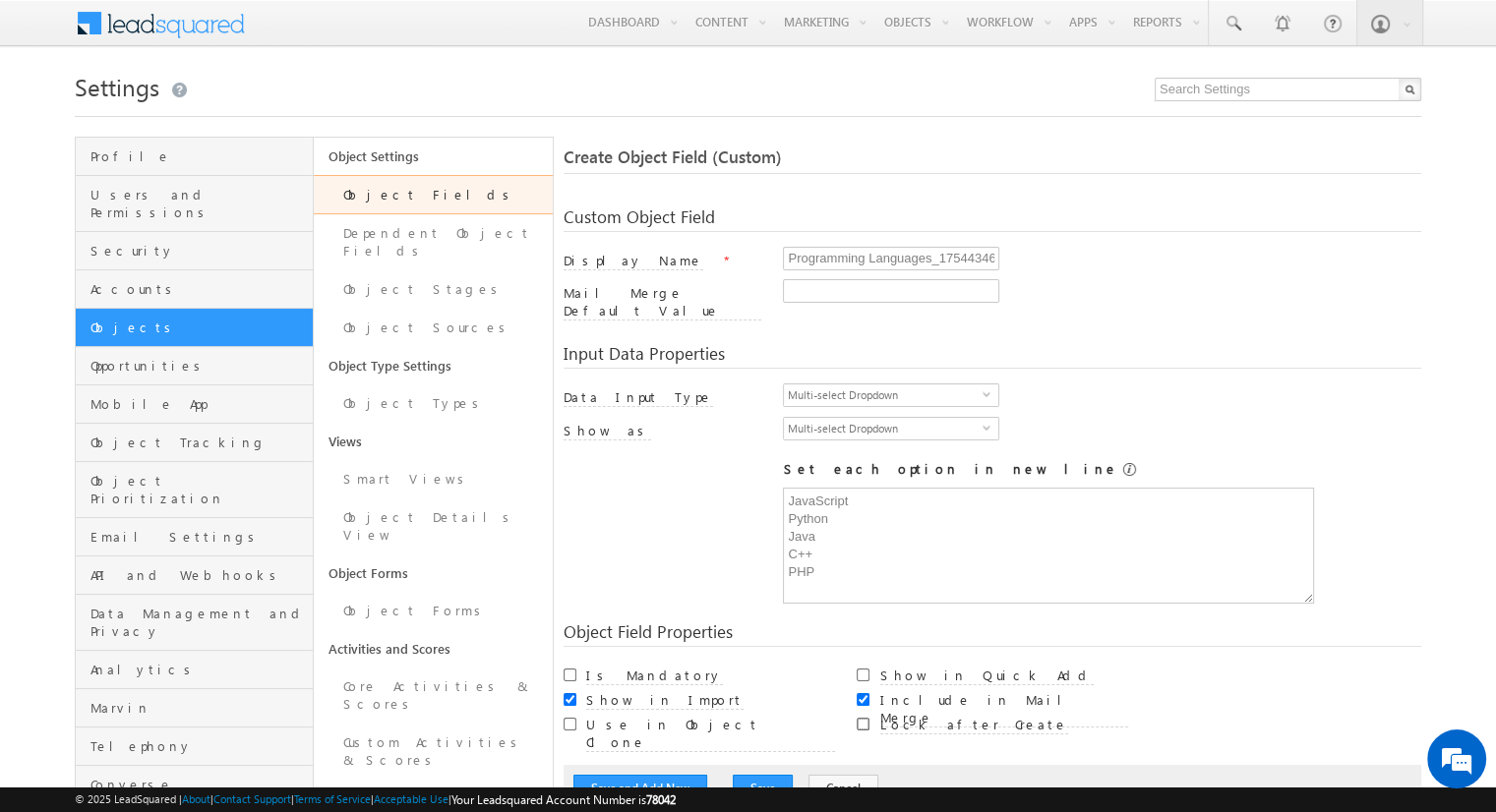 click on "Lock after Create" at bounding box center [863, 724] 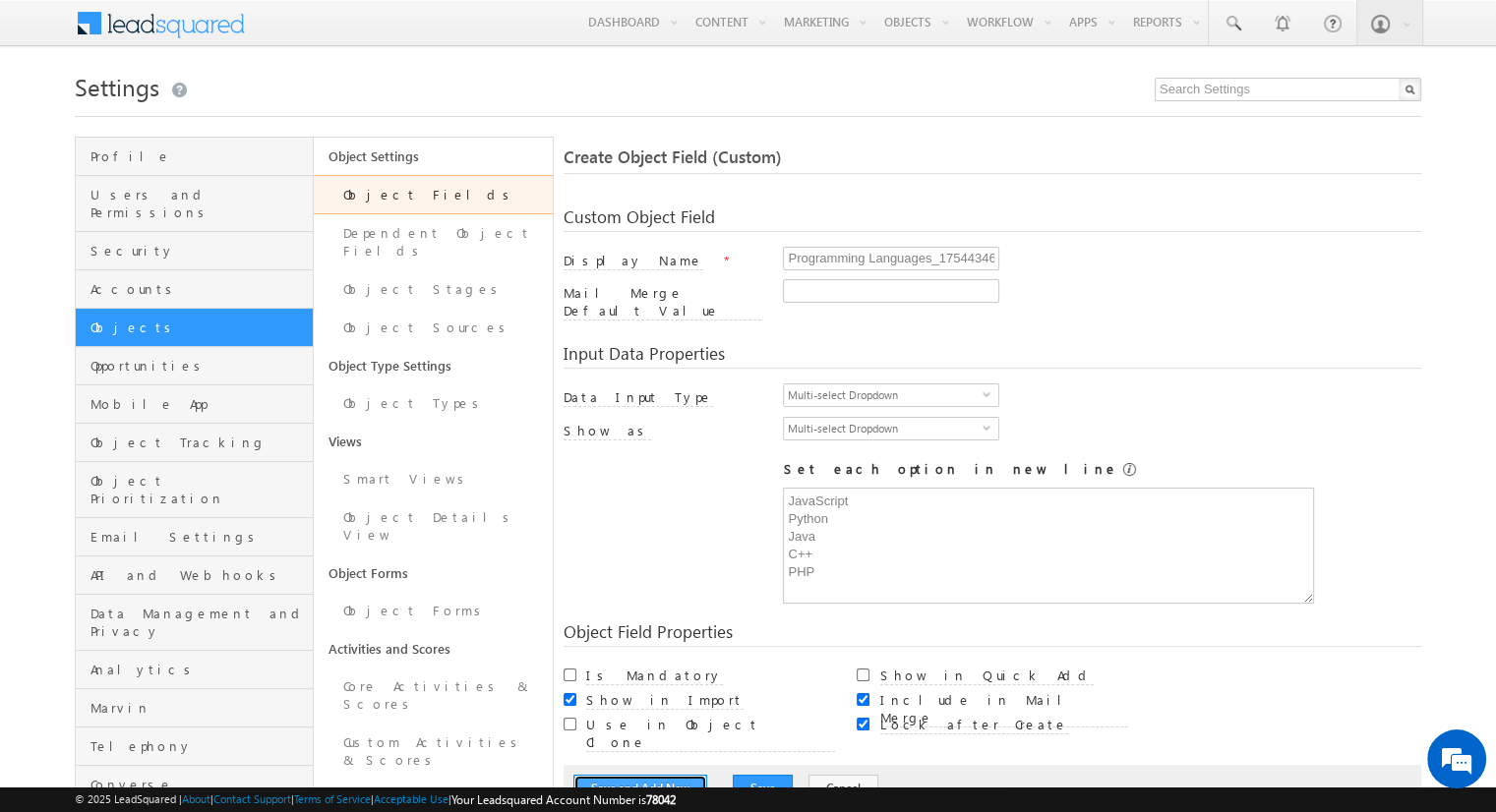 click on "Save and Add New" at bounding box center [640, 788] 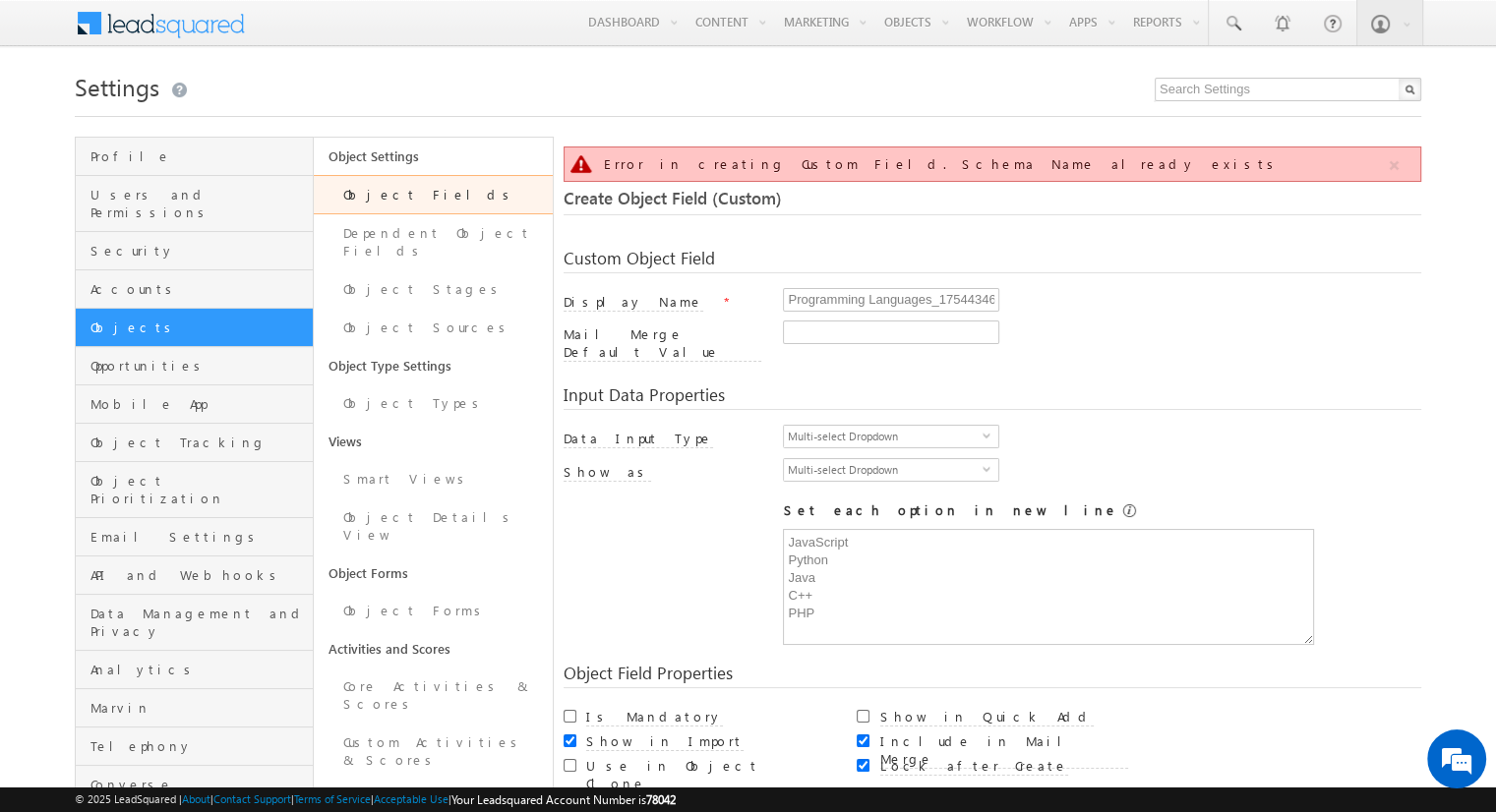 scroll, scrollTop: 146, scrollLeft: 0, axis: vertical 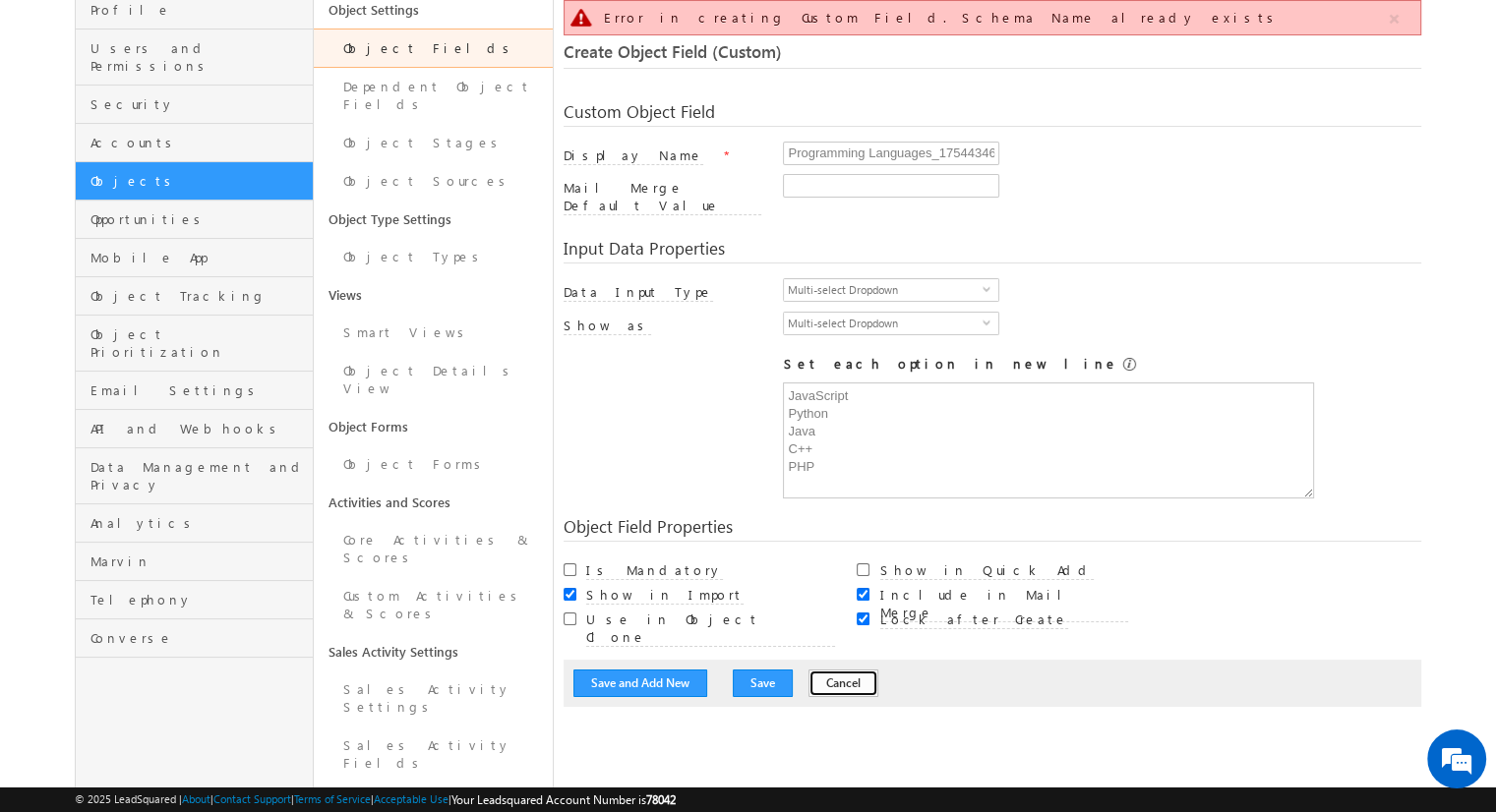 click on "Cancel" at bounding box center (843, 683) 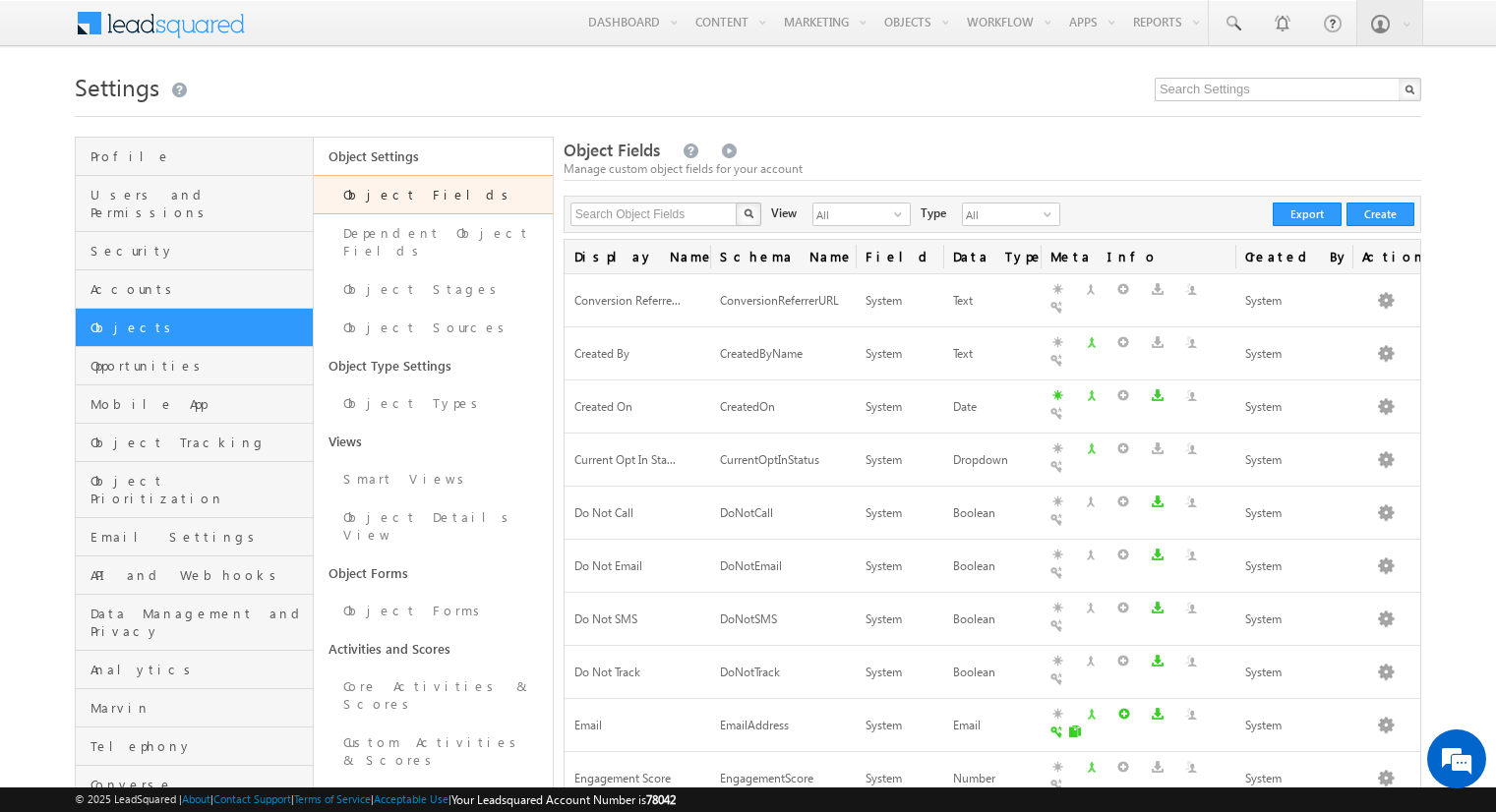 scroll, scrollTop: 0, scrollLeft: 0, axis: both 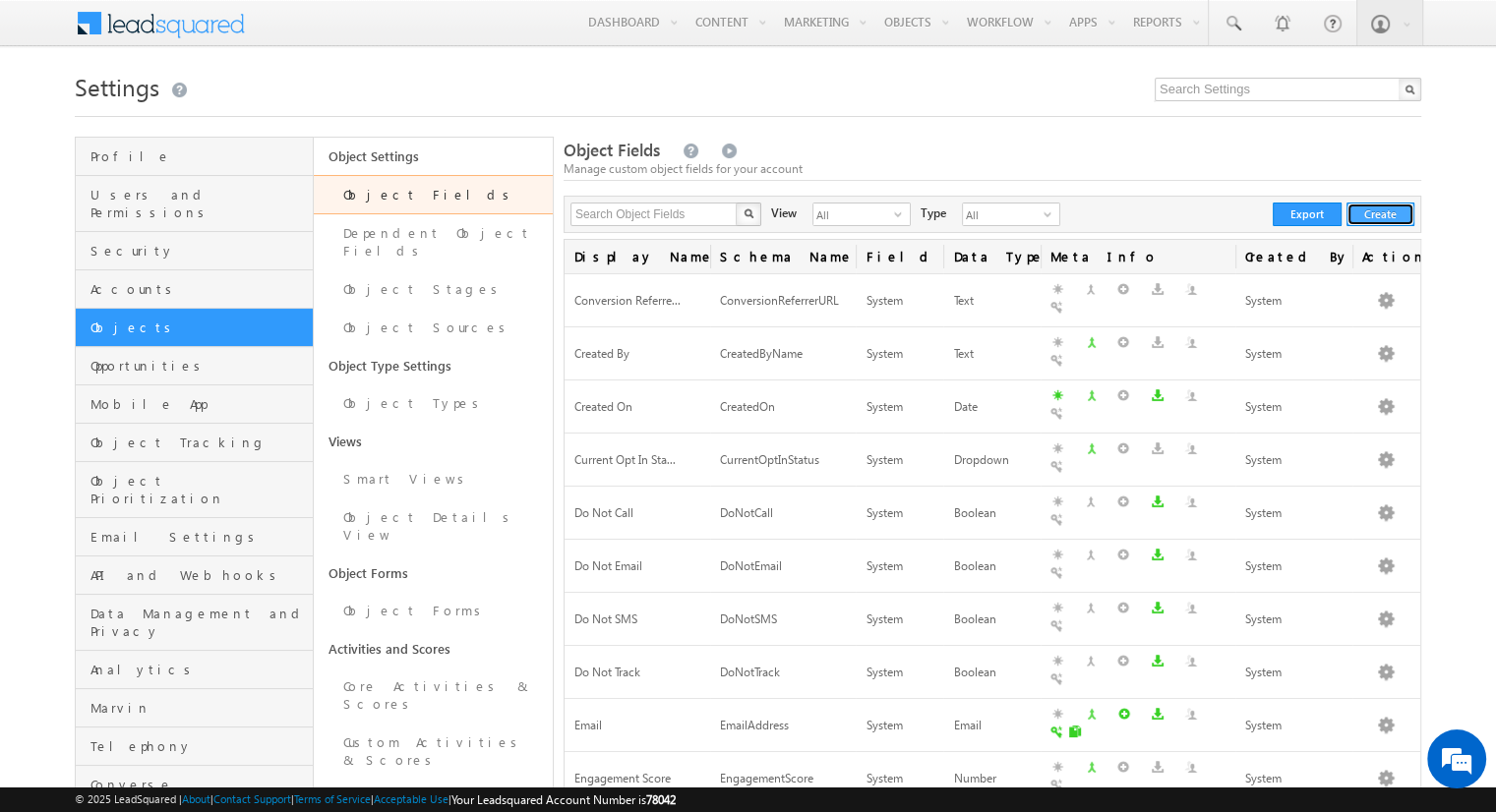 click on "Create" at bounding box center (1380, 214) 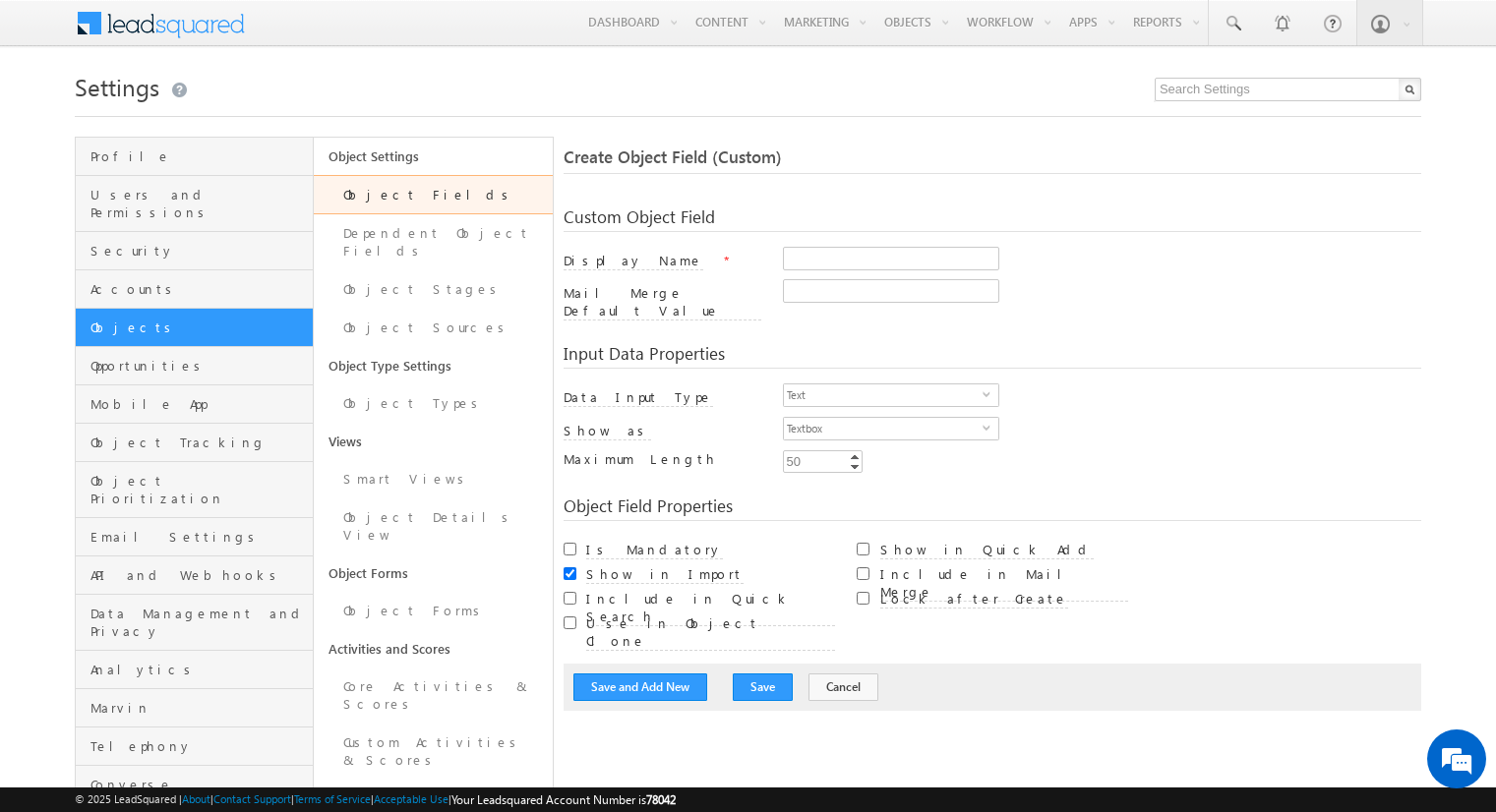 scroll, scrollTop: 0, scrollLeft: 0, axis: both 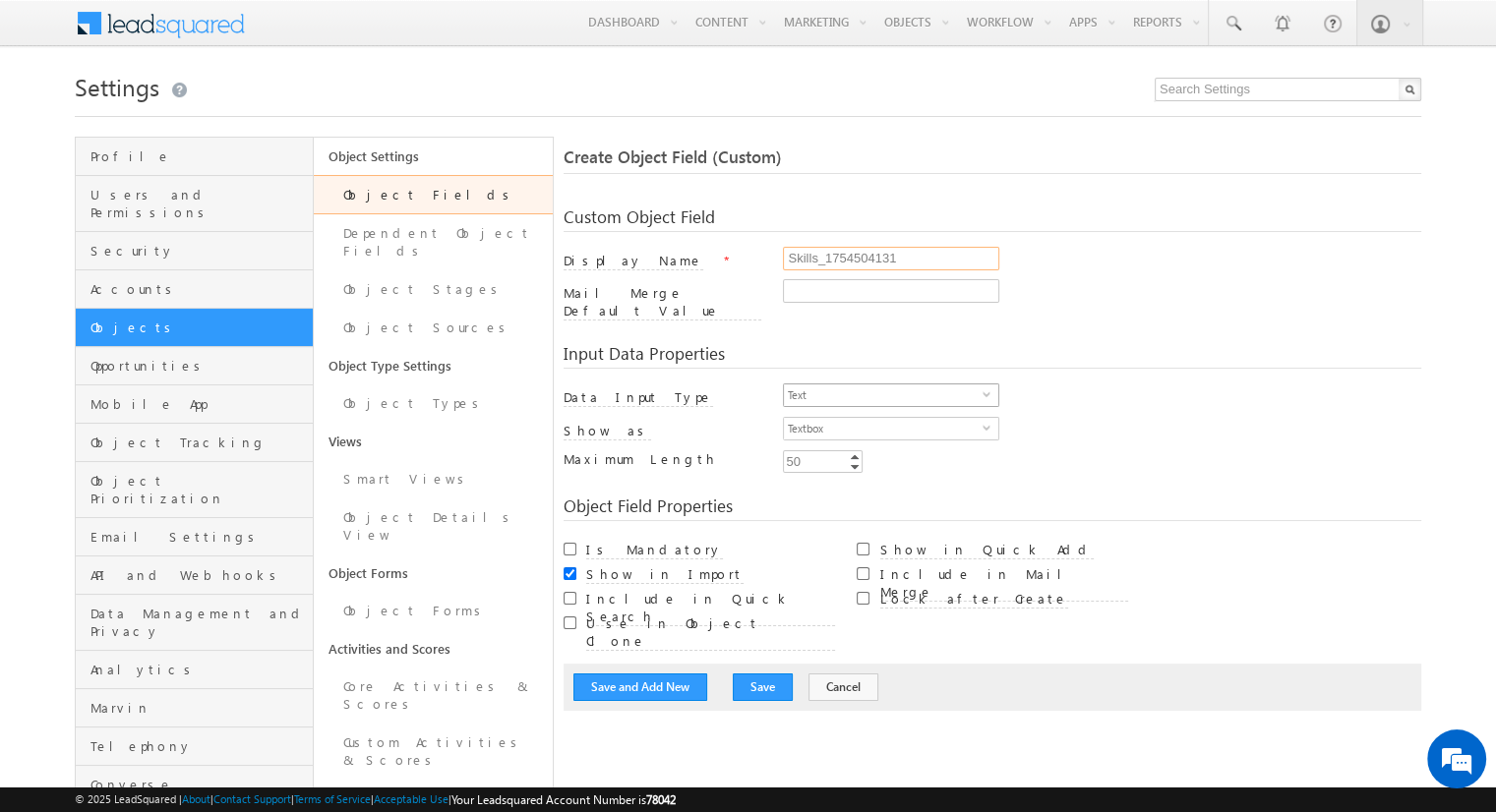 type on "Skills_1754504131" 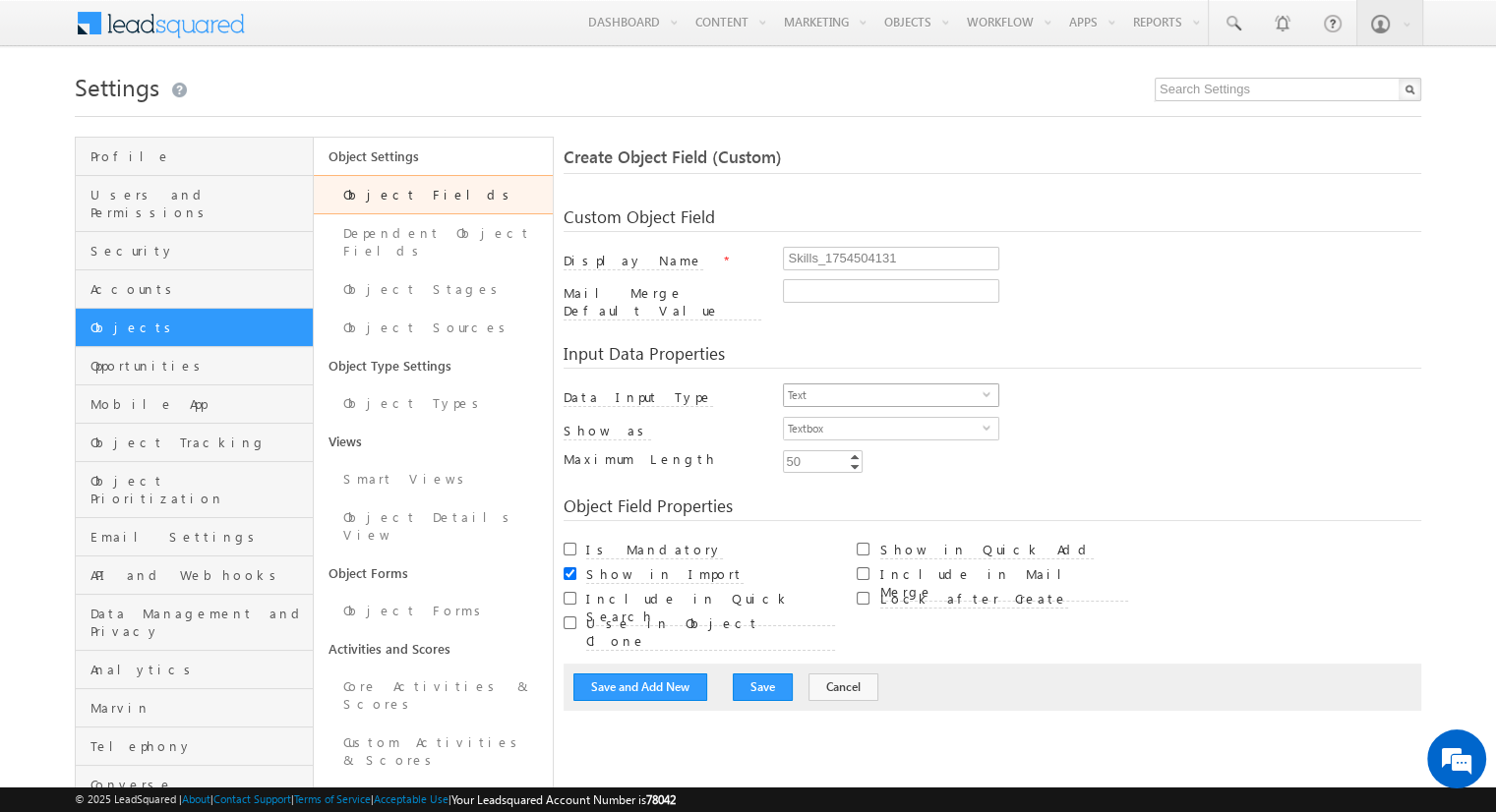 click on "Text" at bounding box center [883, 395] 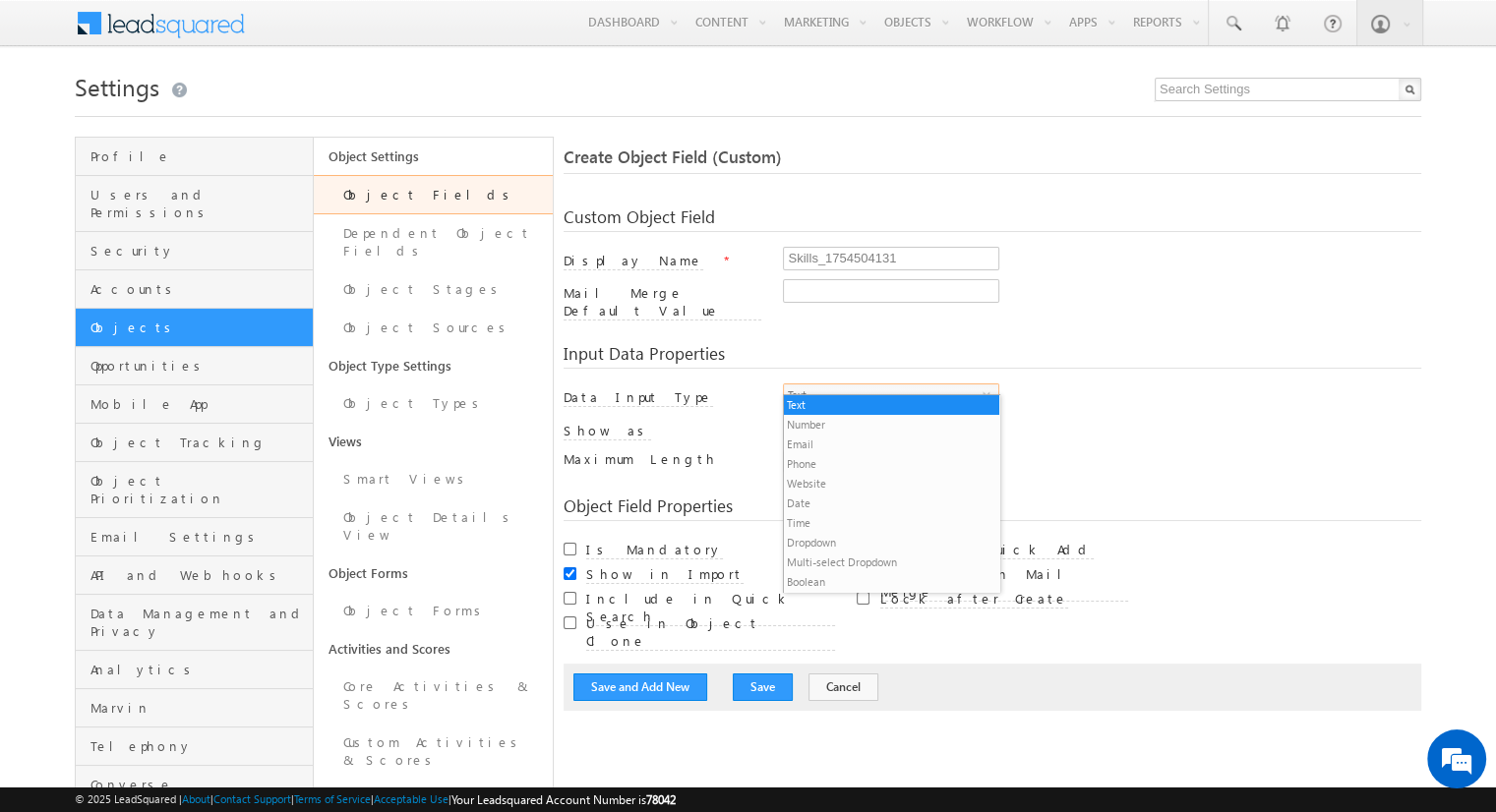 click on "Multi-select Dropdown" at bounding box center (891, 562) 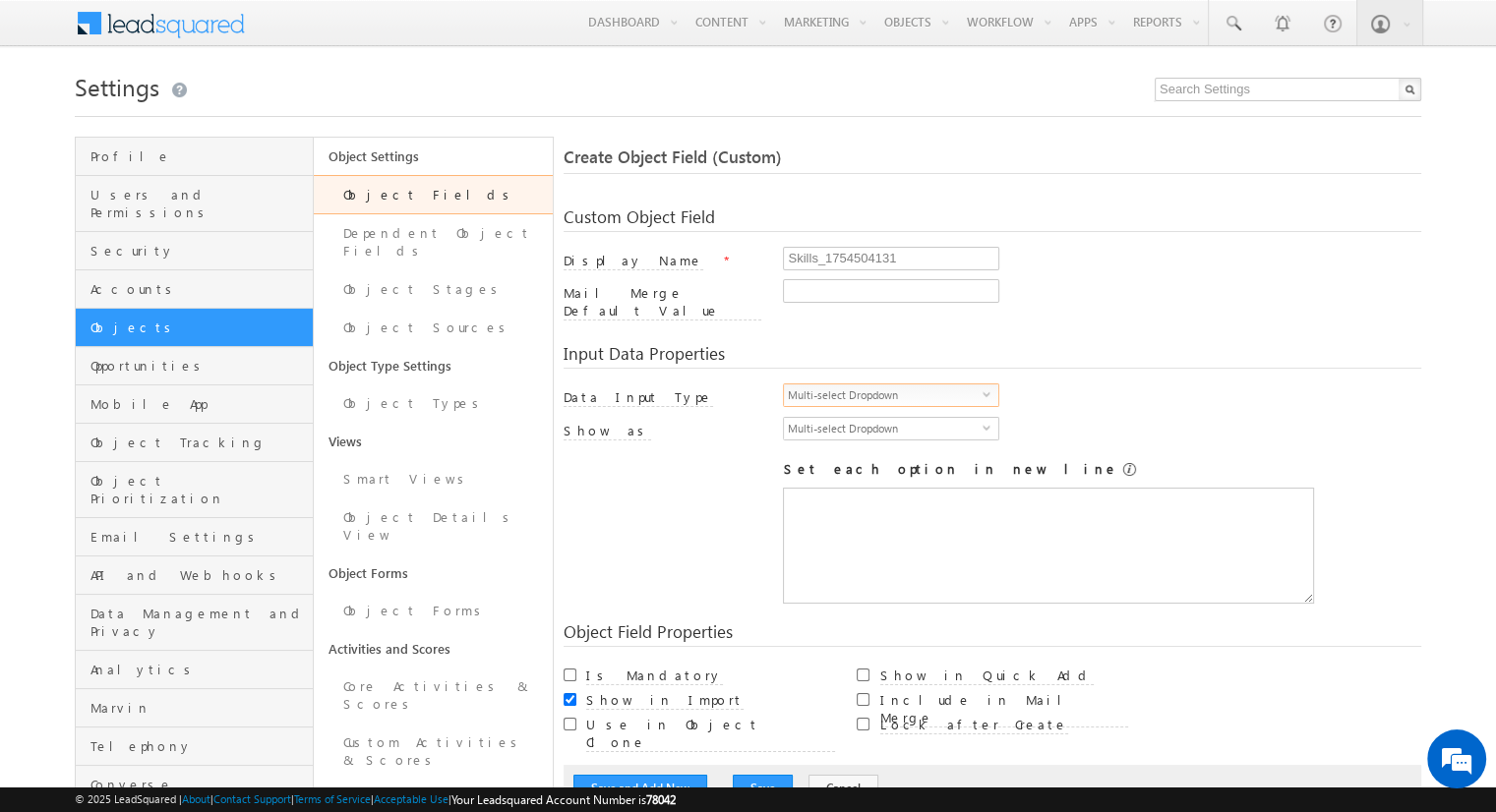 scroll, scrollTop: 0, scrollLeft: 0, axis: both 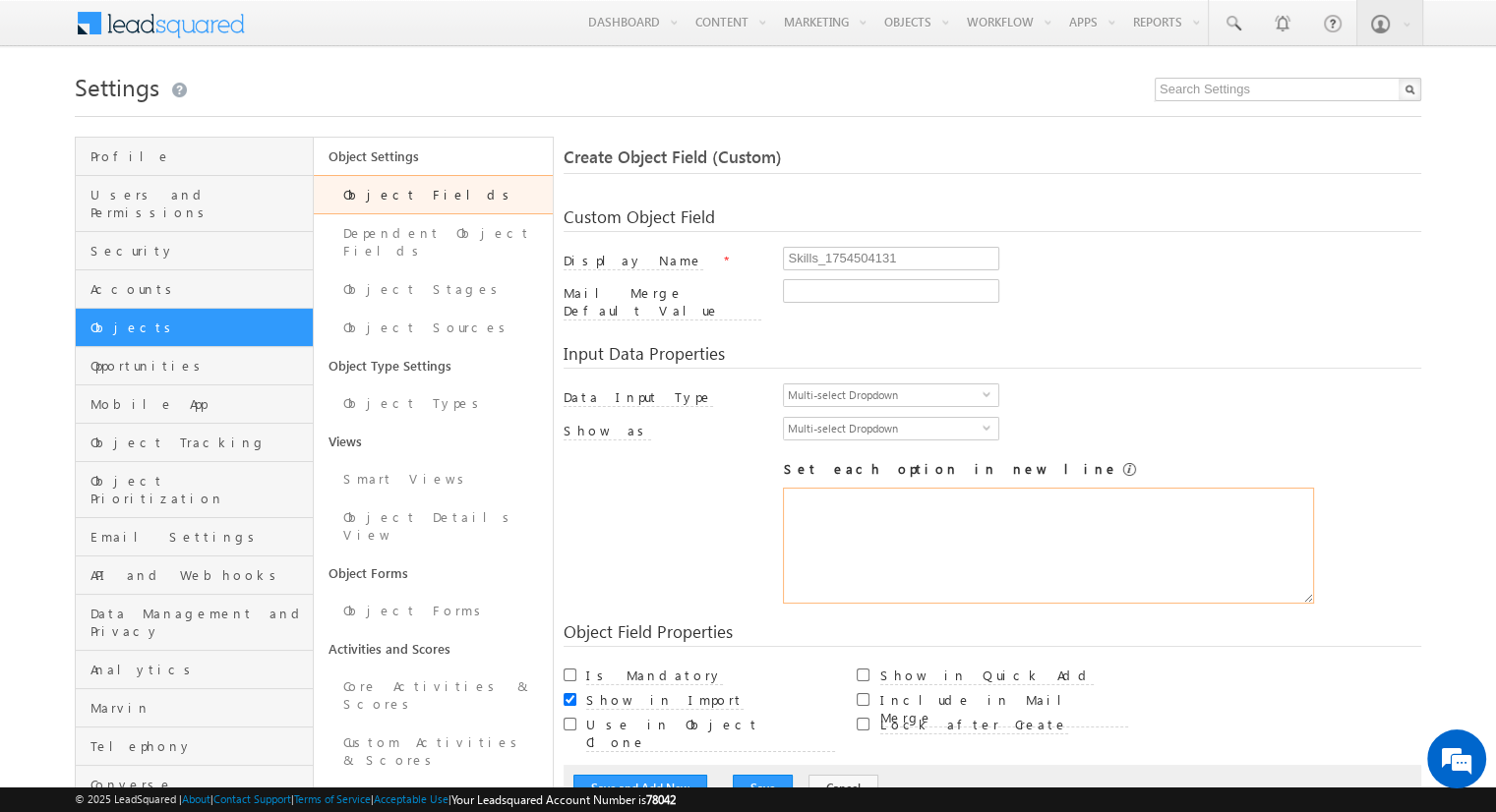 type on "JavaScript
Python
Java
React
Node.js
Angular" 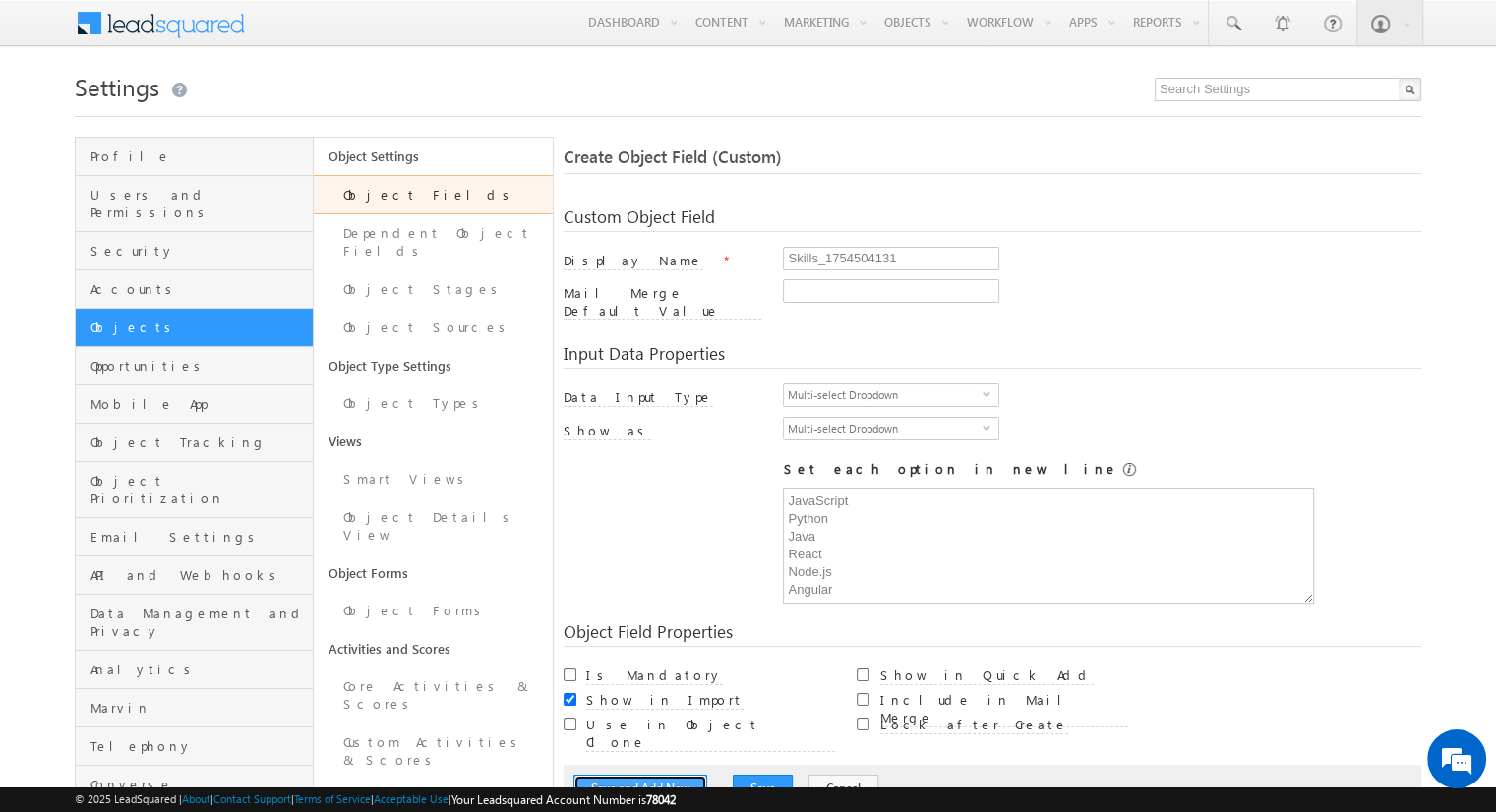 click on "Save and Add New" at bounding box center [640, 788] 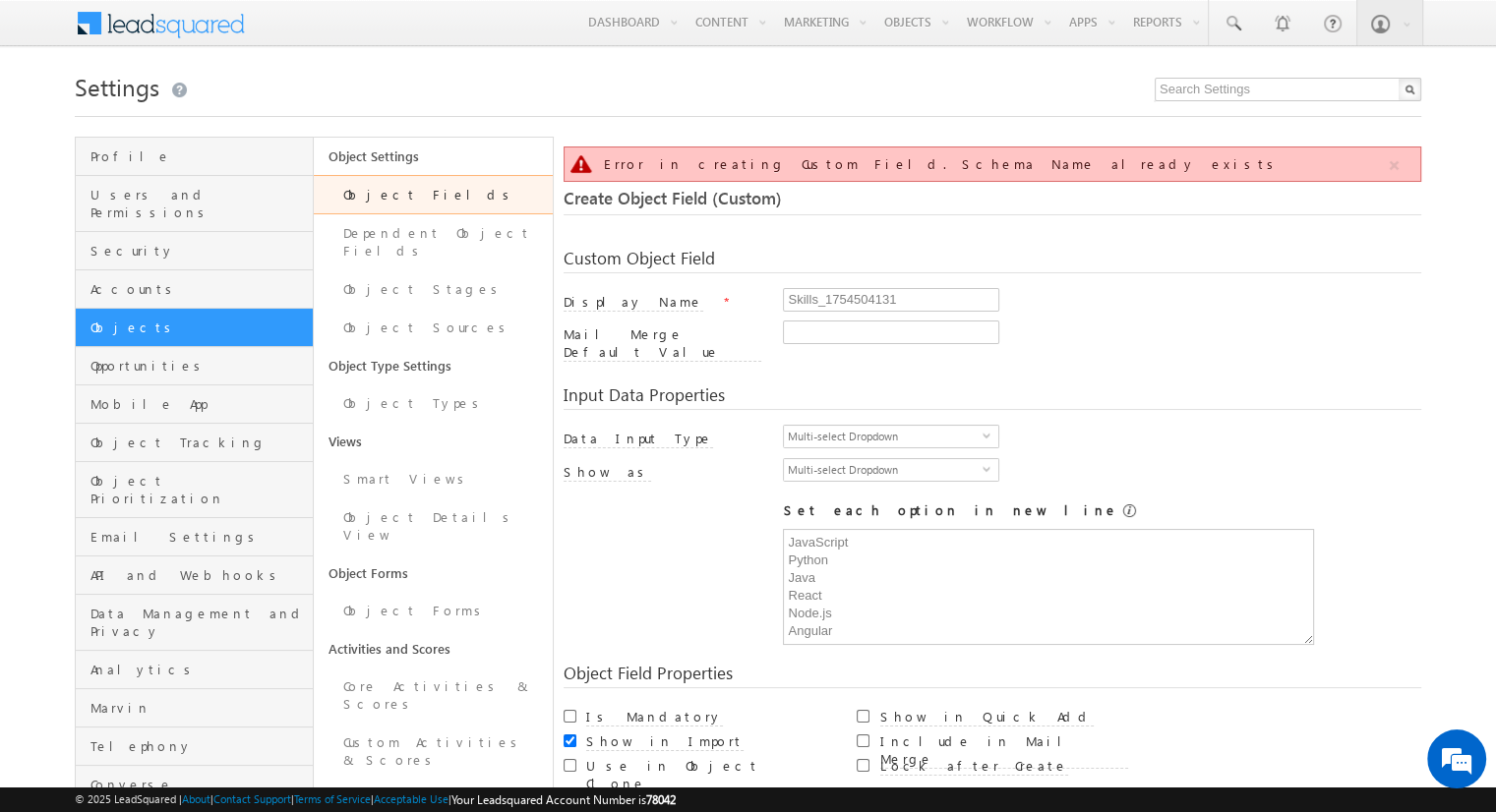 scroll, scrollTop: 146, scrollLeft: 0, axis: vertical 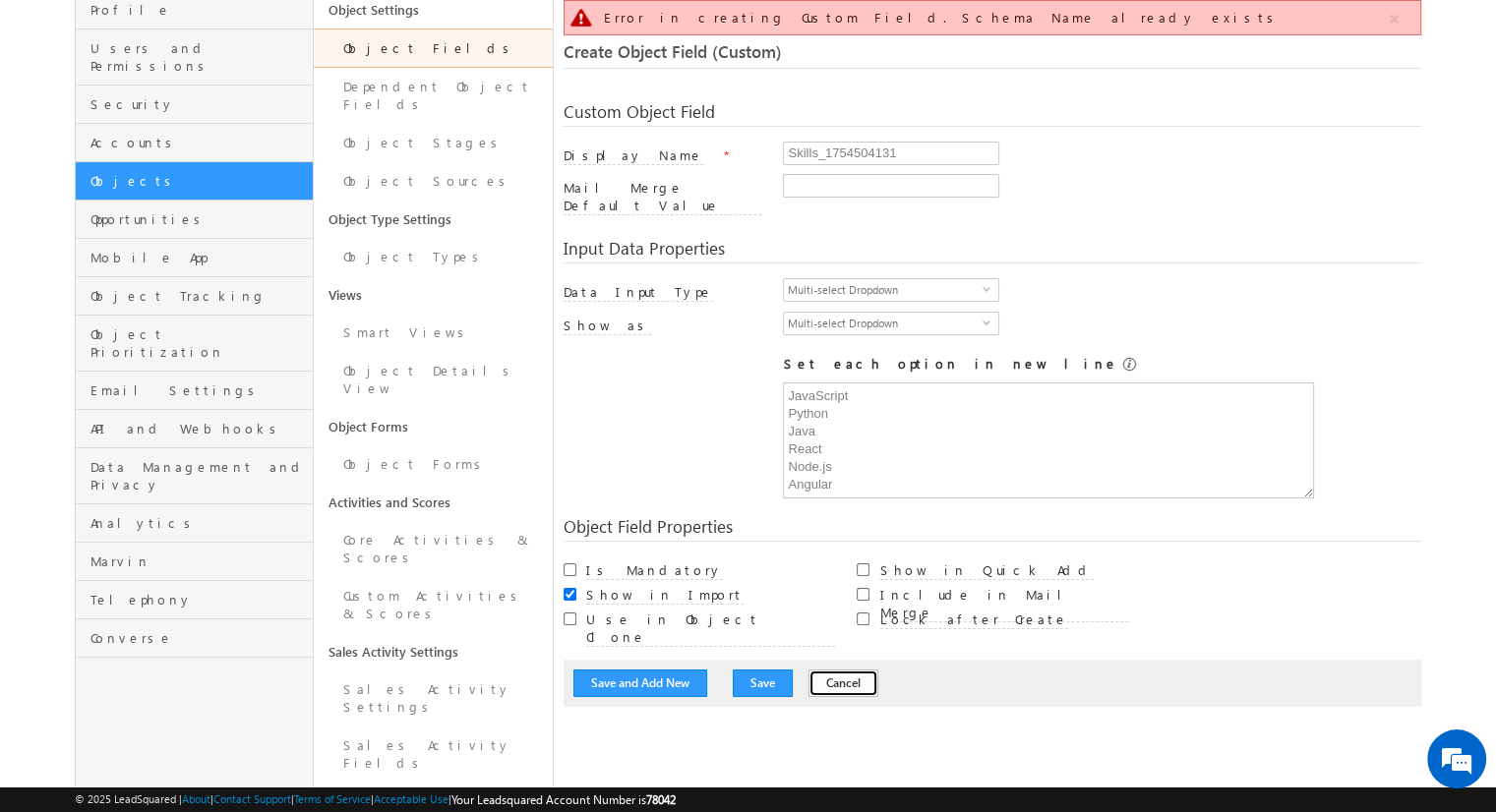 click on "Cancel" at bounding box center (843, 683) 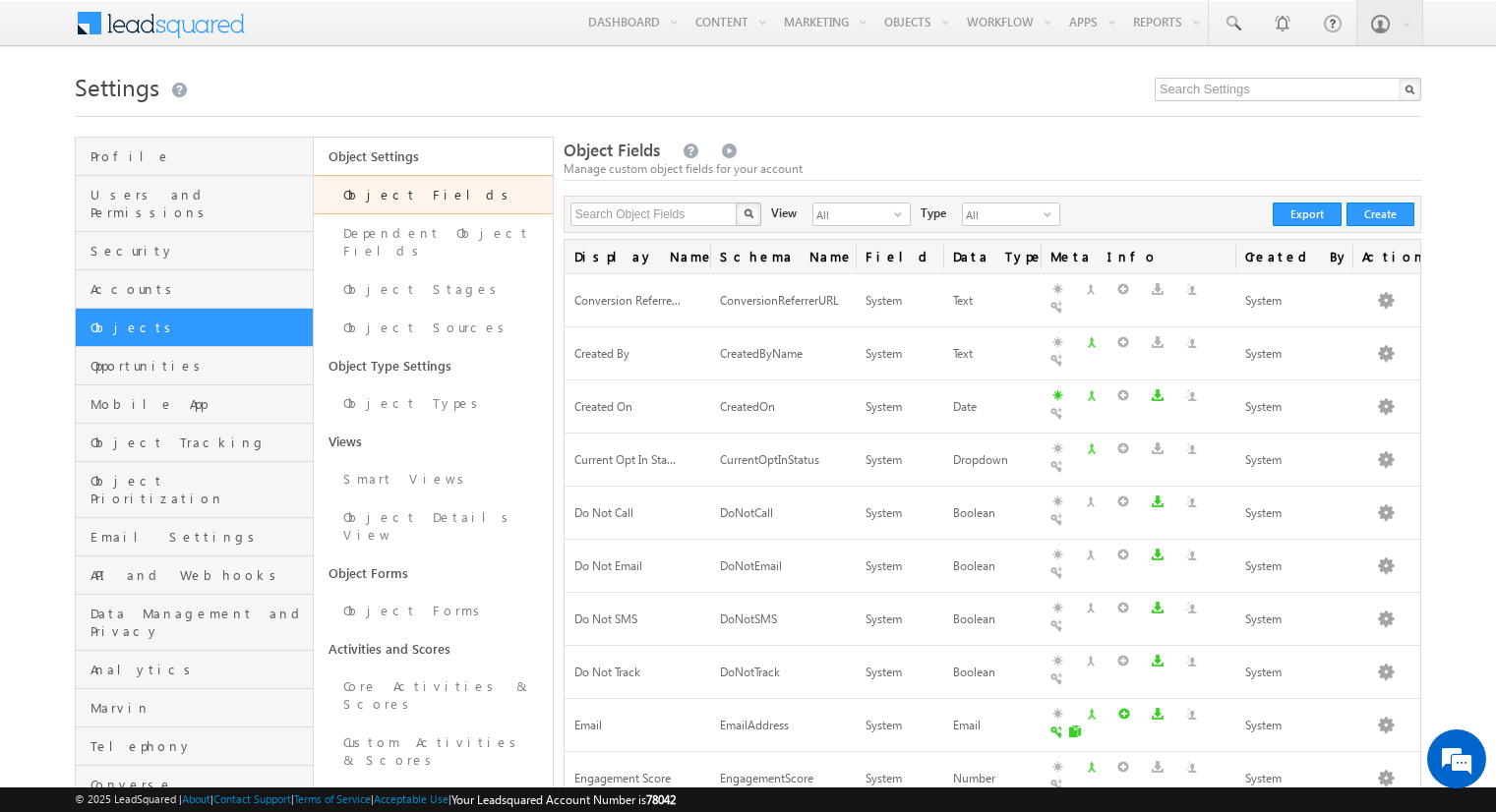 scroll, scrollTop: 0, scrollLeft: 0, axis: both 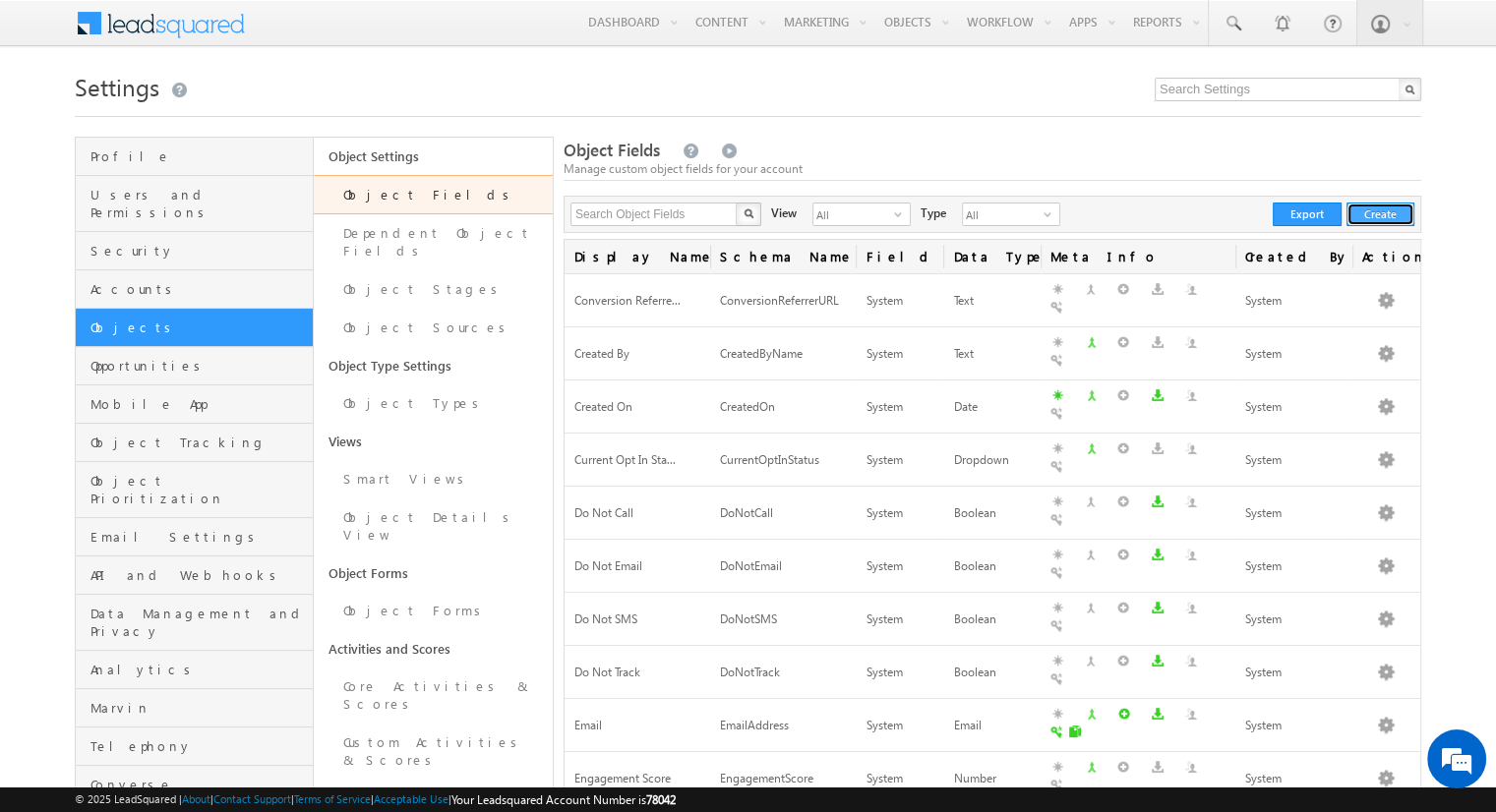click on "Create" at bounding box center [1380, 214] 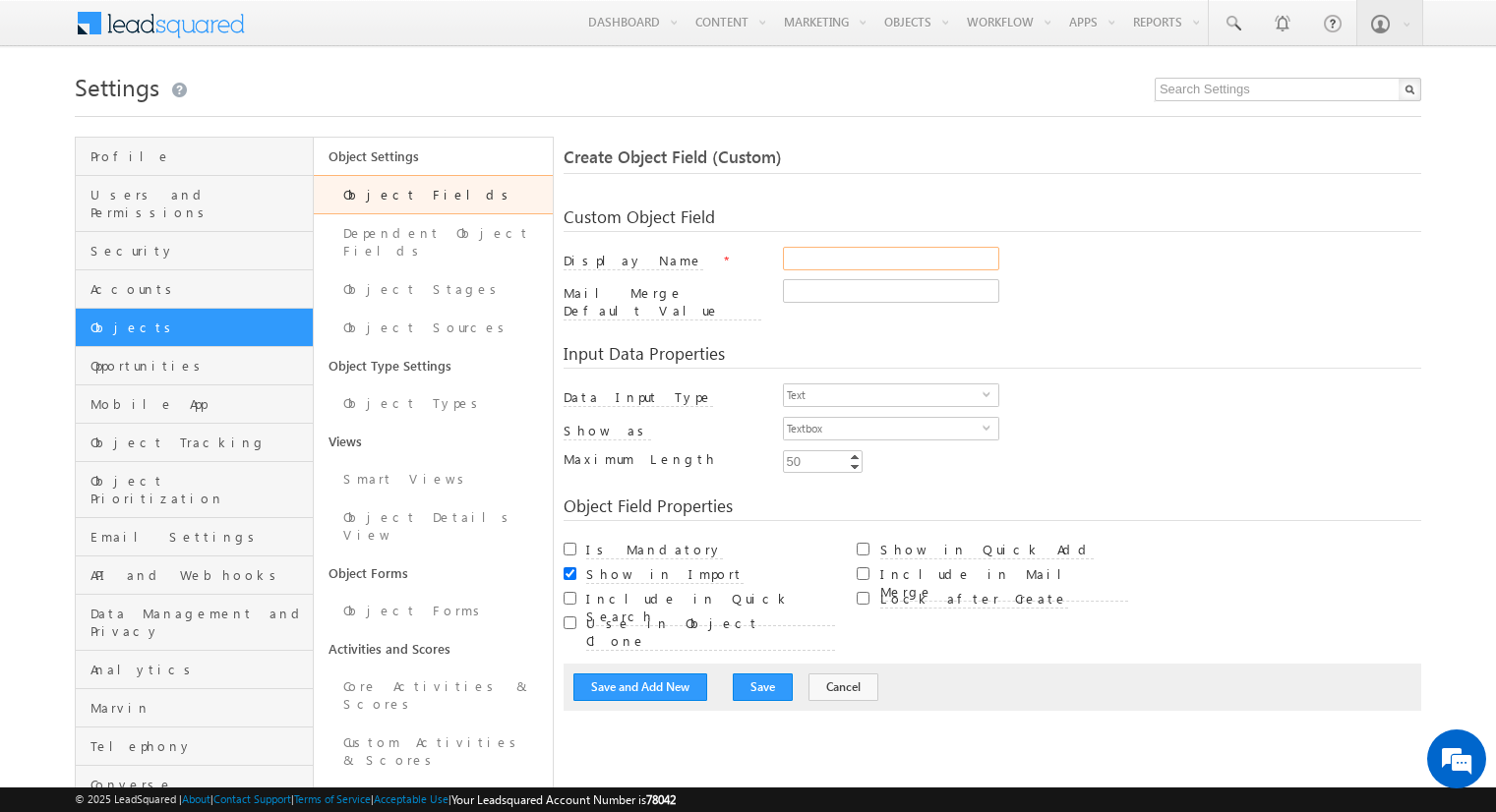 scroll, scrollTop: 0, scrollLeft: 0, axis: both 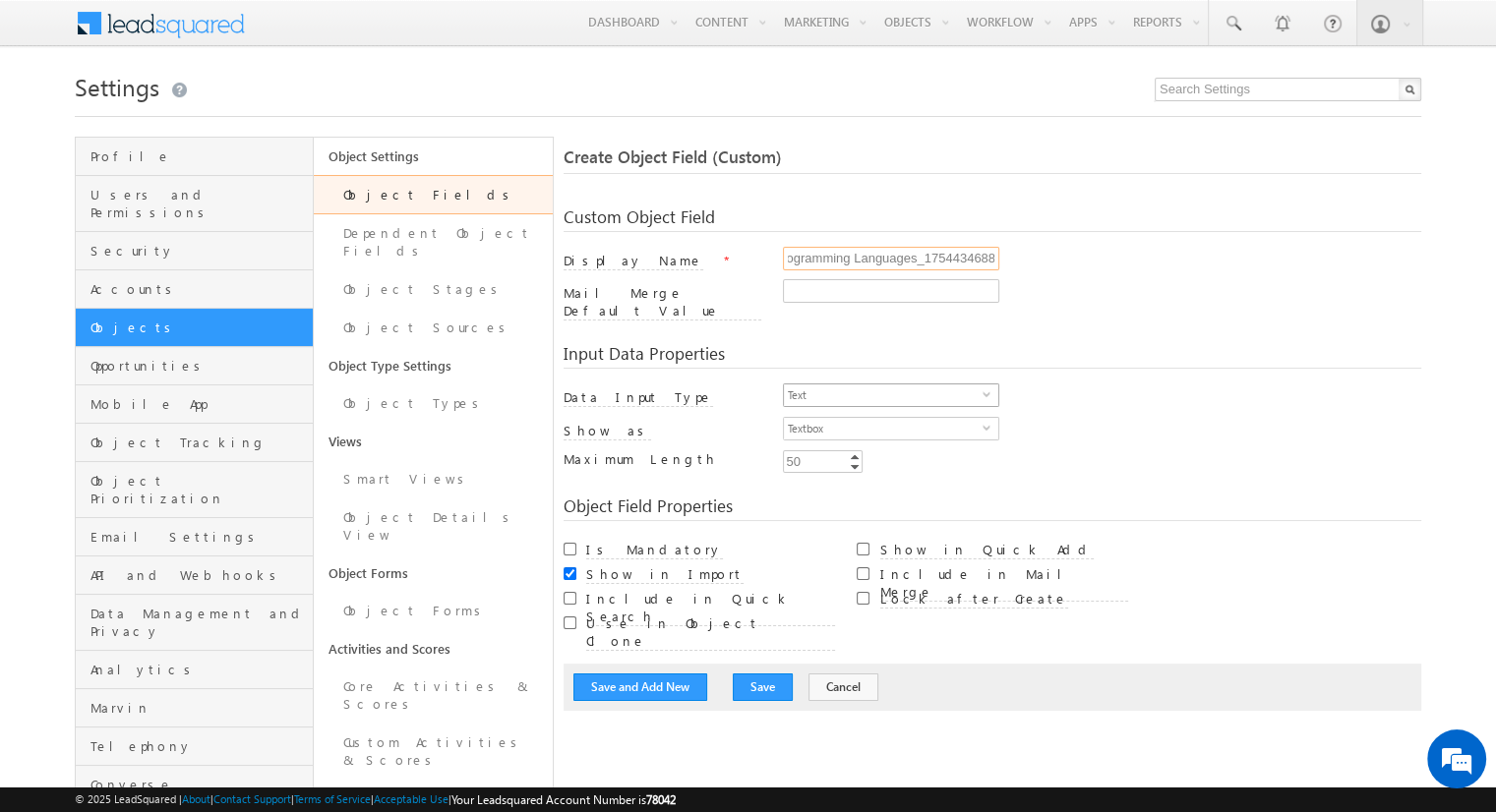 type on "Programming Languages_1754434688" 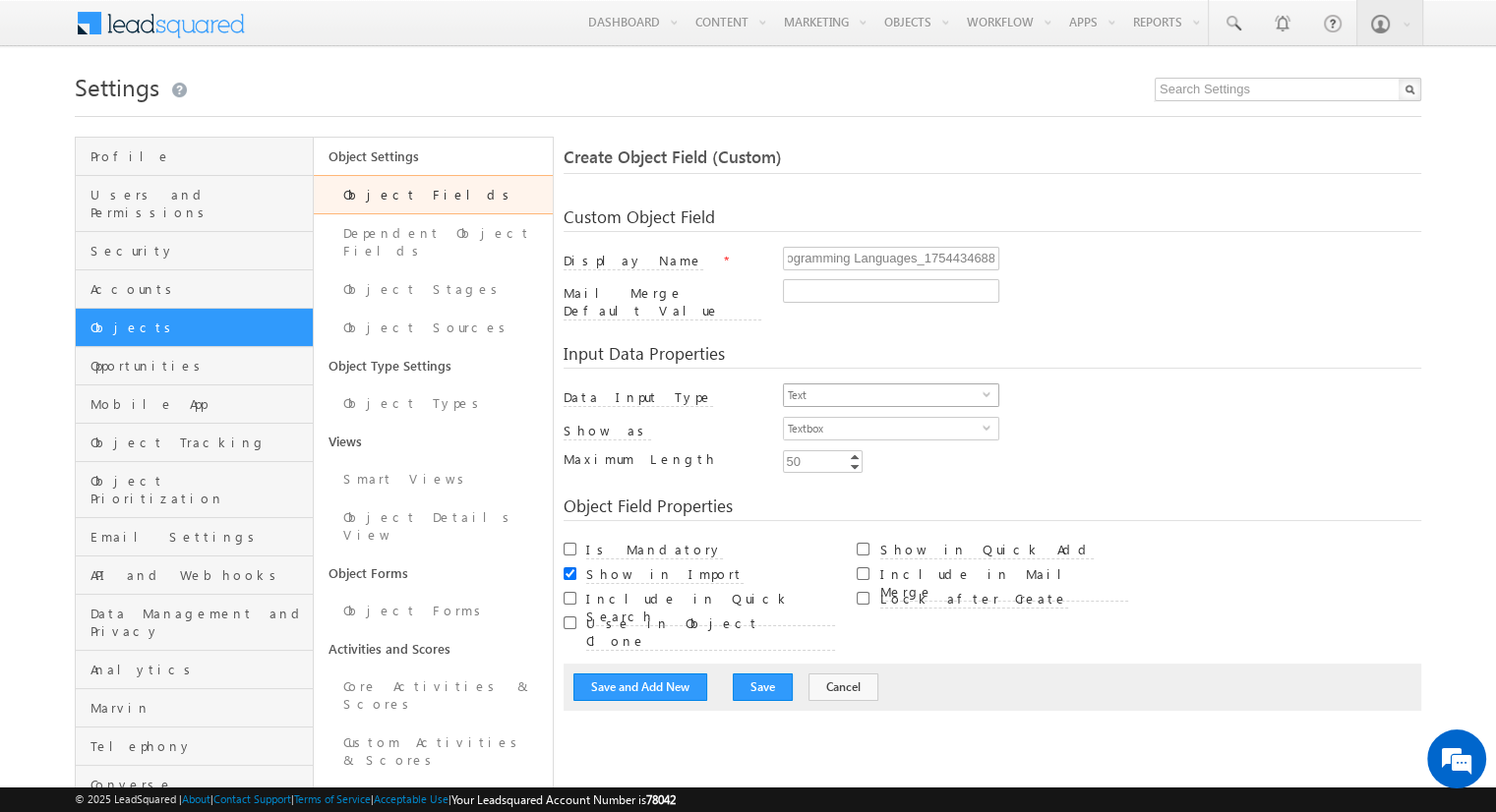 click on "Text" at bounding box center (883, 395) 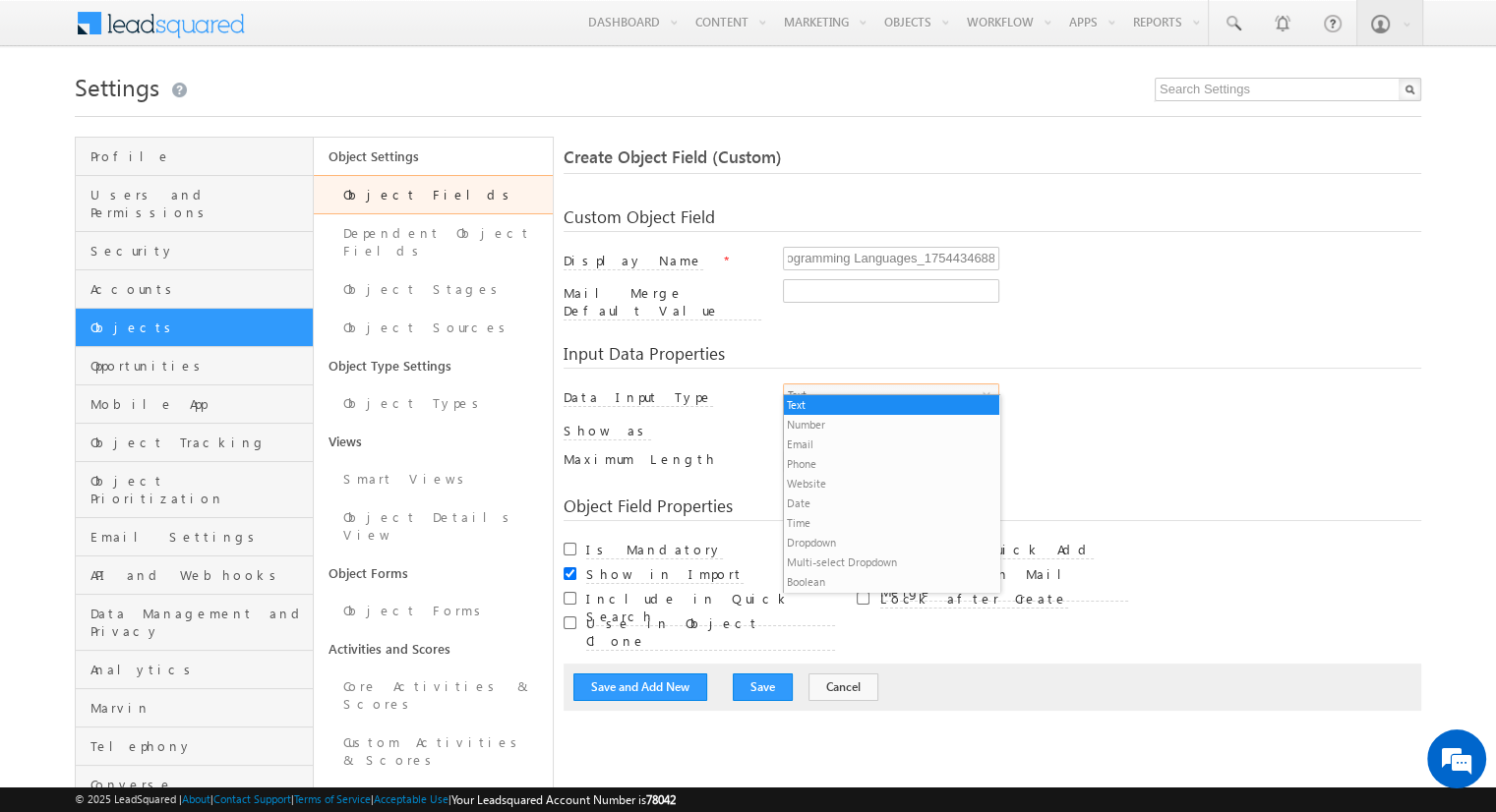 scroll, scrollTop: 0, scrollLeft: 0, axis: both 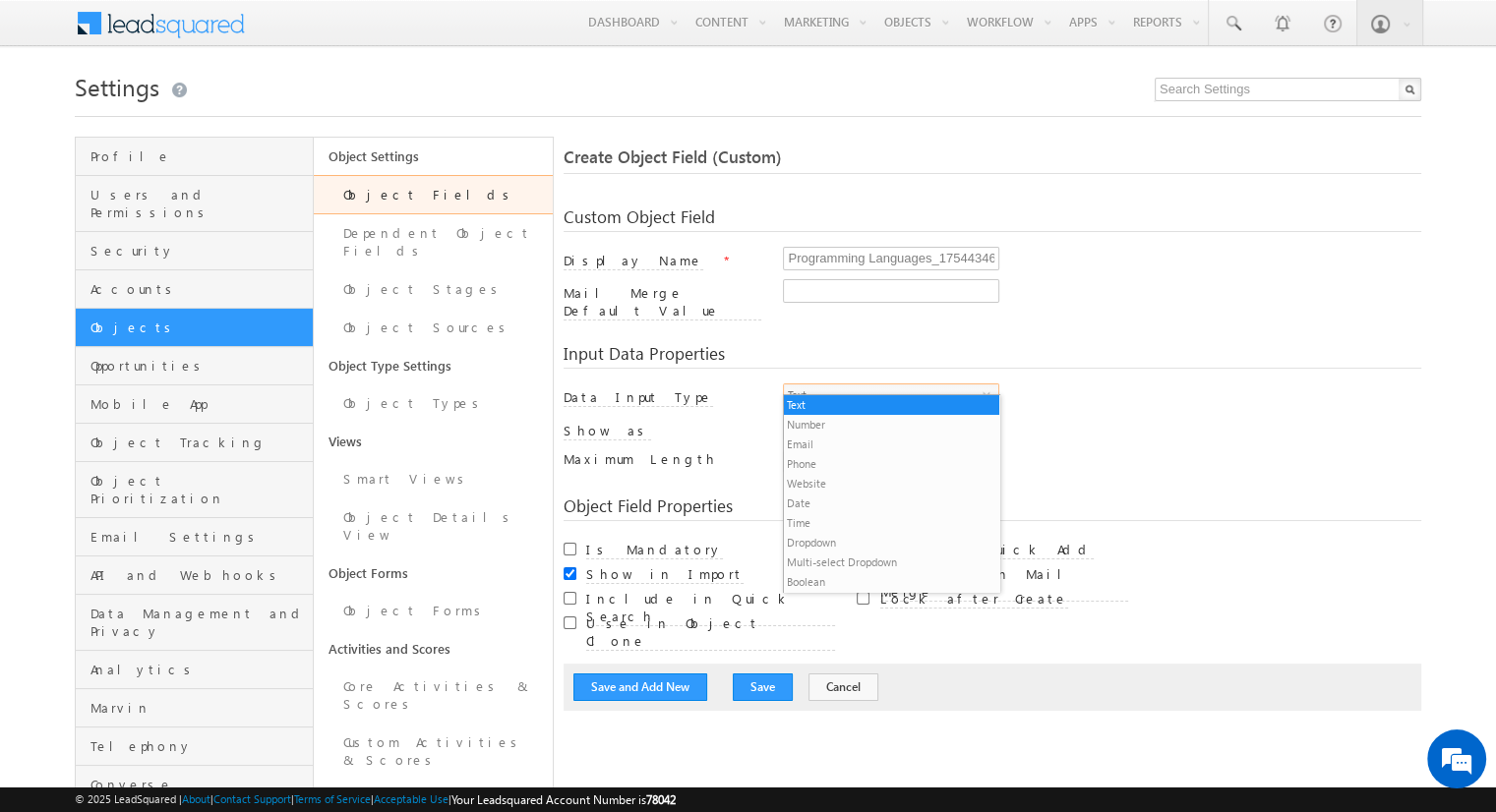 click on "Multi-select Dropdown" at bounding box center [891, 562] 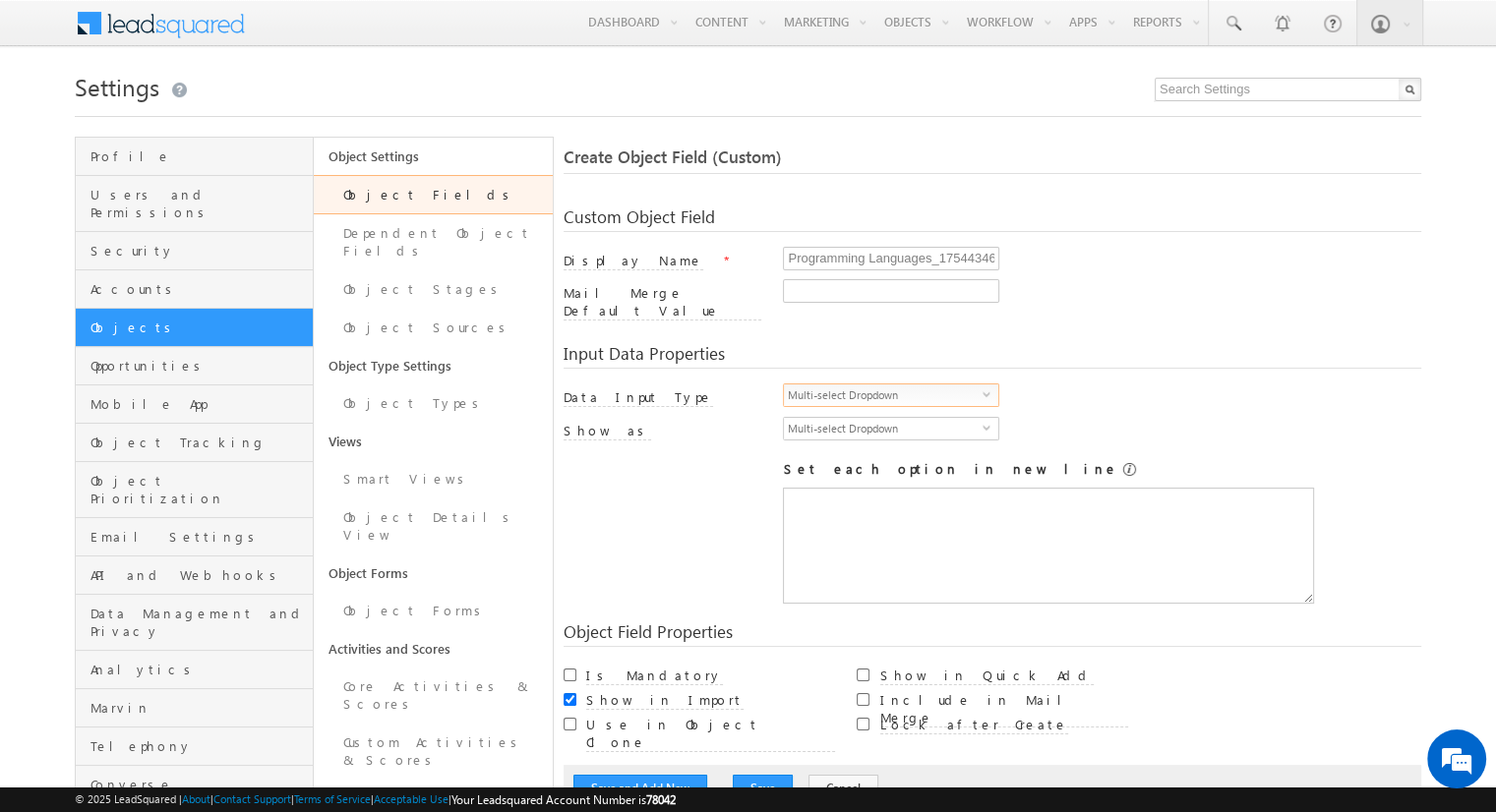 scroll, scrollTop: 0, scrollLeft: 0, axis: both 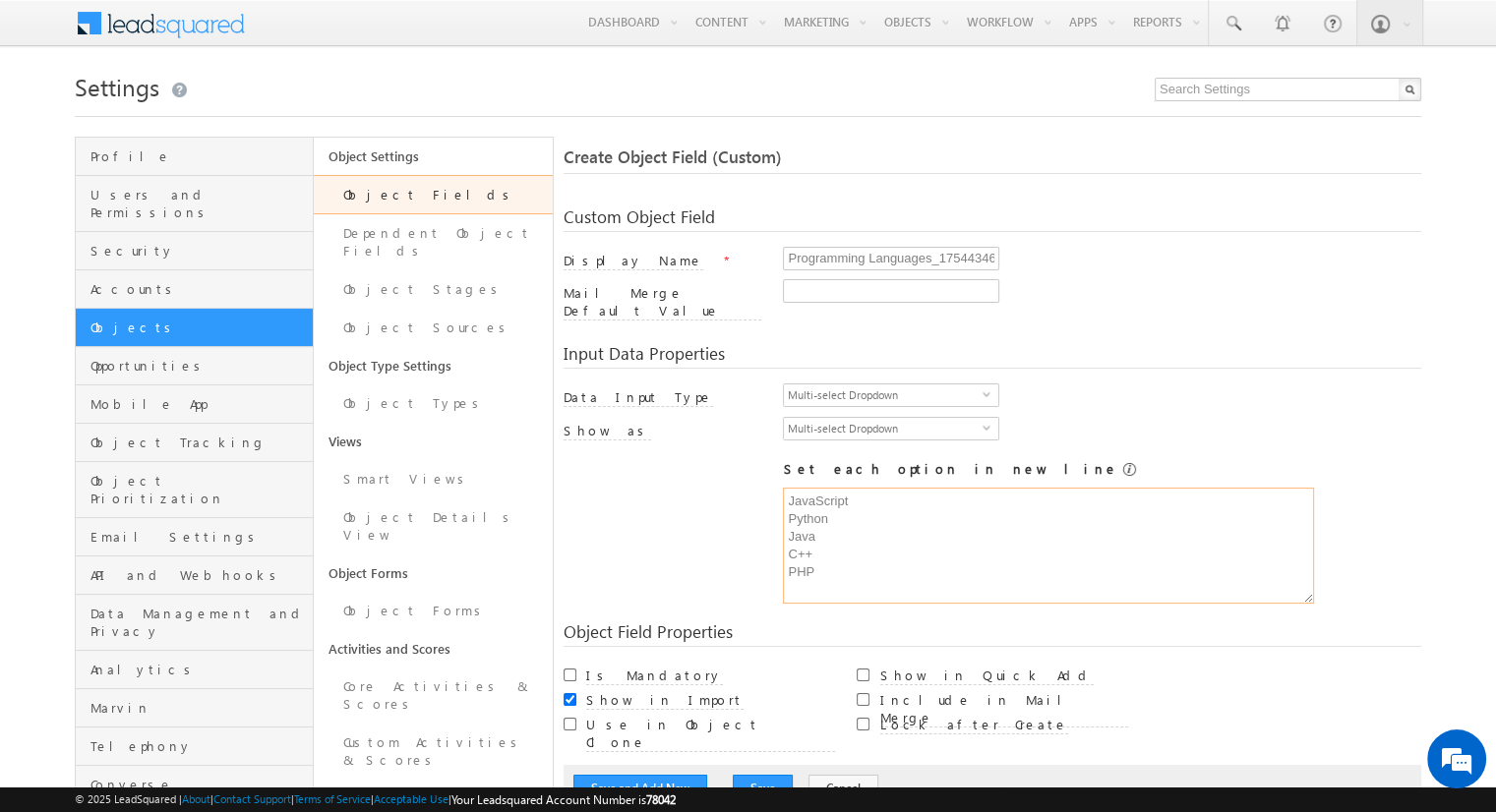 type on "JavaScript
Python
Java
C++
PHP" 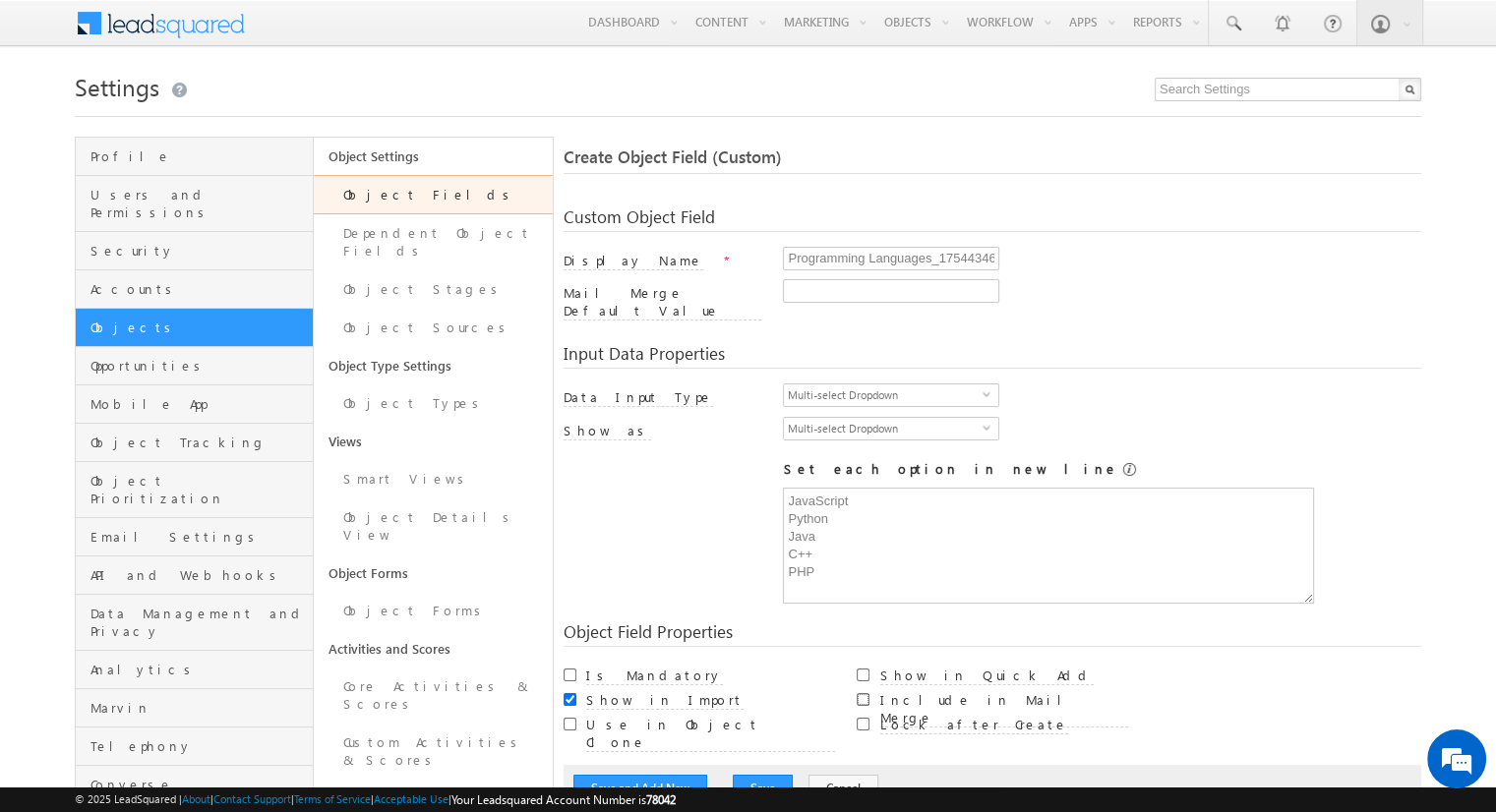 click on "Include in Mail Merge" at bounding box center [863, 699] 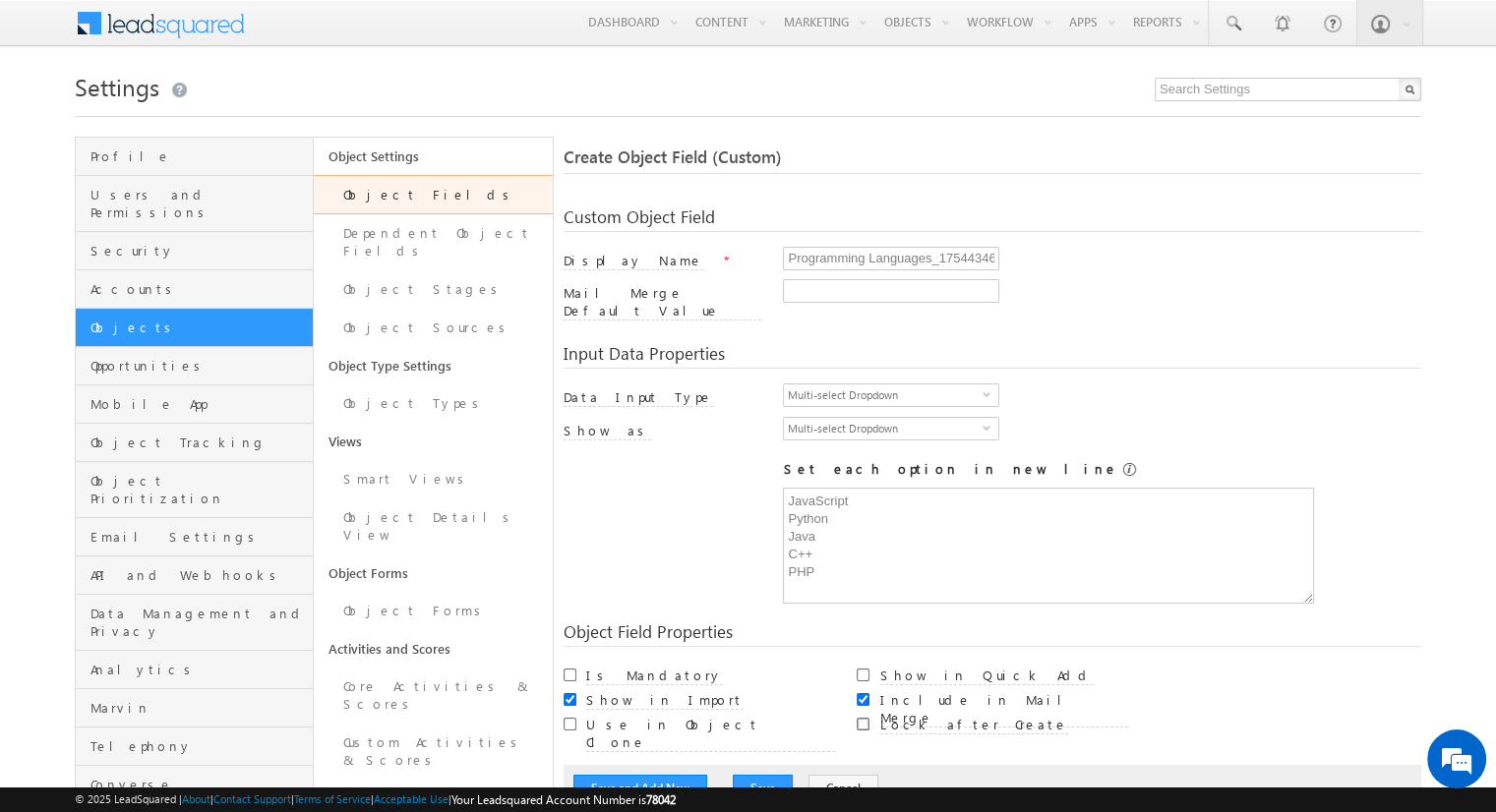 click on "Lock after Create" at bounding box center [863, 724] 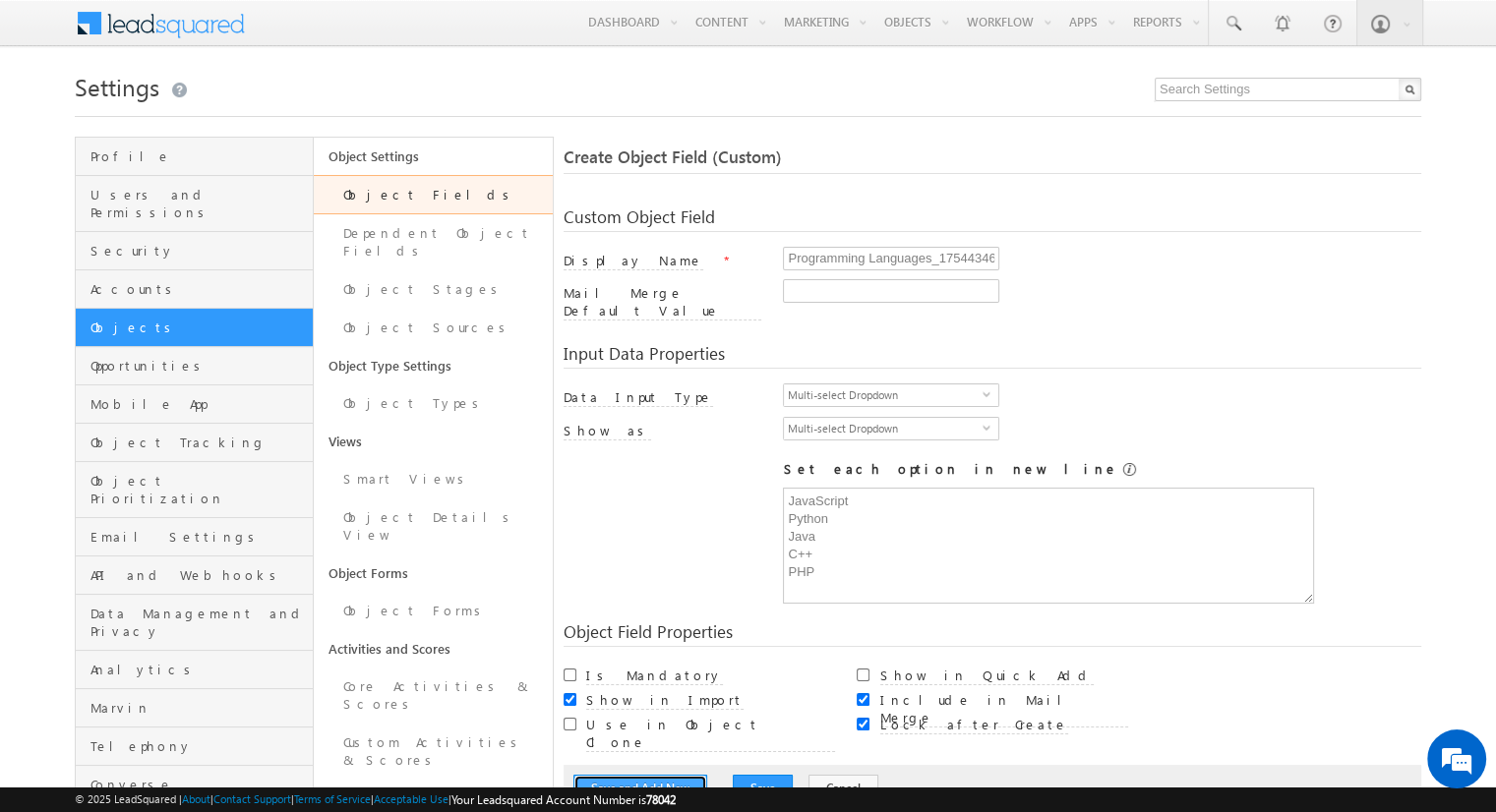 click on "Save and Add New" at bounding box center [640, 788] 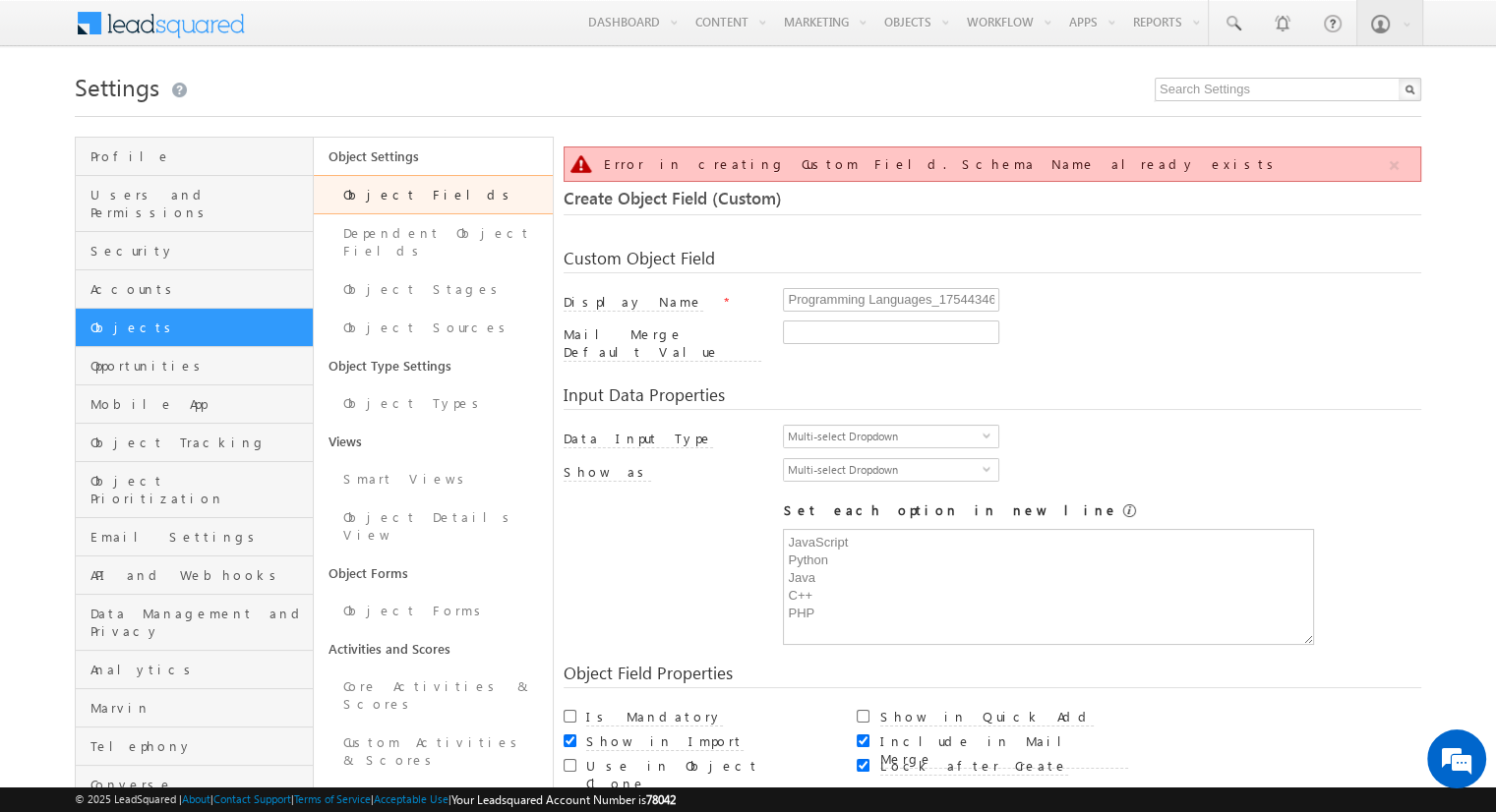 scroll, scrollTop: 146, scrollLeft: 0, axis: vertical 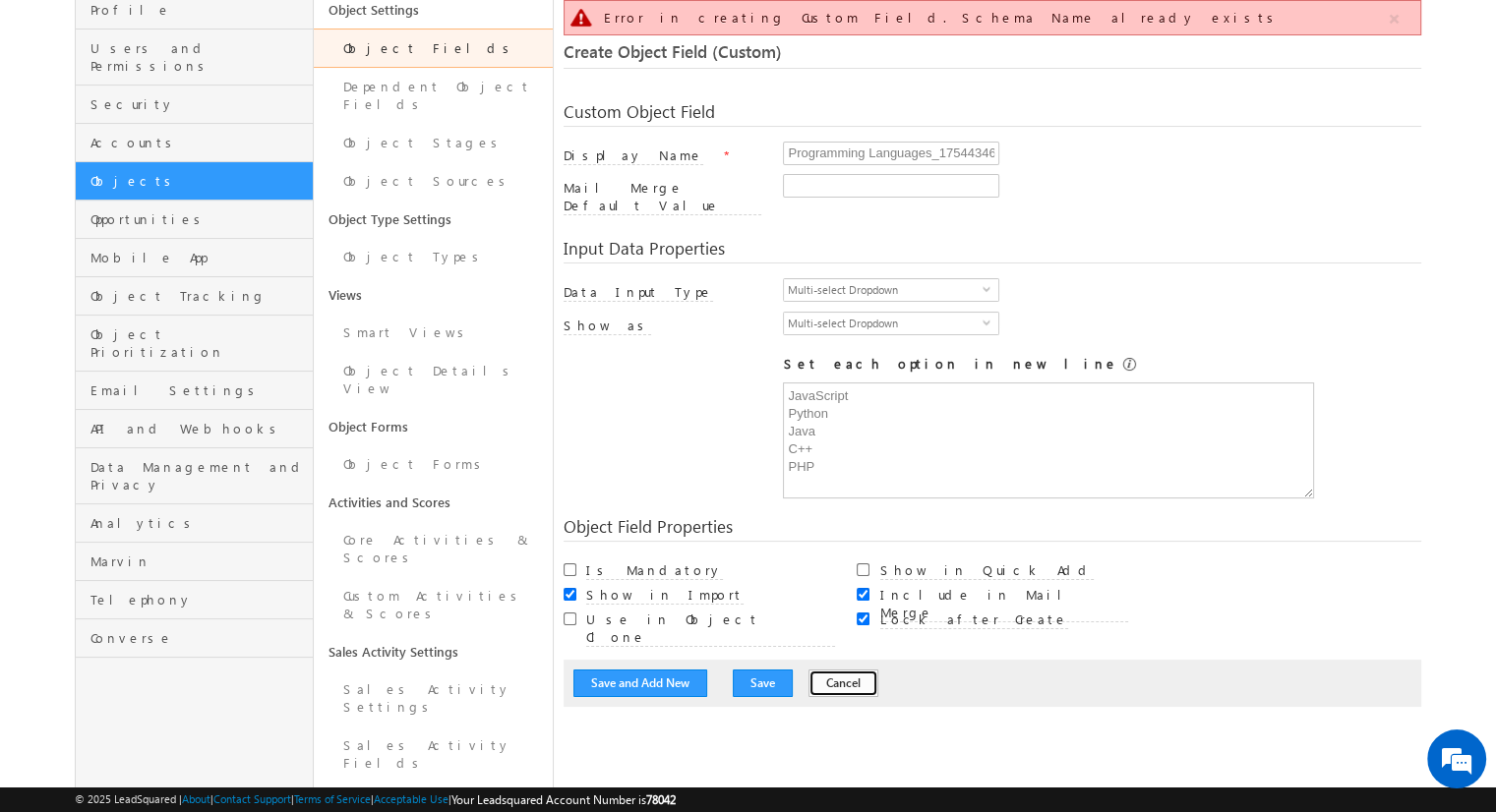 click on "Cancel" at bounding box center [843, 683] 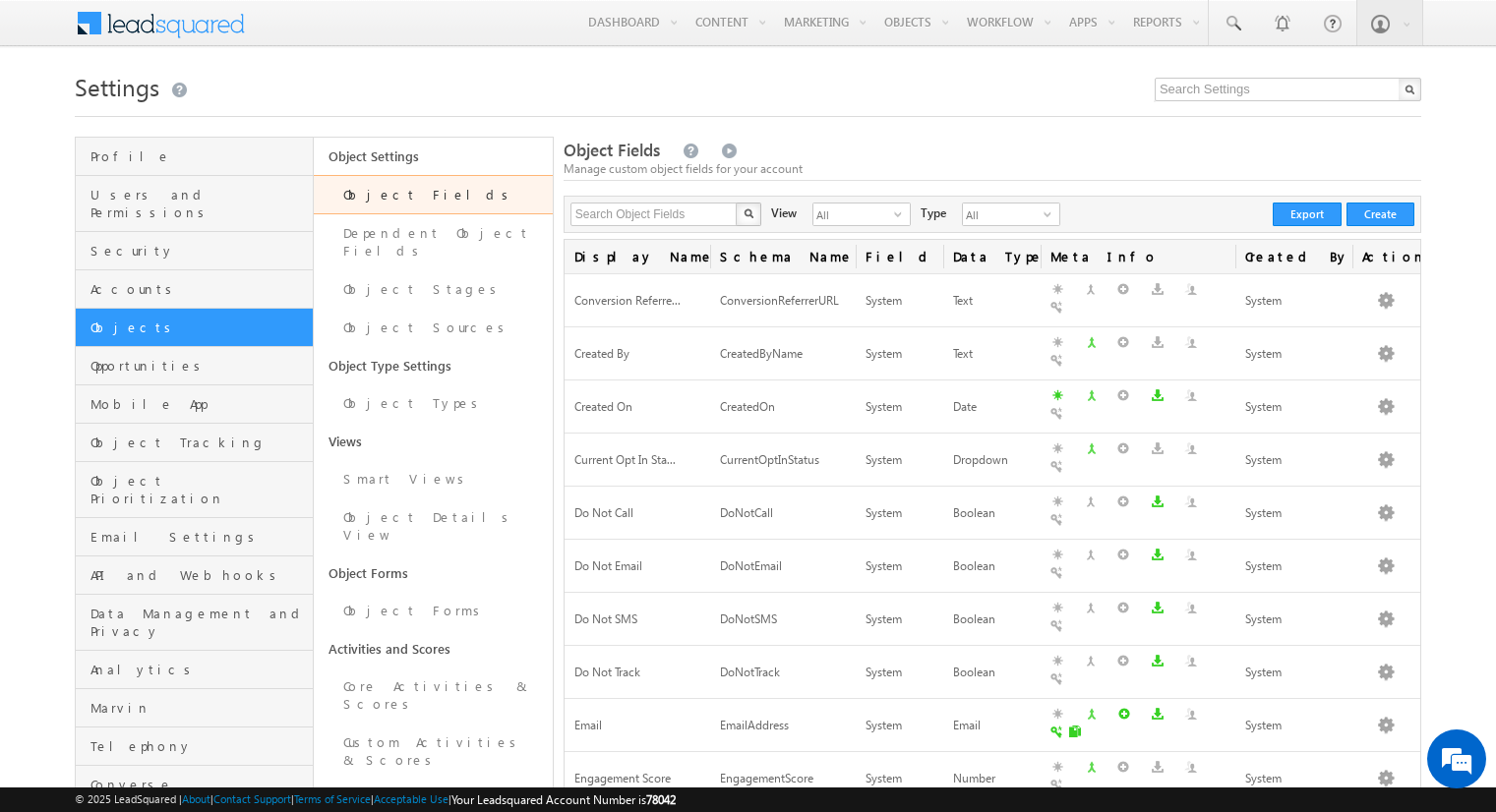 scroll, scrollTop: 0, scrollLeft: 0, axis: both 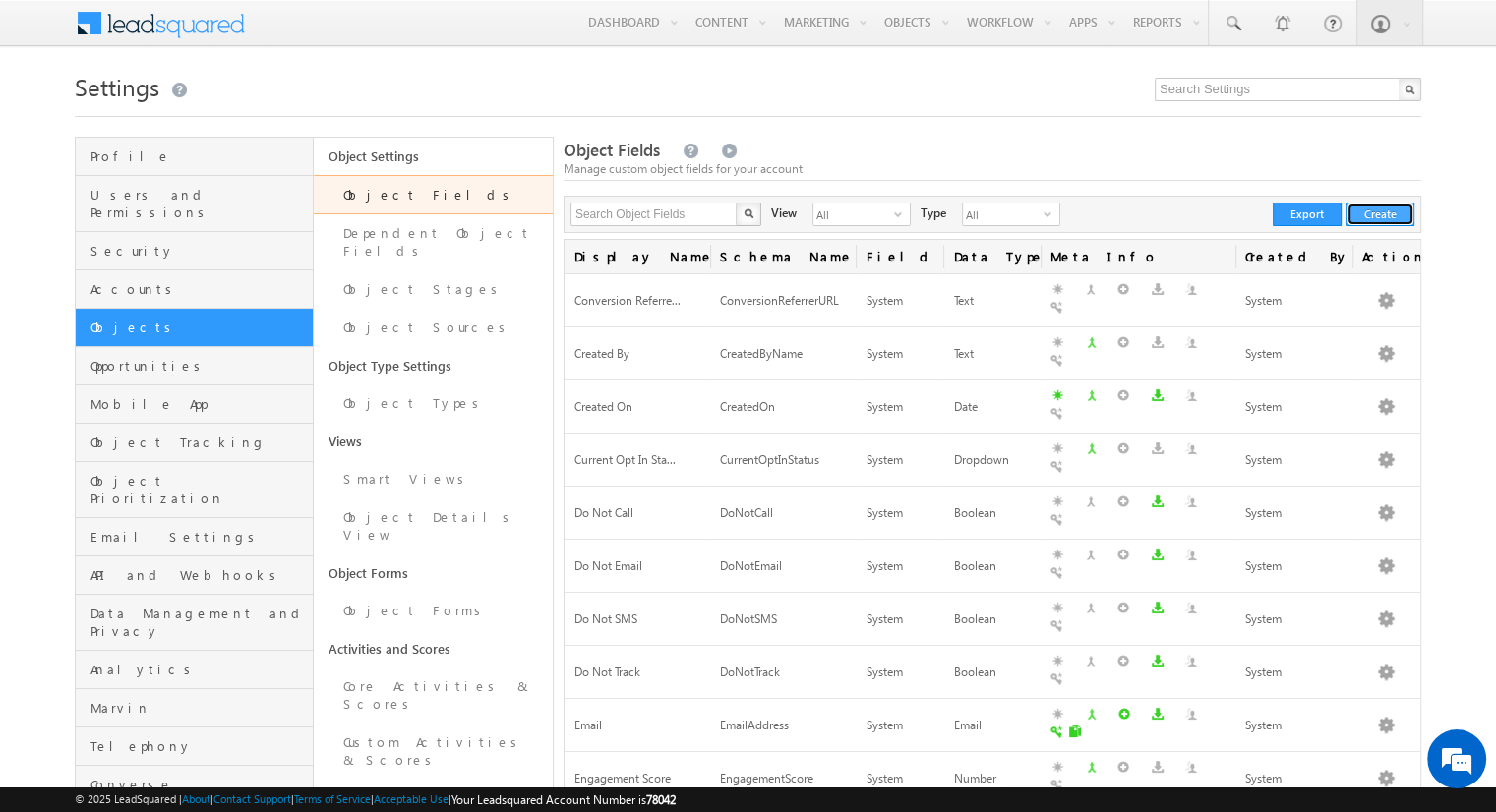 click on "Create" at bounding box center [1380, 214] 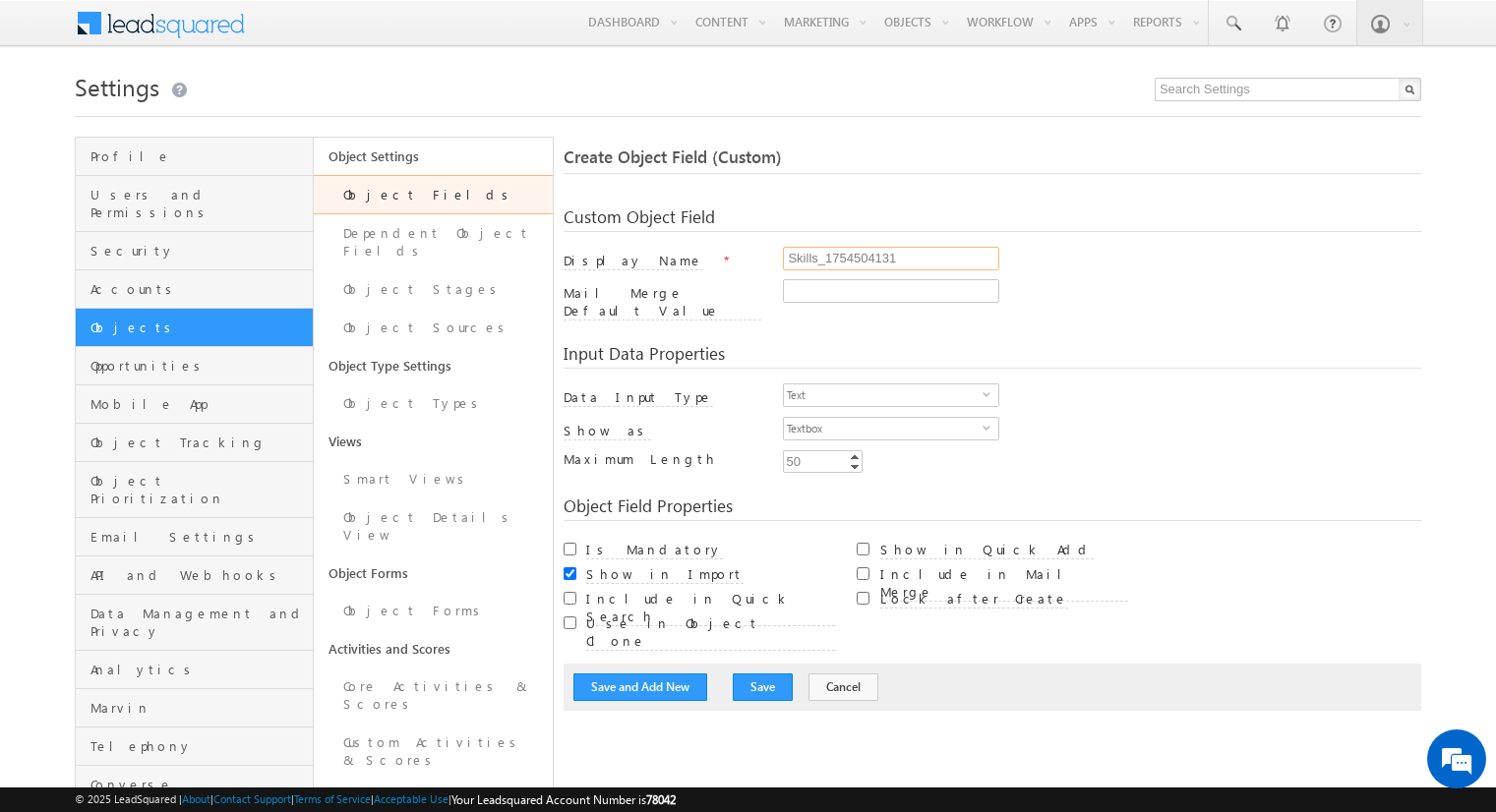 scroll, scrollTop: 0, scrollLeft: 0, axis: both 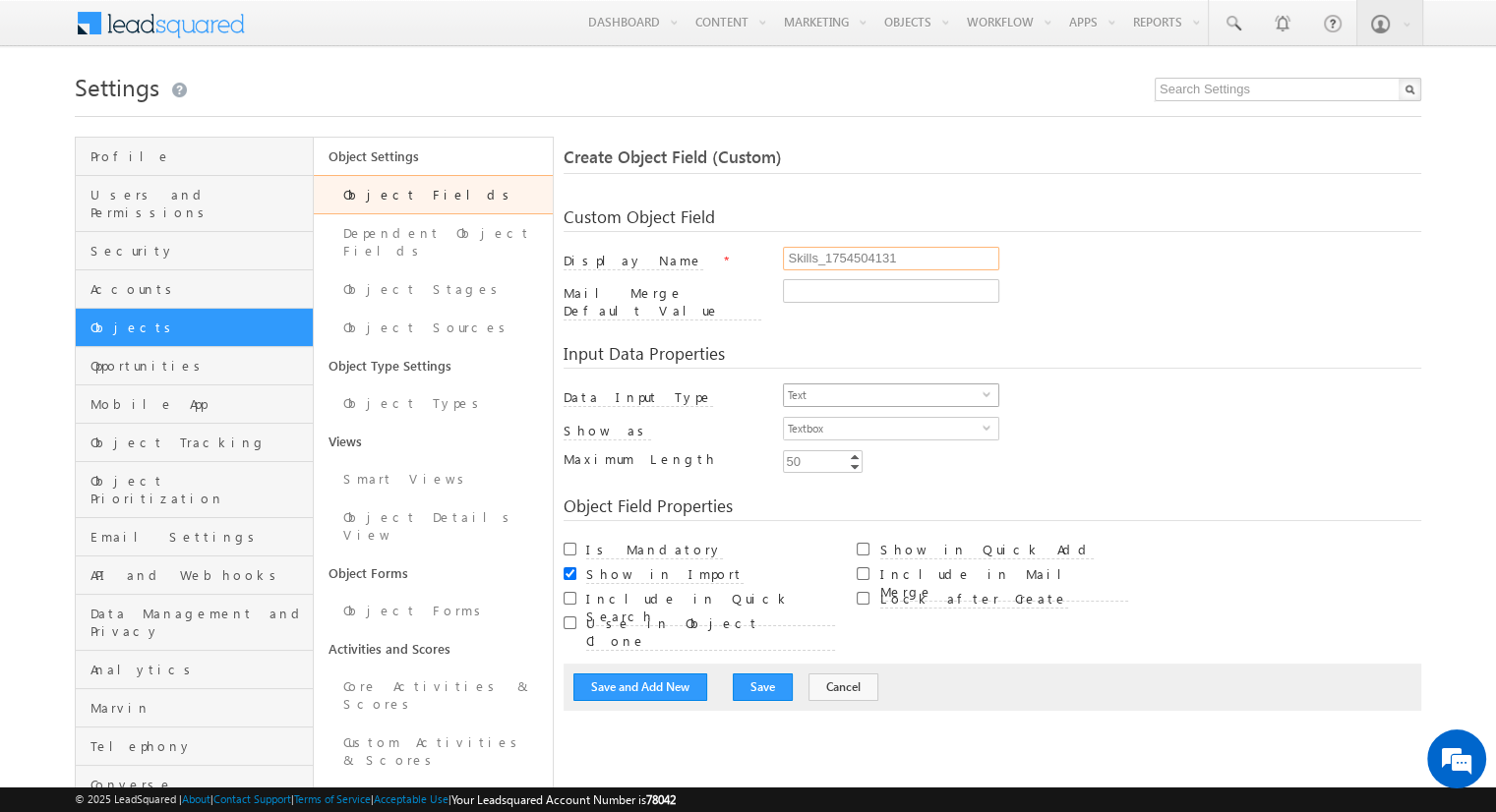 type on "Skills_1754504131" 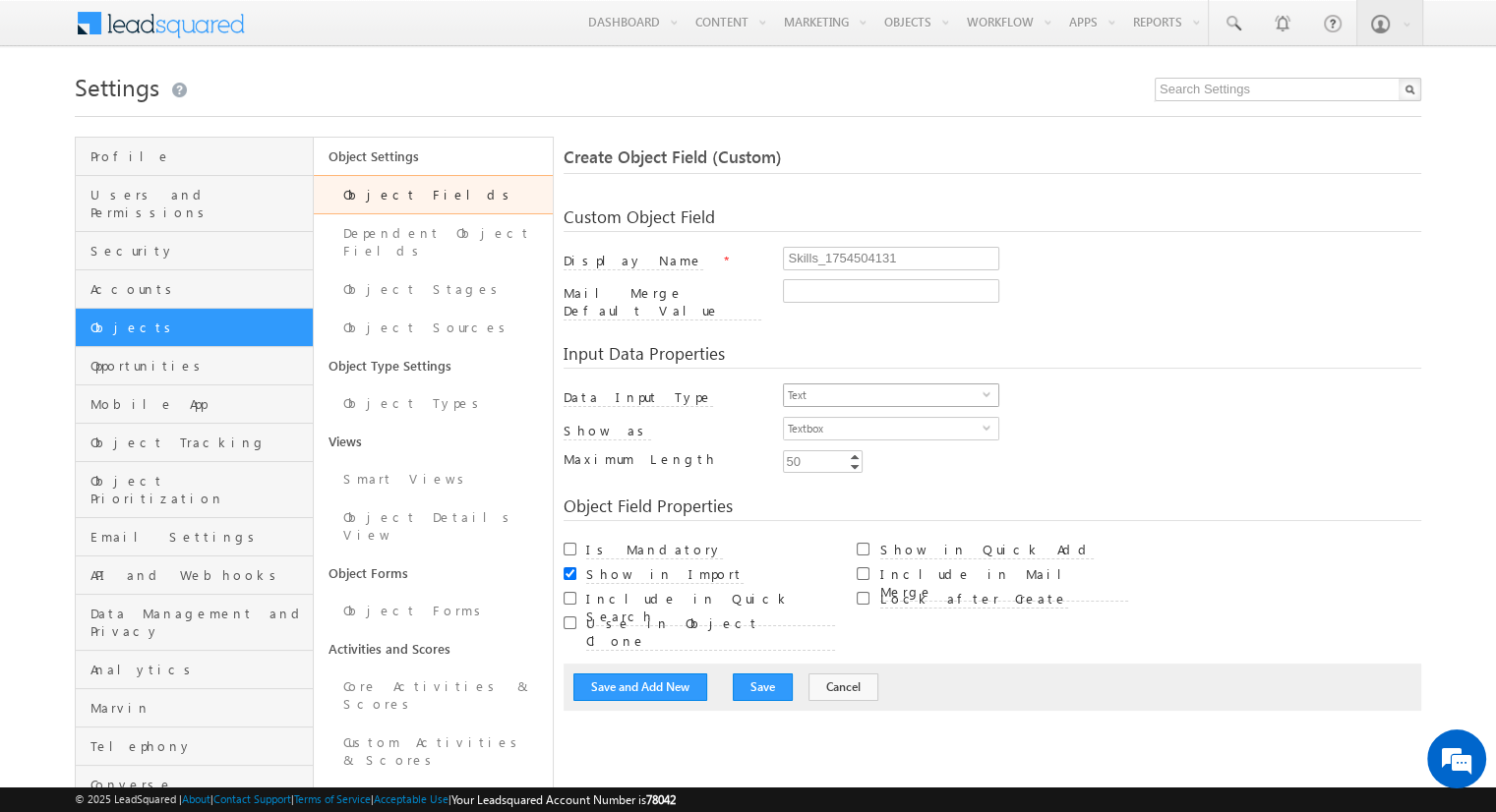 click on "Text" at bounding box center [883, 395] 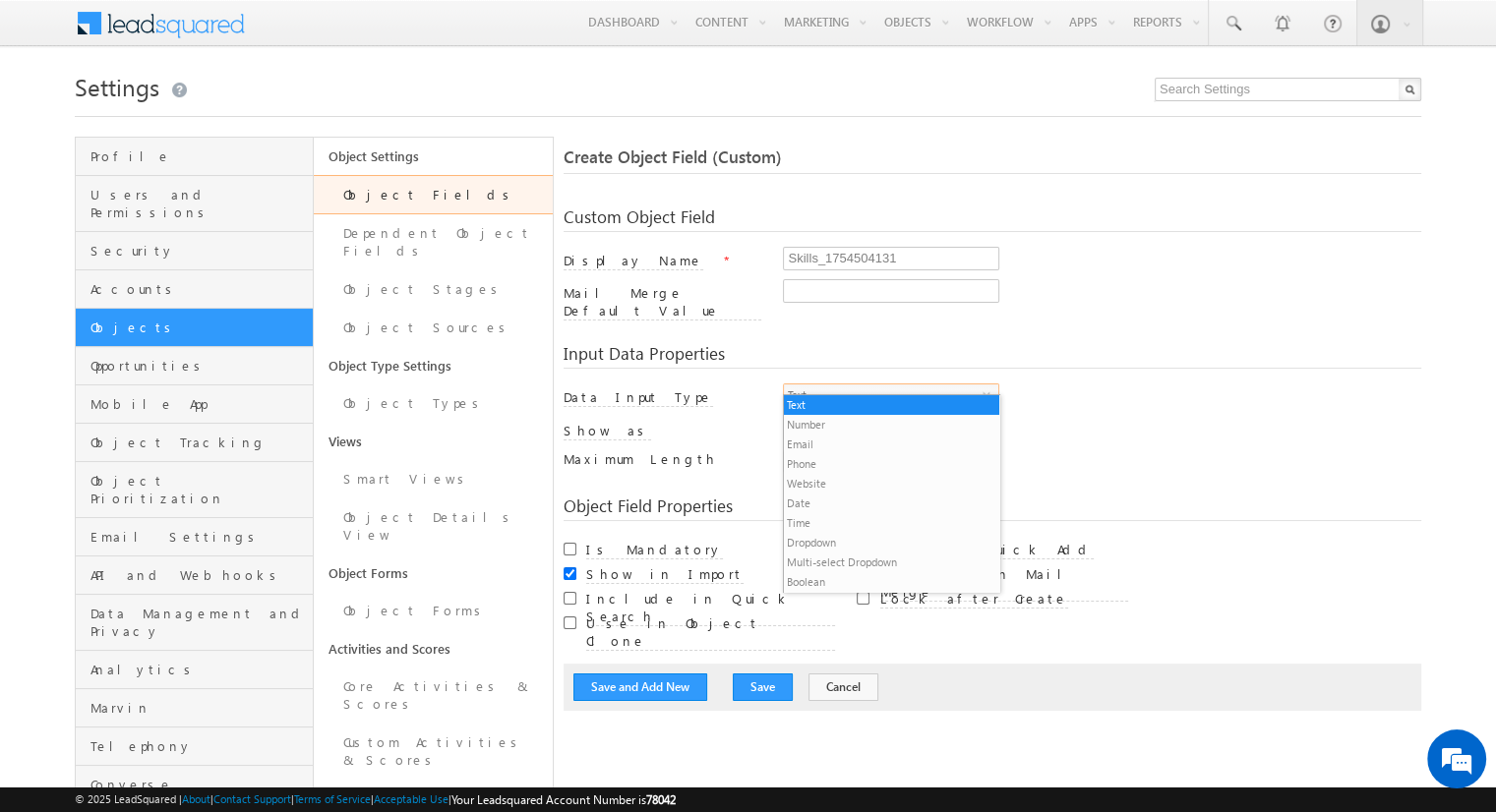 click on "Multi-select Dropdown" at bounding box center (891, 562) 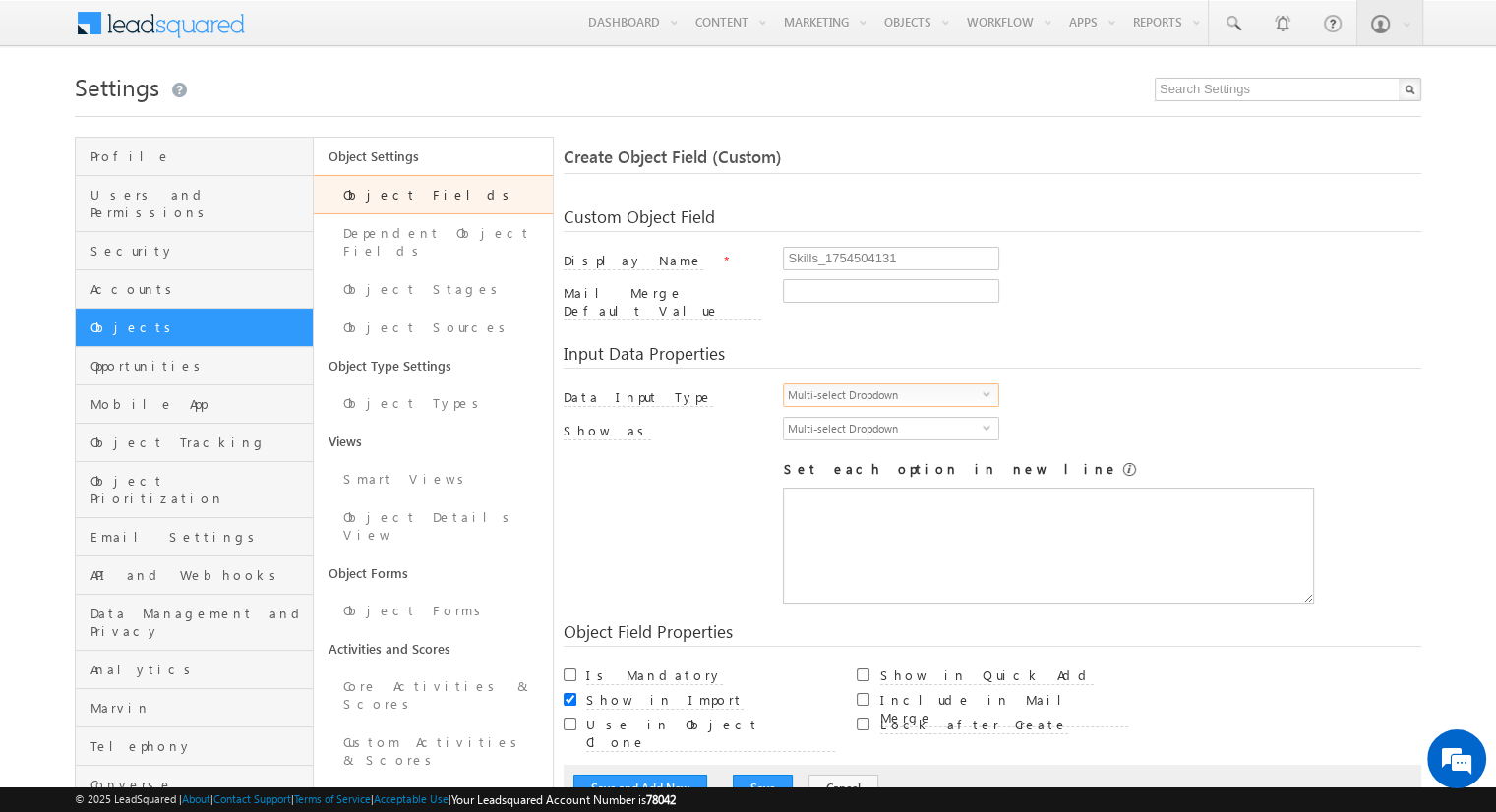 scroll, scrollTop: 0, scrollLeft: 0, axis: both 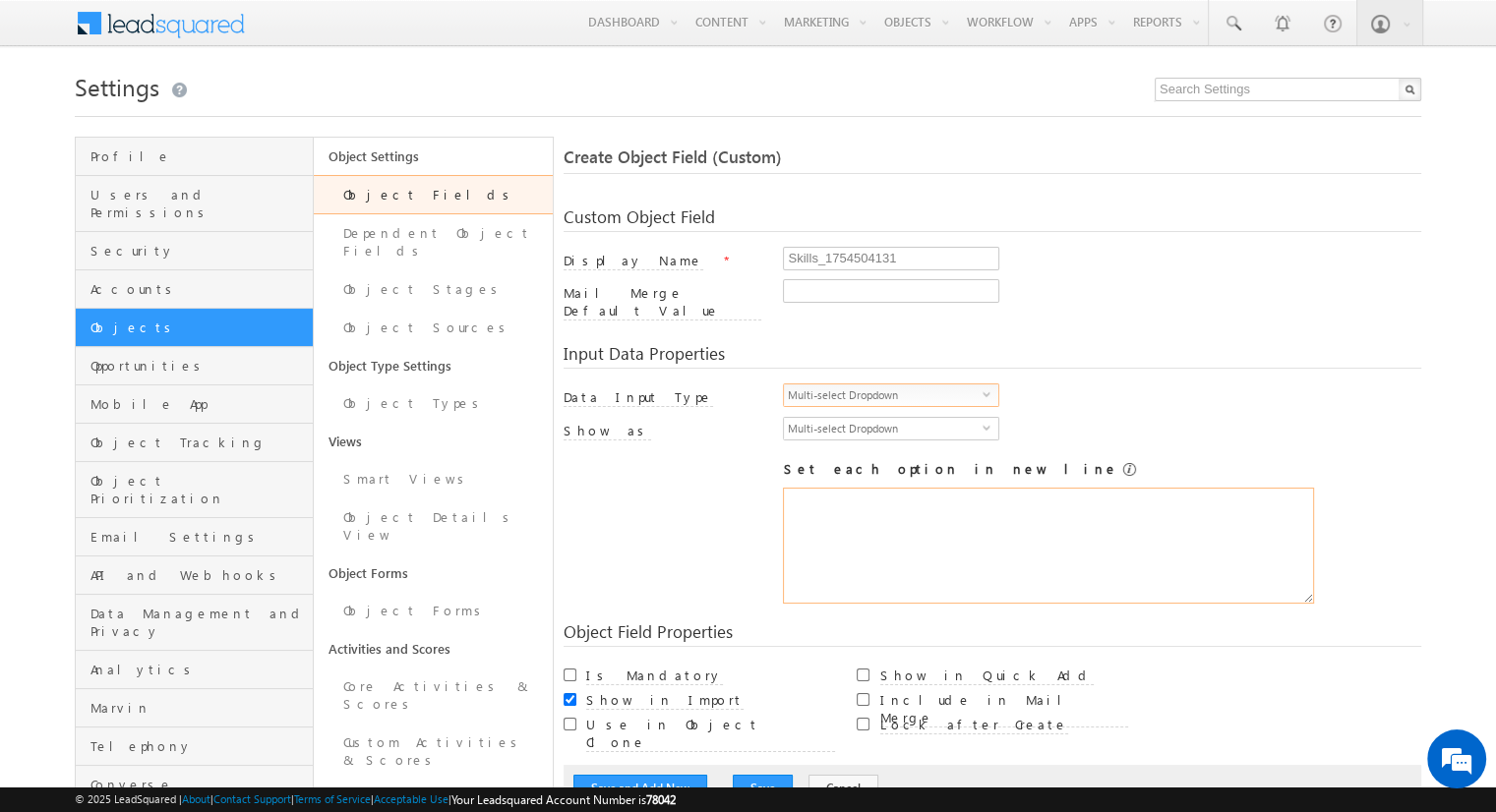 type on "JavaScript
Python
Java
React
Node.js
Angular" 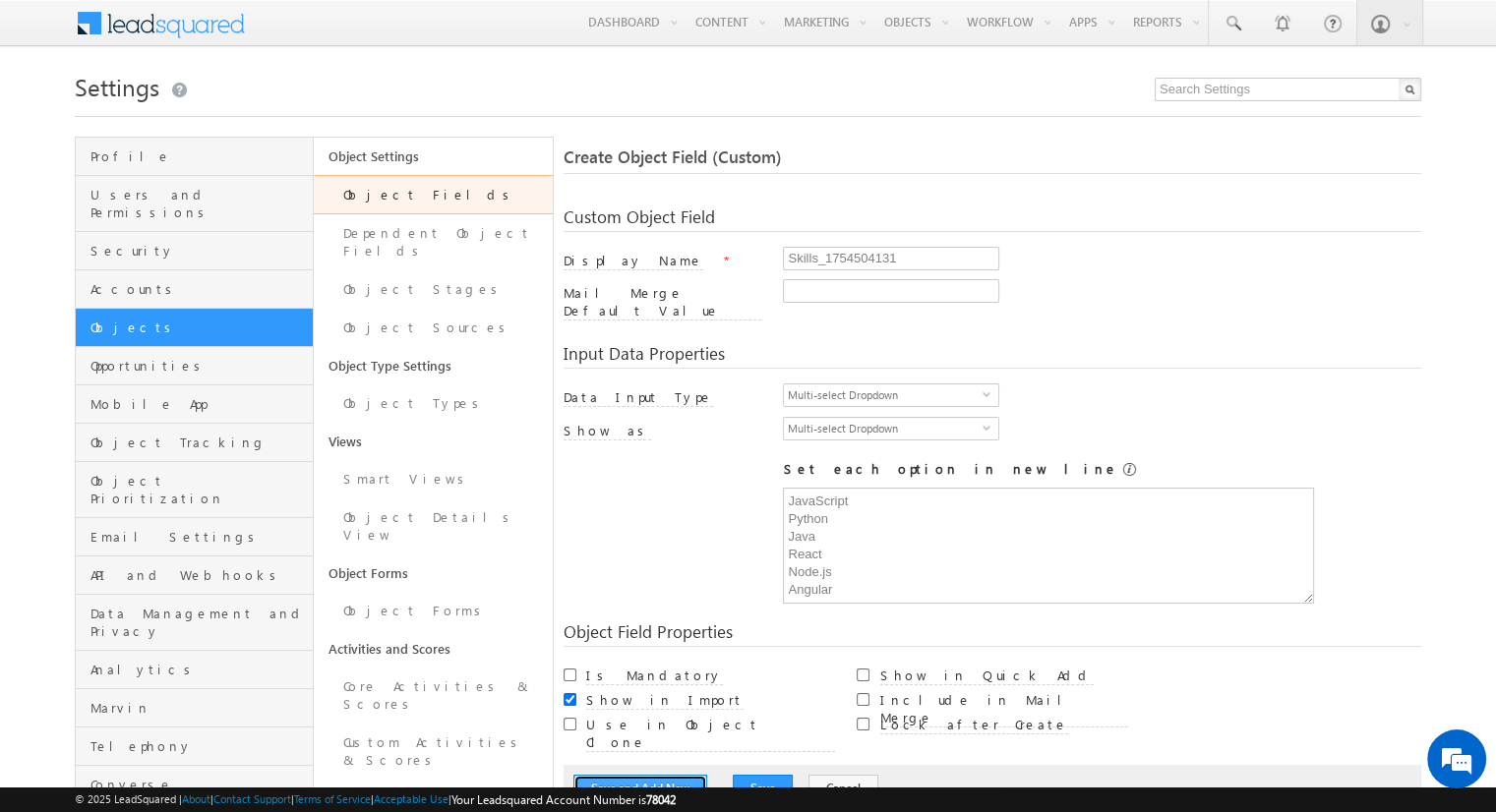 click on "Save and Add New" at bounding box center [640, 788] 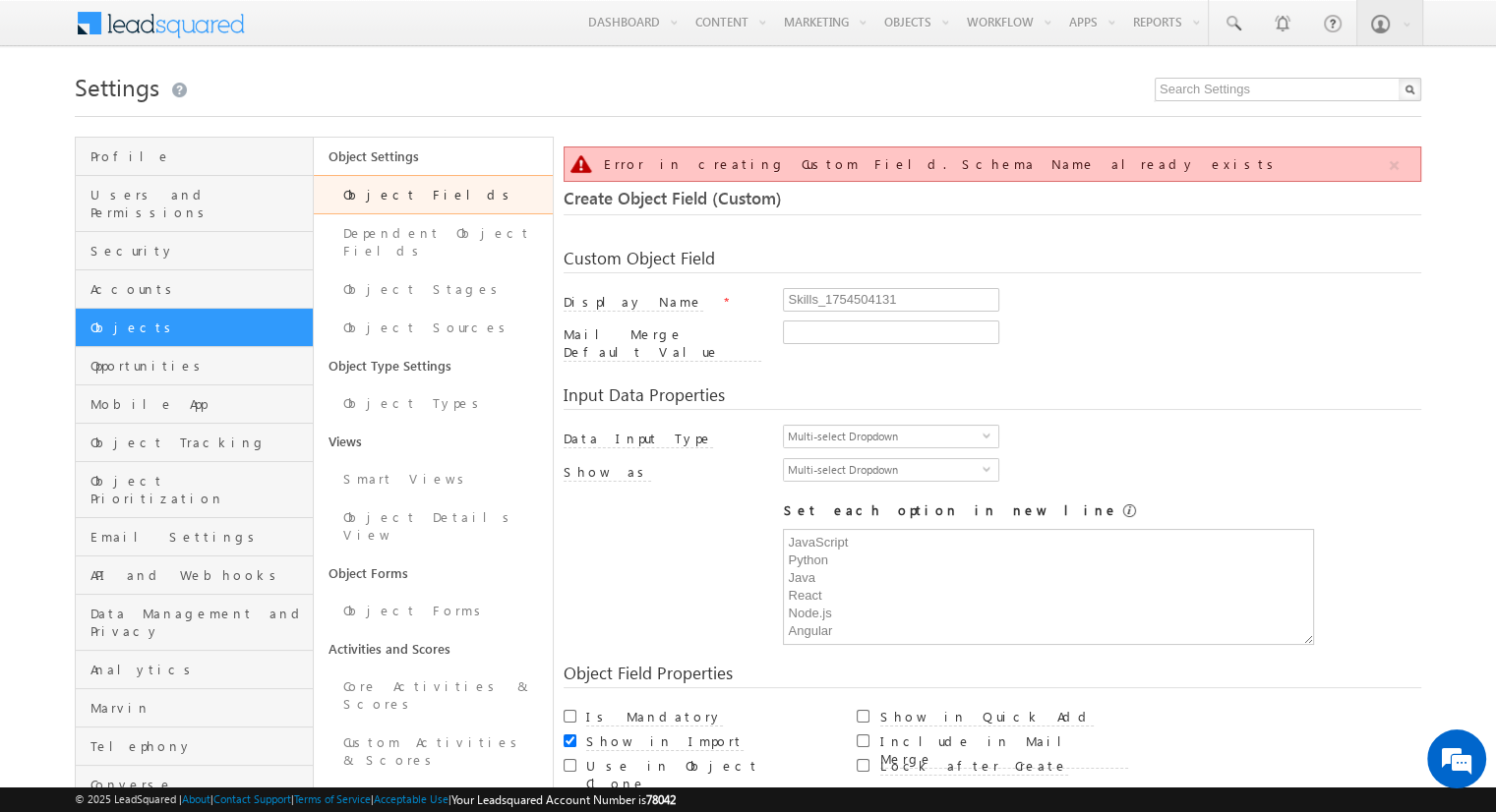 scroll, scrollTop: 146, scrollLeft: 0, axis: vertical 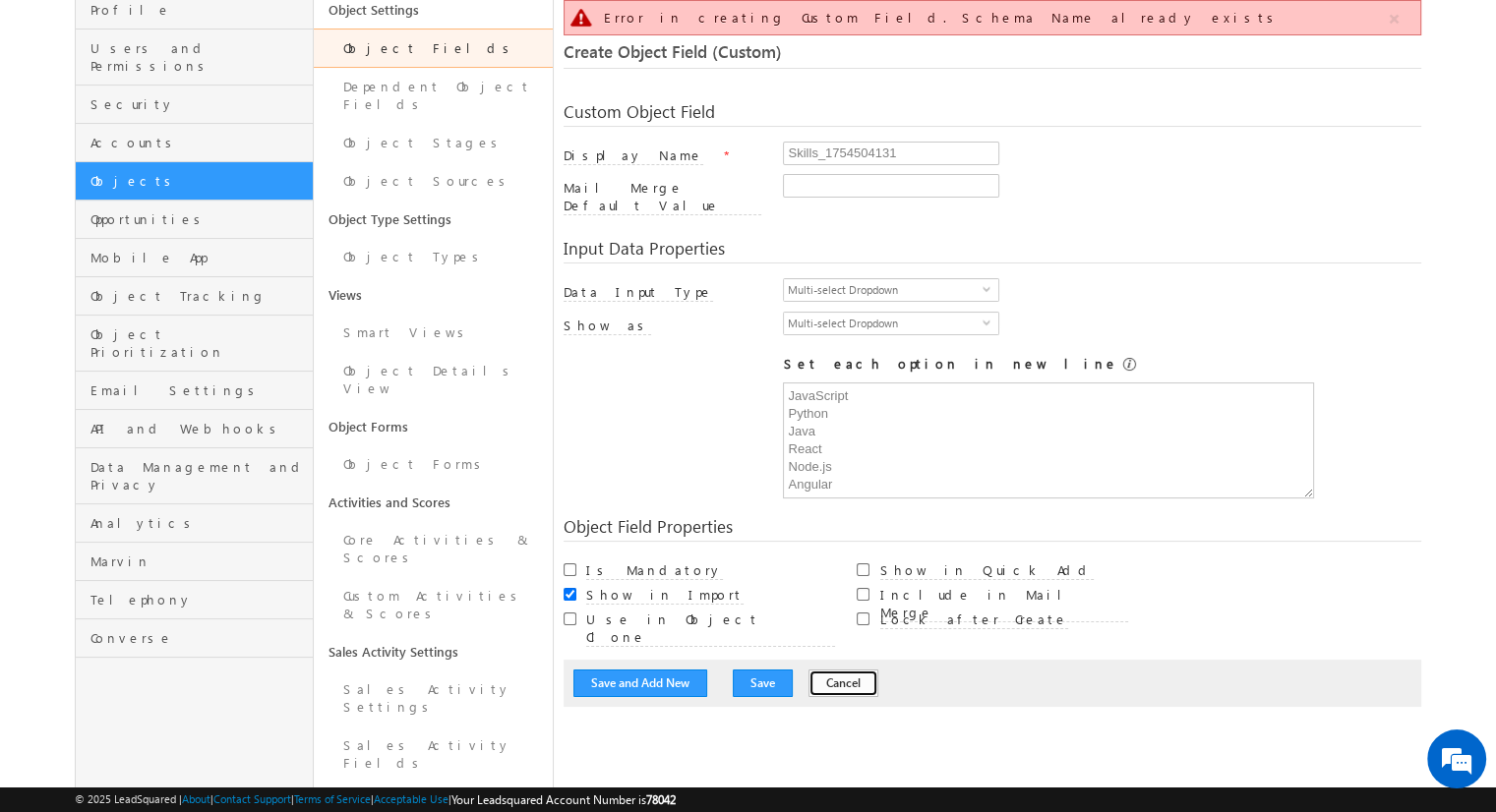 click on "Cancel" at bounding box center (843, 683) 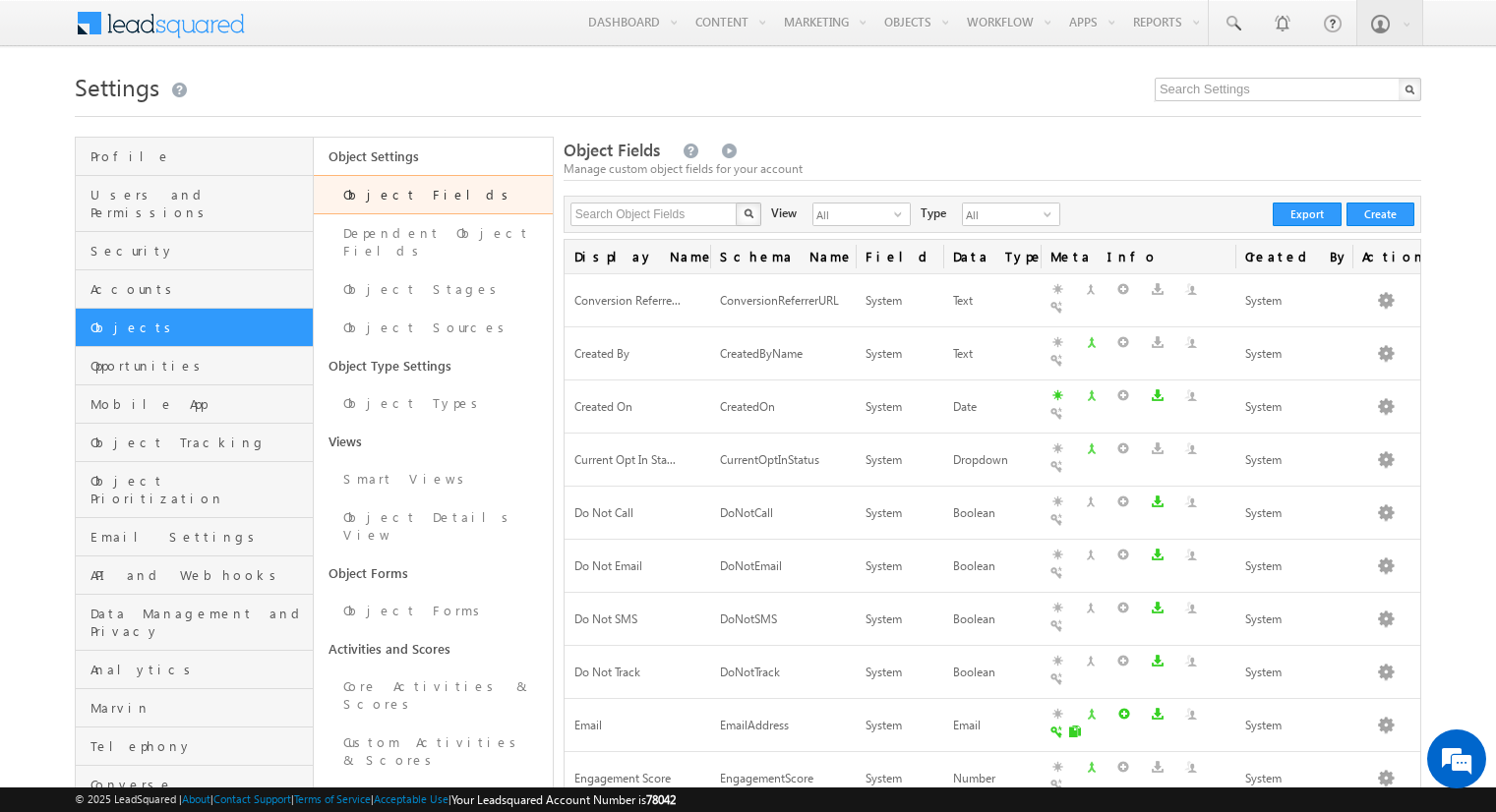 scroll, scrollTop: 0, scrollLeft: 0, axis: both 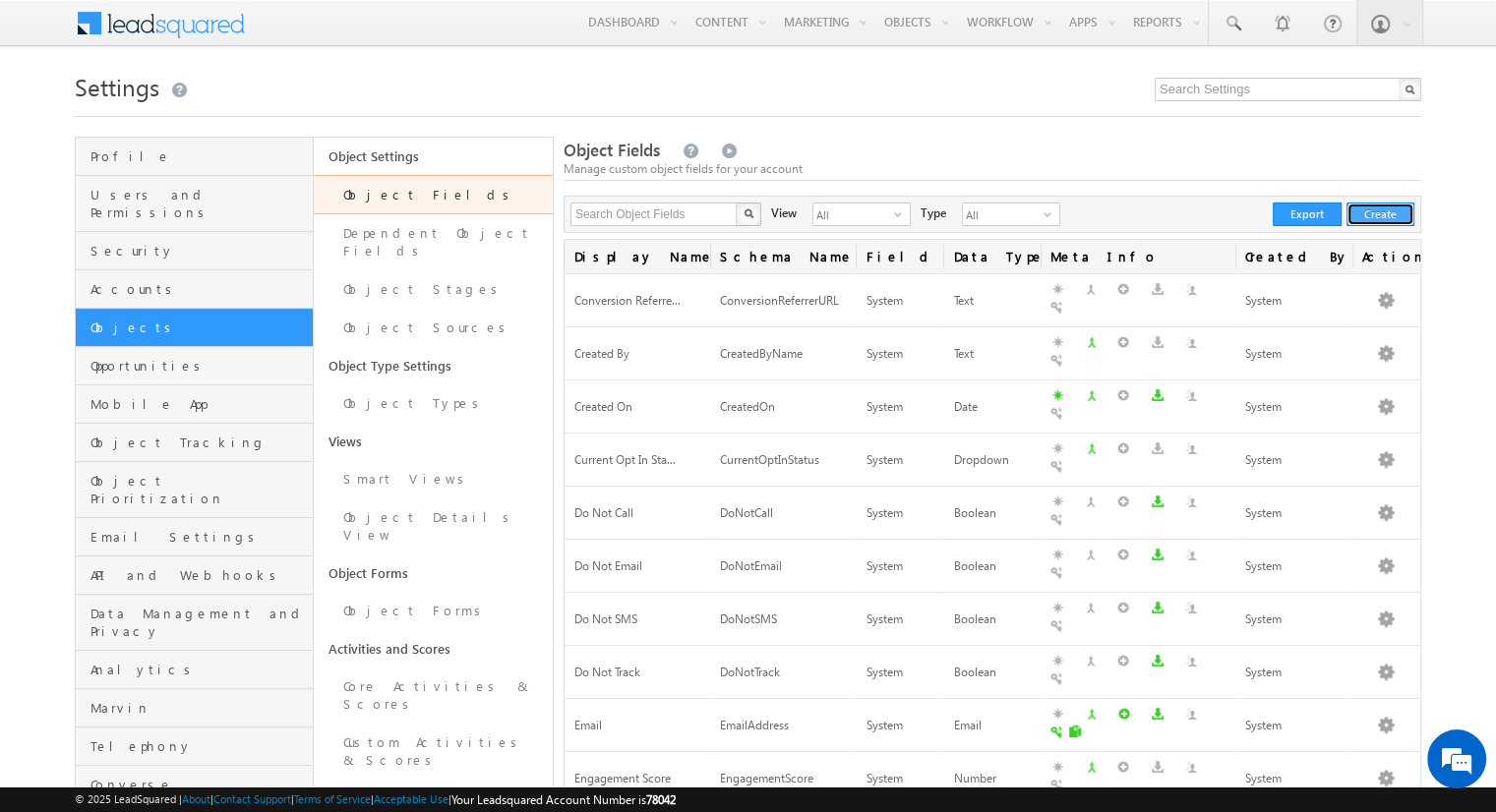 click on "Create" at bounding box center (1380, 214) 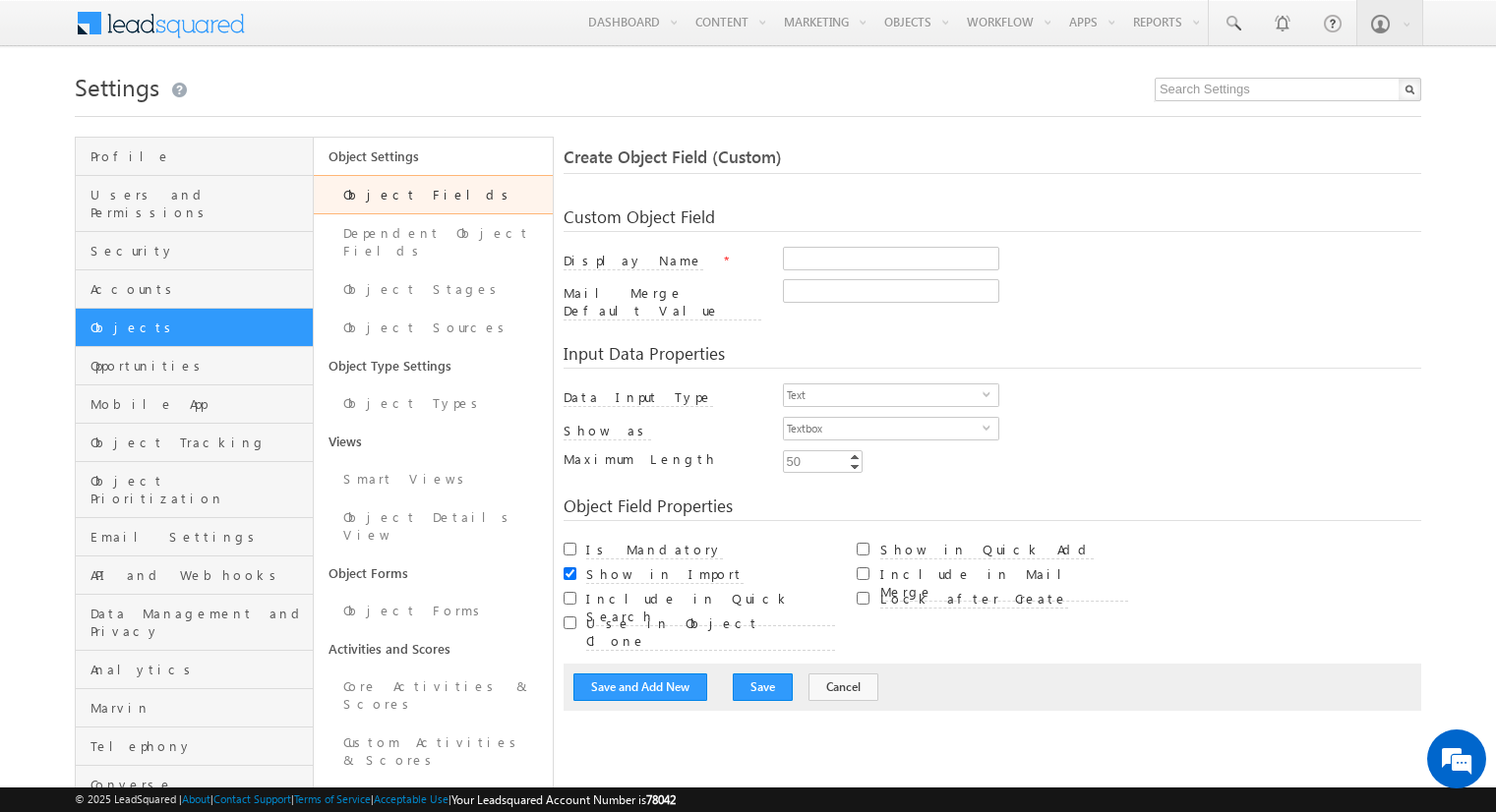 scroll, scrollTop: 0, scrollLeft: 0, axis: both 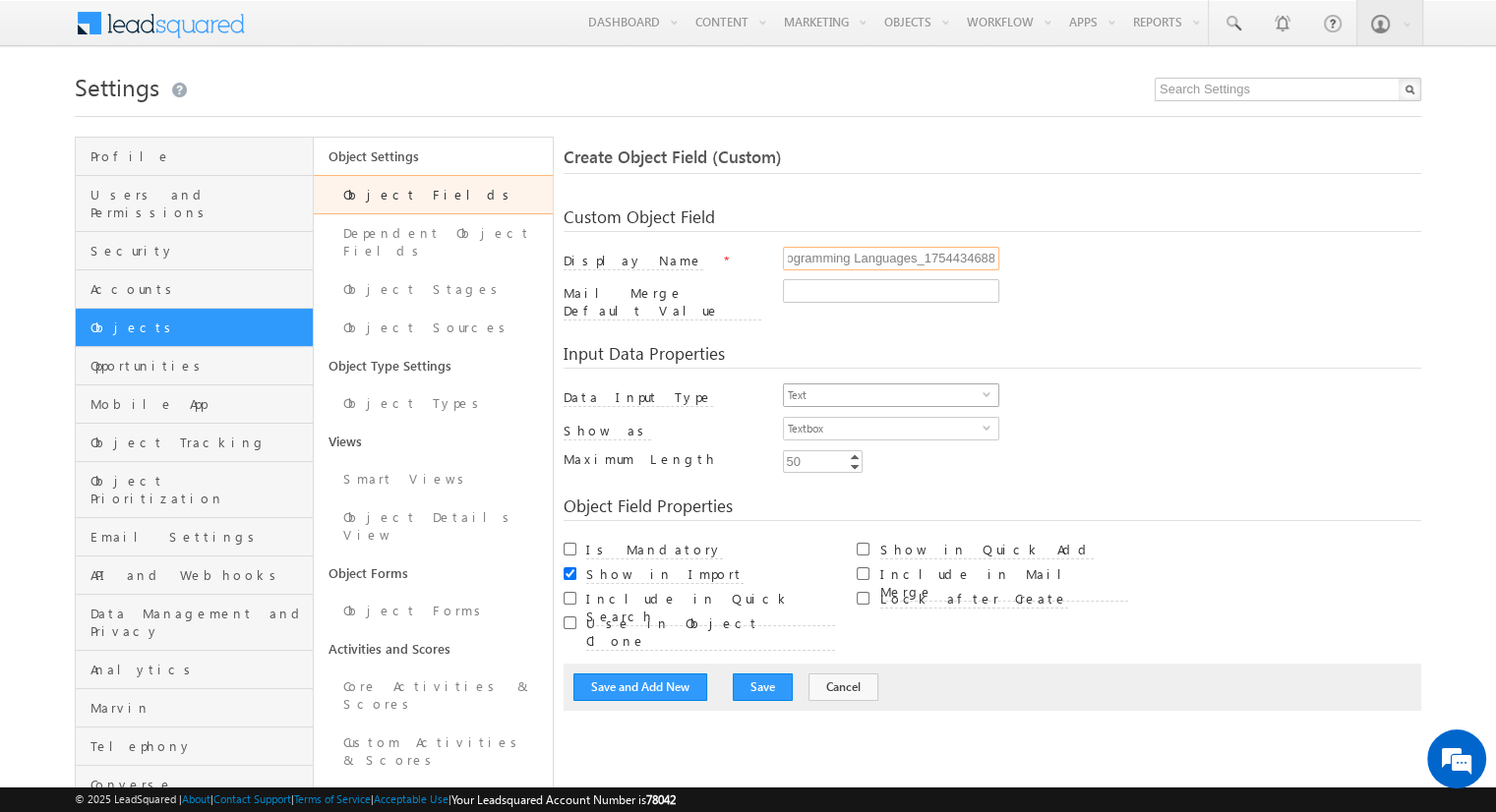 type on "Programming Languages_1754434688" 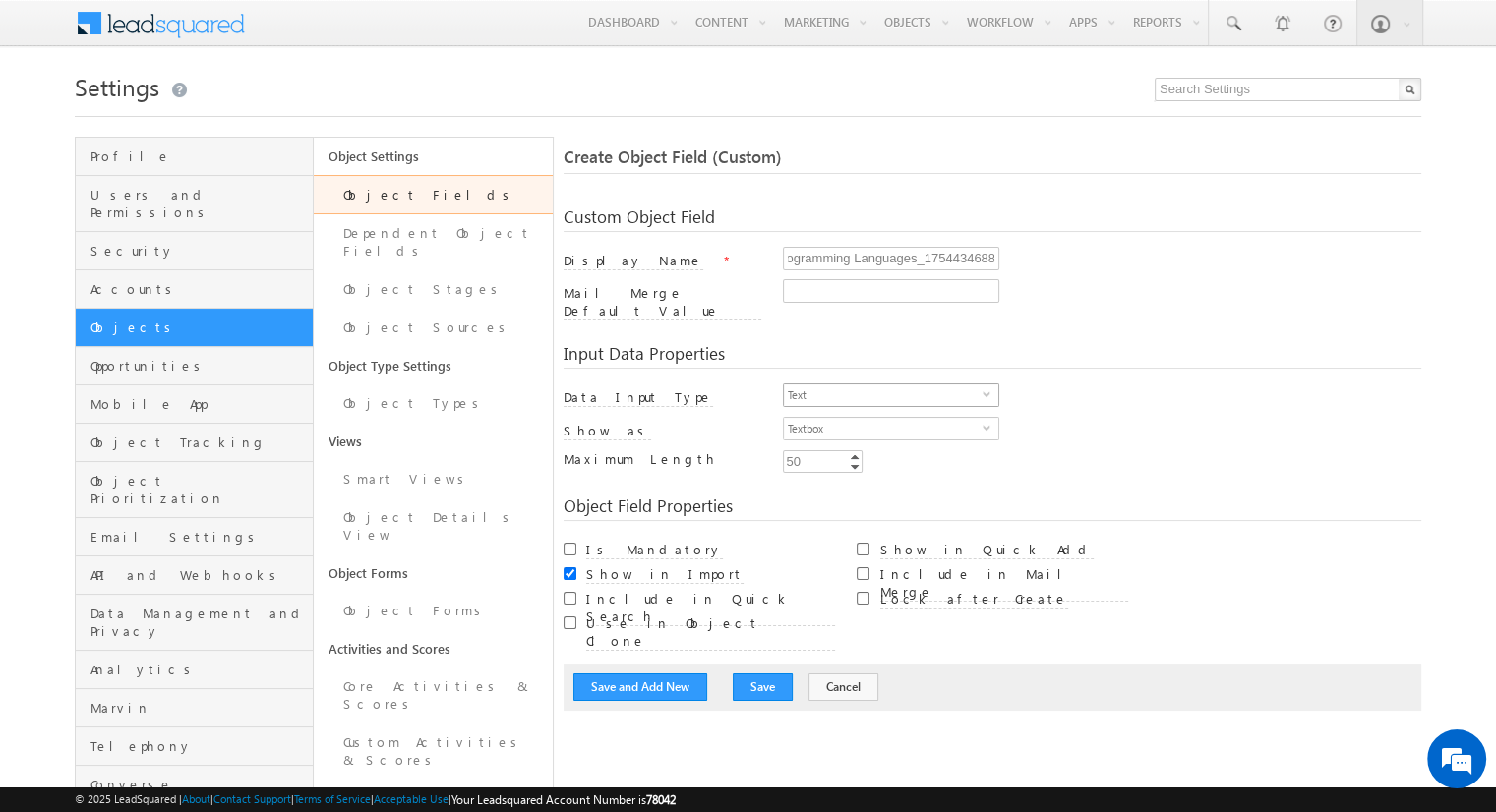 click on "Text" at bounding box center (883, 395) 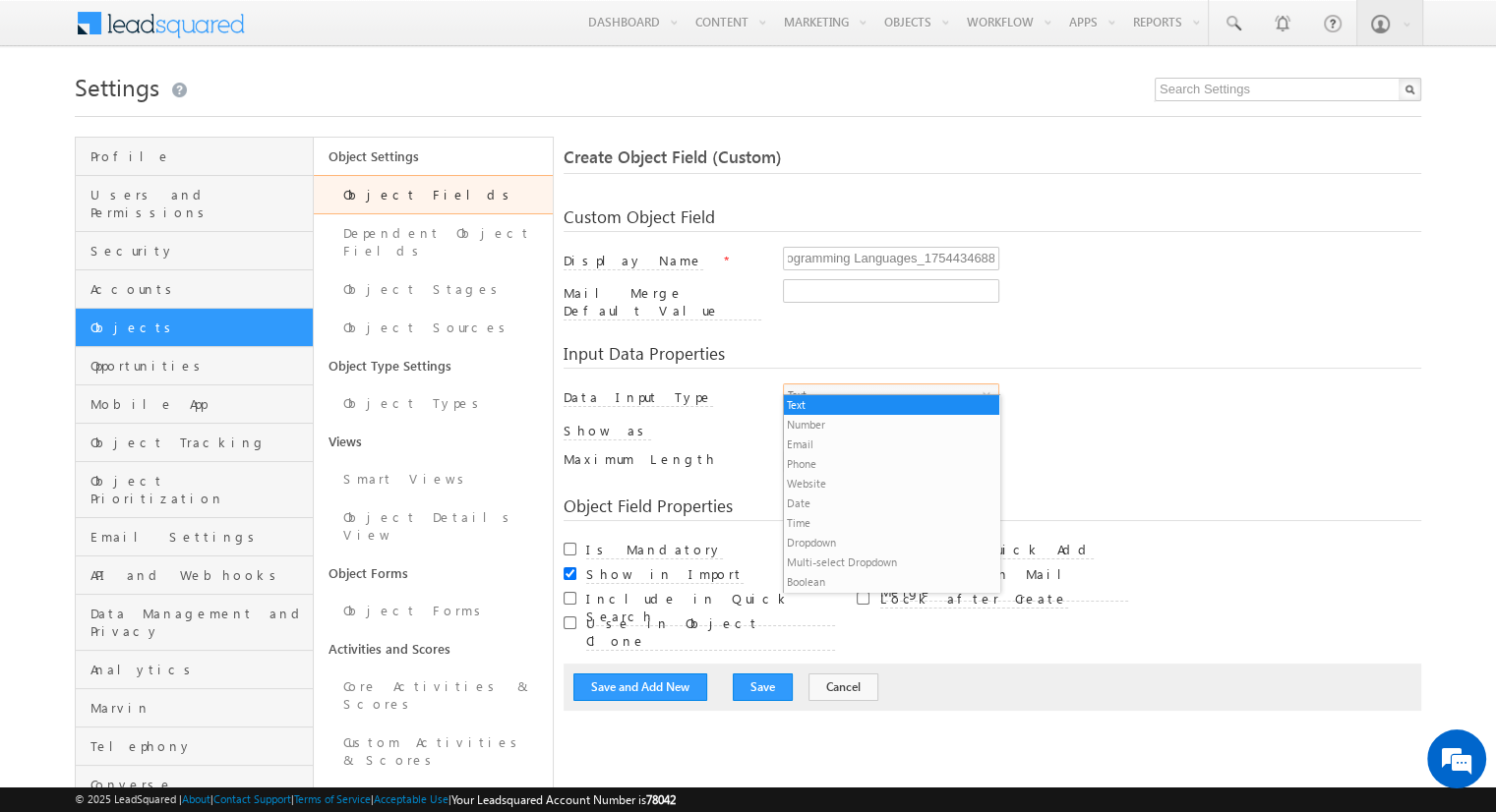 scroll, scrollTop: 0, scrollLeft: 0, axis: both 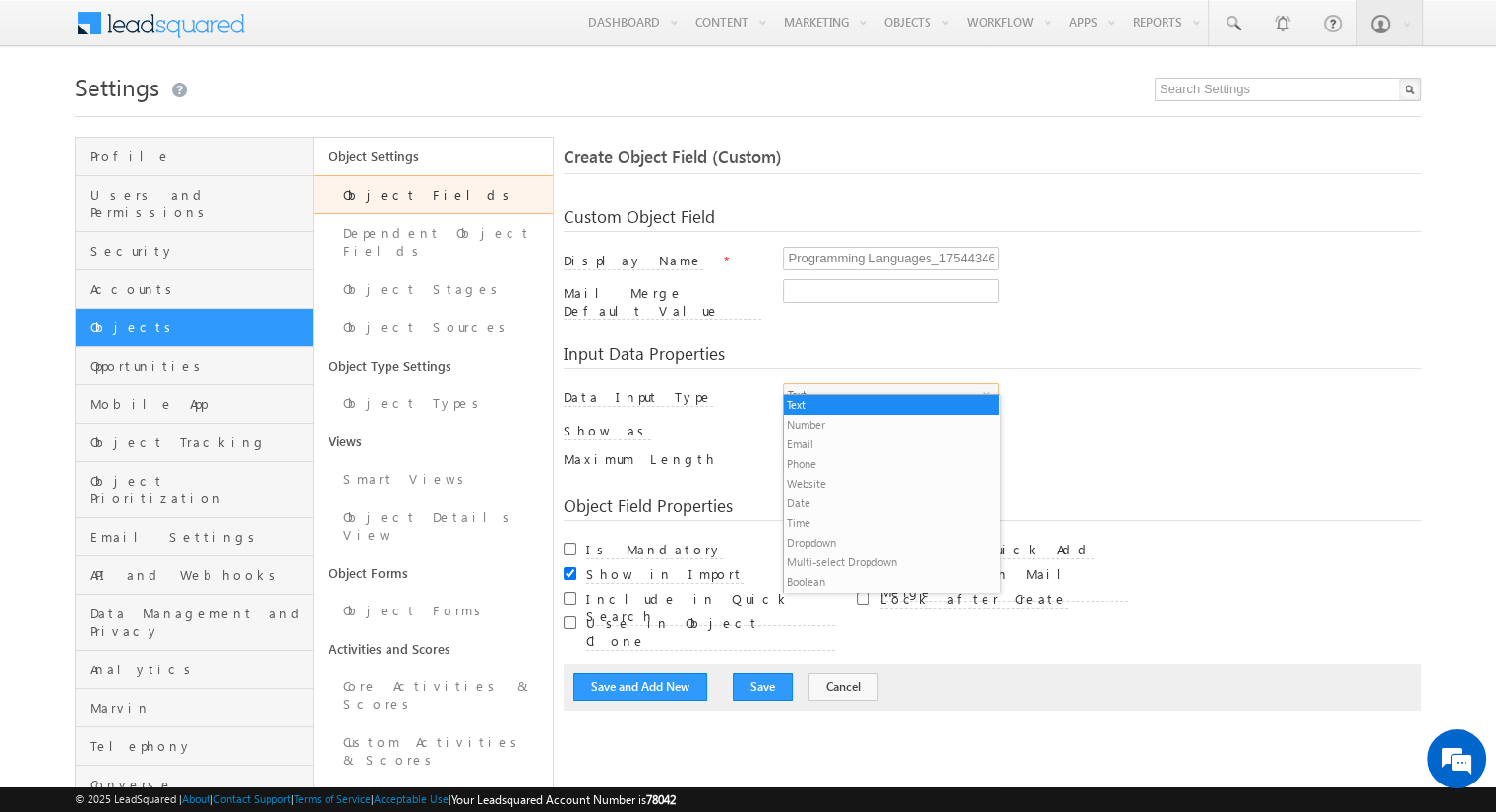 click on "Multi-select Dropdown" at bounding box center (891, 562) 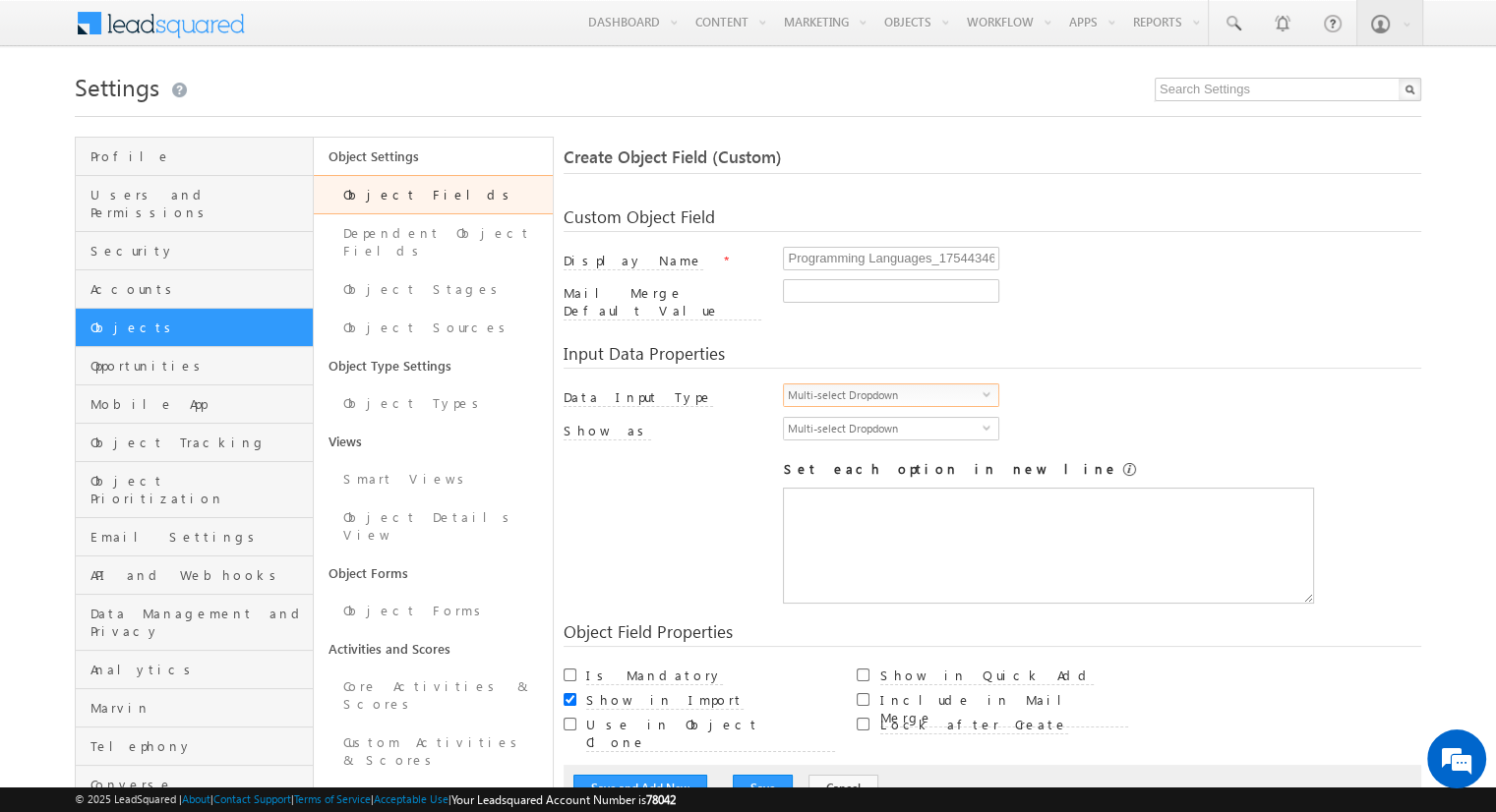 scroll, scrollTop: 0, scrollLeft: 0, axis: both 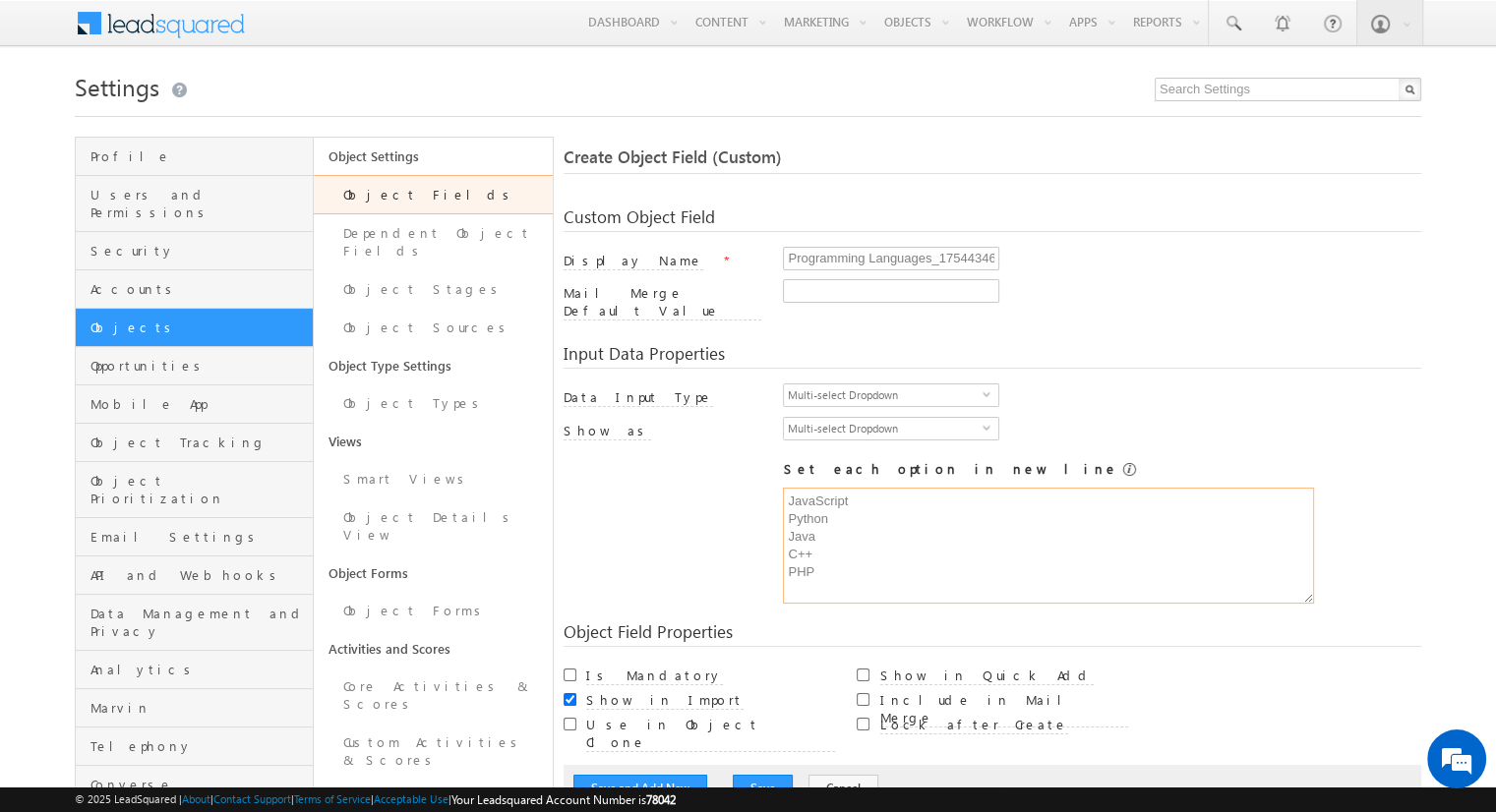 type on "JavaScript
Python
Java
C++
PHP" 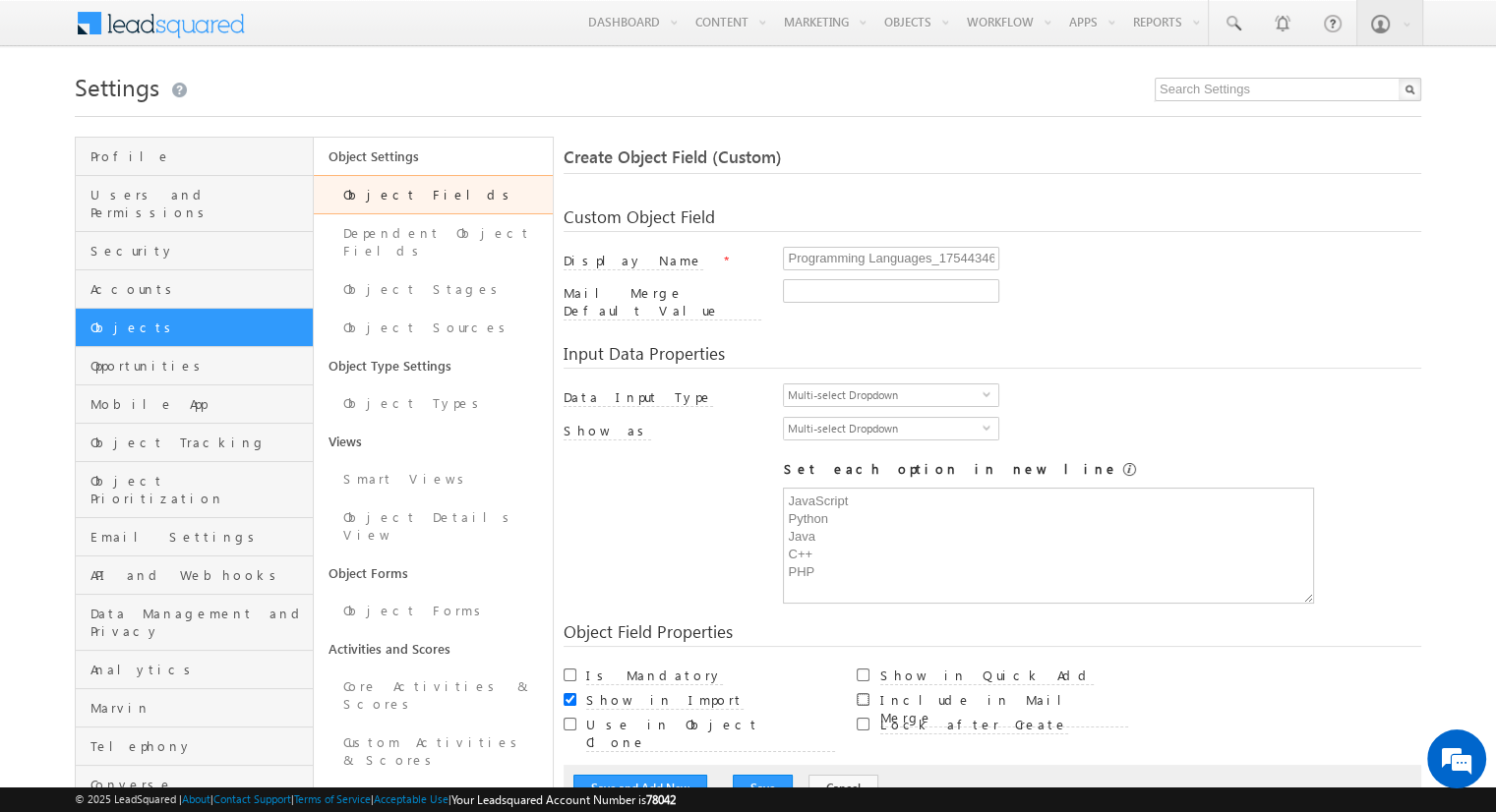 click on "Include in Mail Merge" at bounding box center (863, 699) 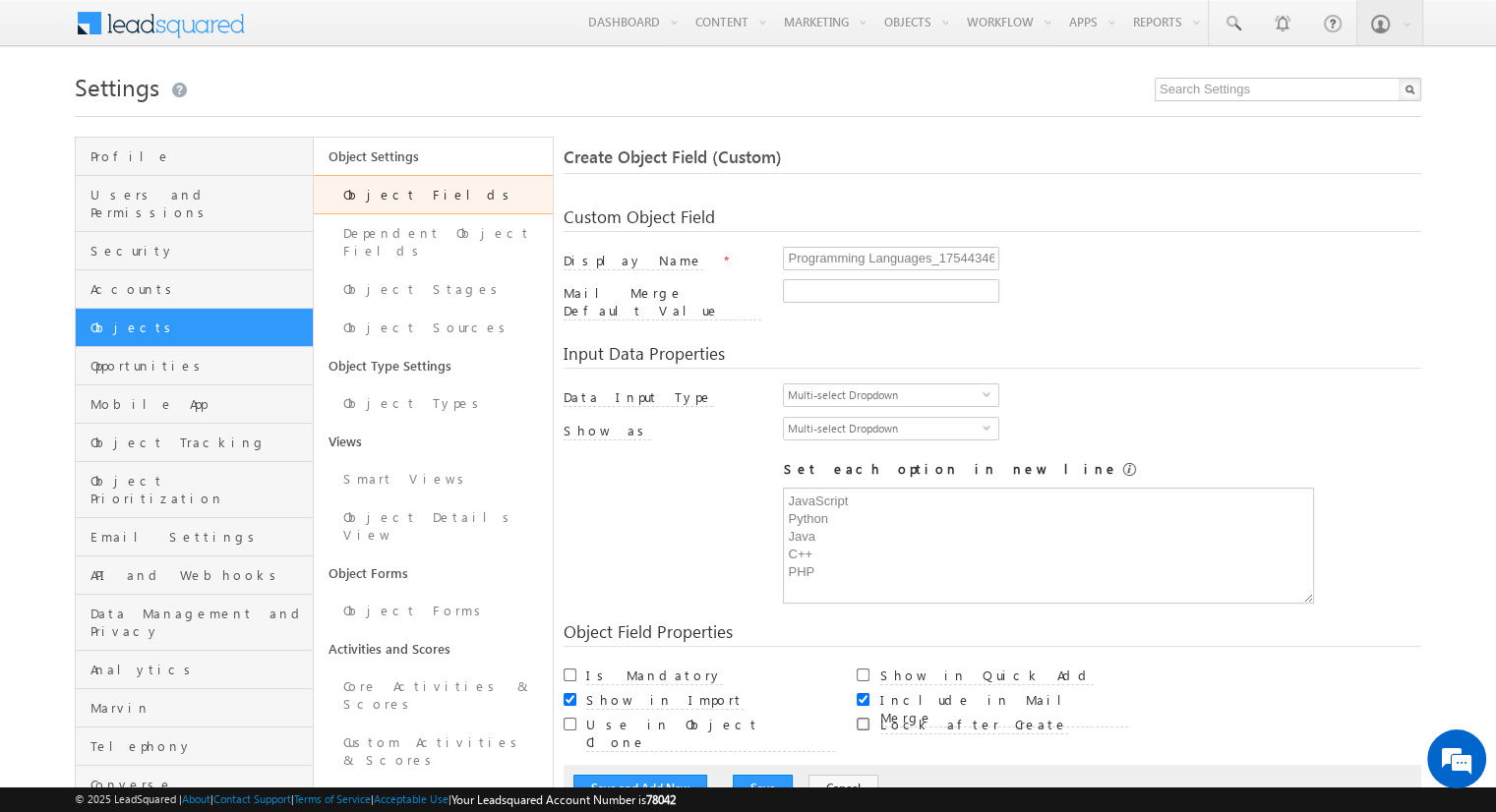 click on "Lock after Create" at bounding box center (863, 724) 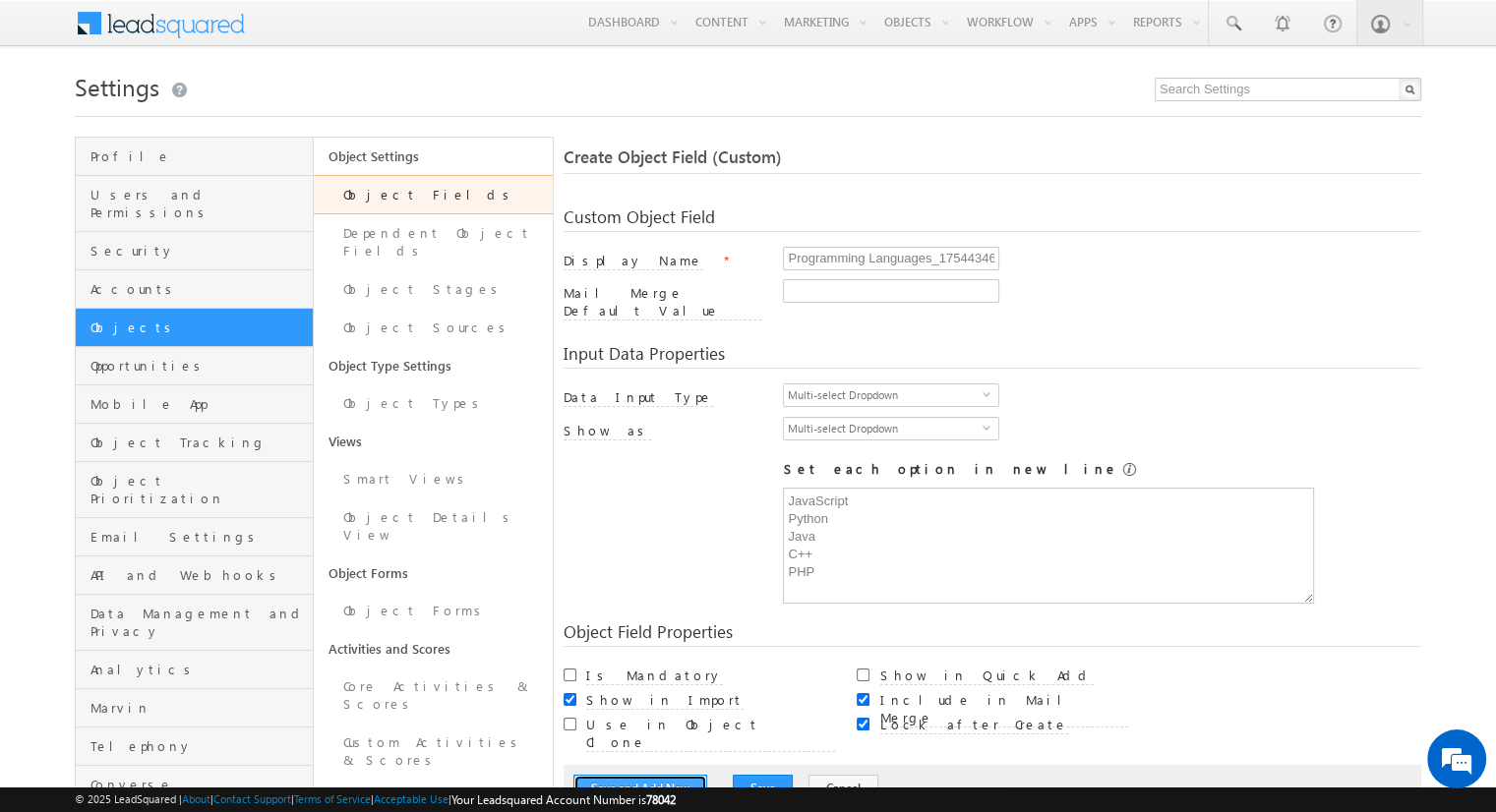 click on "Save and Add New" at bounding box center [640, 788] 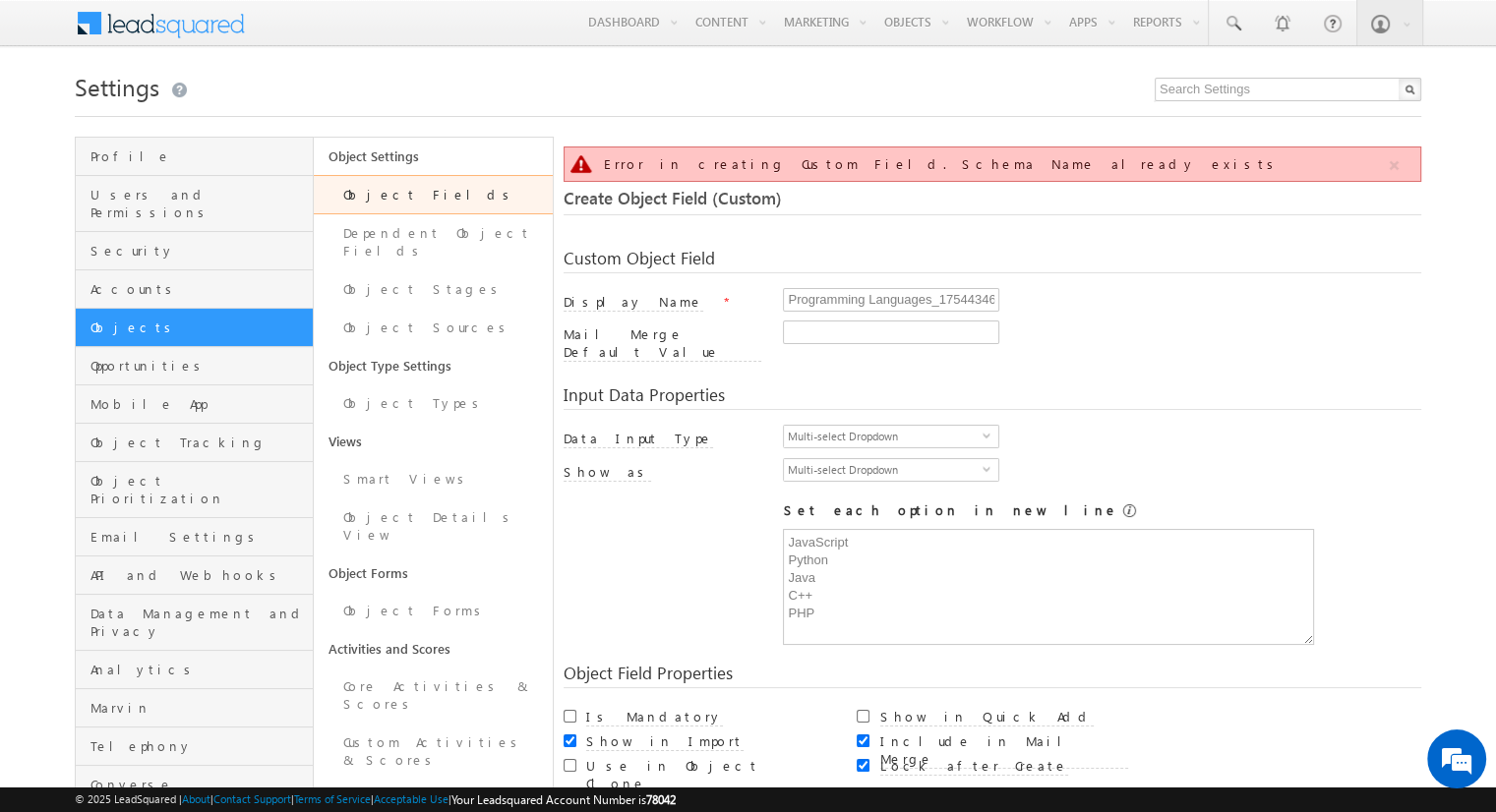 scroll, scrollTop: 146, scrollLeft: 0, axis: vertical 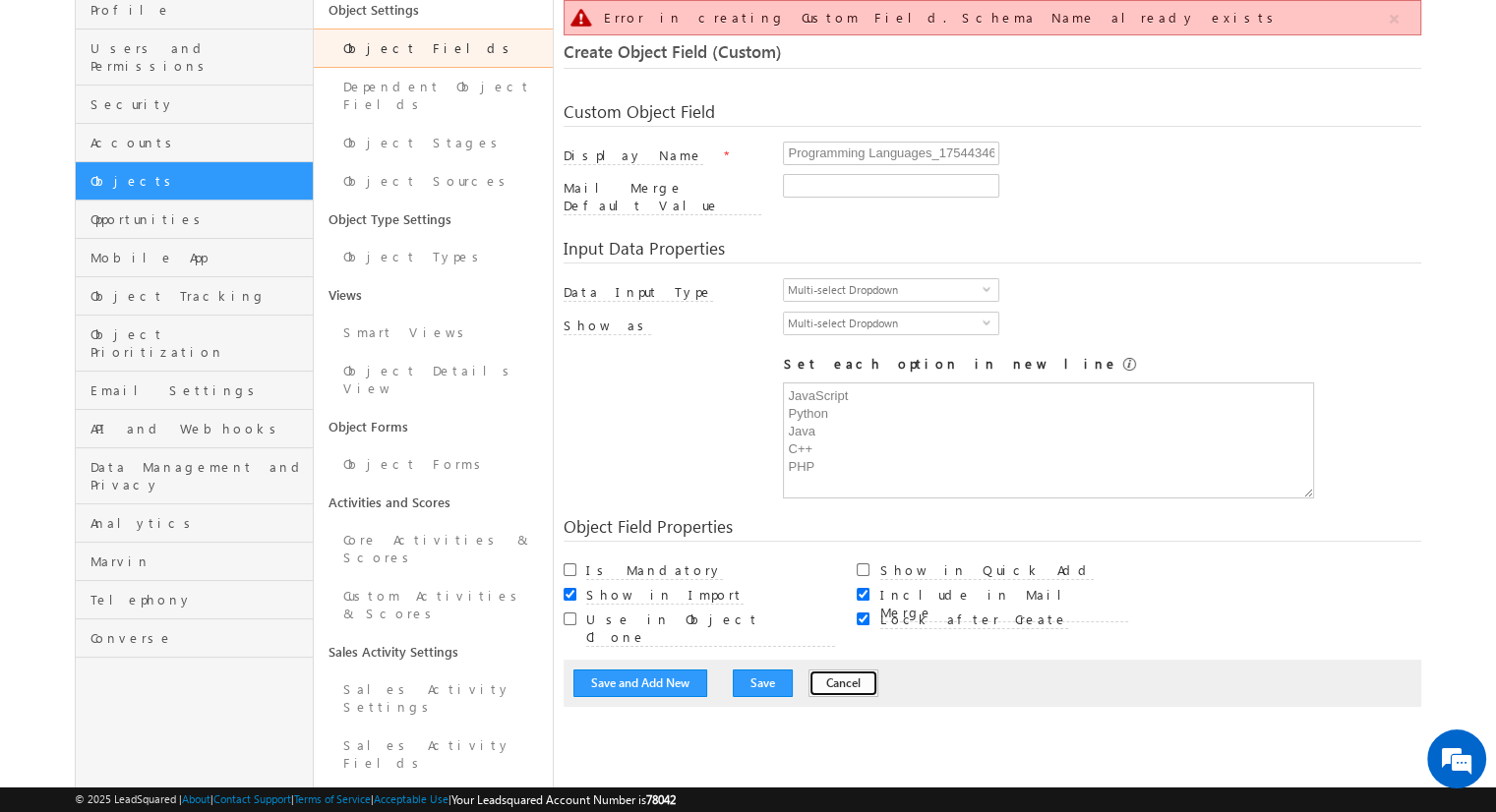 click on "Cancel" at bounding box center [843, 683] 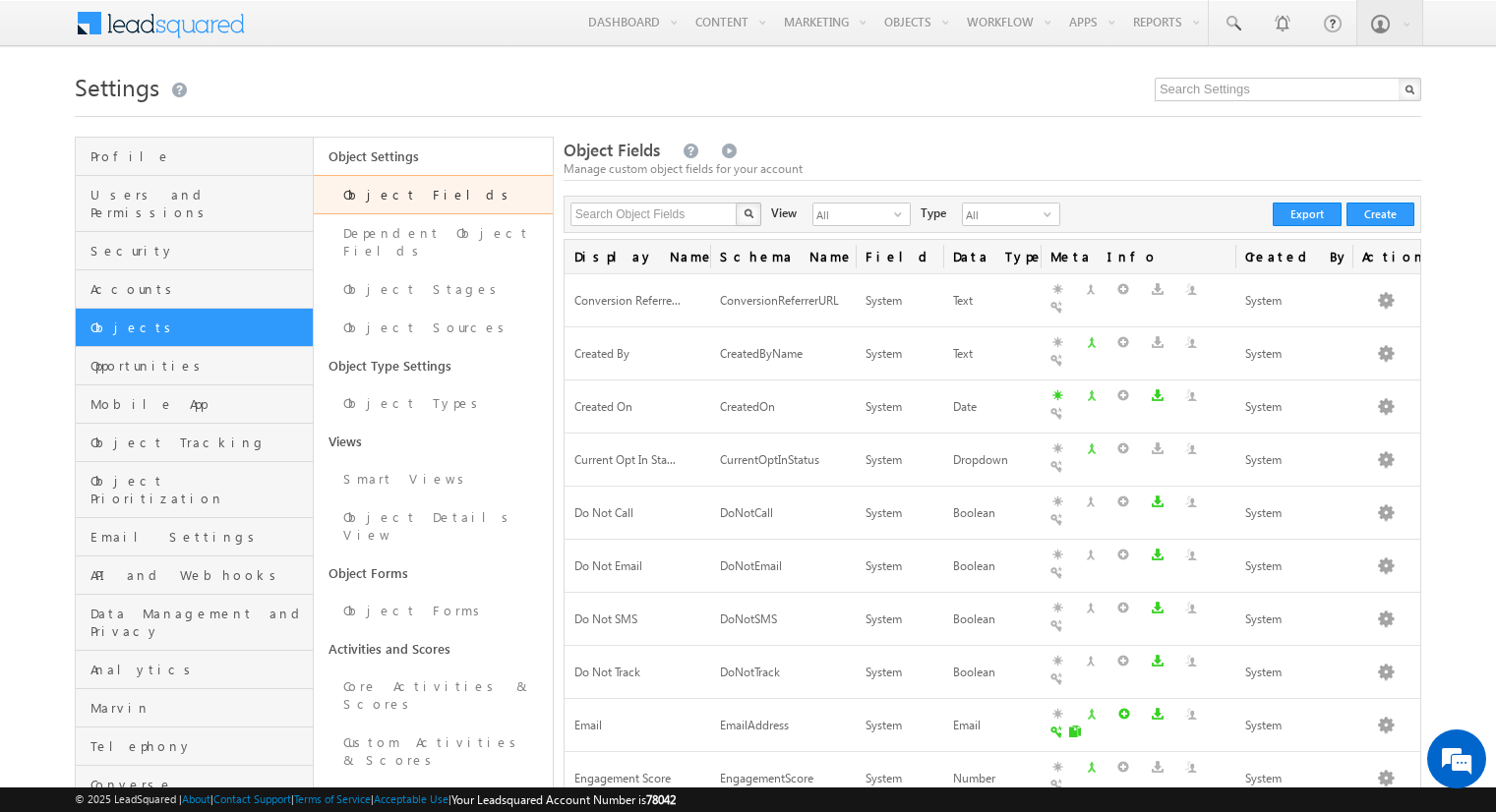 scroll, scrollTop: 0, scrollLeft: 0, axis: both 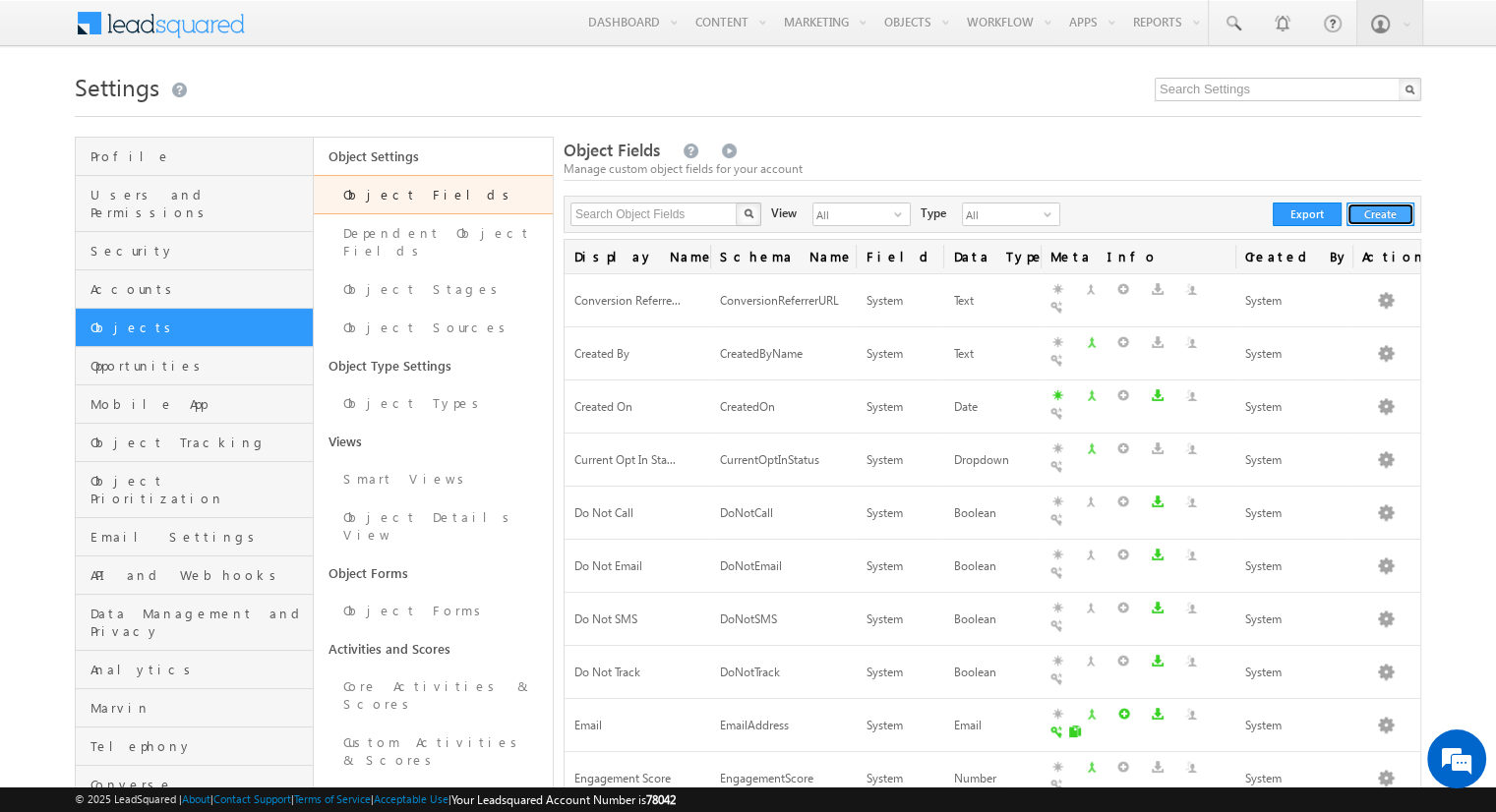click on "Create" at bounding box center [1380, 214] 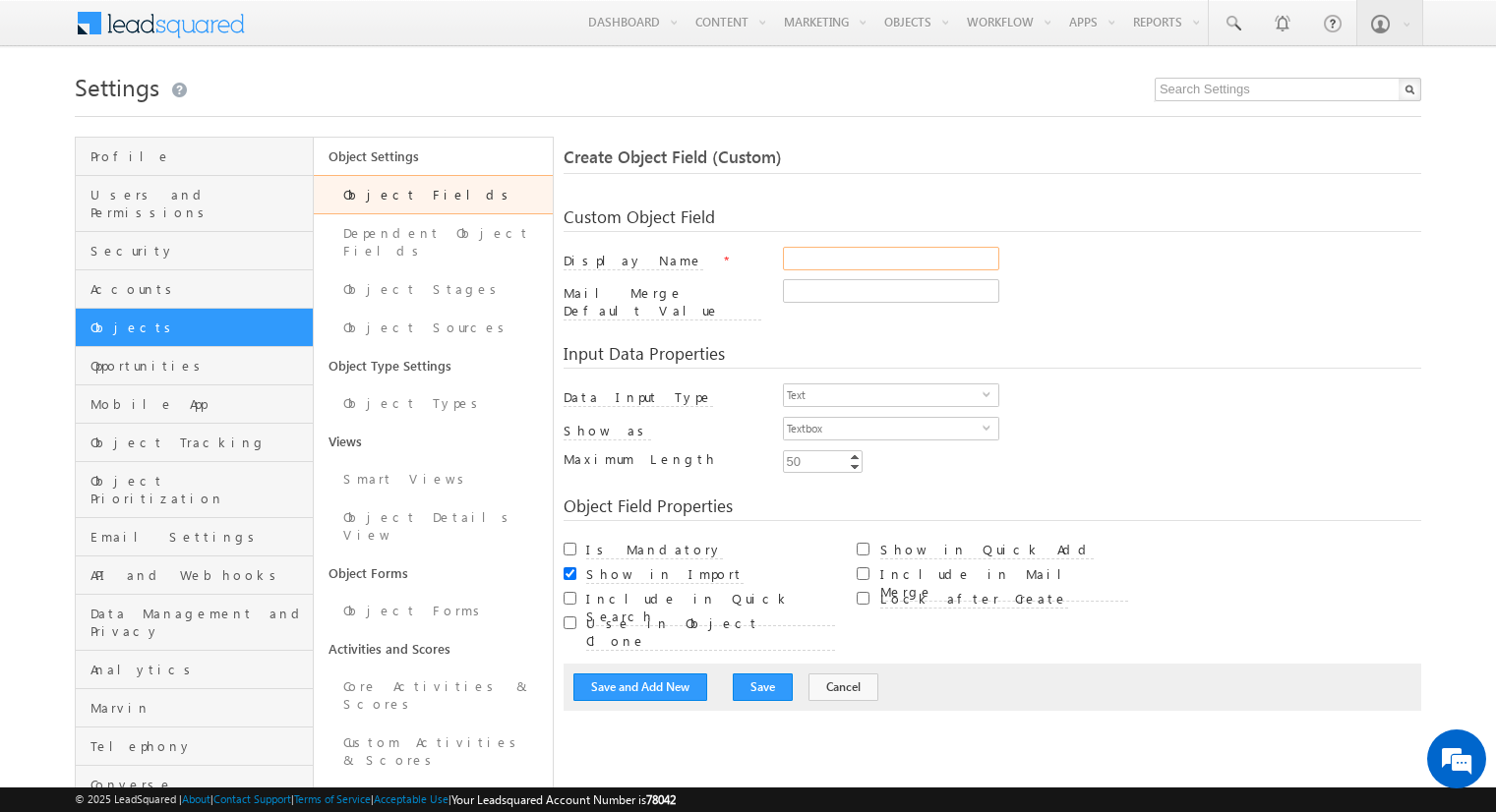 scroll, scrollTop: 0, scrollLeft: 0, axis: both 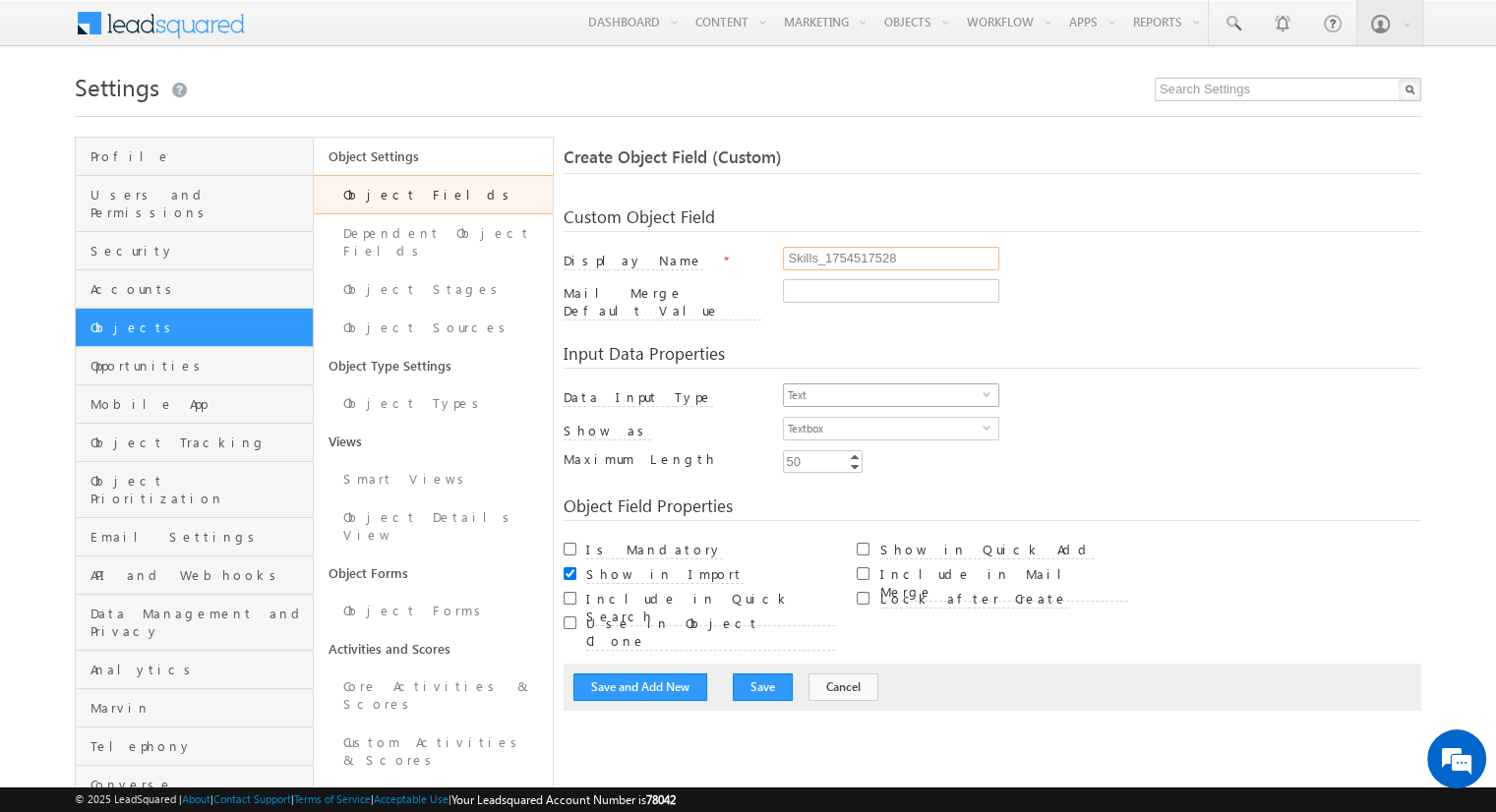 type on "Skills_1754517528" 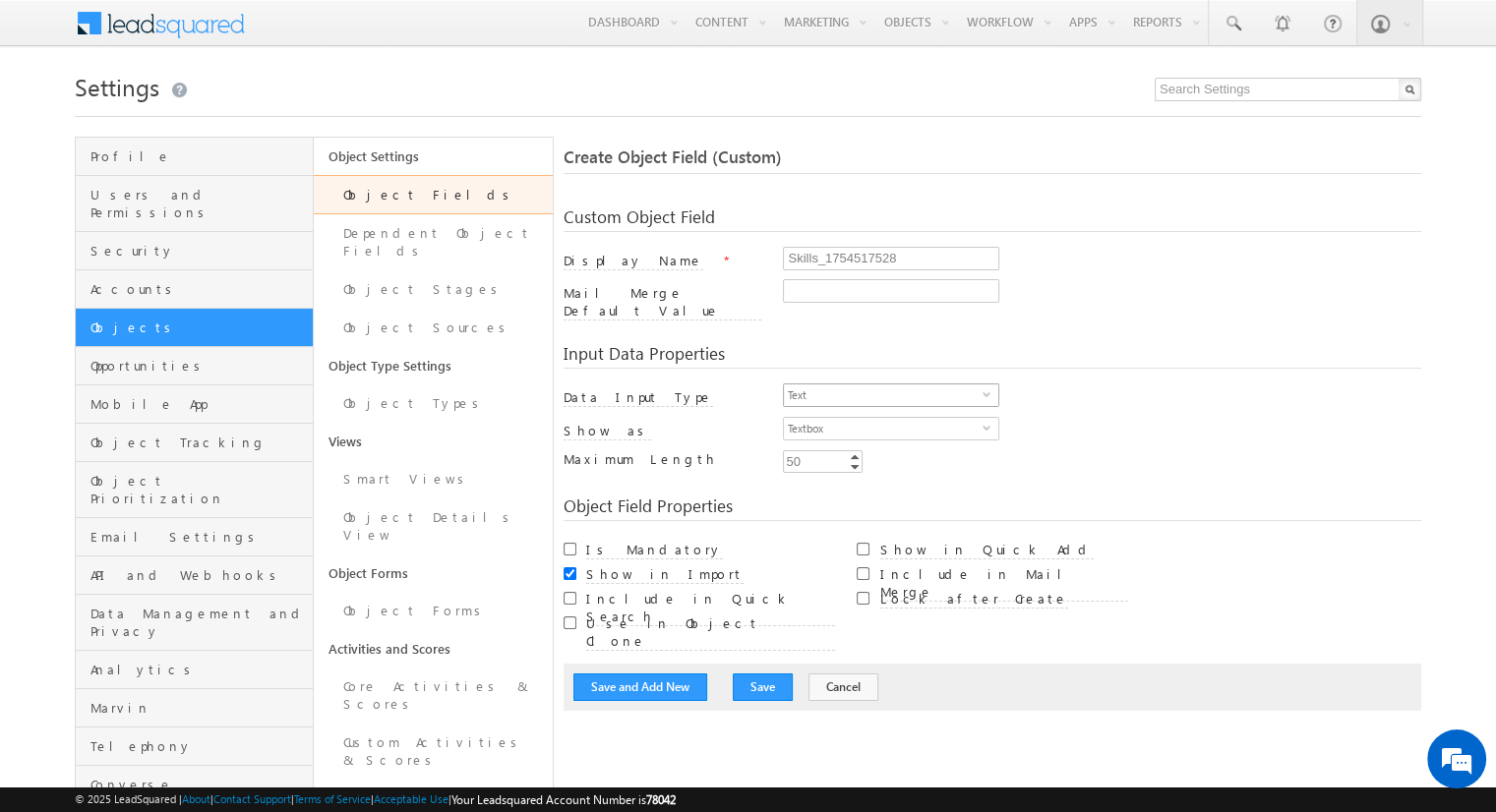 click on "Text" at bounding box center [883, 395] 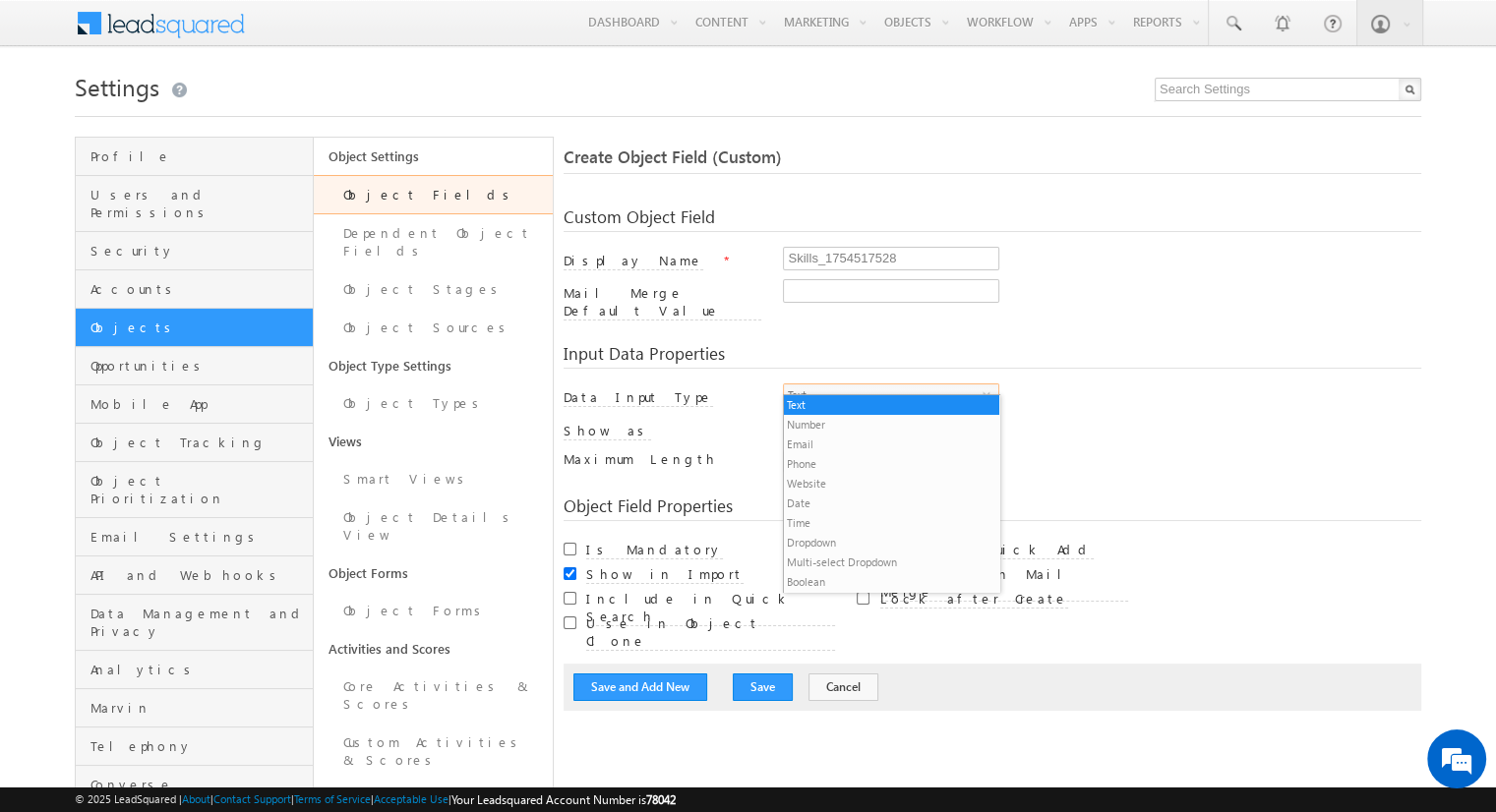 click on "Multi-select Dropdown" at bounding box center (891, 562) 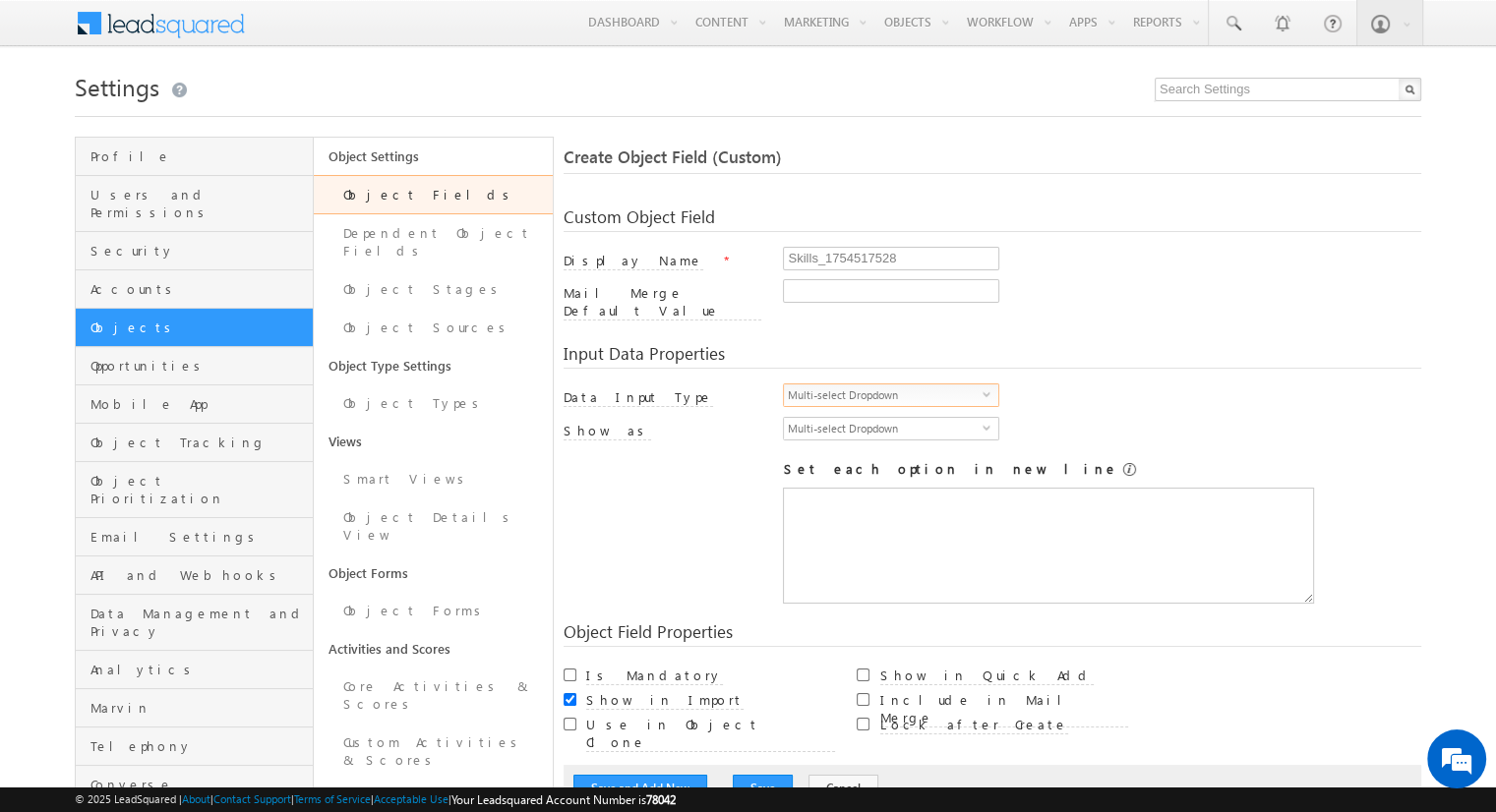 scroll, scrollTop: 0, scrollLeft: 0, axis: both 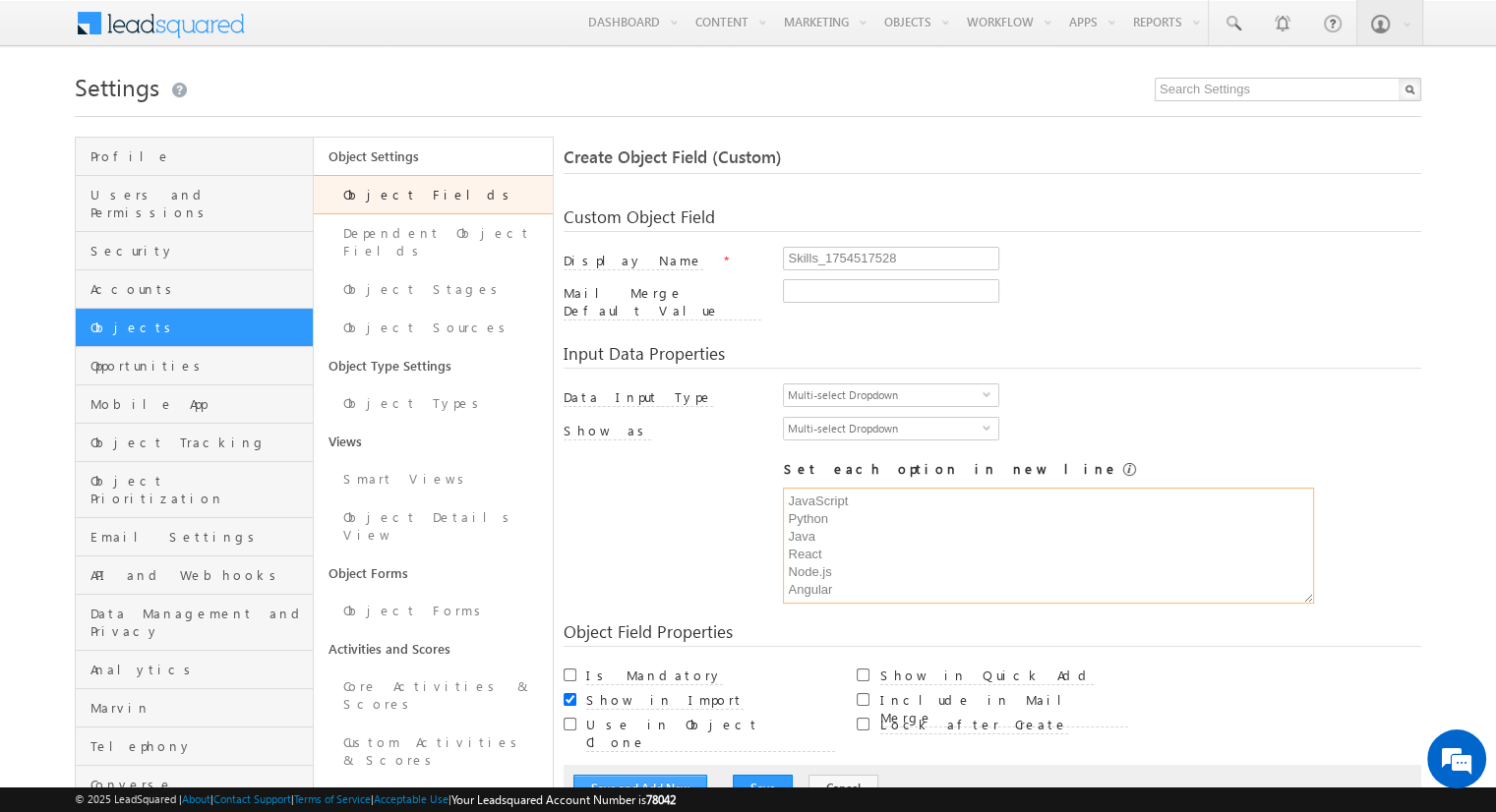 type on "JavaScript
Python
Java
React
Node.js
Angular" 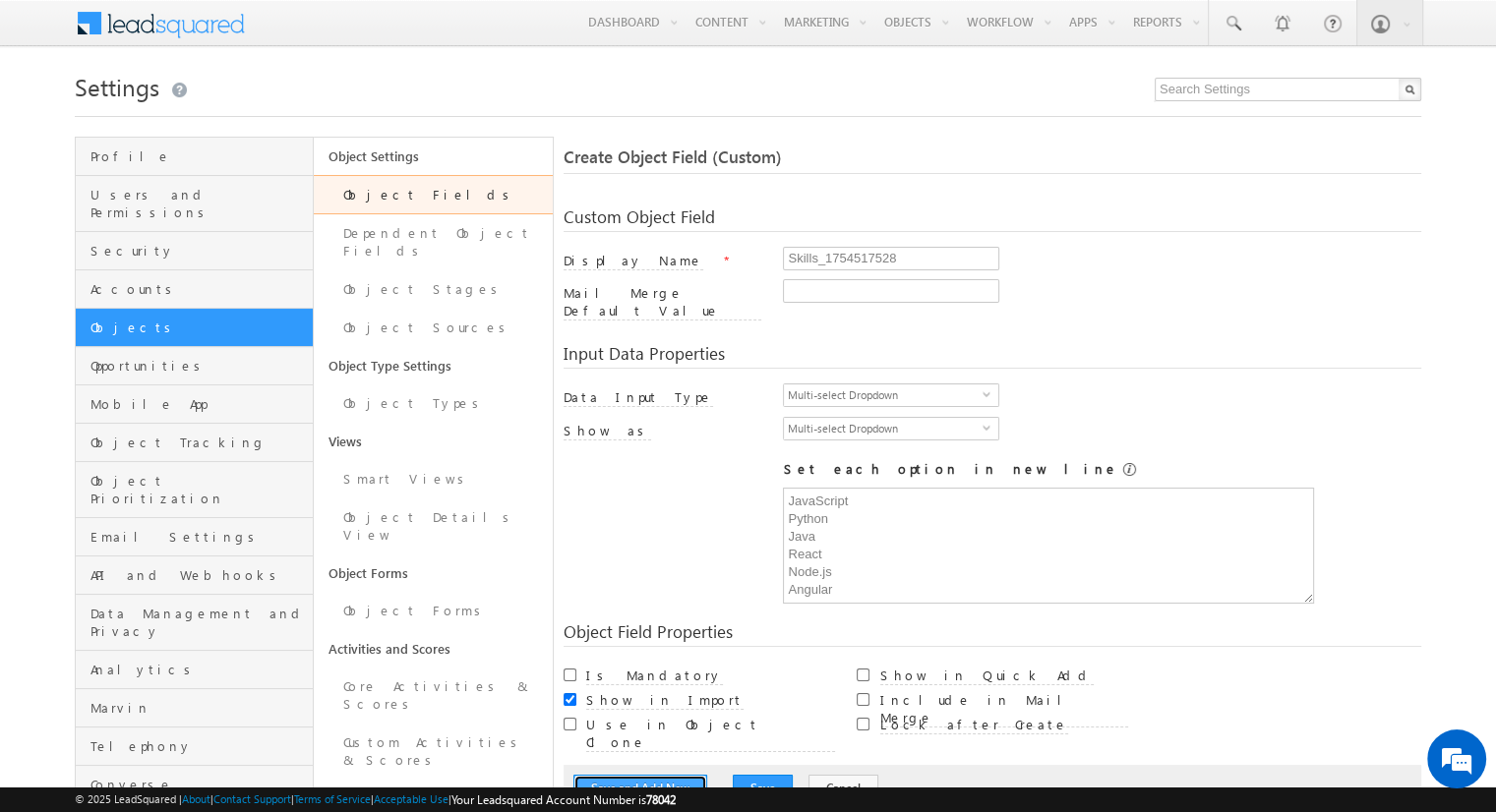 click on "Save and Add New" at bounding box center [640, 788] 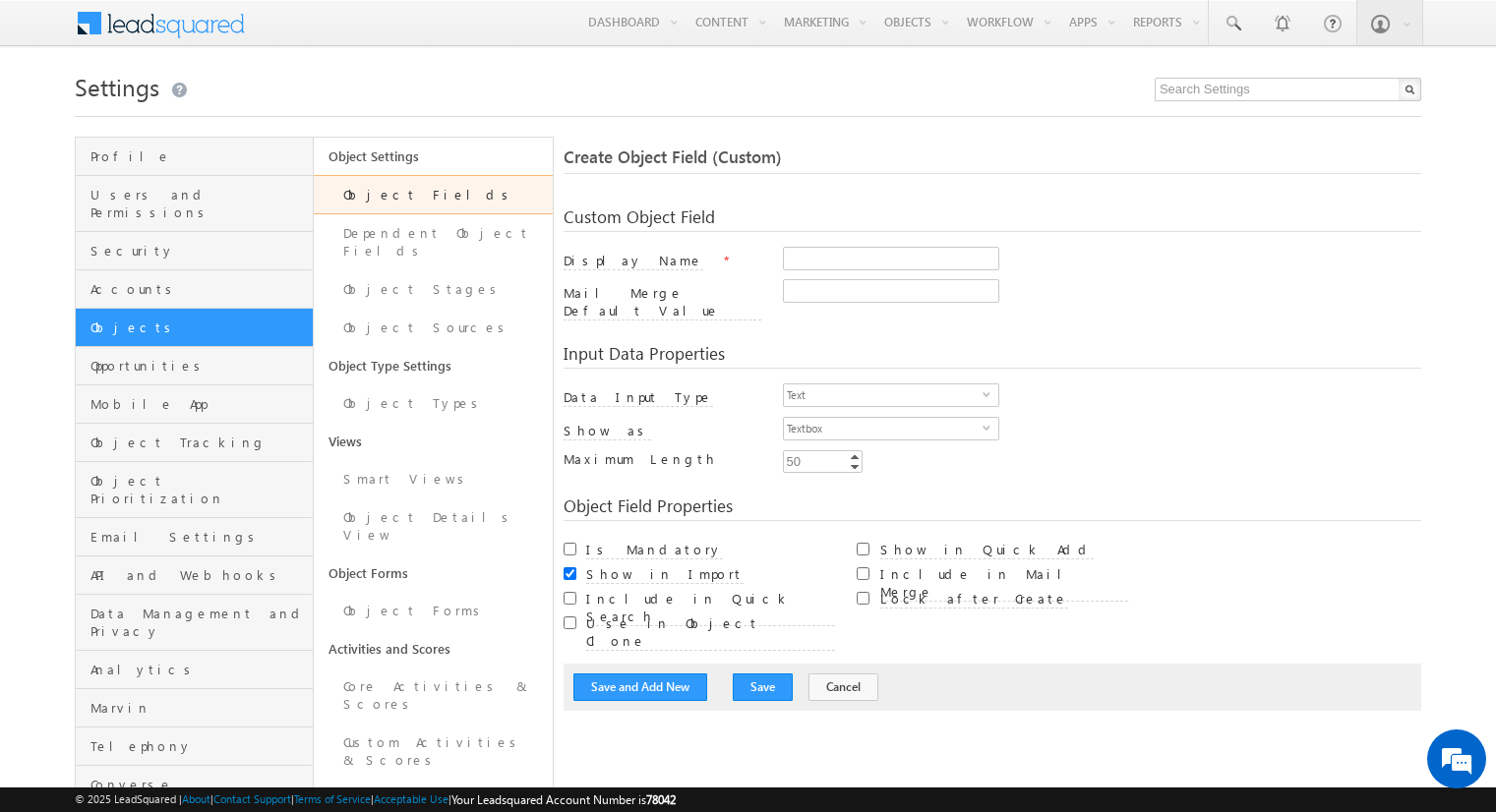 scroll, scrollTop: 0, scrollLeft: 0, axis: both 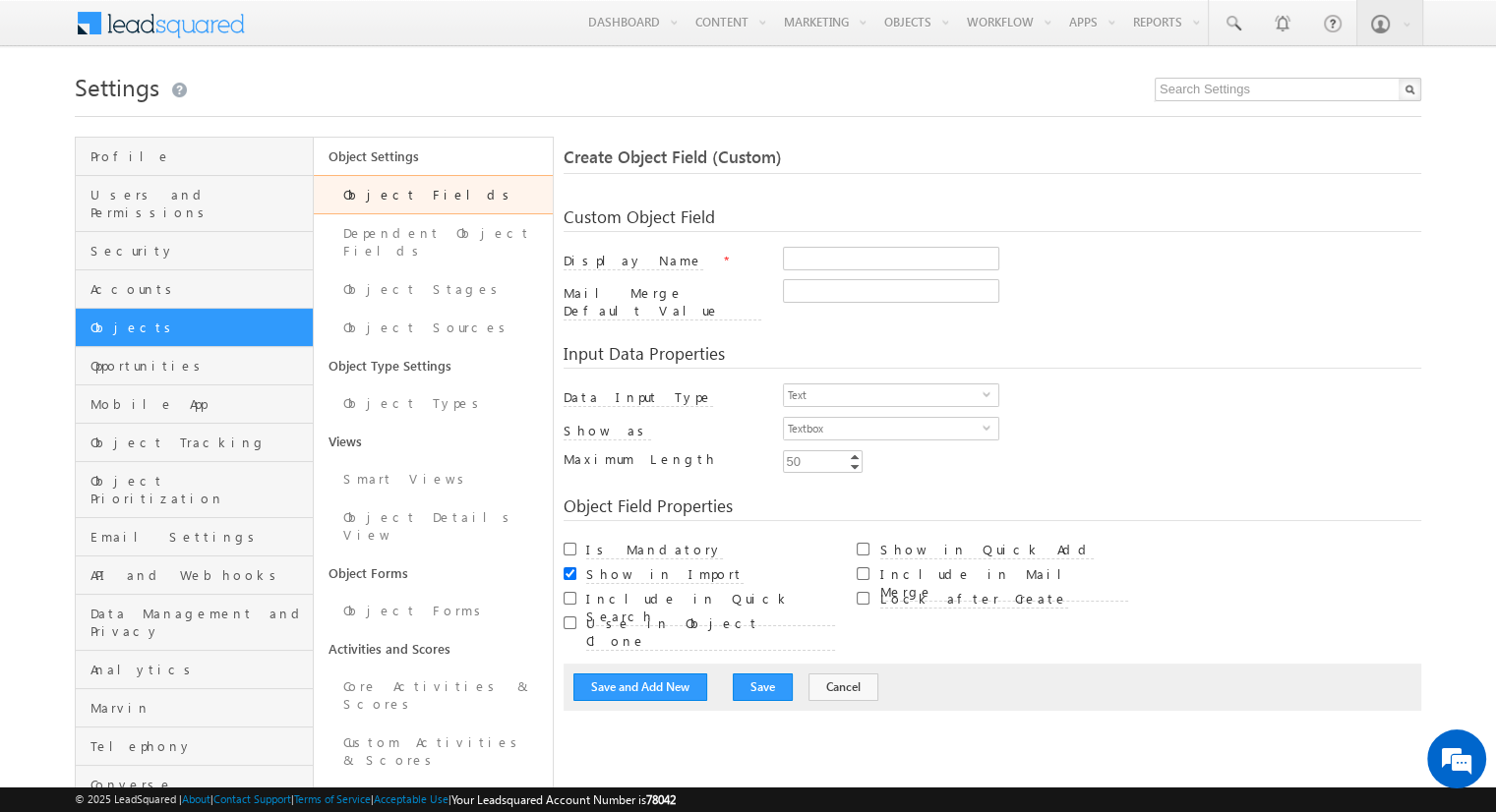 click on "Object Fields" at bounding box center (433, 195) 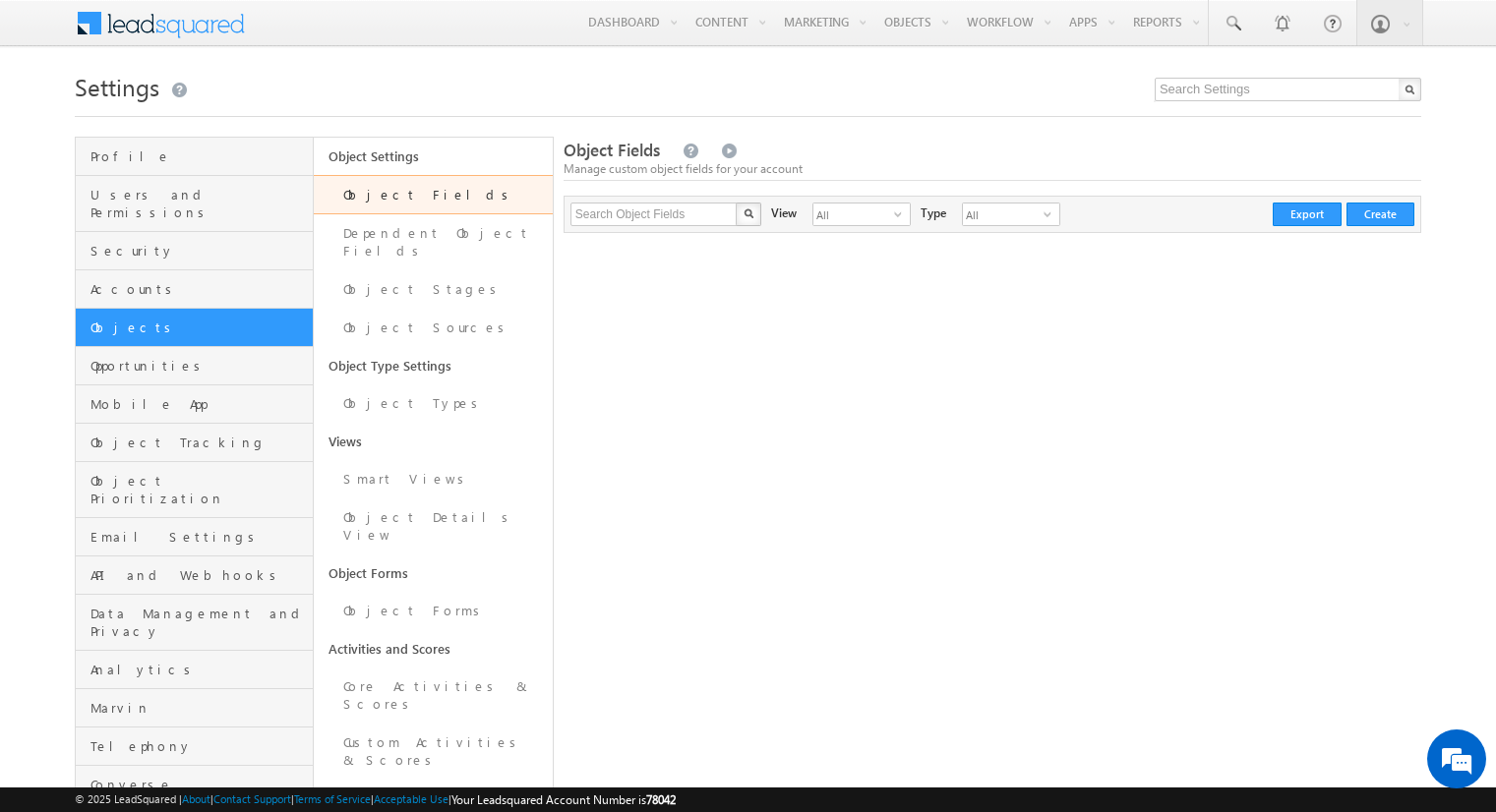 scroll, scrollTop: 0, scrollLeft: 0, axis: both 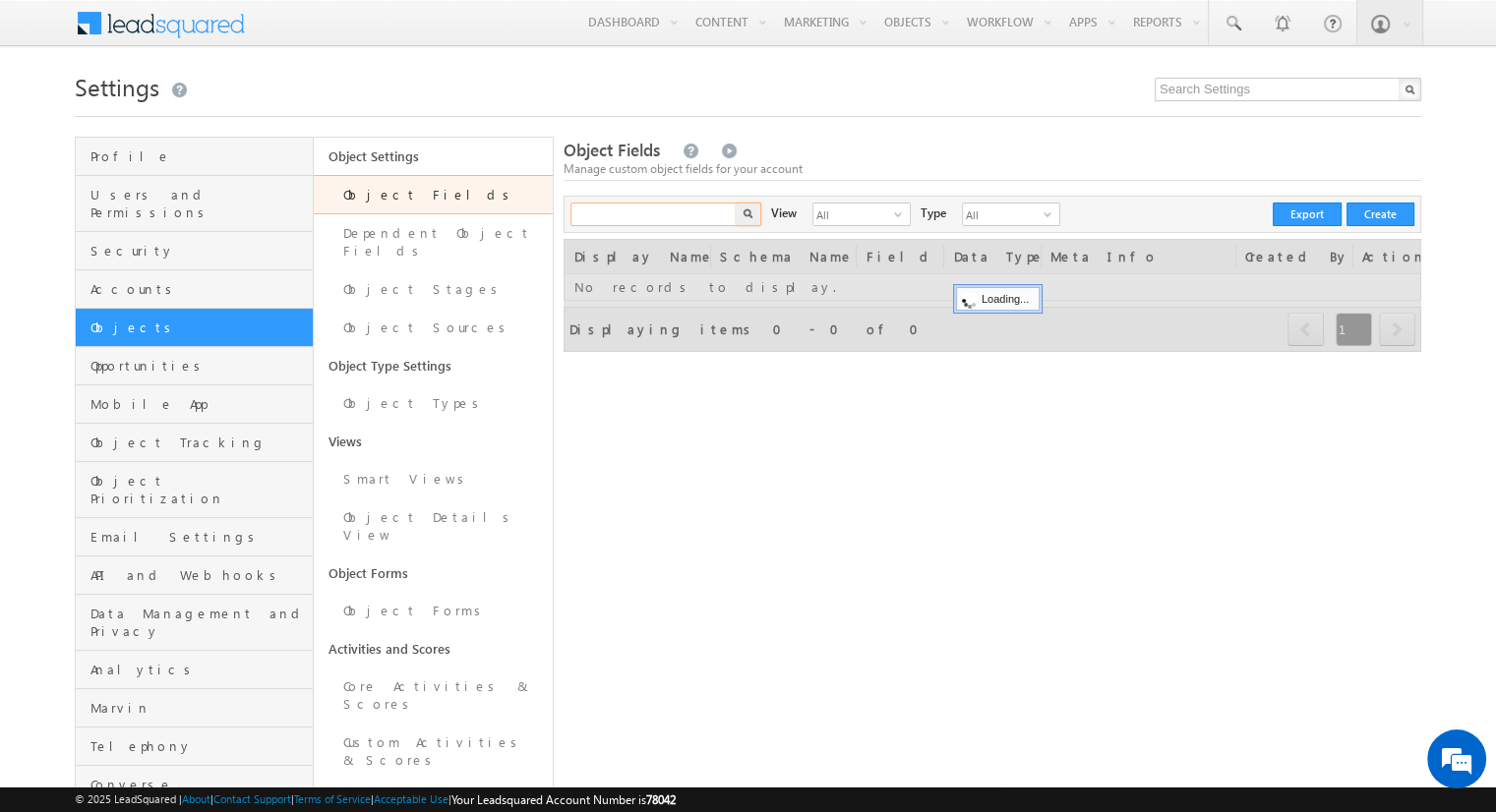 drag, startPoint x: 0, startPoint y: 0, endPoint x: 640, endPoint y: 217, distance: 675.7877 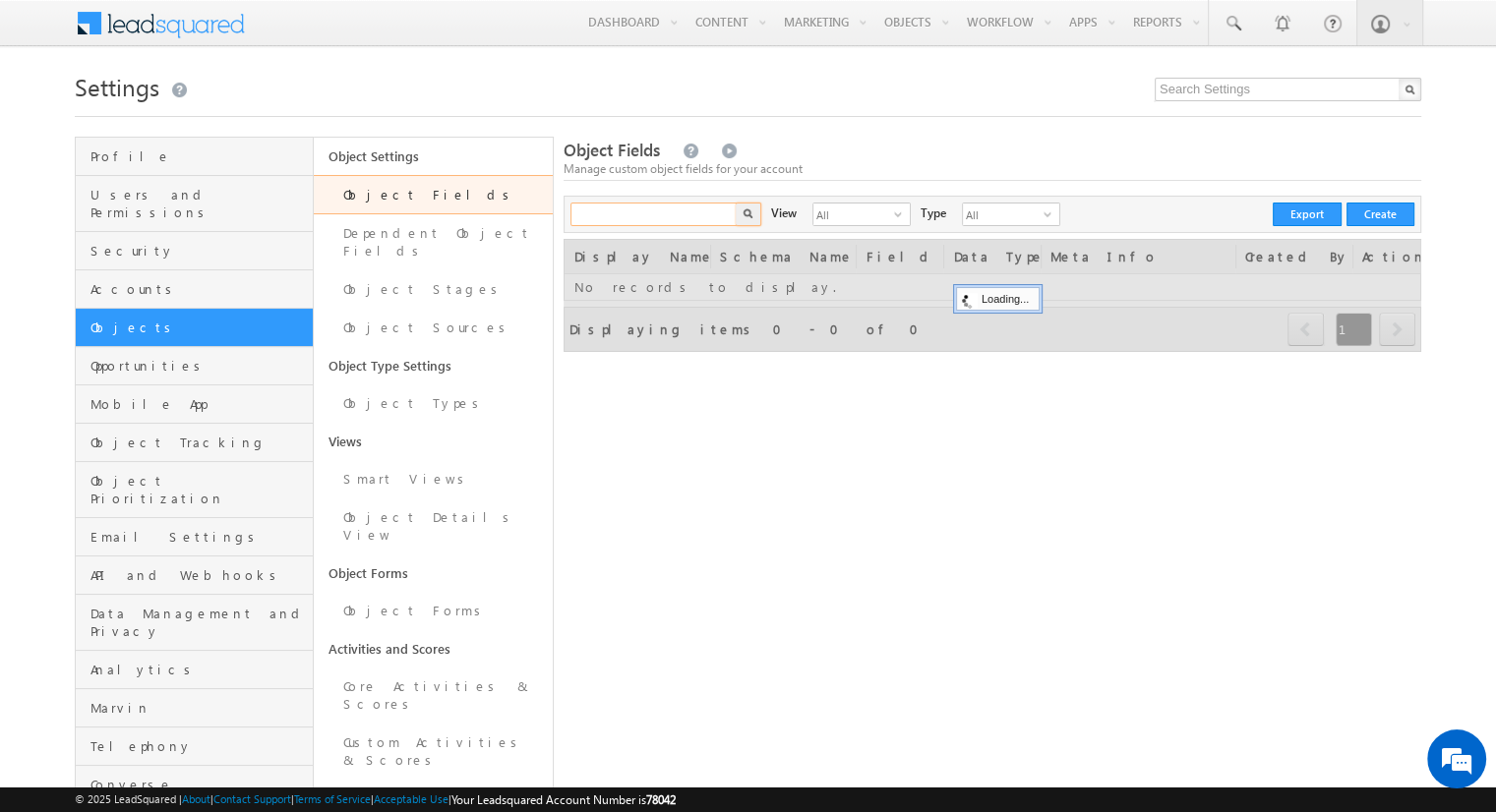 click at bounding box center (654, 214) 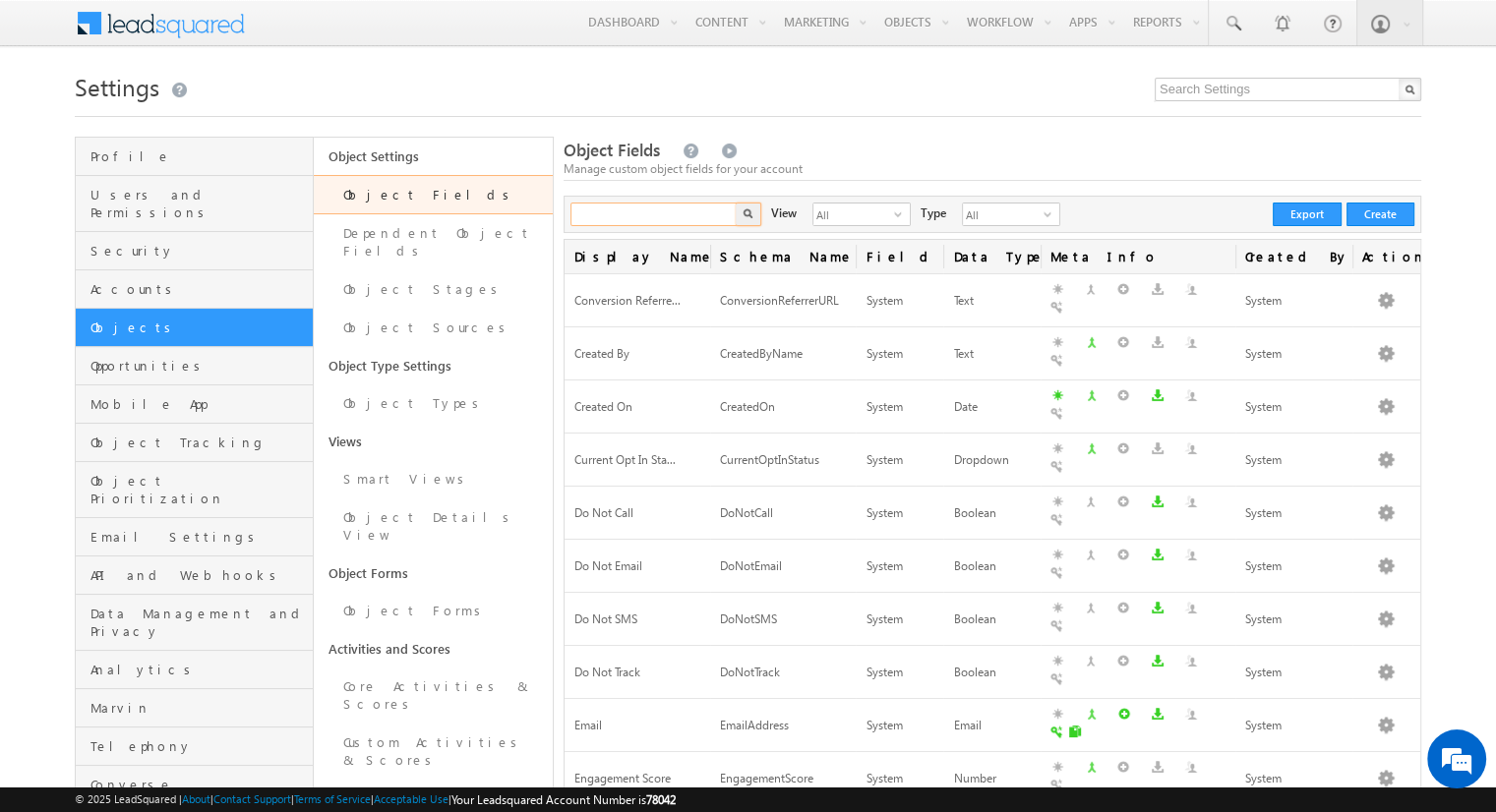 paste on "Skills_1754517528" 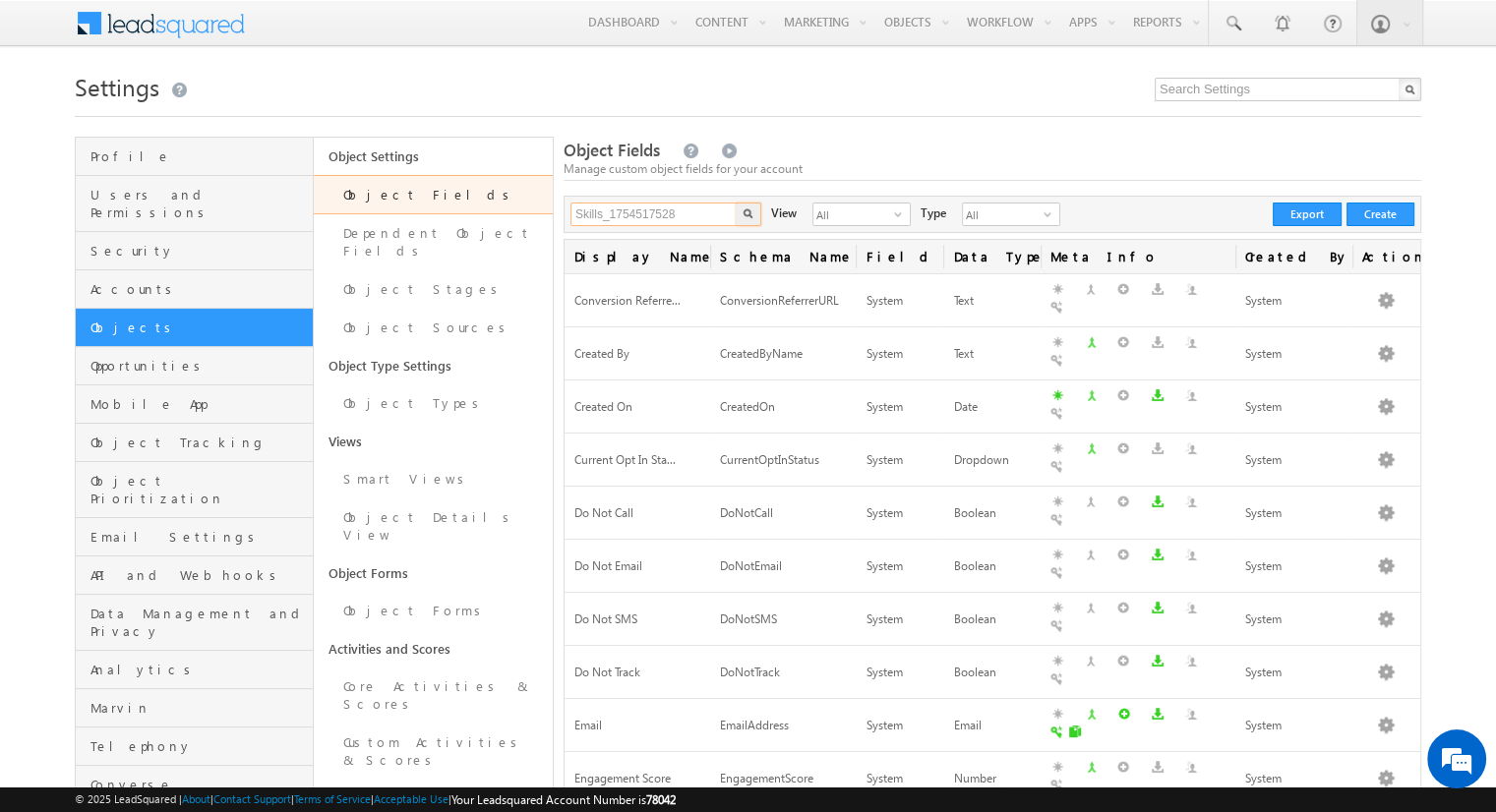 type on "Skills_1754517528" 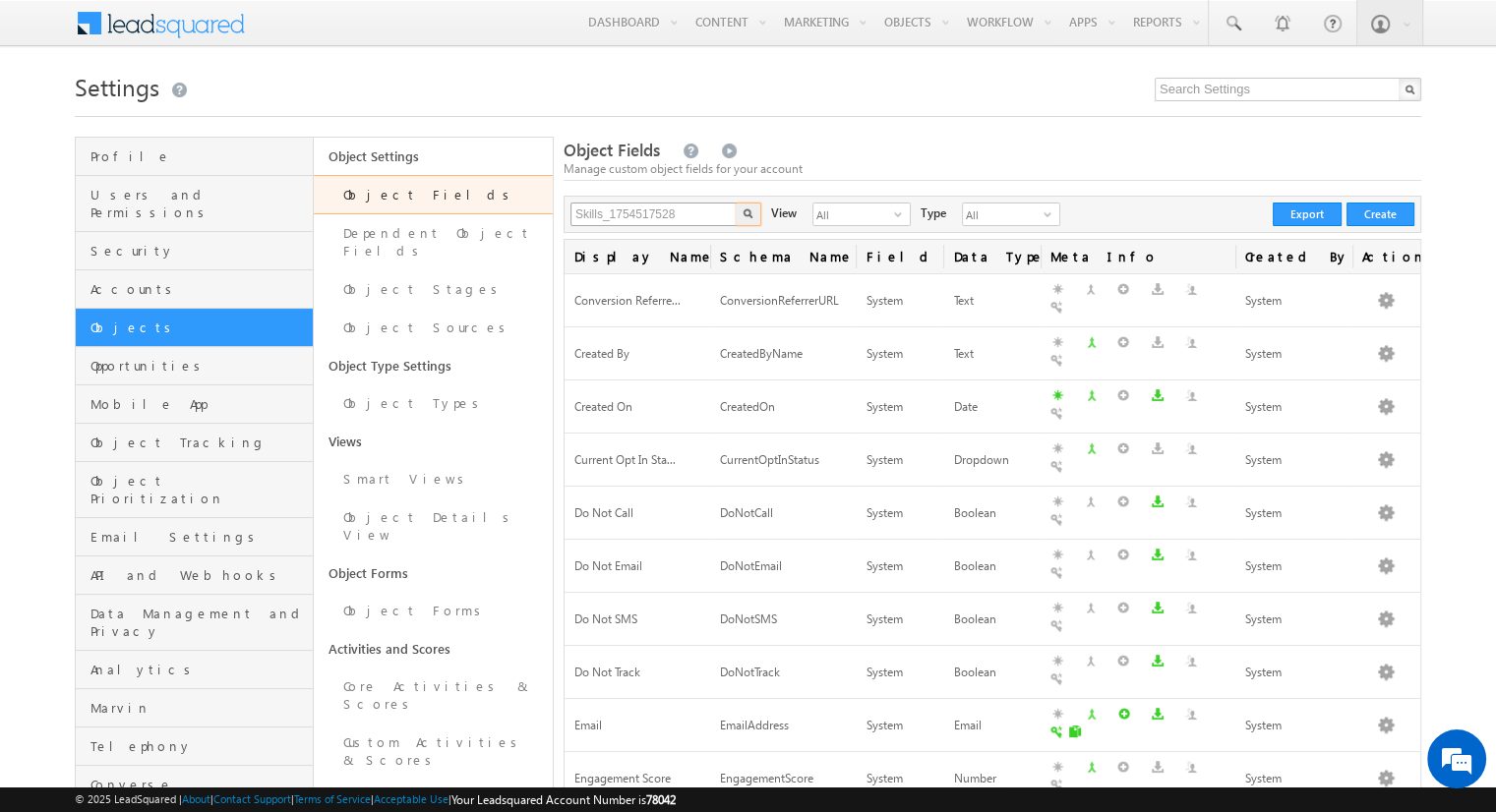 click at bounding box center (748, 214) 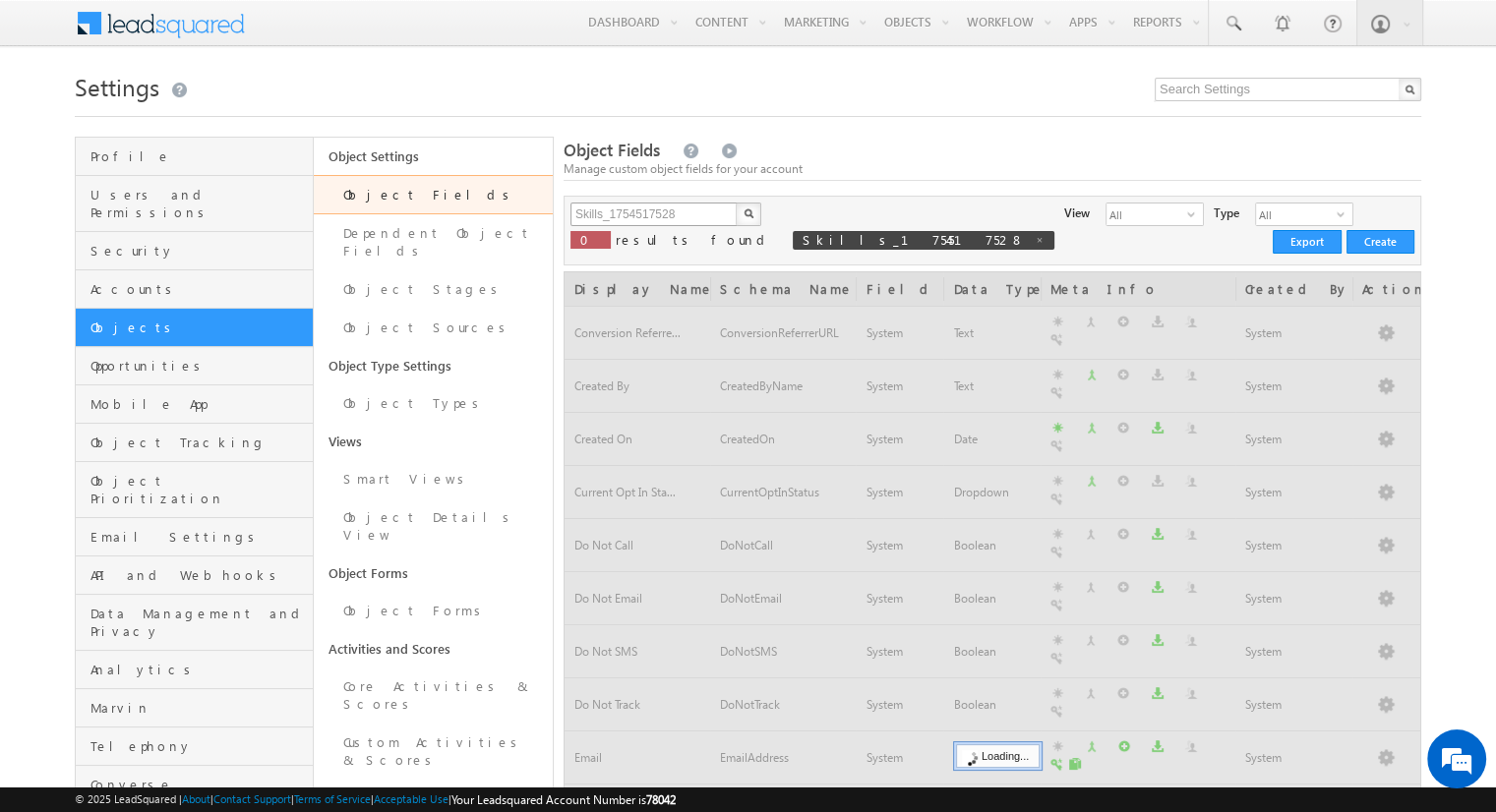 type 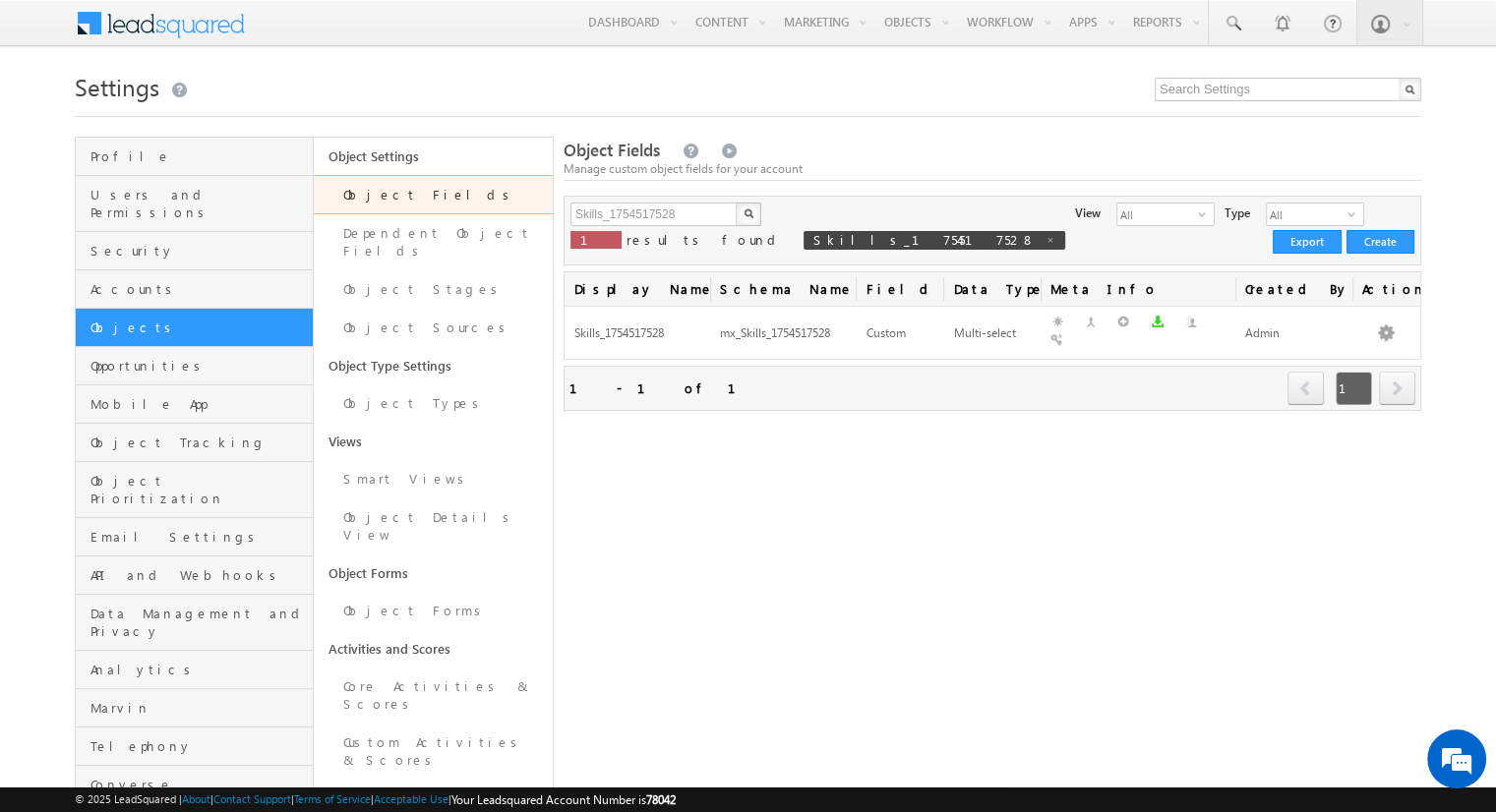 scroll, scrollTop: 0, scrollLeft: 0, axis: both 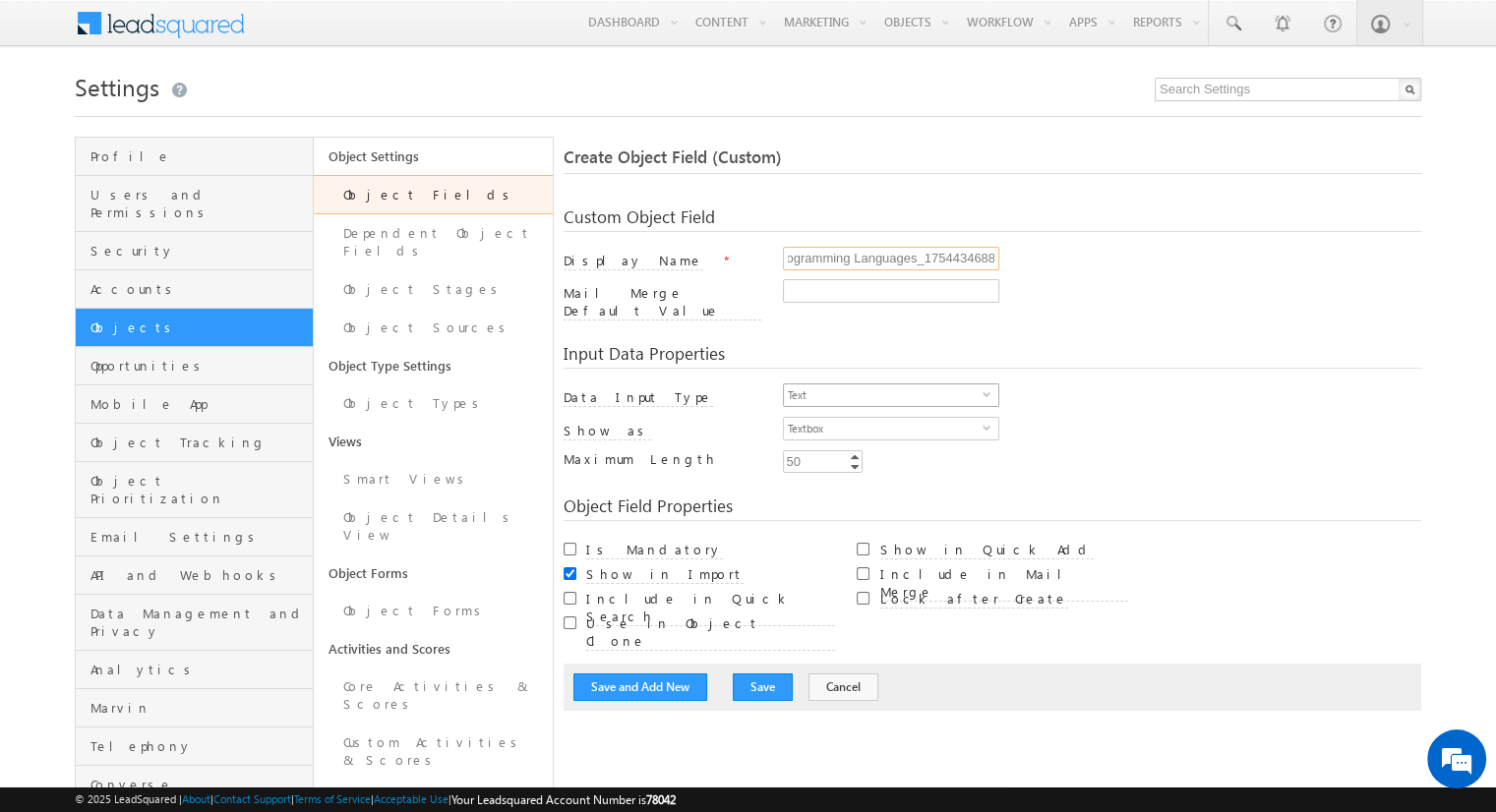 type on "Programming Languages_1754434688" 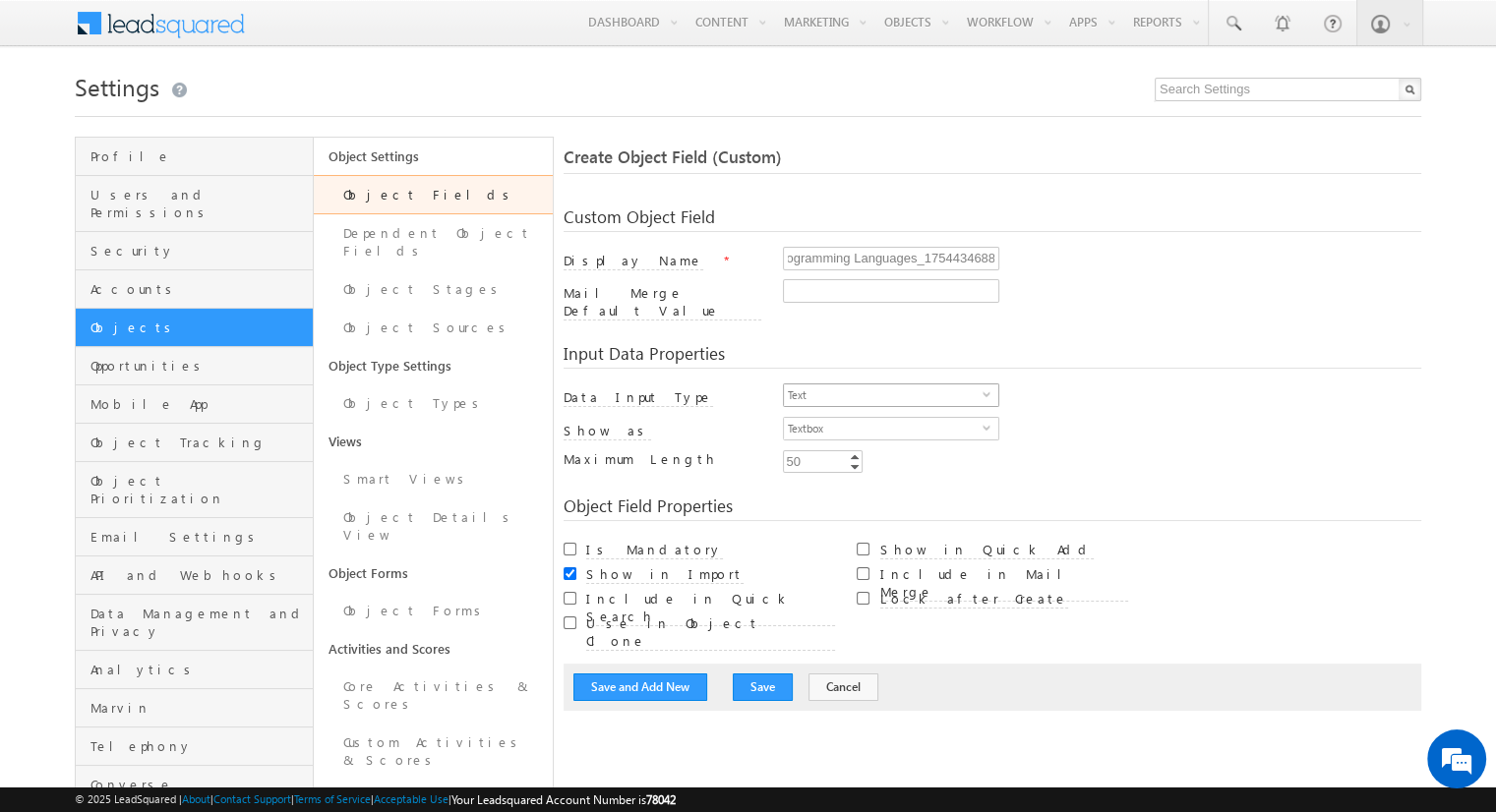click on "Text" at bounding box center (883, 395) 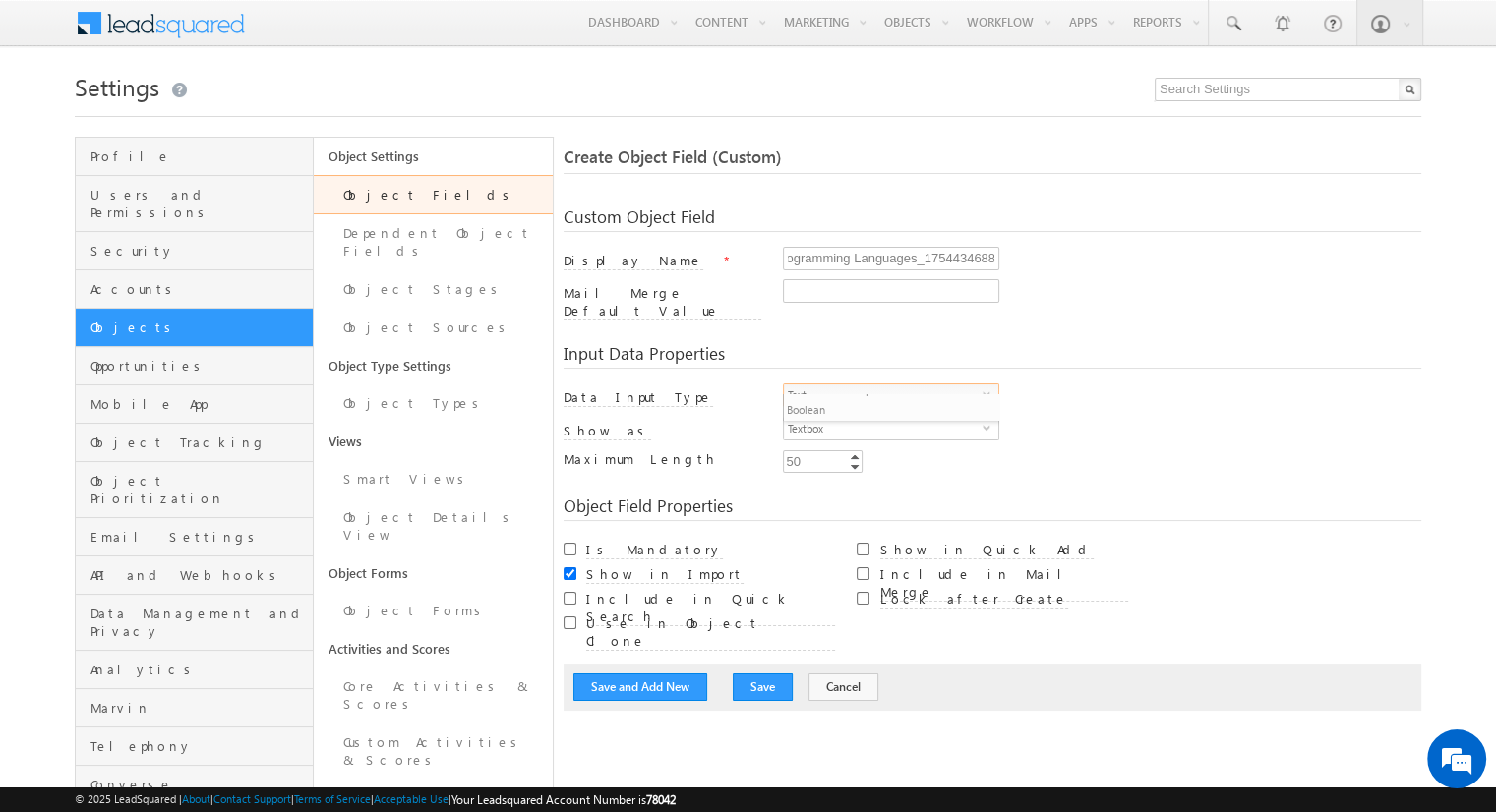 scroll, scrollTop: 0, scrollLeft: 0, axis: both 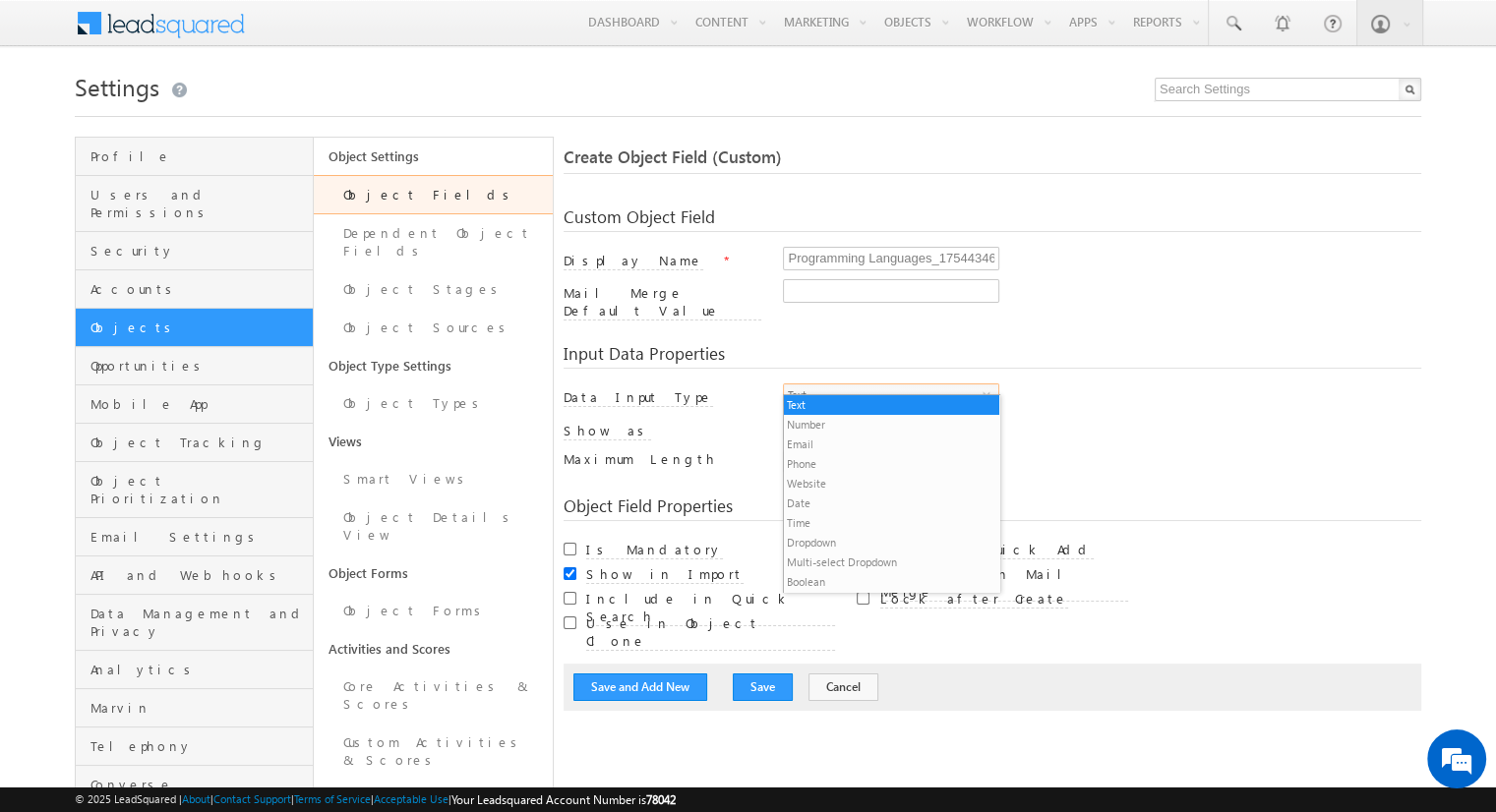 click on "Multi-select Dropdown" at bounding box center (891, 562) 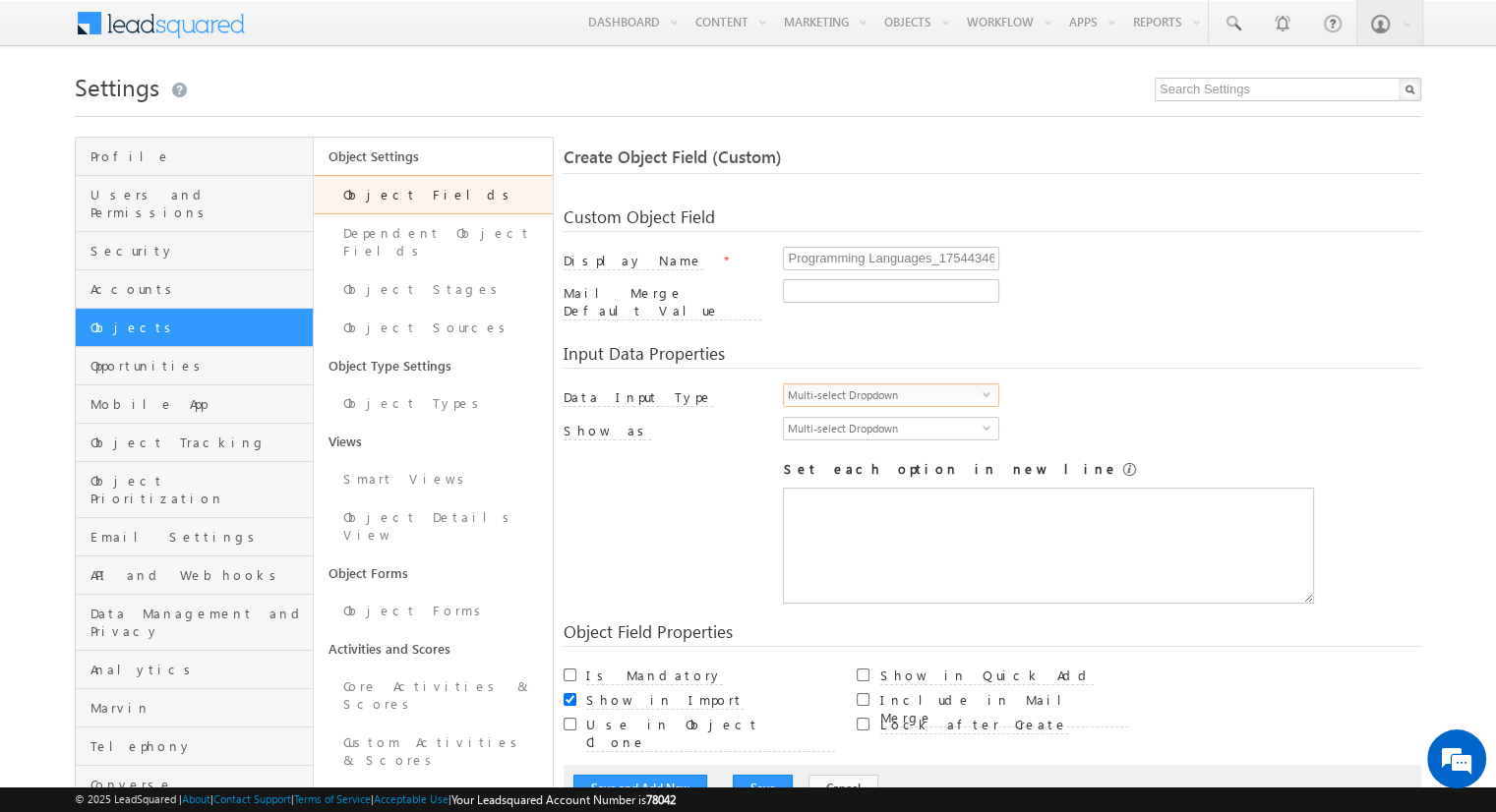 scroll, scrollTop: 0, scrollLeft: 0, axis: both 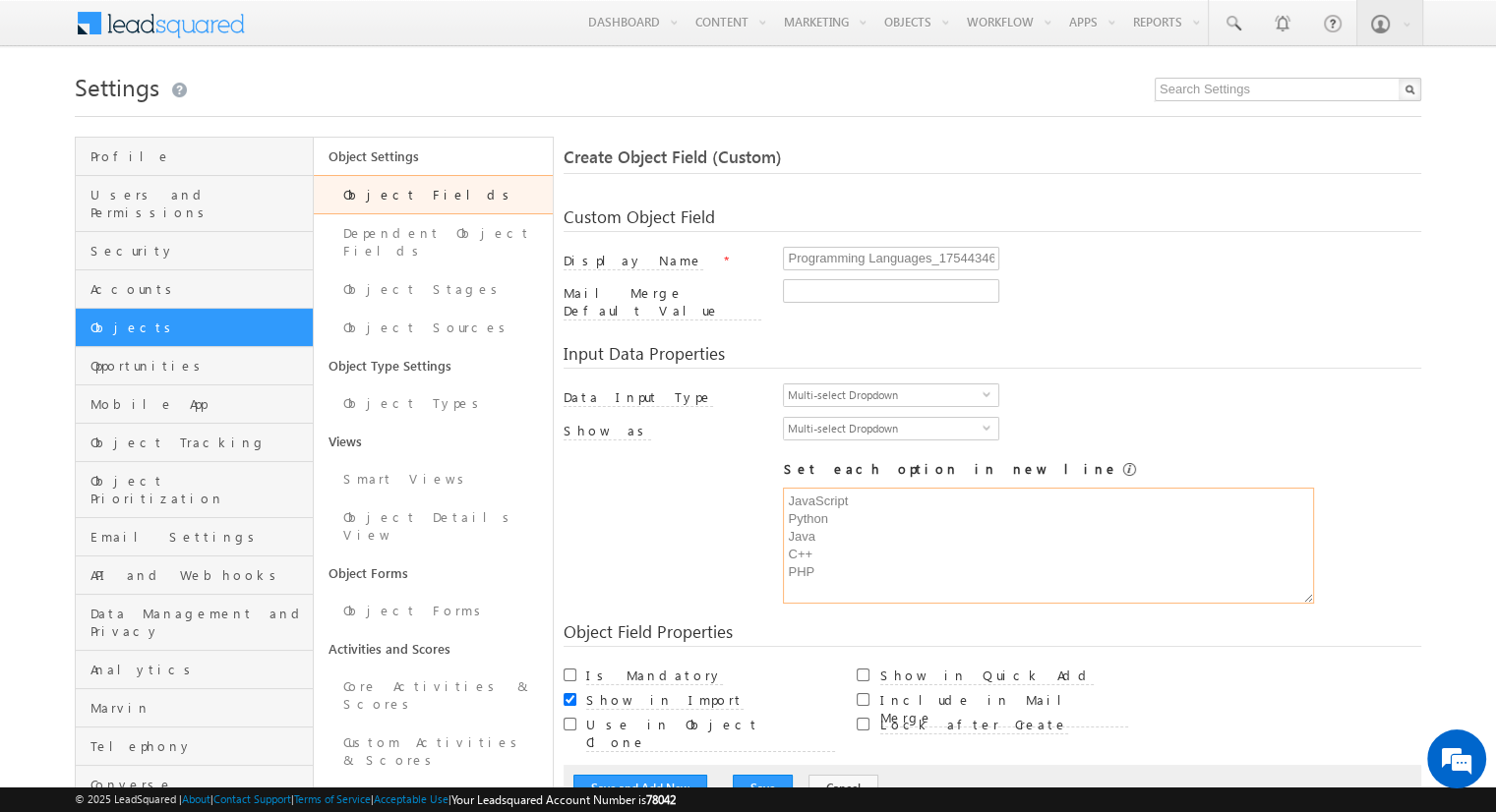 type on "JavaScript
Python
Java
C++
PHP" 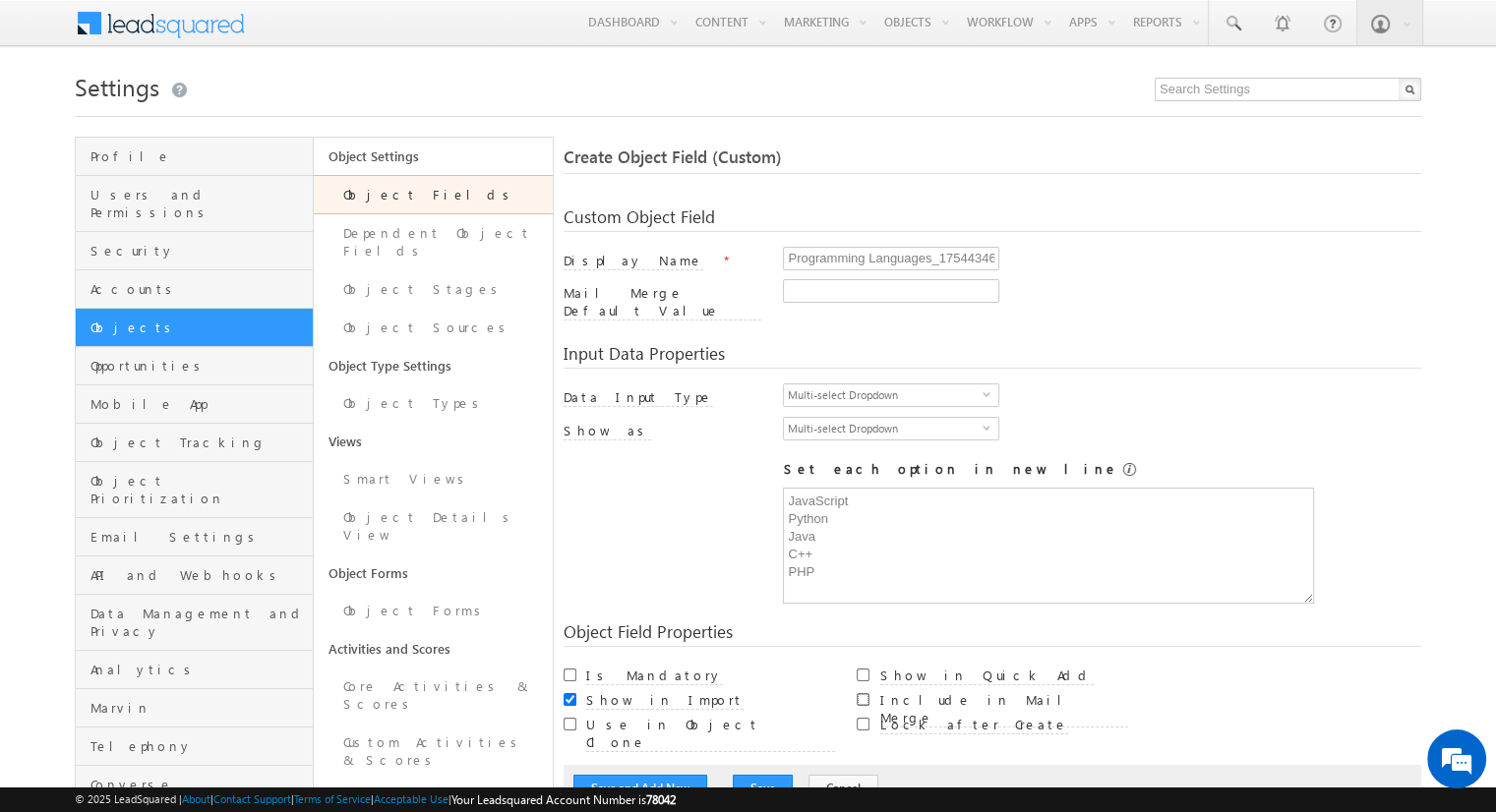 click on "Include in Mail Merge" at bounding box center [863, 699] 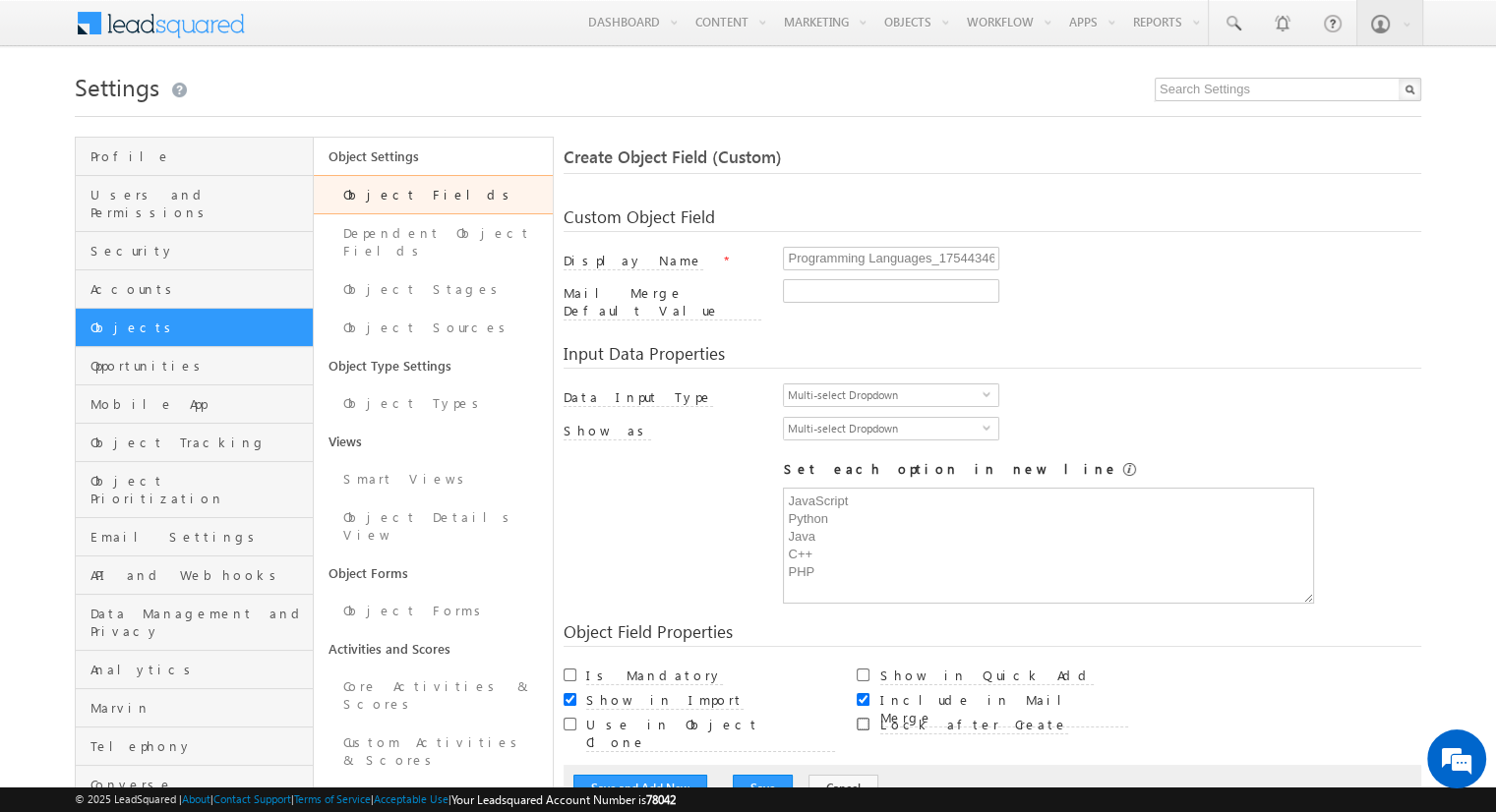click on "Lock after Create" at bounding box center [863, 724] 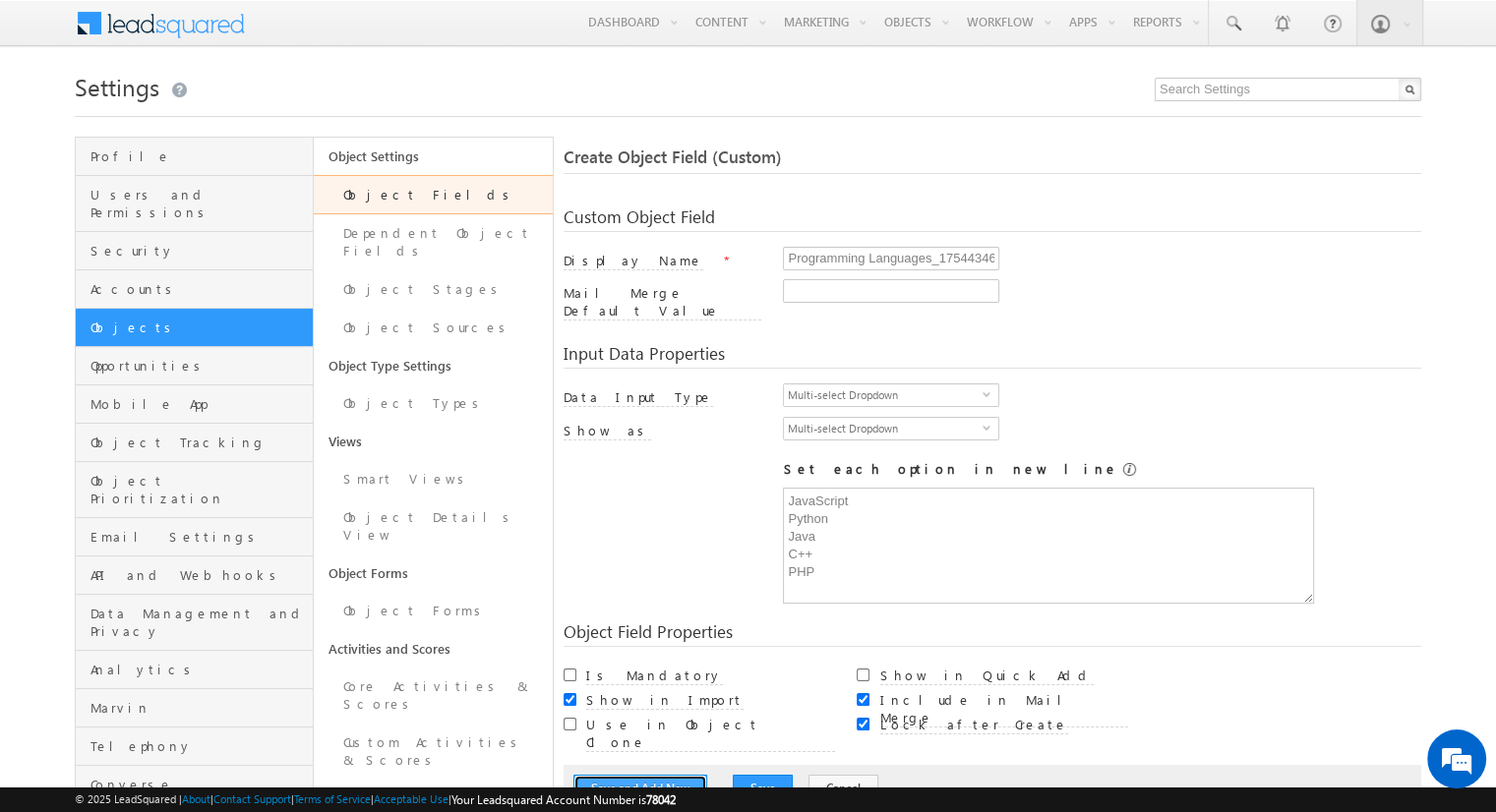 click on "Save and Add New" at bounding box center [640, 788] 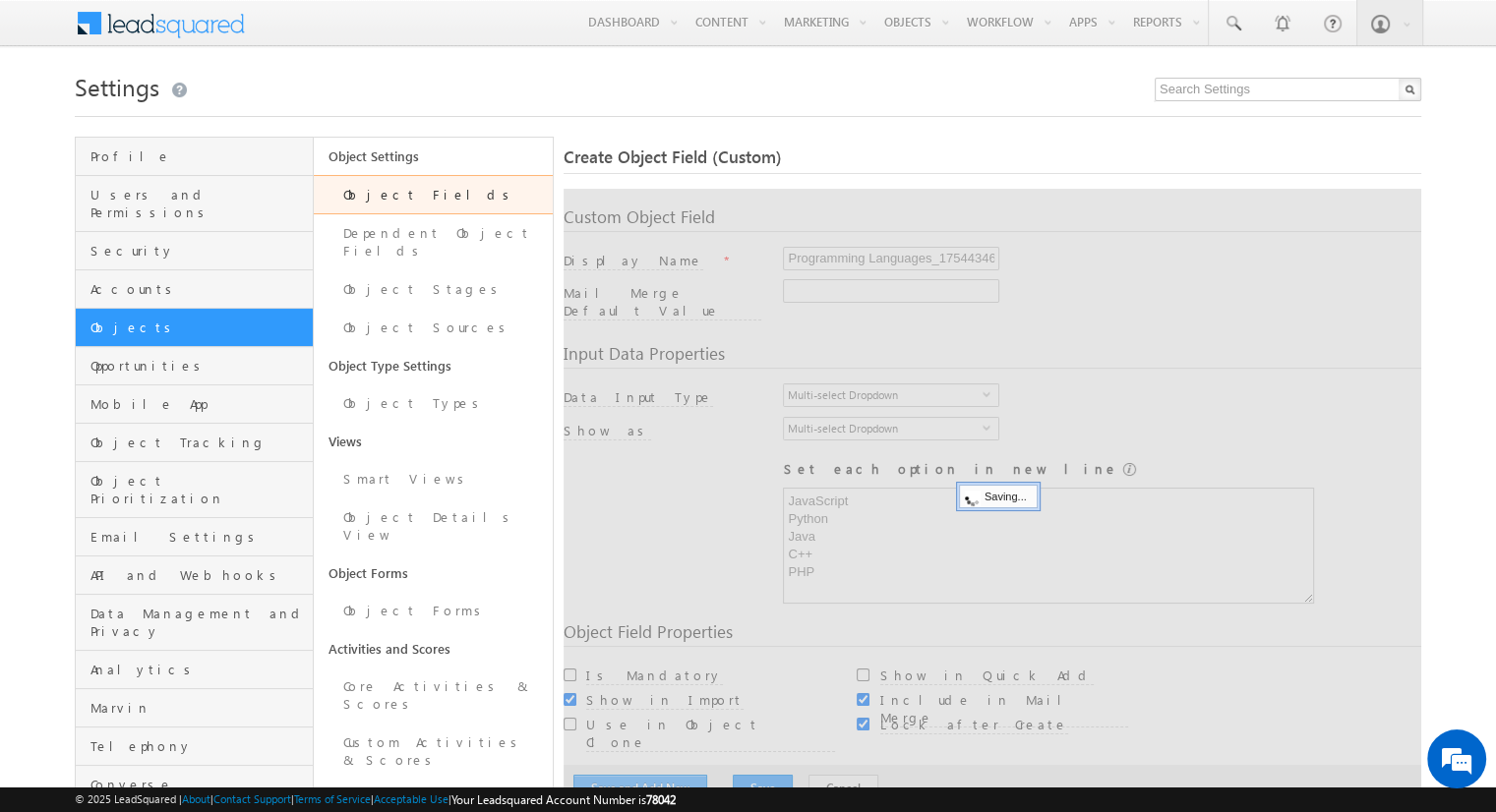 scroll, scrollTop: 146, scrollLeft: 0, axis: vertical 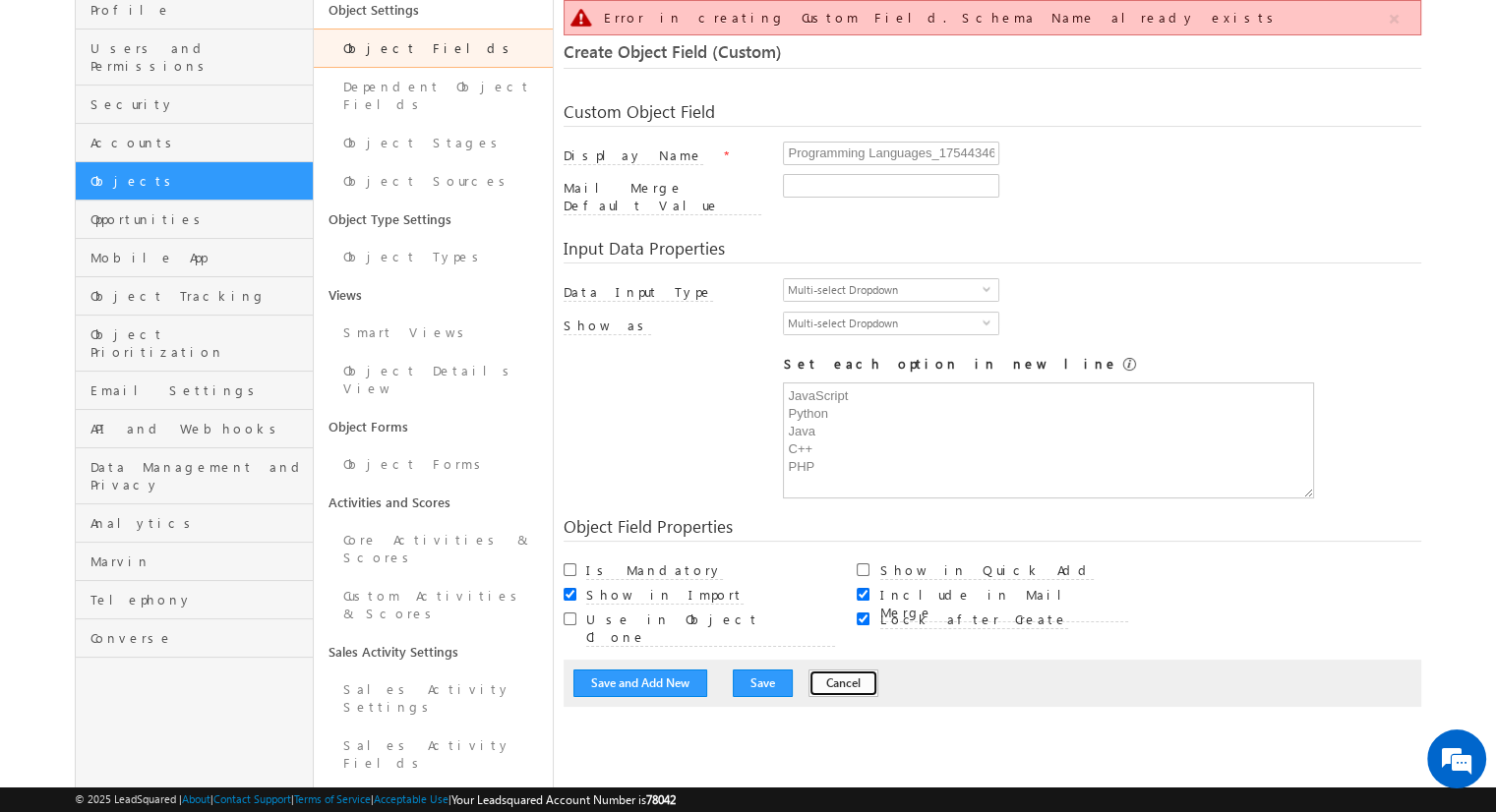 click on "Cancel" at bounding box center [843, 683] 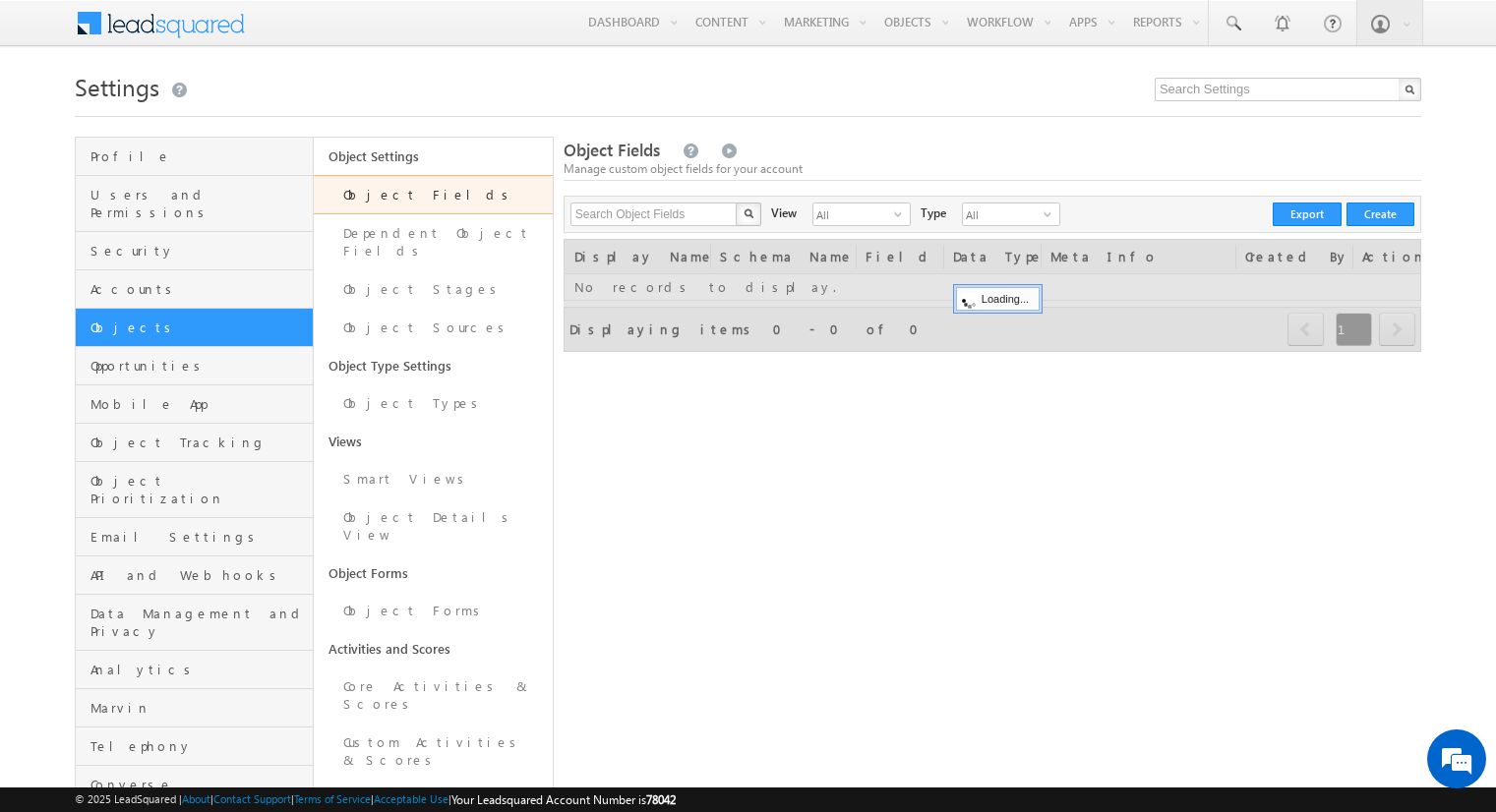 scroll, scrollTop: 0, scrollLeft: 0, axis: both 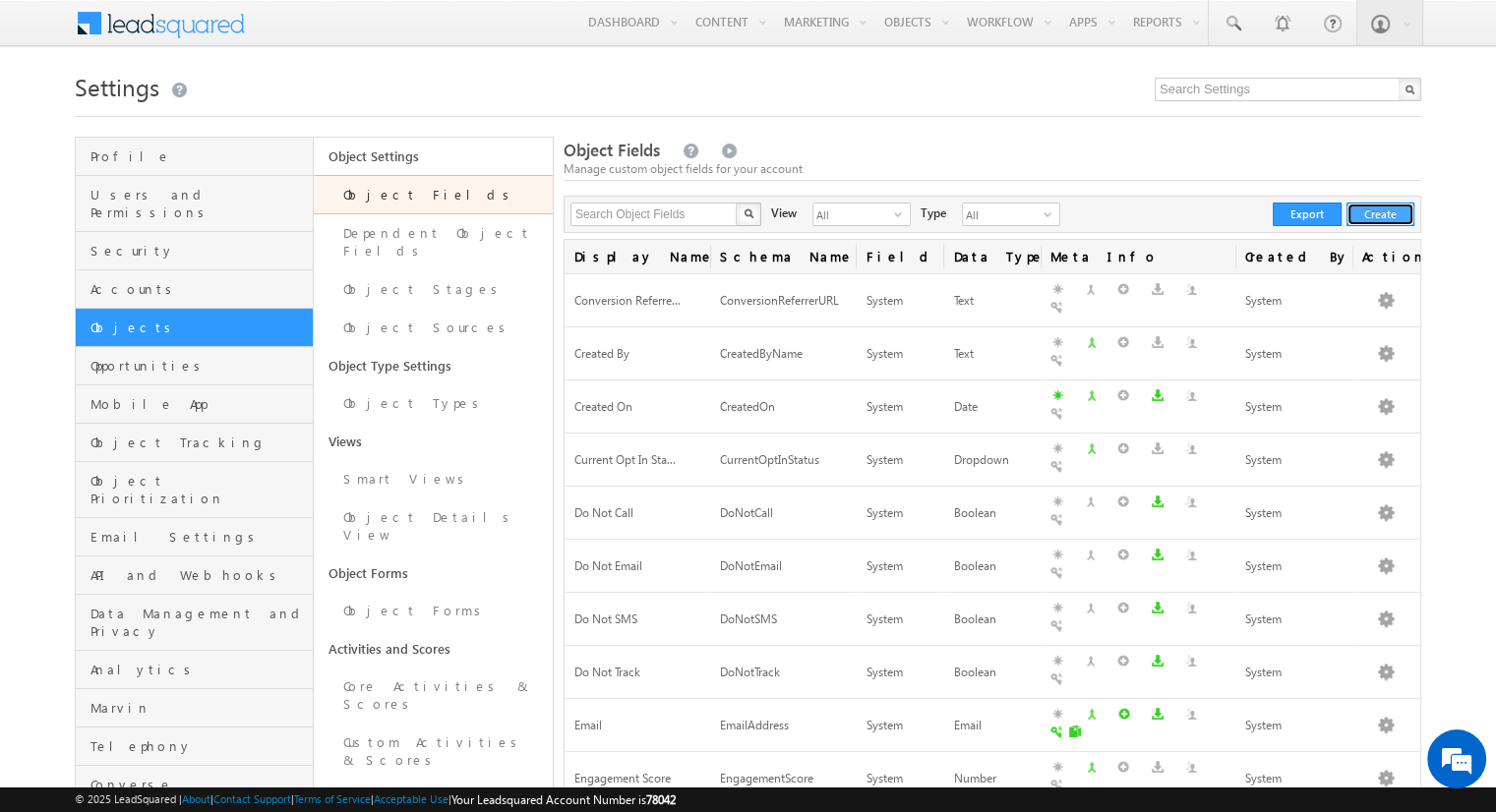 click on "Create" at bounding box center [1380, 214] 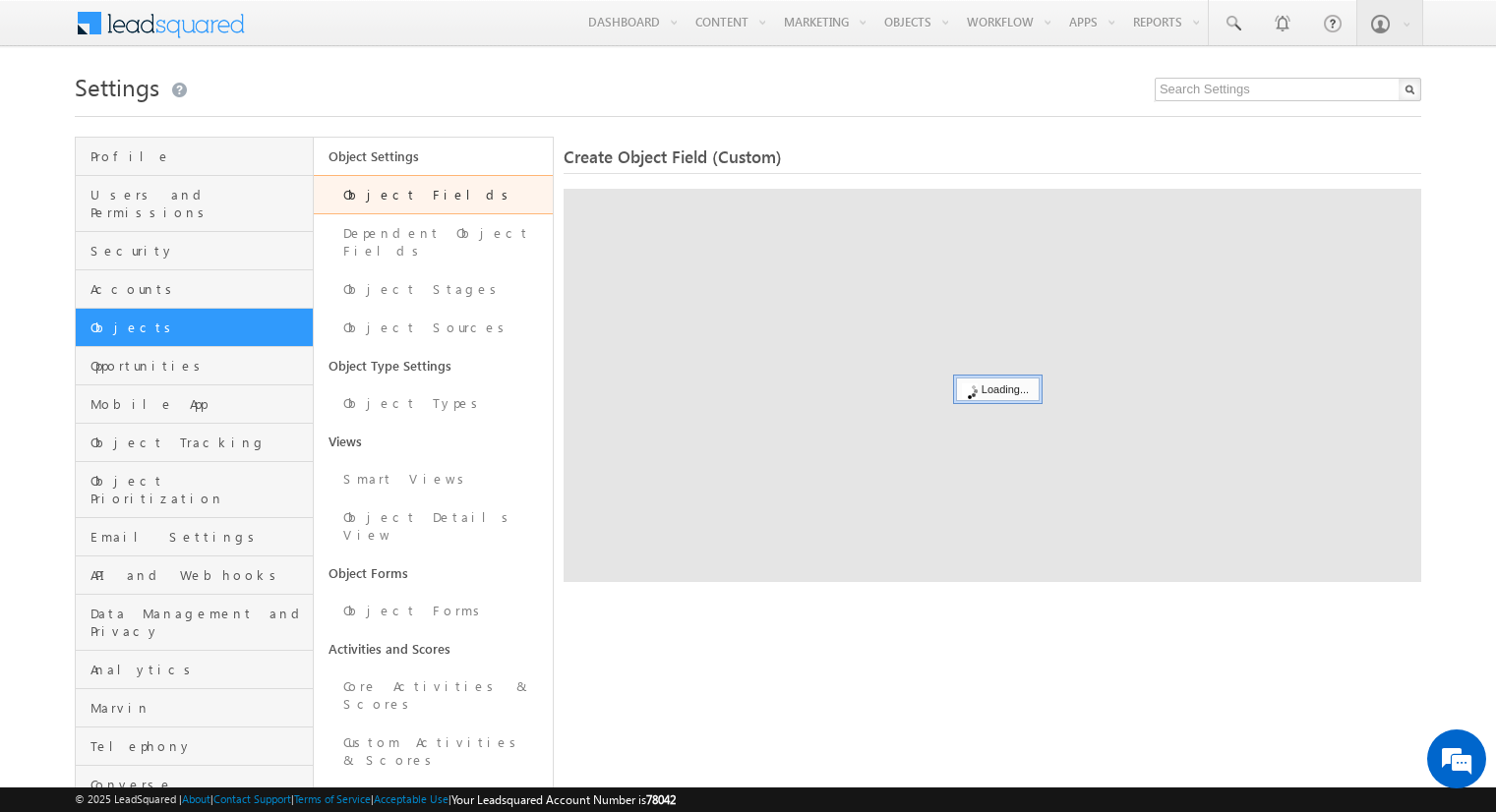 scroll, scrollTop: 0, scrollLeft: 0, axis: both 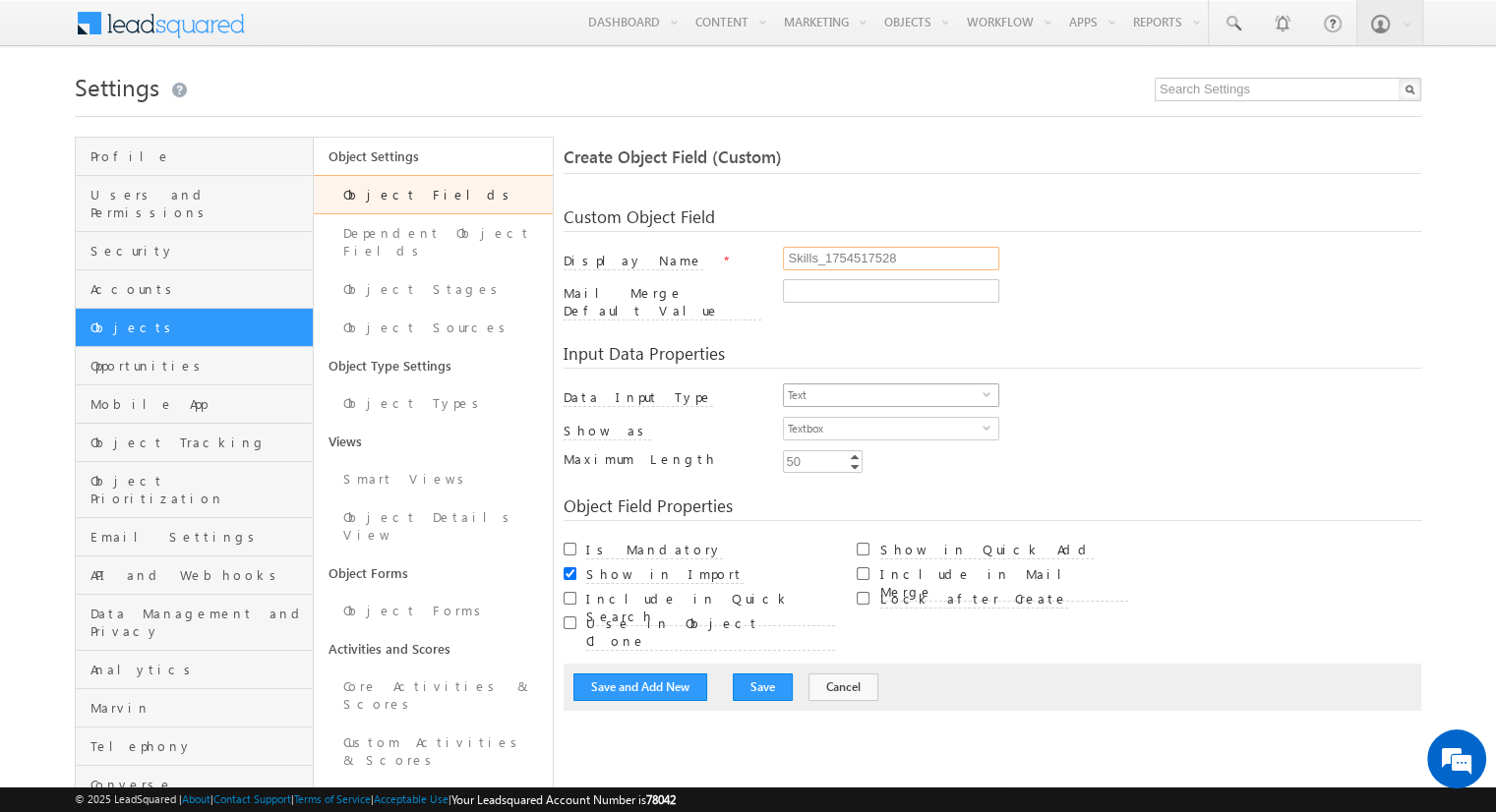 type on "Skills_1754517528" 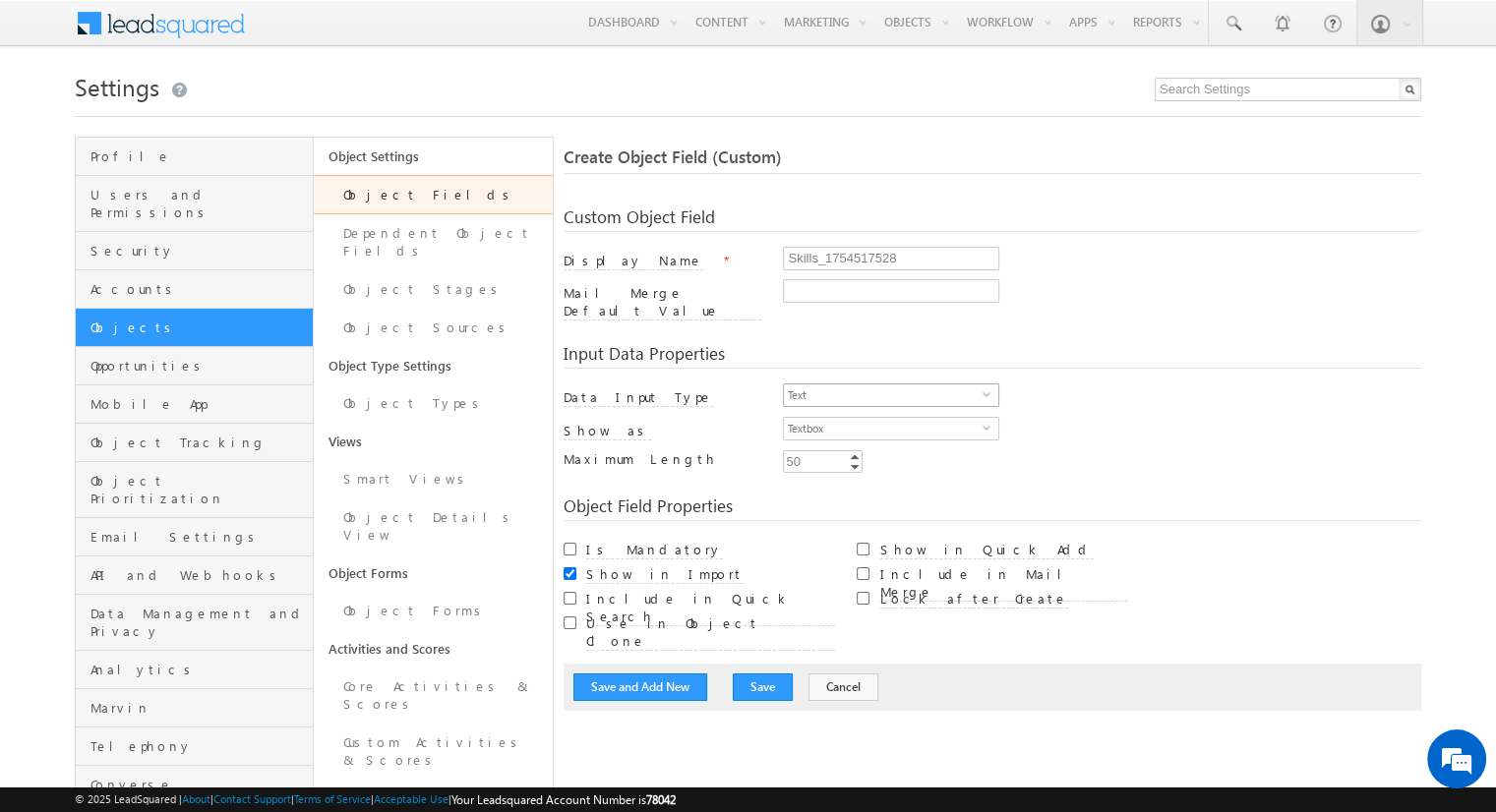 click on "Text" at bounding box center (883, 395) 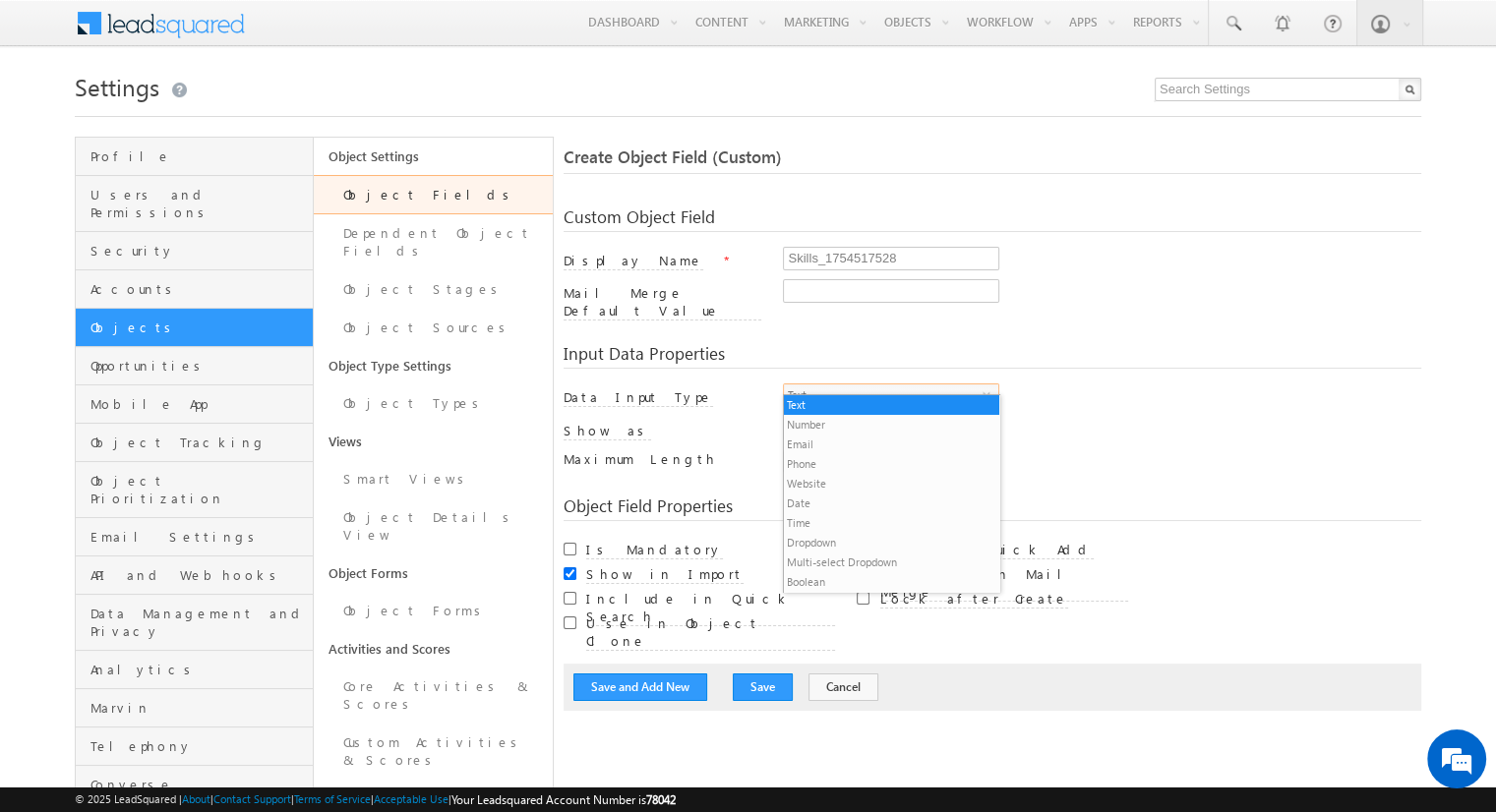 click on "Multi-select Dropdown" at bounding box center (891, 562) 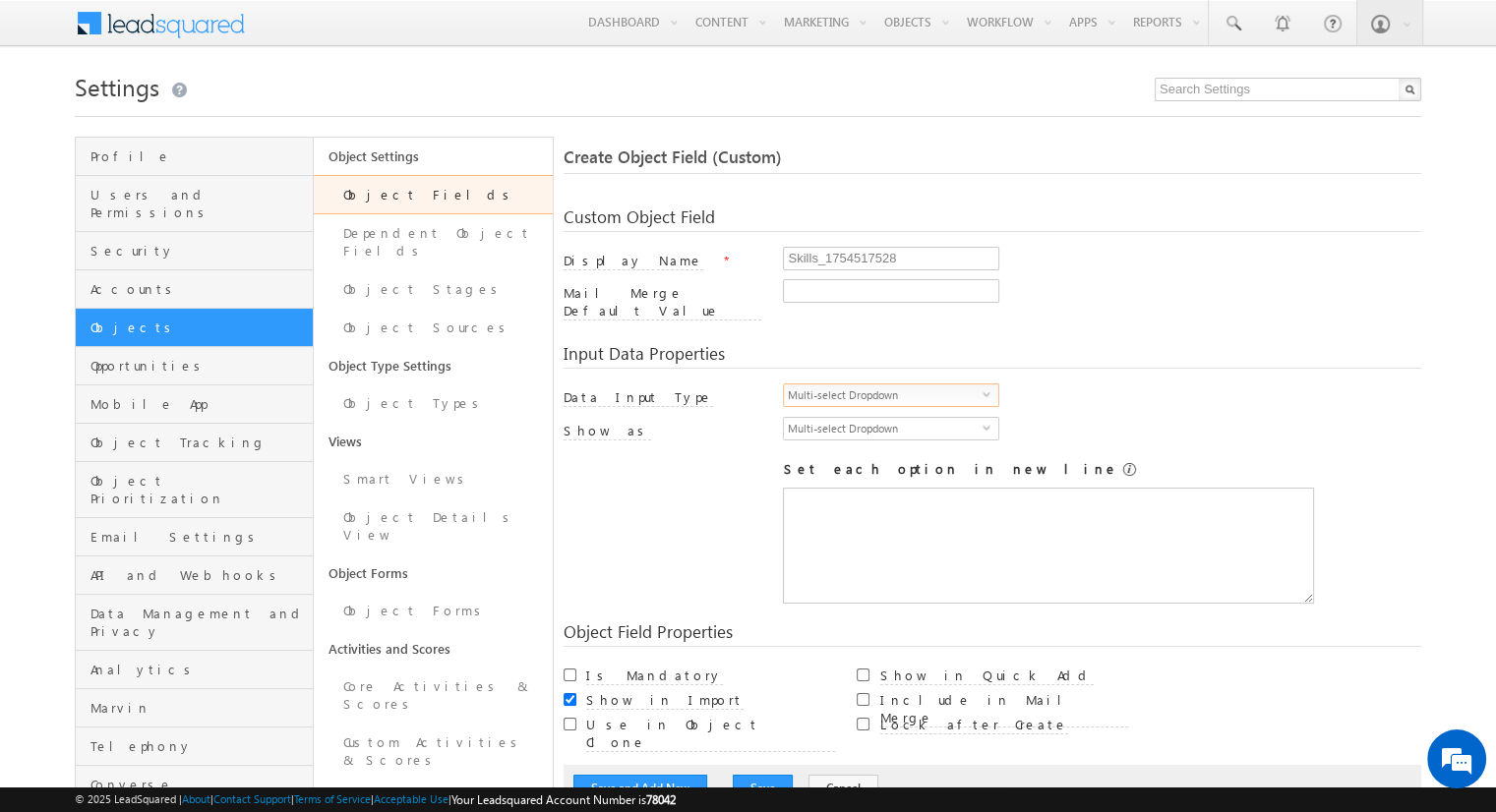 scroll, scrollTop: 0, scrollLeft: 0, axis: both 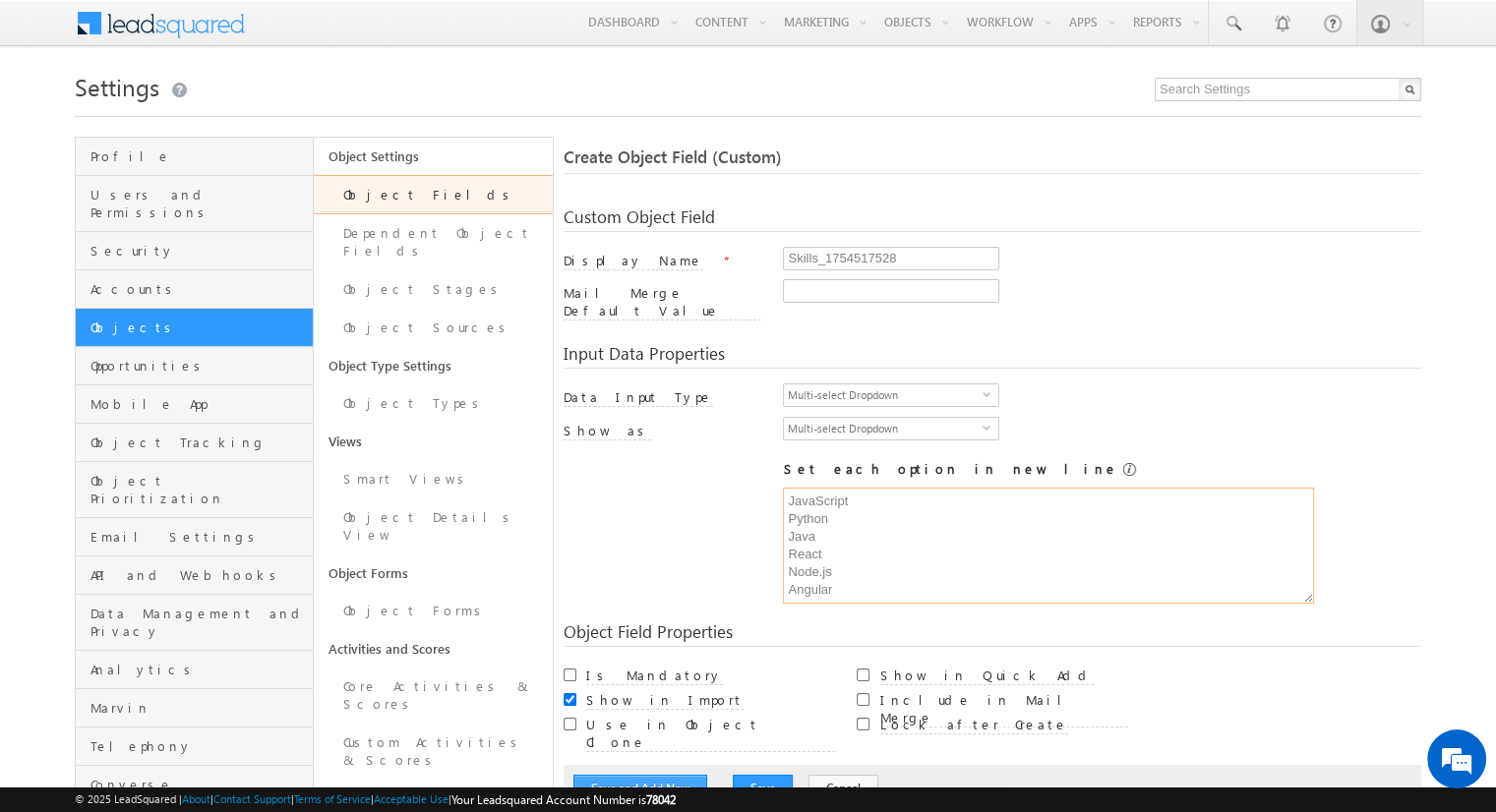 type on "JavaScript
Python
Java
React
Node.js
Angular" 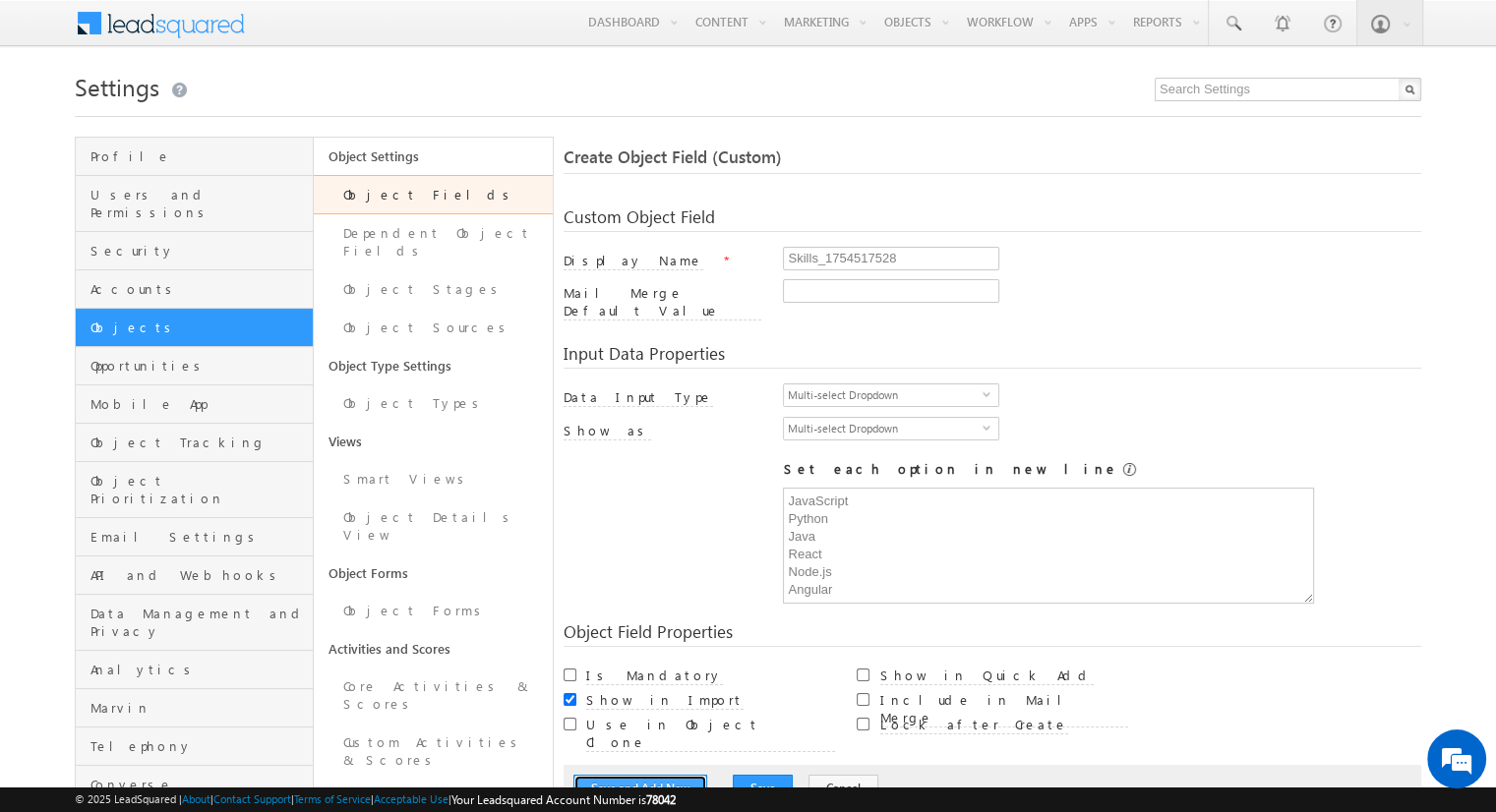 click on "Save and Add New" at bounding box center [640, 788] 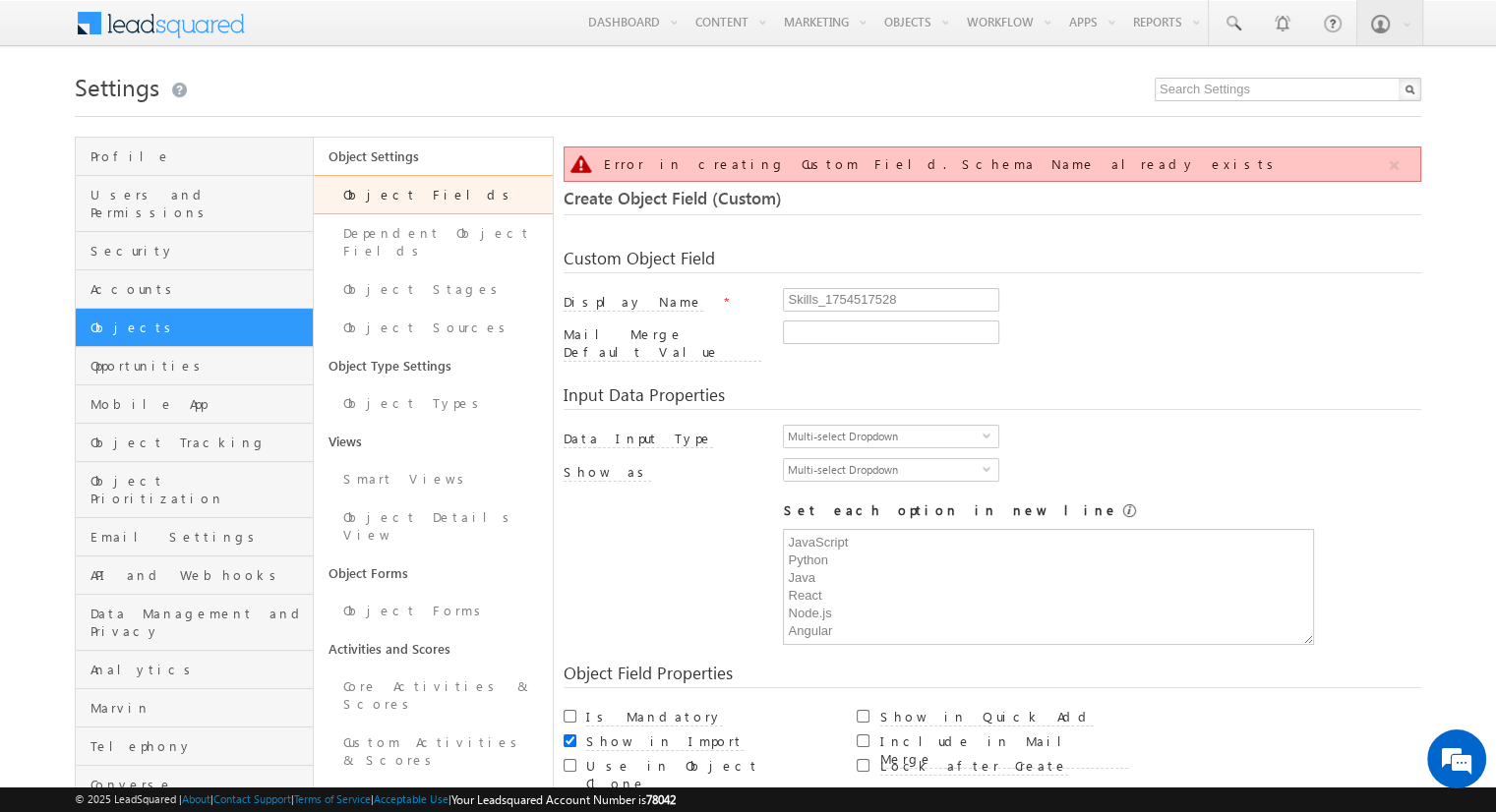 scroll, scrollTop: 146, scrollLeft: 0, axis: vertical 